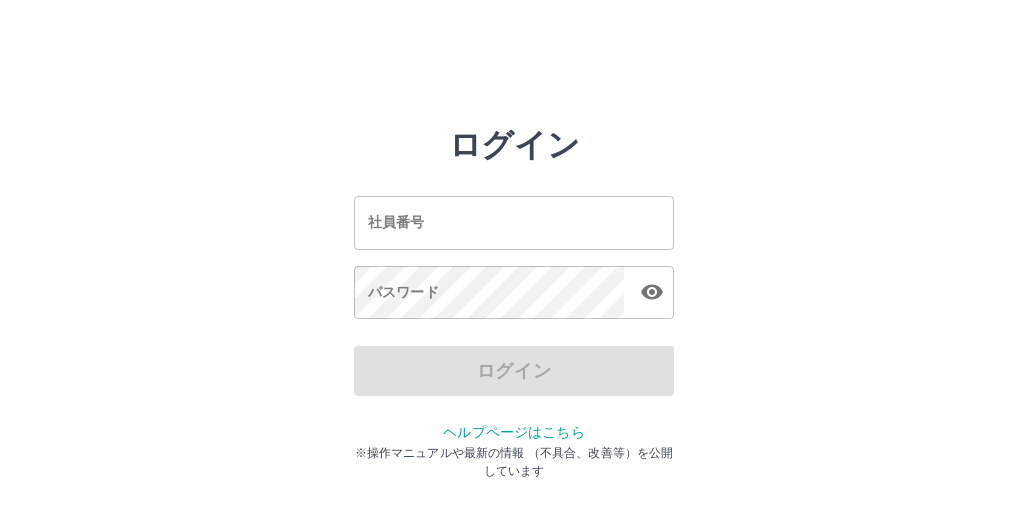 scroll, scrollTop: 0, scrollLeft: 0, axis: both 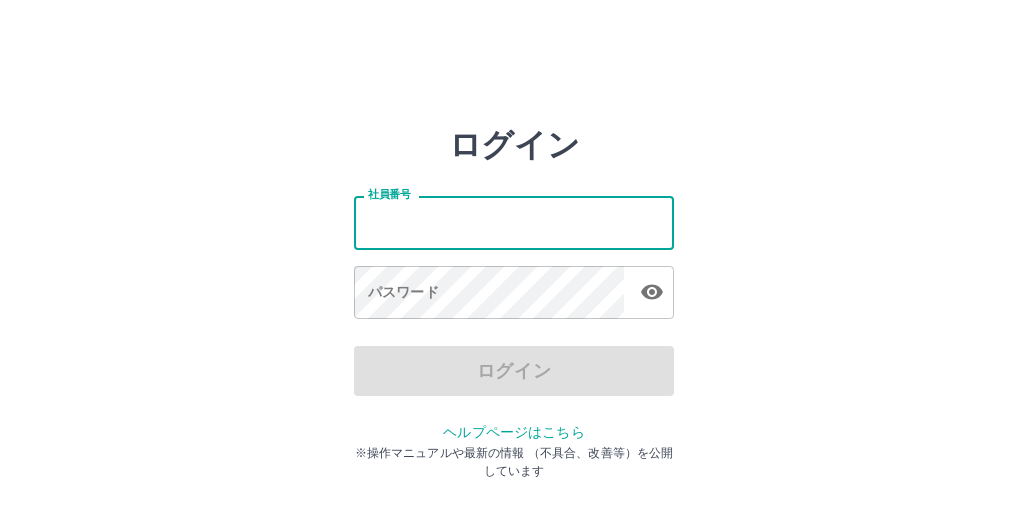 type on "*******" 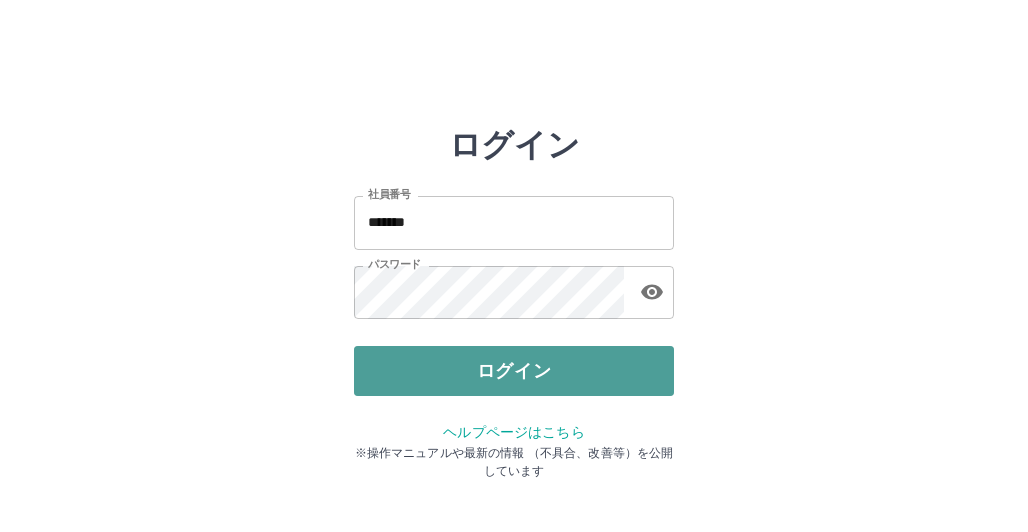 click on "ログイン" at bounding box center [514, 371] 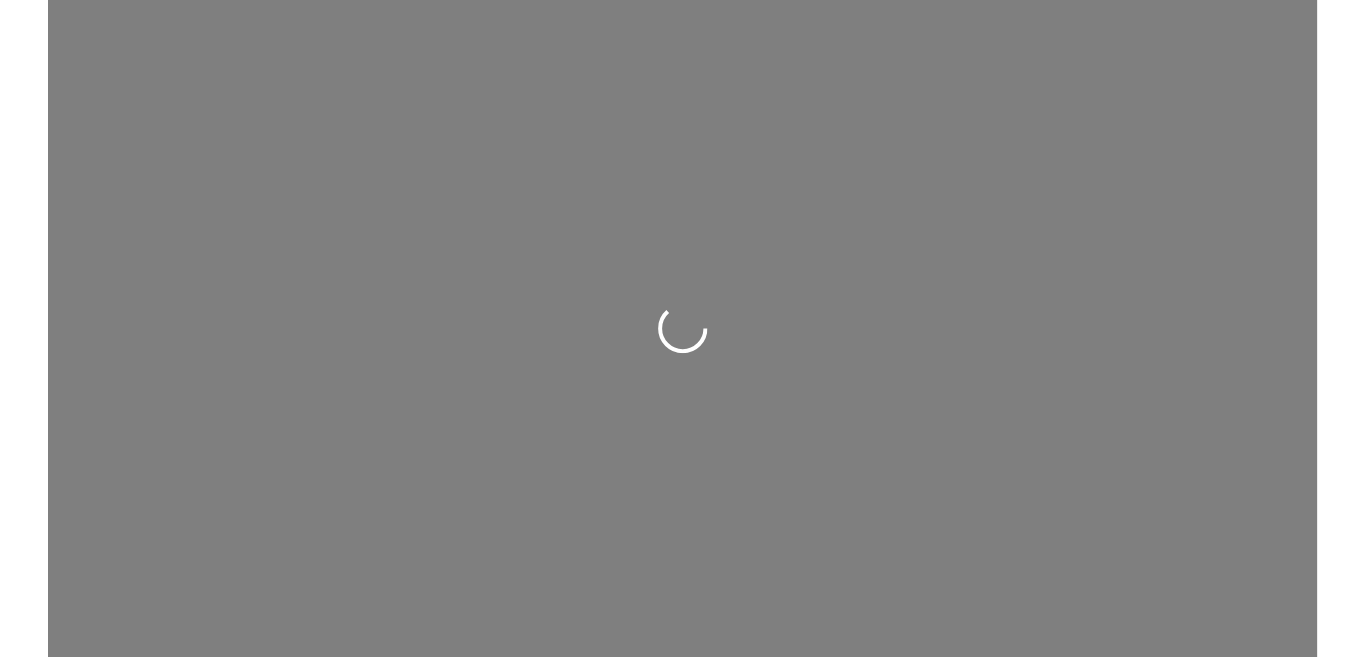 scroll, scrollTop: 0, scrollLeft: 0, axis: both 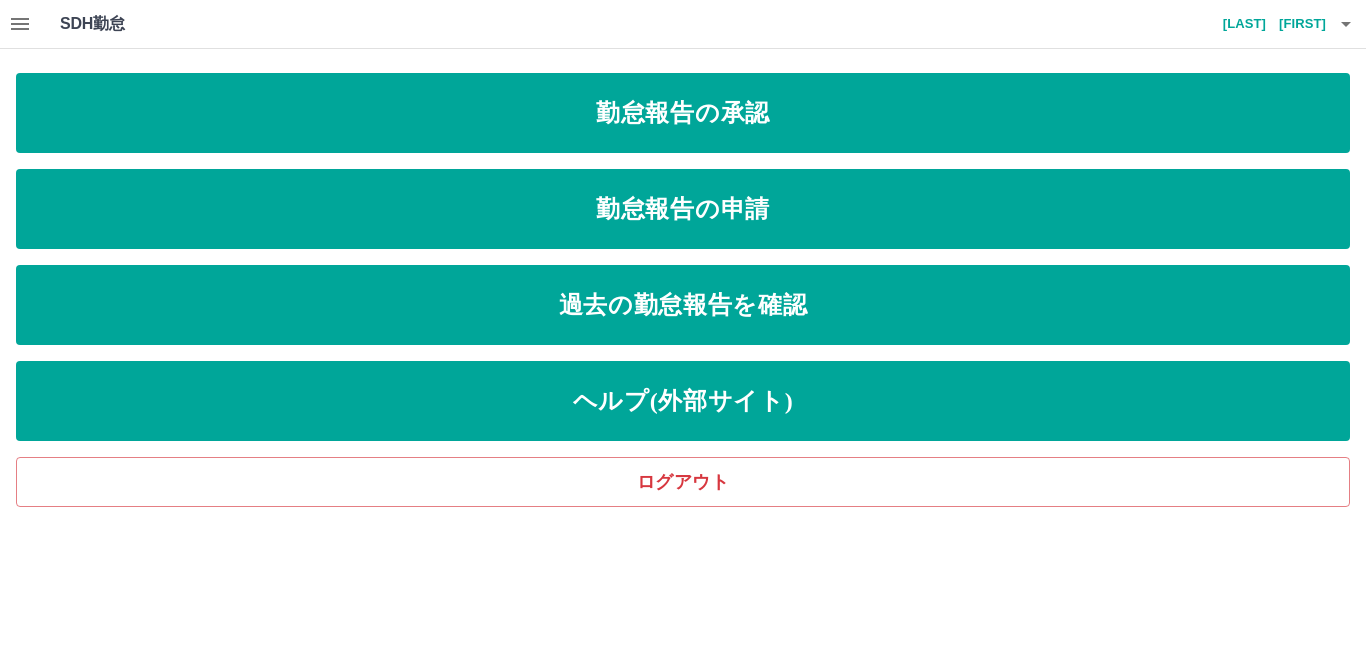click 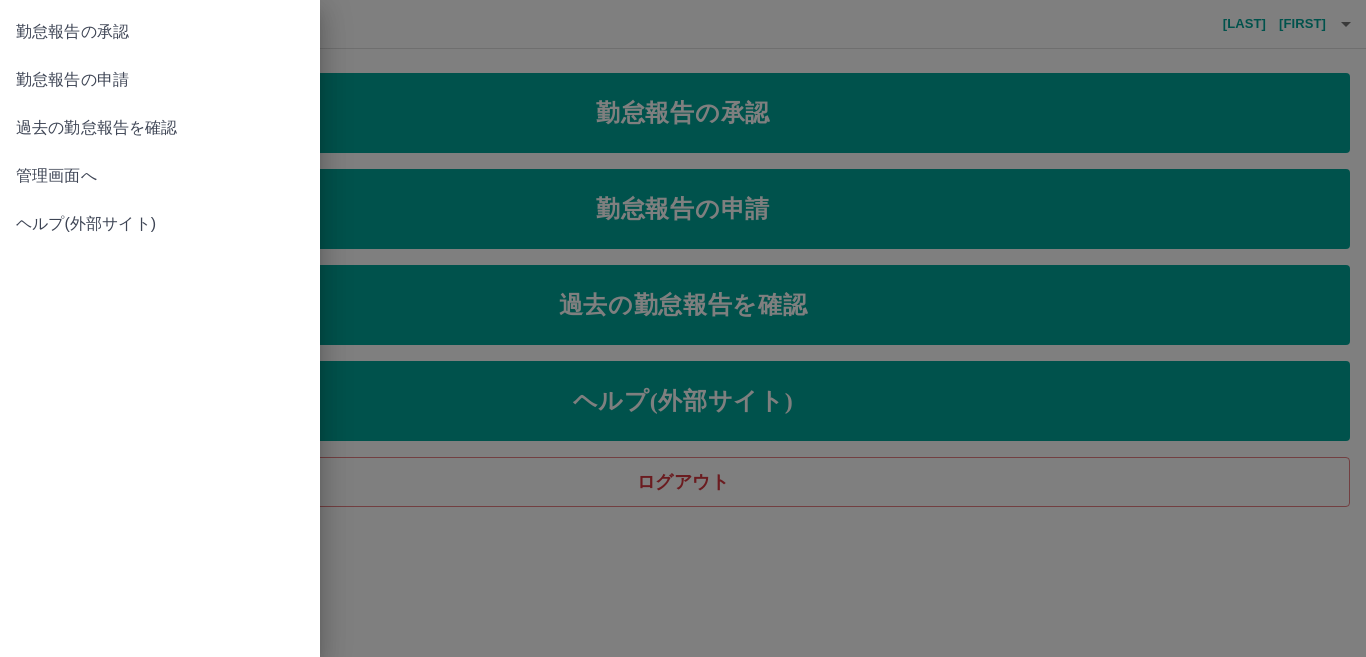 click at bounding box center (683, 328) 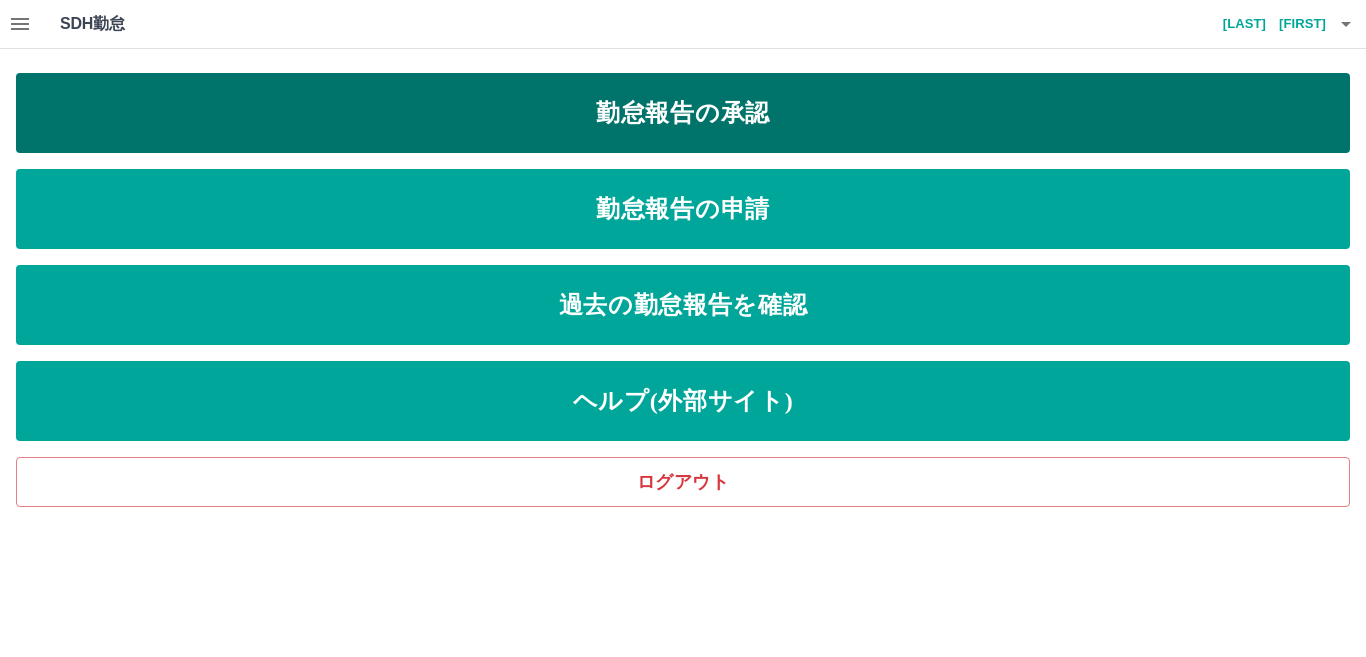 click on "勤怠報告の承認" at bounding box center (683, 113) 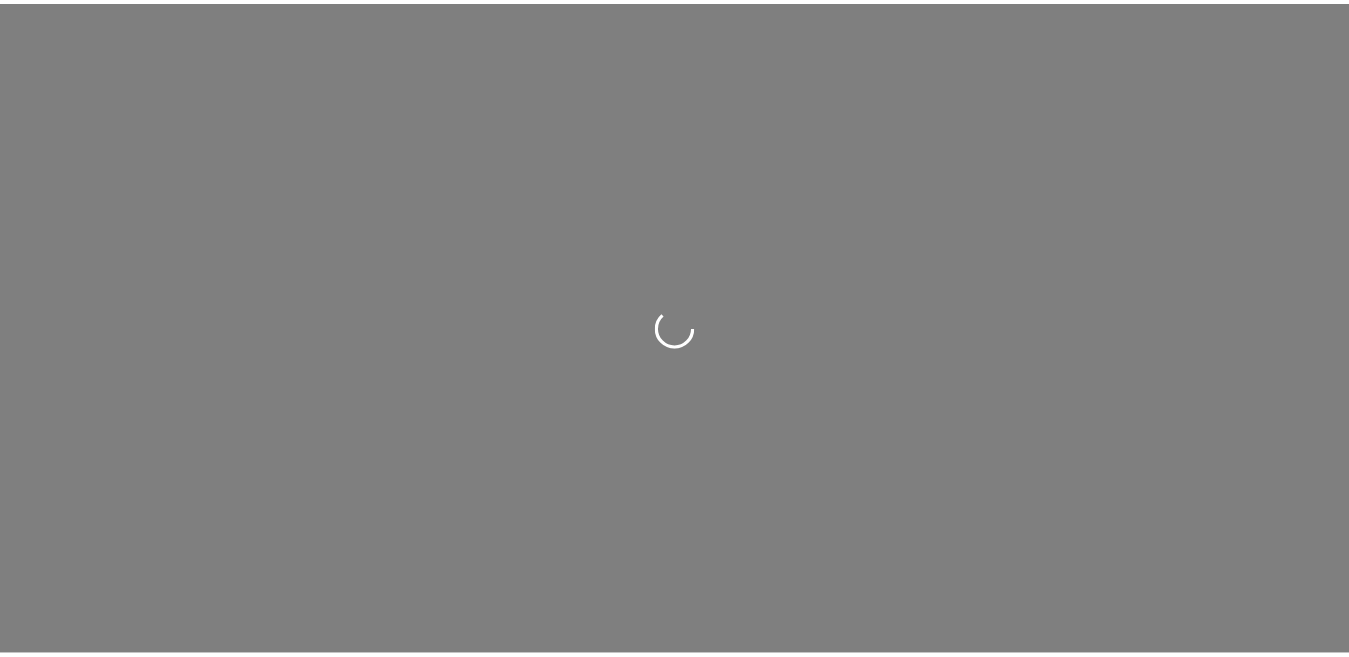 scroll, scrollTop: 0, scrollLeft: 0, axis: both 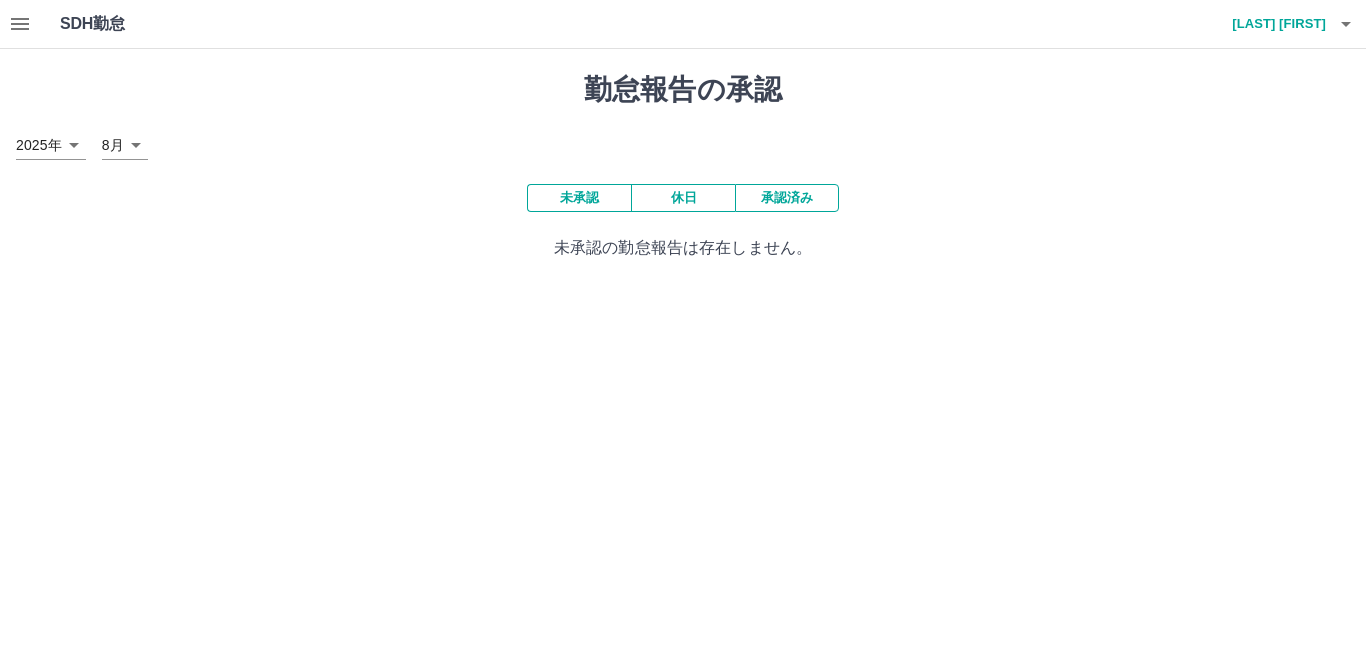 click on "SDH勤怠 永田　絵里佳 勤怠報告の承認 2025年 **** 8月 * 未承認 休日 承認済み 未承認の勤怠報告は存在しません。" at bounding box center (683, 142) 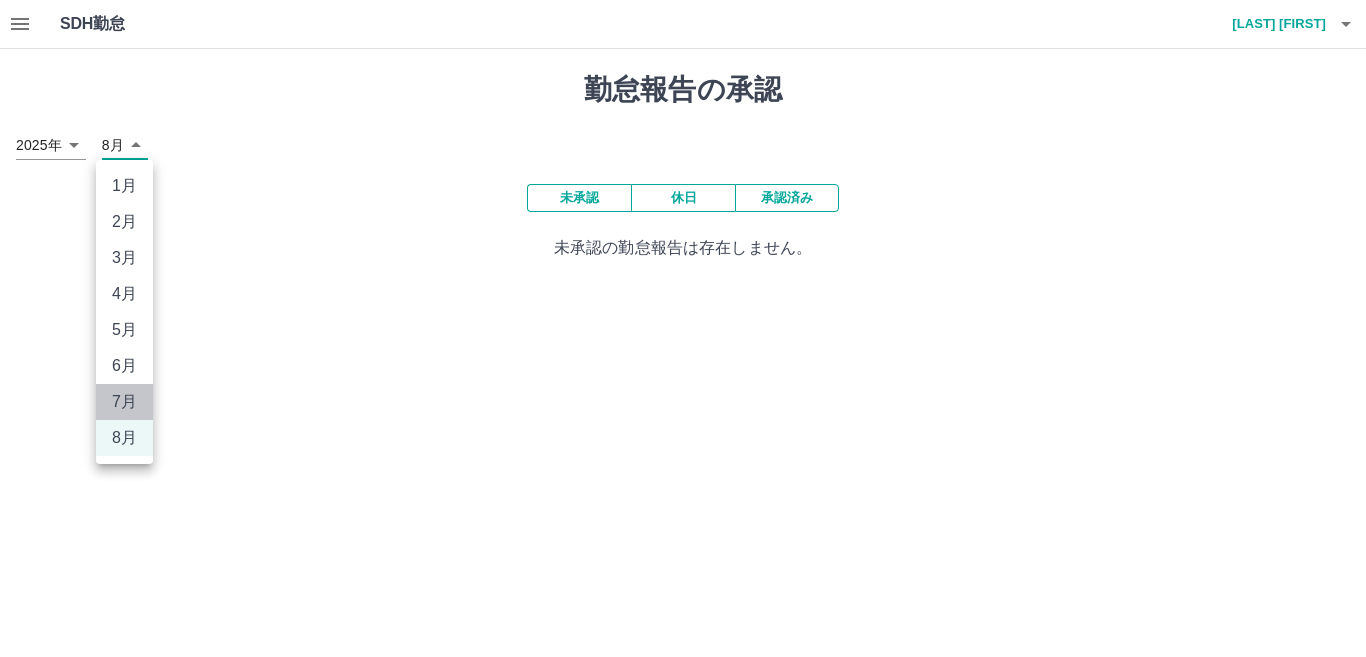click on "7月" at bounding box center [124, 402] 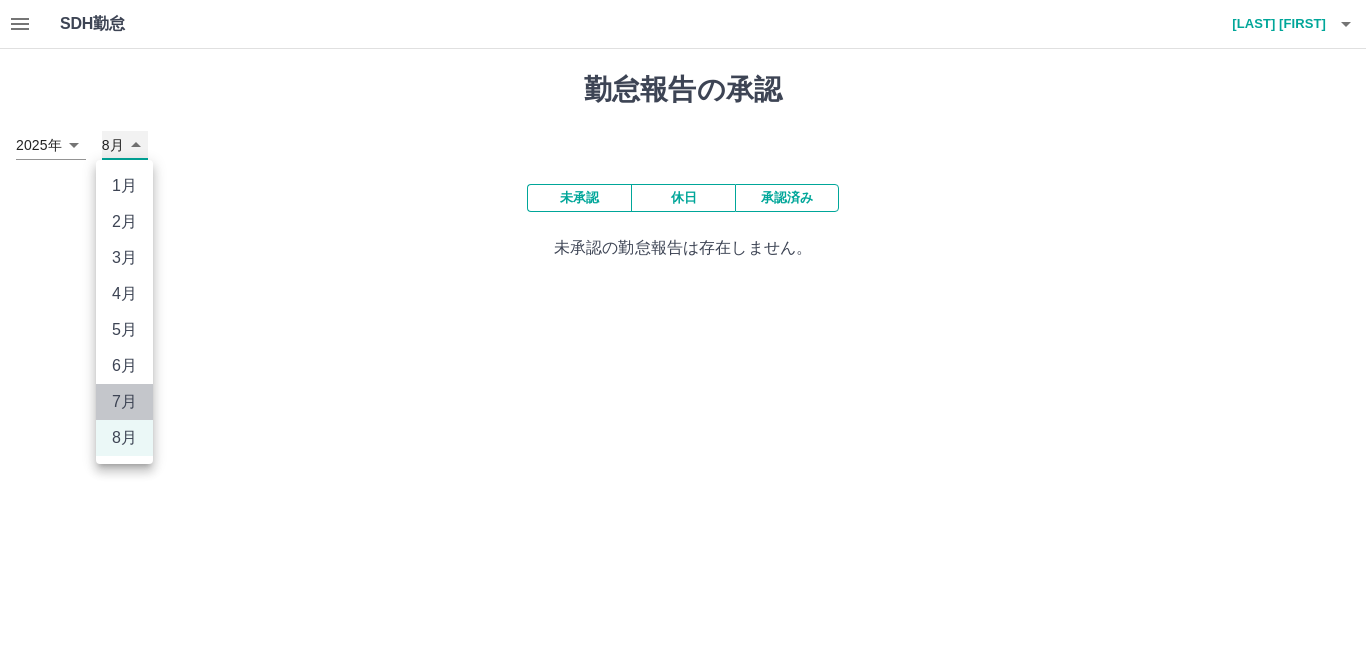 type on "*" 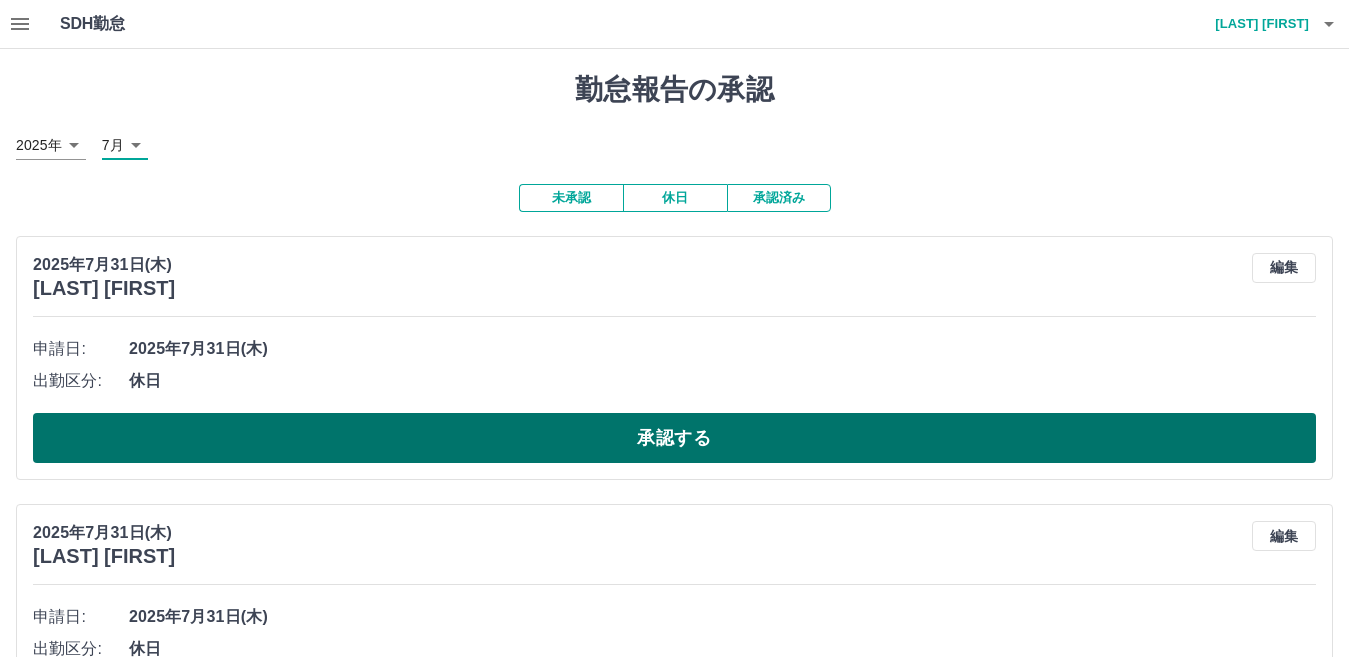 click on "承認する" at bounding box center [674, 438] 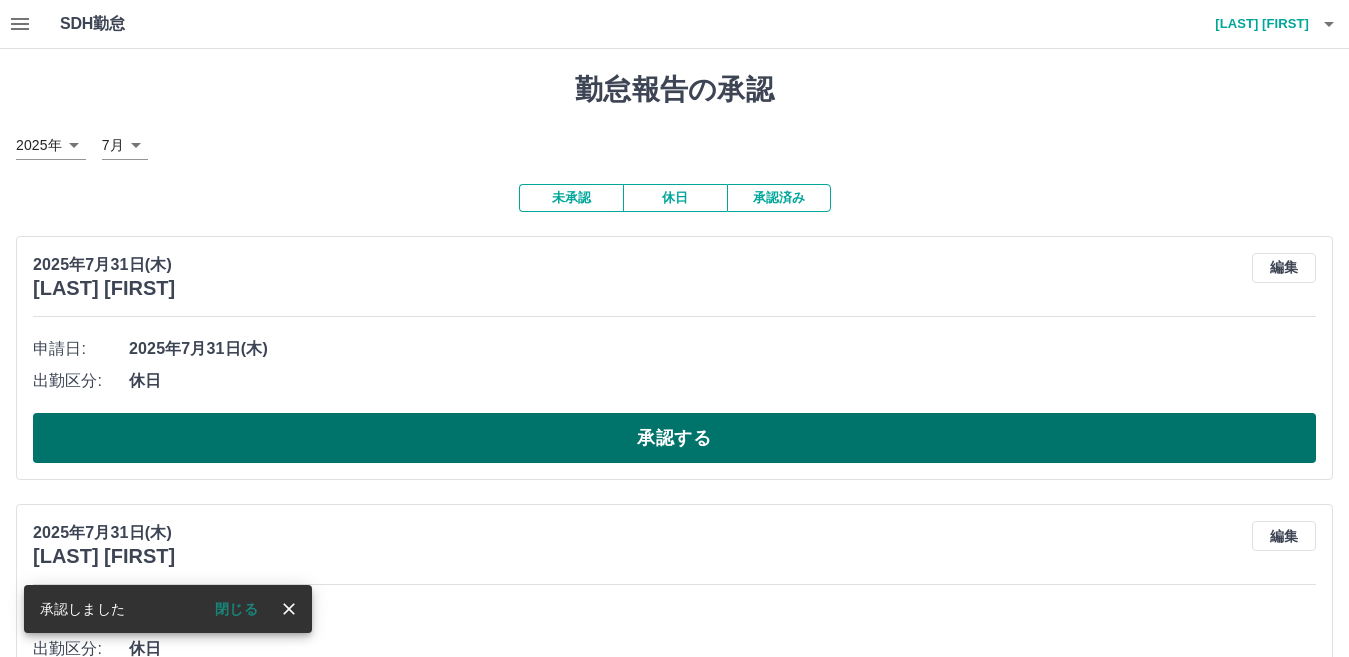 click on "承認する" at bounding box center (674, 438) 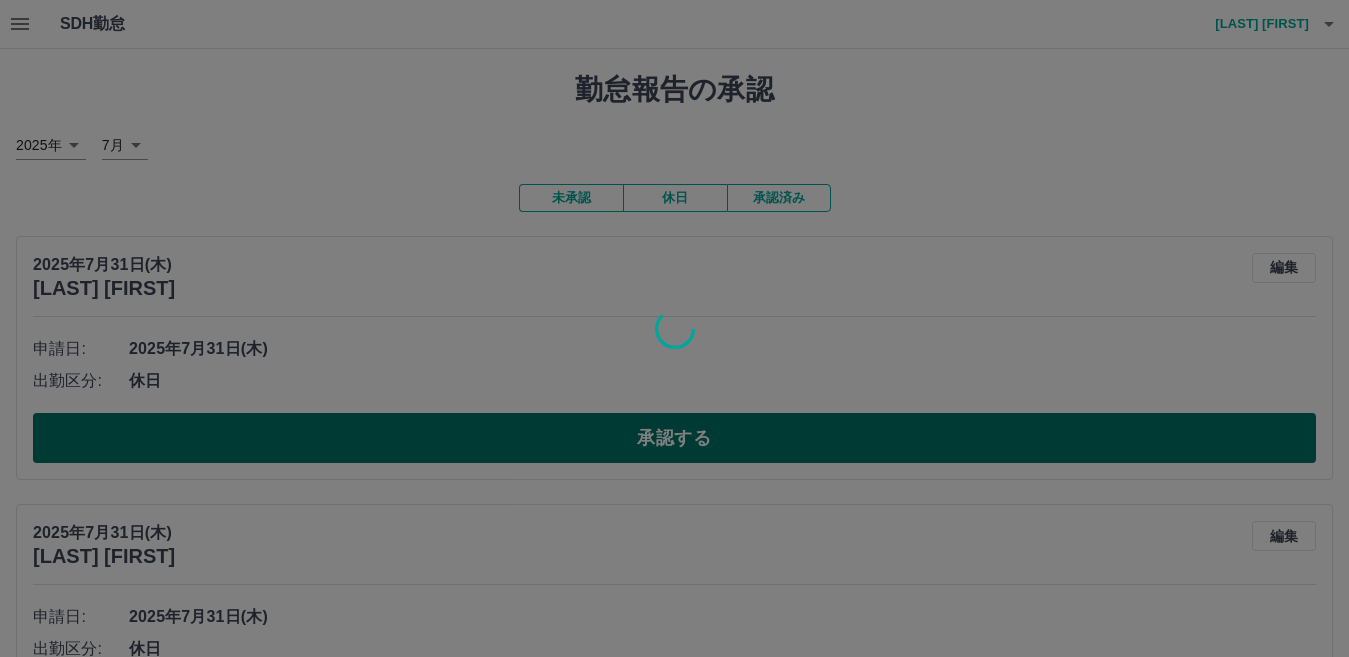 scroll, scrollTop: 100, scrollLeft: 0, axis: vertical 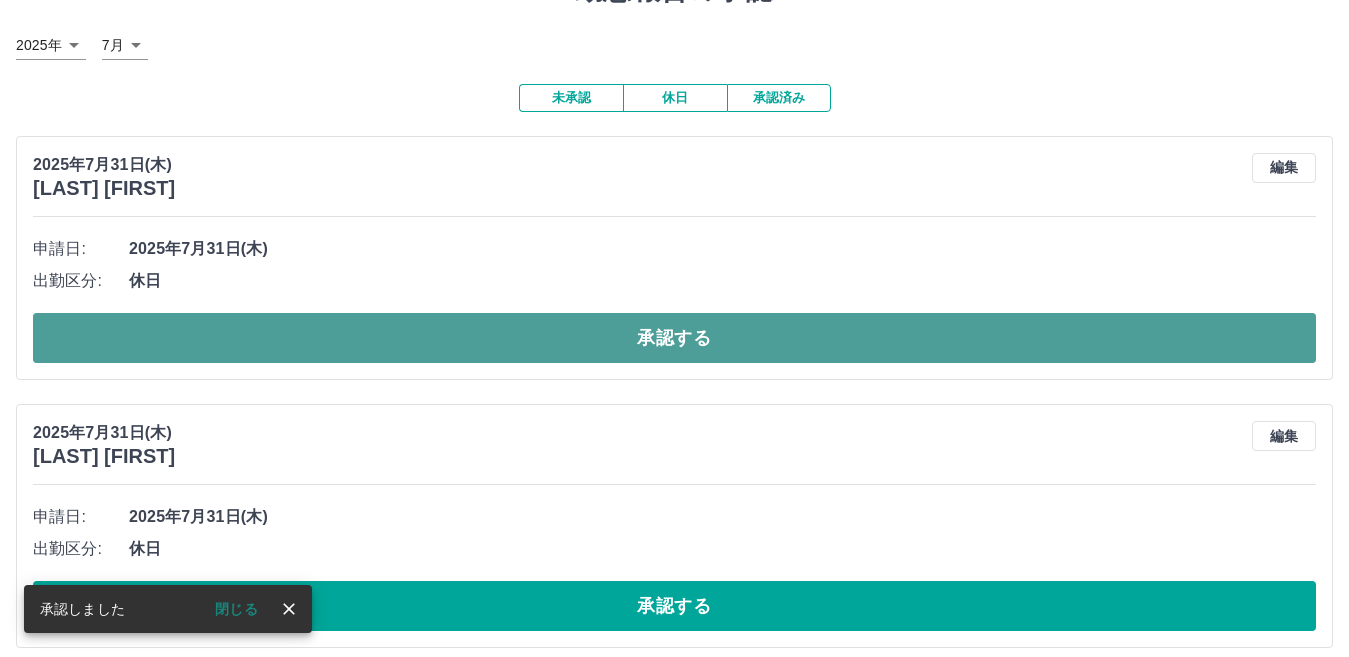 click on "承認する" at bounding box center [674, 338] 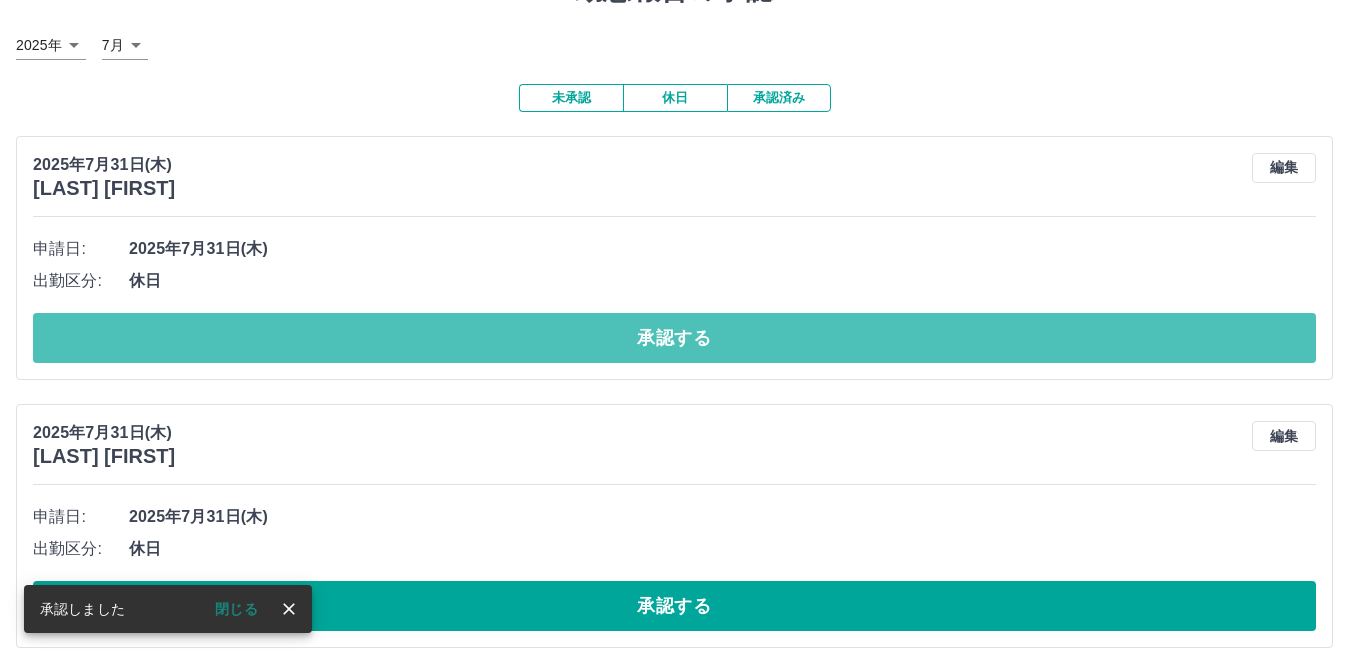 click on "承認する" at bounding box center (674, 338) 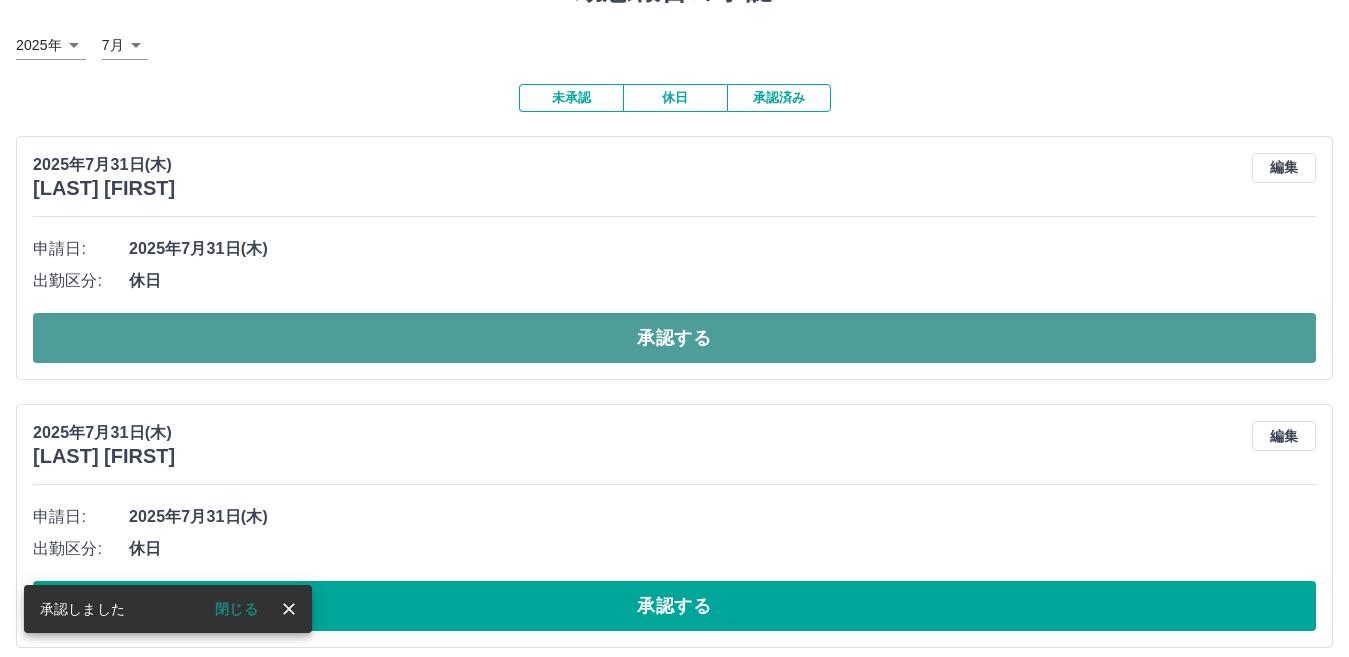 click on "承認する" at bounding box center [674, 338] 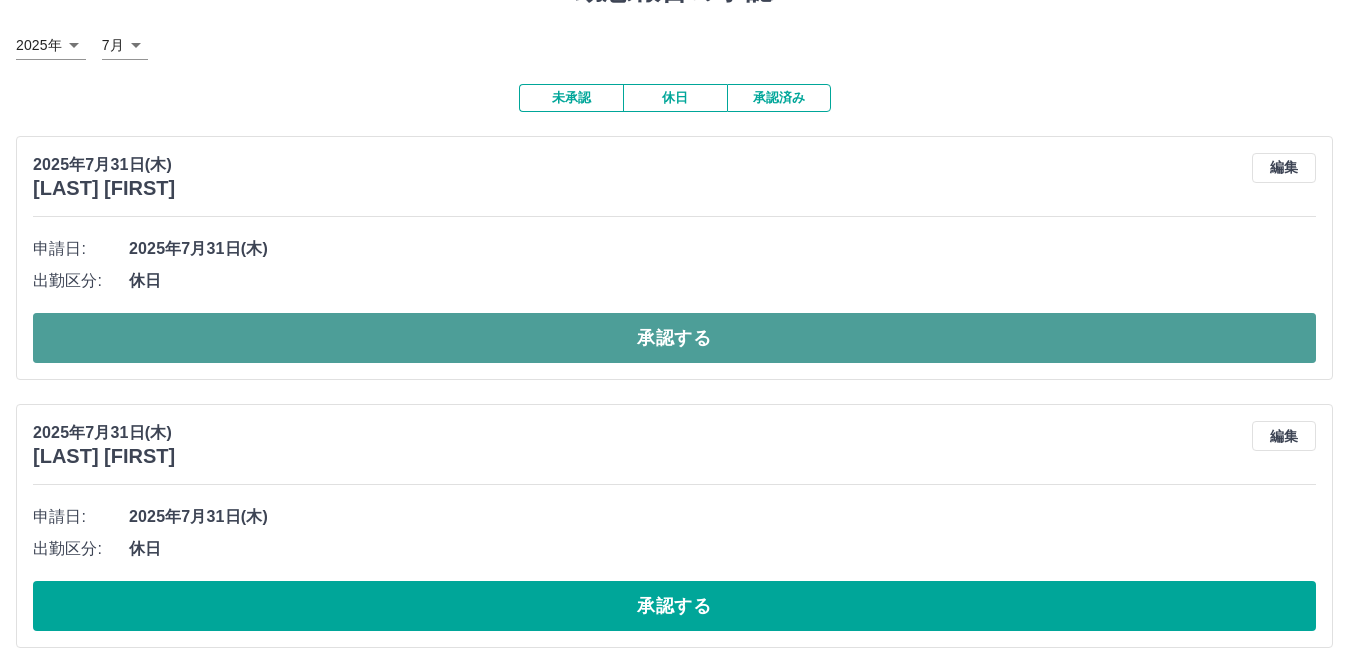 drag, startPoint x: 698, startPoint y: 331, endPoint x: 702, endPoint y: 351, distance: 20.396078 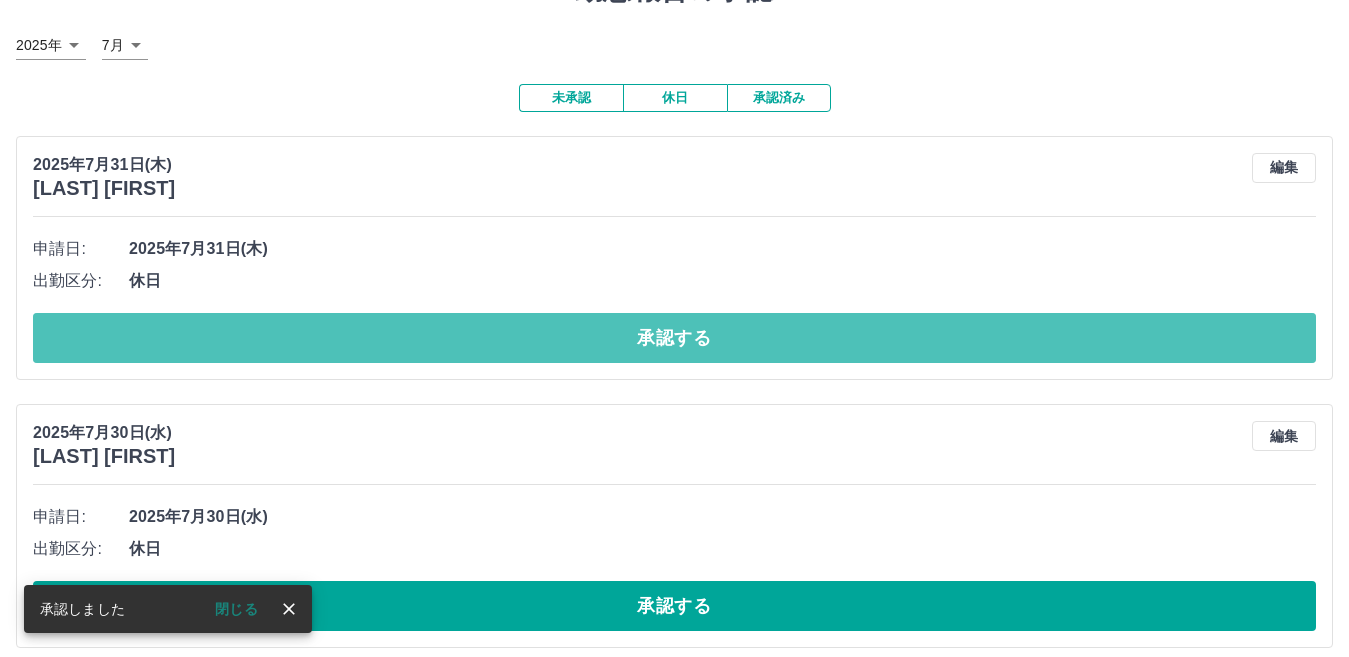 click on "承認する" at bounding box center [674, 338] 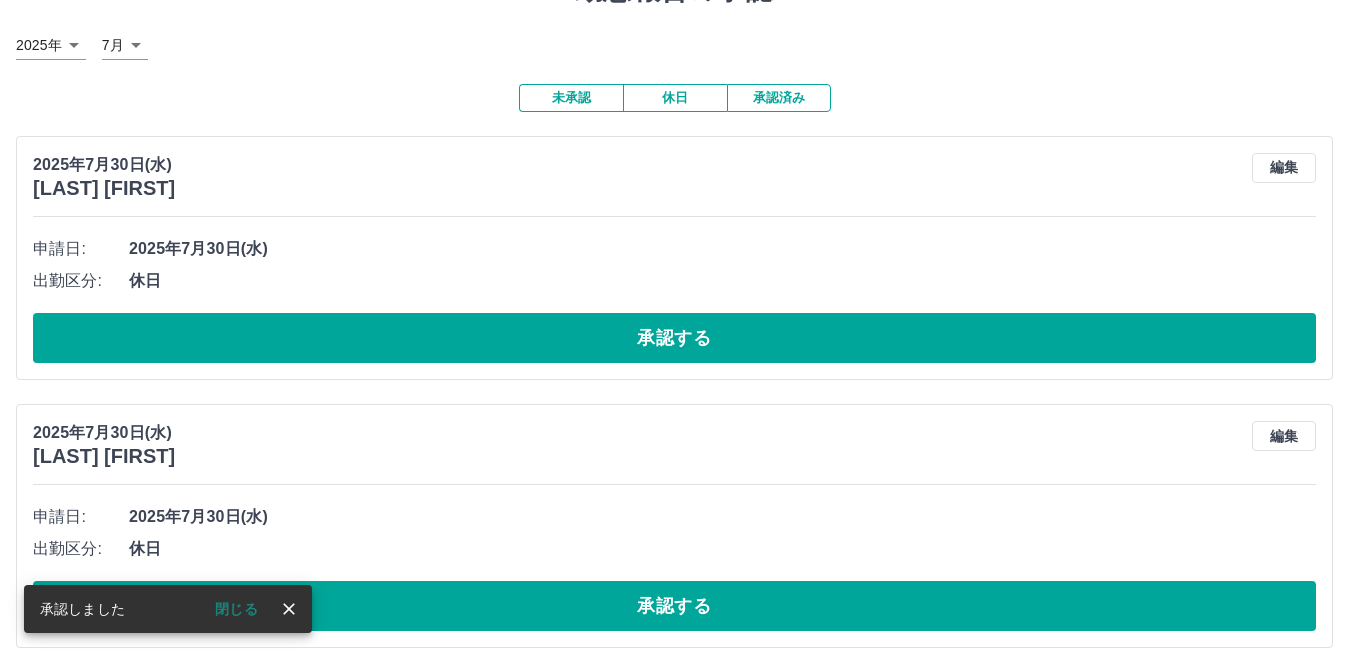 click on "承認する" at bounding box center (674, 338) 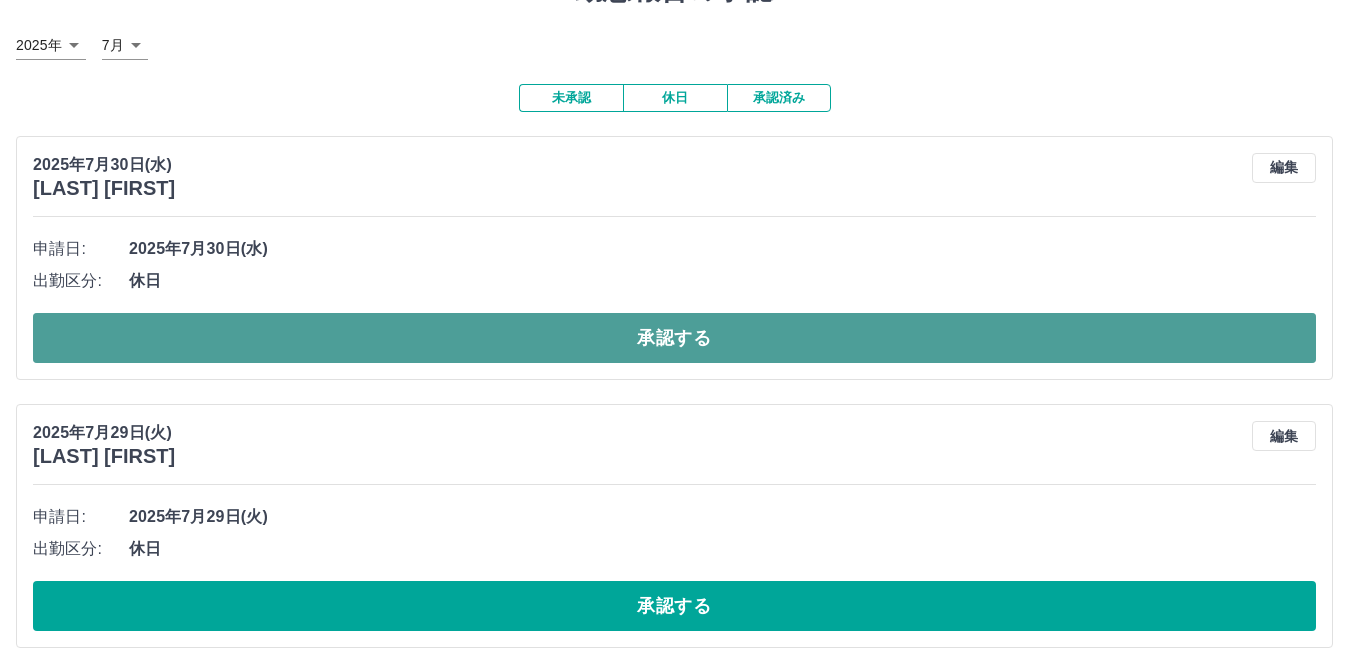 click on "承認する" at bounding box center (674, 338) 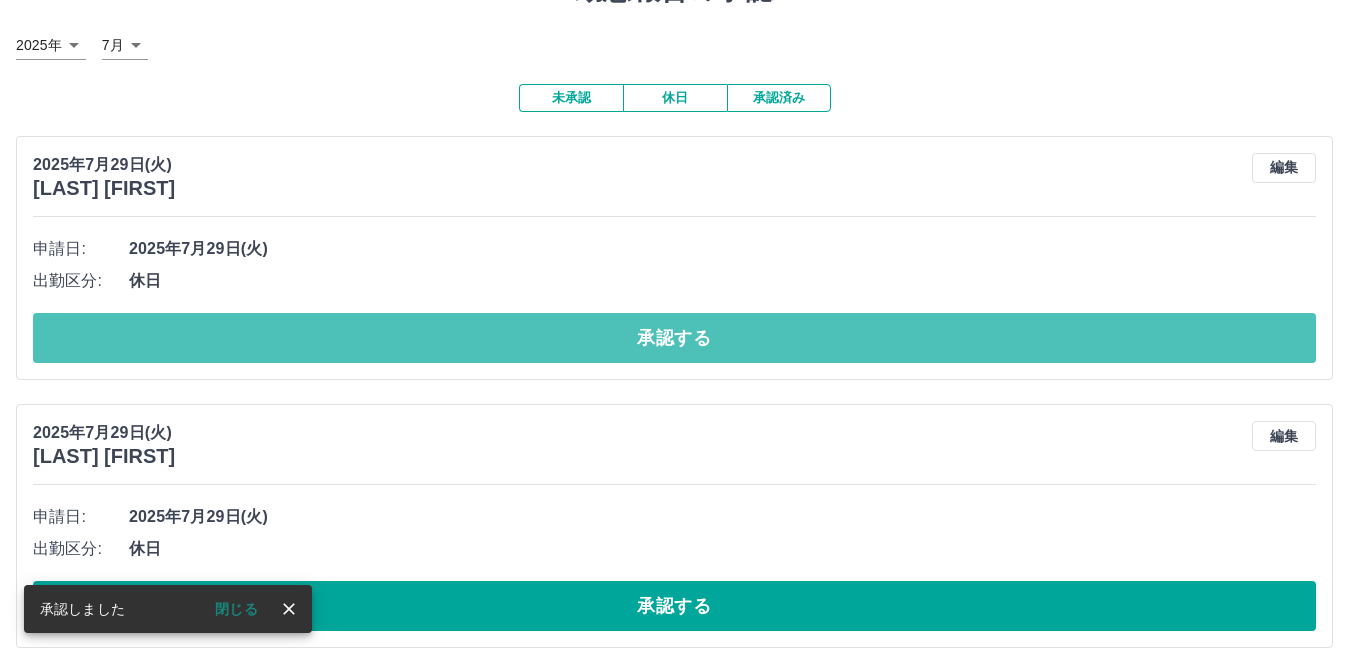 click on "承認する" at bounding box center [674, 338] 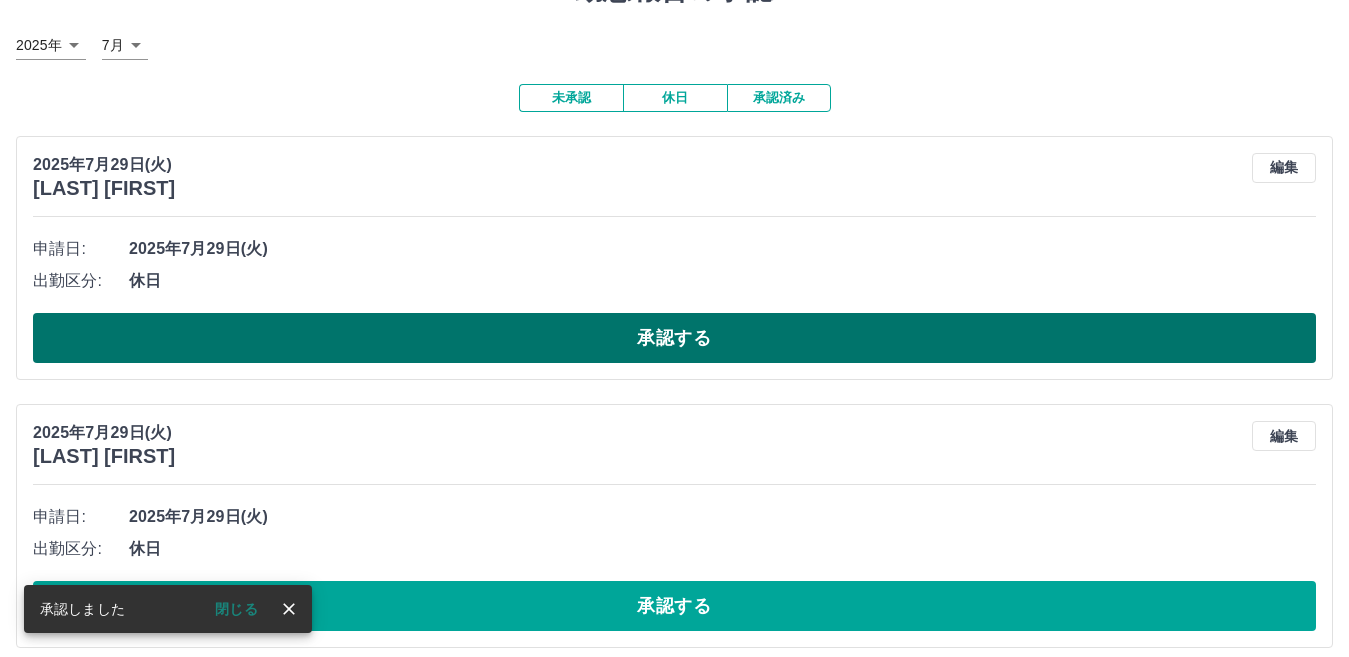click on "承認する" at bounding box center [674, 338] 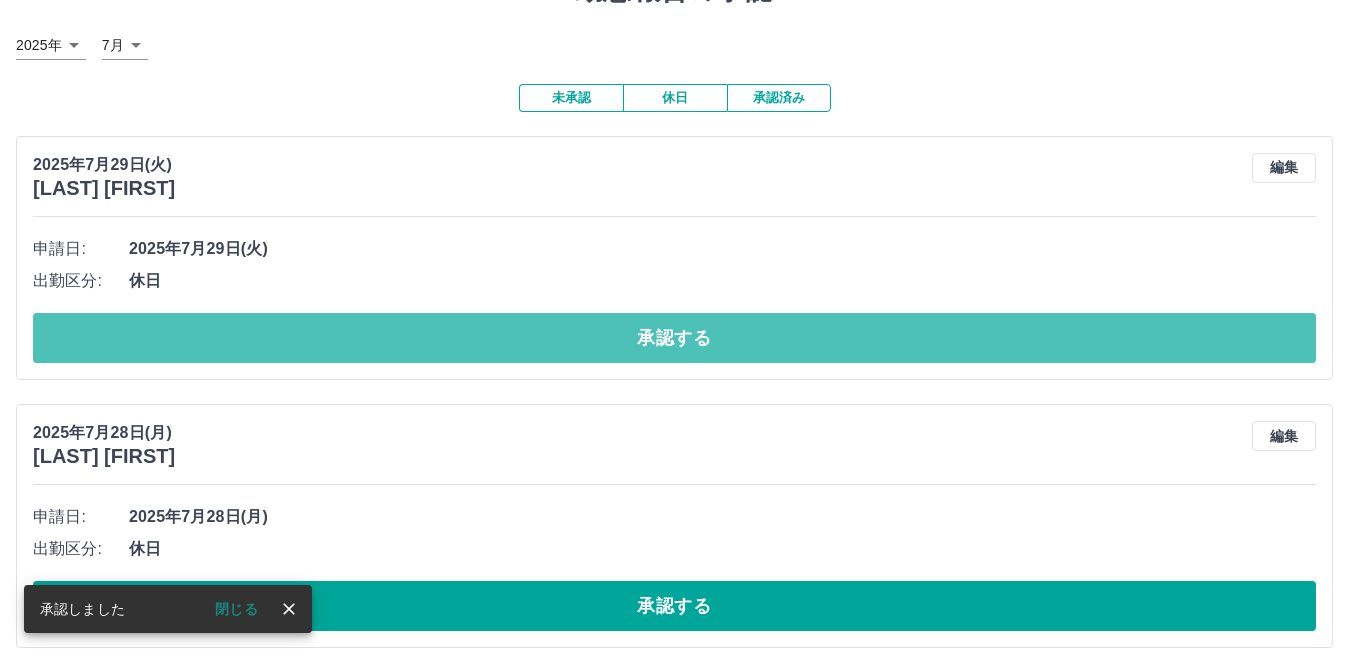 click on "承認する" at bounding box center (674, 338) 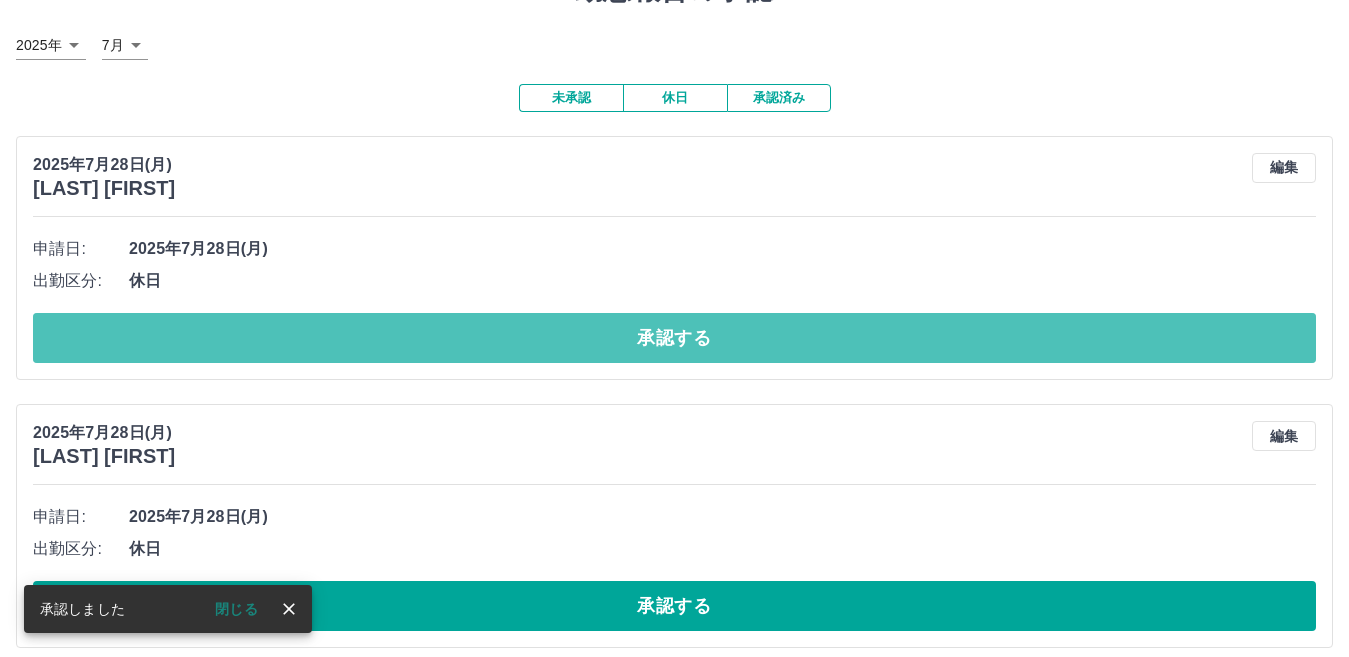 click on "承認する" at bounding box center (674, 338) 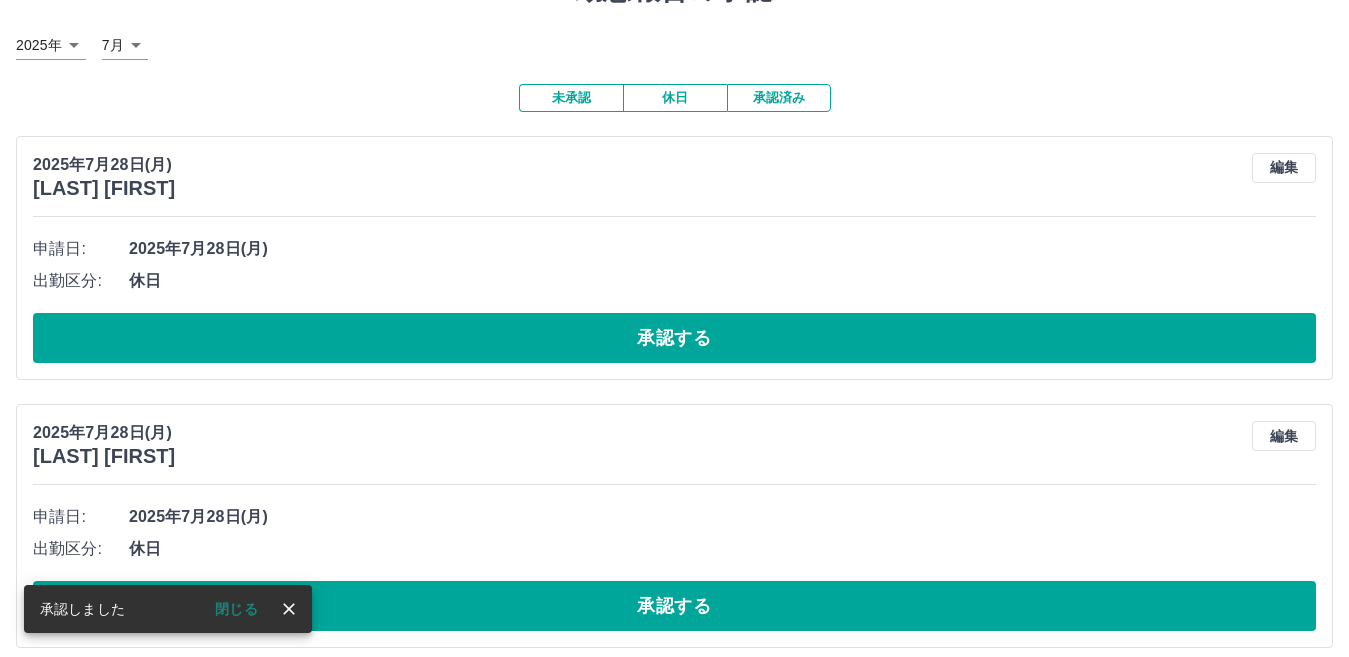 click on "承認する" at bounding box center [674, 338] 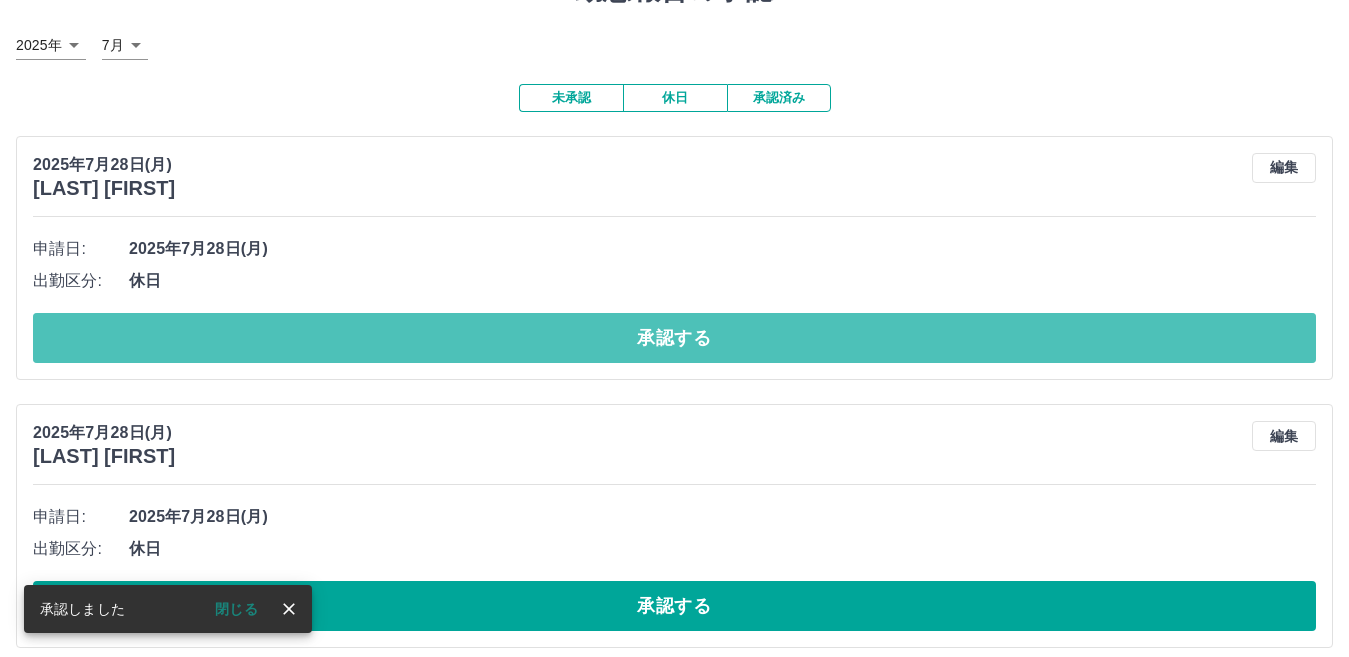 click on "承認する" at bounding box center [674, 338] 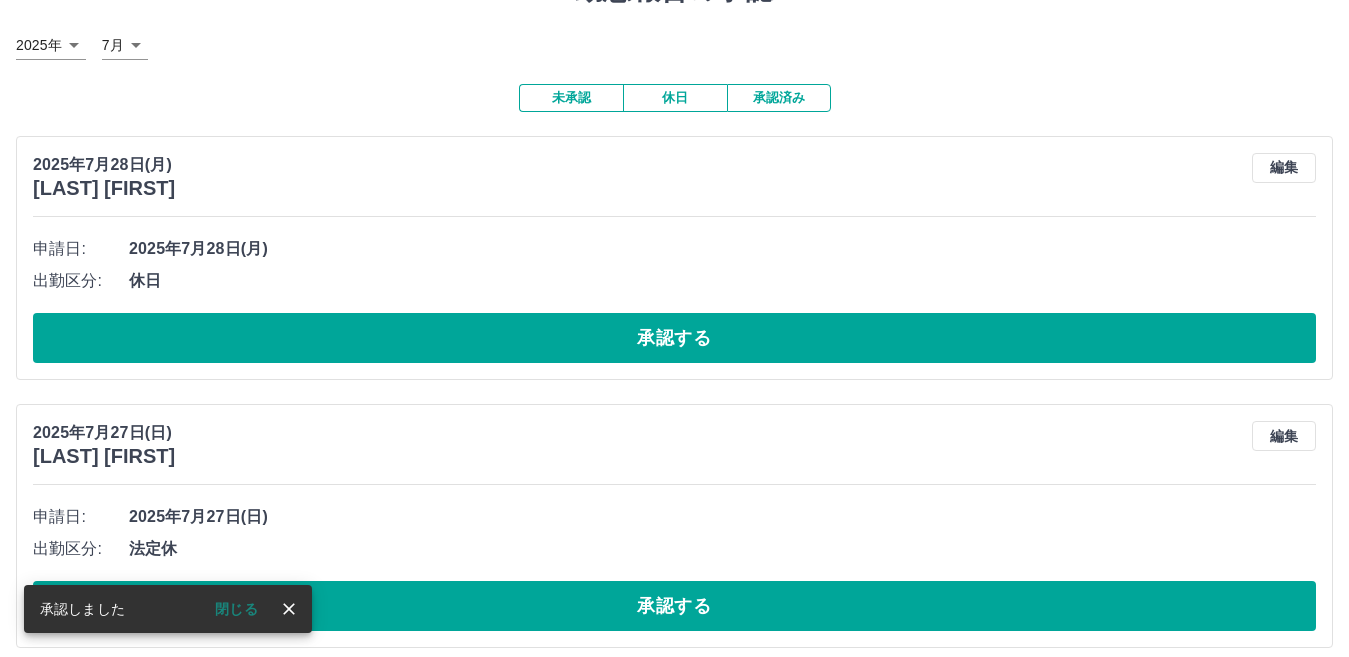 click on "承認する" at bounding box center (674, 338) 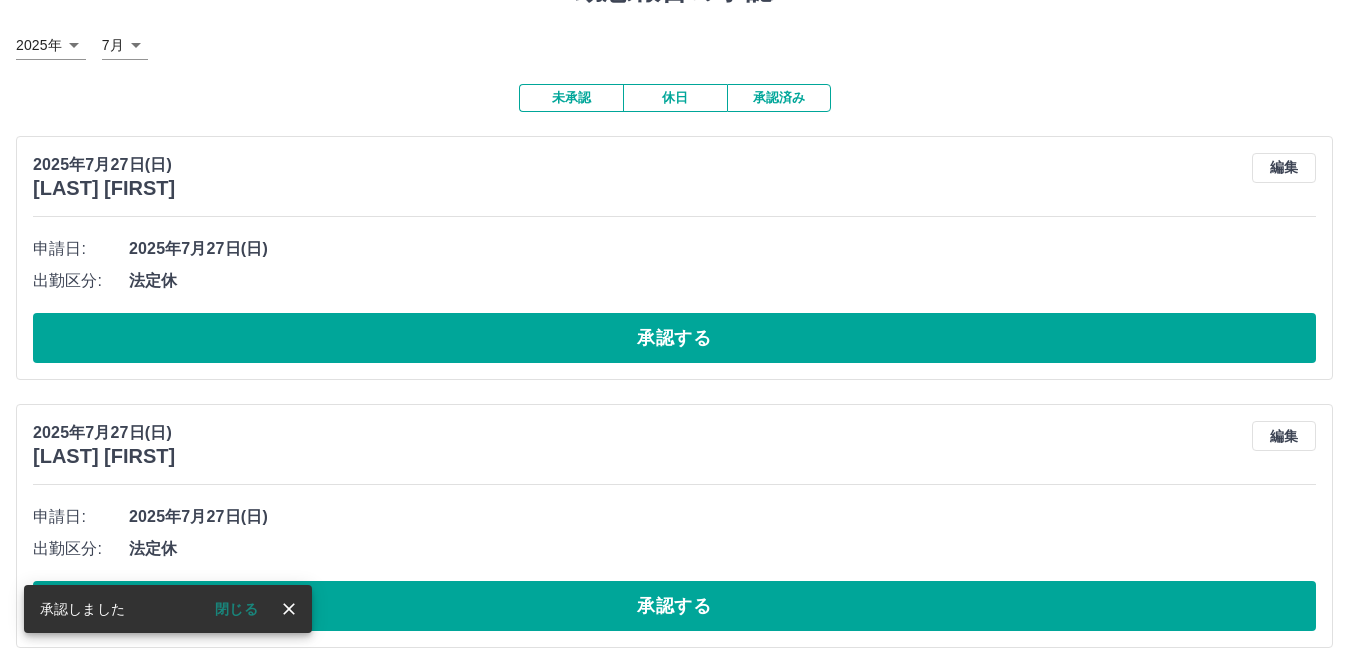 click on "承認する" at bounding box center [674, 338] 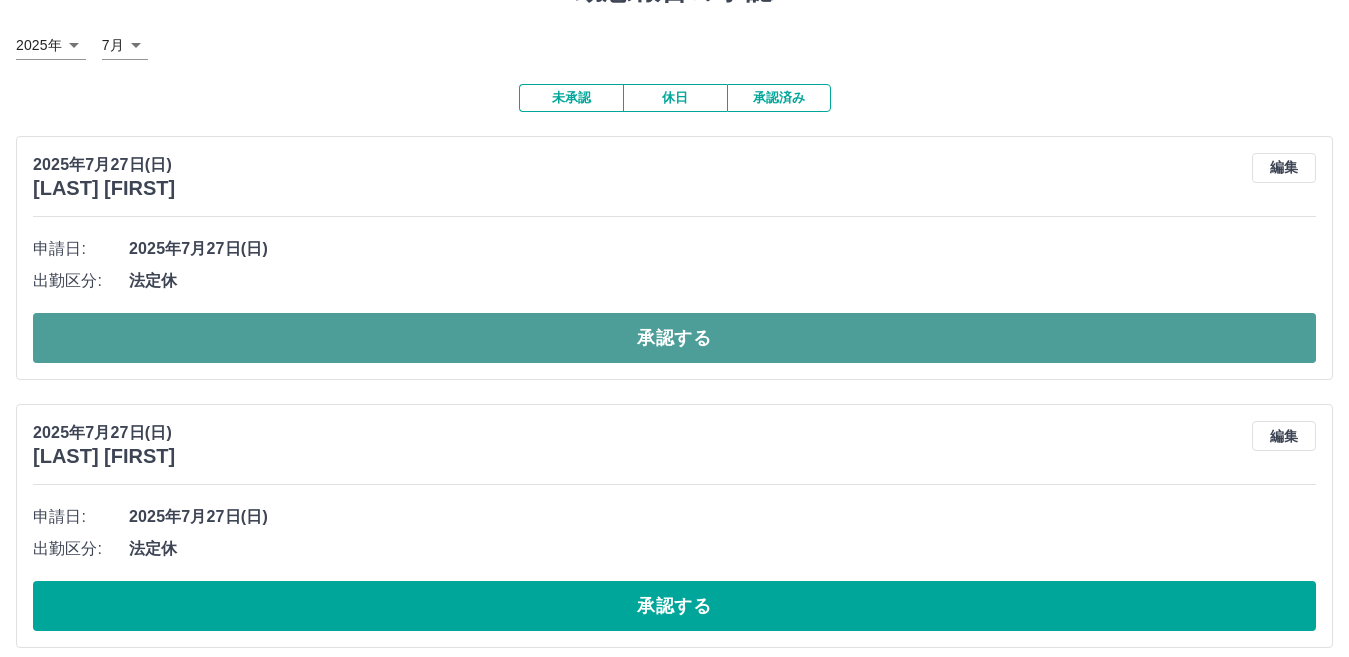 click on "承認する" at bounding box center [674, 338] 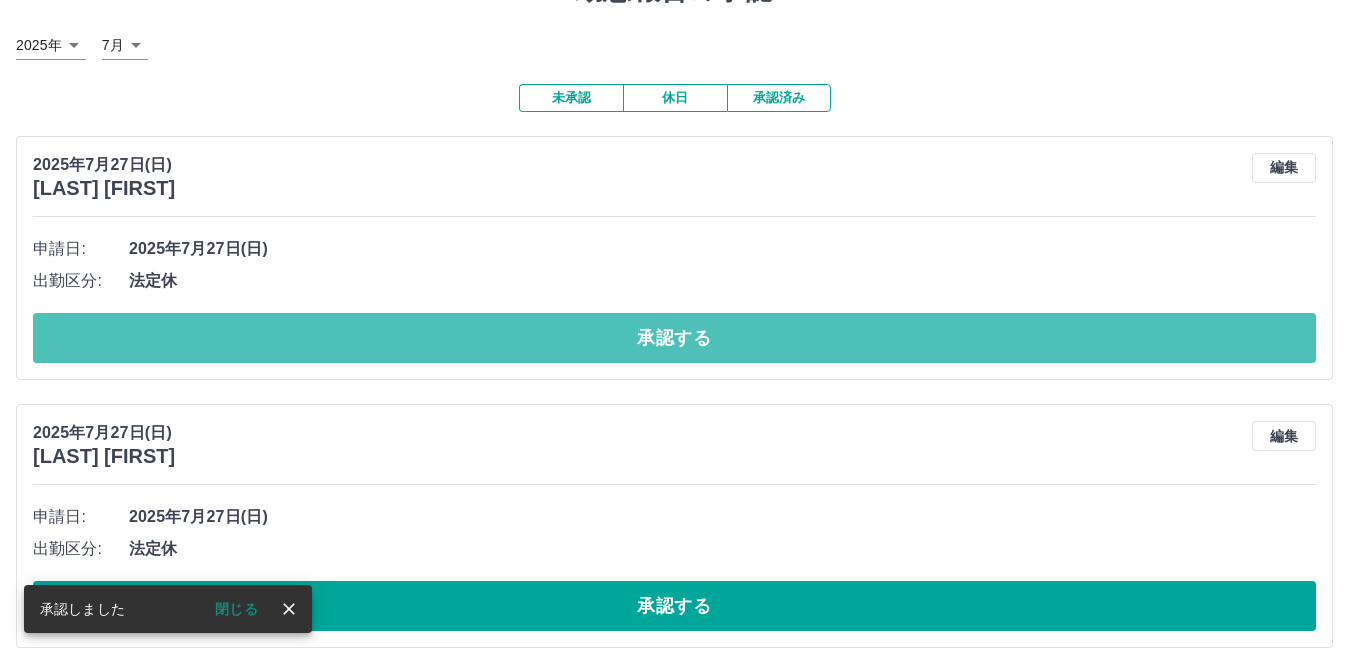 click on "承認する" at bounding box center [674, 338] 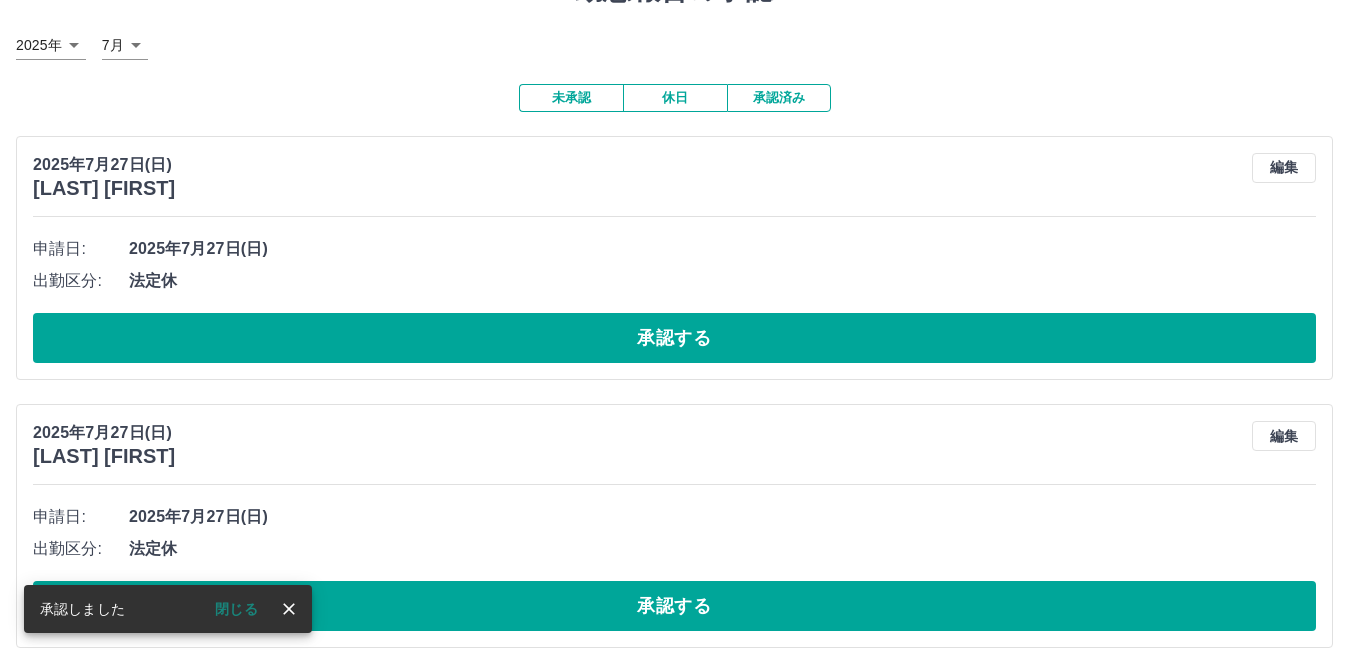 click on "承認する" at bounding box center [674, 338] 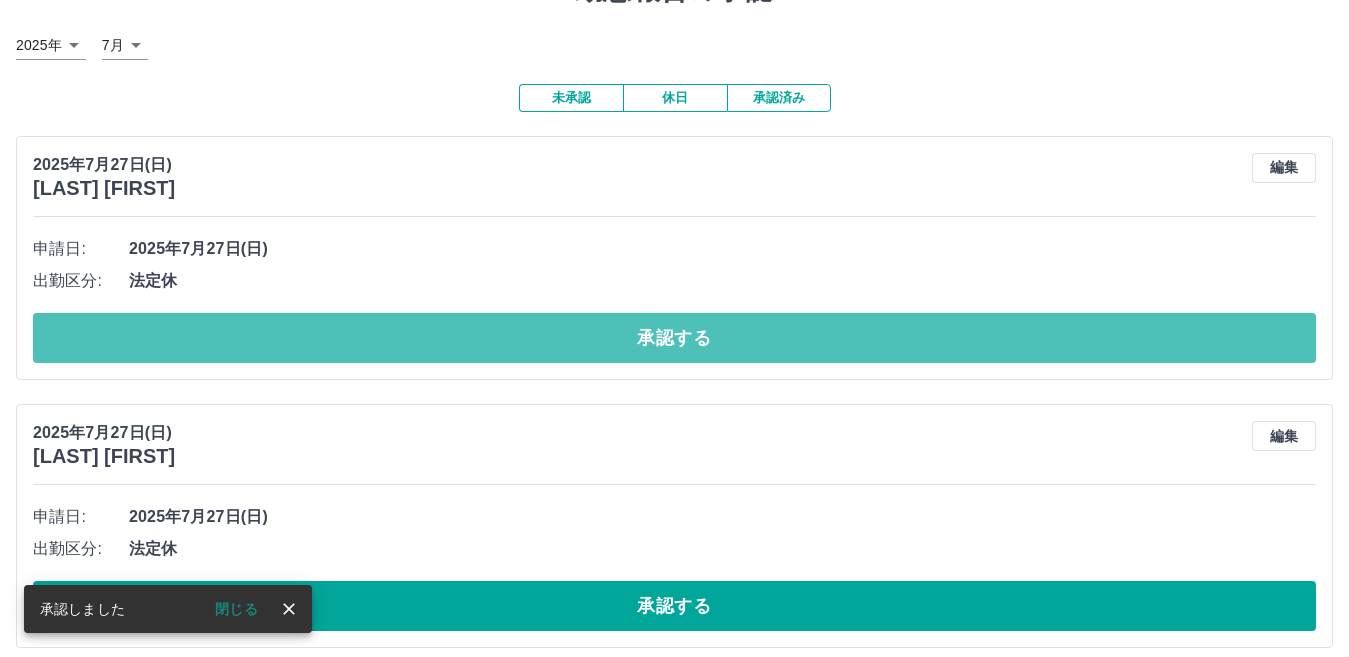 click on "承認する" at bounding box center [674, 338] 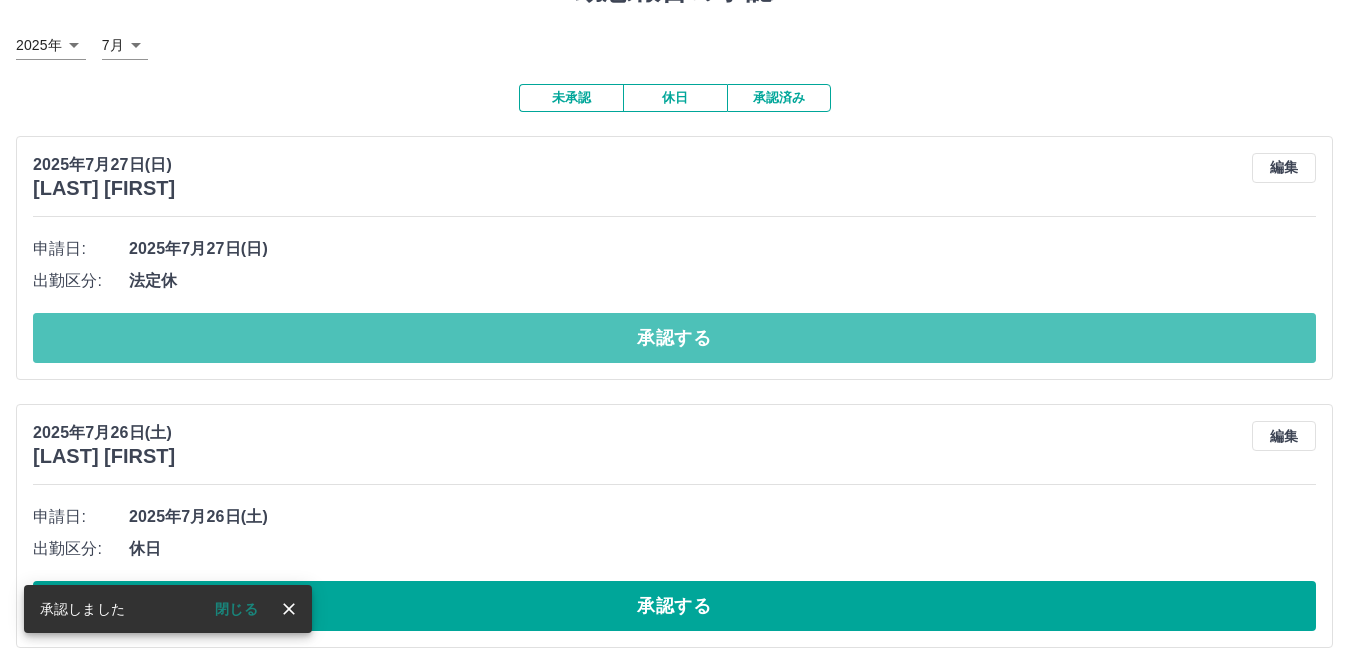 click on "承認する" at bounding box center (674, 338) 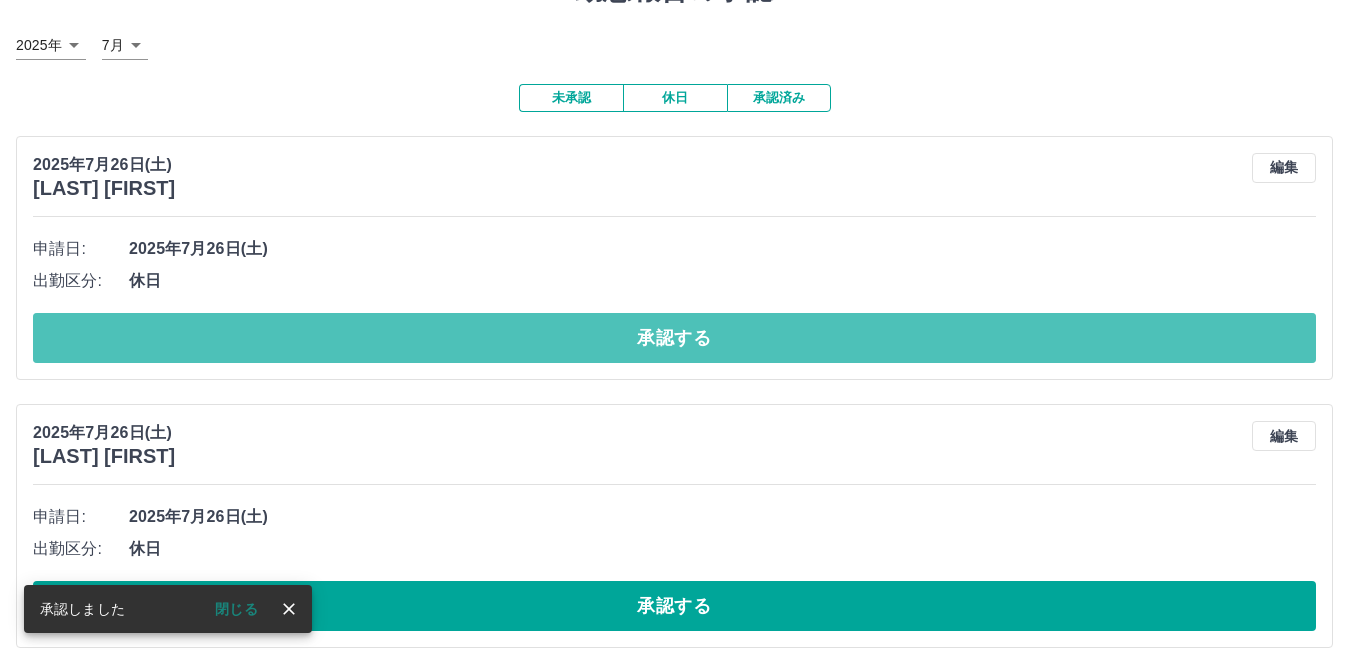 click on "承認する" at bounding box center (674, 338) 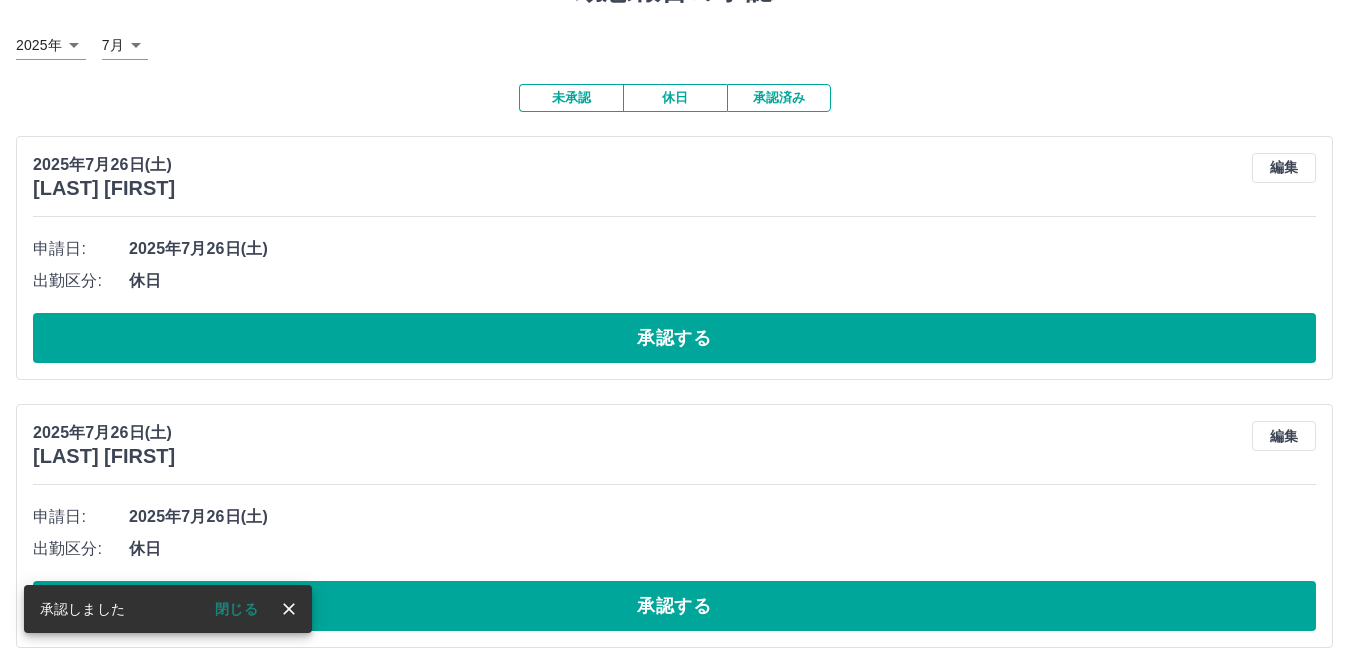 click on "承認する" at bounding box center (674, 338) 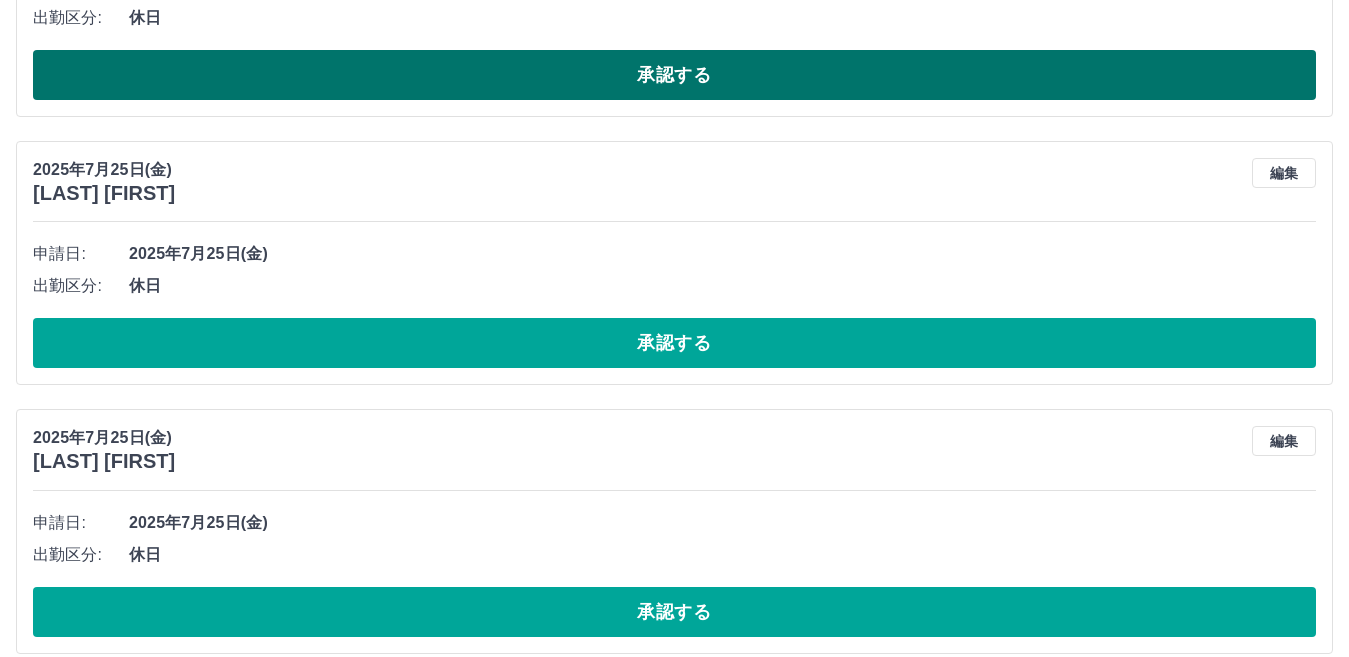 scroll, scrollTop: 400, scrollLeft: 0, axis: vertical 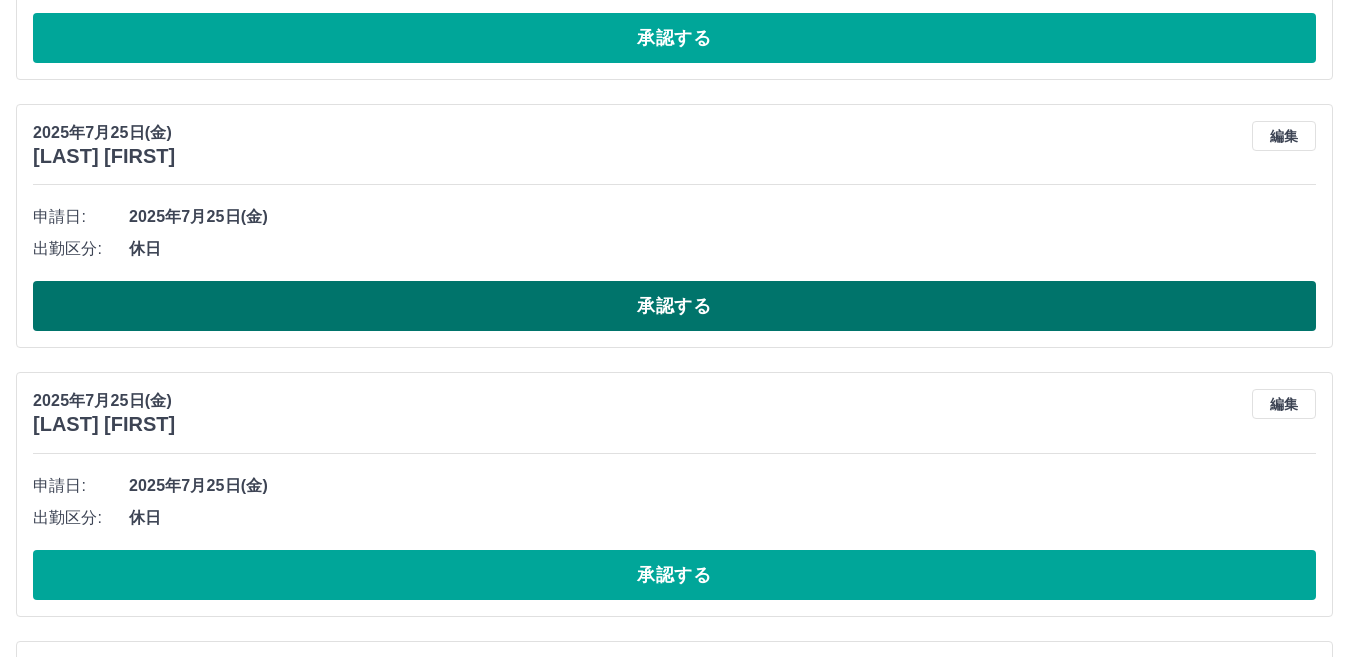 click on "承認する" at bounding box center [674, 306] 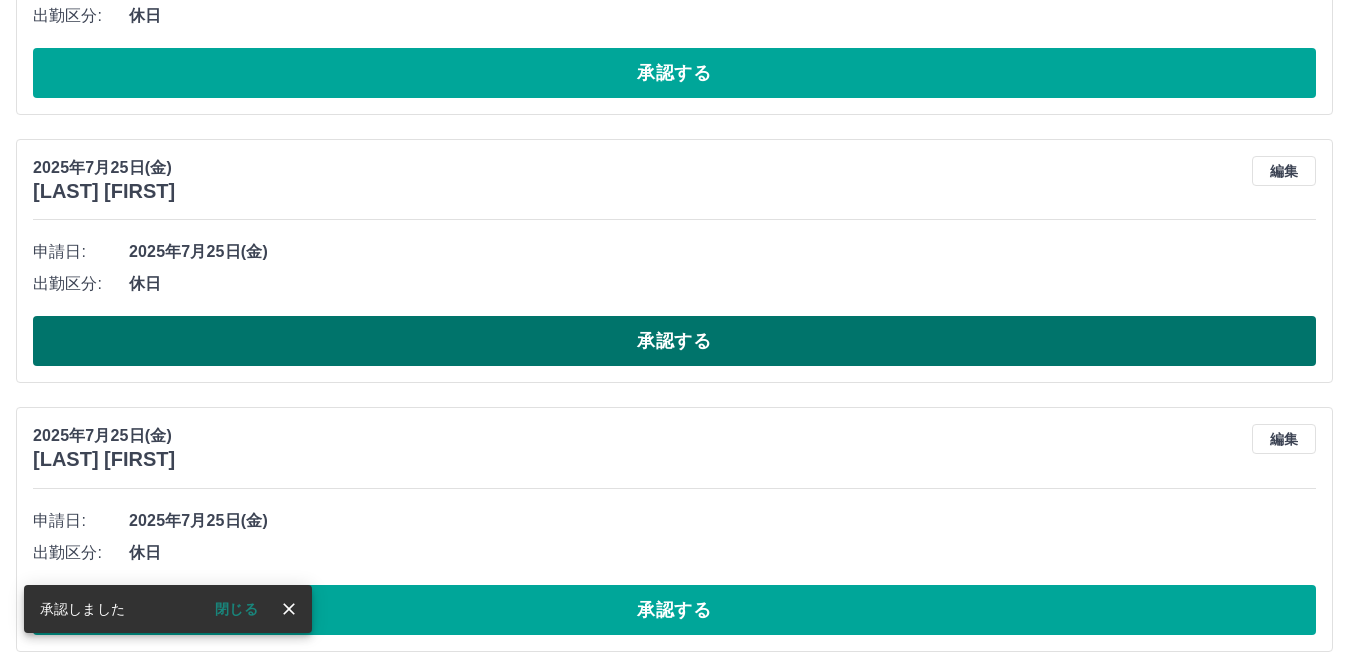 scroll, scrollTop: 400, scrollLeft: 0, axis: vertical 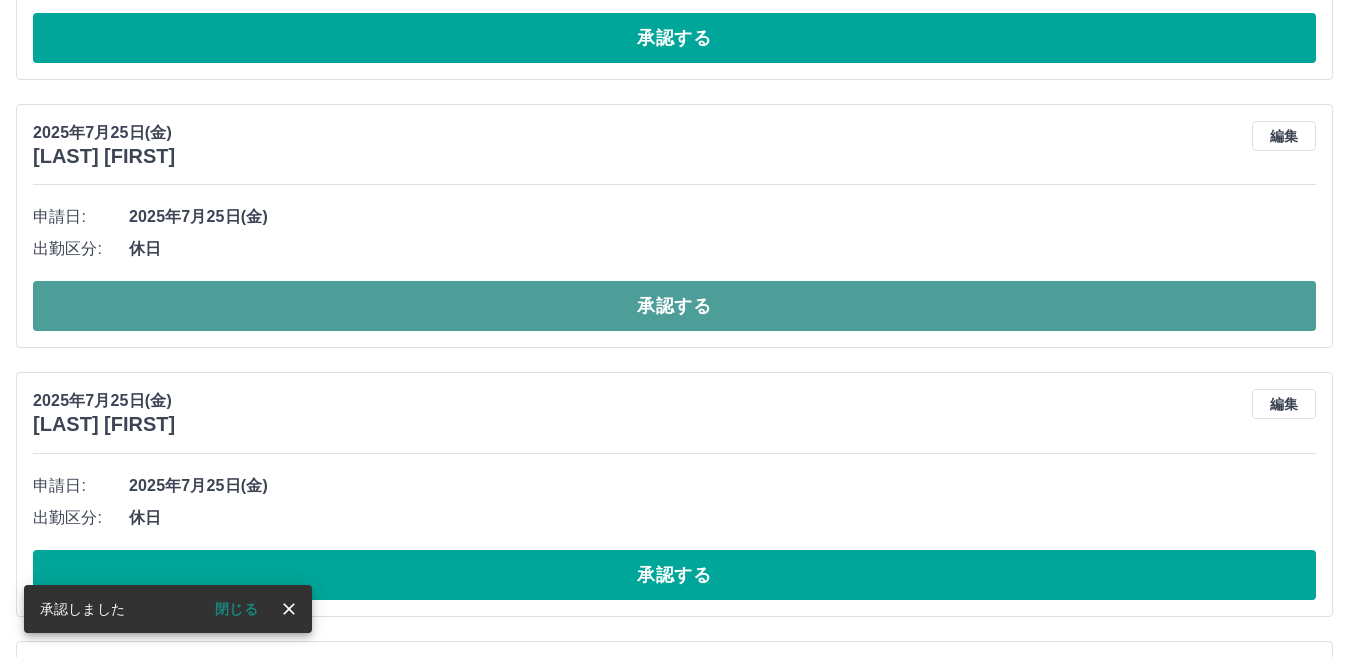 click on "承認する" at bounding box center [674, 306] 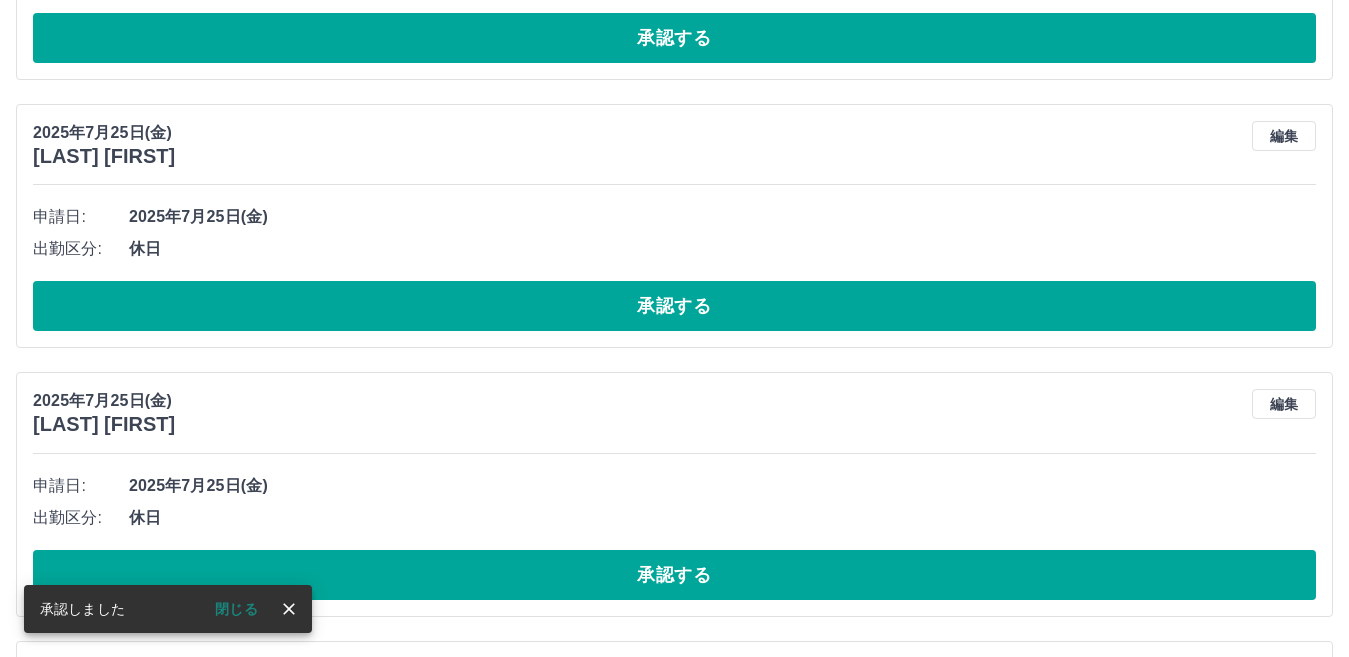 click on "承認する" at bounding box center [674, 306] 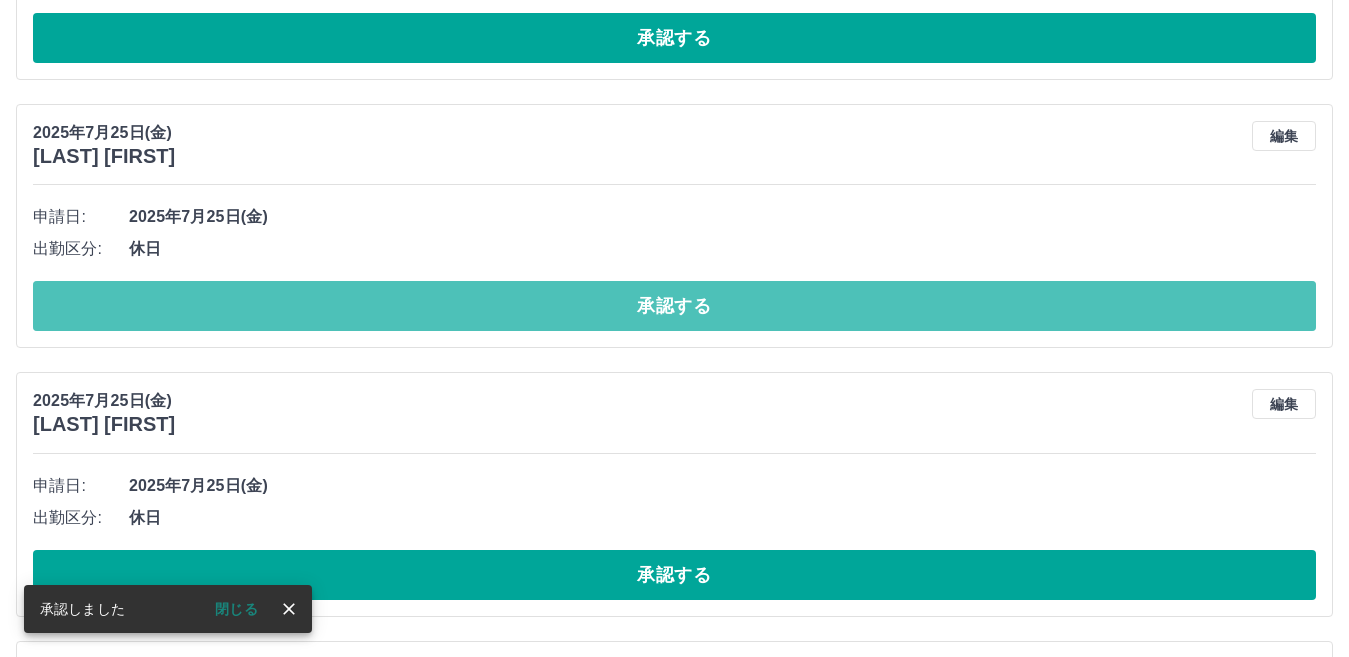 click on "承認する" at bounding box center (674, 306) 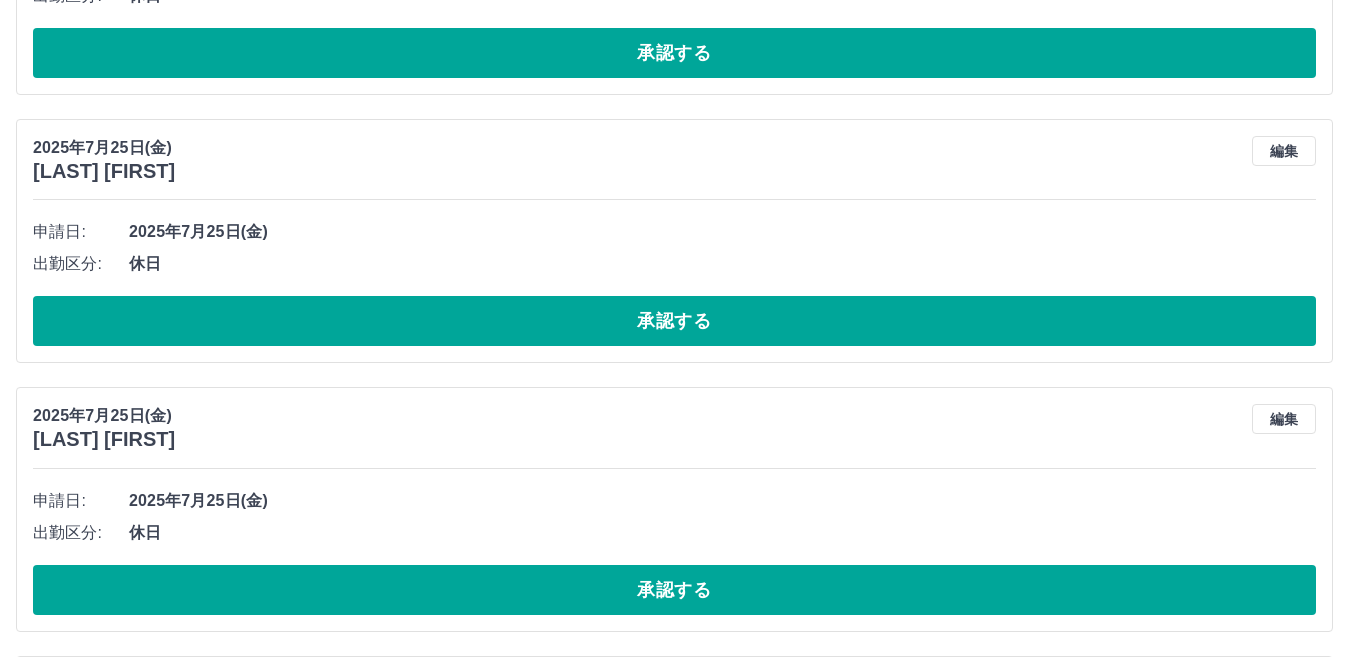 scroll, scrollTop: 500, scrollLeft: 0, axis: vertical 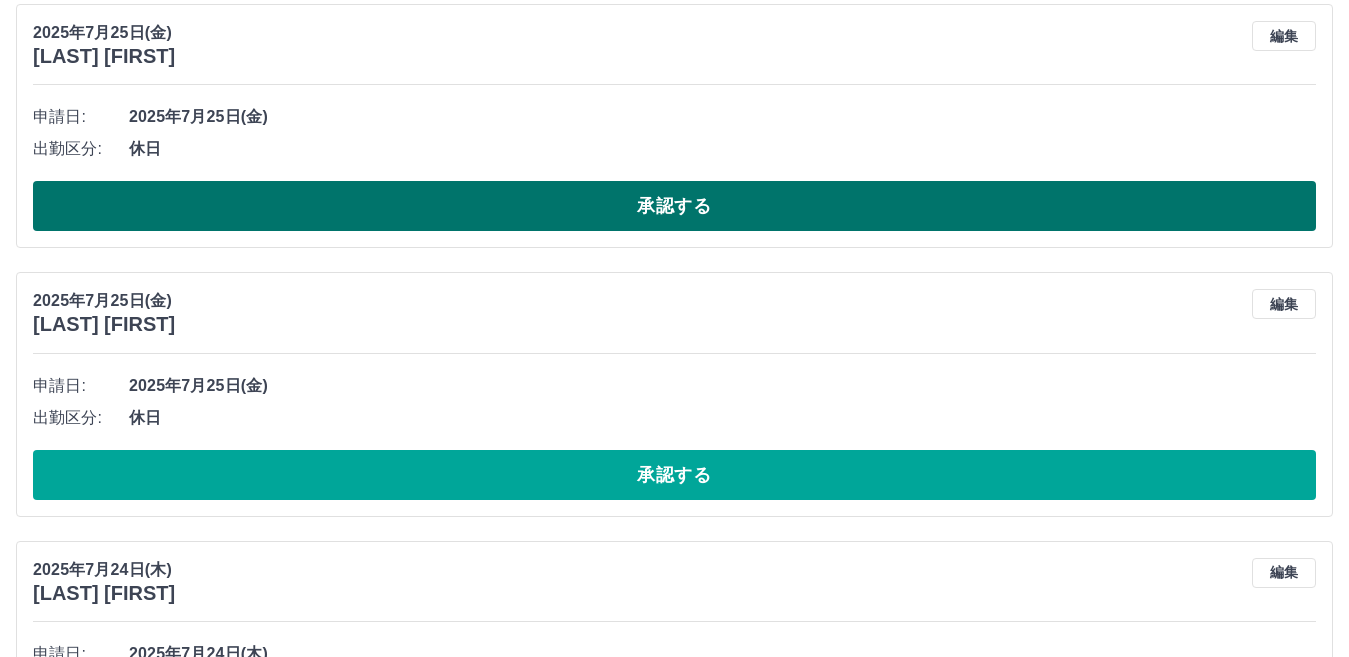 click on "承認する" at bounding box center [674, 206] 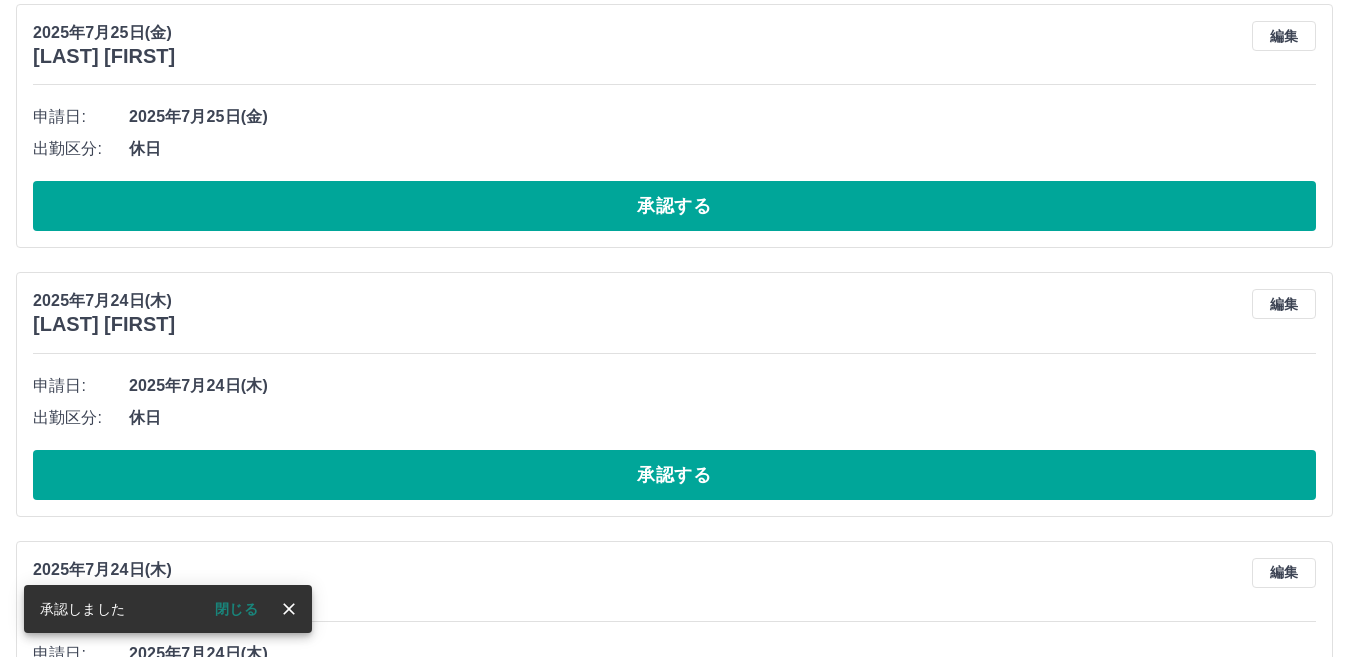 scroll, scrollTop: 232, scrollLeft: 0, axis: vertical 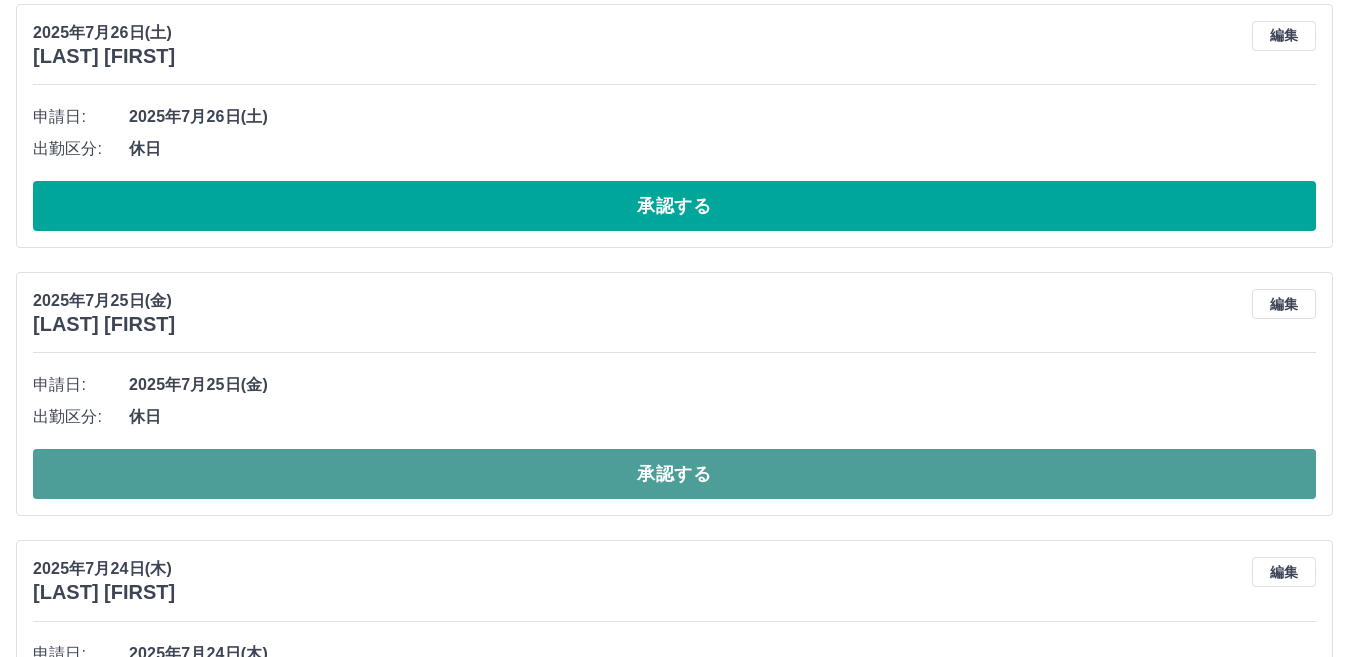 click on "承認する" at bounding box center [674, 474] 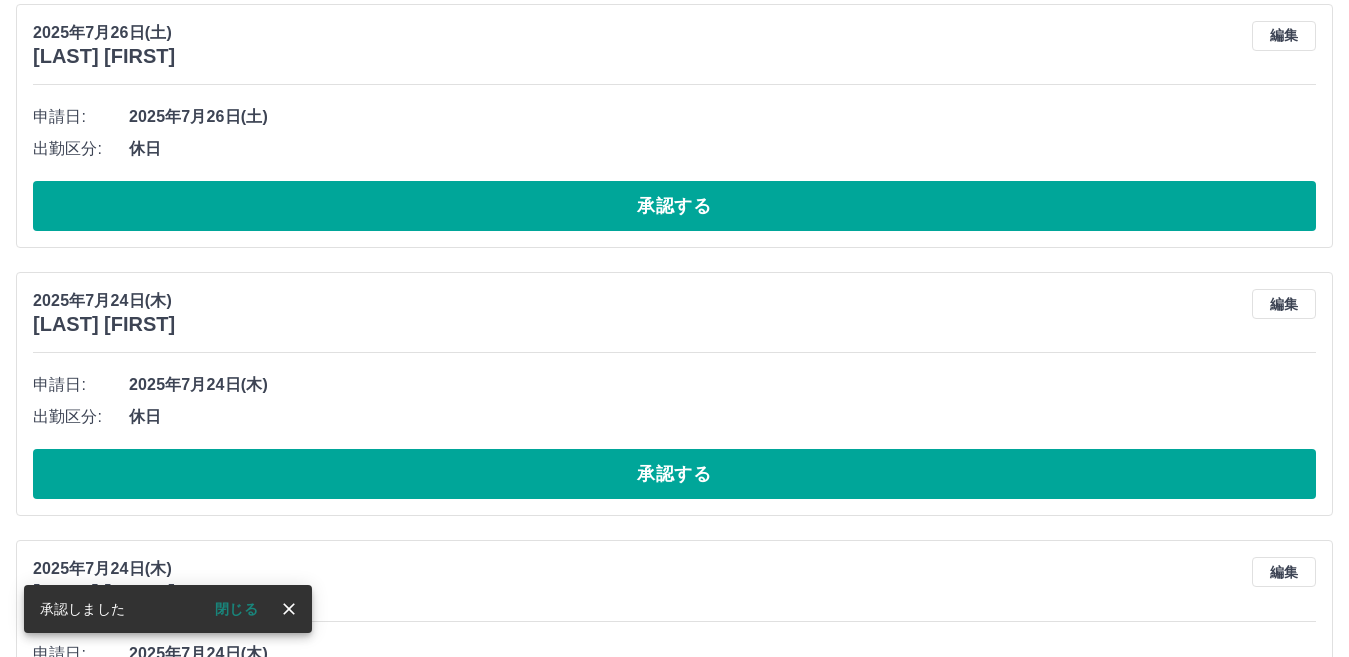 click on "承認する" at bounding box center (674, 474) 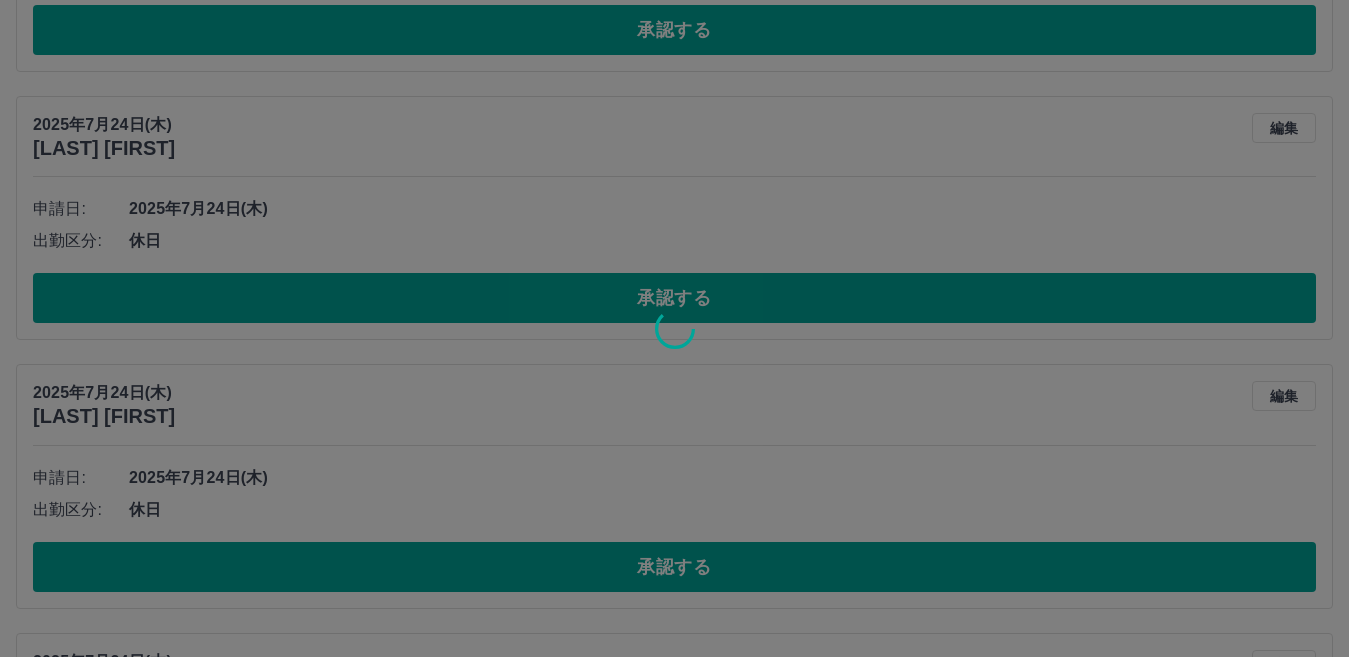 scroll, scrollTop: 432, scrollLeft: 0, axis: vertical 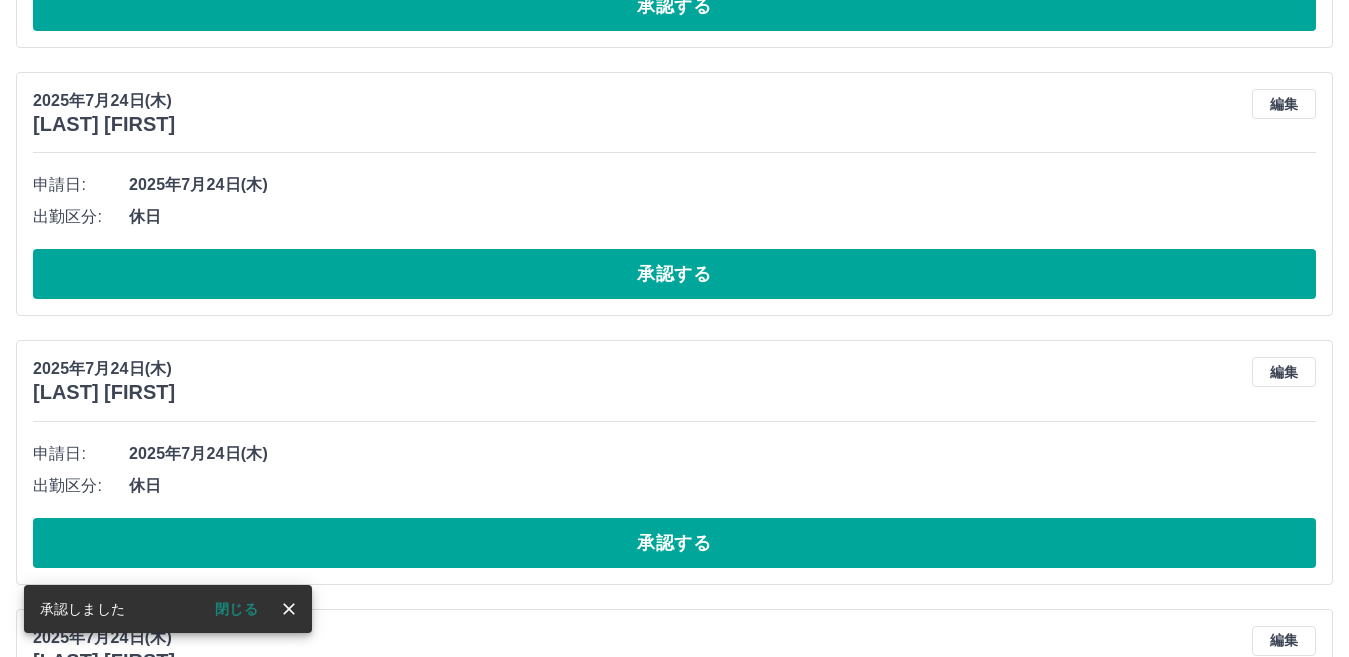 click on "承認する" at bounding box center [674, 274] 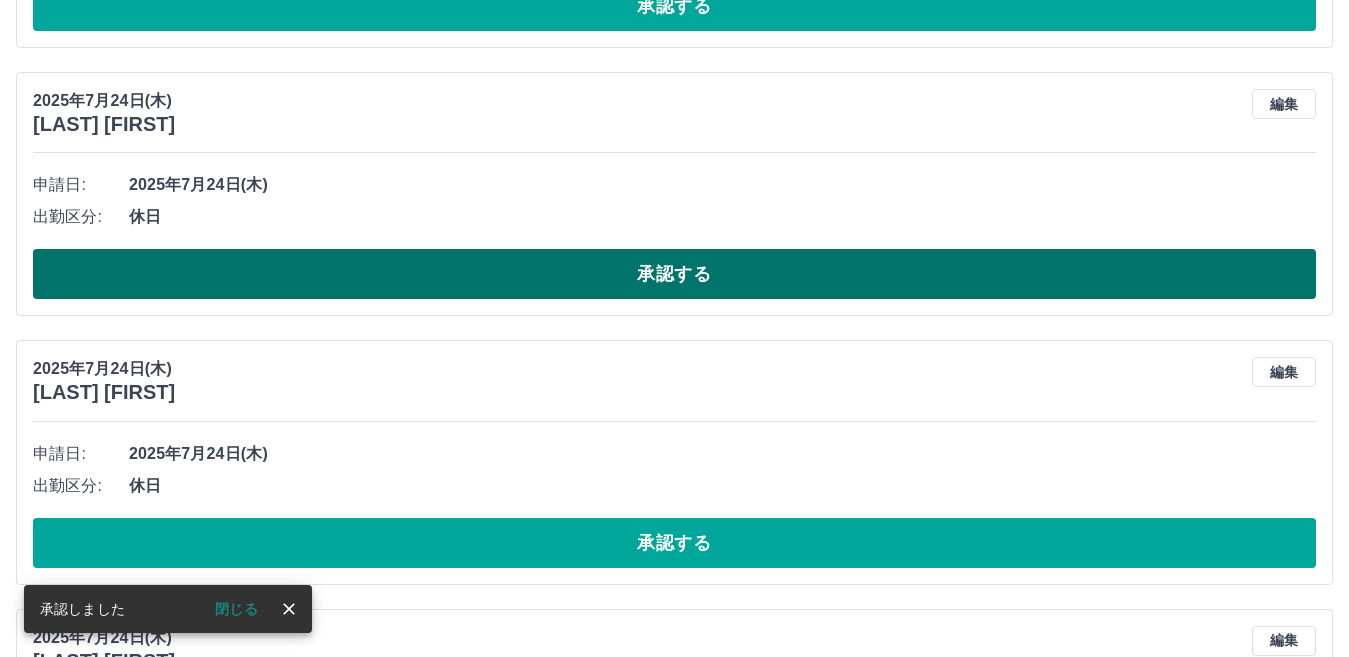 click on "承認する" at bounding box center (674, 274) 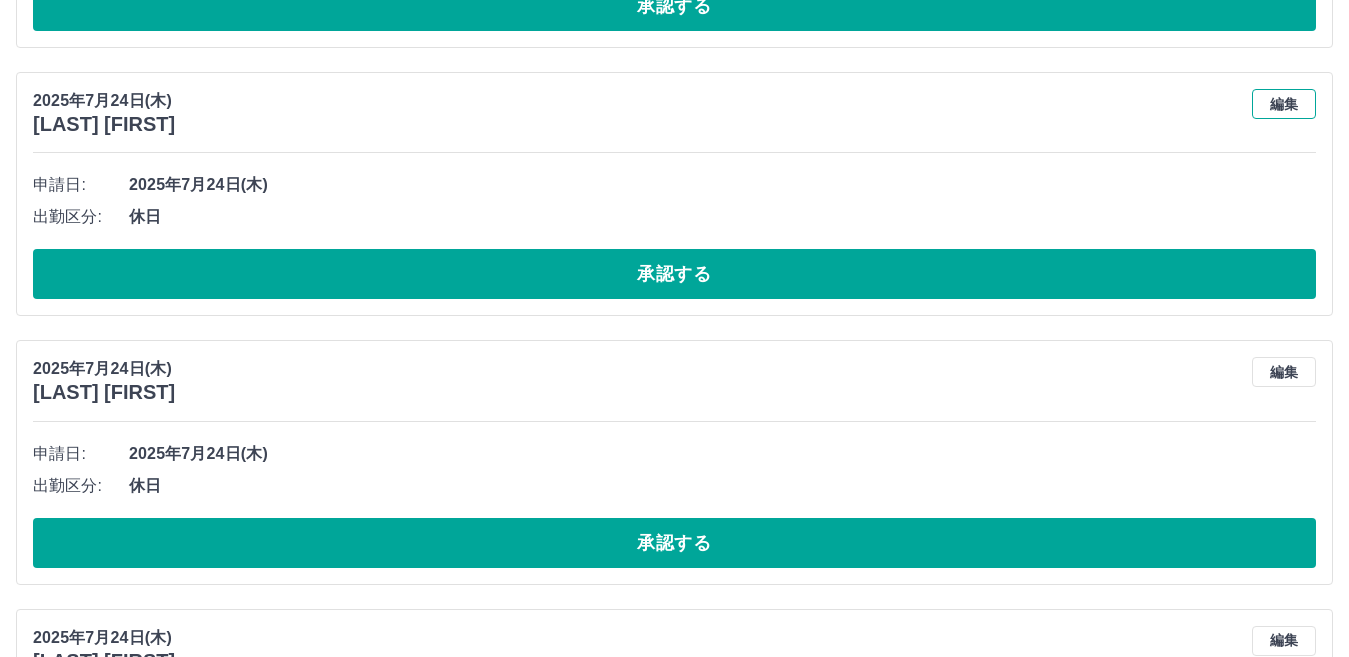 click on "編集" at bounding box center (1284, 104) 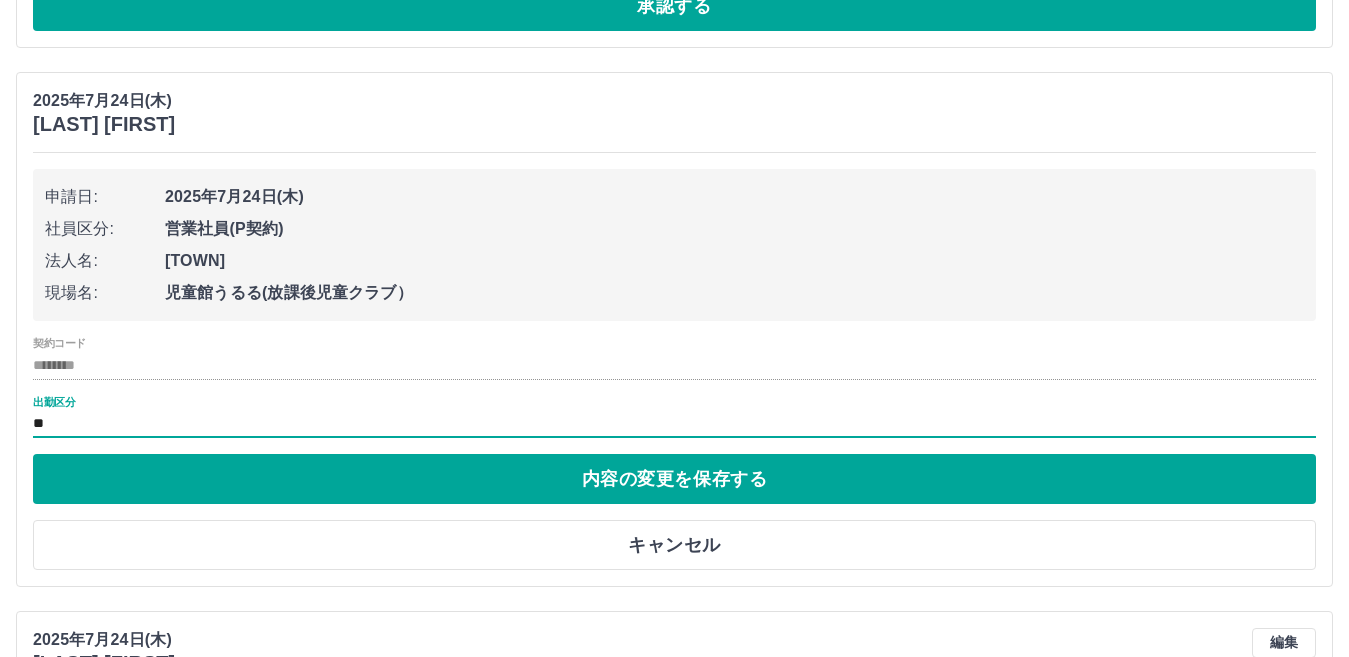 click on "**" at bounding box center [674, 424] 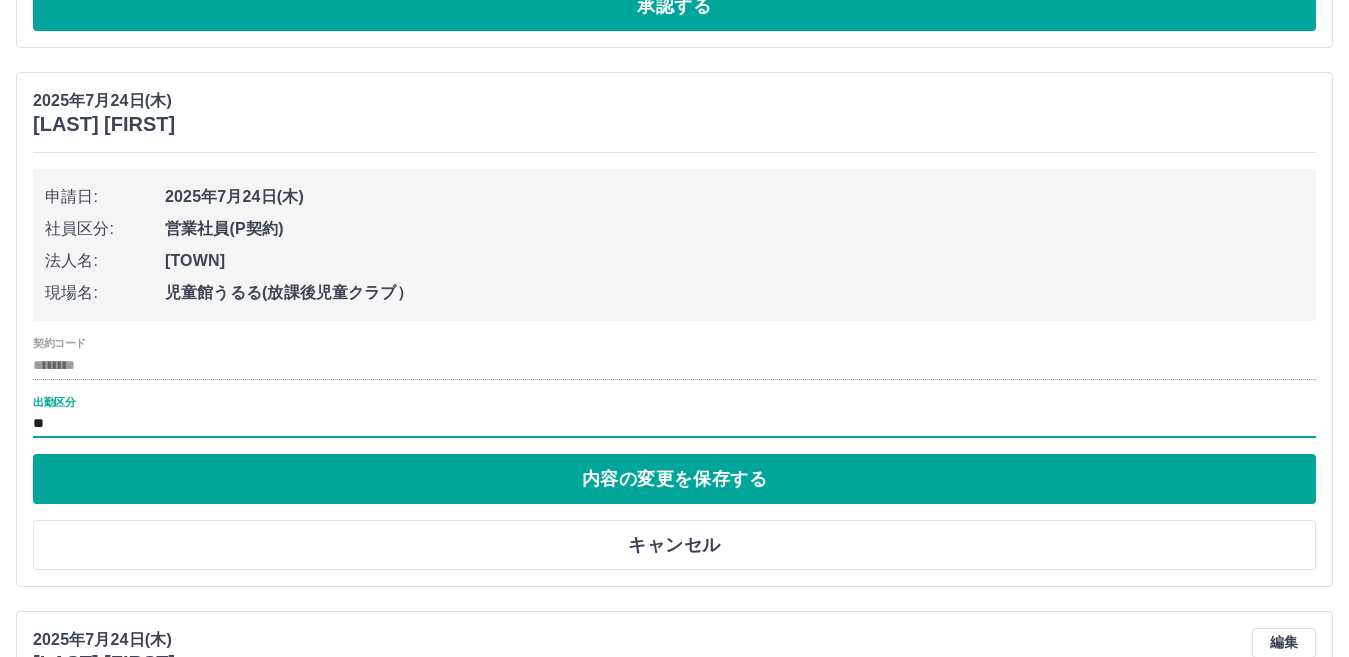 click on "**" at bounding box center (674, 424) 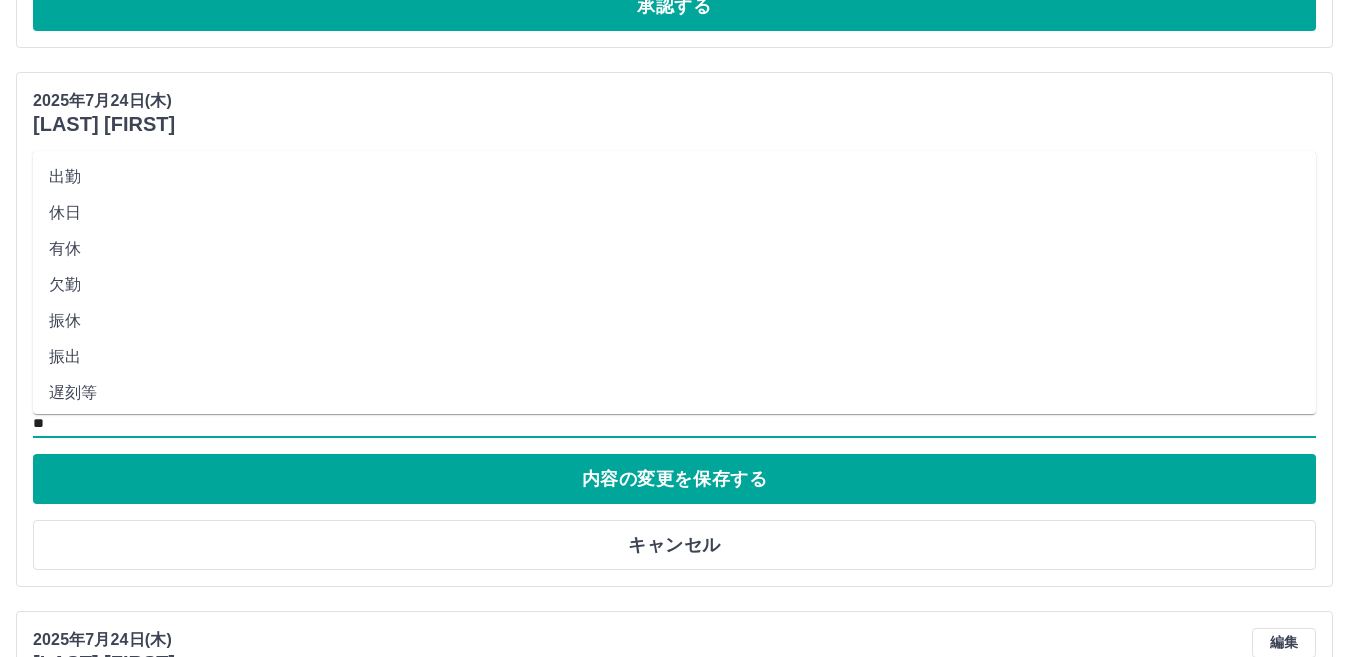 click on "遅刻等" at bounding box center [674, 393] 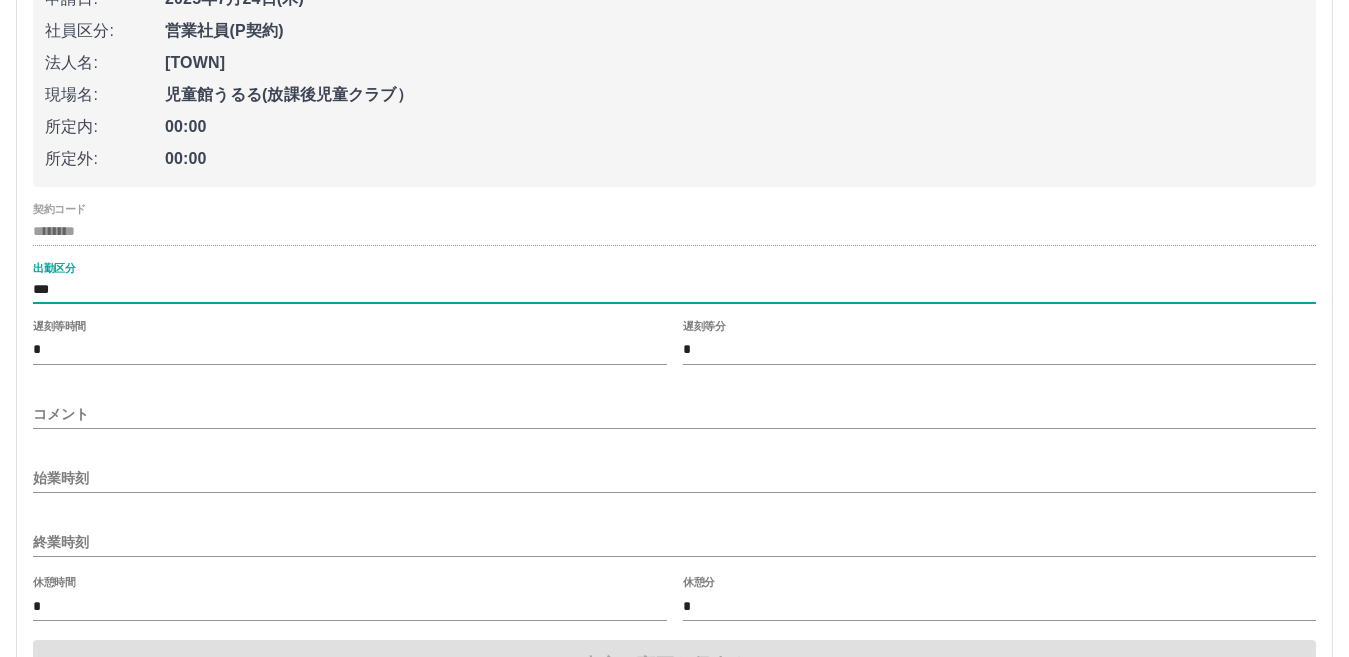 scroll, scrollTop: 632, scrollLeft: 0, axis: vertical 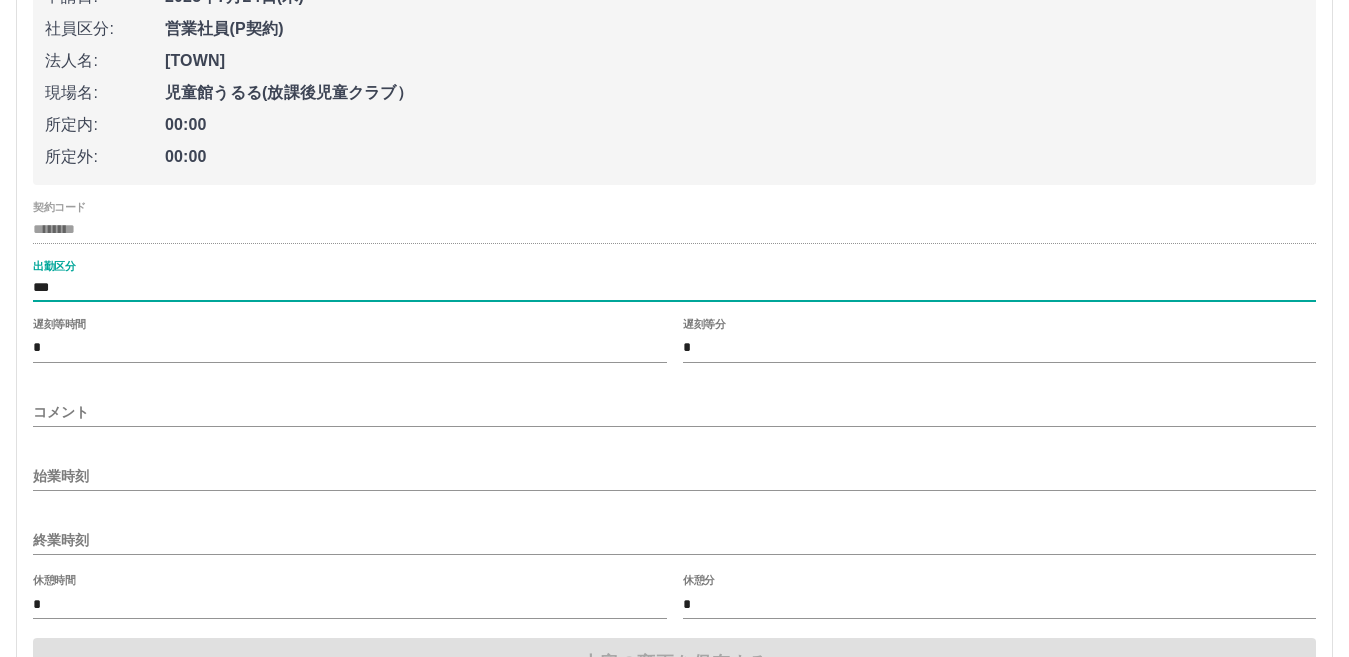 click on "***" at bounding box center (674, 288) 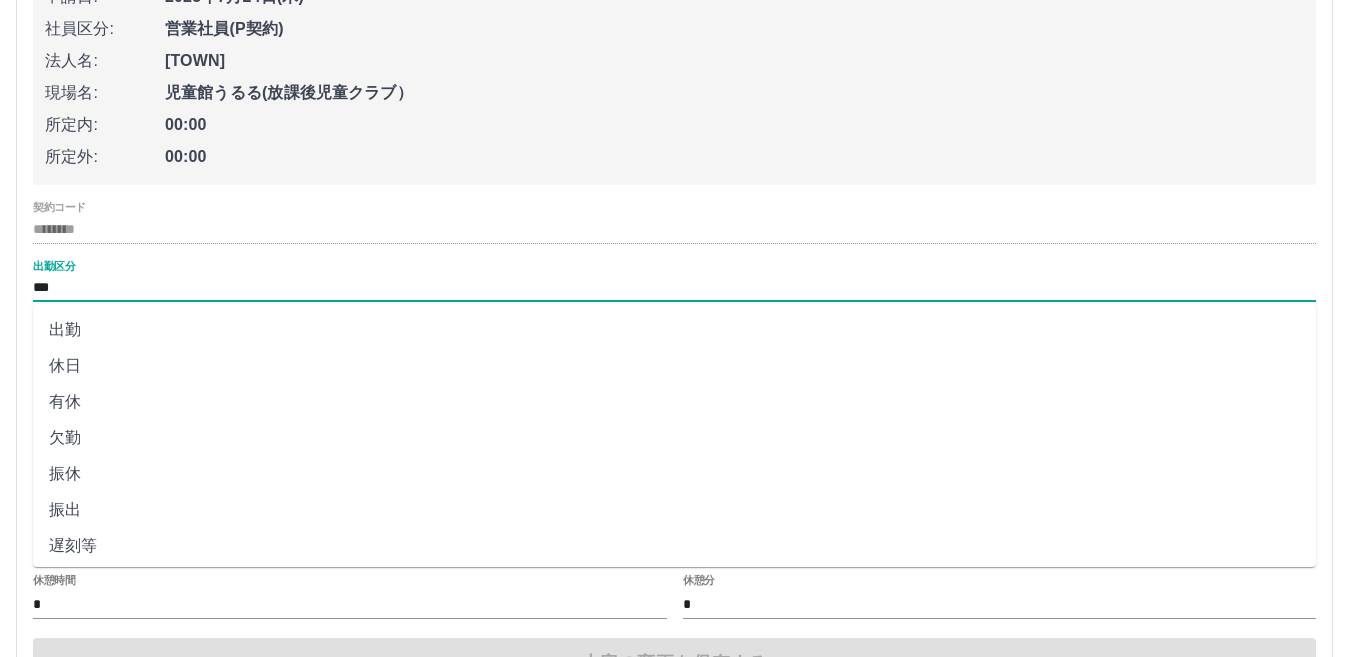 click on "出勤" at bounding box center (674, 330) 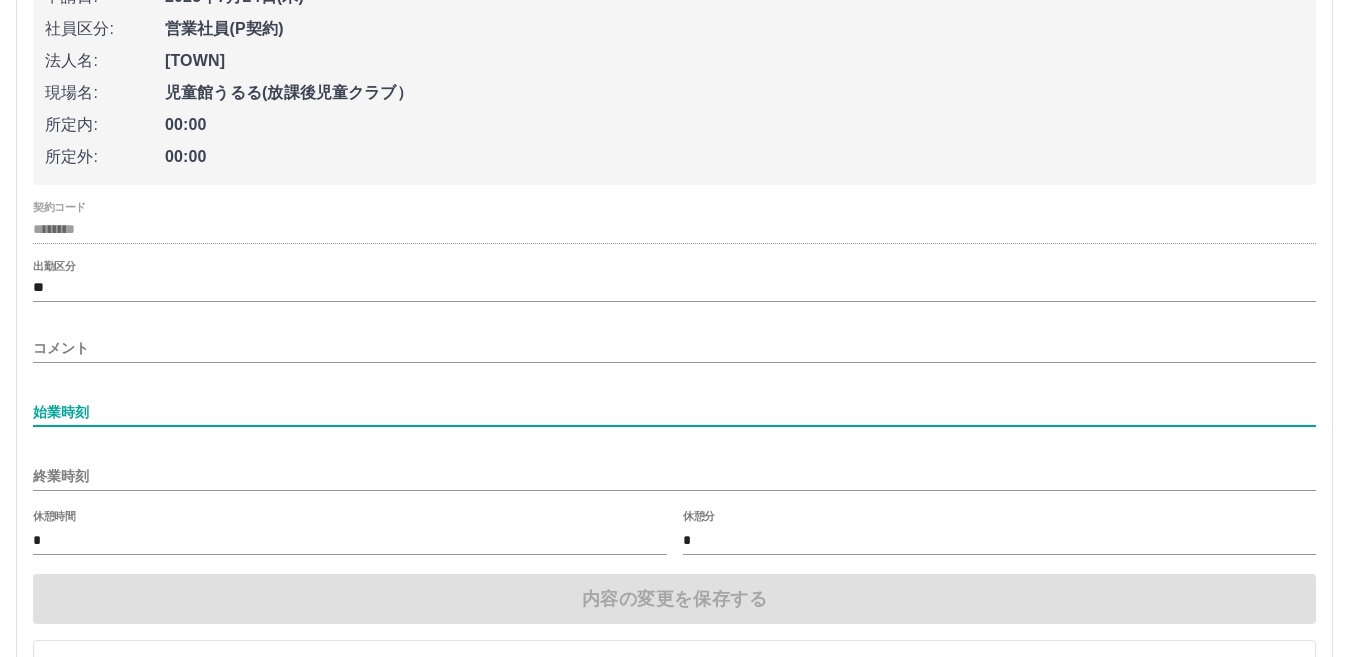 click on "始業時刻" at bounding box center [674, 412] 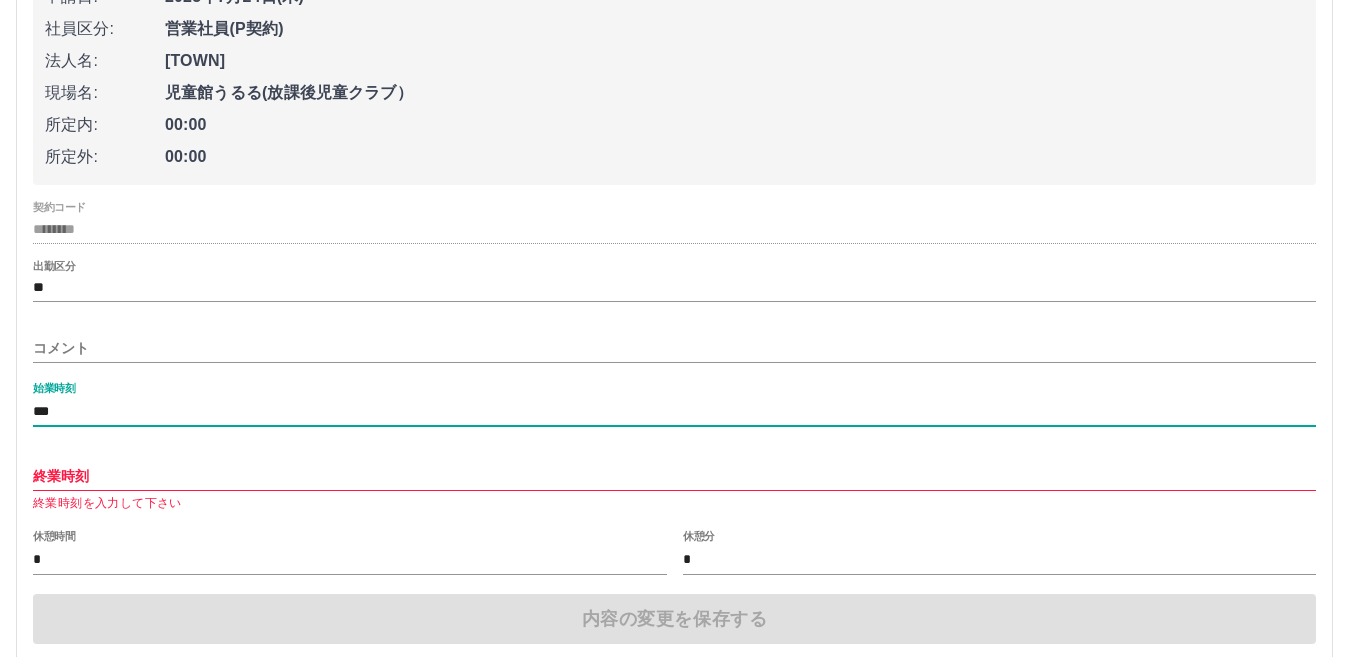 click on "終業時刻" at bounding box center (674, 476) 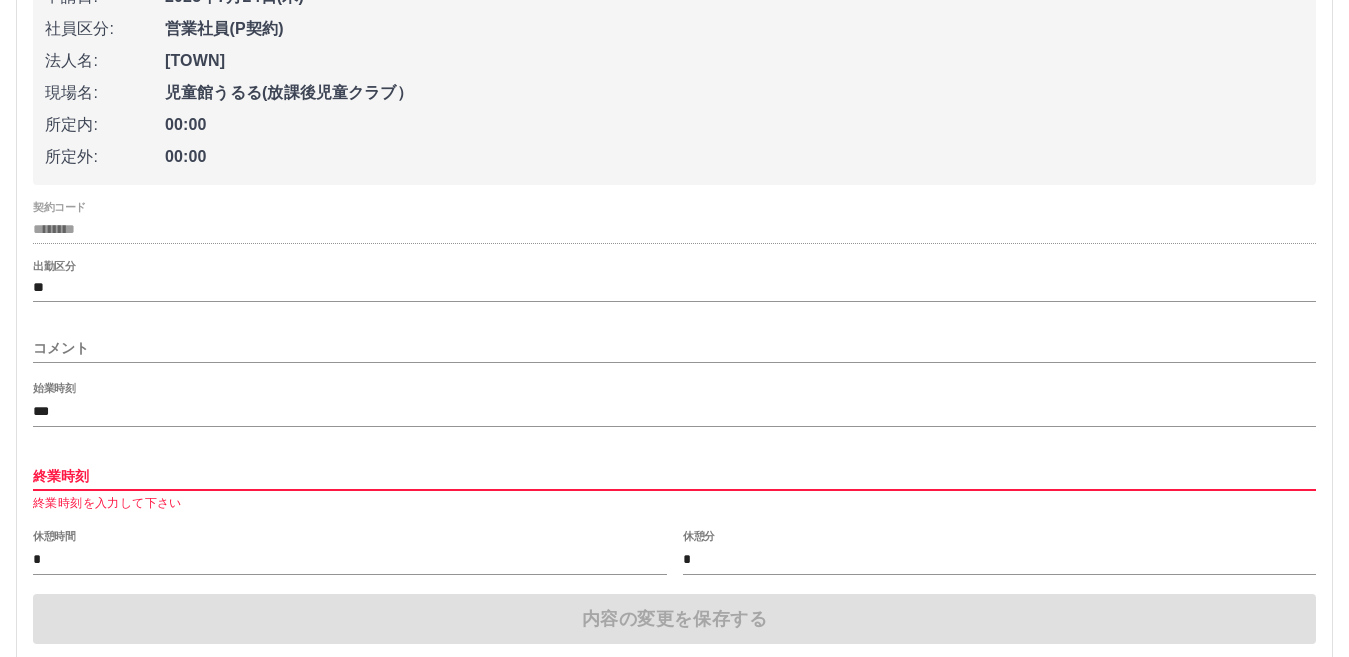 type on "****" 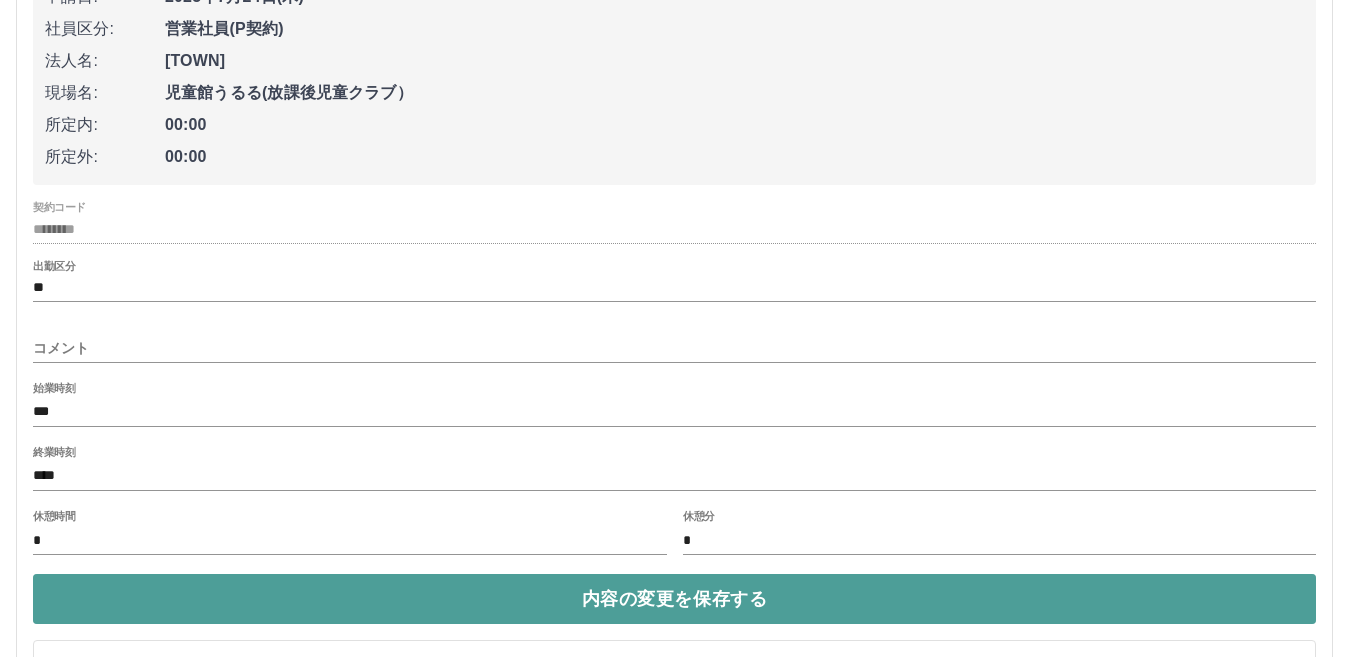 click on "内容の変更を保存する" at bounding box center [674, 599] 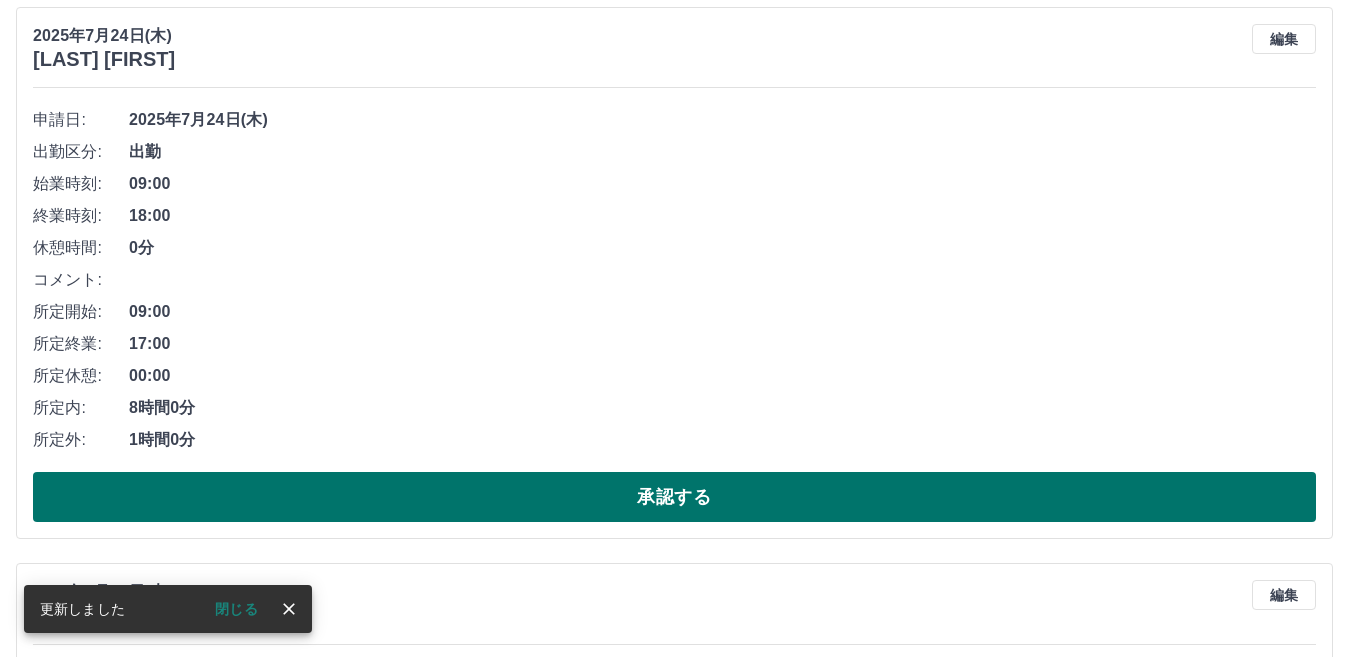 scroll, scrollTop: 532, scrollLeft: 0, axis: vertical 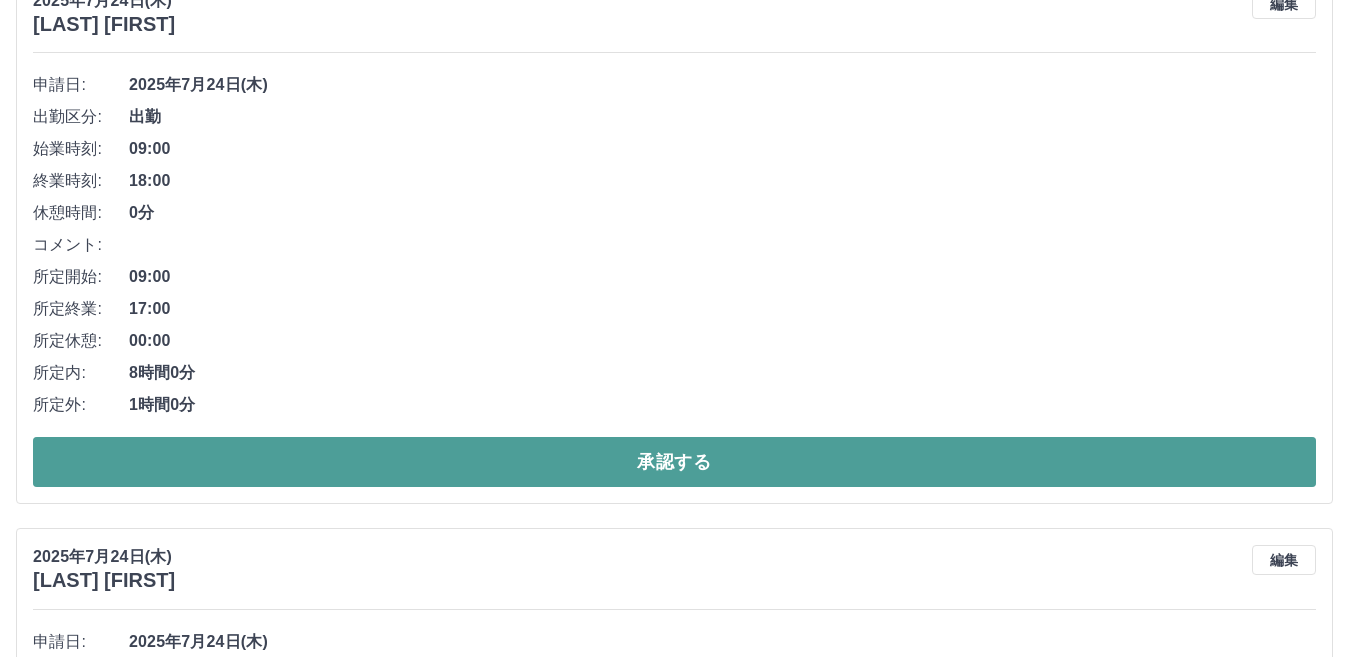click on "承認する" at bounding box center (674, 462) 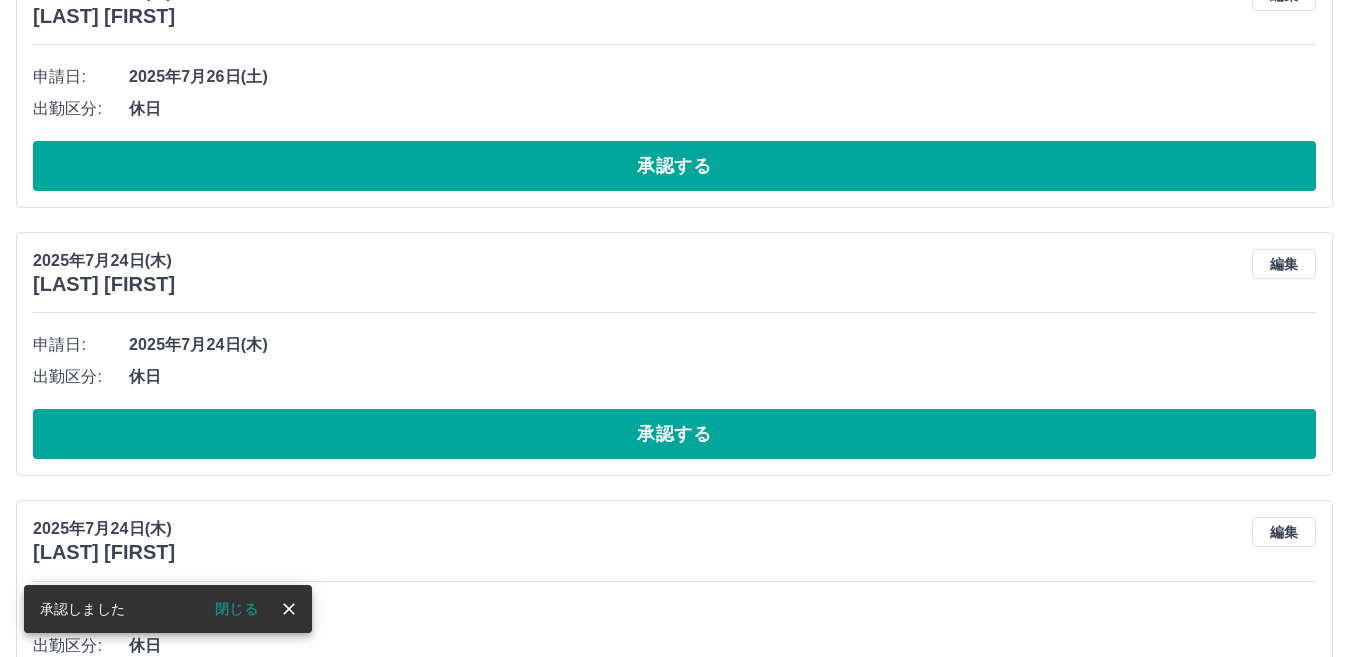 scroll, scrollTop: 300, scrollLeft: 0, axis: vertical 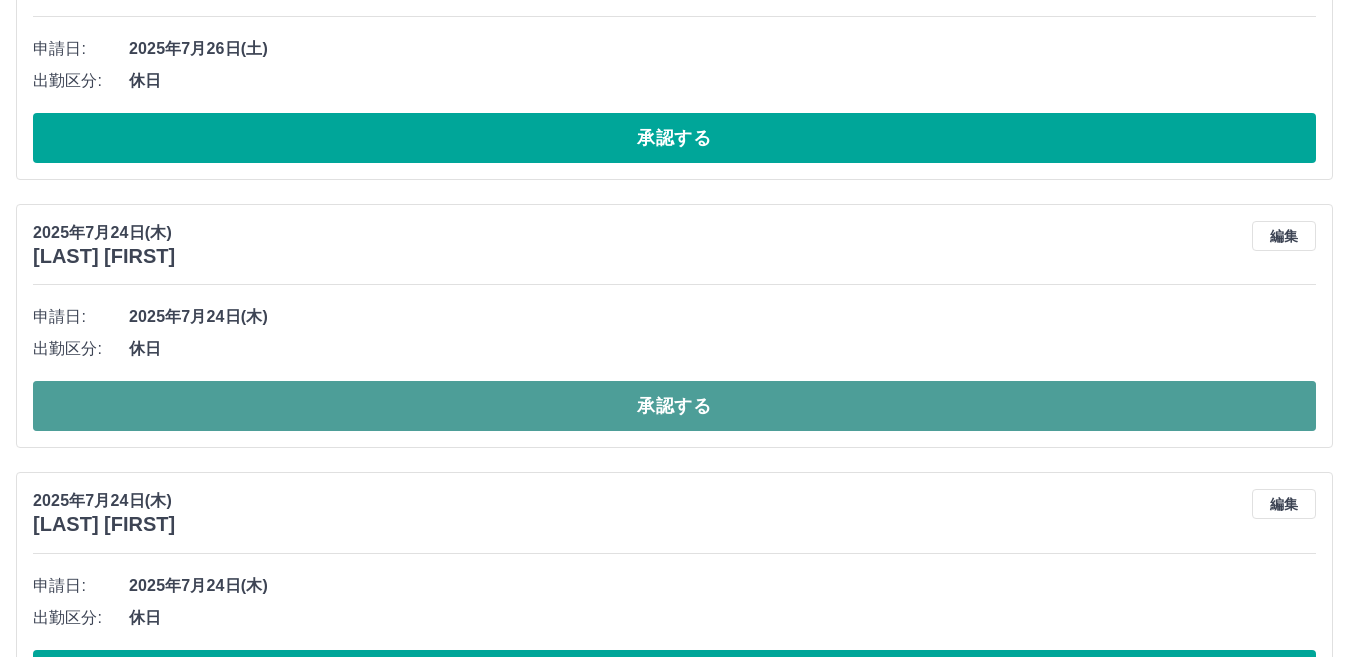click on "承認する" at bounding box center [674, 406] 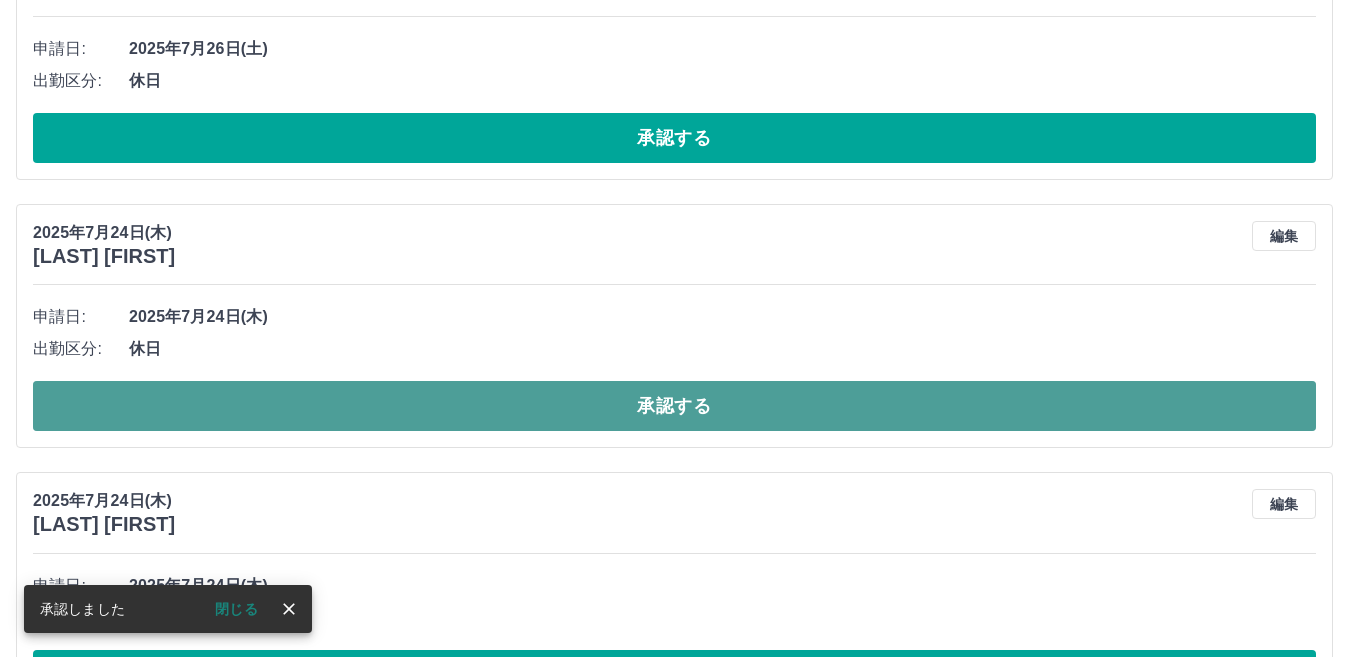 click on "承認する" at bounding box center (674, 406) 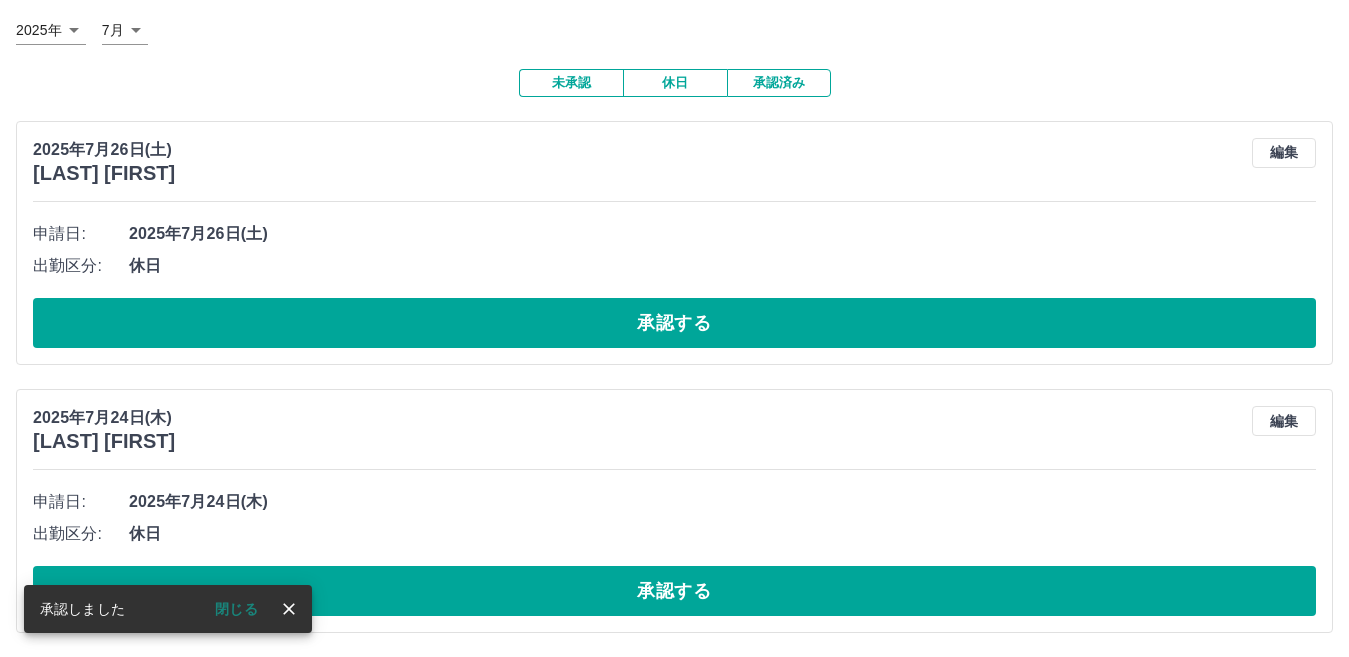 scroll, scrollTop: 117, scrollLeft: 0, axis: vertical 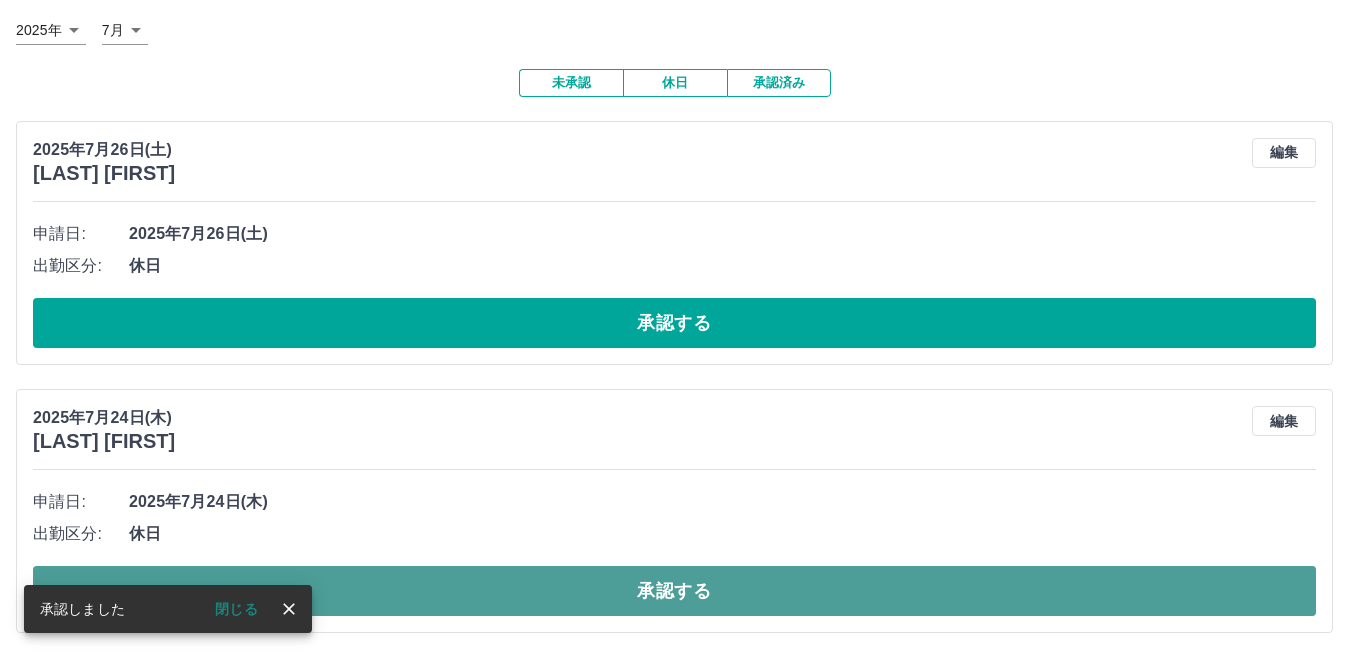 click on "承認する" at bounding box center [674, 591] 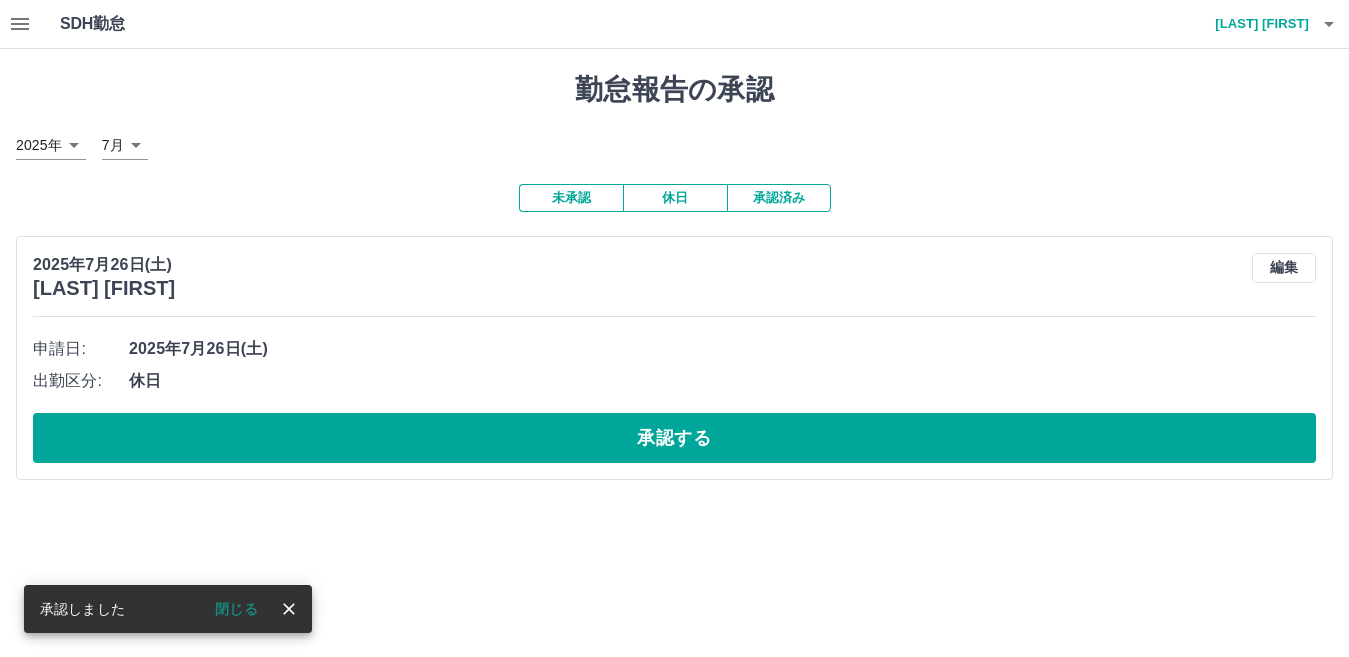 scroll, scrollTop: 0, scrollLeft: 0, axis: both 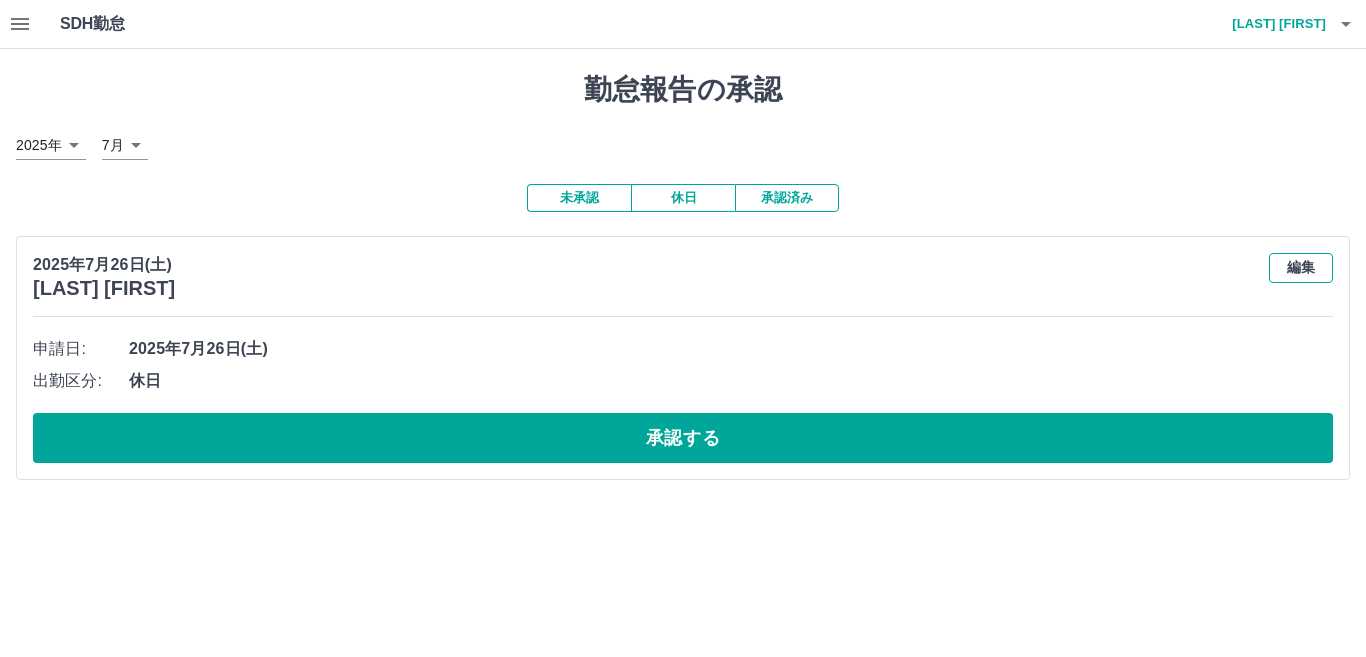 click on "編集" at bounding box center (1301, 268) 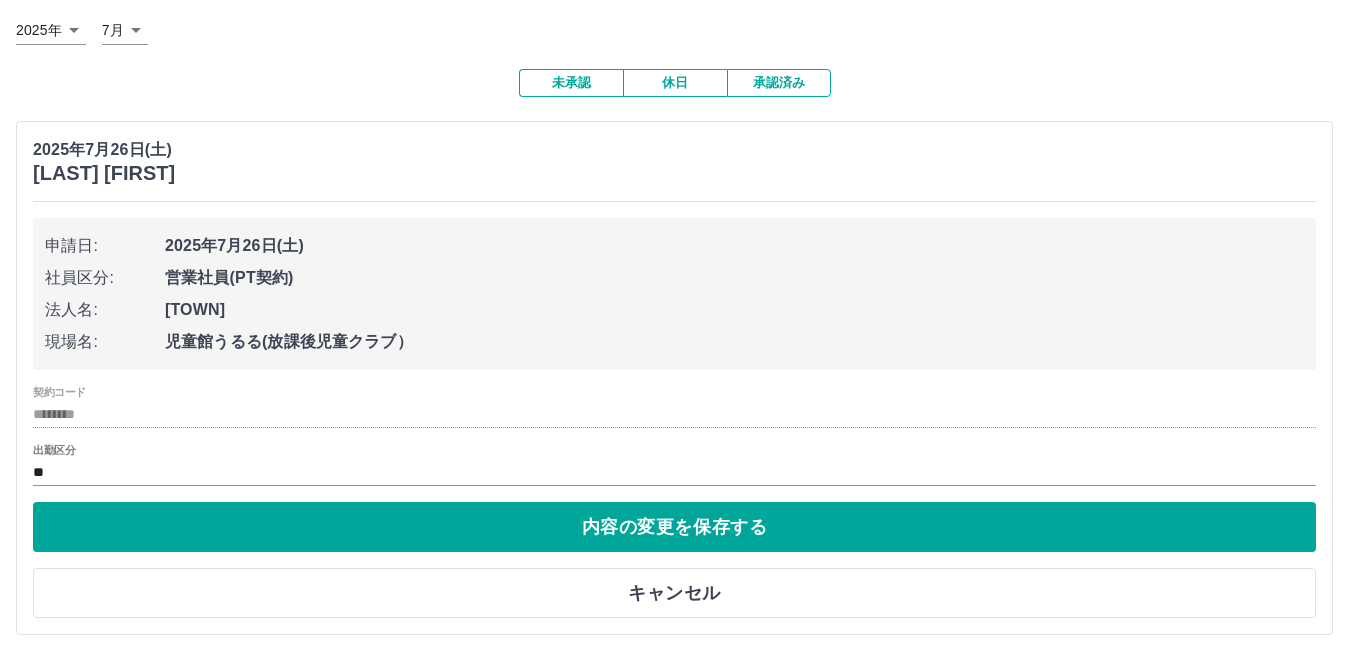 scroll, scrollTop: 119, scrollLeft: 0, axis: vertical 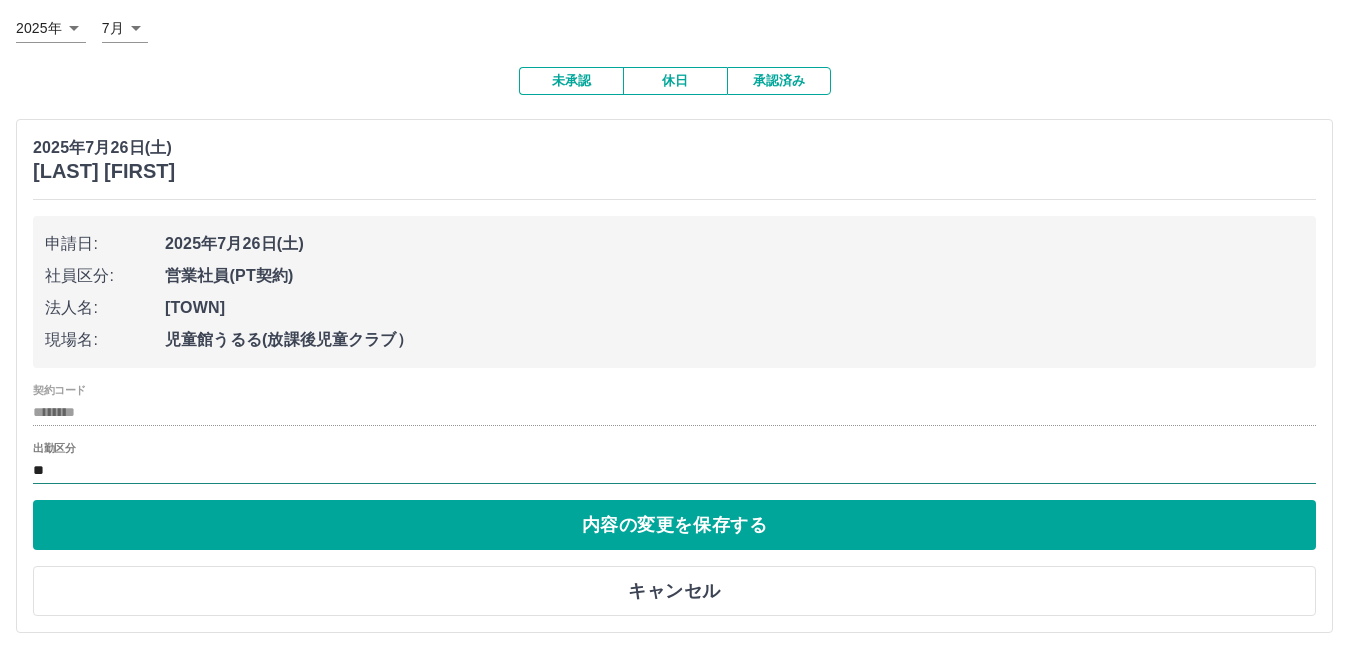 click on "**" at bounding box center (674, 470) 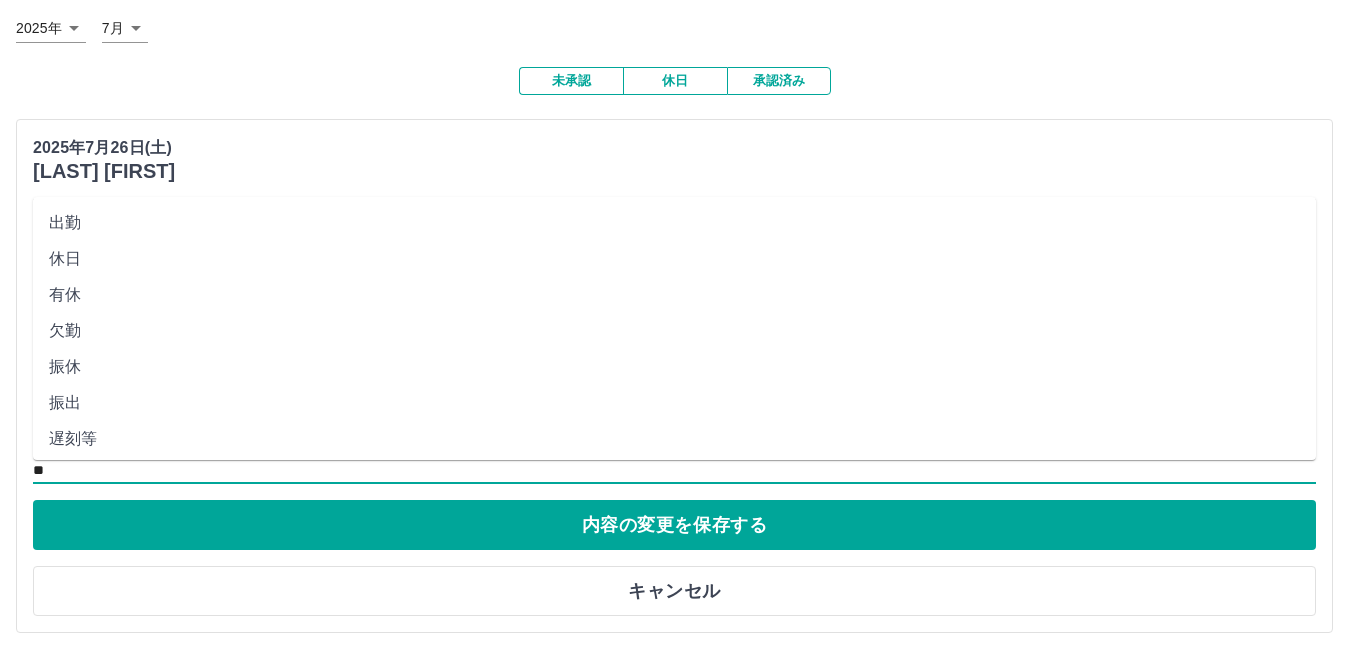 click on "欠勤" at bounding box center (674, 331) 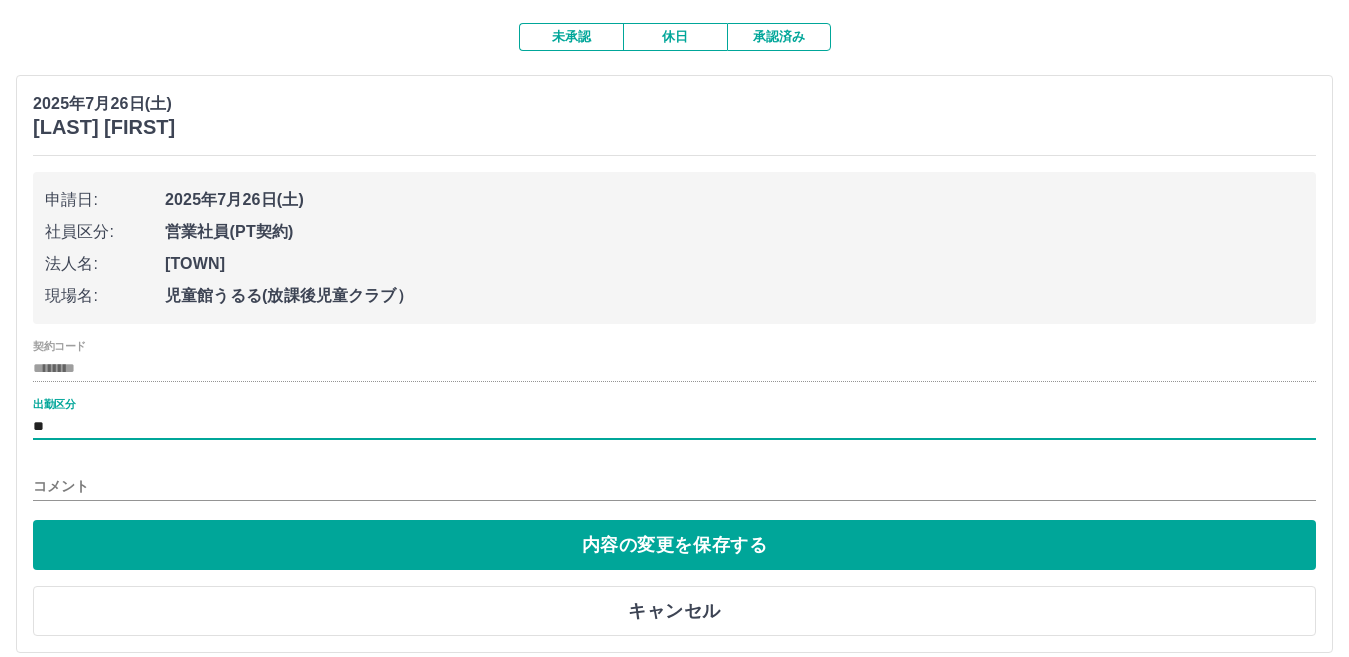 scroll, scrollTop: 183, scrollLeft: 0, axis: vertical 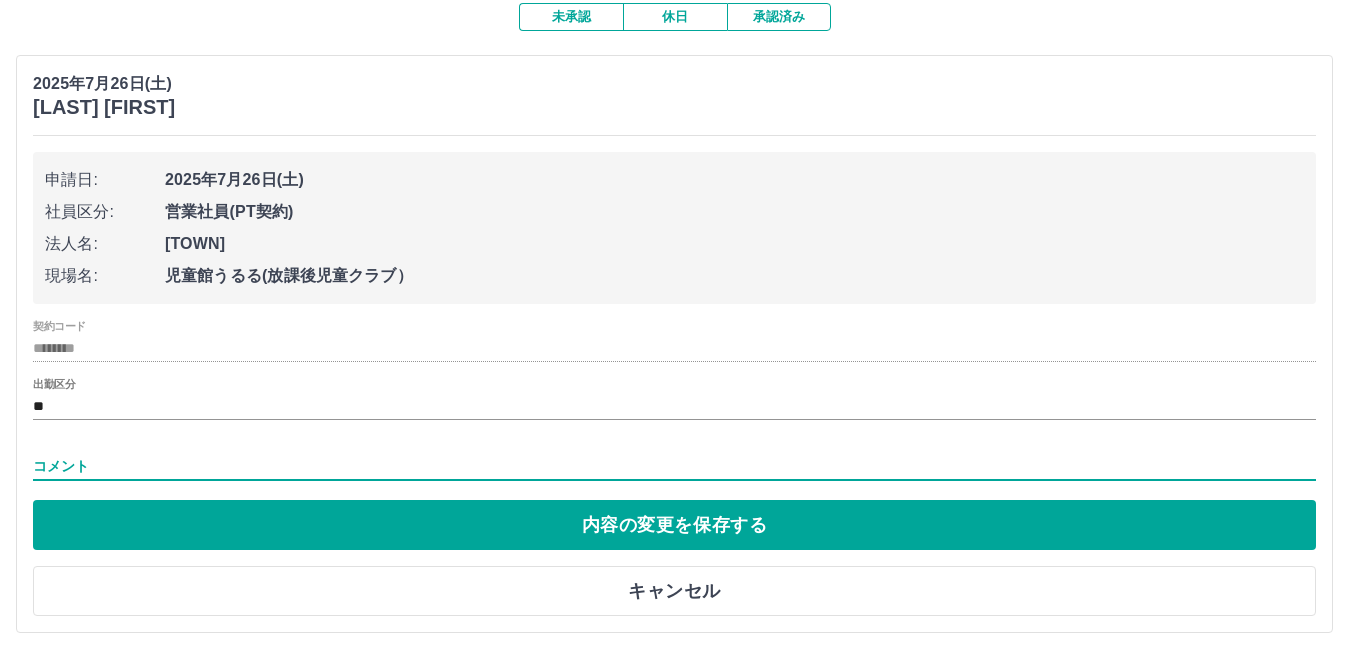 click on "コメント" at bounding box center [674, 466] 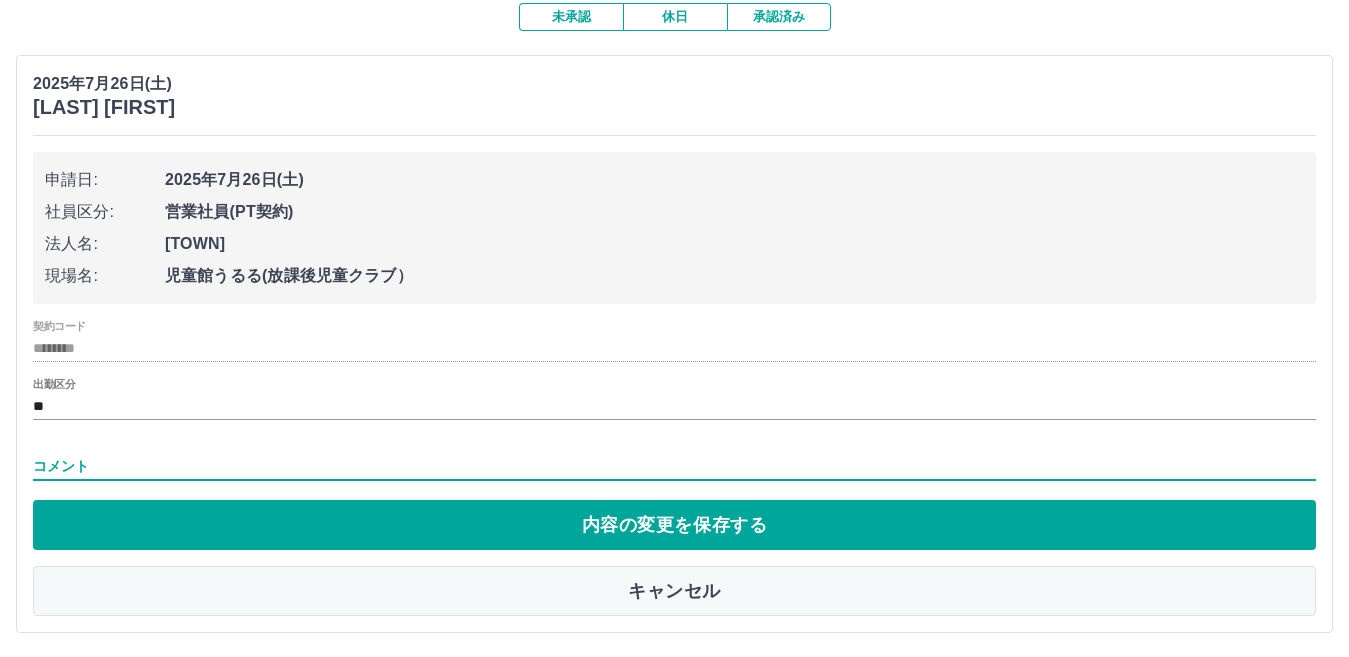 click on "キャンセル" at bounding box center [674, 591] 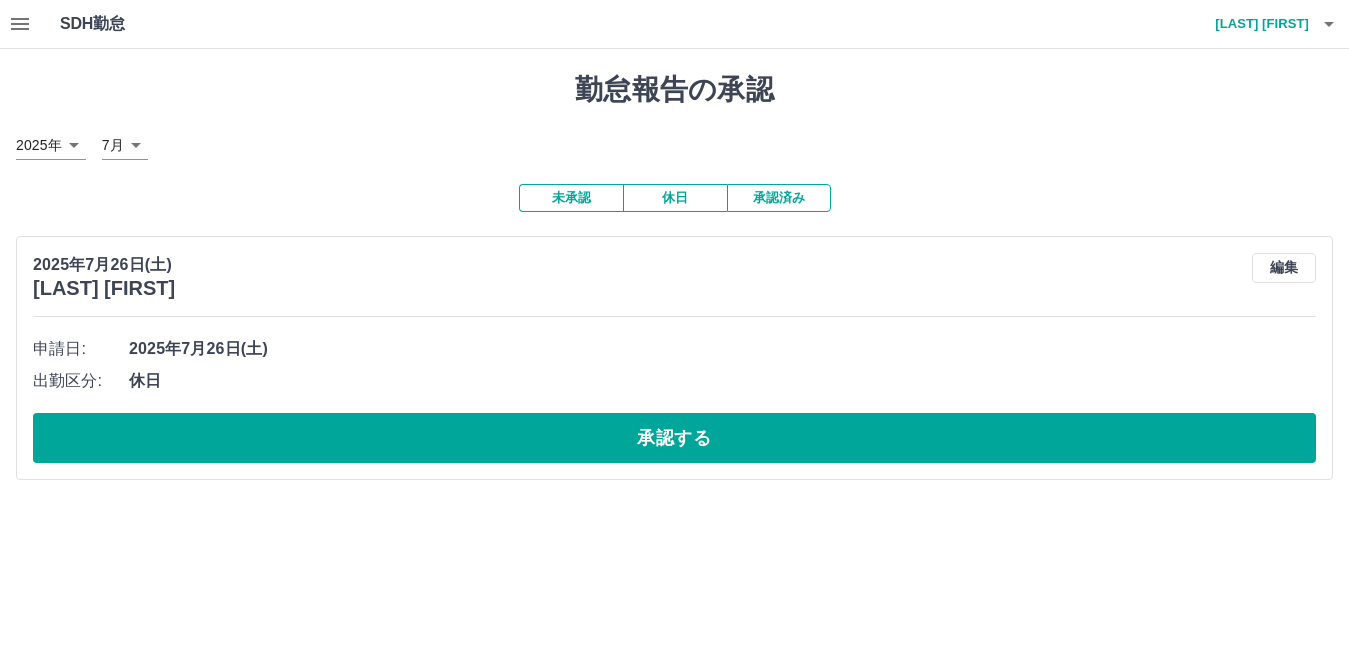 scroll, scrollTop: 0, scrollLeft: 0, axis: both 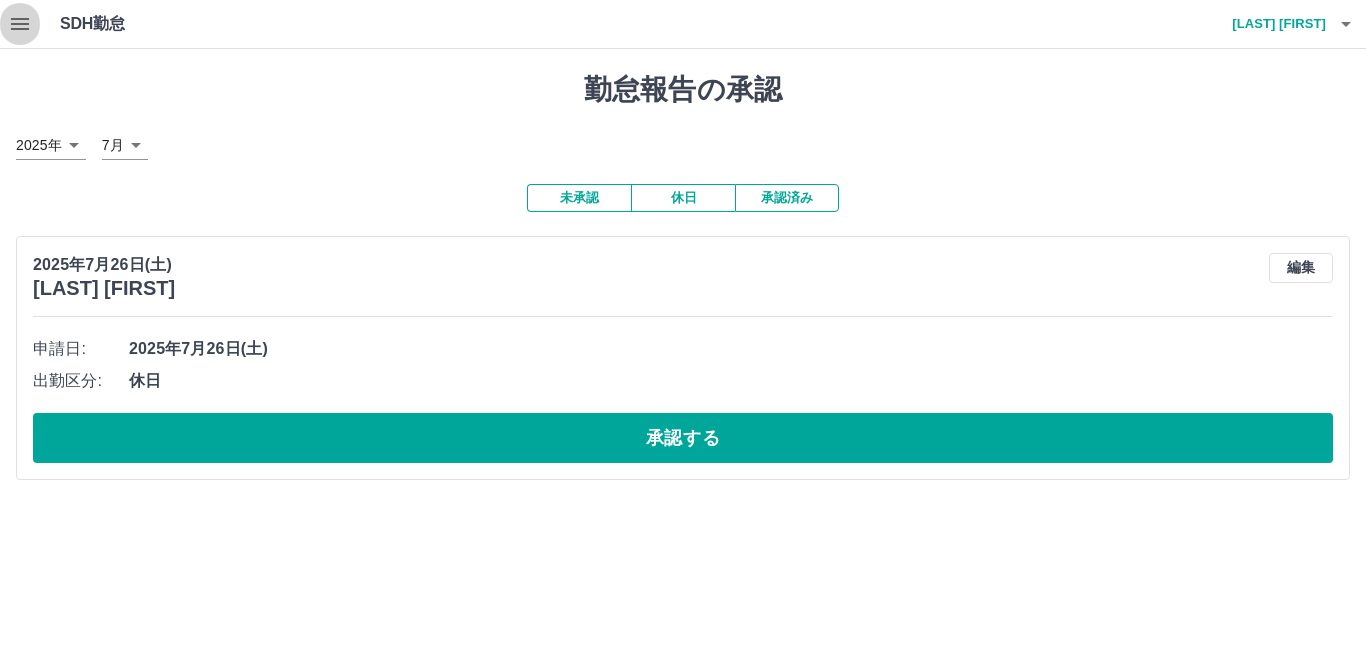 click 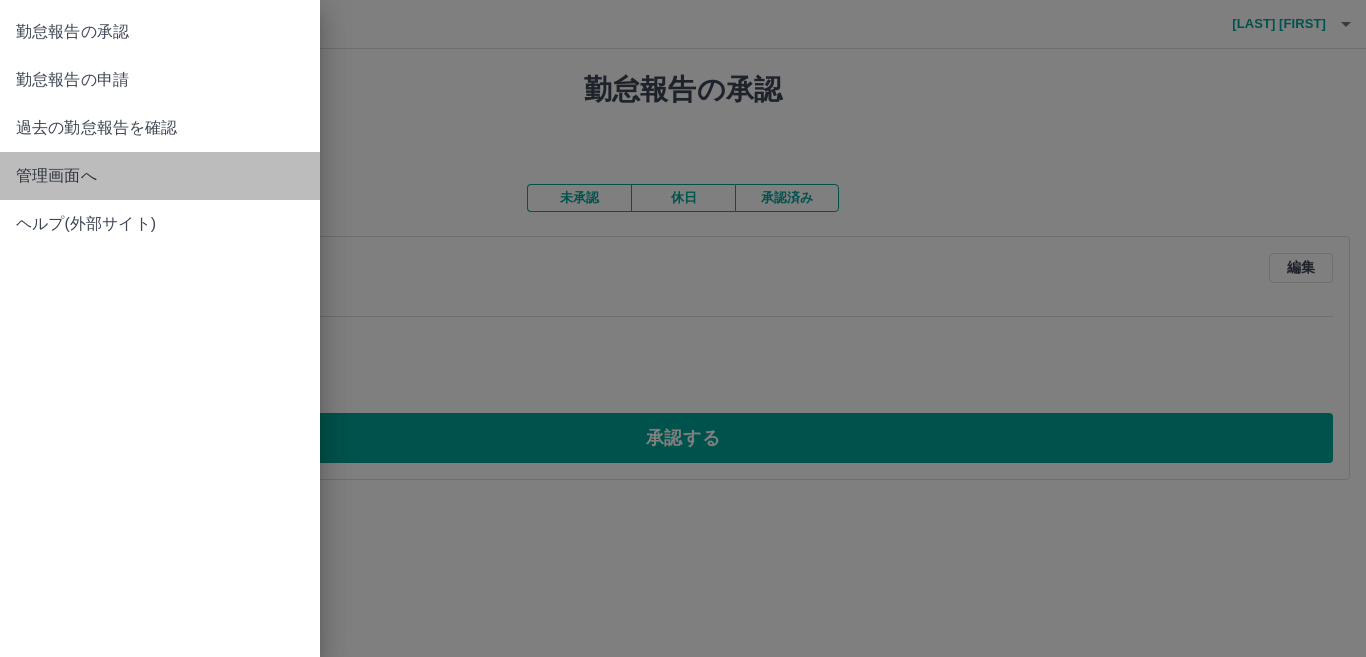 click on "管理画面へ" at bounding box center [160, 176] 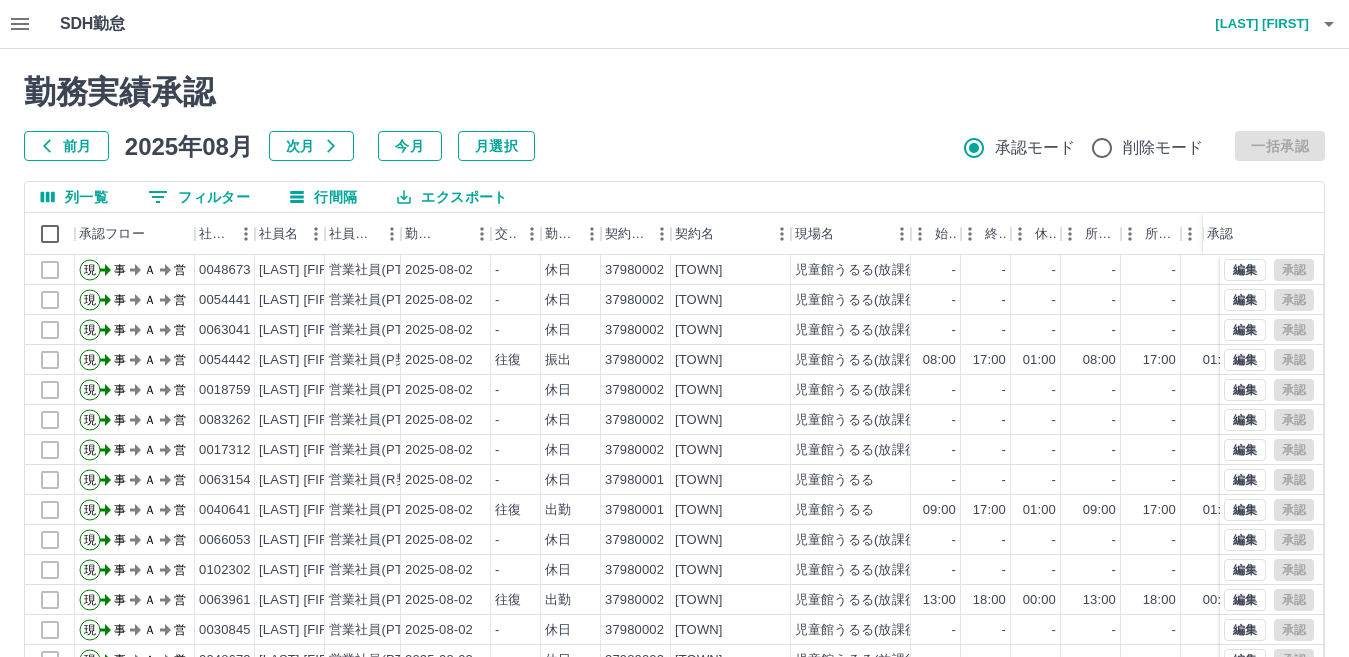 click on "前月" at bounding box center (66, 146) 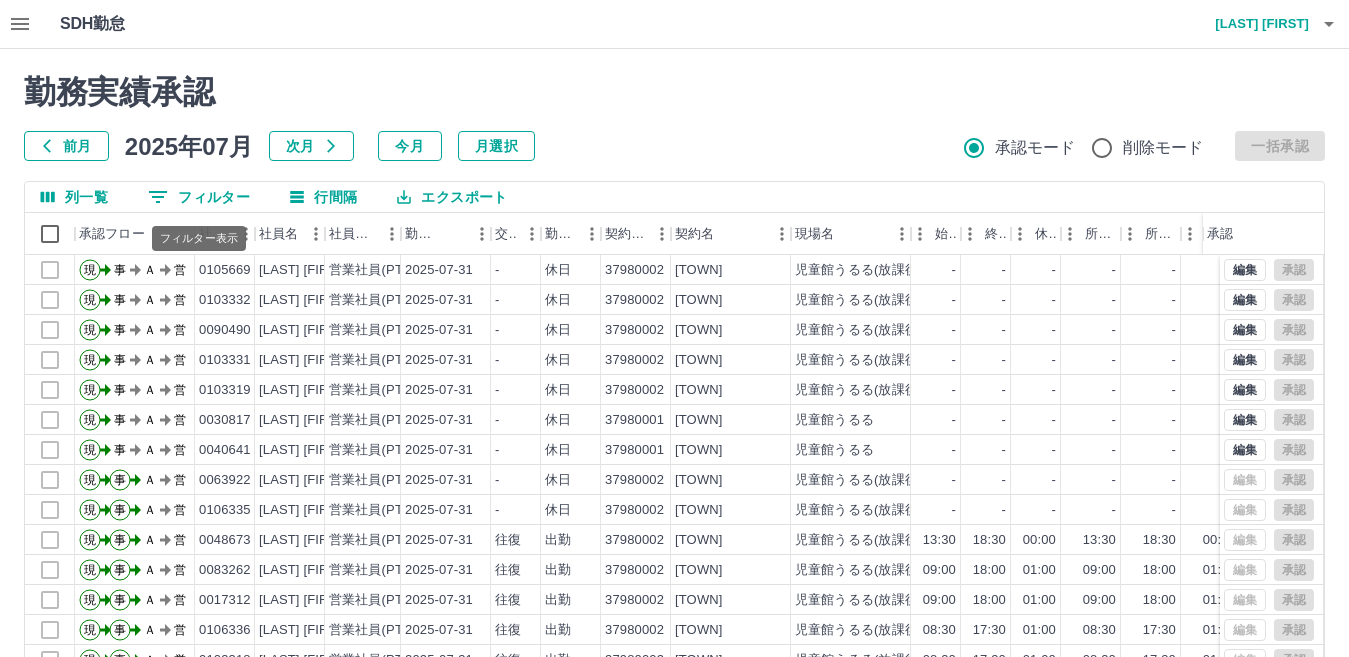 click on "0 フィルター" at bounding box center (199, 197) 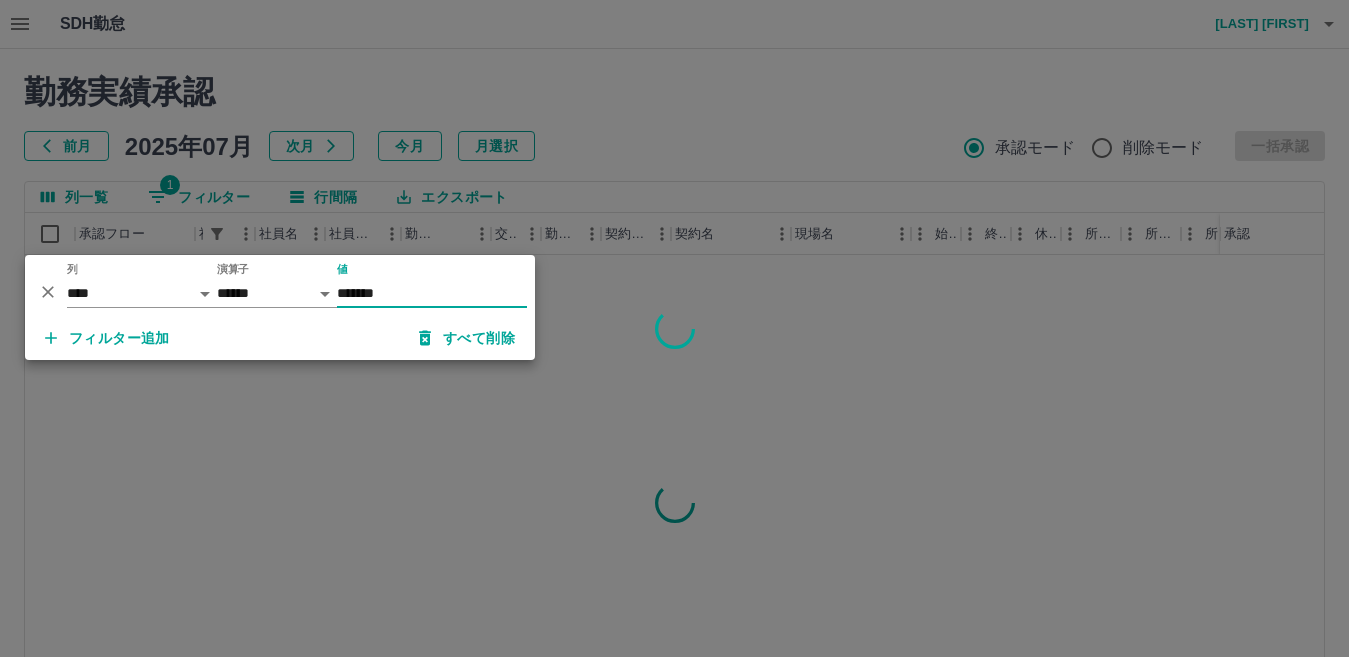 type on "*******" 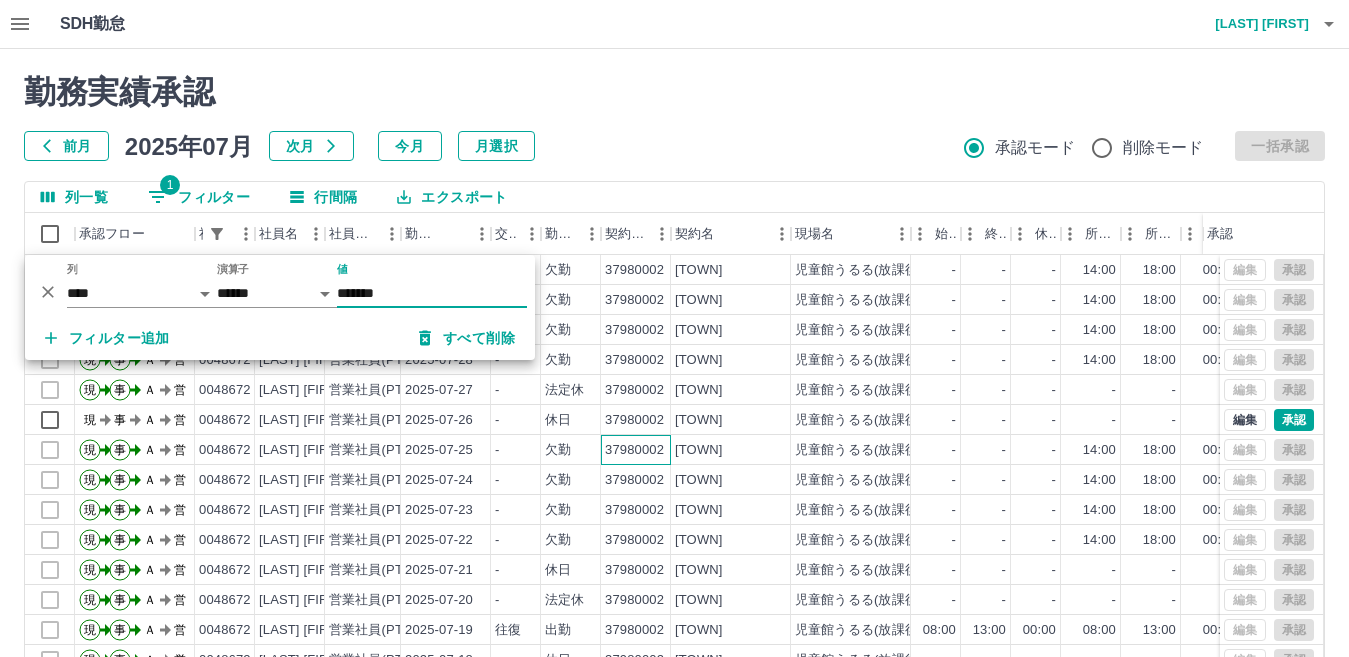 click on "37980002" at bounding box center [636, 450] 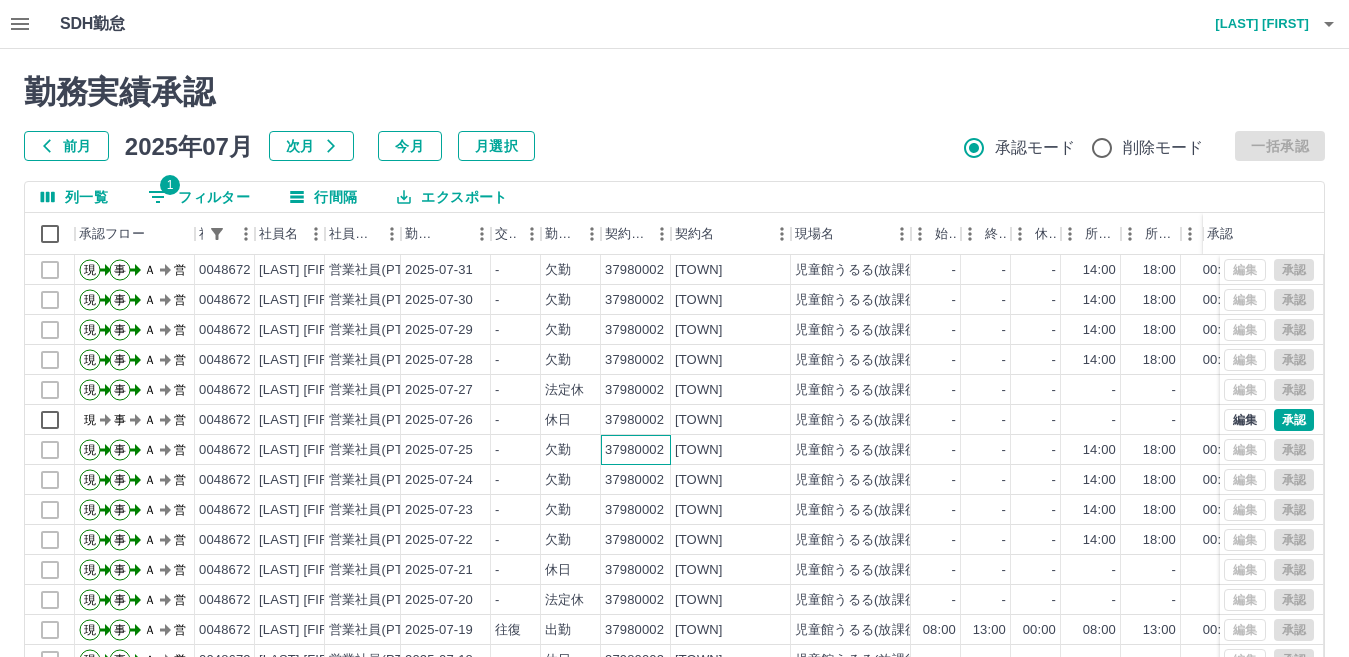 scroll, scrollTop: 104, scrollLeft: 0, axis: vertical 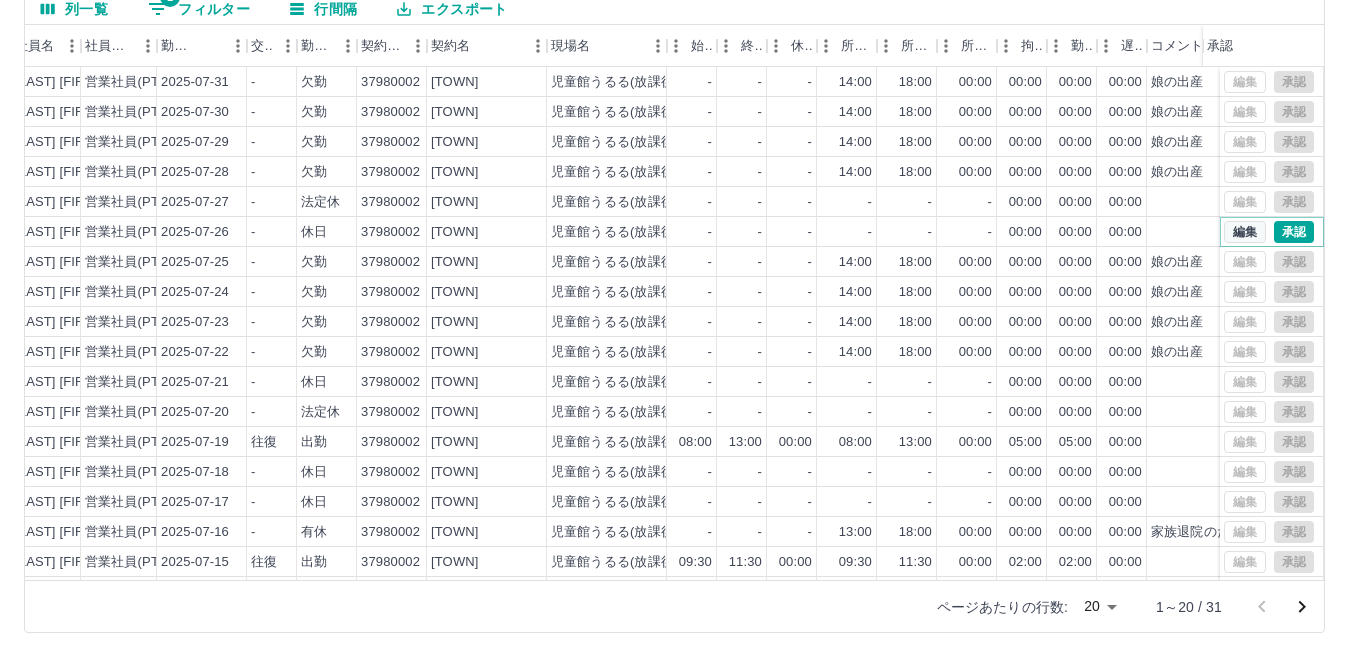 click on "編集" at bounding box center (1245, 232) 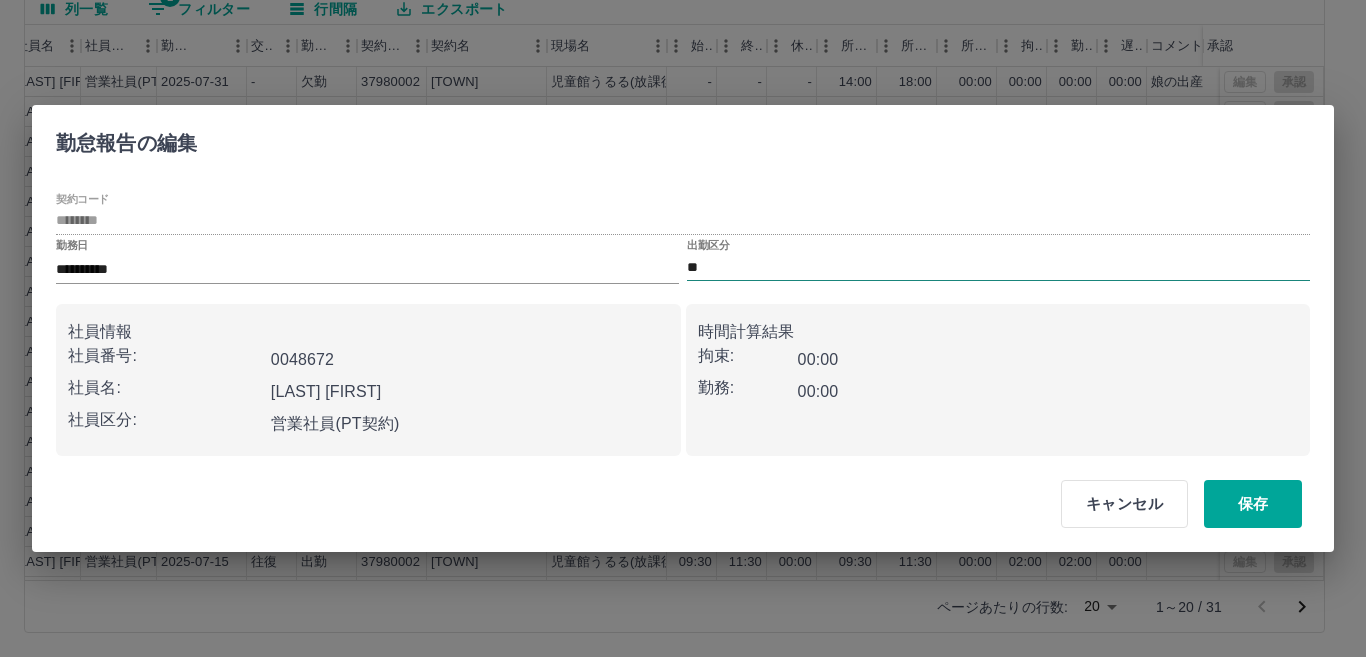 click on "**" at bounding box center [998, 267] 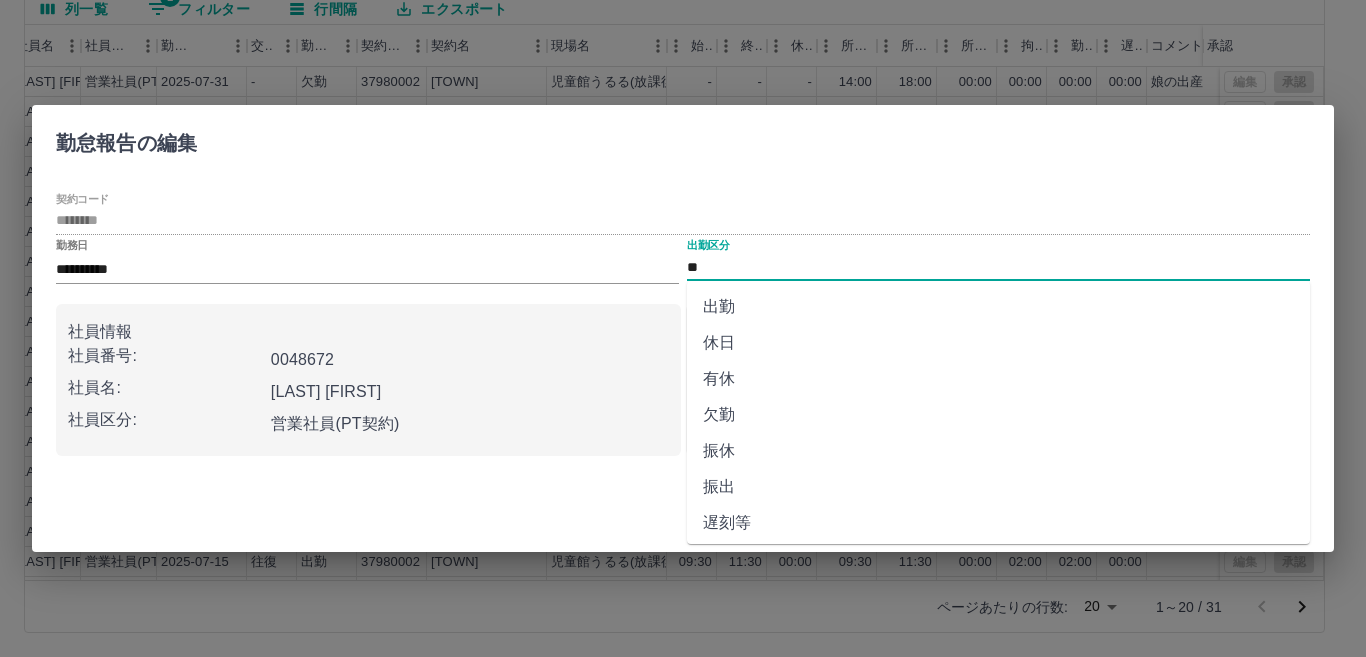 click on "欠勤" at bounding box center [998, 415] 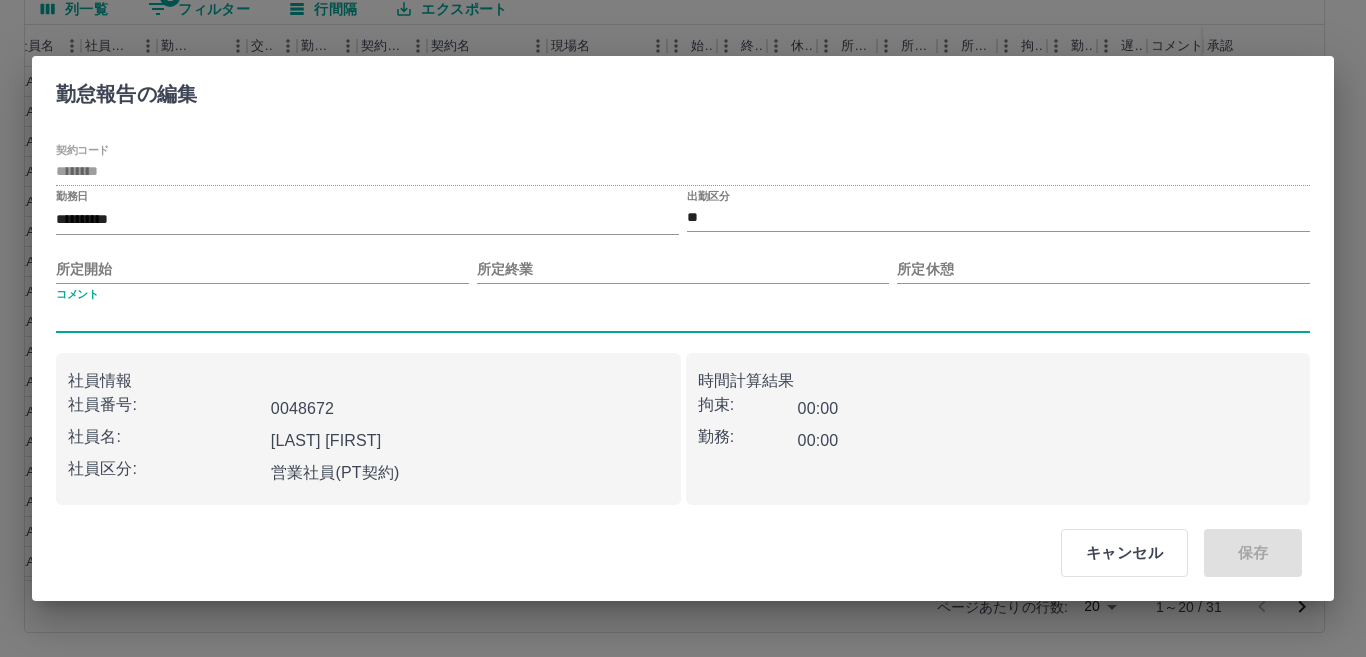 click on "コメント" at bounding box center [683, 318] 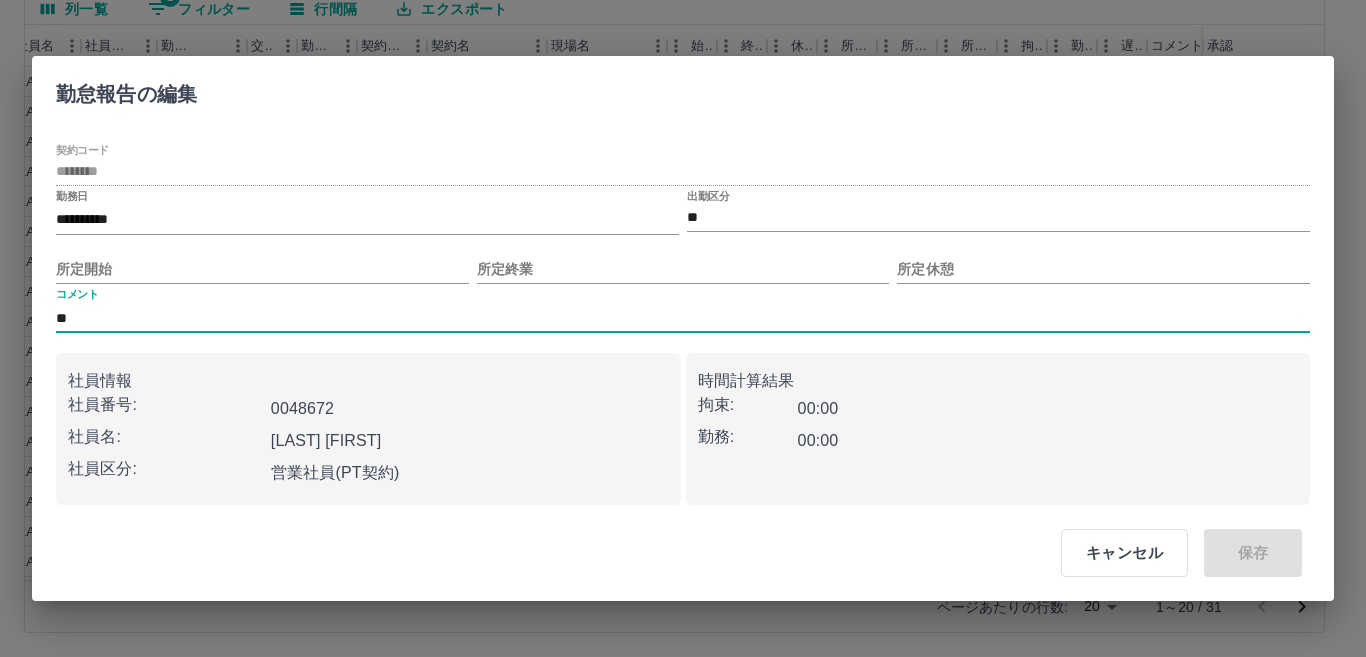 type on "*" 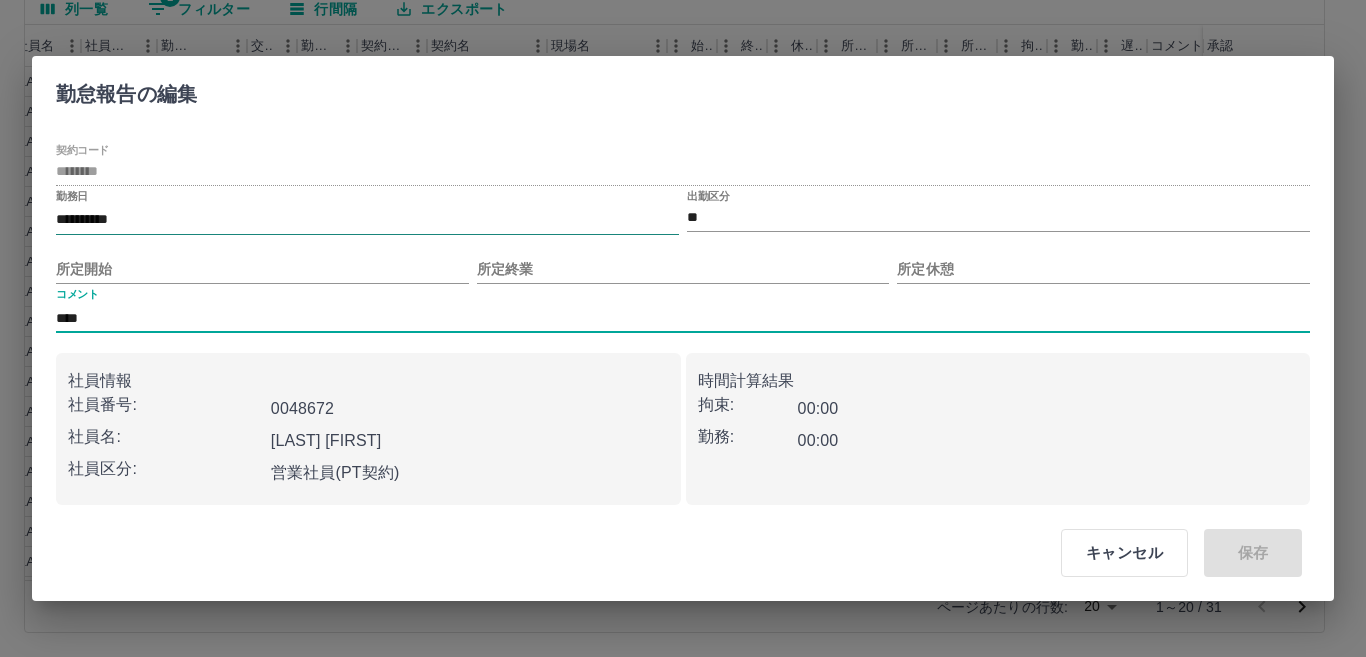 type on "****" 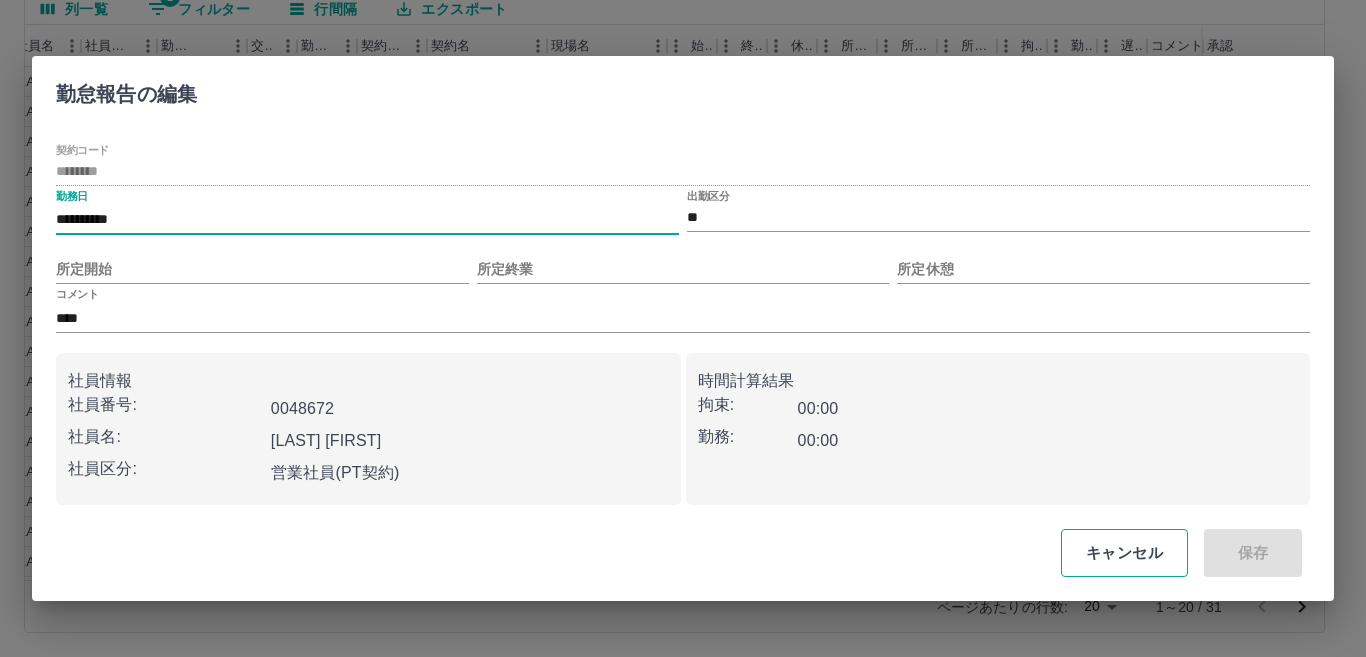 click on "キャンセル" at bounding box center (1124, 553) 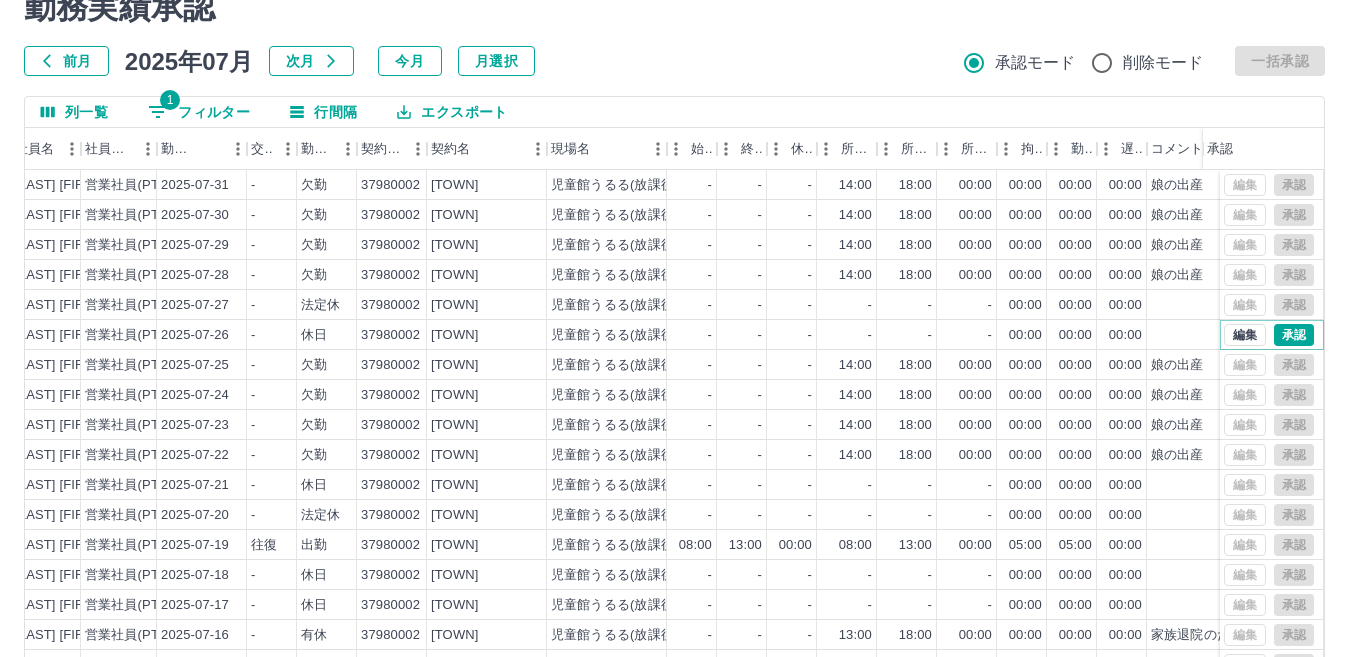 scroll, scrollTop: 0, scrollLeft: 0, axis: both 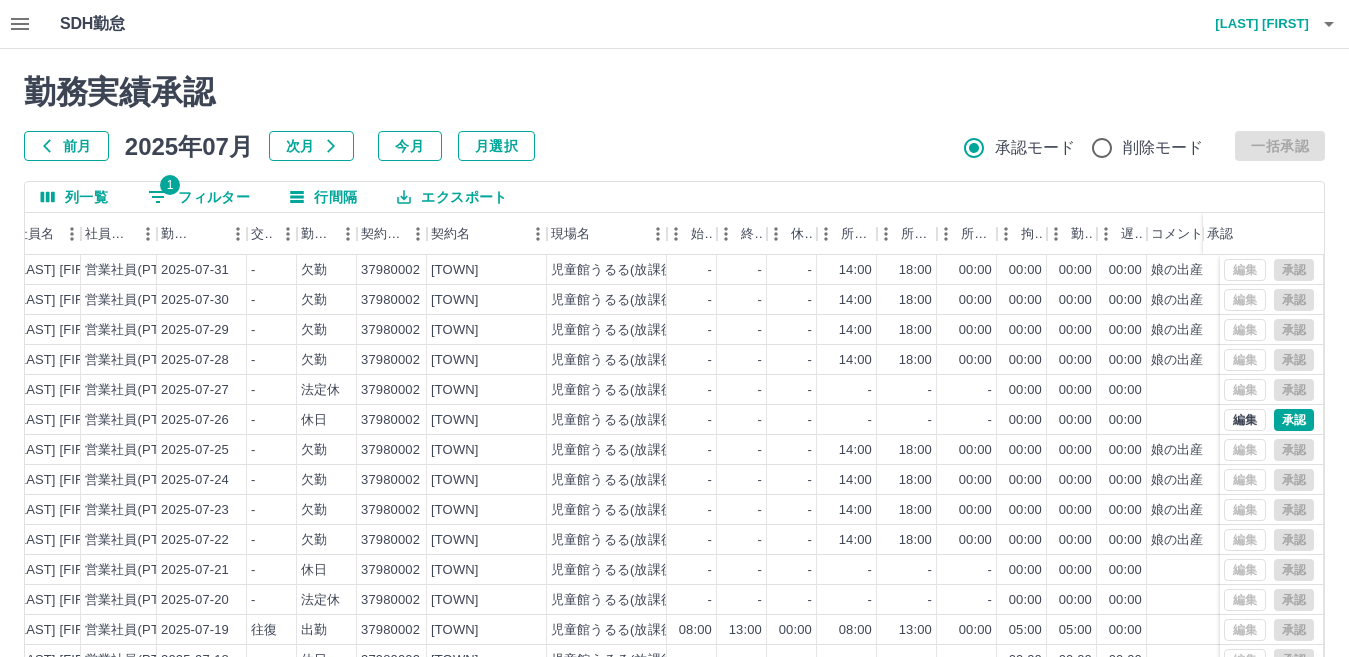 click 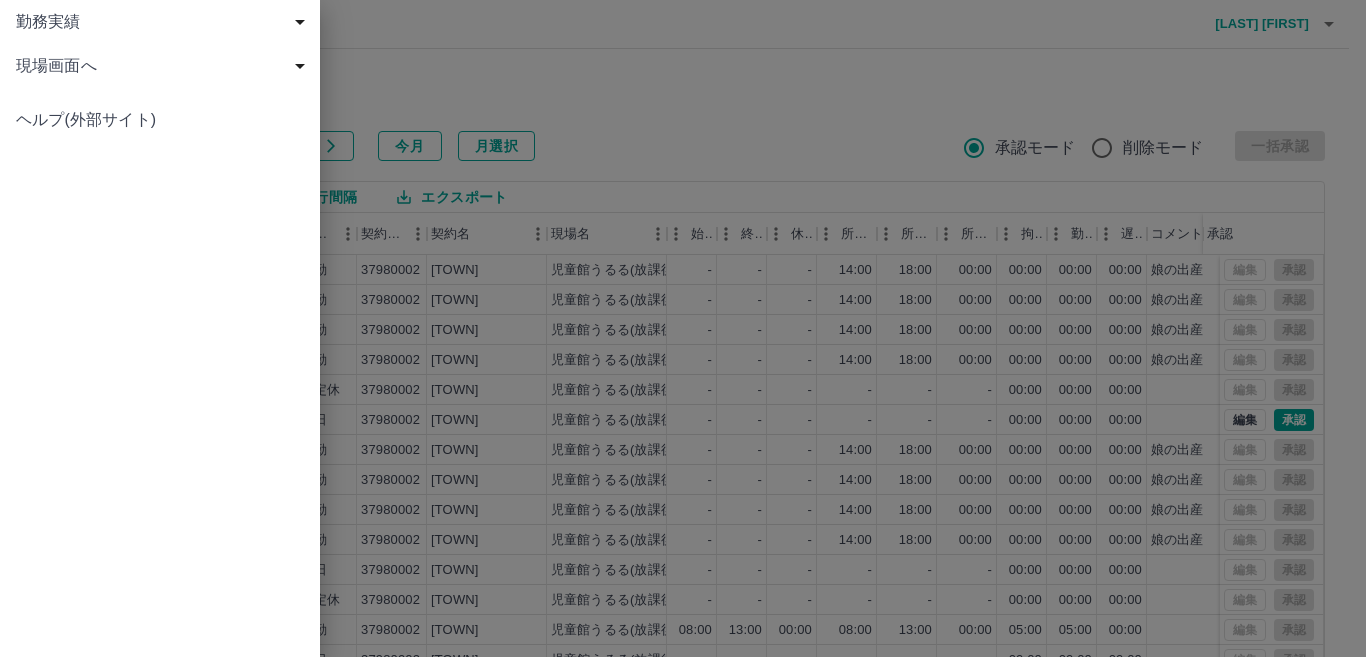 click on "現場画面へ" at bounding box center (164, 66) 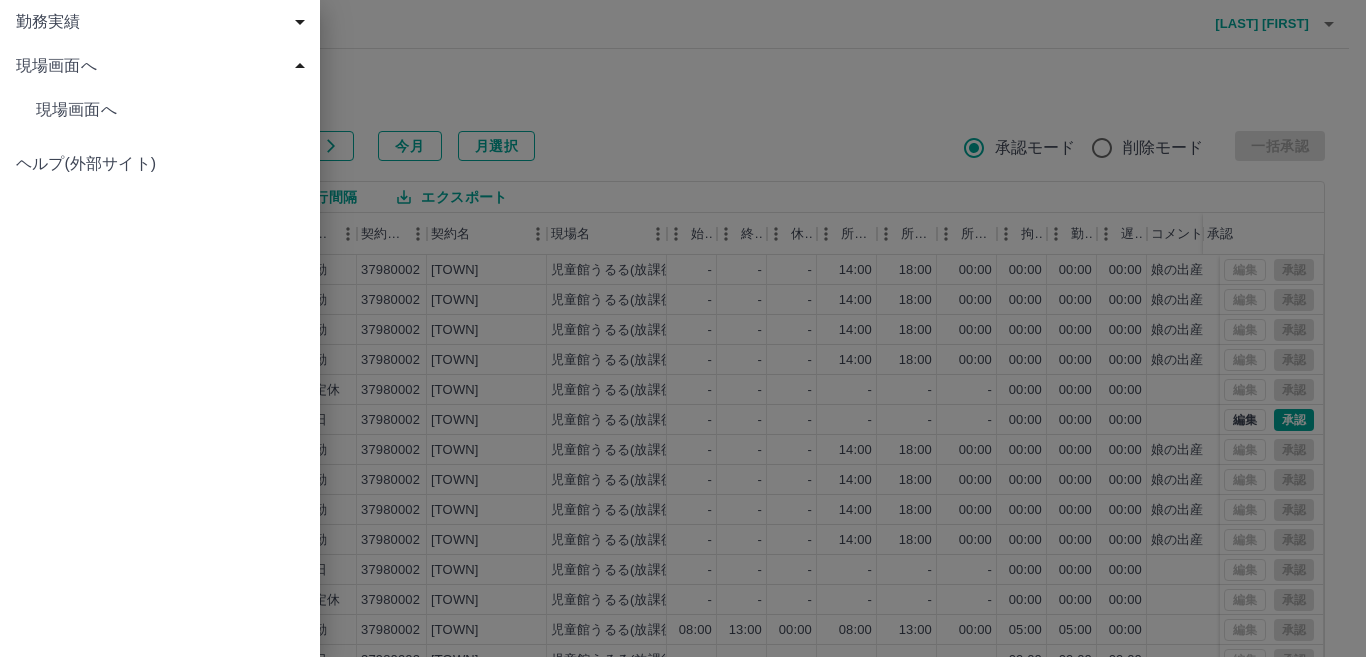 click on "現場画面へ" at bounding box center (170, 110) 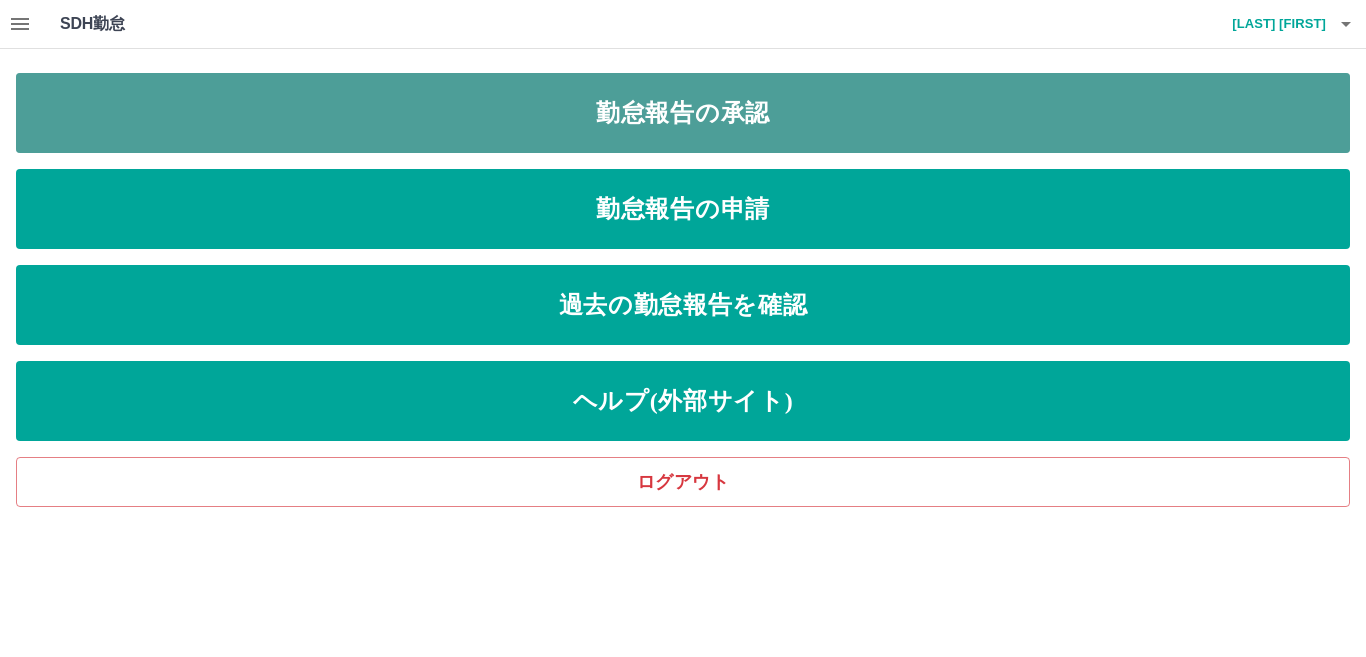 click on "勤怠報告の承認" at bounding box center [683, 113] 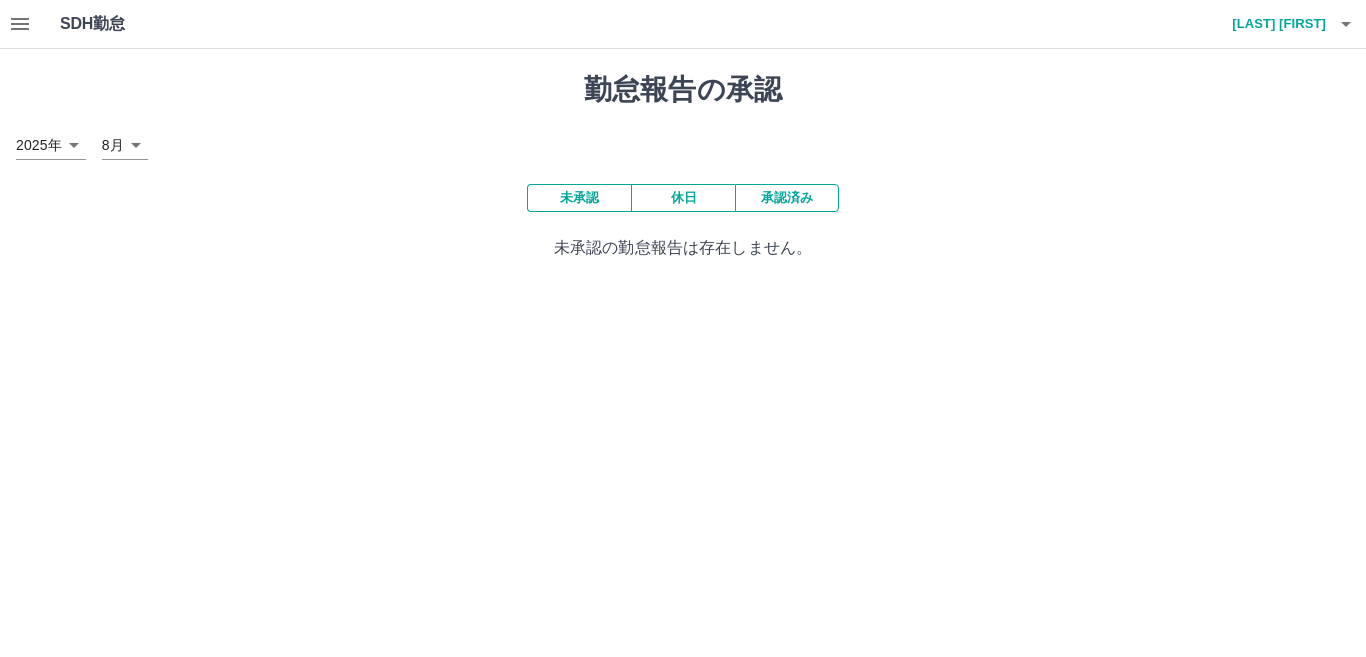 click on "SDH勤怠 永田　絵里佳 勤怠報告の承認 2025年 **** 8月 * 未承認 休日 承認済み 未承認の勤怠報告は存在しません。 SDH勤怠" at bounding box center (683, 142) 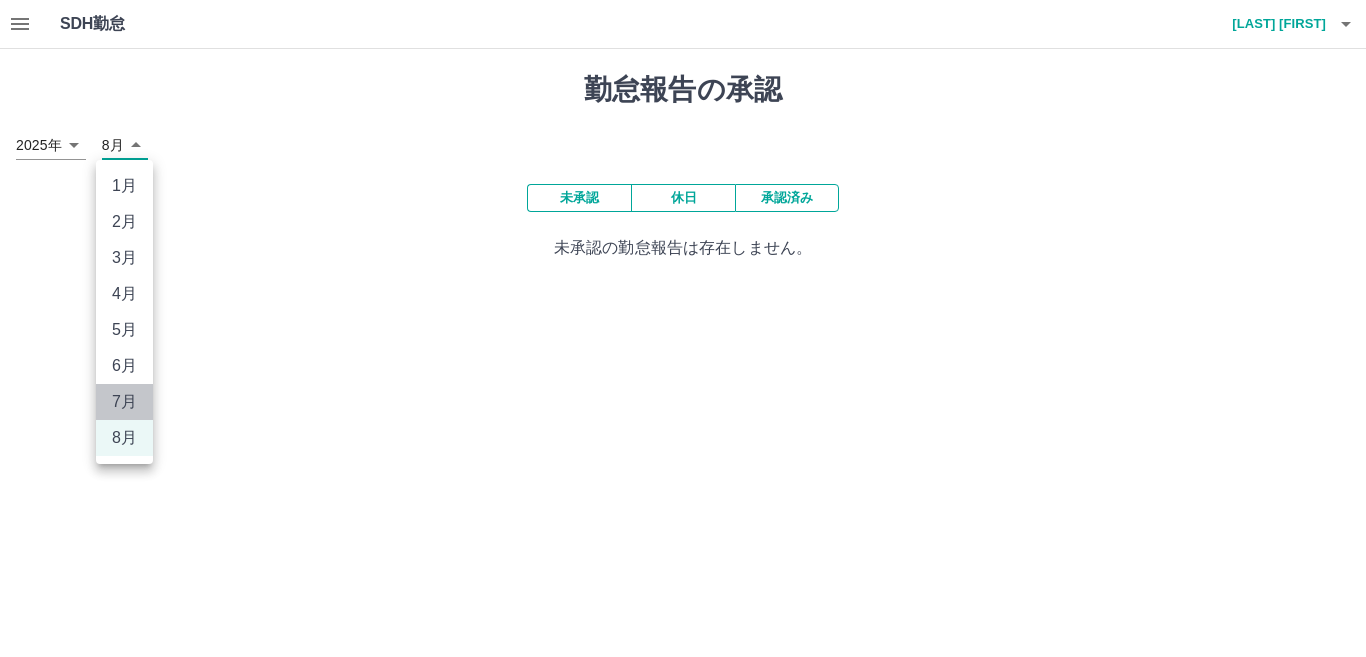 click on "7月" at bounding box center (124, 402) 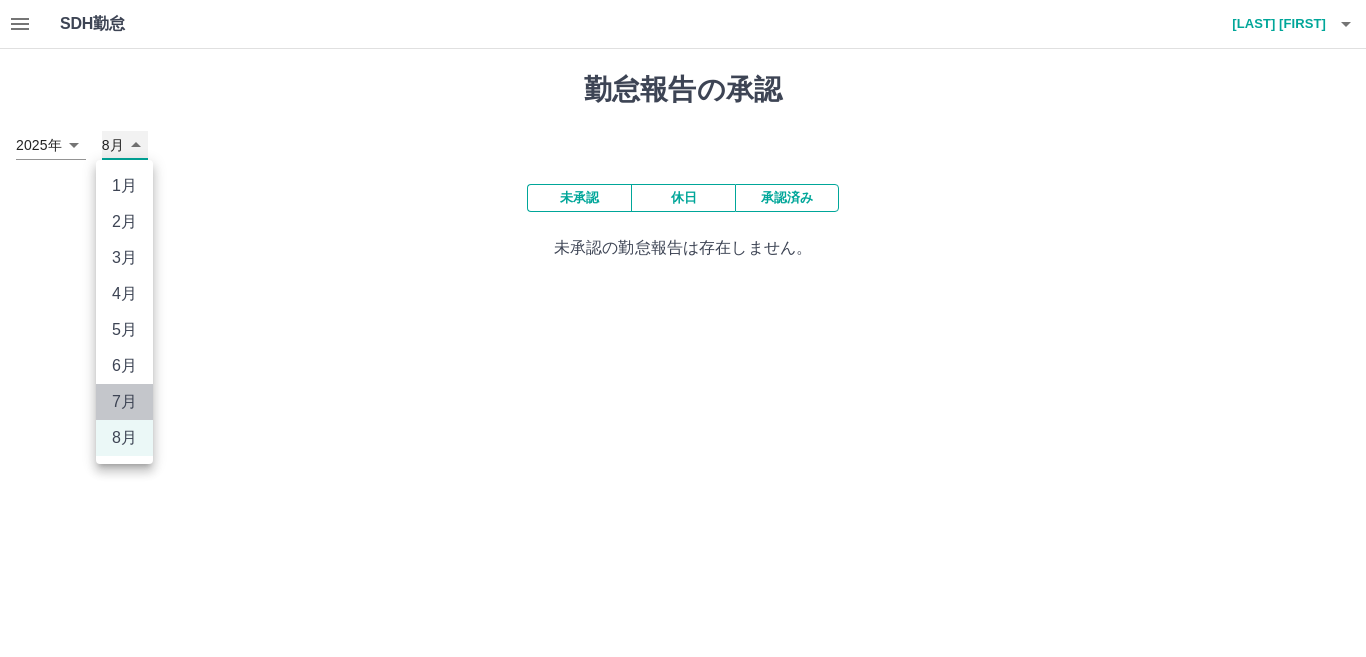 type on "*" 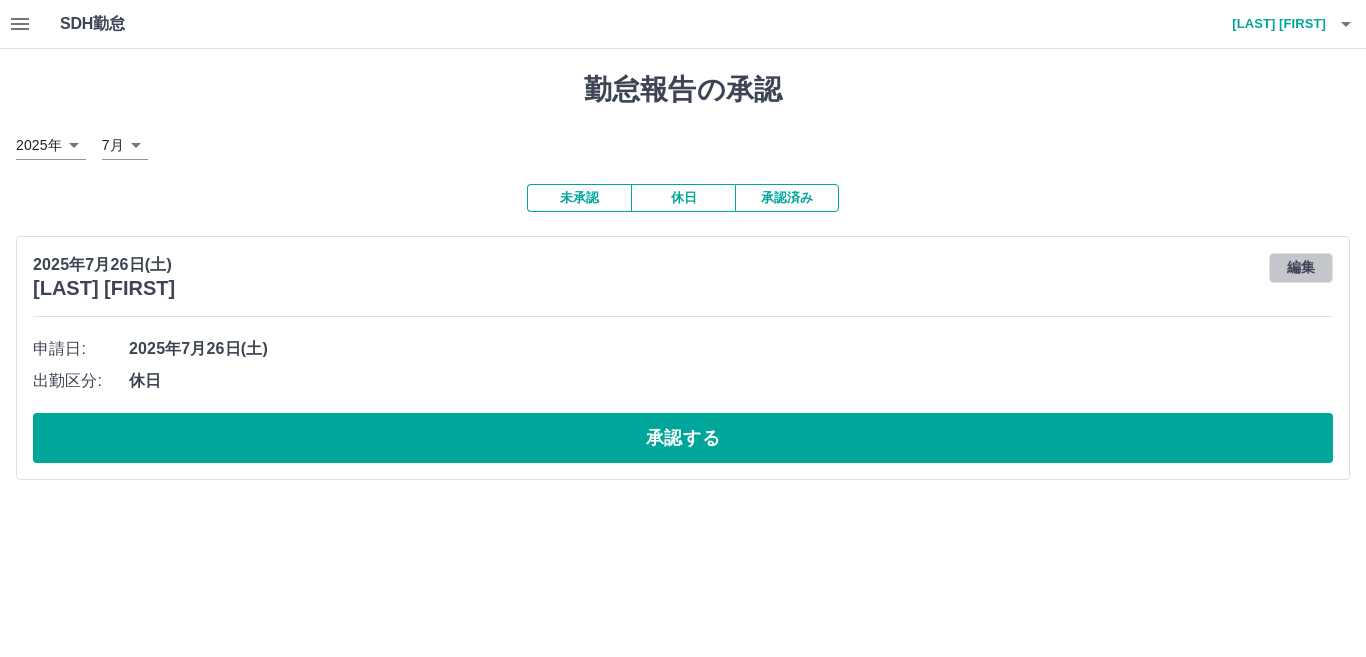 click on "編集" at bounding box center [1301, 268] 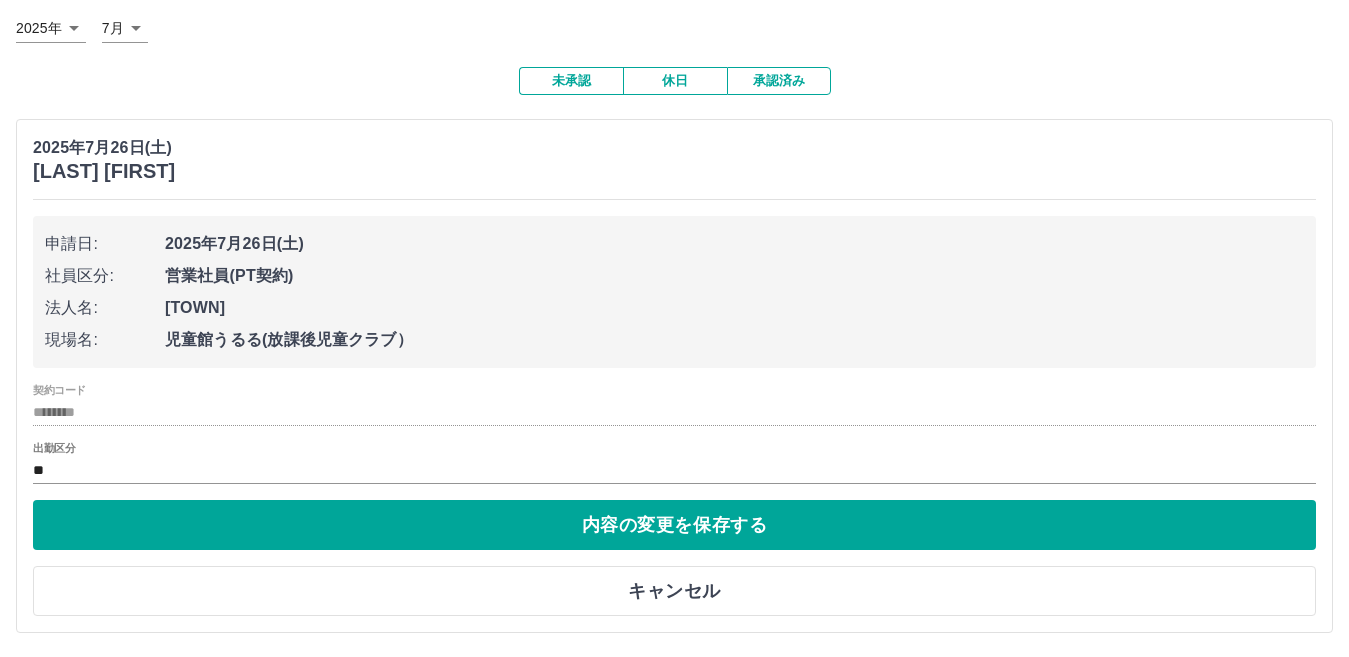 scroll, scrollTop: 119, scrollLeft: 0, axis: vertical 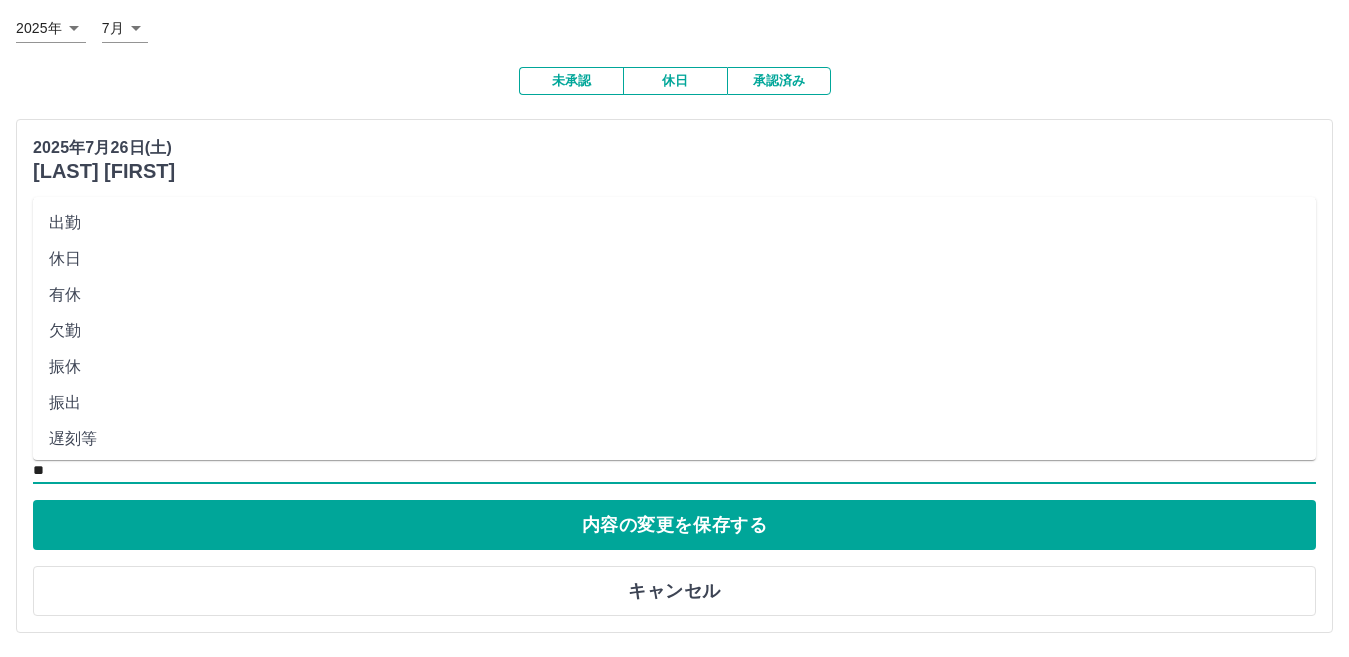 click on "**" at bounding box center [674, 470] 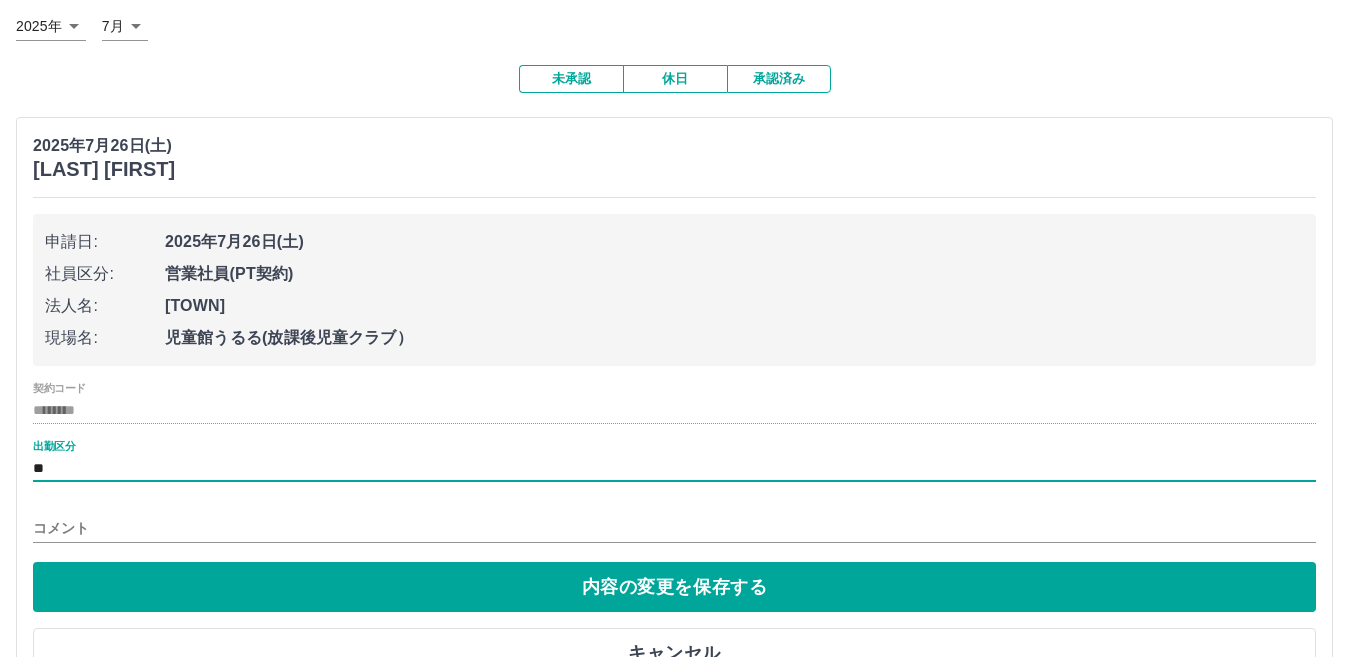 type on "**" 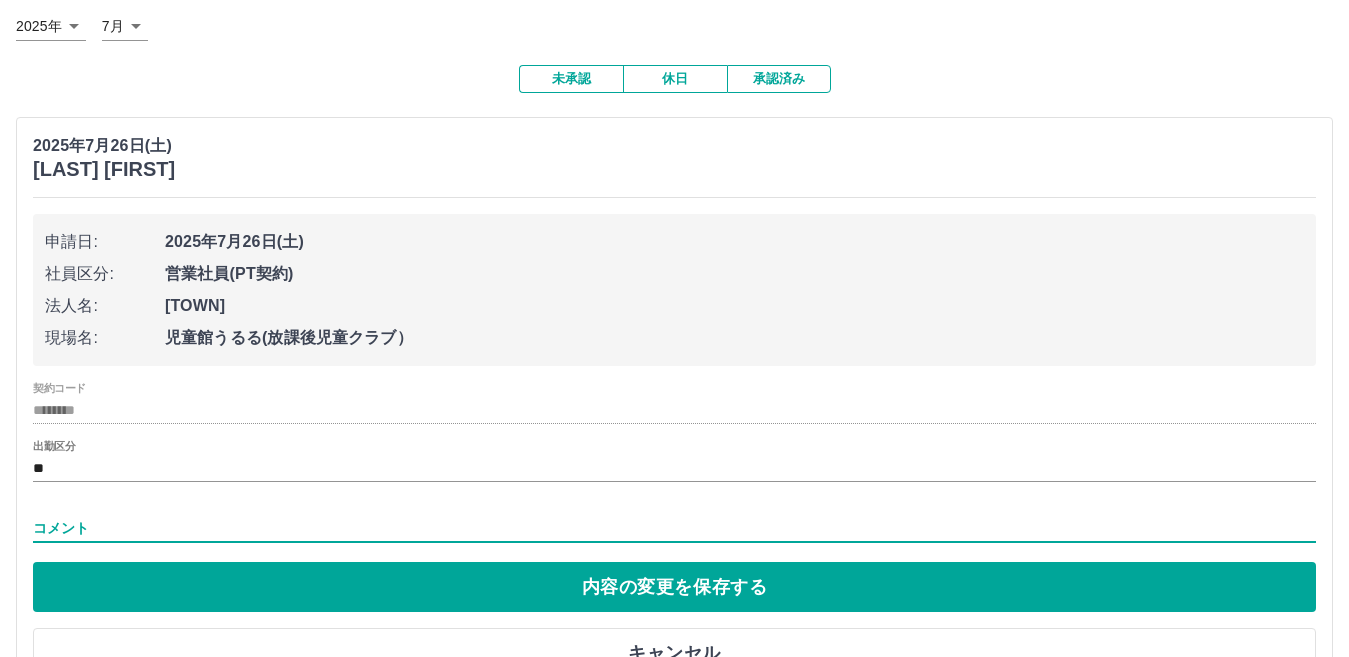 click on "コメント" at bounding box center (674, 528) 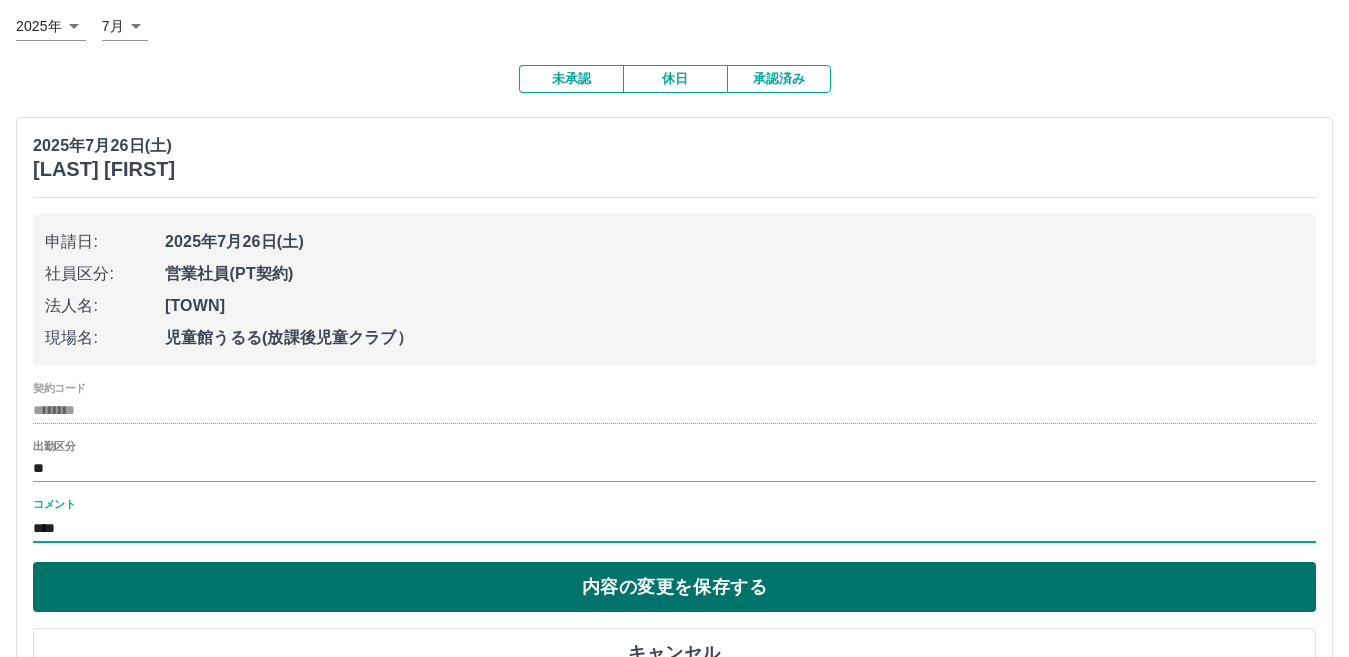 type on "****" 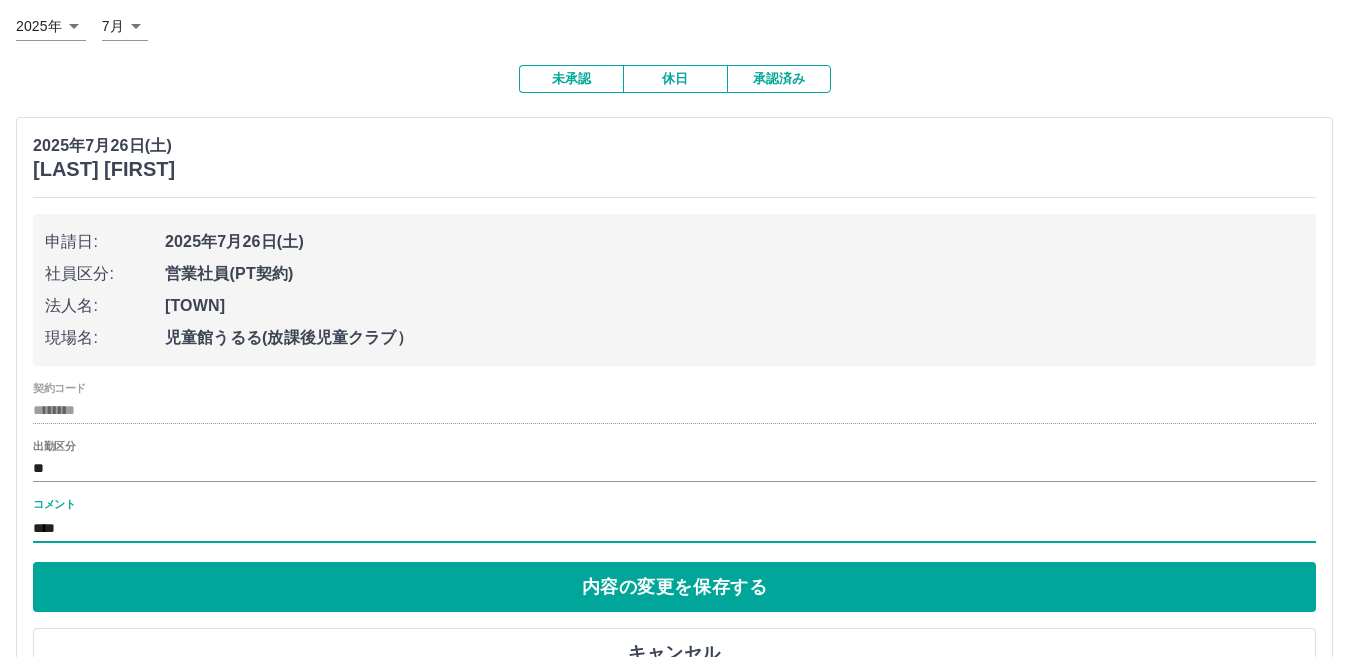 click on "内容の変更を保存する" at bounding box center [674, 587] 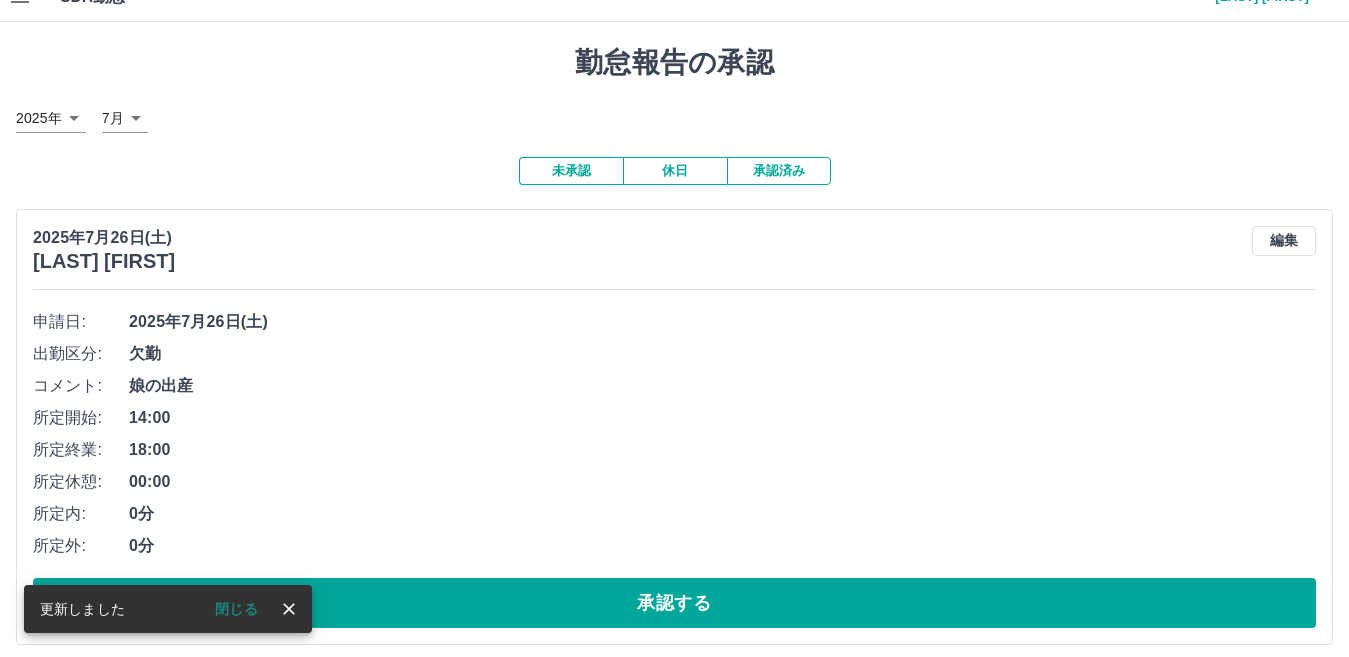 scroll, scrollTop: 41, scrollLeft: 0, axis: vertical 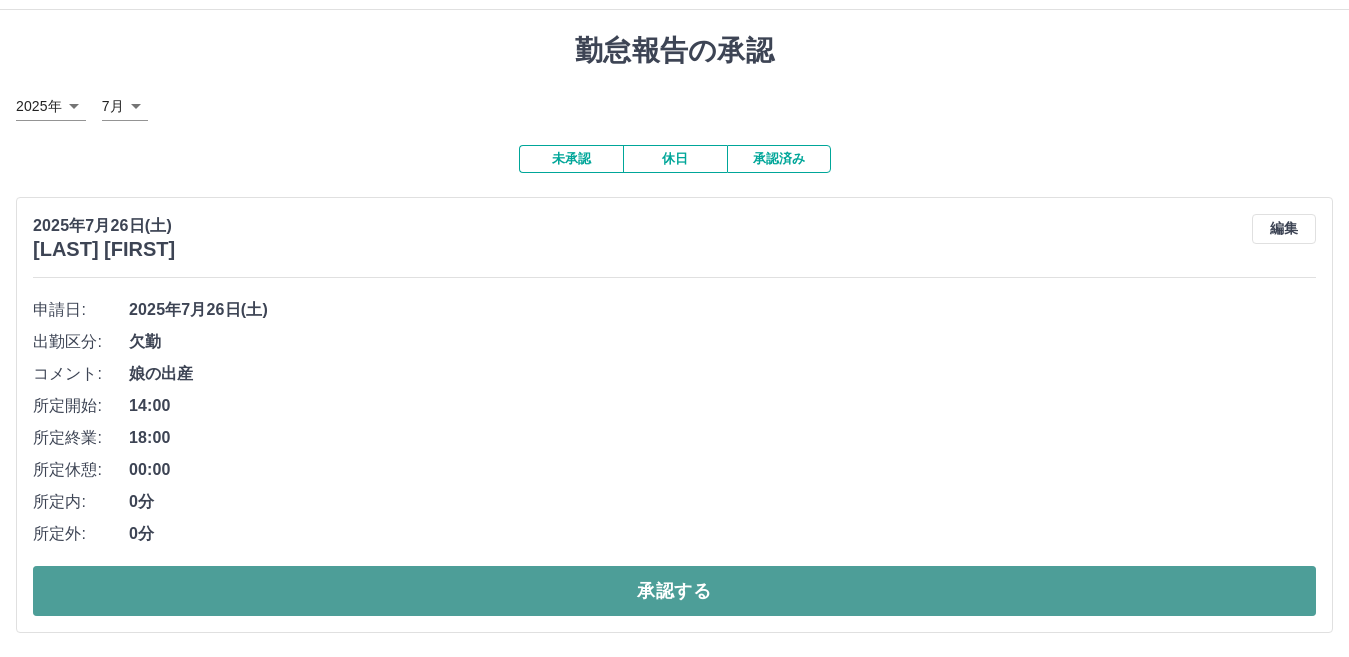 click on "承認する" at bounding box center [674, 591] 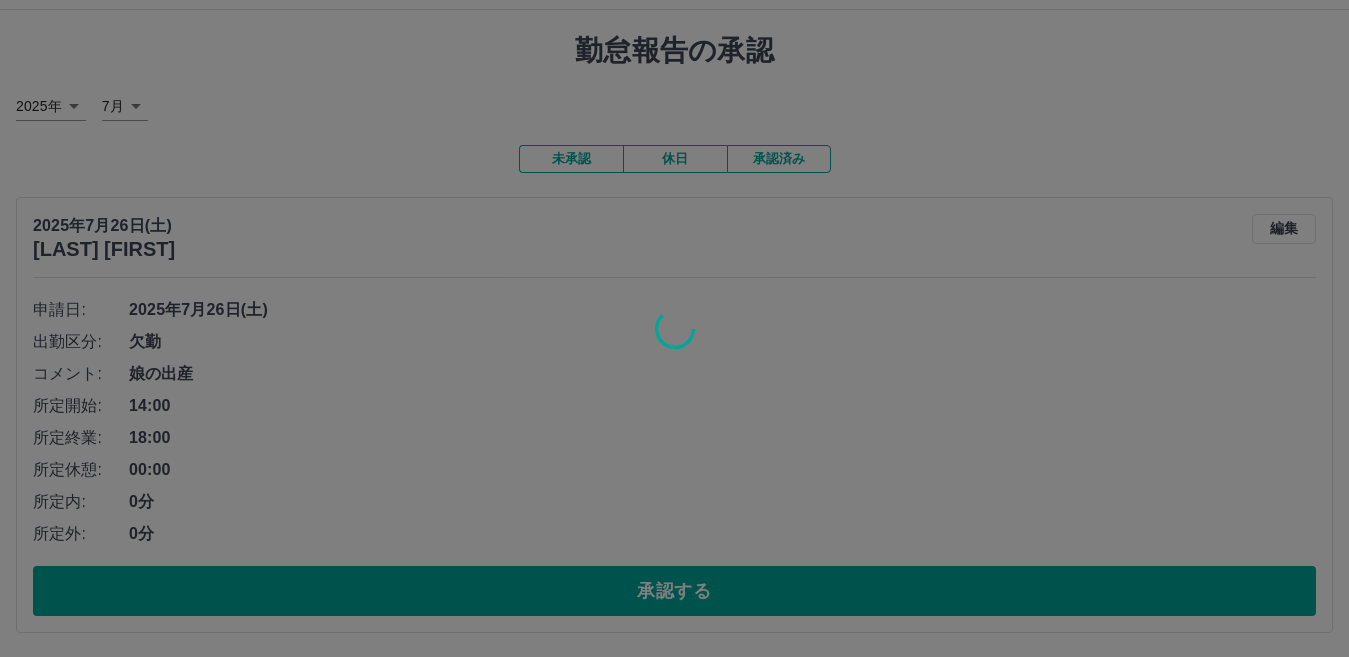 scroll, scrollTop: 0, scrollLeft: 0, axis: both 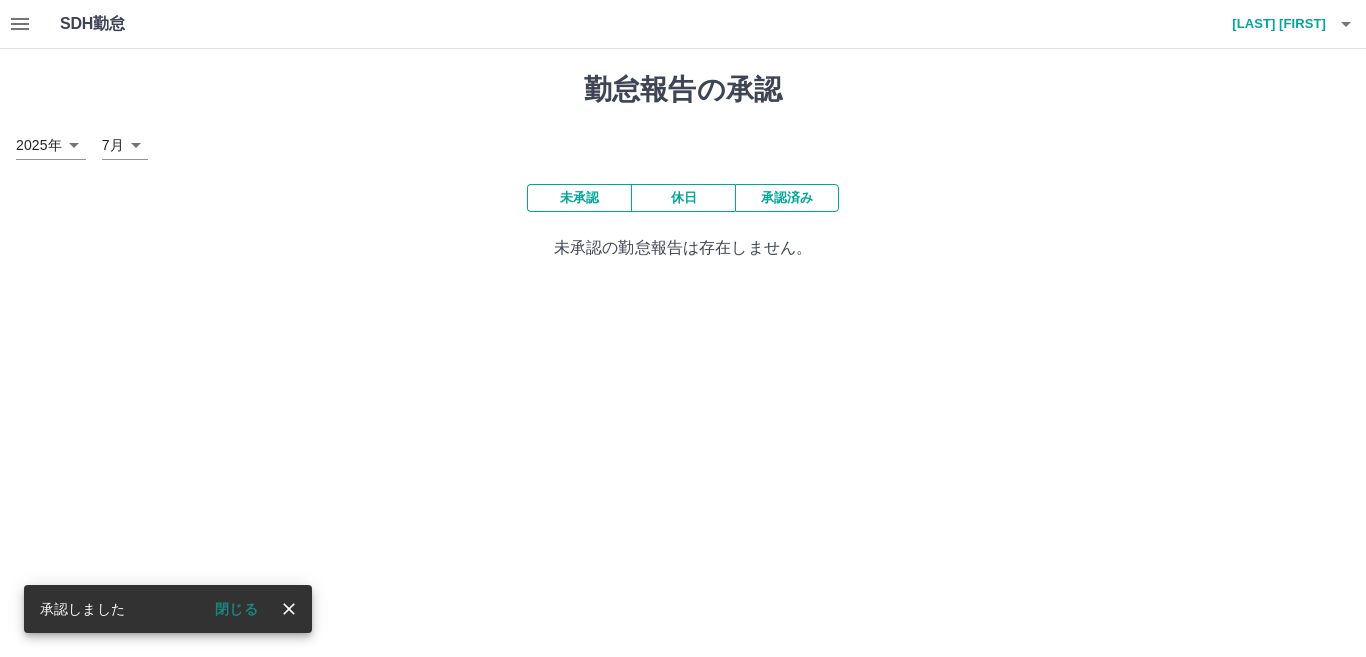 click 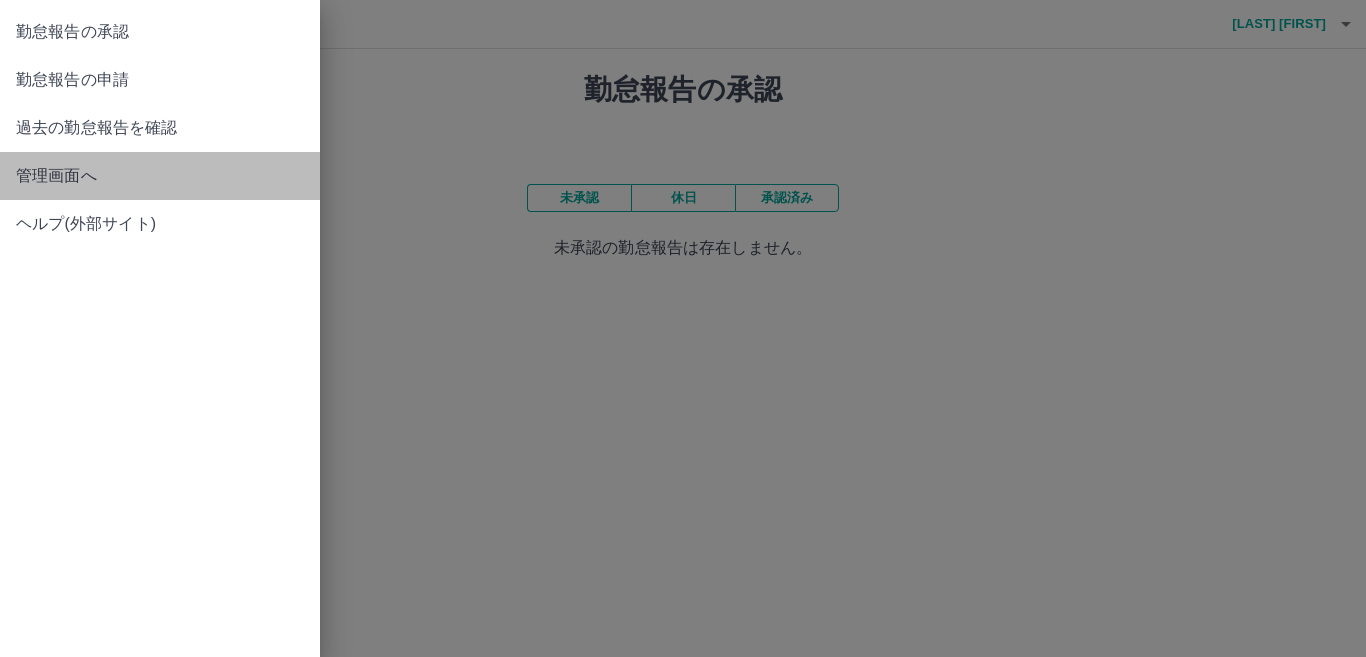 click on "管理画面へ" at bounding box center (160, 176) 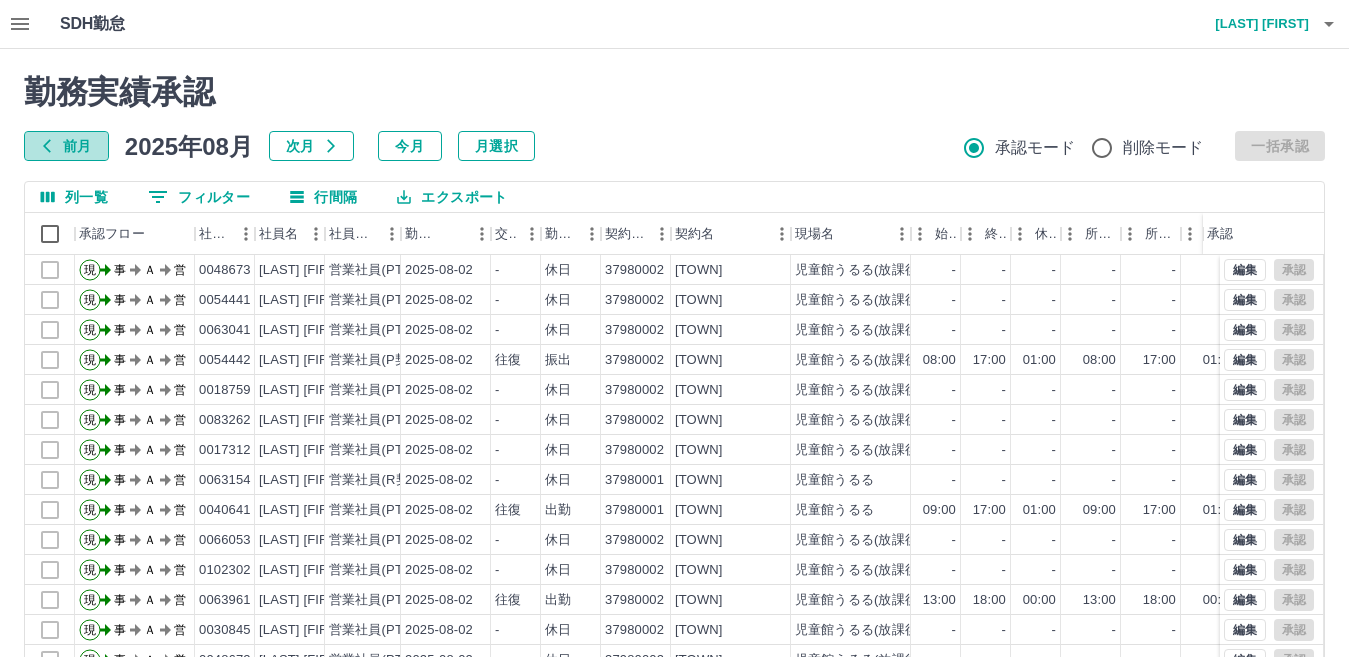 click on "前月" at bounding box center [66, 146] 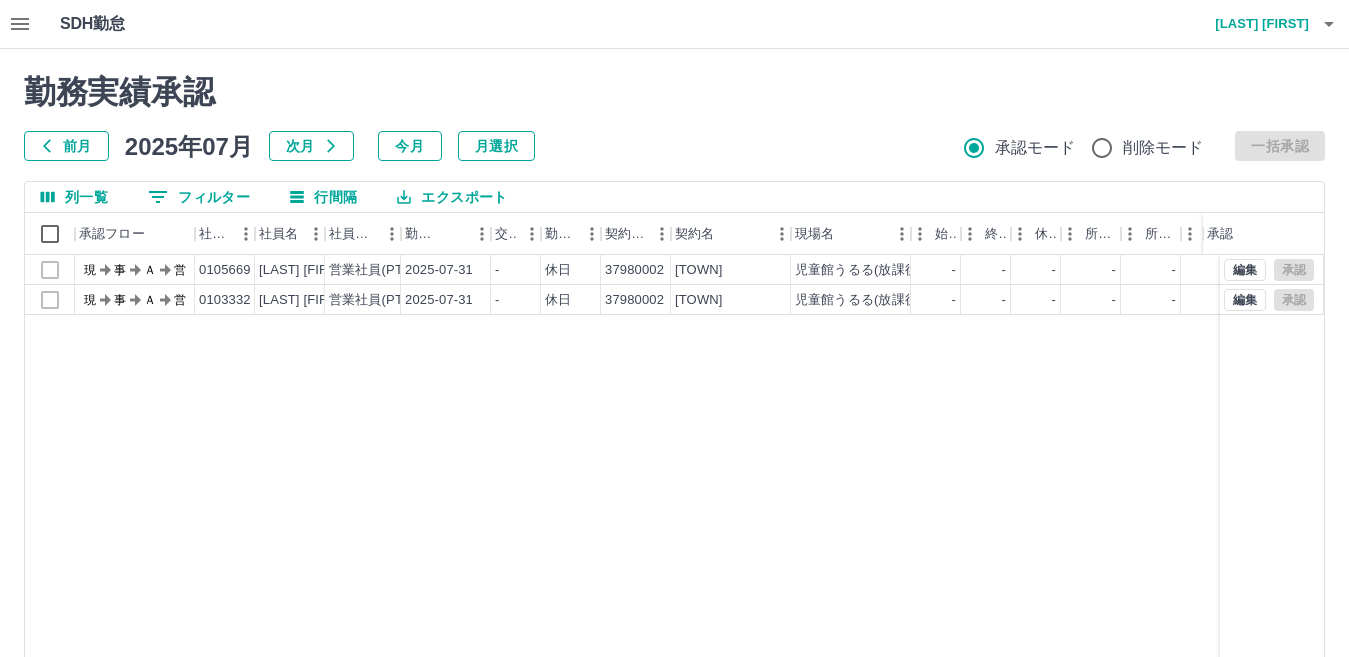 click on "0 フィルター" at bounding box center (199, 197) 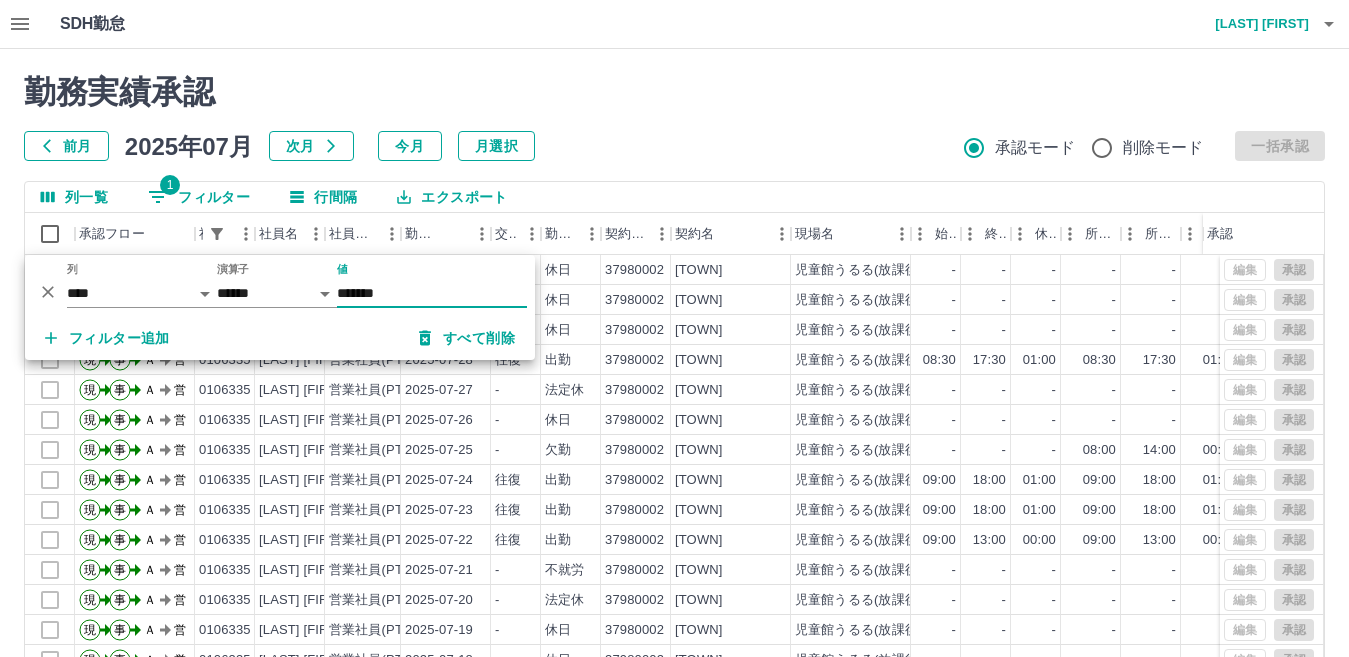 type on "*******" 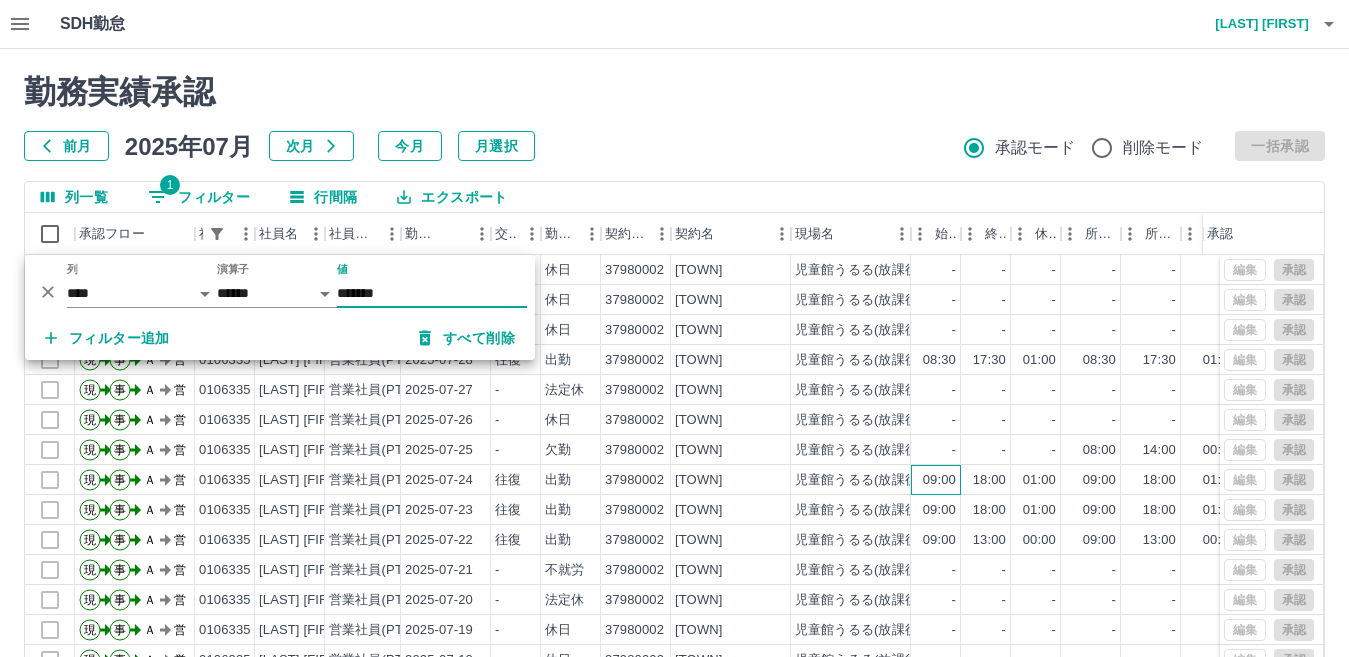 click on "09:00" at bounding box center [939, 480] 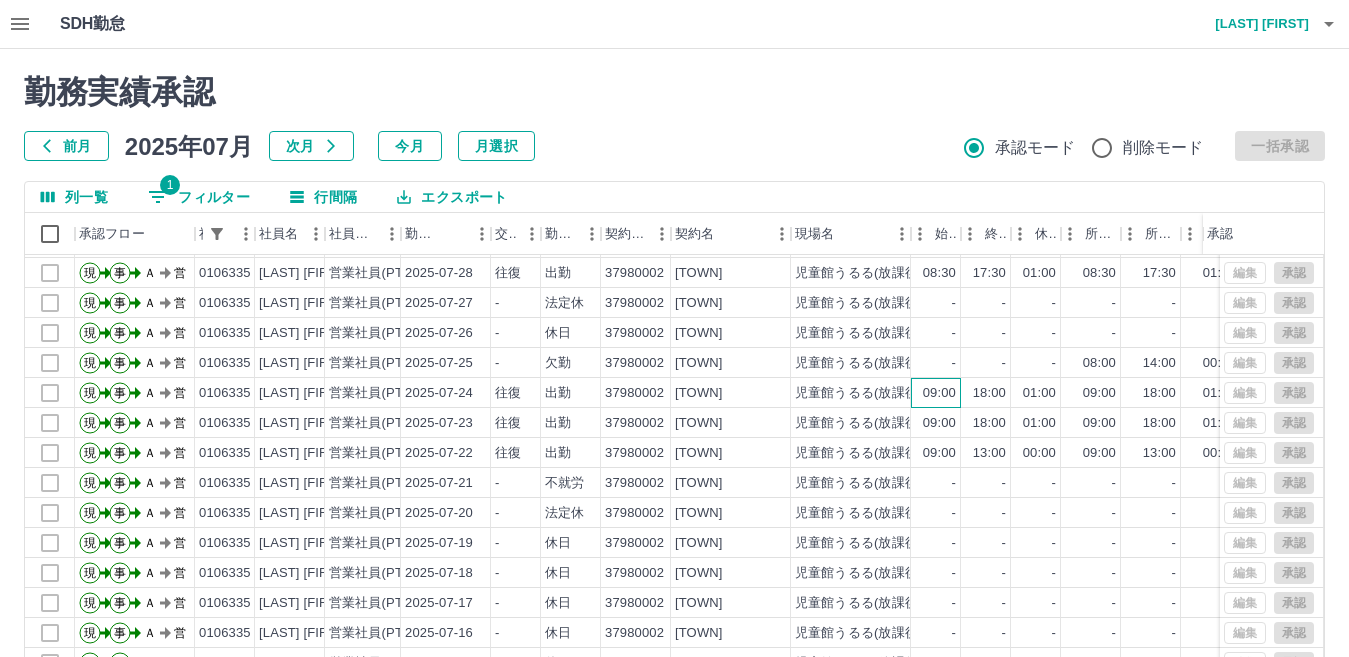 scroll, scrollTop: 104, scrollLeft: 0, axis: vertical 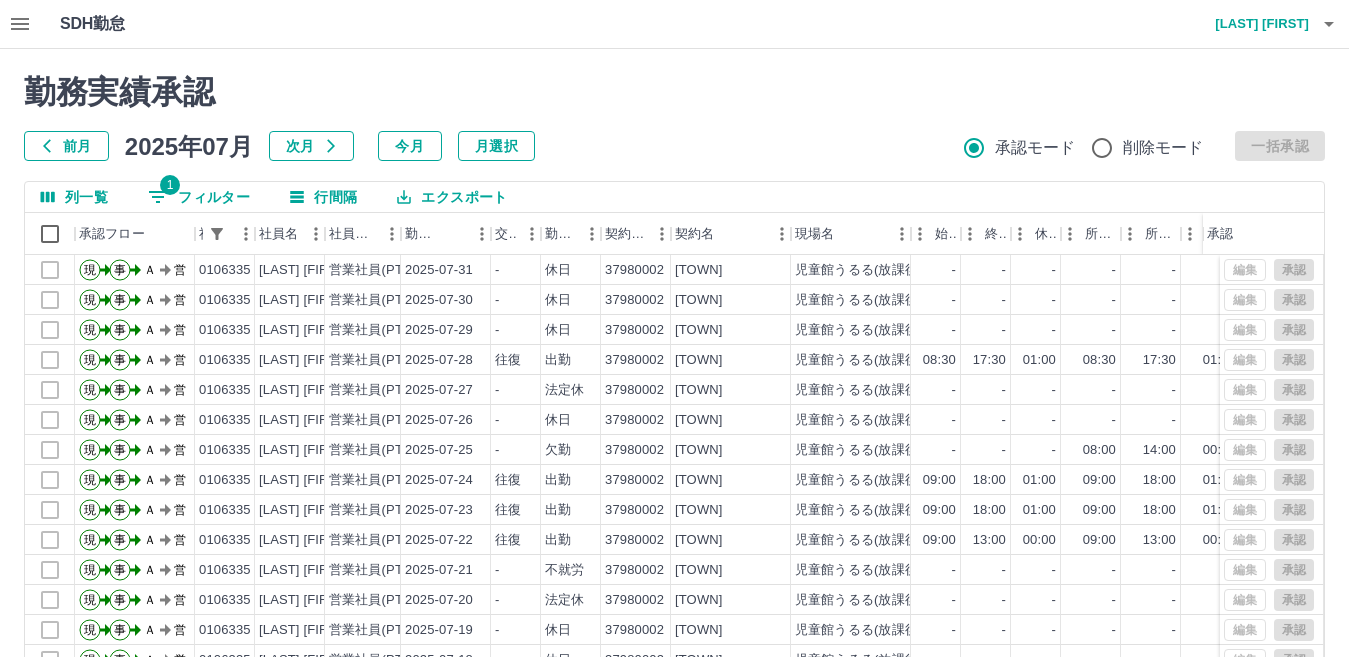click on "1 フィルター" at bounding box center [199, 197] 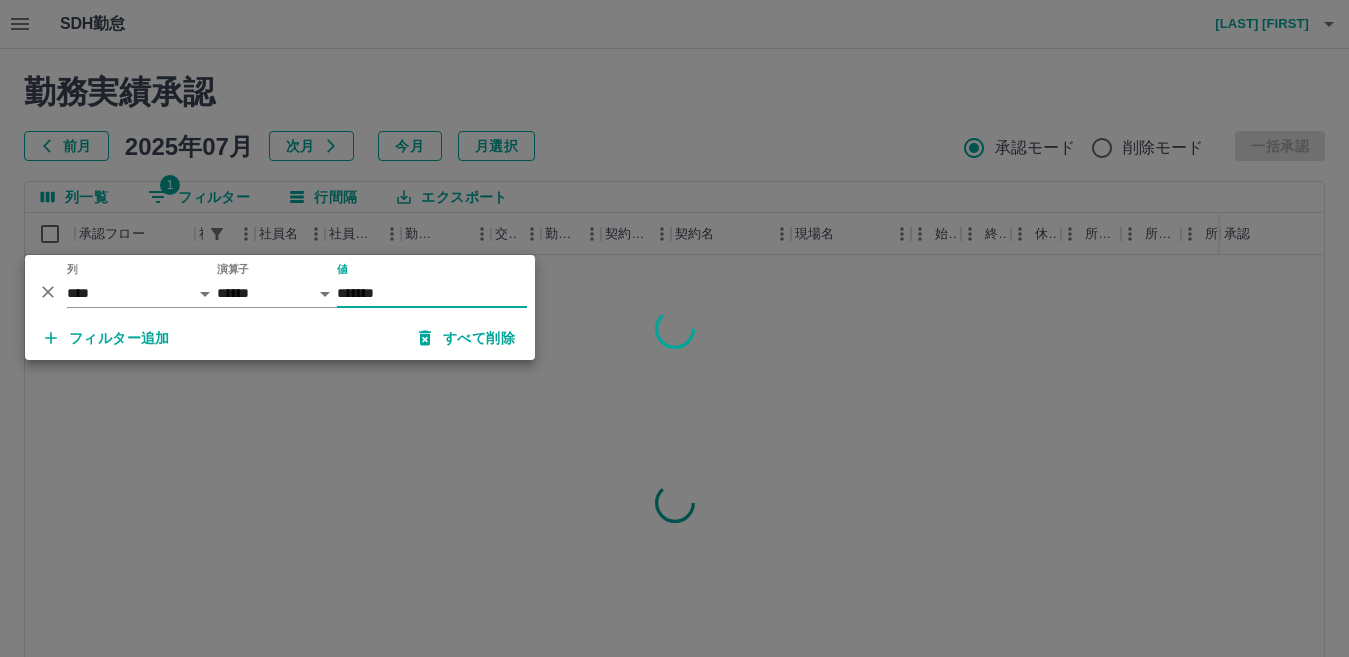 type on "*******" 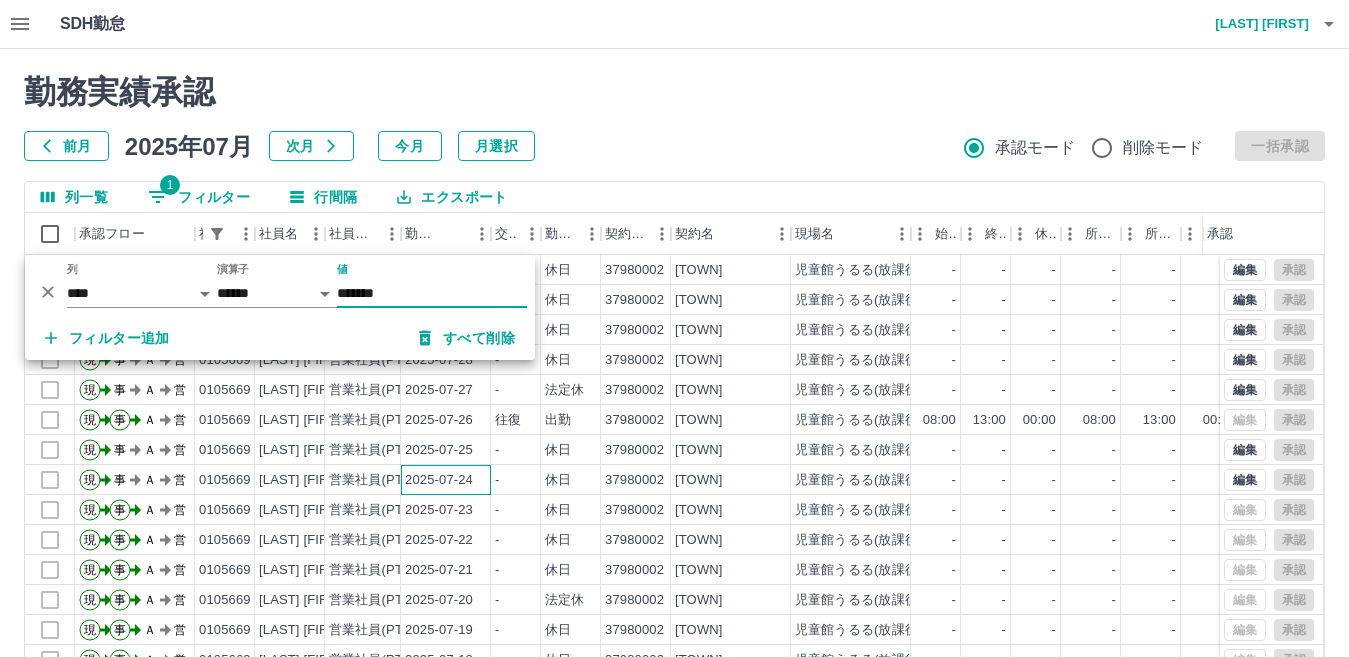 click on "2025-07-24" at bounding box center (439, 480) 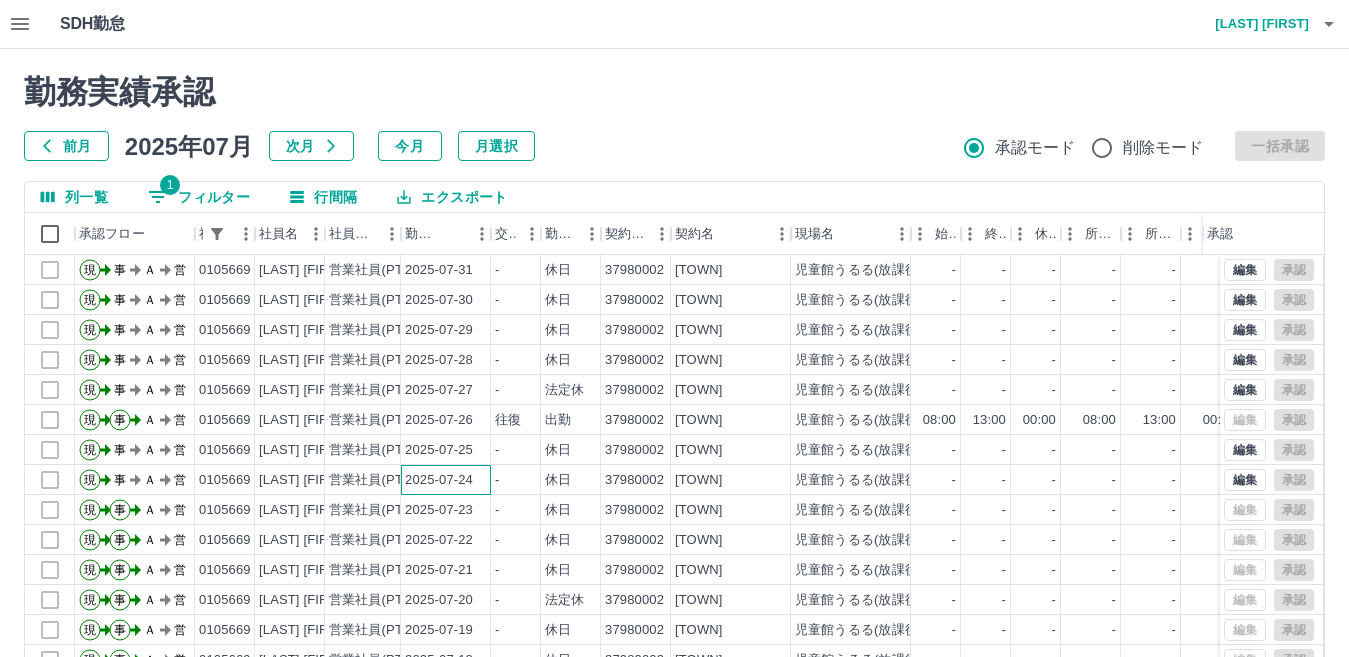 scroll, scrollTop: 104, scrollLeft: 0, axis: vertical 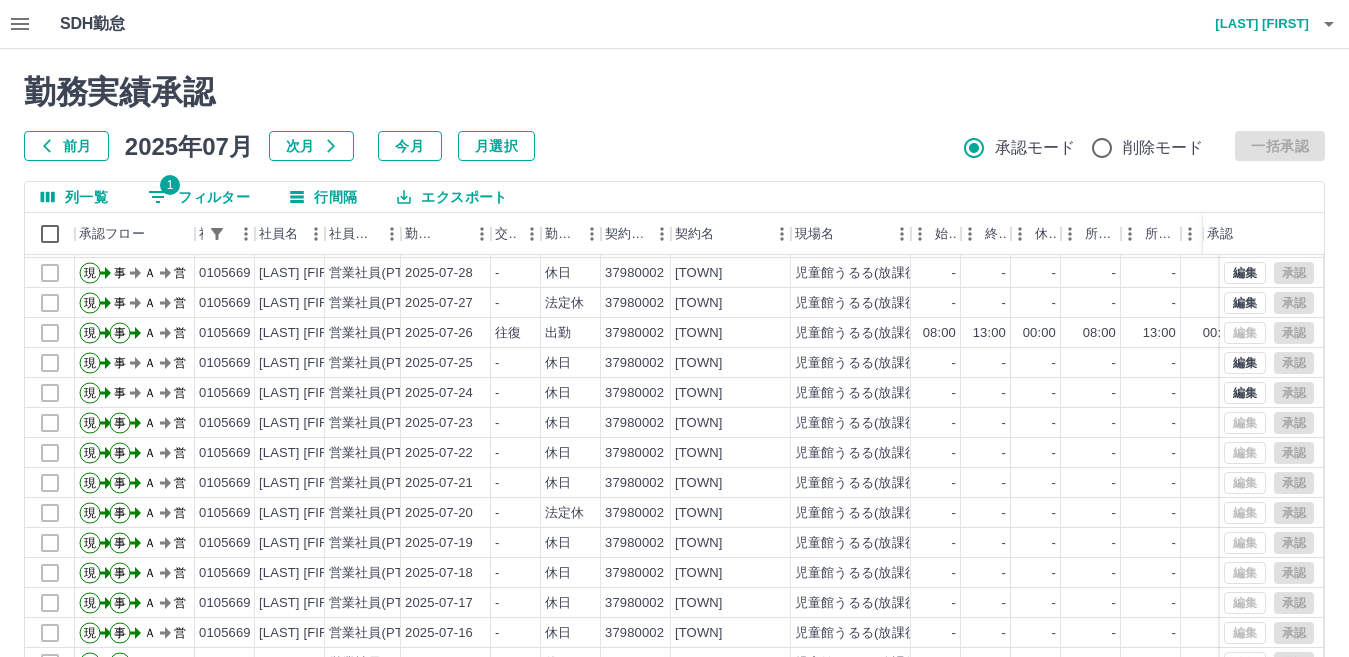click on "1 フィルター" at bounding box center (199, 197) 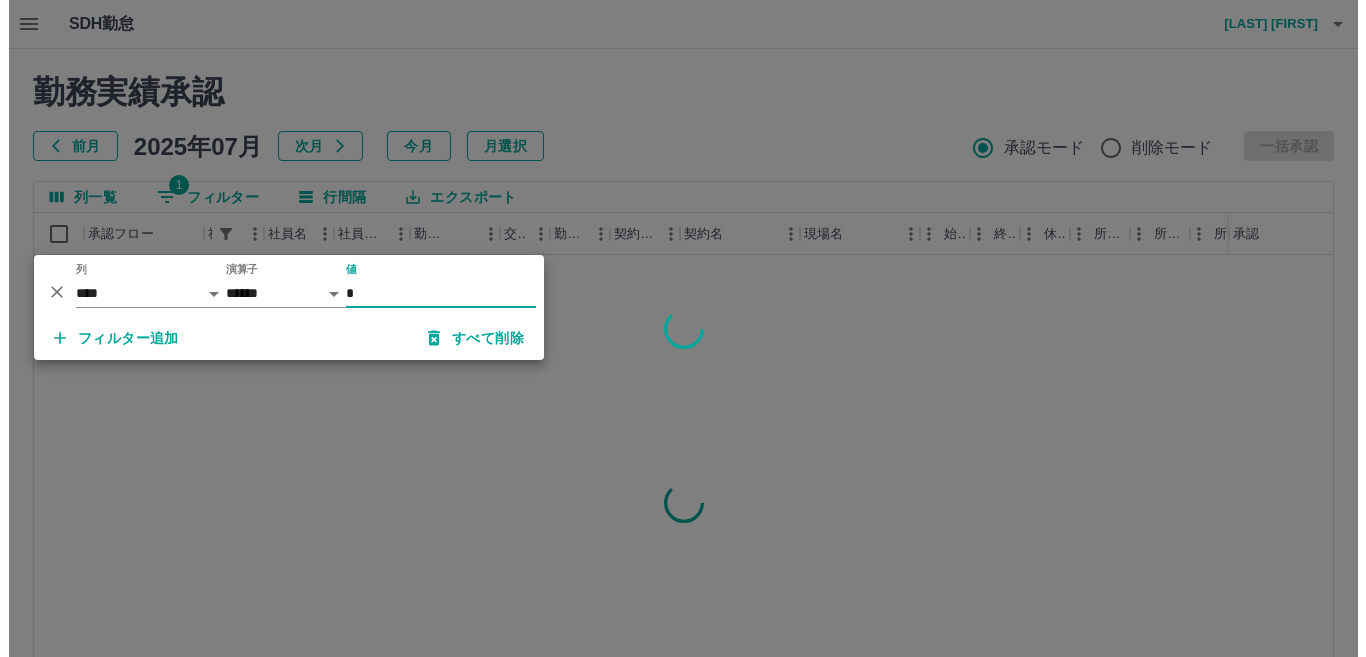 scroll, scrollTop: 0, scrollLeft: 0, axis: both 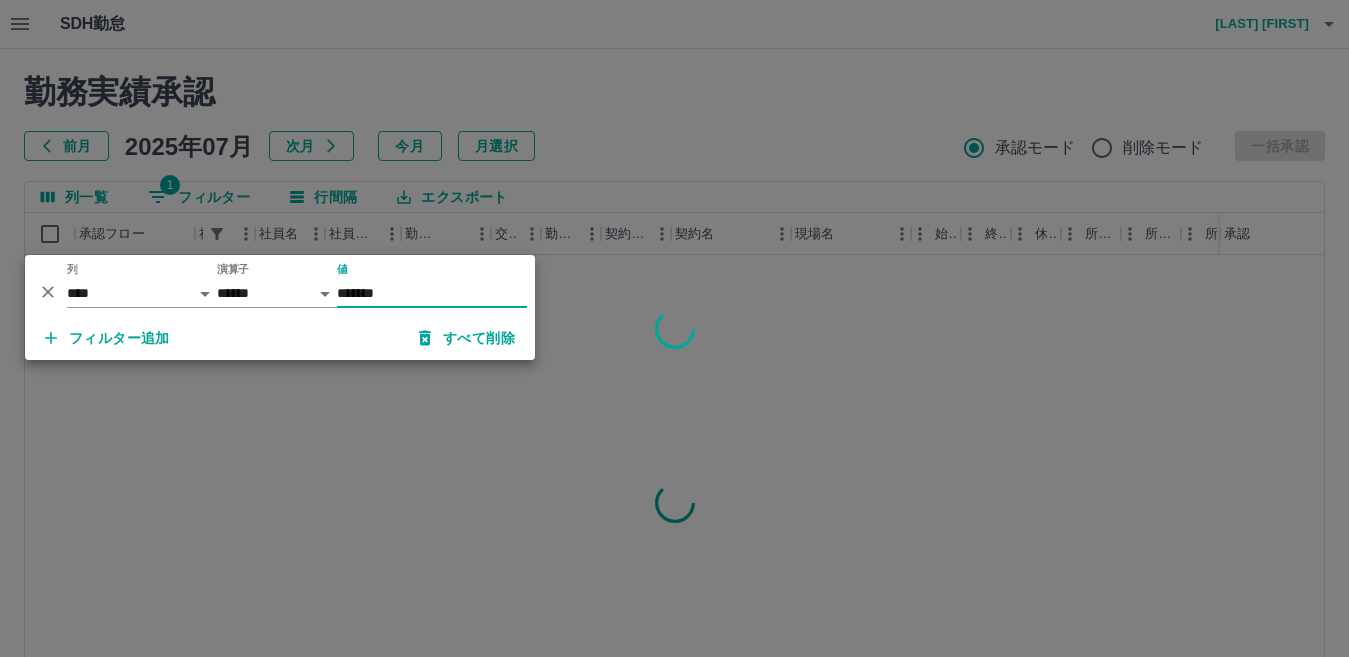 type on "*******" 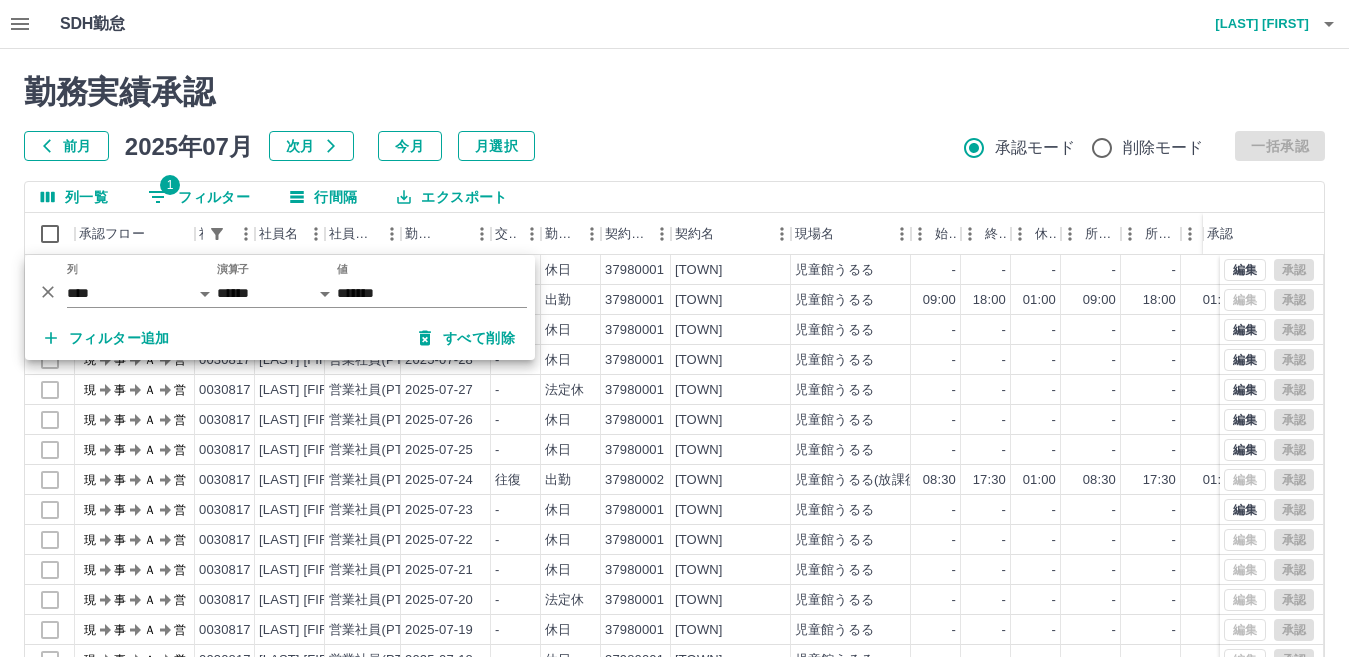 click at bounding box center (674, 328) 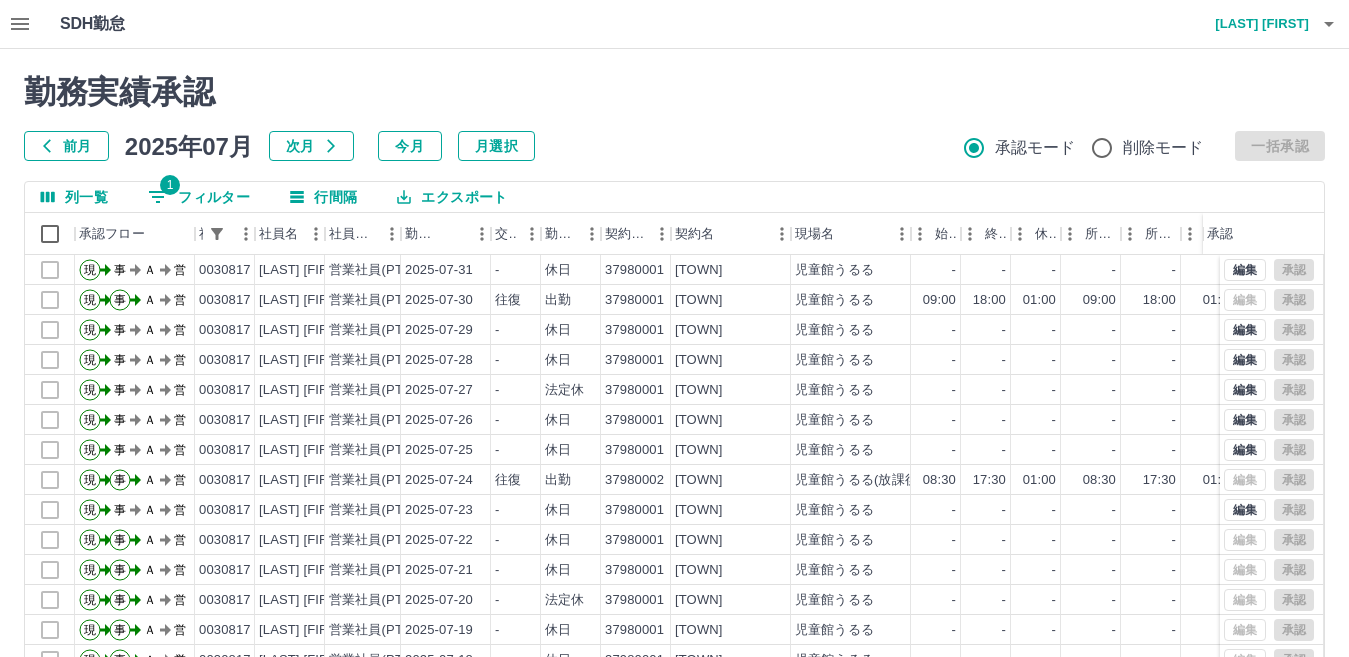 click 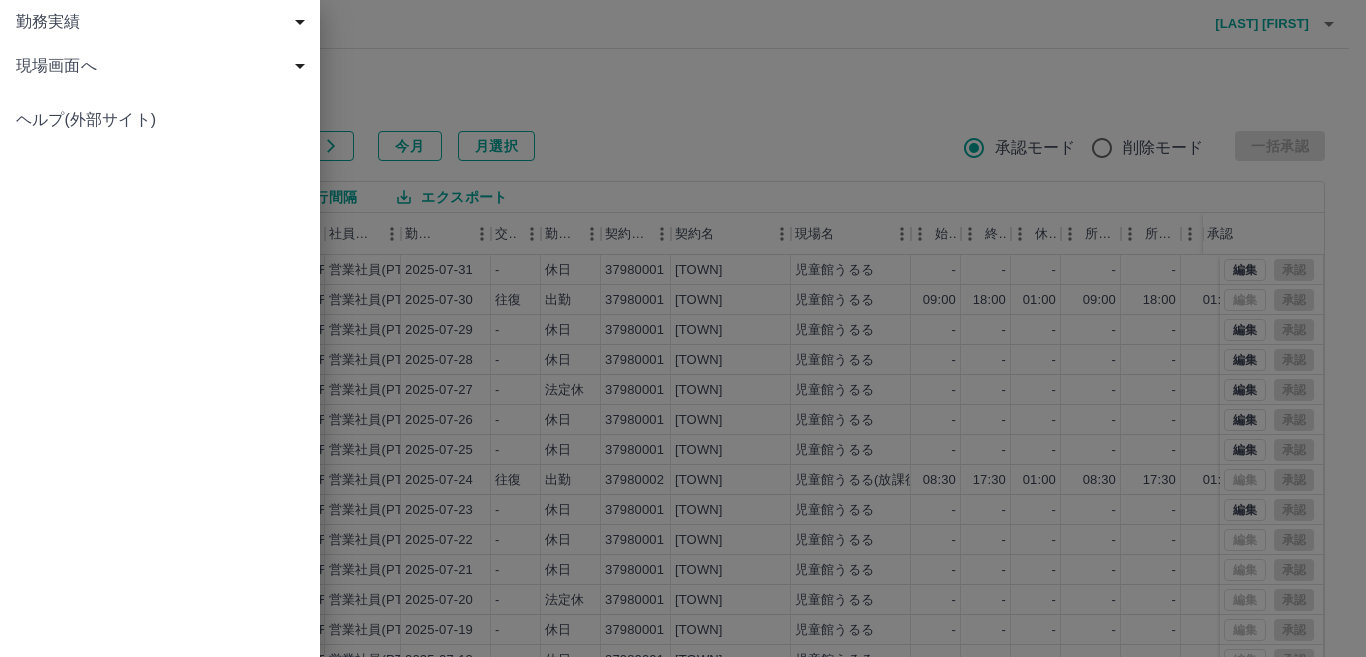 click on "現場画面へ" at bounding box center (164, 66) 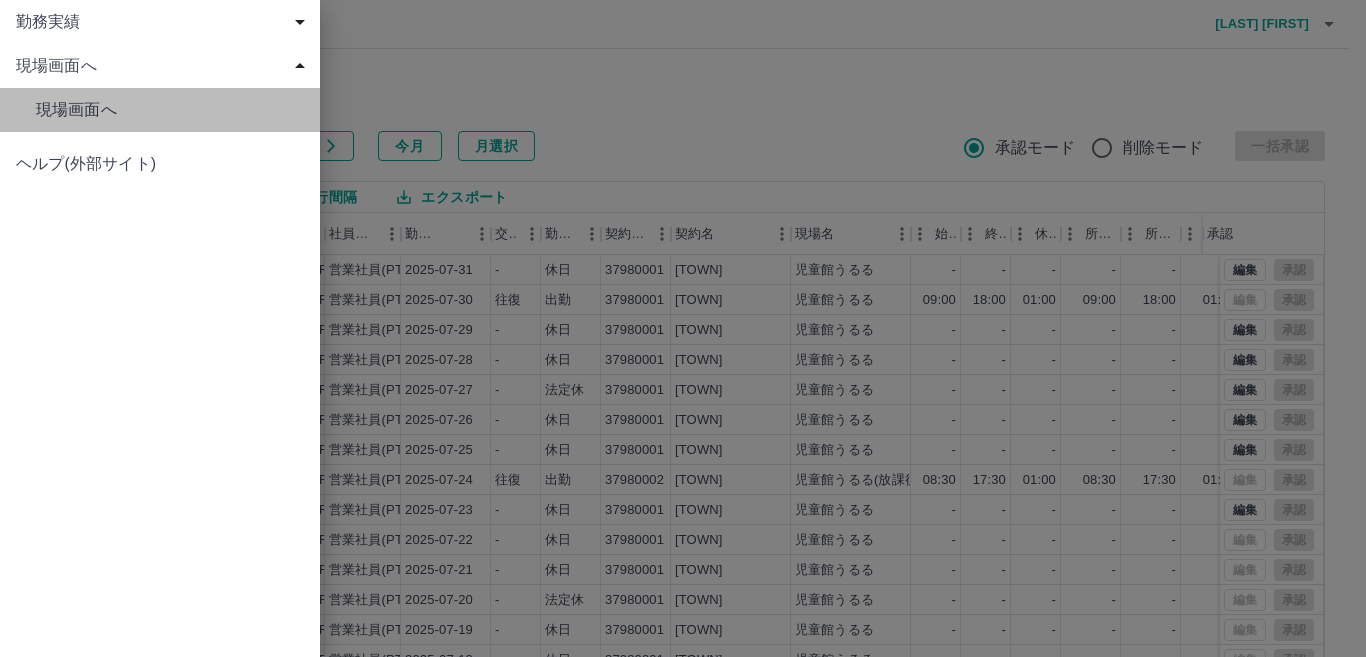 click on "現場画面へ" at bounding box center [170, 110] 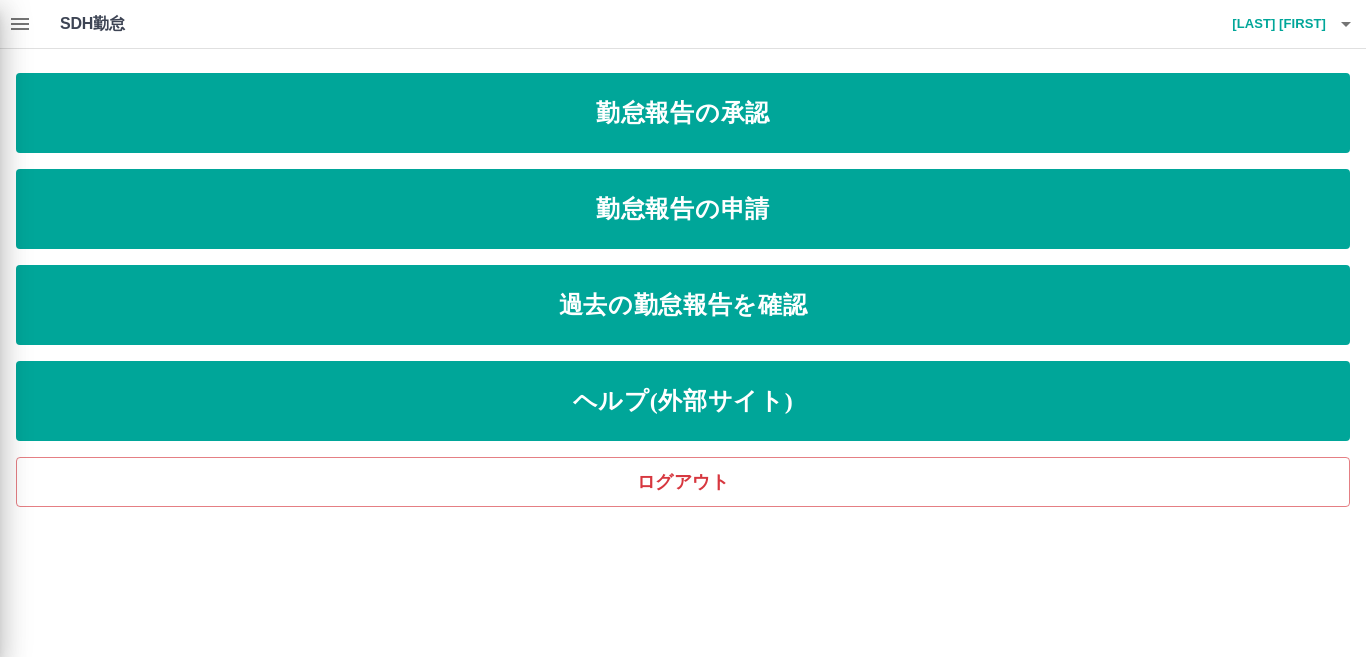 click at bounding box center (683, 328) 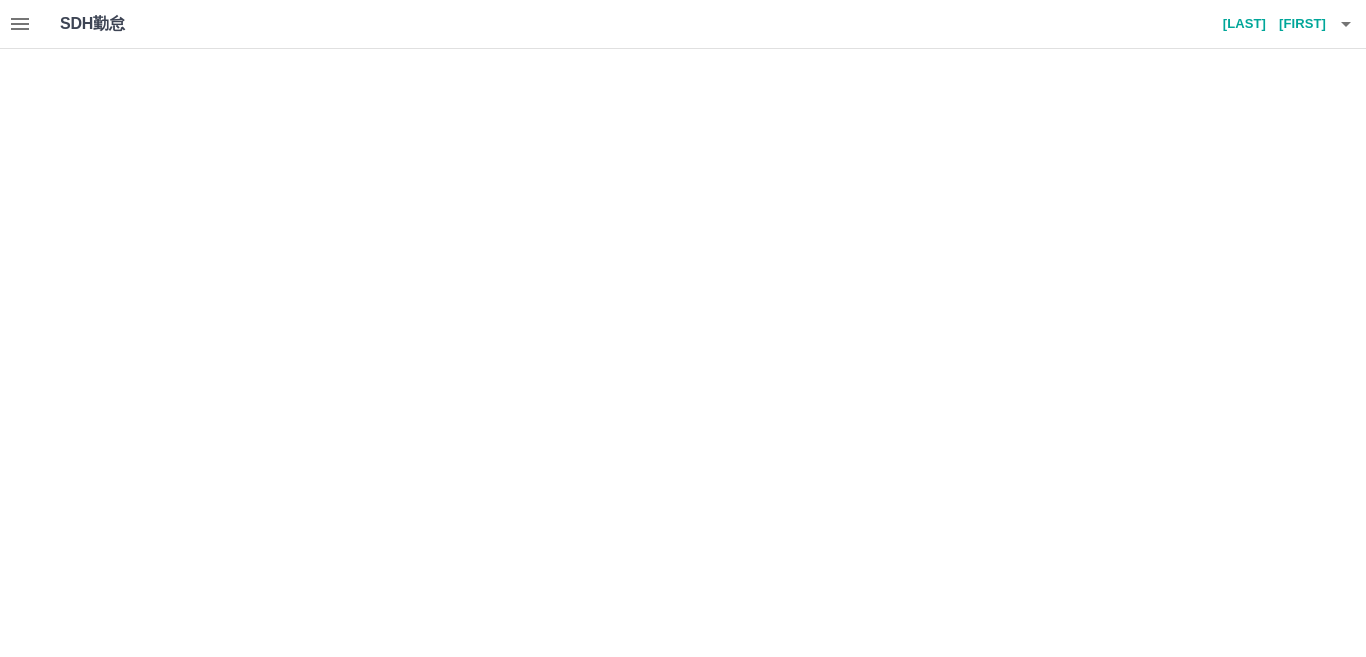 scroll, scrollTop: 0, scrollLeft: 0, axis: both 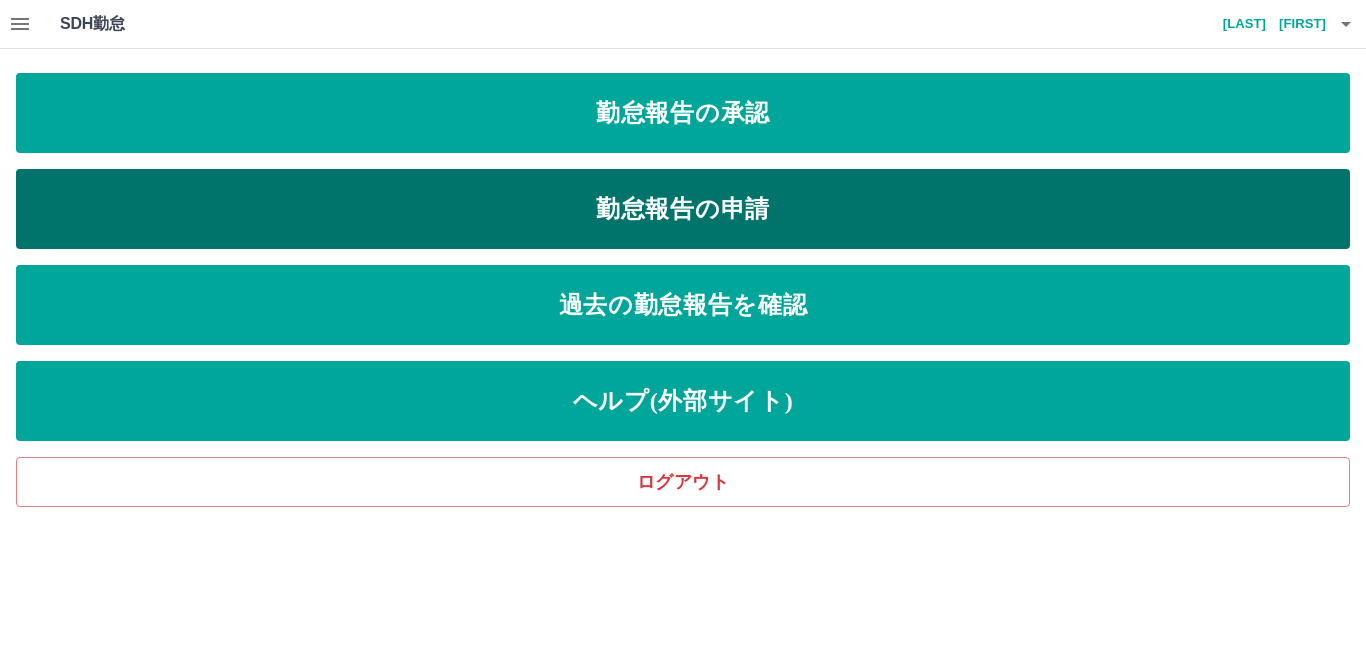 click on "勤怠報告の申請" at bounding box center (683, 209) 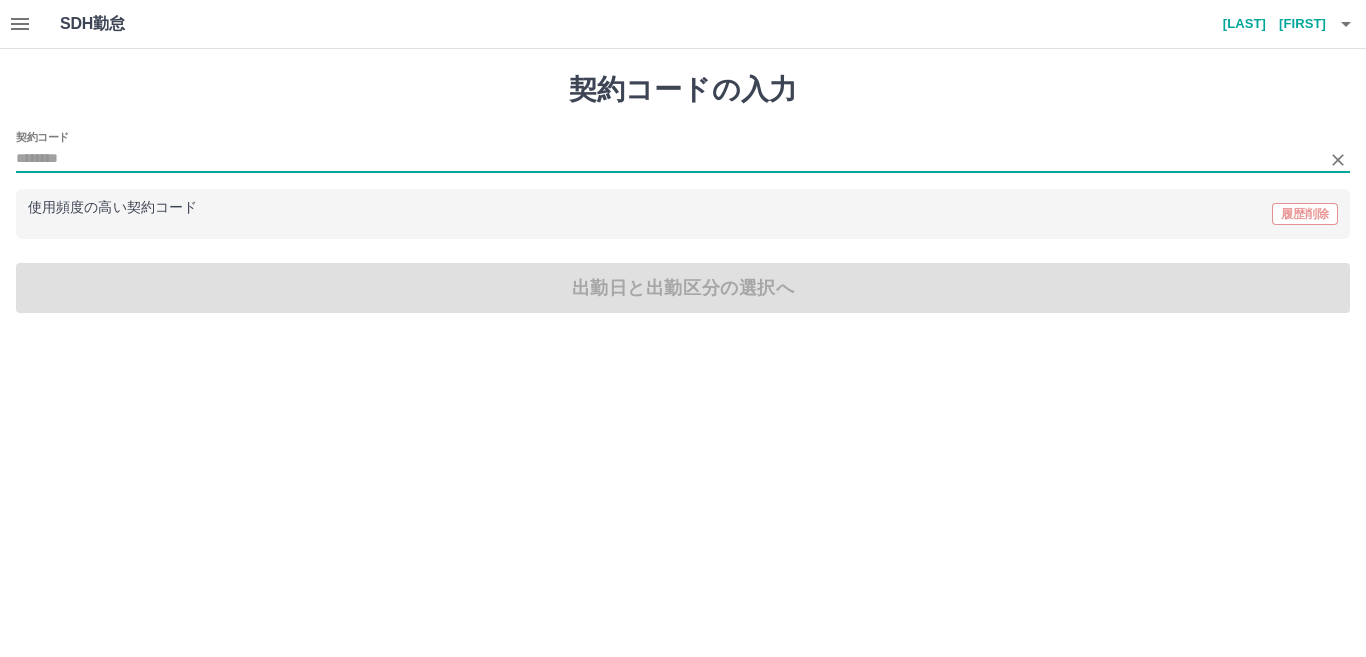 click on "契約コード" at bounding box center [668, 159] 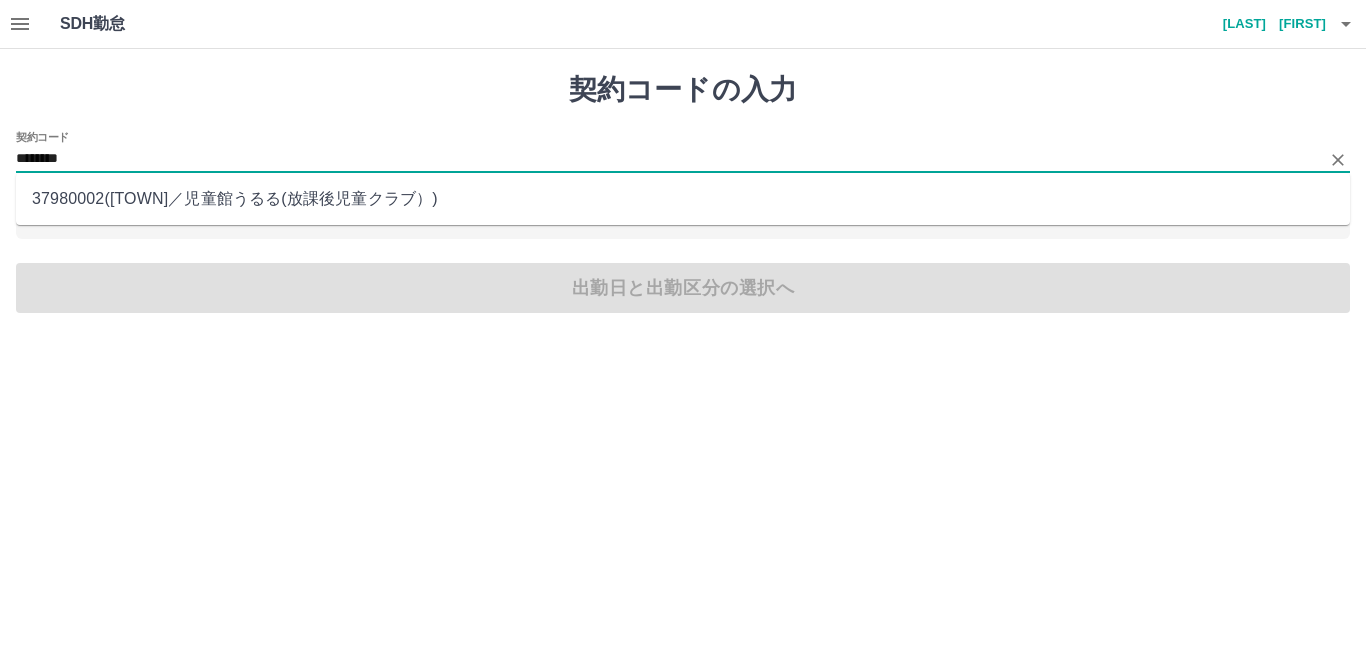 click on "37980002  ( 江北町 ／ 児童館うるる(放課後児童クラブ） )" at bounding box center (683, 199) 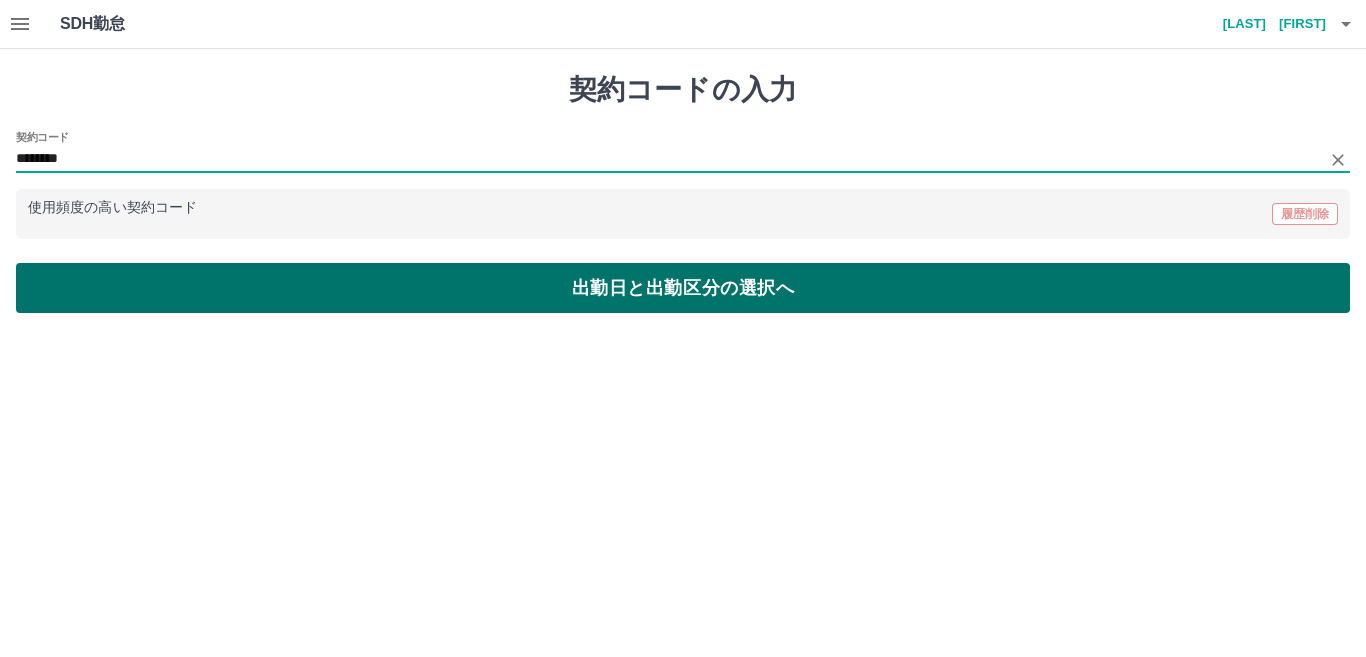 type on "********" 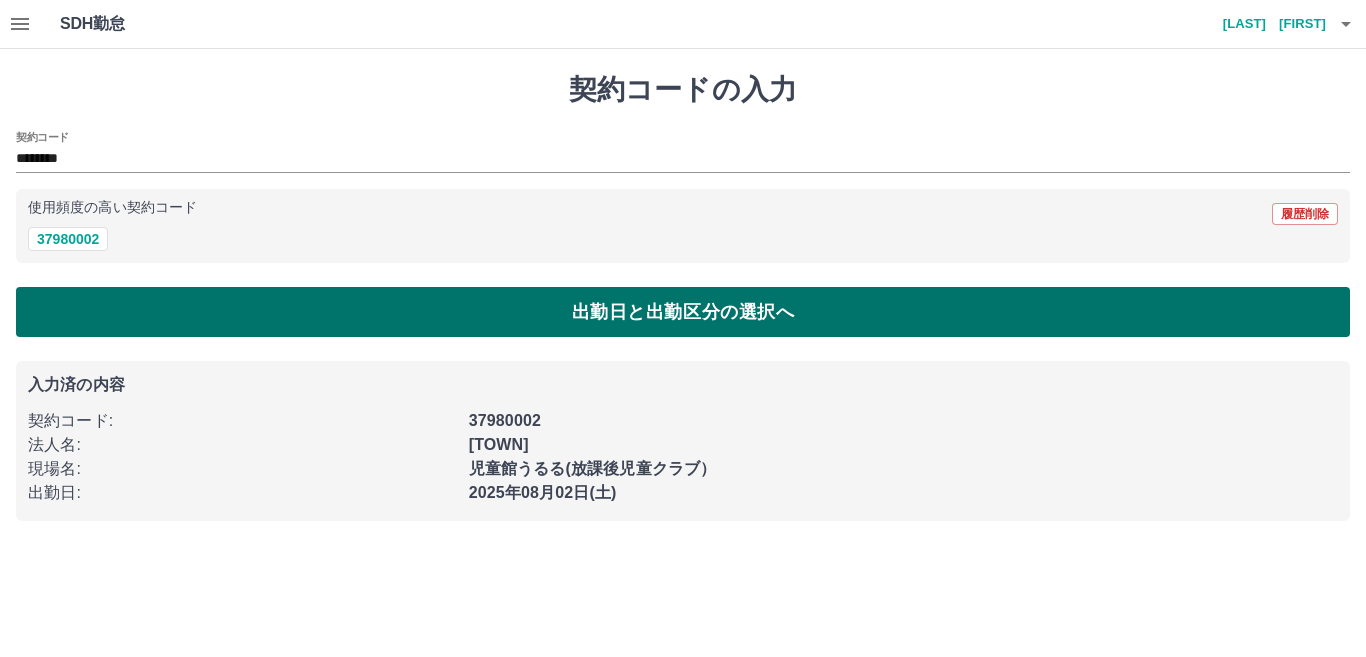 click on "出勤日と出勤区分の選択へ" at bounding box center (683, 312) 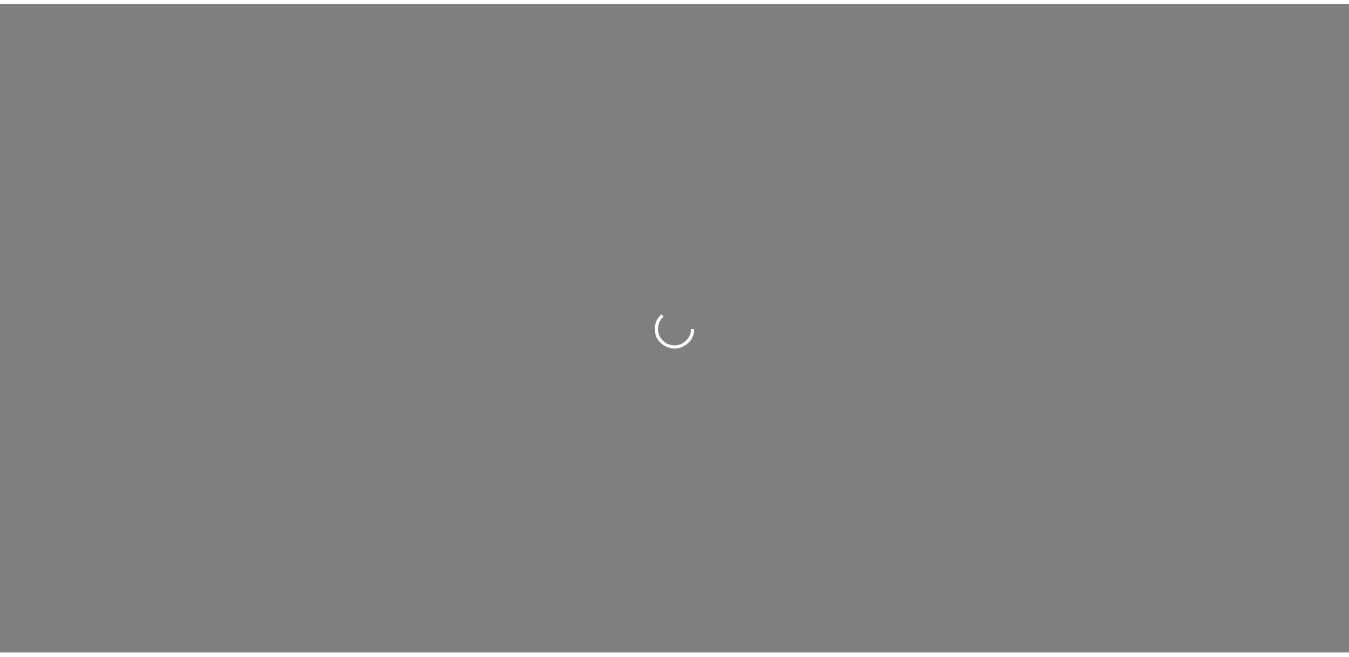scroll, scrollTop: 0, scrollLeft: 0, axis: both 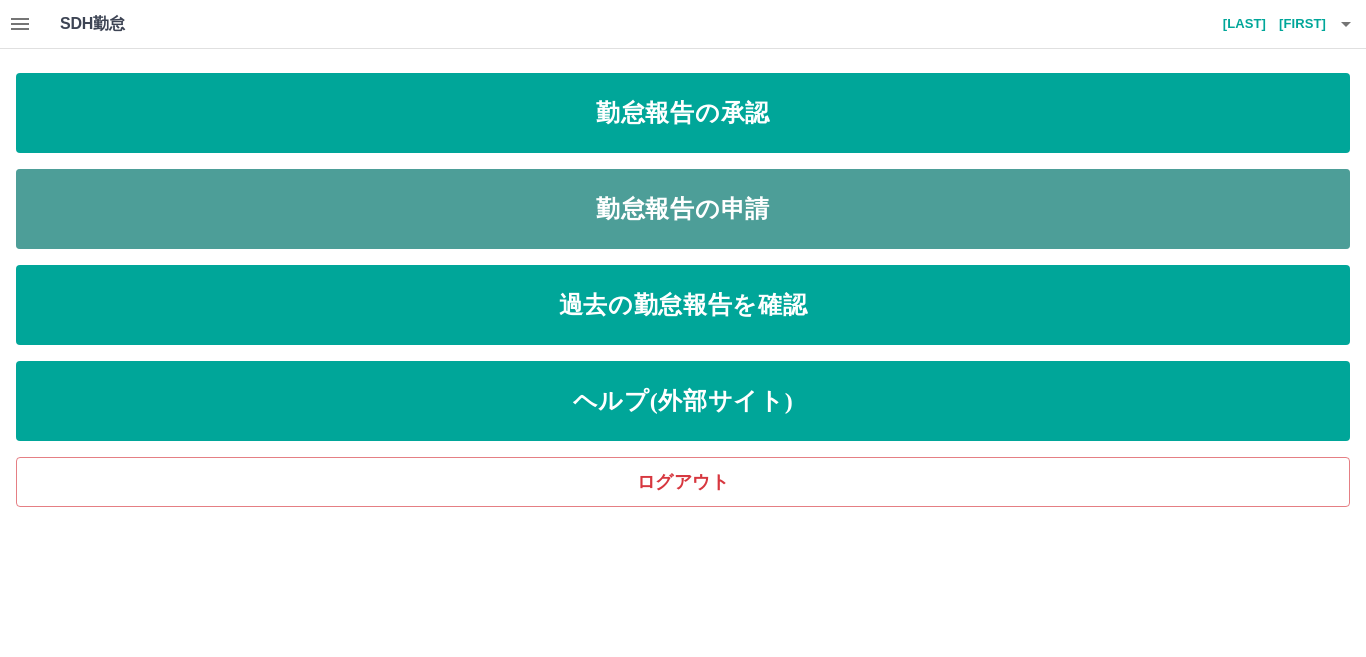 click on "勤怠報告の申請" at bounding box center (683, 209) 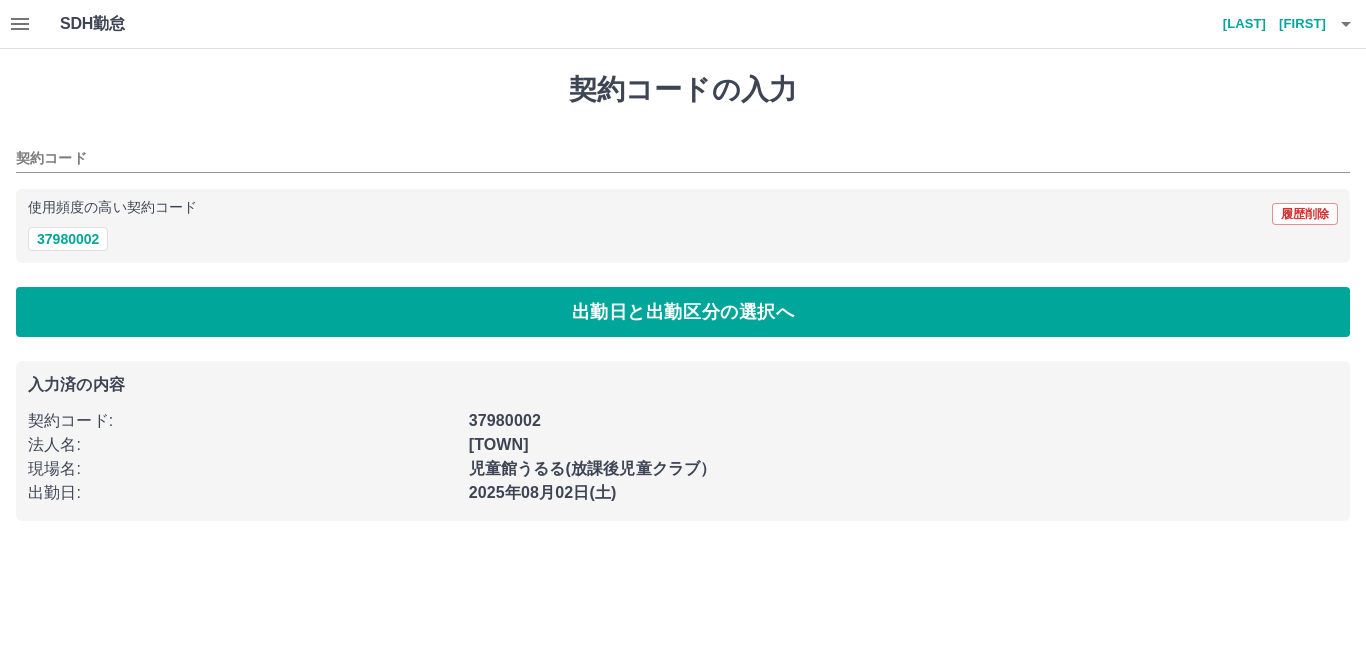 type on "********" 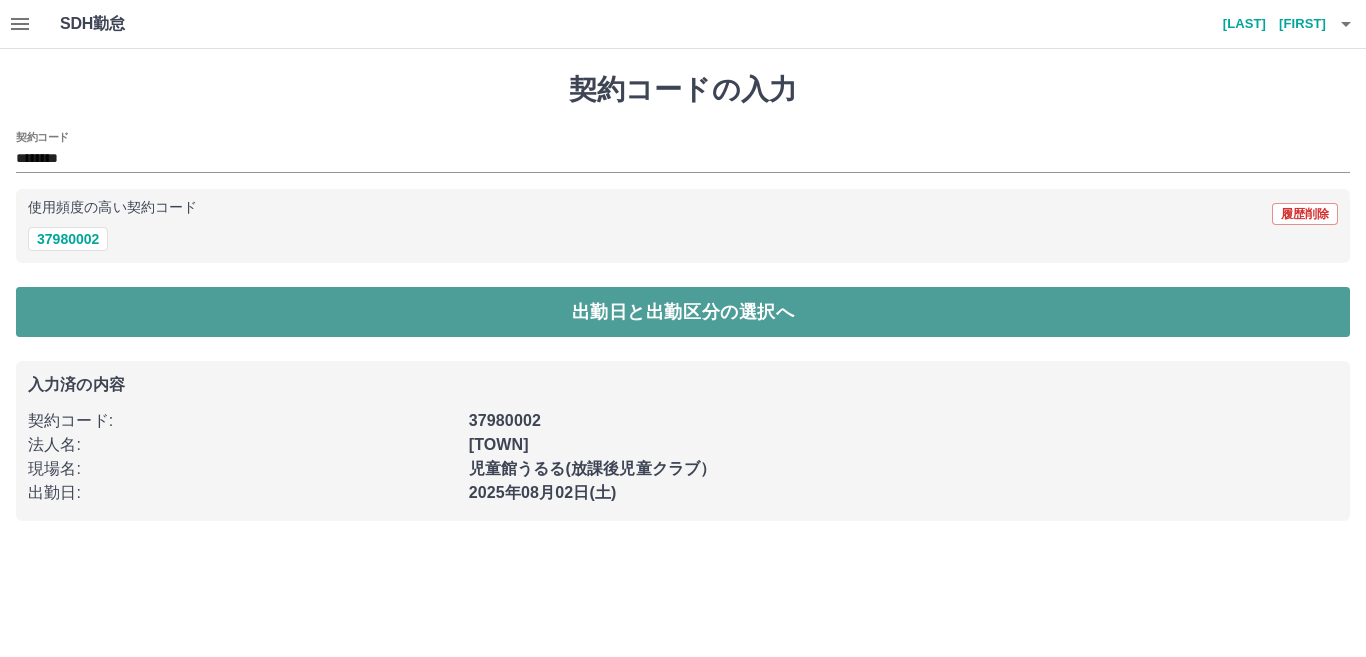 click on "出勤日と出勤区分の選択へ" at bounding box center (683, 312) 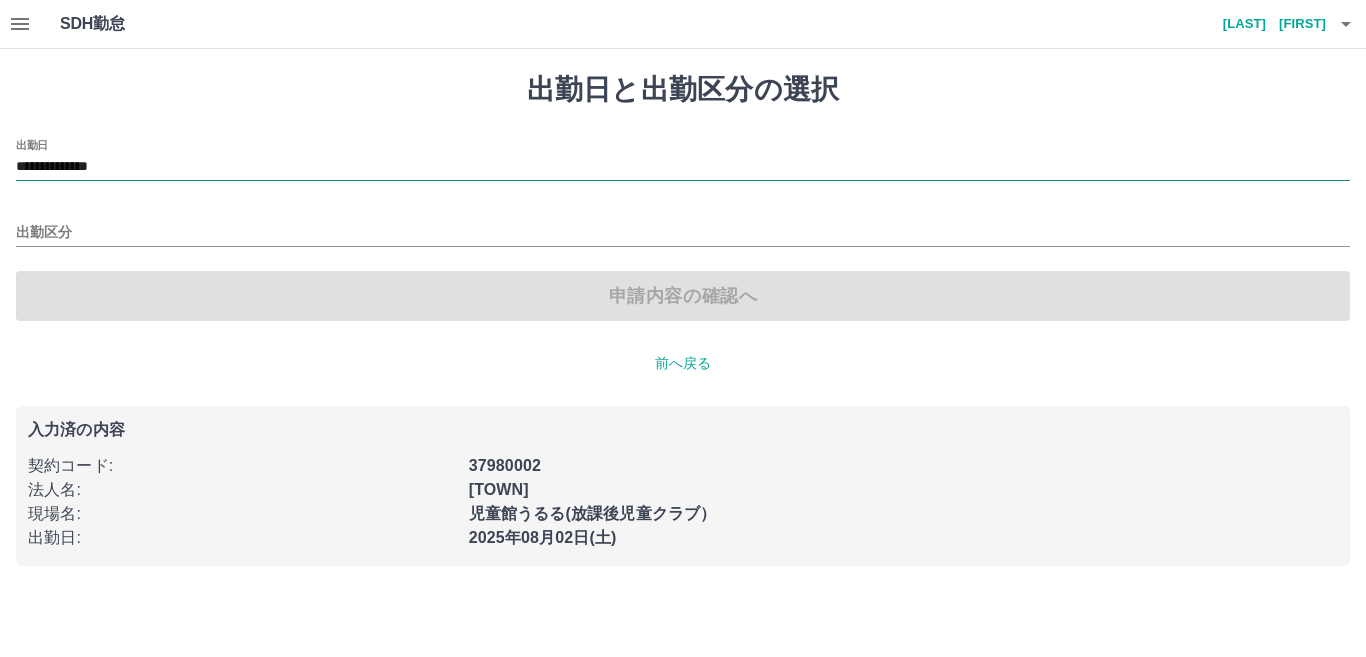 click on "**********" at bounding box center [683, 167] 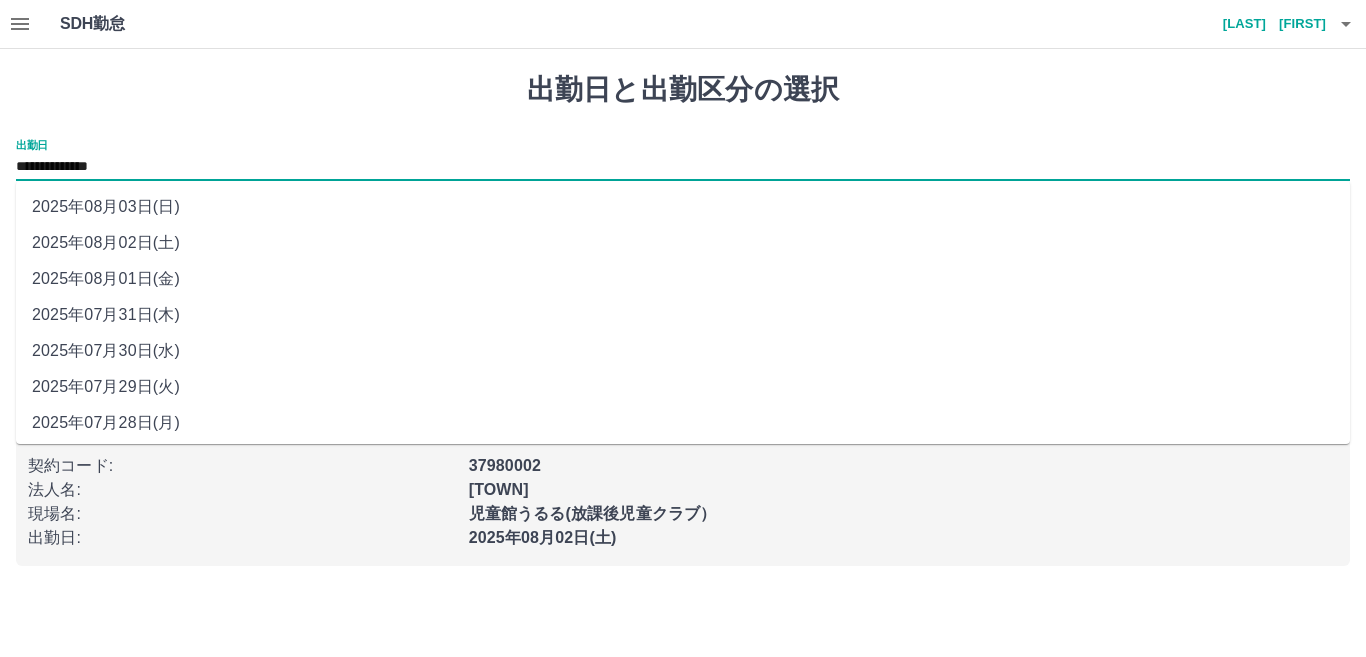 click on "2025年08月01日(金)" at bounding box center (683, 279) 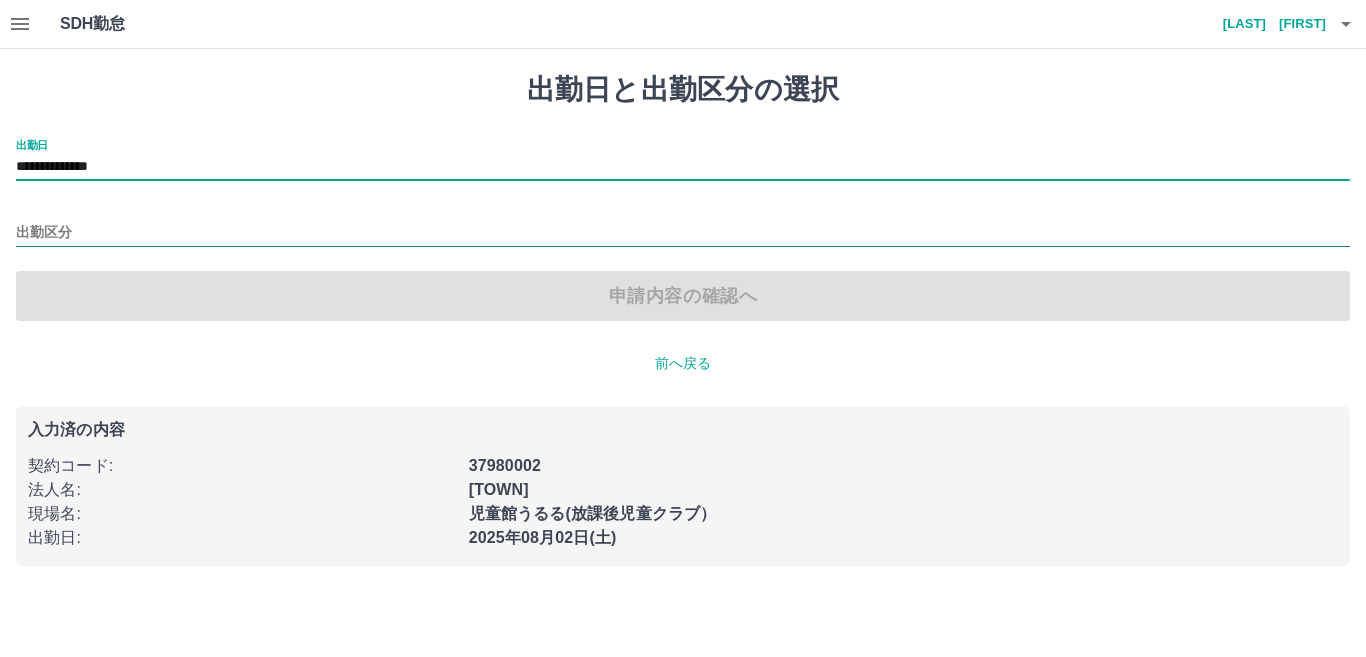 click on "出勤区分" at bounding box center (683, 233) 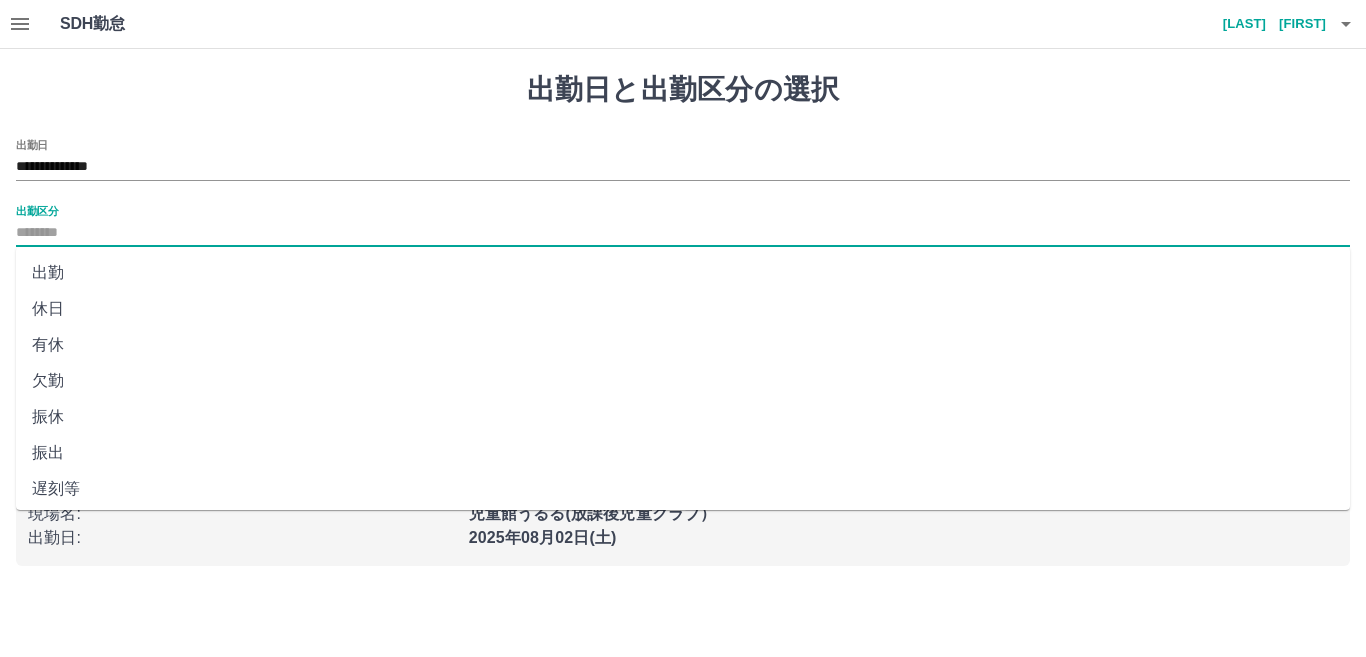 click on "出勤" at bounding box center (683, 273) 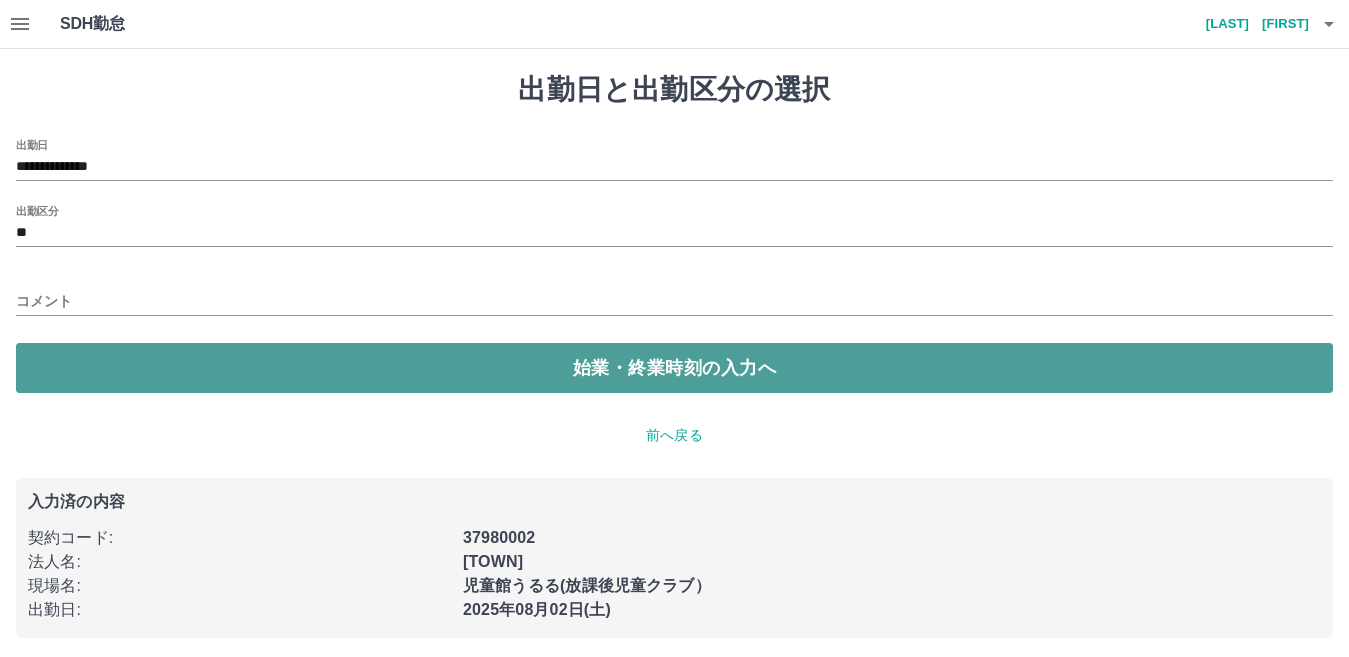 click on "始業・終業時刻の入力へ" at bounding box center (674, 368) 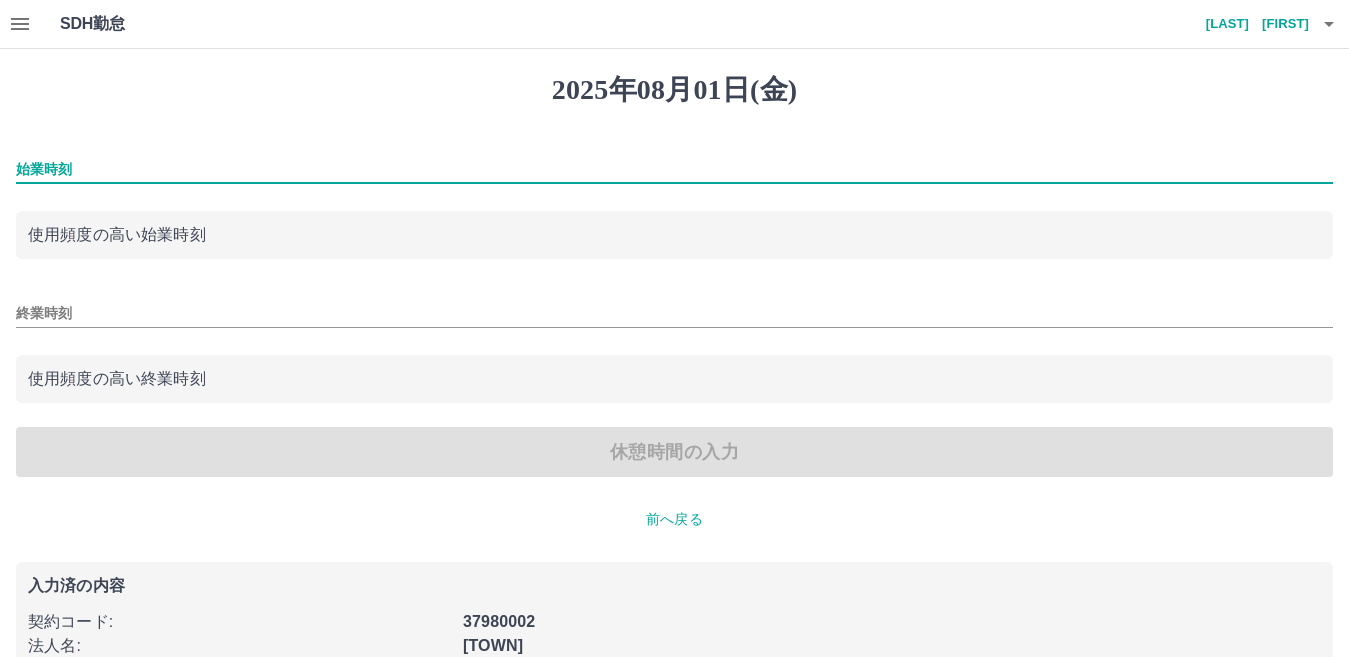 click on "始業時刻" at bounding box center [674, 169] 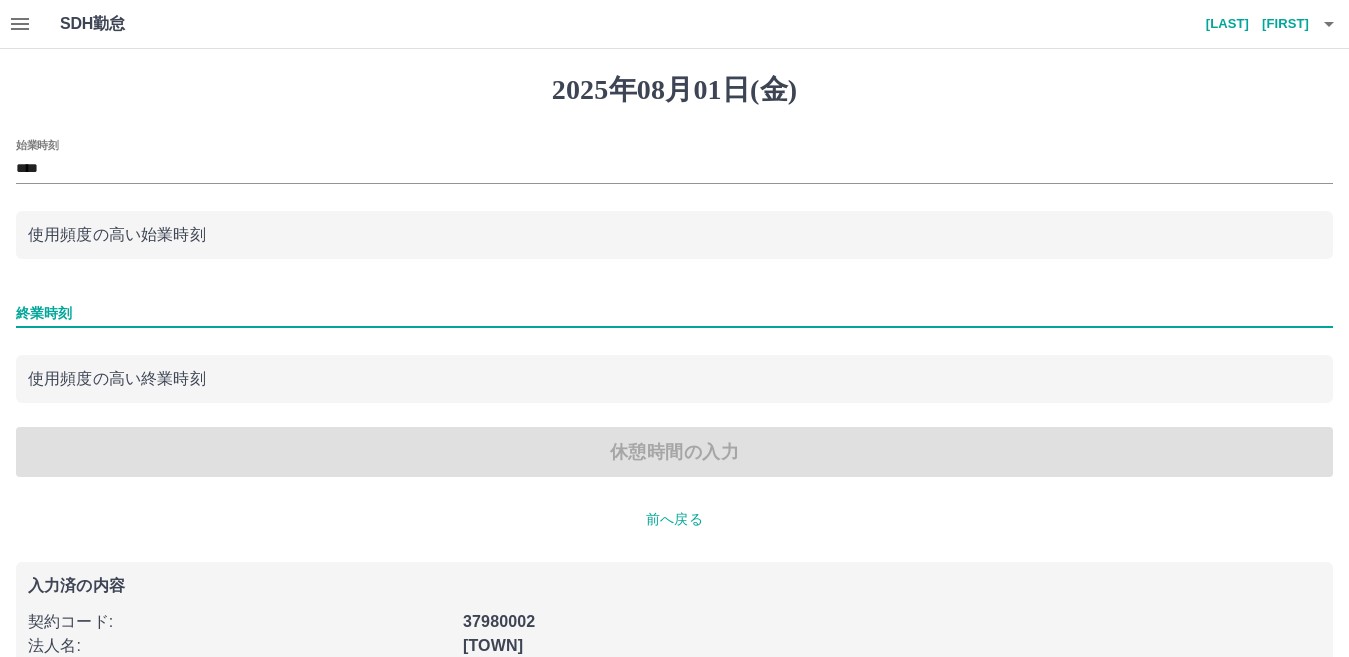 click on "終業時刻" at bounding box center (674, 313) 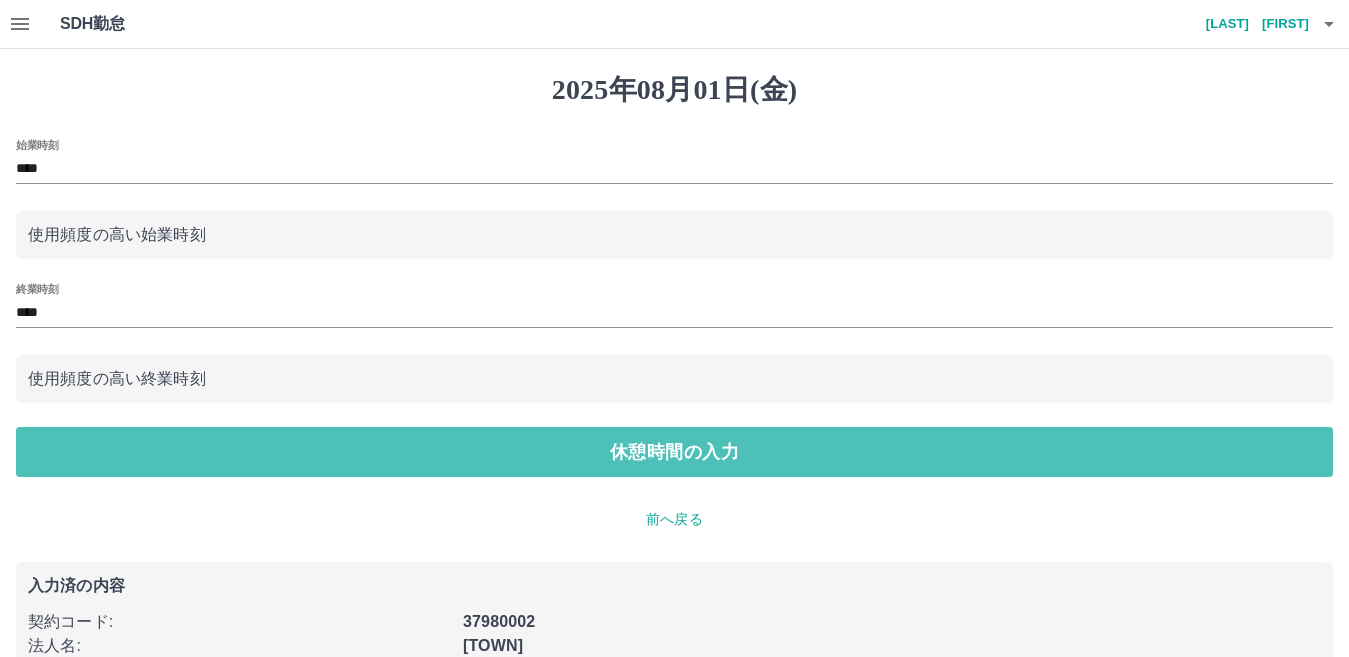 drag, startPoint x: 425, startPoint y: 448, endPoint x: 441, endPoint y: 428, distance: 25.612497 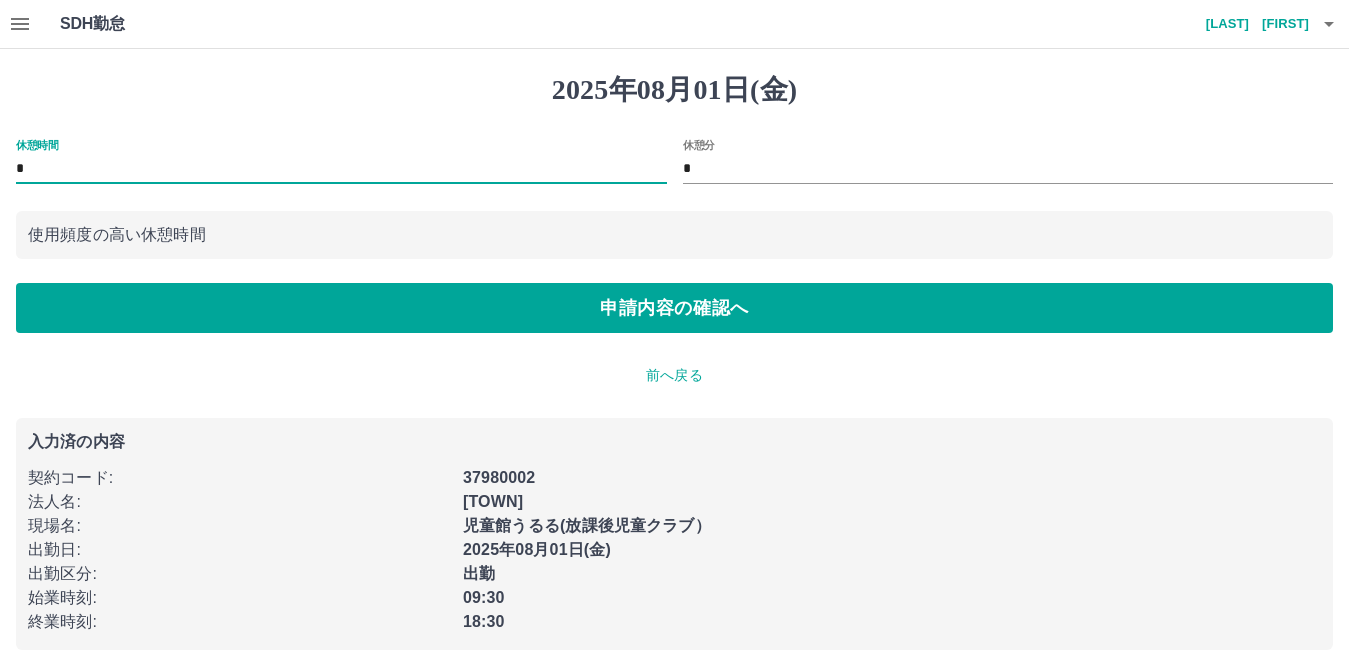 click on "*" at bounding box center (341, 169) 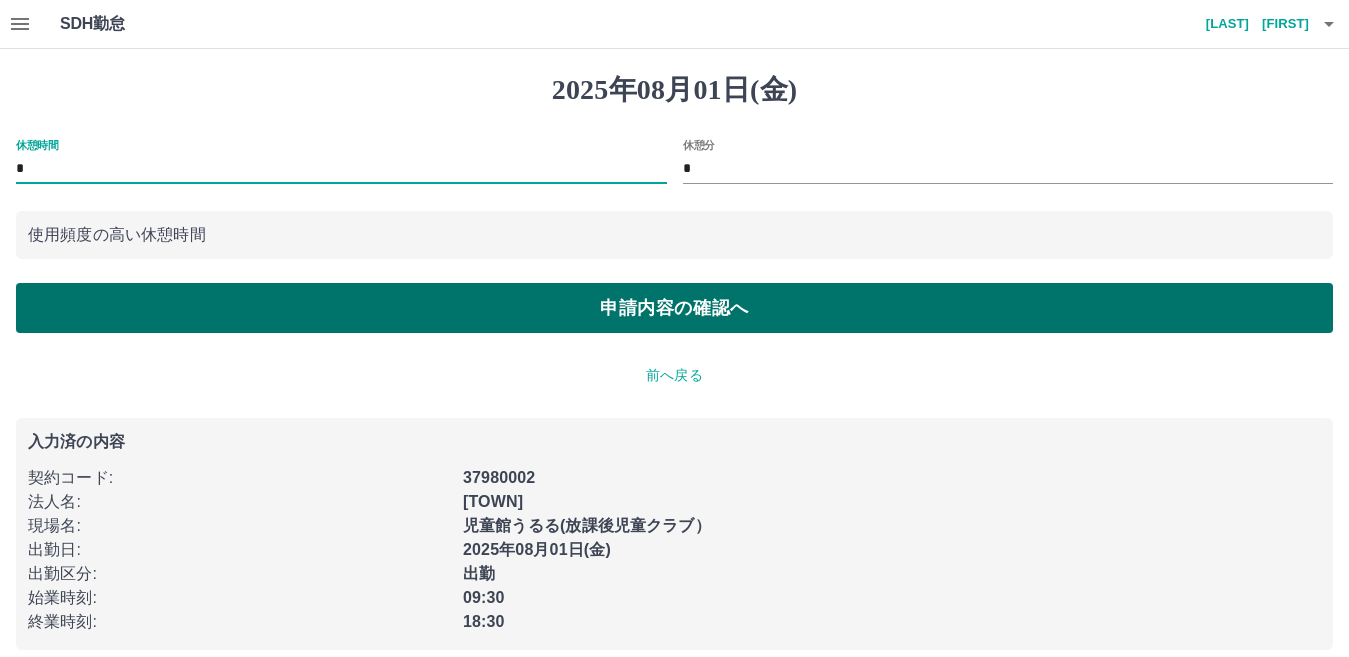 type on "*" 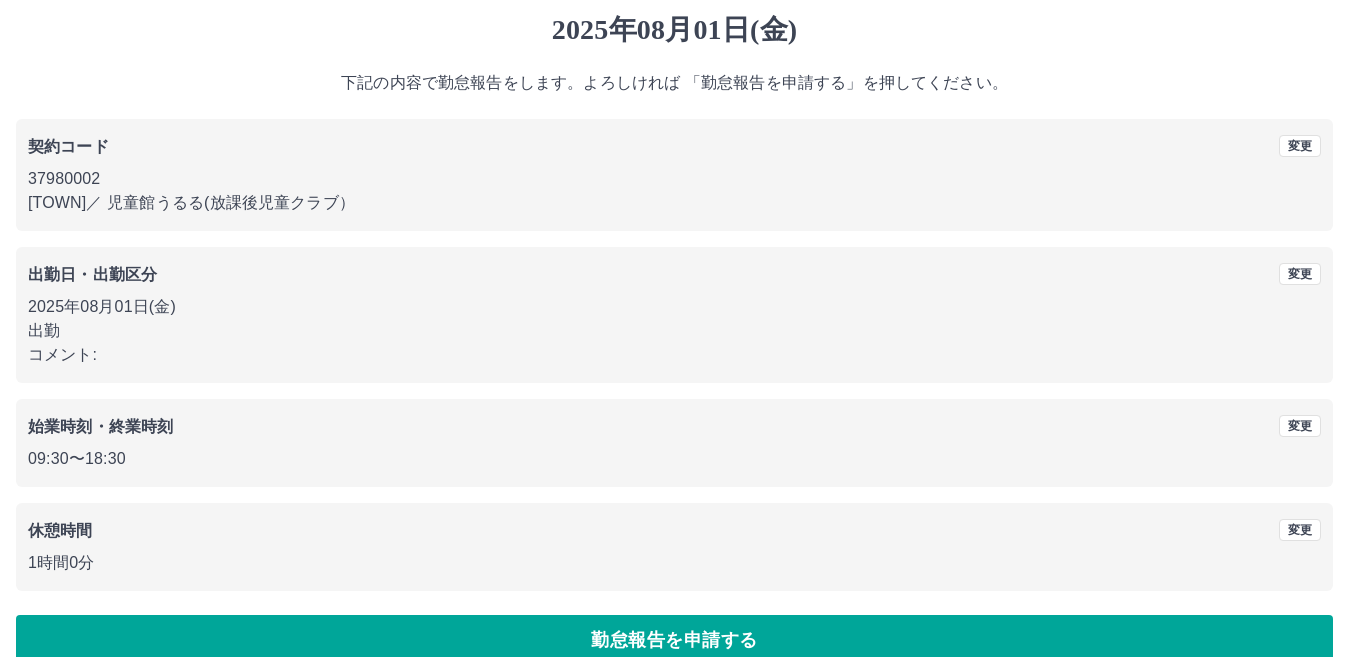 scroll, scrollTop: 92, scrollLeft: 0, axis: vertical 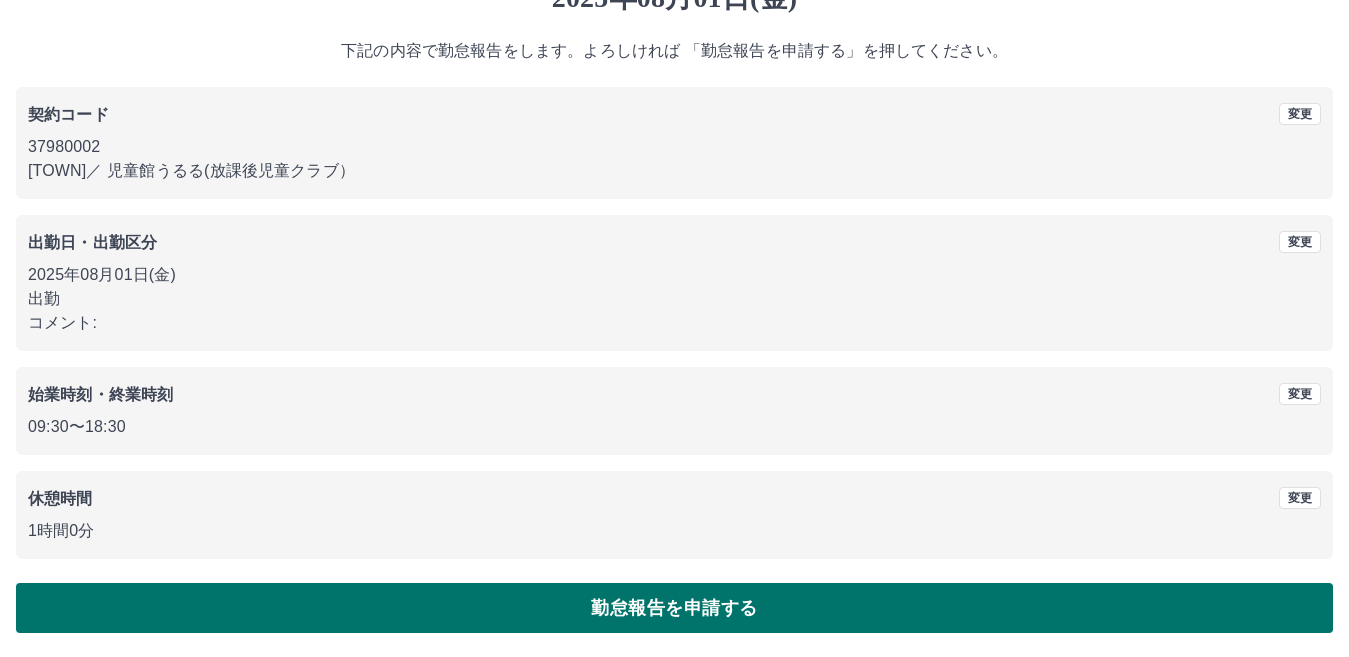 click on "勤怠報告を申請する" at bounding box center (674, 608) 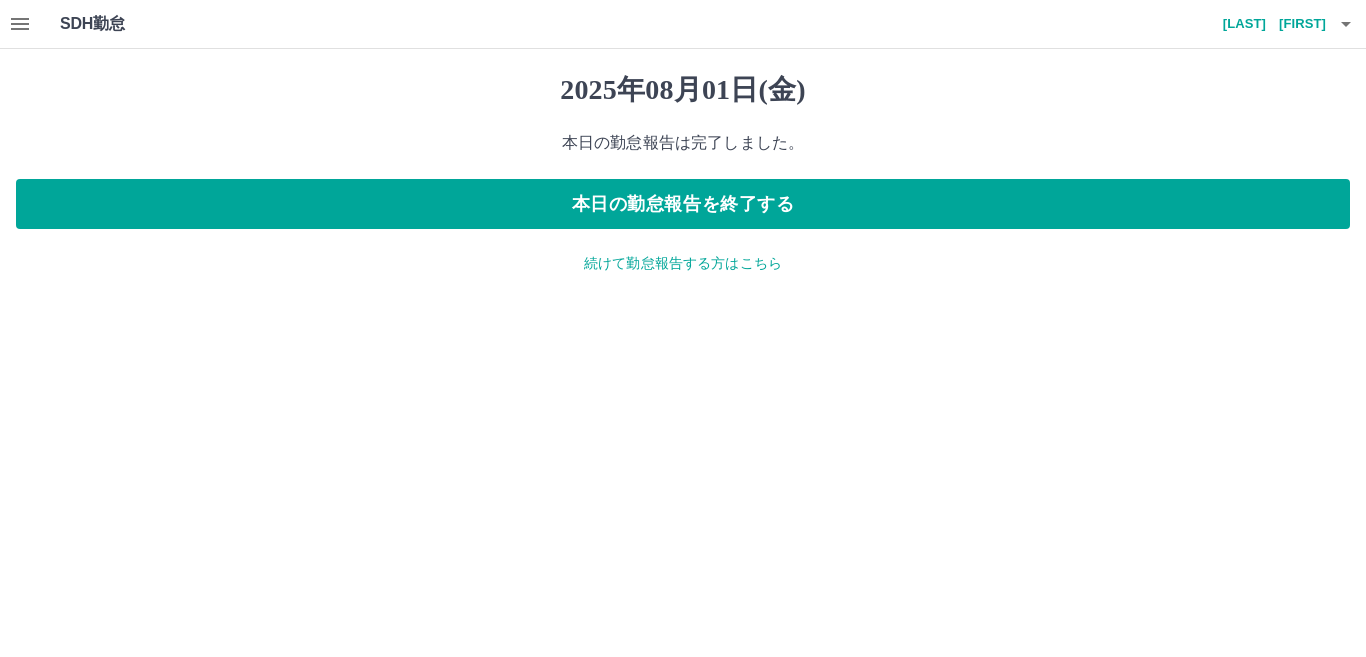 click on "続けて勤怠報告する方はこちら" at bounding box center (683, 263) 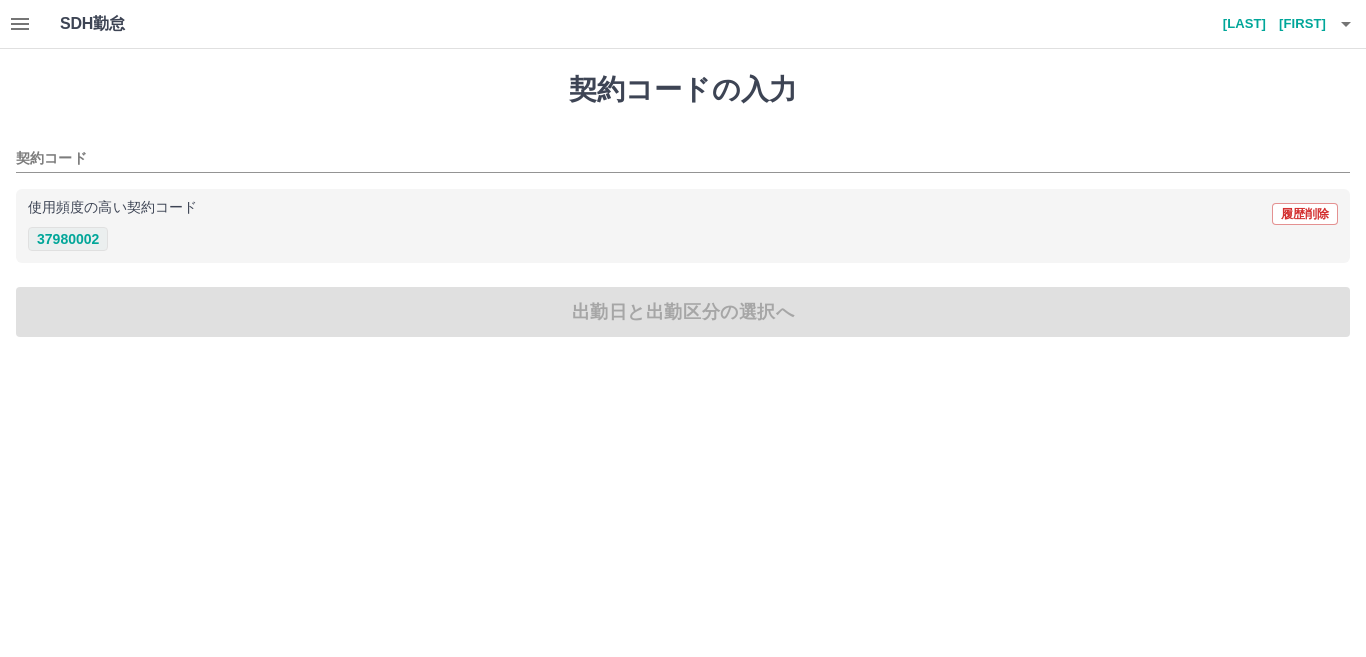 click on "37980002" at bounding box center (68, 239) 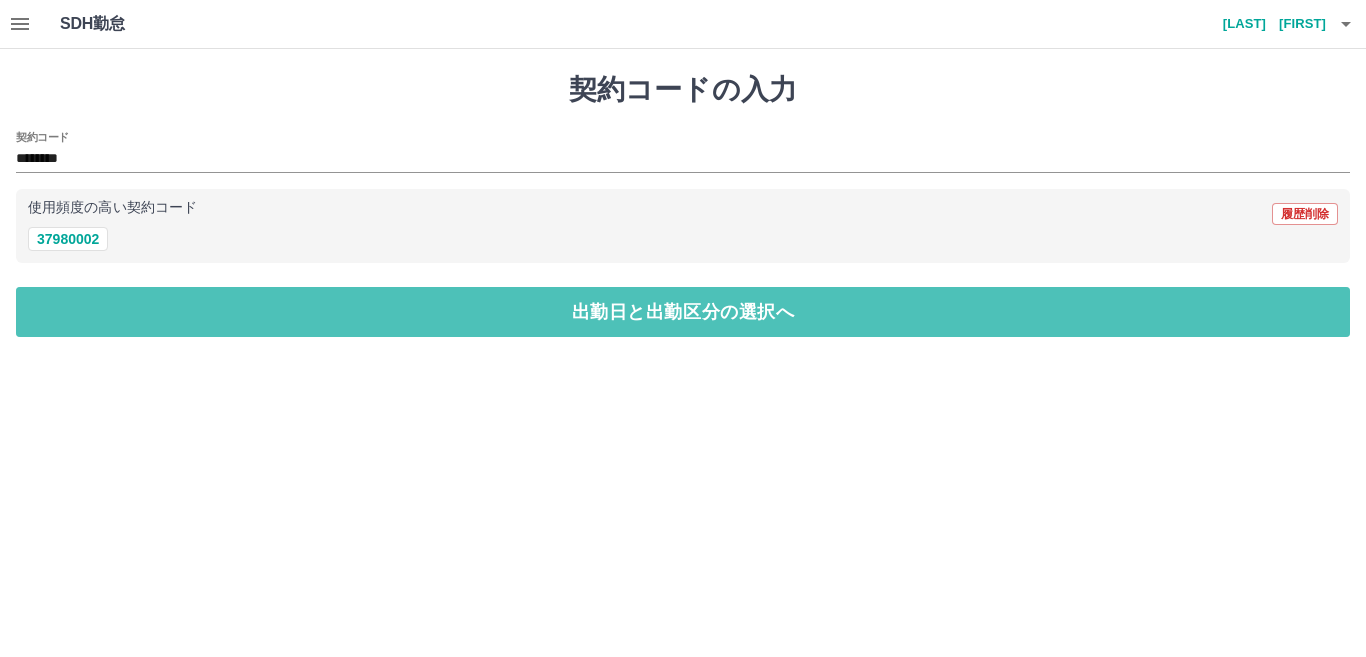 click on "出勤日と出勤区分の選択へ" at bounding box center [683, 312] 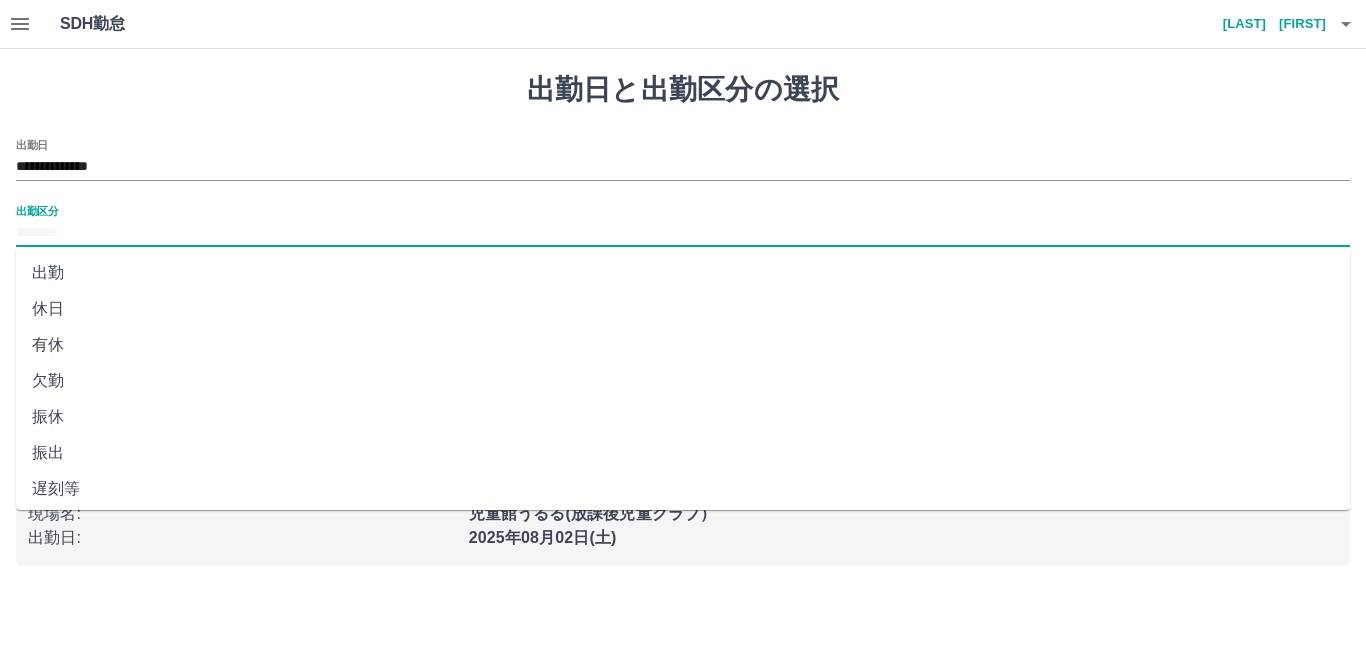 click on "出勤区分" at bounding box center (683, 233) 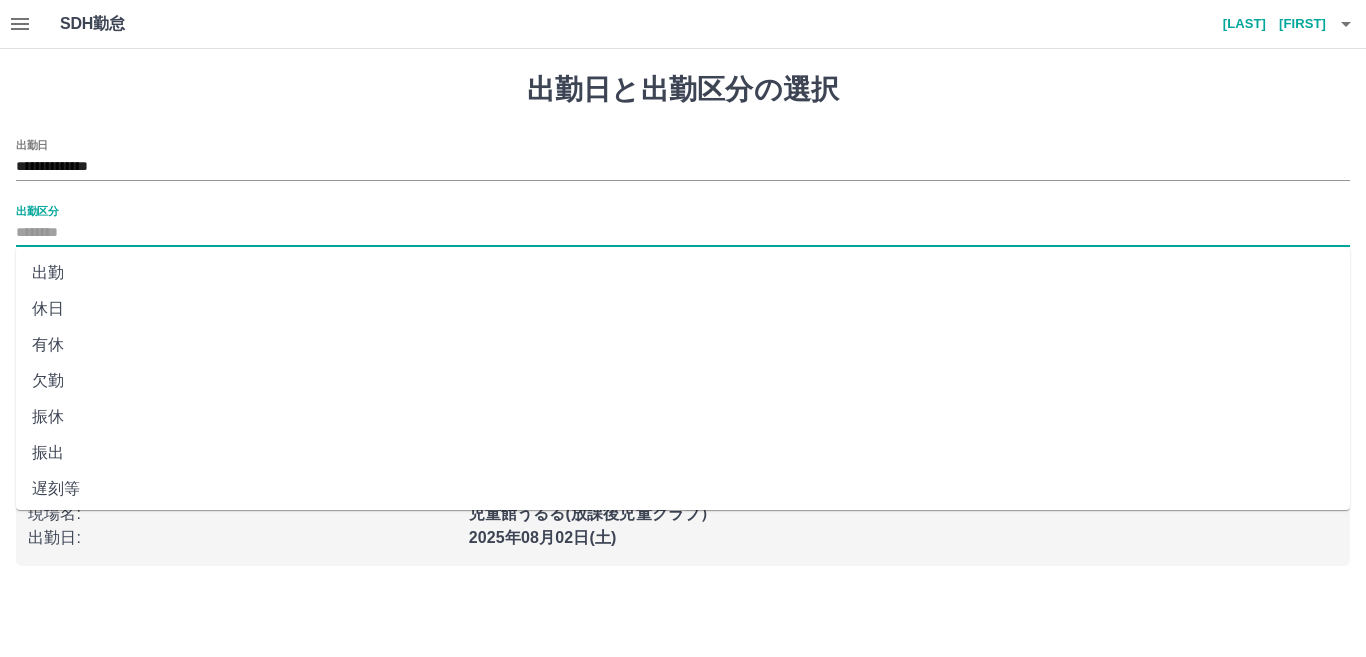 click on "出勤" at bounding box center [683, 273] 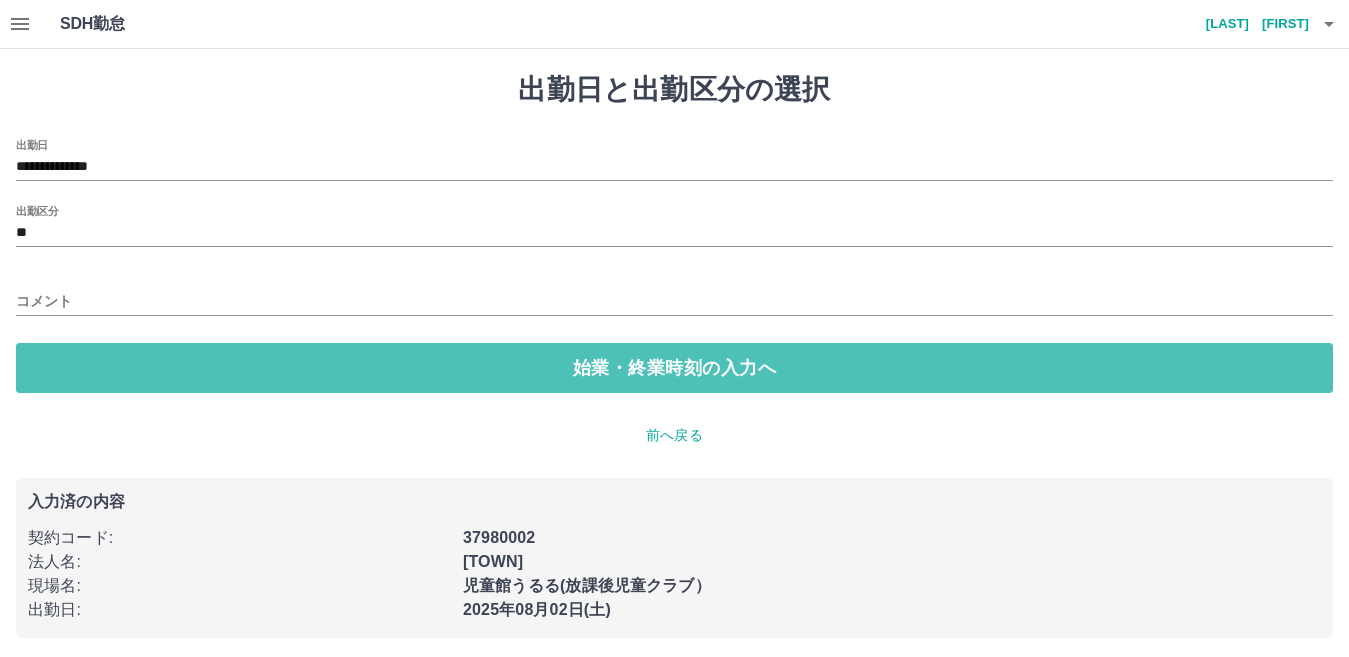 drag, startPoint x: 260, startPoint y: 355, endPoint x: 261, endPoint y: 327, distance: 28.01785 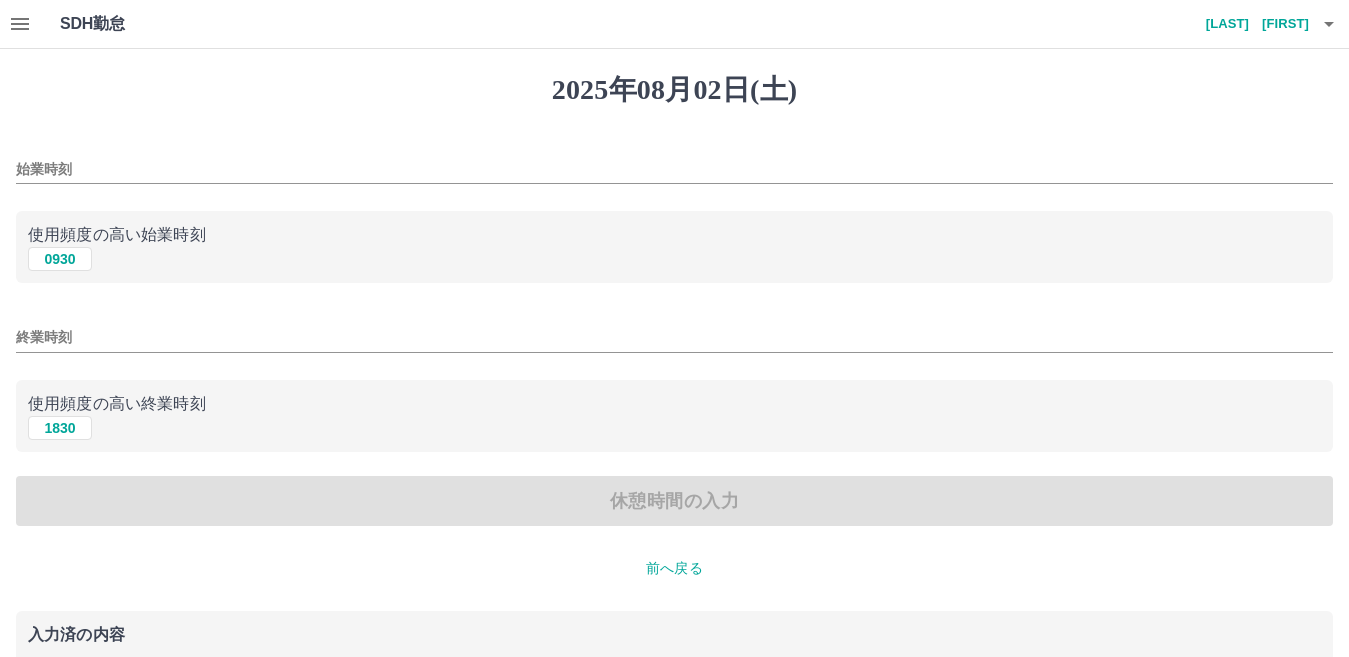 click on "始業時刻" at bounding box center (674, 169) 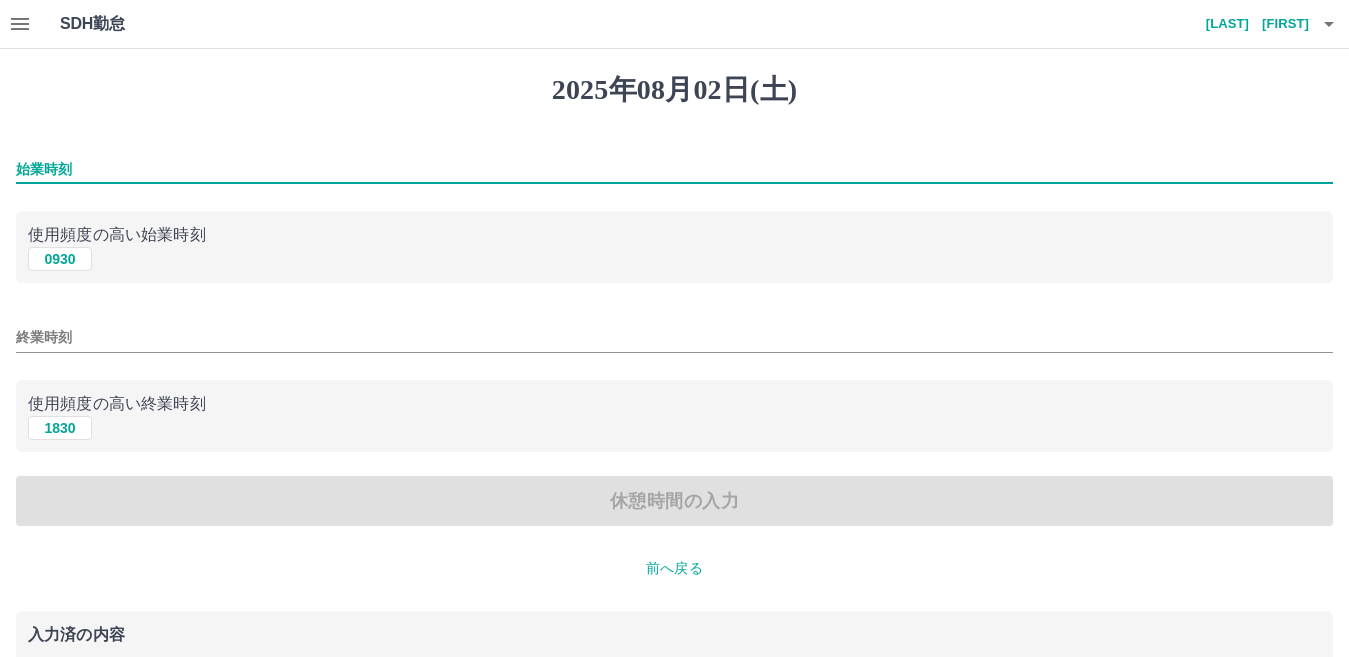 type on "****" 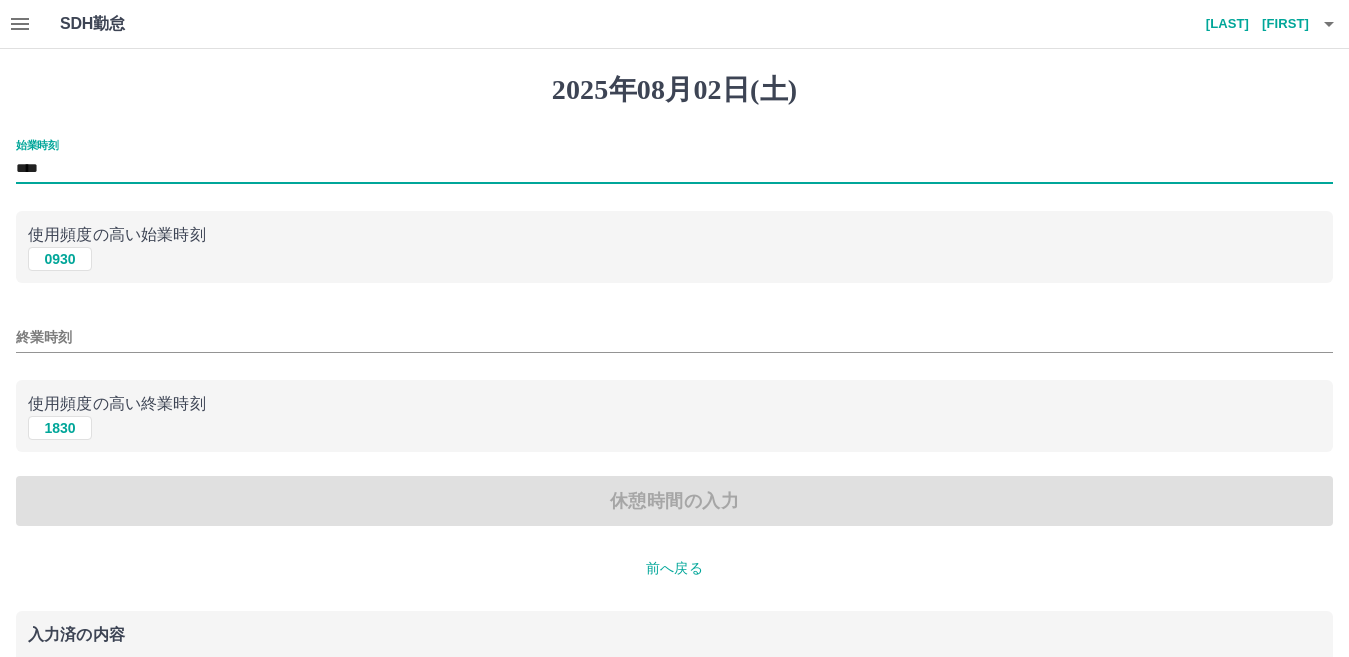 click on "終業時刻" at bounding box center [674, 337] 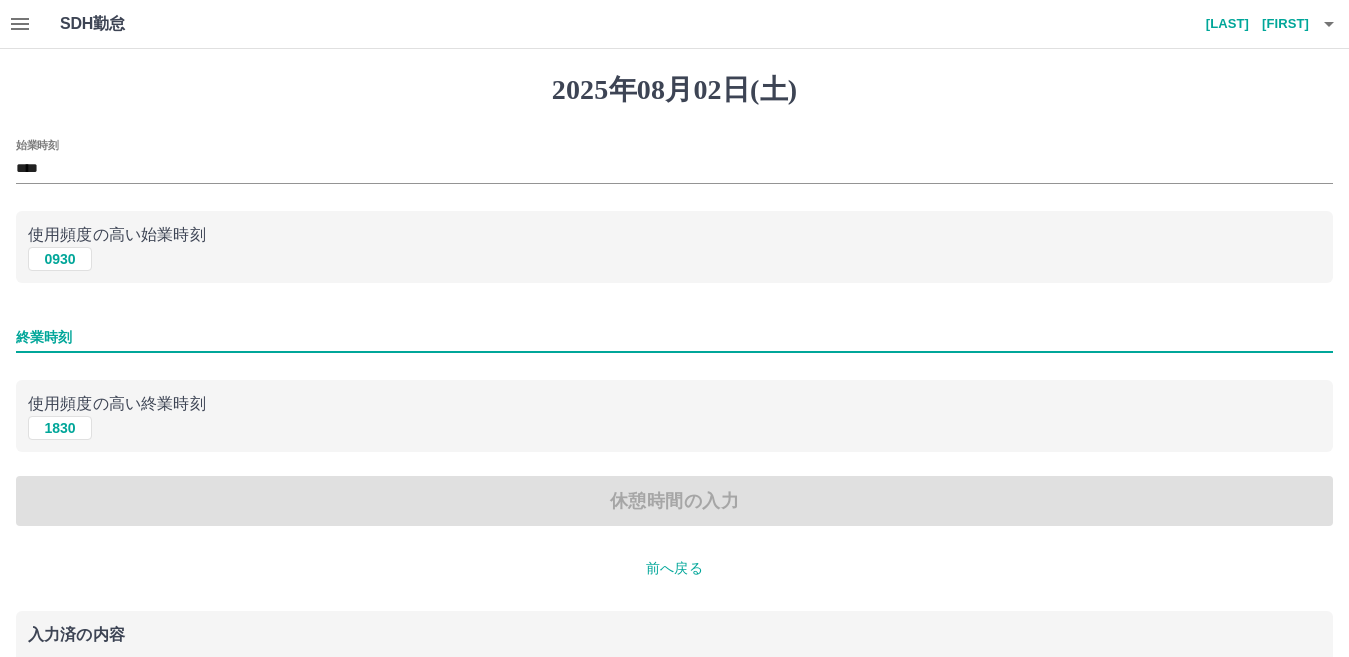 type on "****" 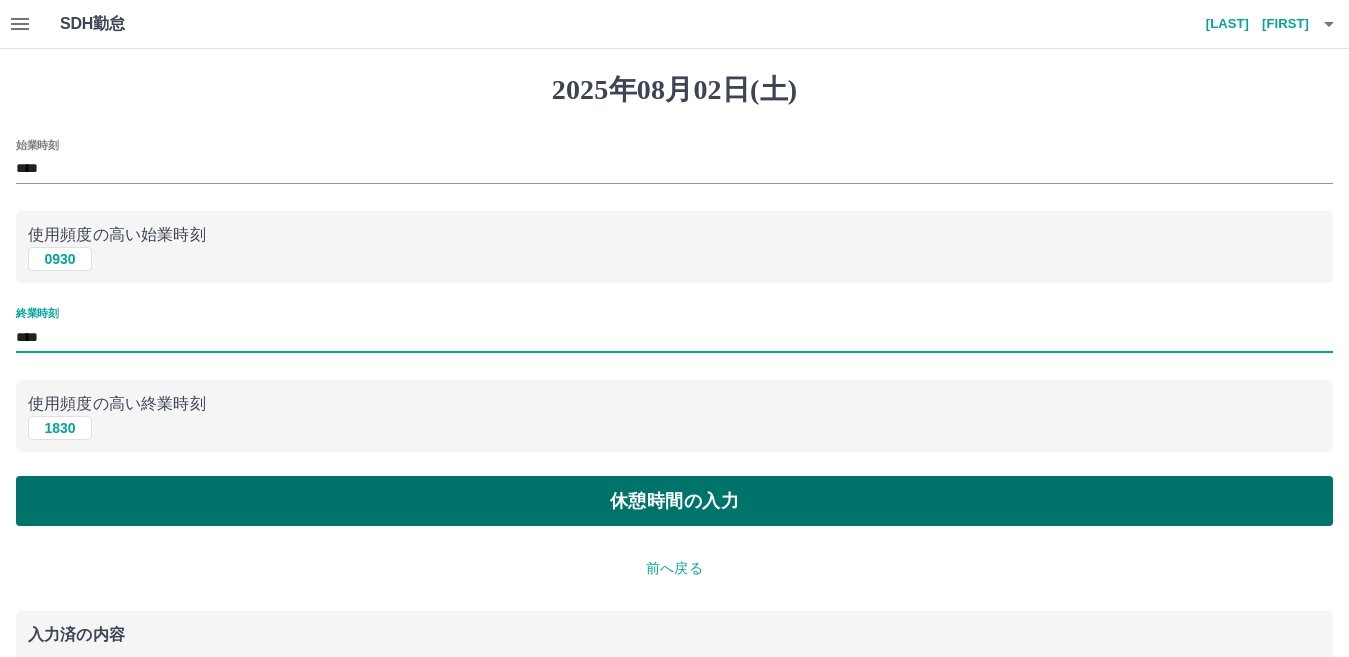click on "休憩時間の入力" at bounding box center [674, 501] 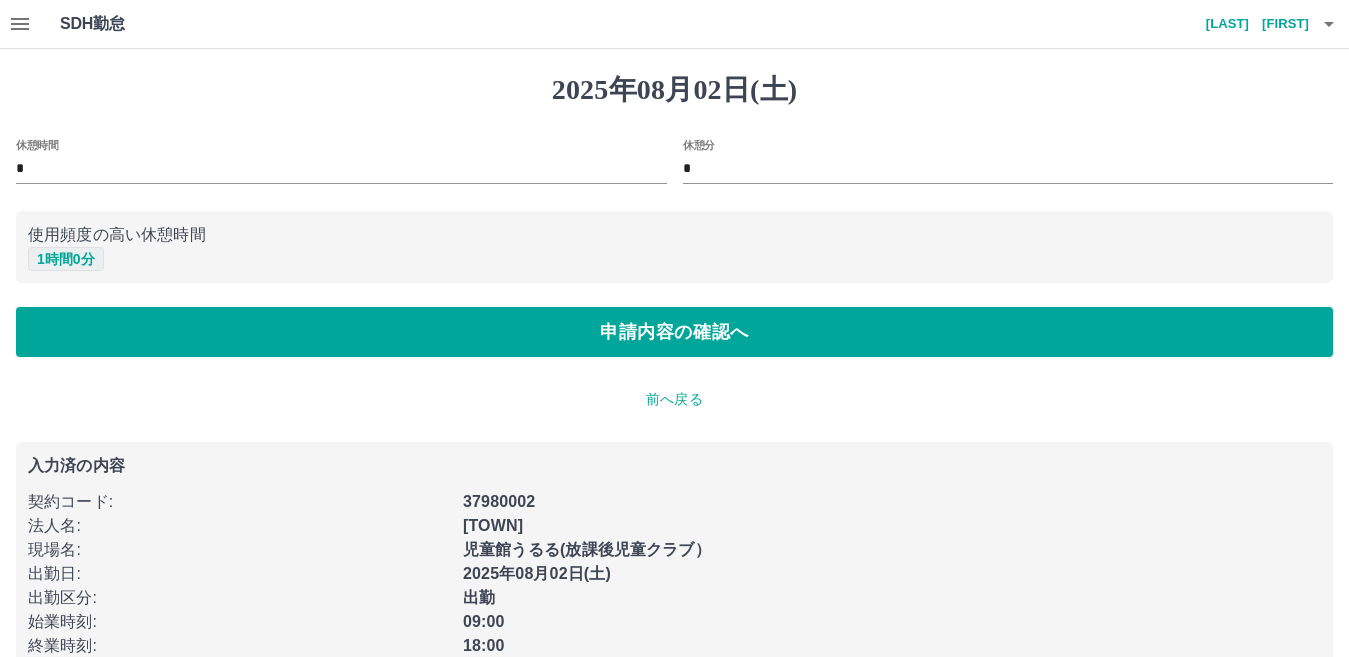 click on "1 時間 0 分" at bounding box center (66, 259) 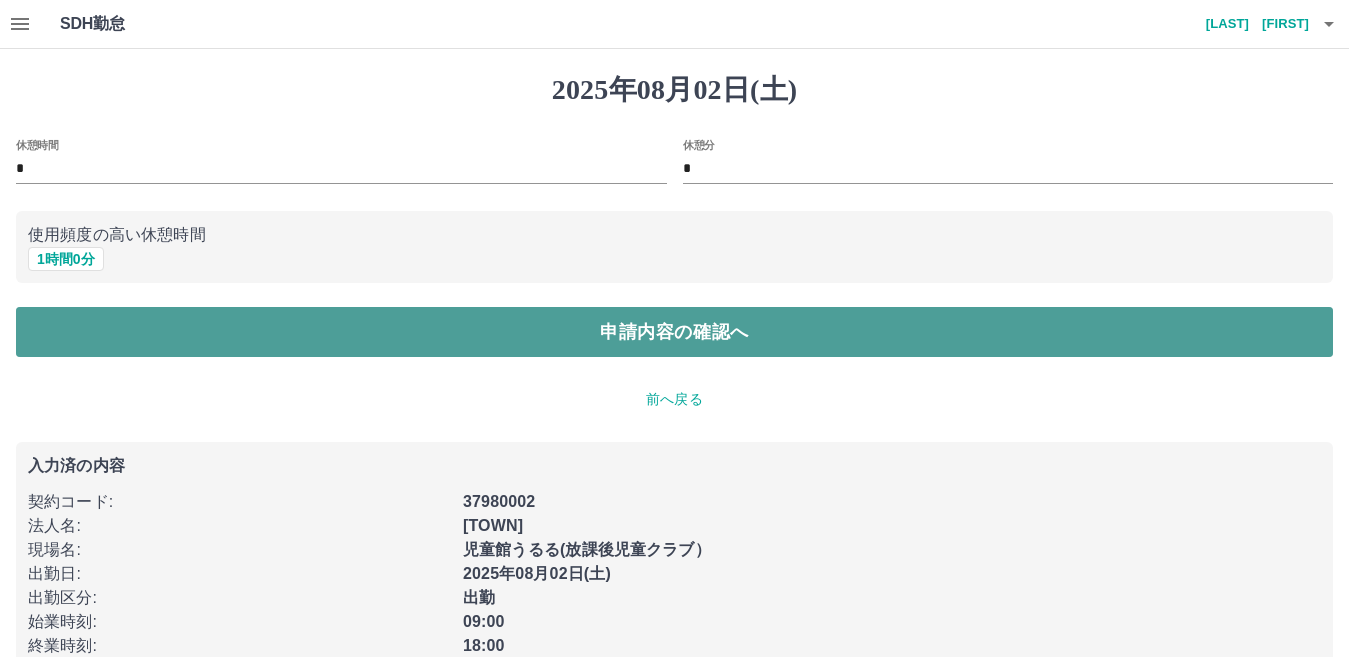 click on "申請内容の確認へ" at bounding box center [674, 332] 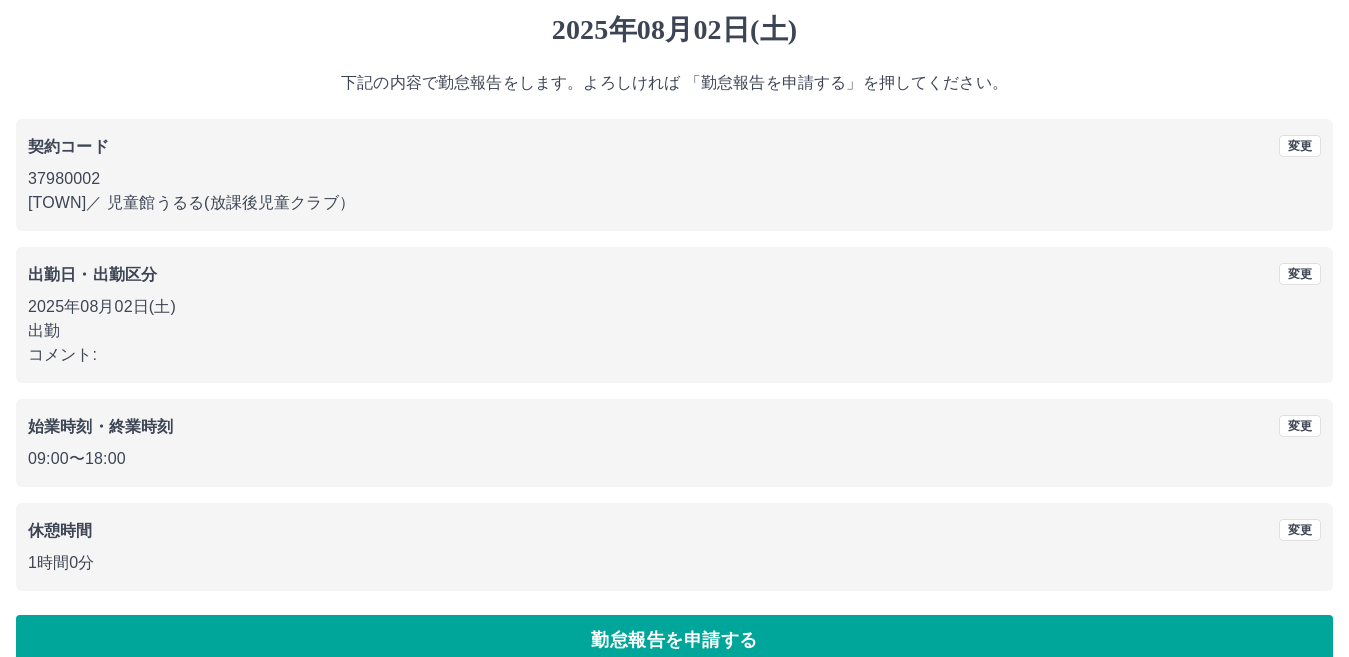 scroll, scrollTop: 92, scrollLeft: 0, axis: vertical 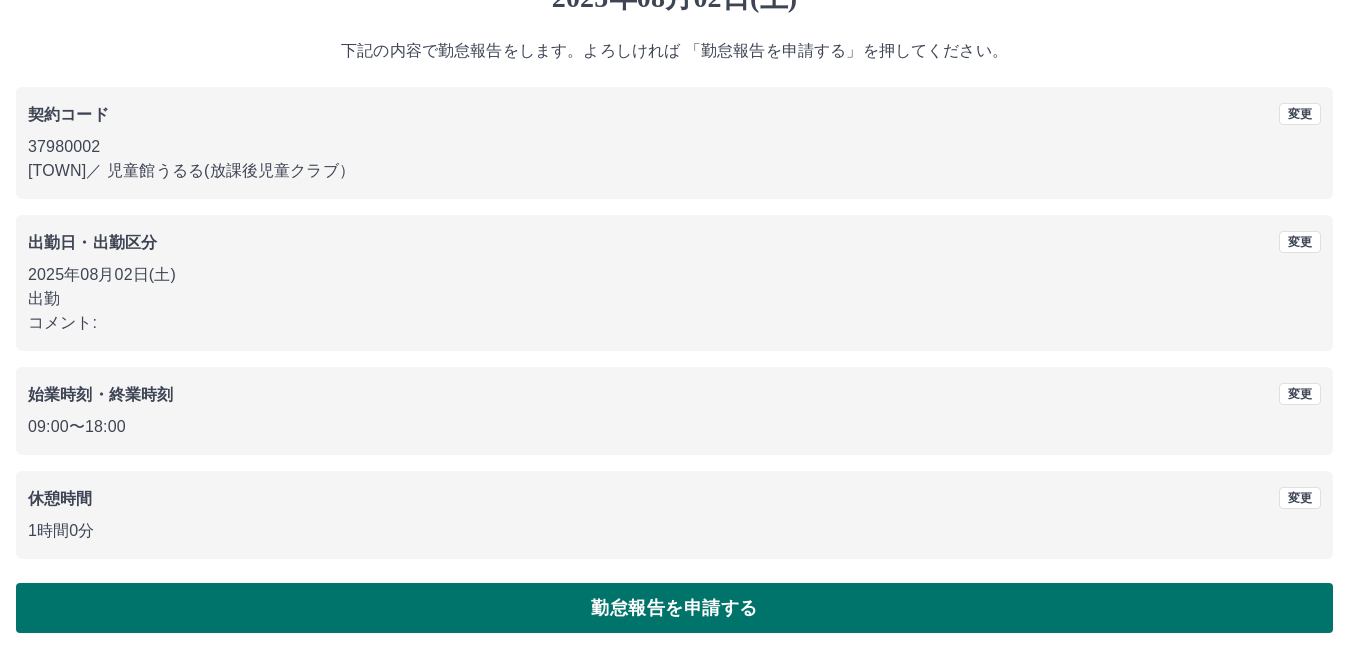 click on "勤怠報告を申請する" at bounding box center [674, 608] 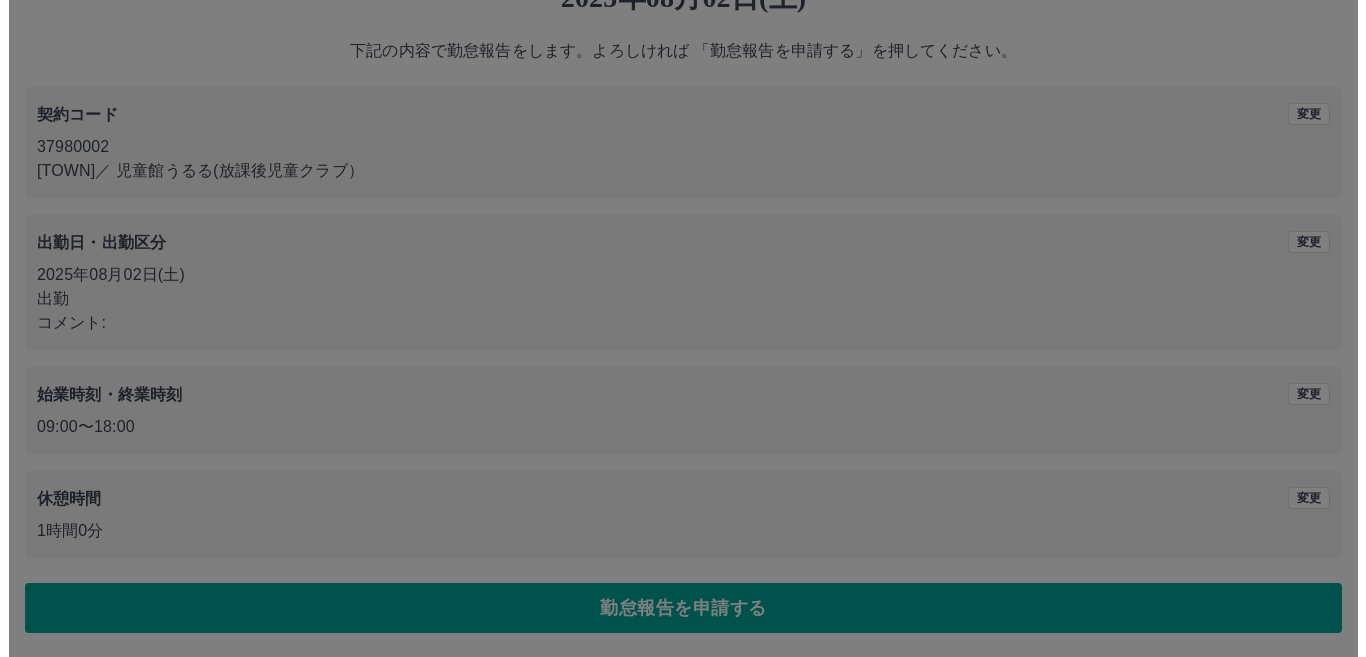 scroll, scrollTop: 0, scrollLeft: 0, axis: both 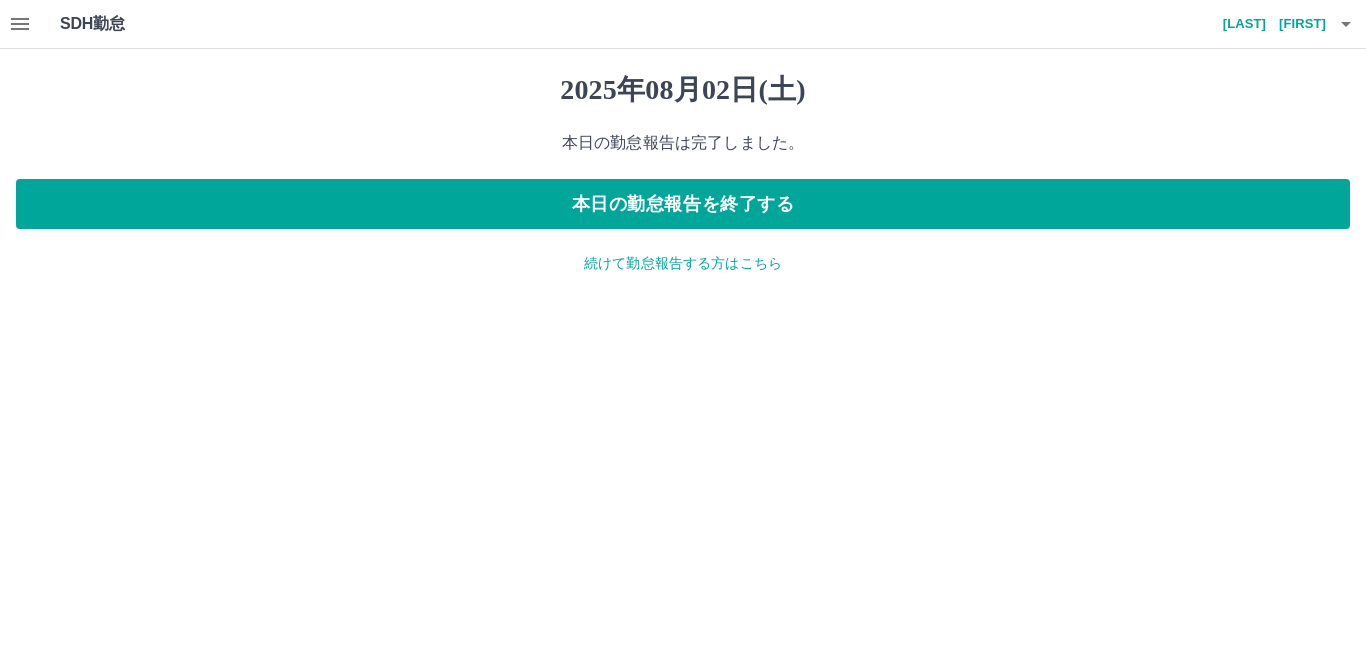 click on "続けて勤怠報告する方はこちら" at bounding box center [683, 263] 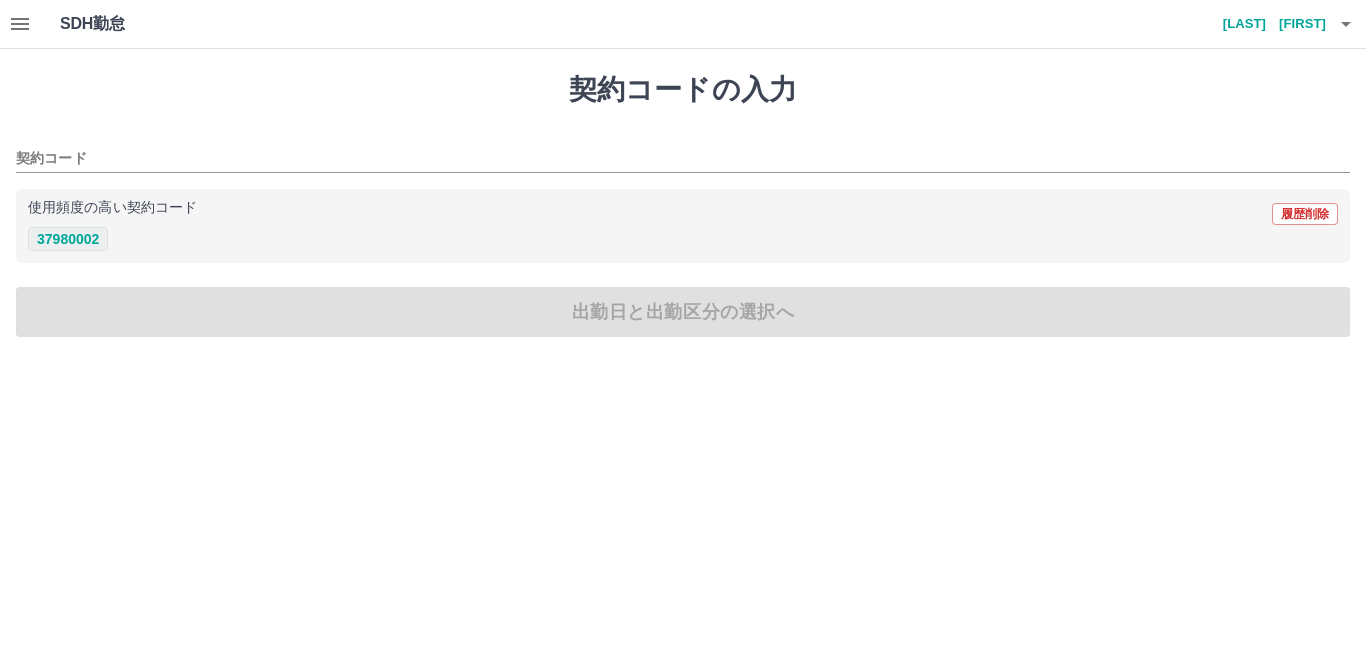 click on "37980002" at bounding box center [68, 239] 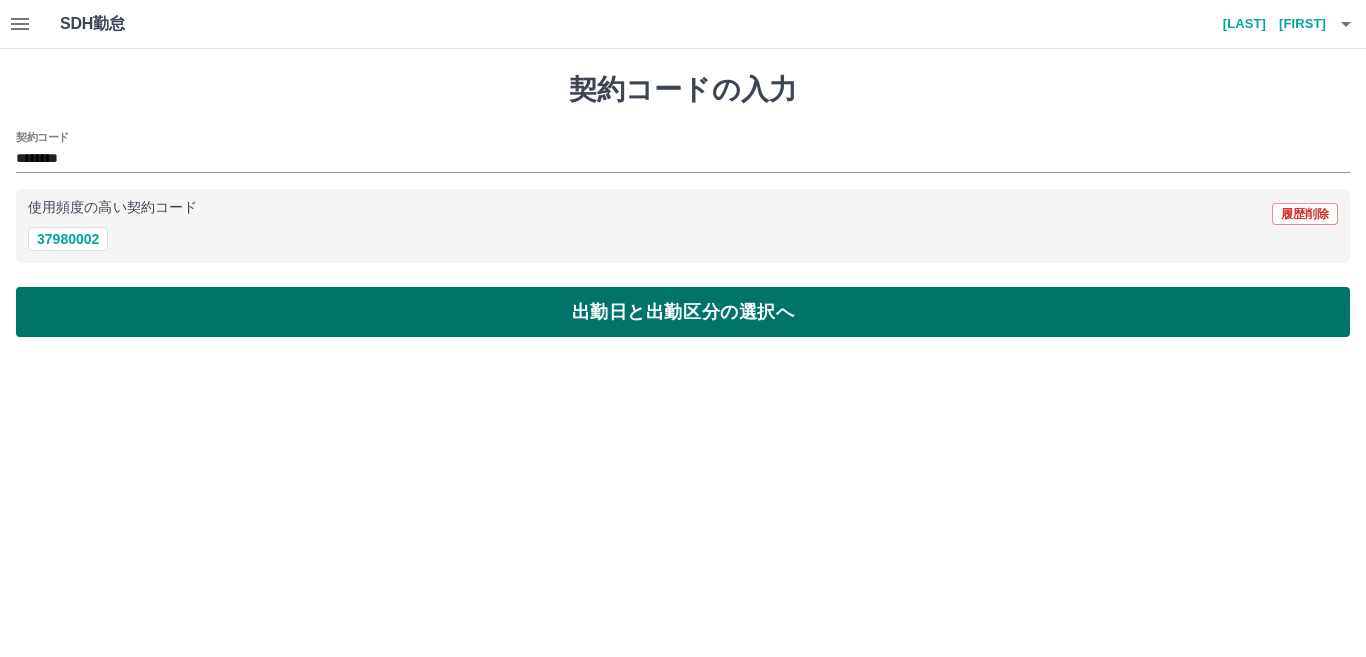 click on "出勤日と出勤区分の選択へ" at bounding box center (683, 312) 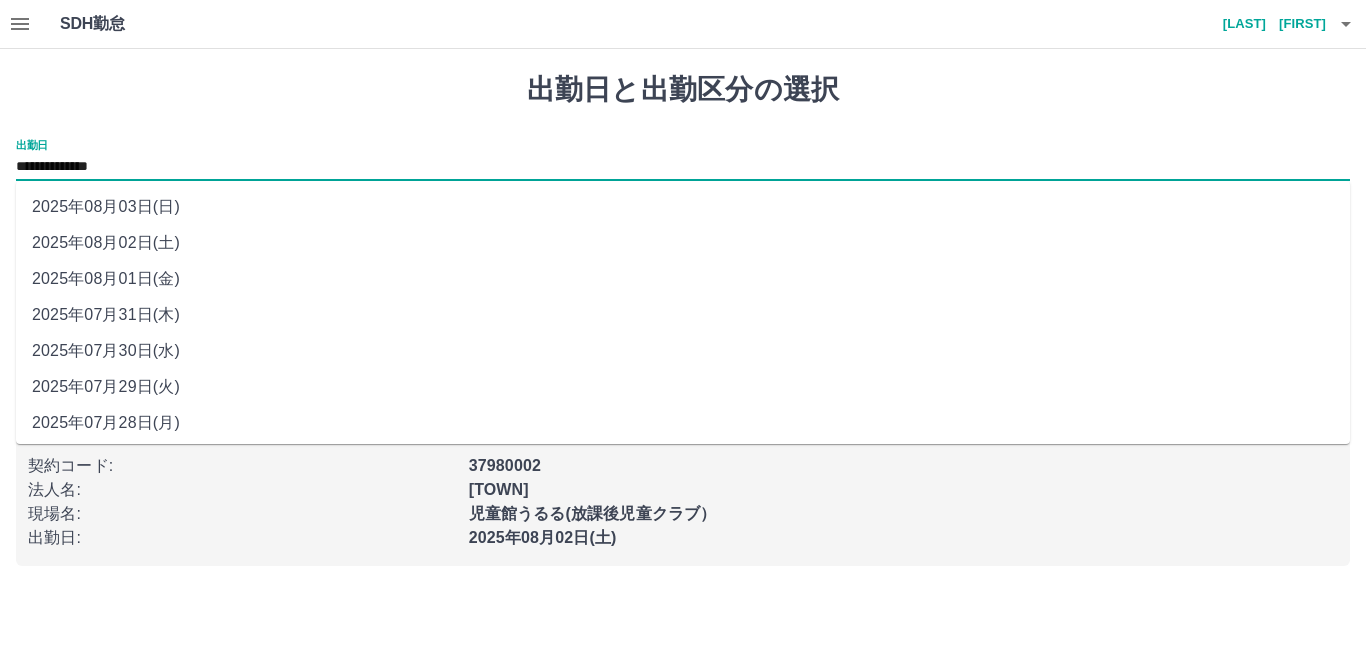 click on "**********" at bounding box center (683, 167) 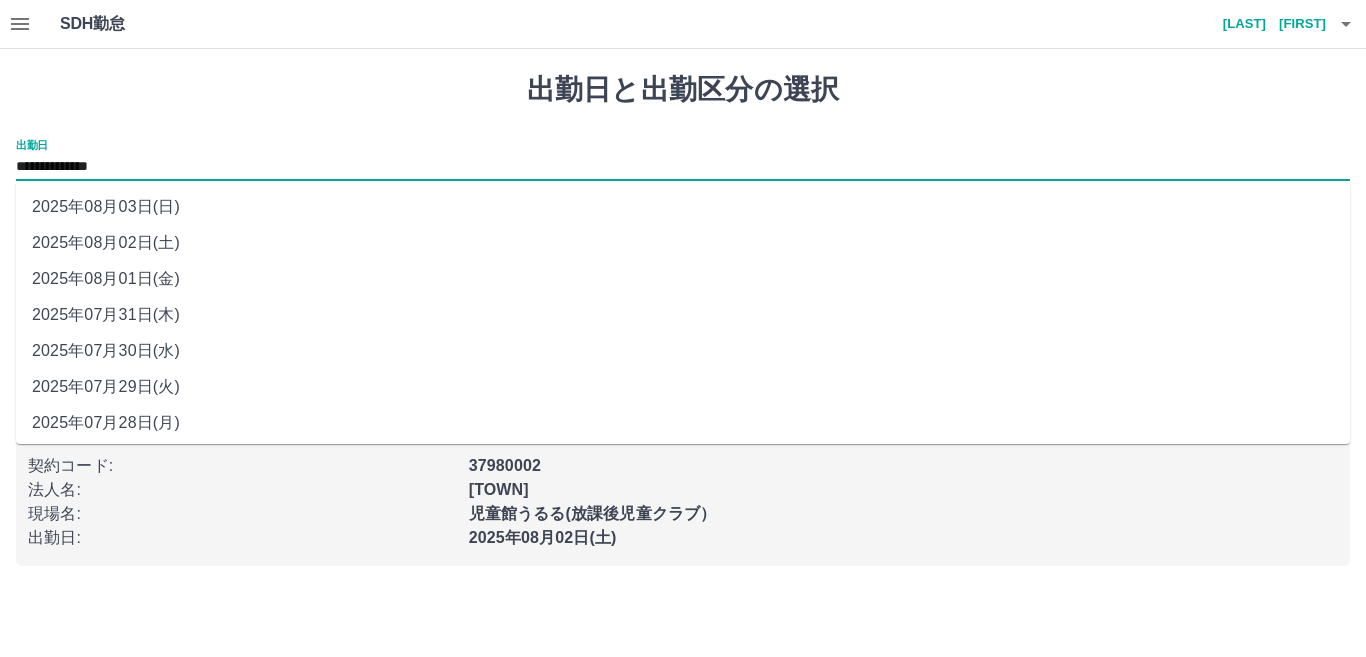 click on "2025年08月03日(日)" at bounding box center (683, 207) 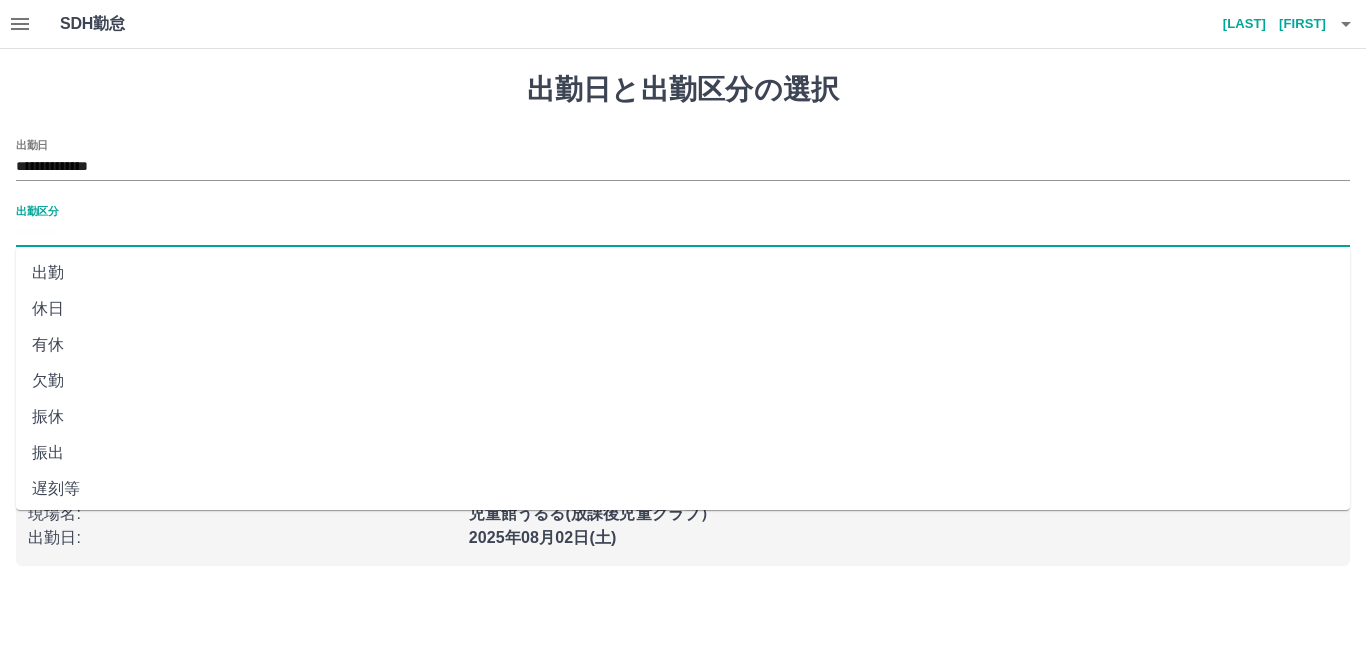 click on "出勤区分" at bounding box center [683, 233] 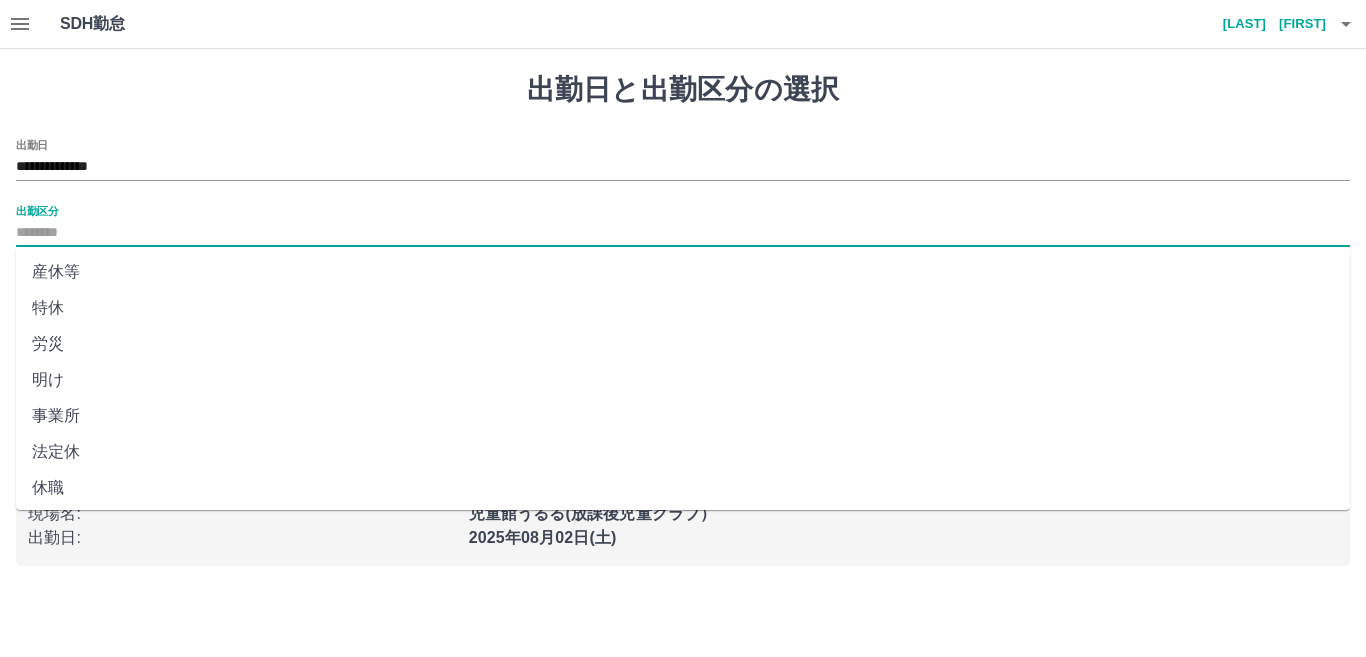 scroll, scrollTop: 401, scrollLeft: 0, axis: vertical 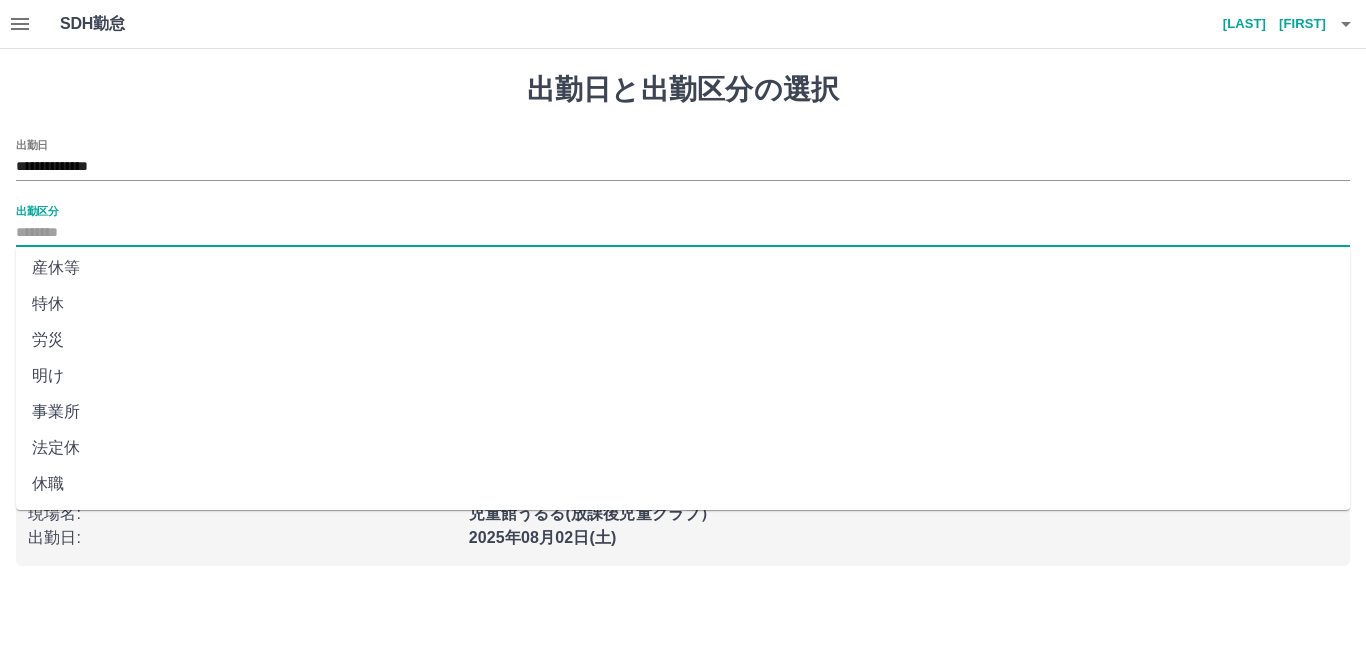 click on "法定休" at bounding box center (683, 448) 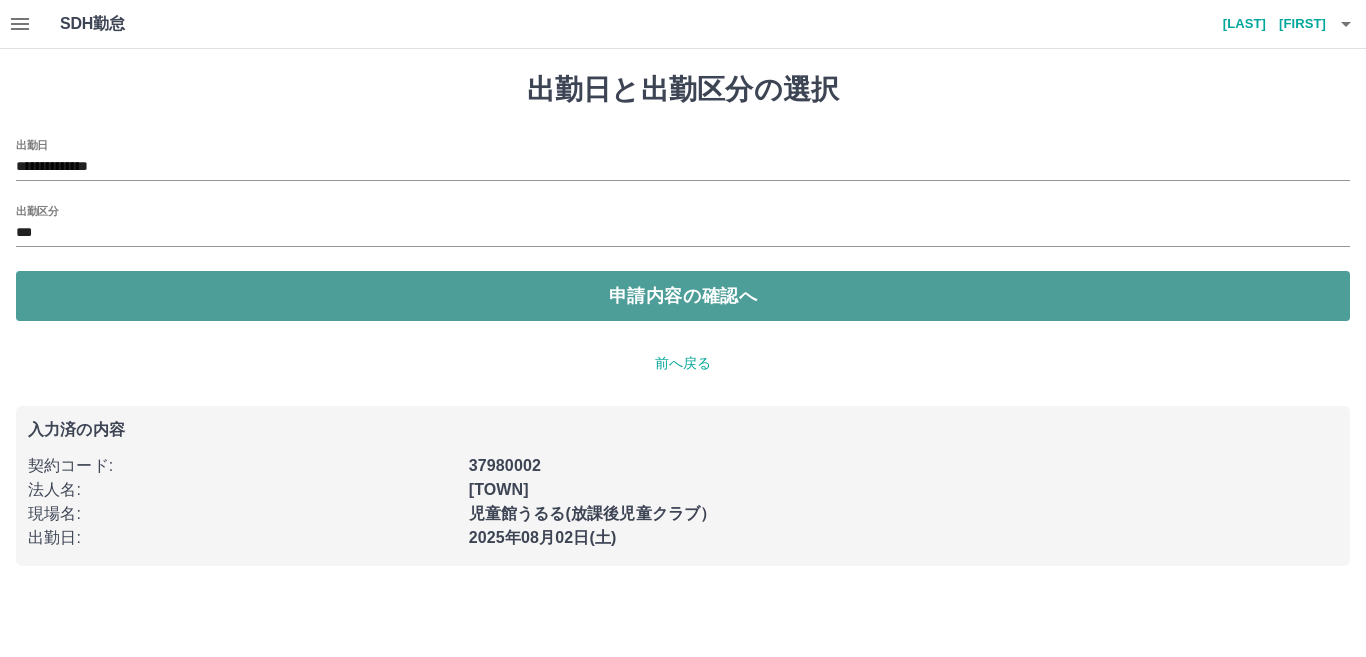 click on "申請内容の確認へ" at bounding box center [683, 296] 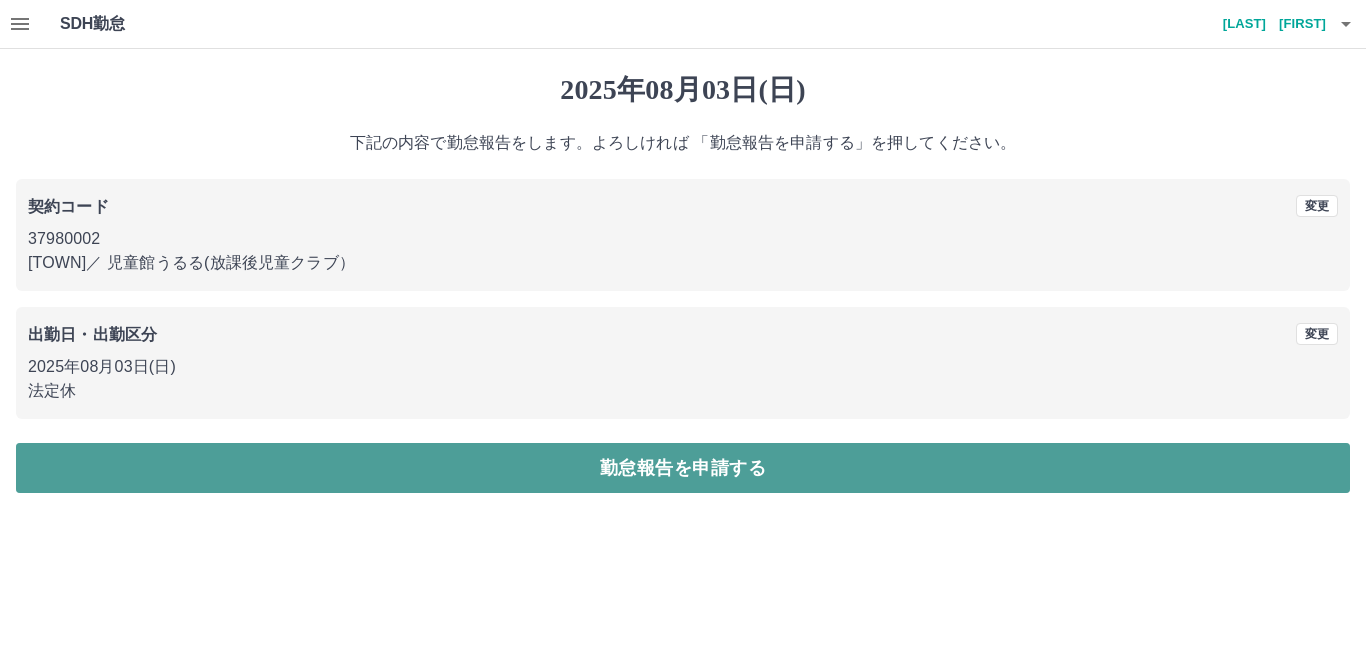 click on "勤怠報告を申請する" at bounding box center (683, 468) 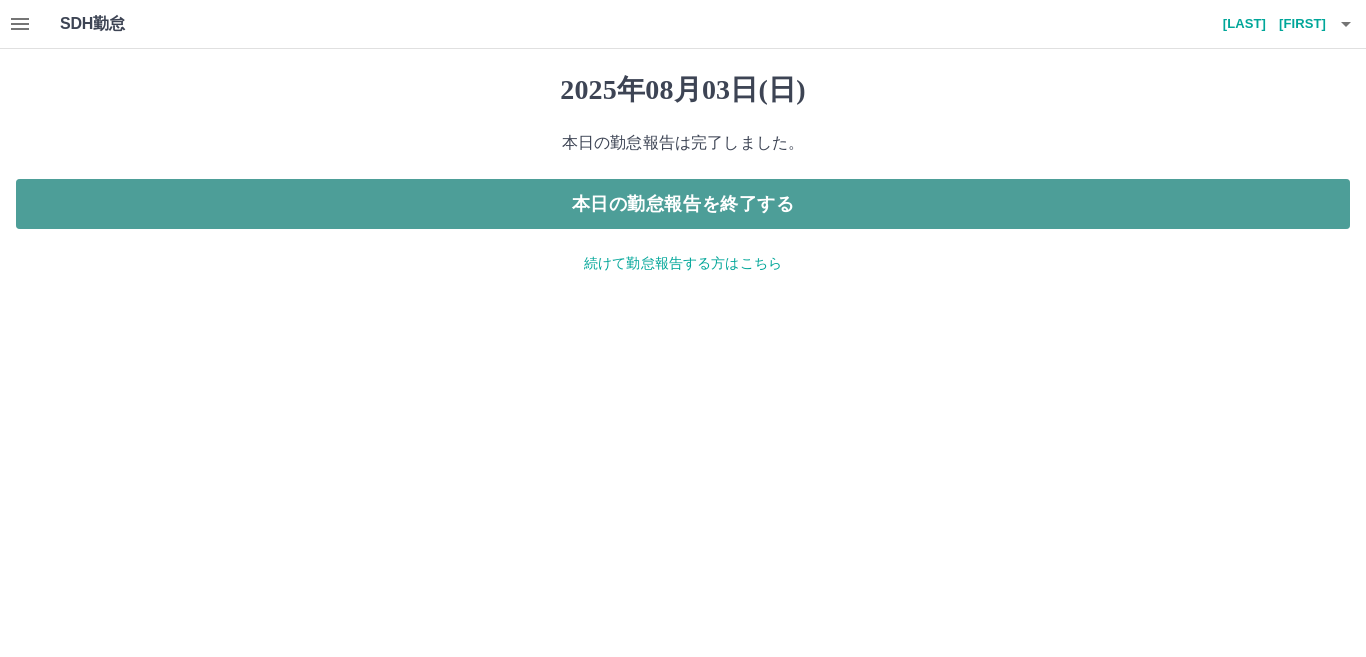 click on "本日の勤怠報告を終了する" at bounding box center [683, 204] 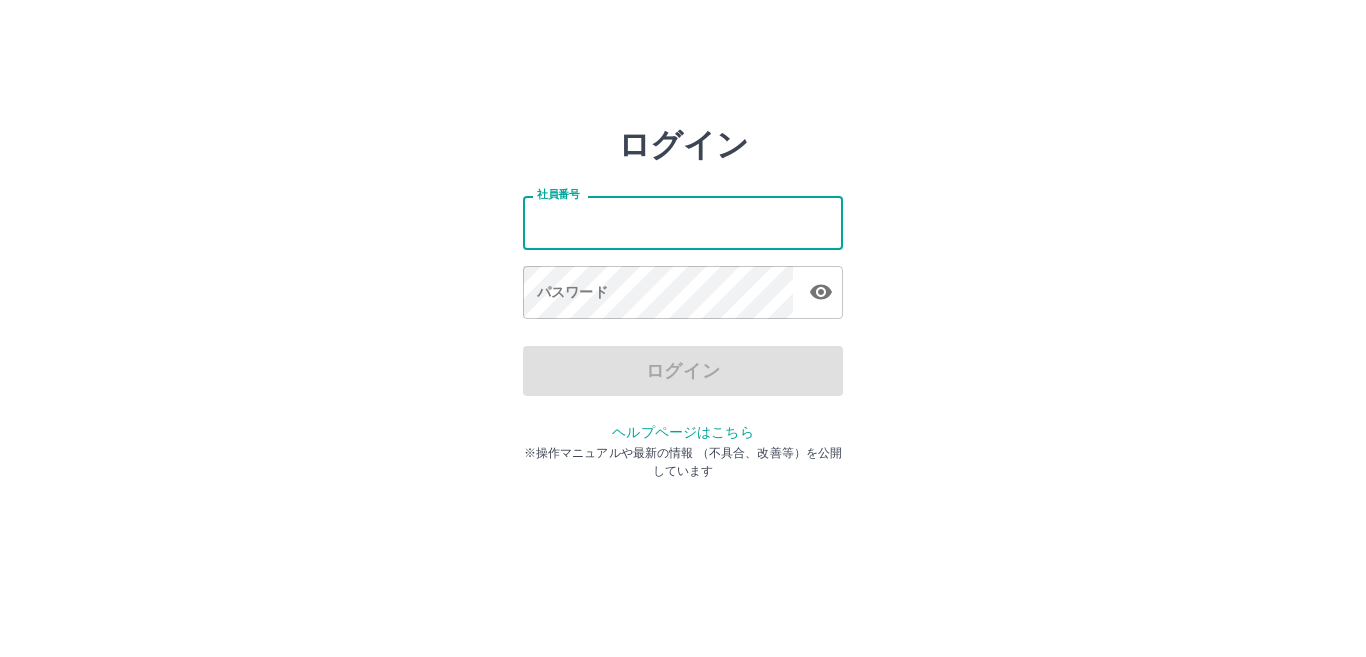scroll, scrollTop: 0, scrollLeft: 0, axis: both 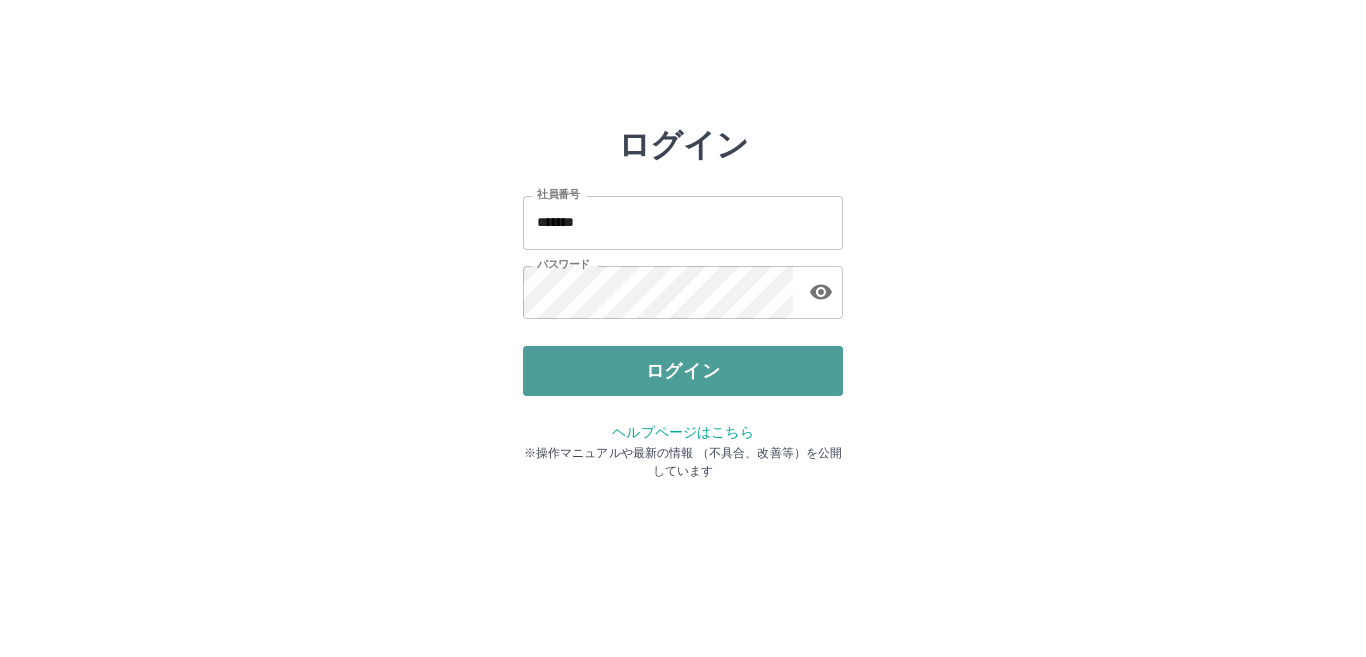 click on "ログイン" at bounding box center [683, 371] 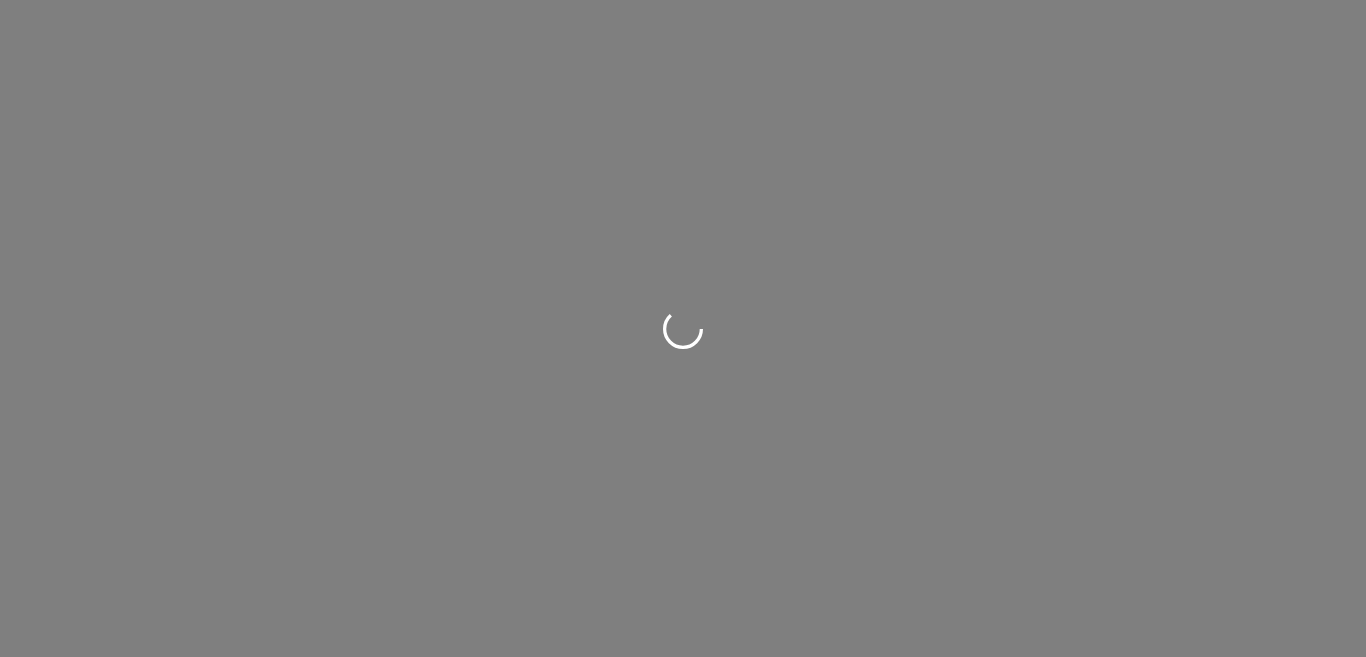 scroll, scrollTop: 0, scrollLeft: 0, axis: both 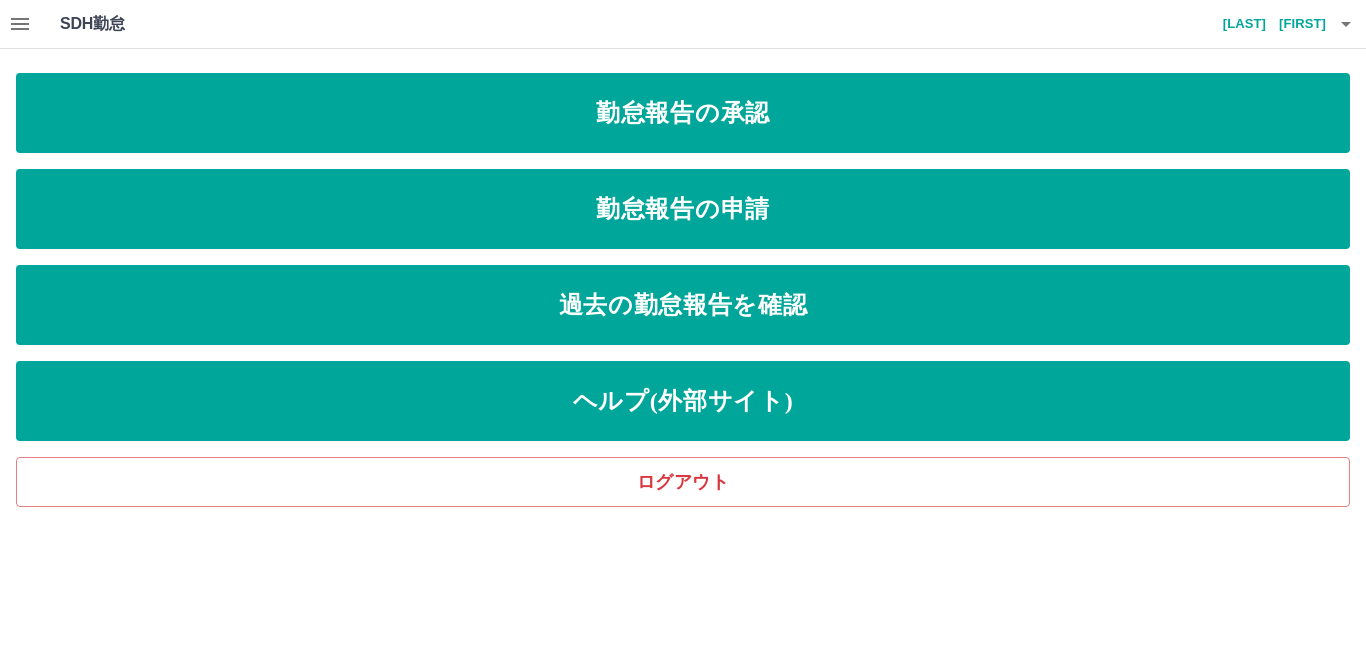 click on "[LAST]　[FIRST]" at bounding box center (1266, 24) 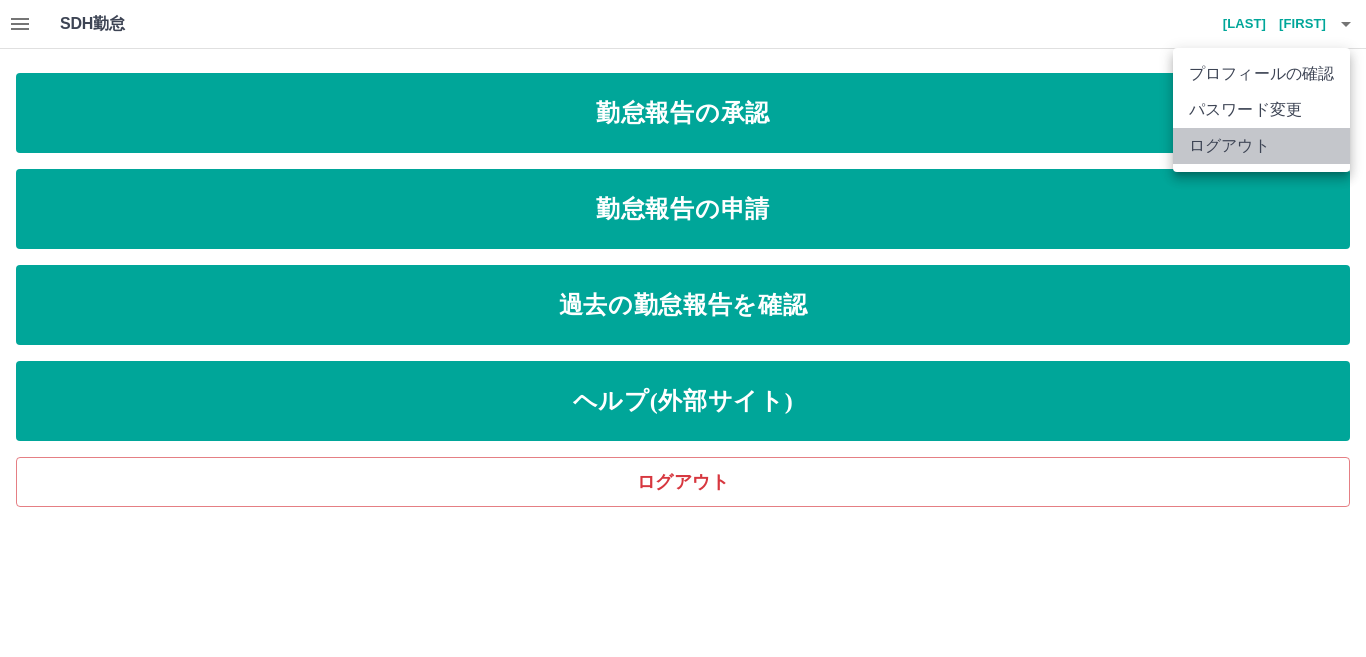 click on "ログアウト" at bounding box center (1261, 146) 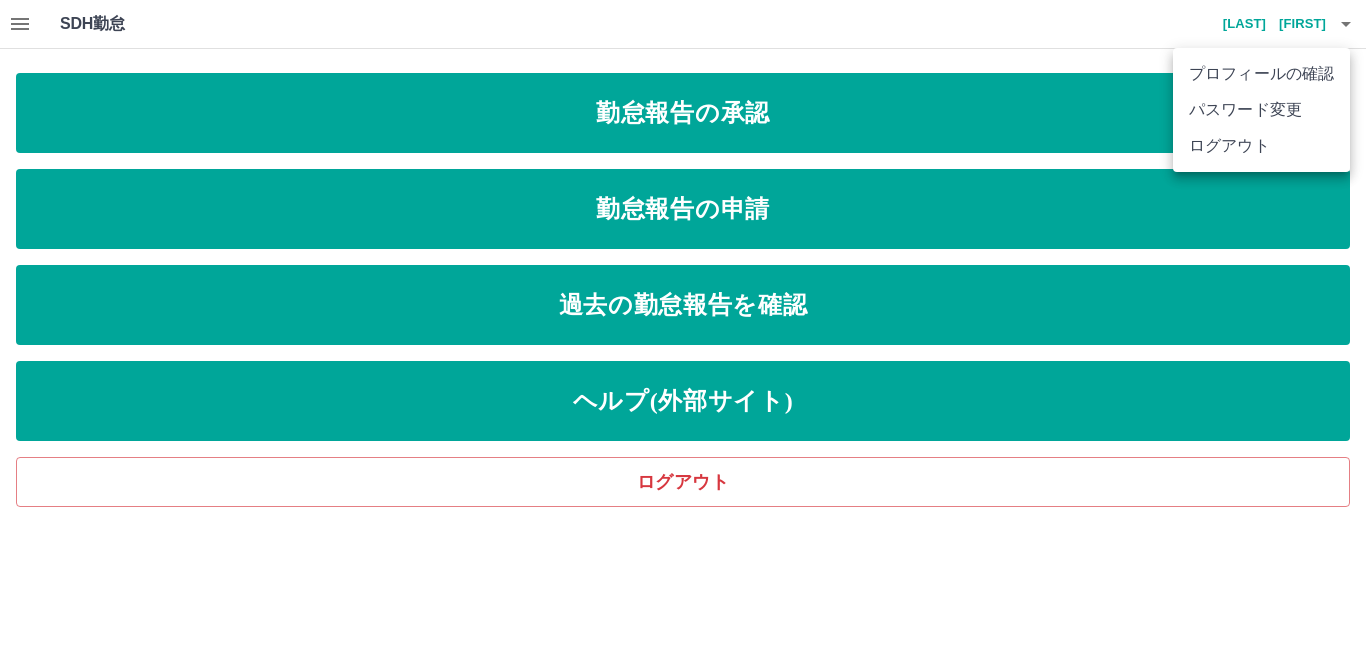 click on "ログアウト" at bounding box center [1261, 146] 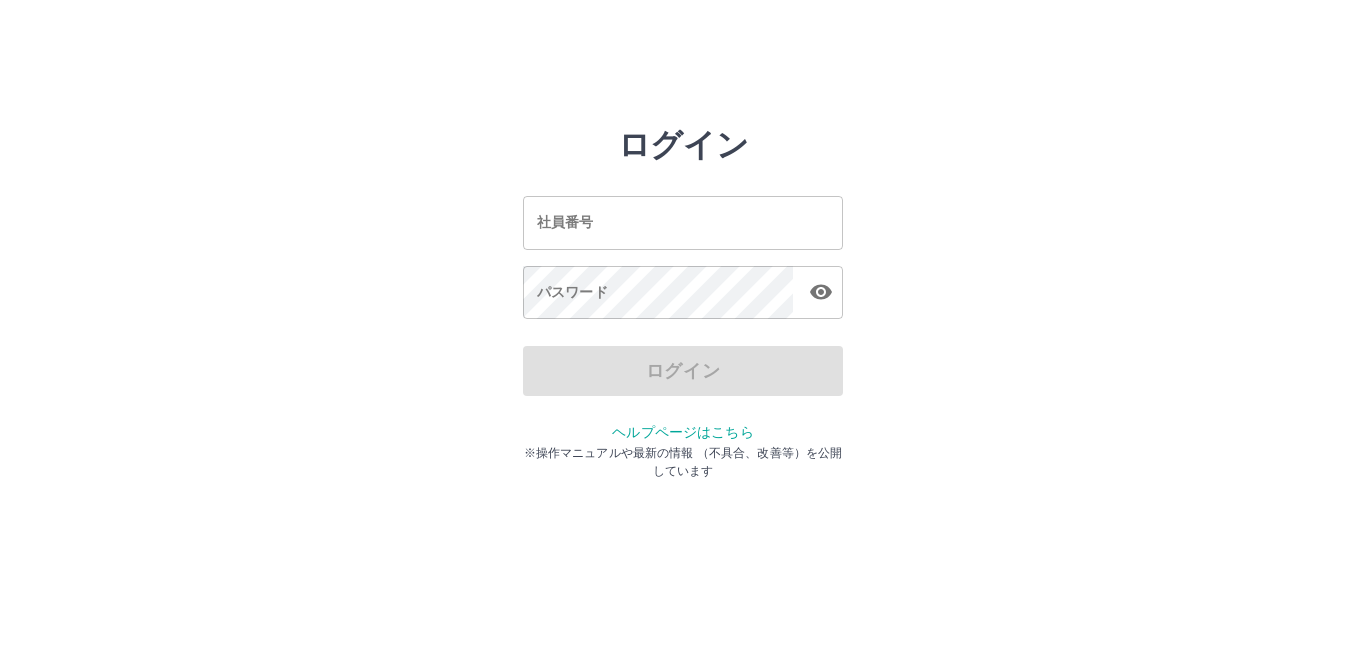 scroll, scrollTop: 0, scrollLeft: 0, axis: both 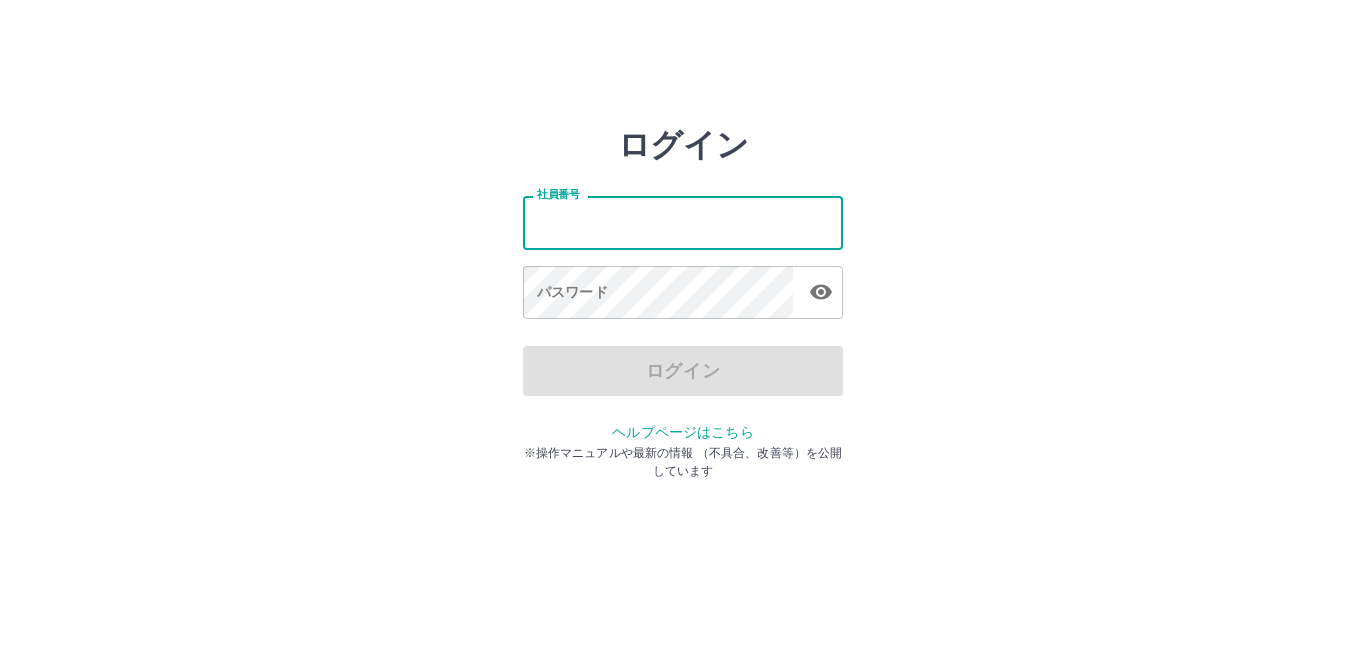click on "社員番号" at bounding box center [683, 222] 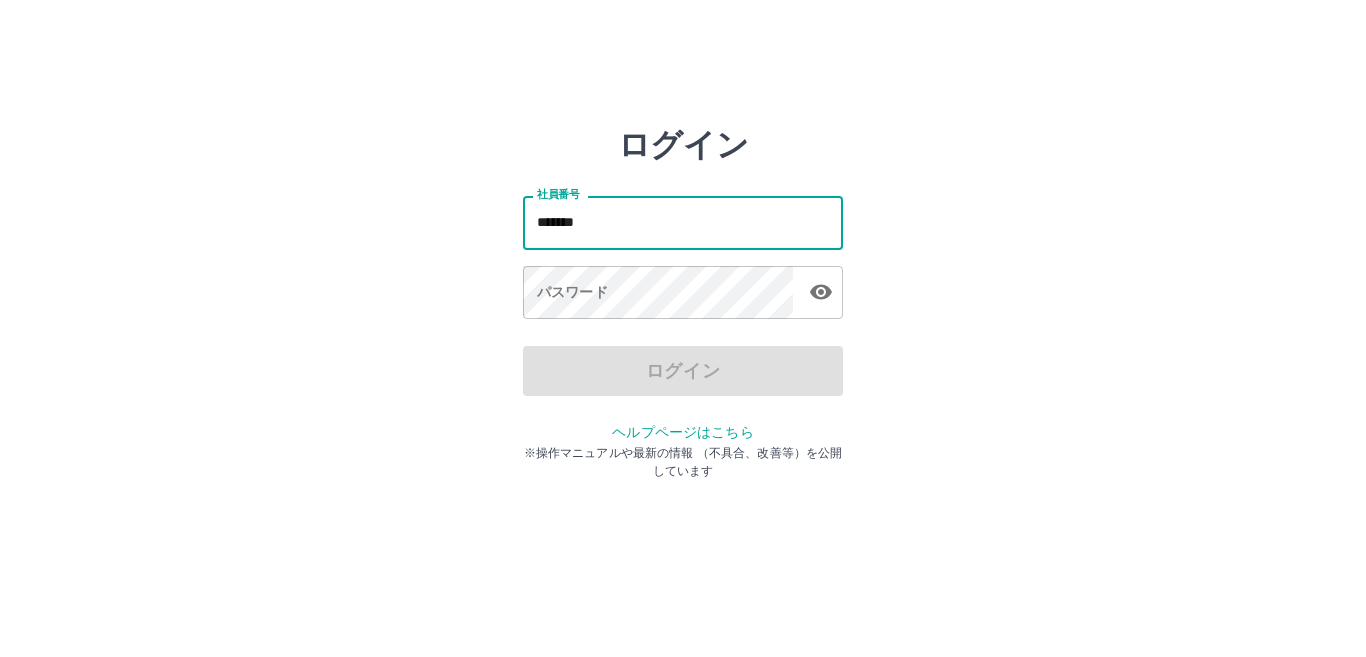 type on "*******" 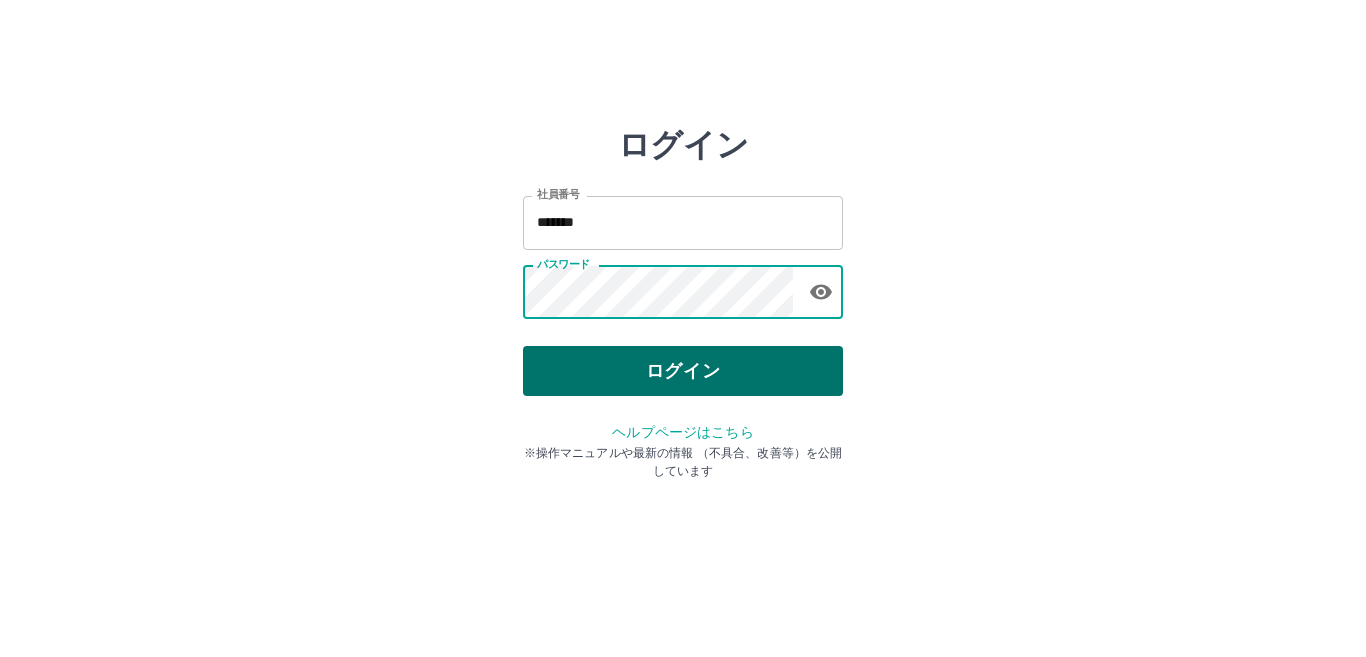 click on "ログイン" at bounding box center (683, 371) 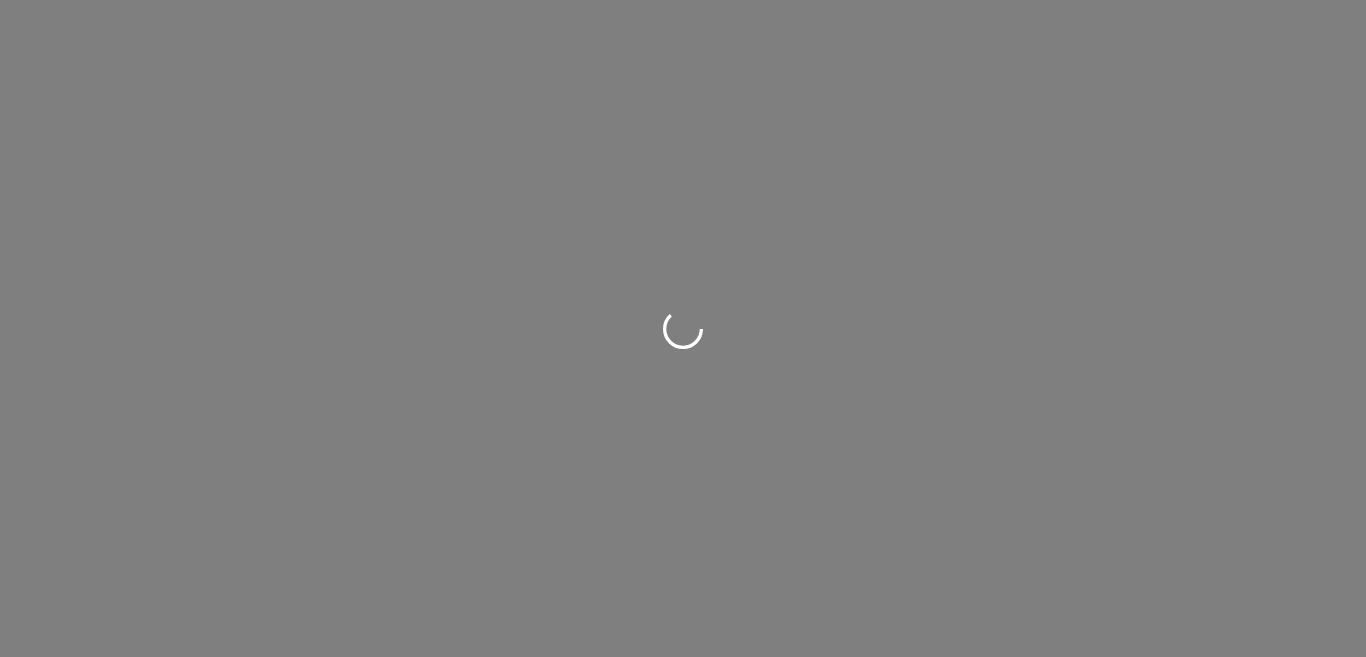 scroll, scrollTop: 0, scrollLeft: 0, axis: both 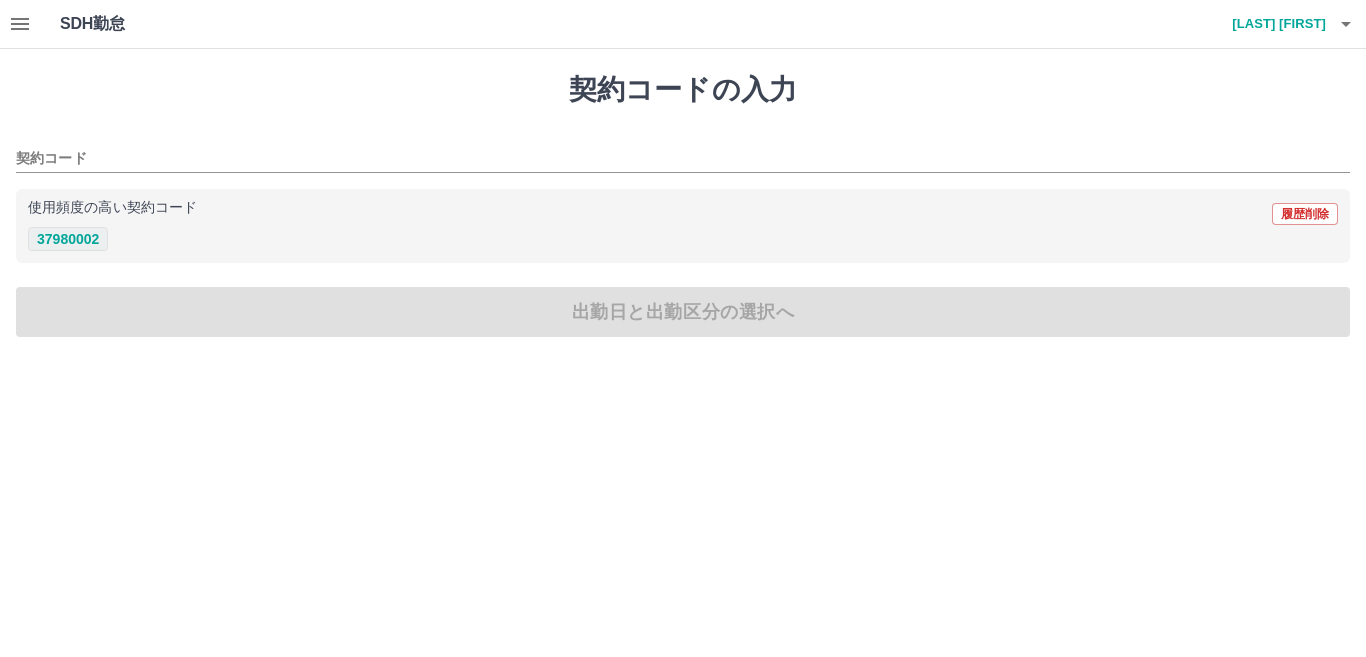 click on "37980002" at bounding box center [68, 239] 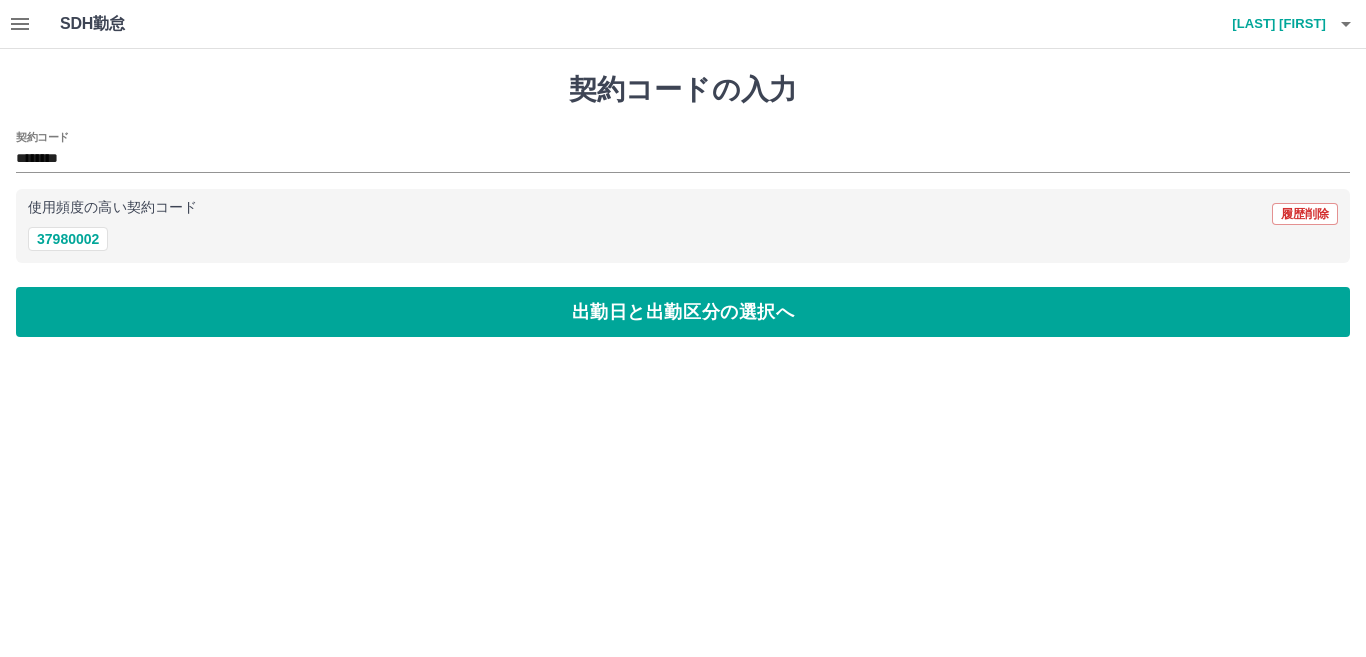 click on "契約コードの入力 契約コード ******** 使用頻度の高い契約コード 履歴削除 37980002 出勤日と出勤区分の選択へ" at bounding box center (683, 205) 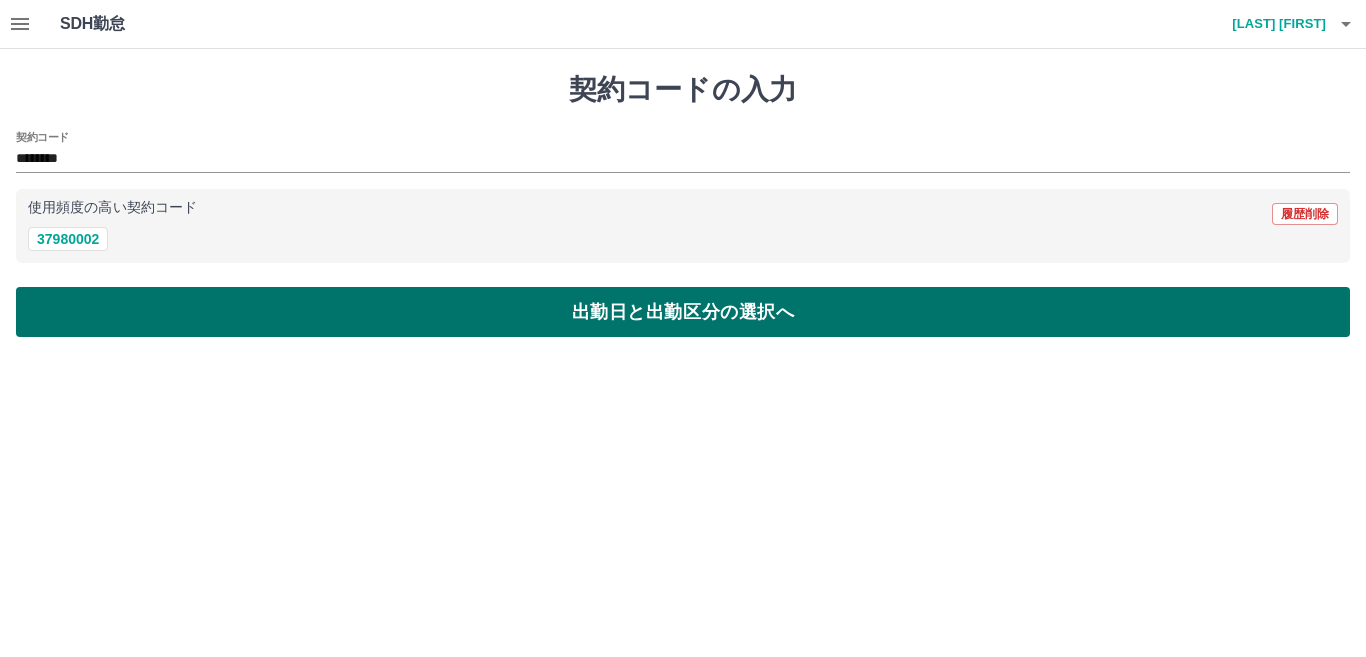 click on "出勤日と出勤区分の選択へ" at bounding box center [683, 312] 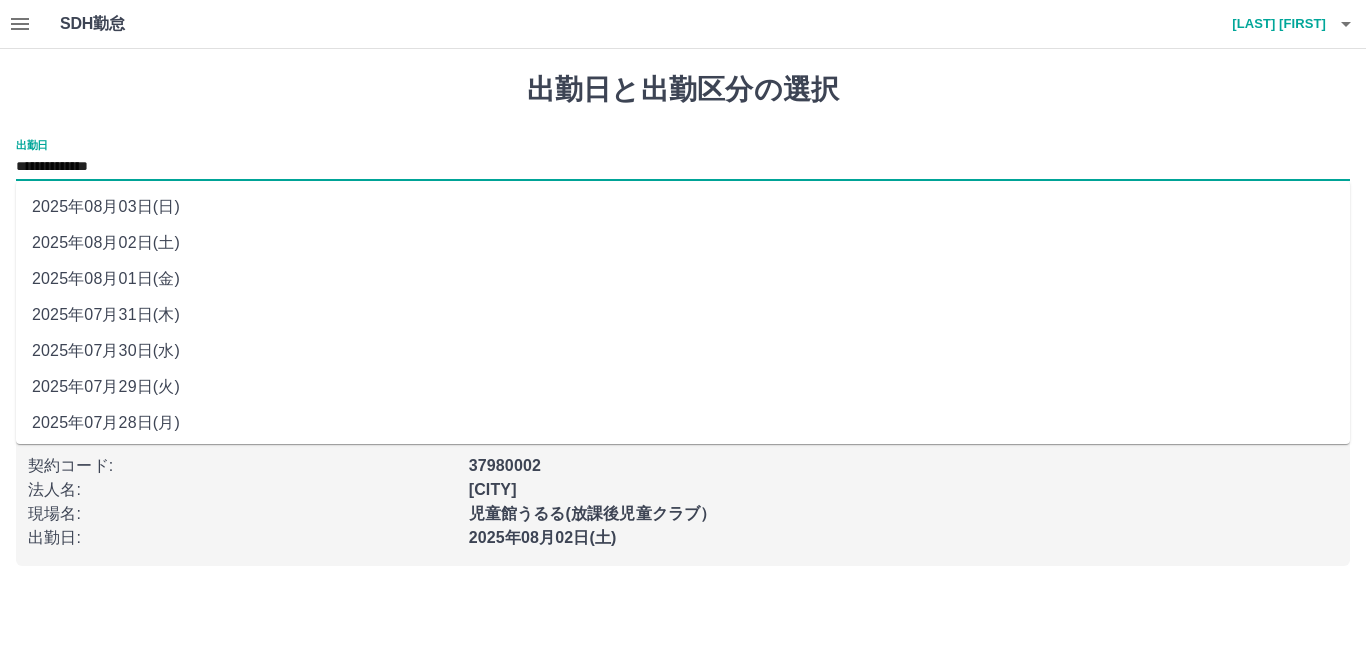 click on "**********" at bounding box center [683, 167] 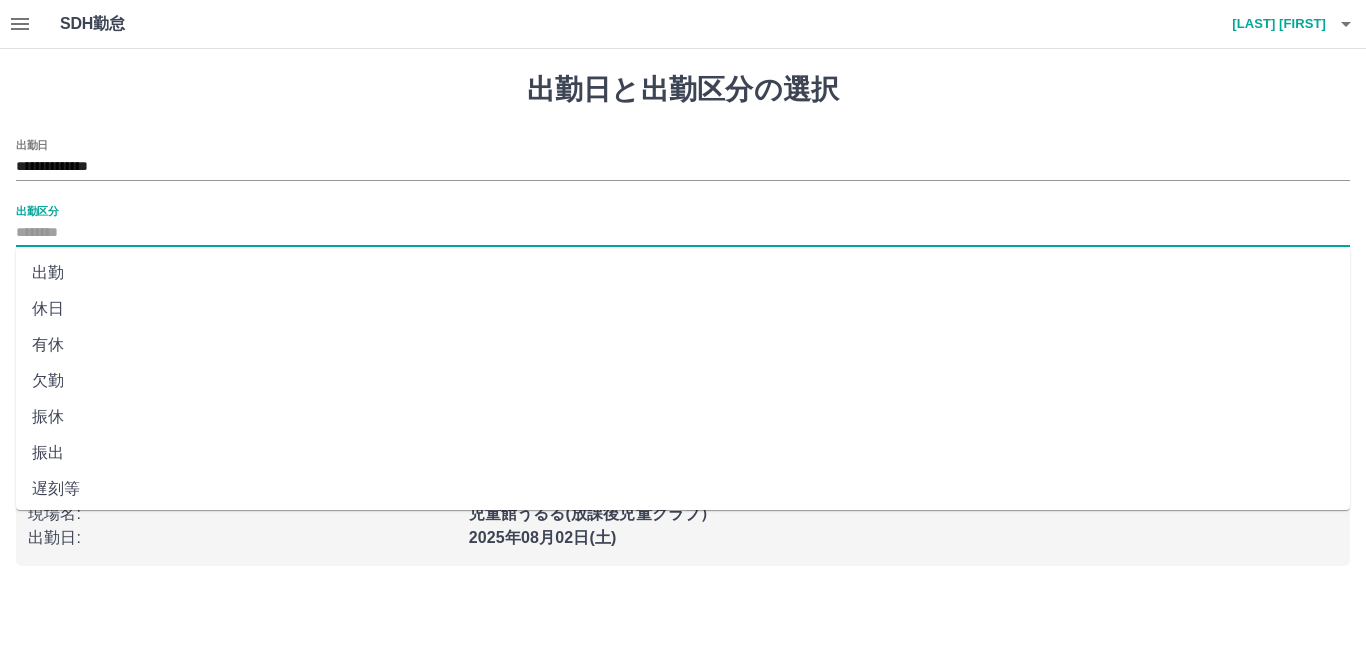 click on "出勤区分" at bounding box center (683, 233) 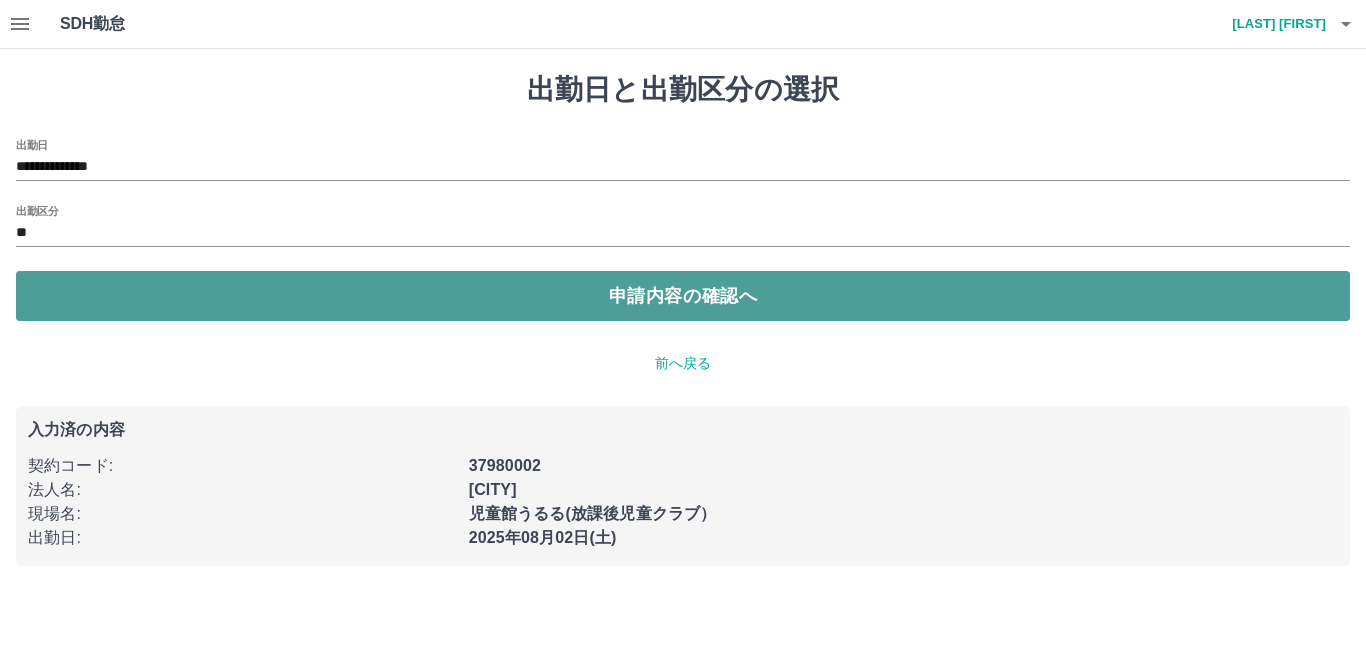 click on "申請内容の確認へ" at bounding box center [683, 296] 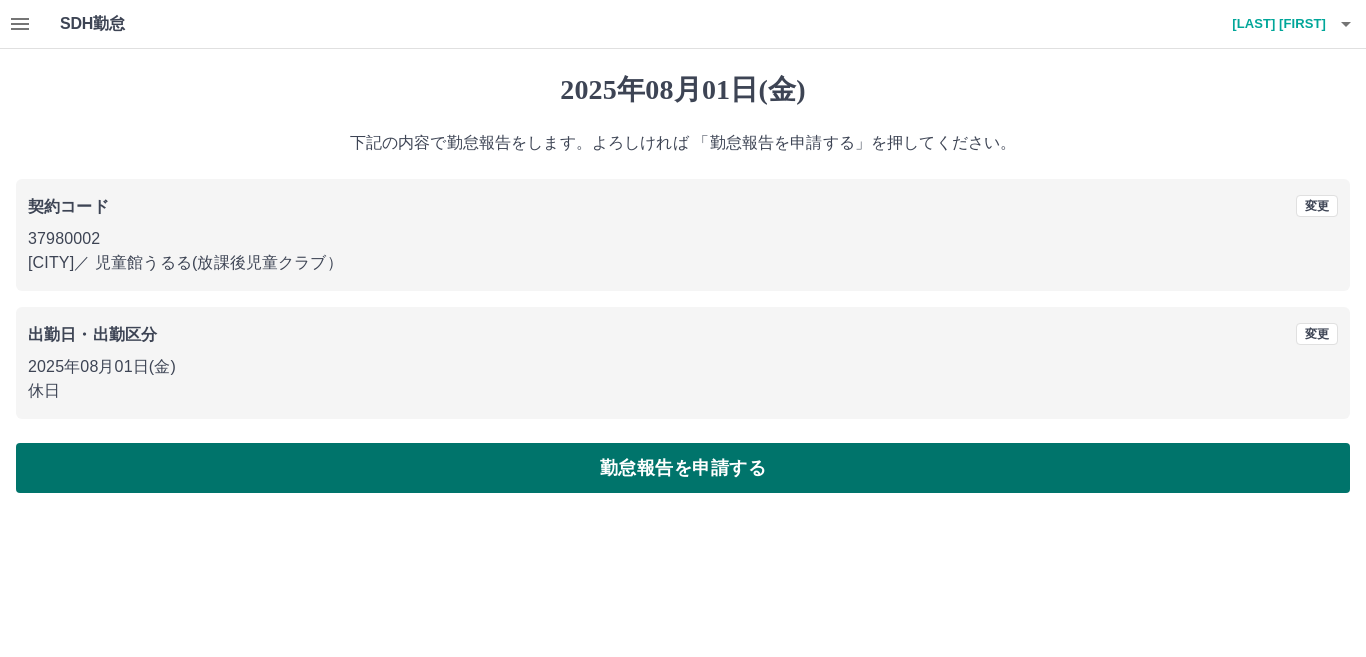 click on "勤怠報告を申請する" at bounding box center (683, 468) 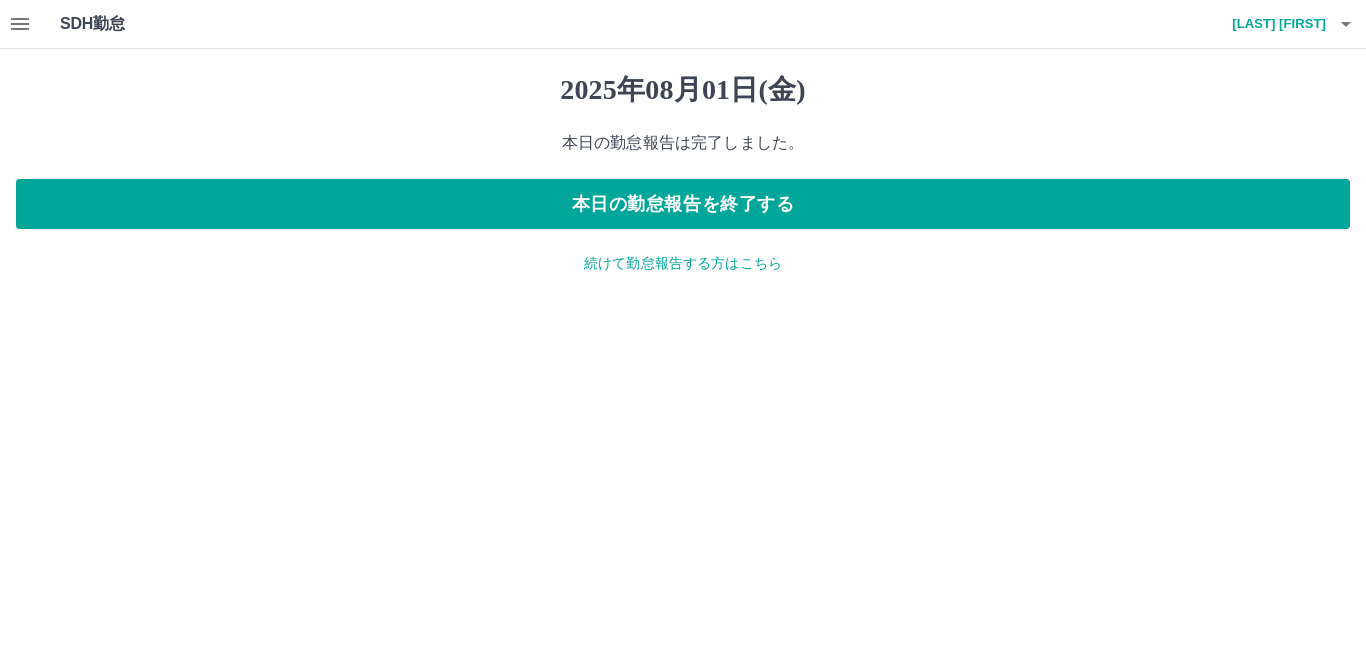 click on "続けて勤怠報告する方はこちら" at bounding box center (683, 263) 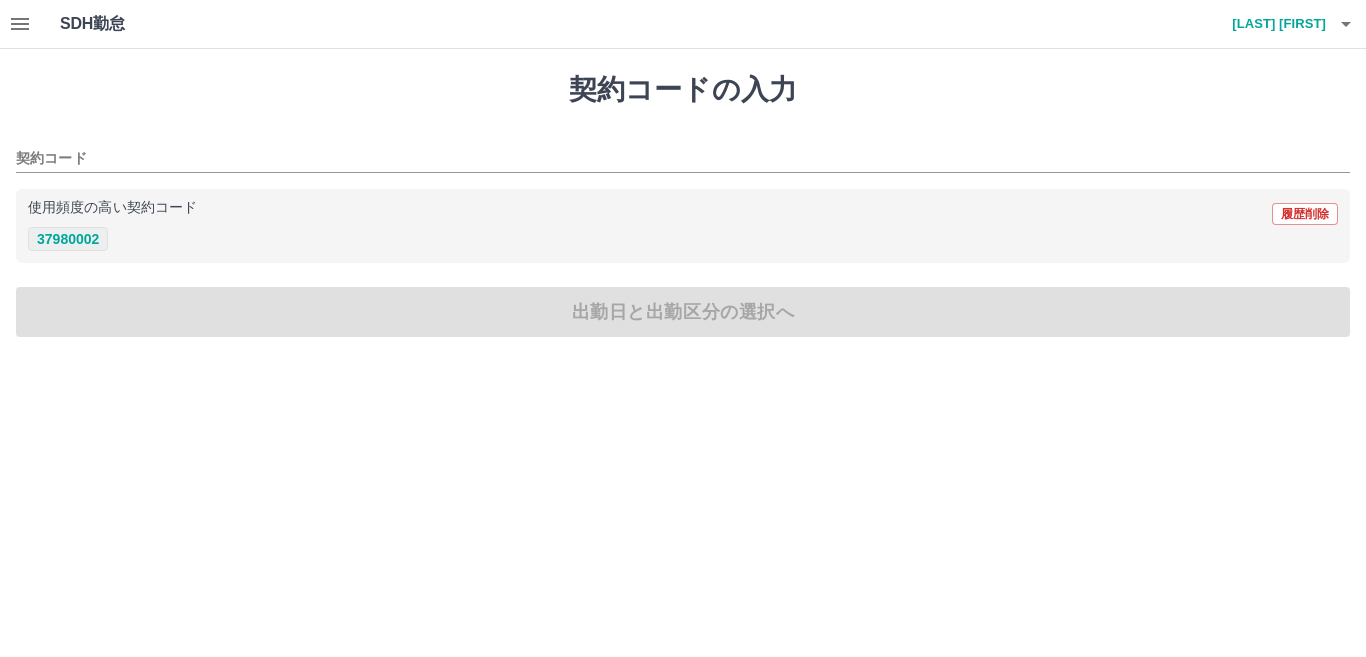 click on "37980002" at bounding box center (68, 239) 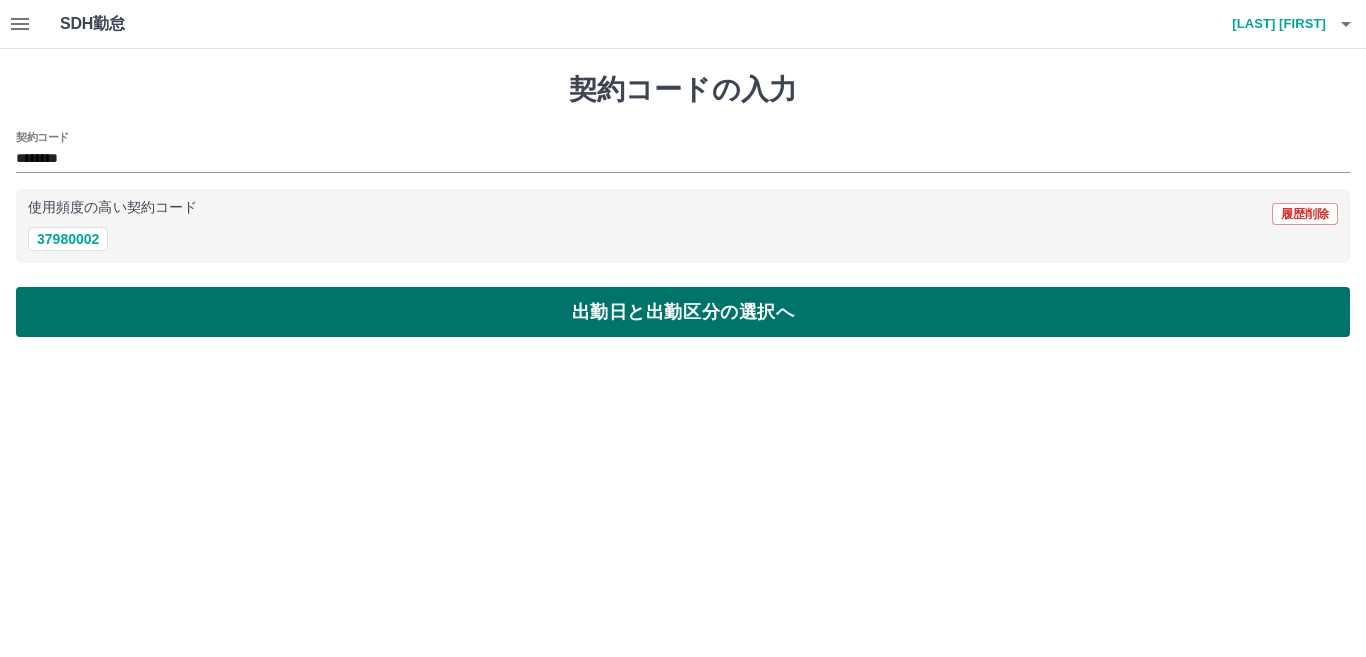 click on "出勤日と出勤区分の選択へ" at bounding box center (683, 312) 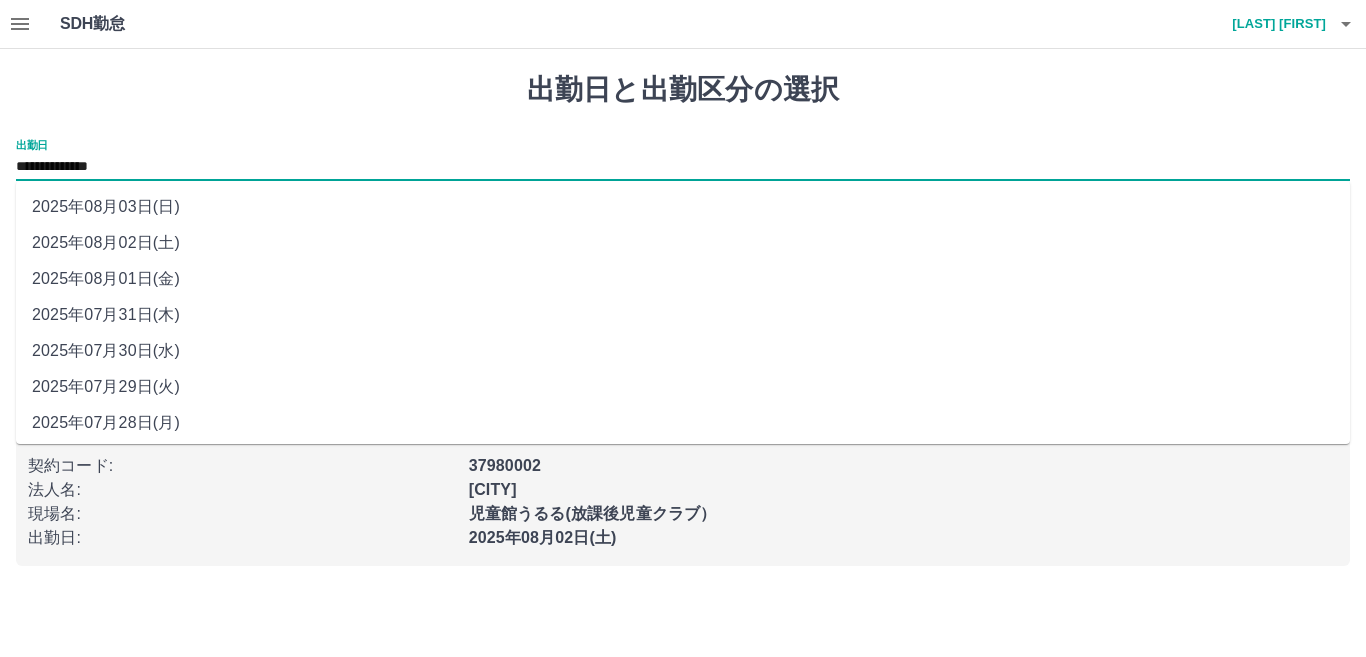 click on "**********" at bounding box center [683, 167] 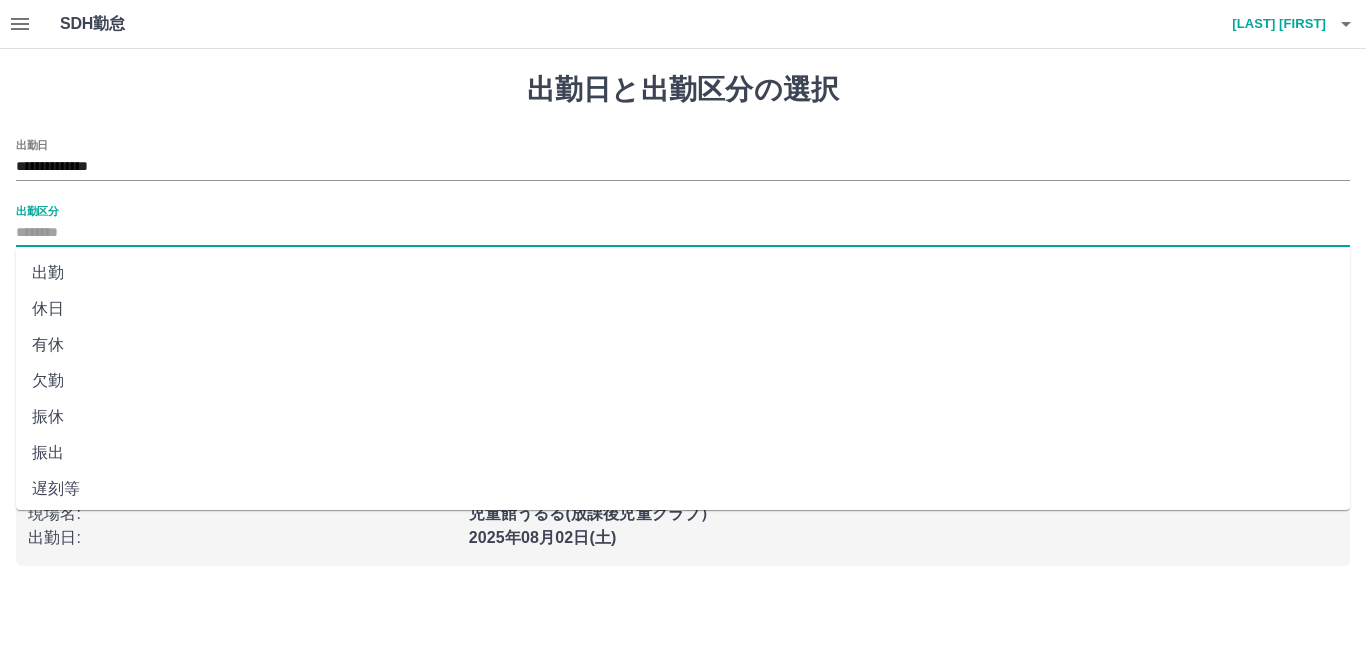 click on "出勤区分" at bounding box center (683, 233) 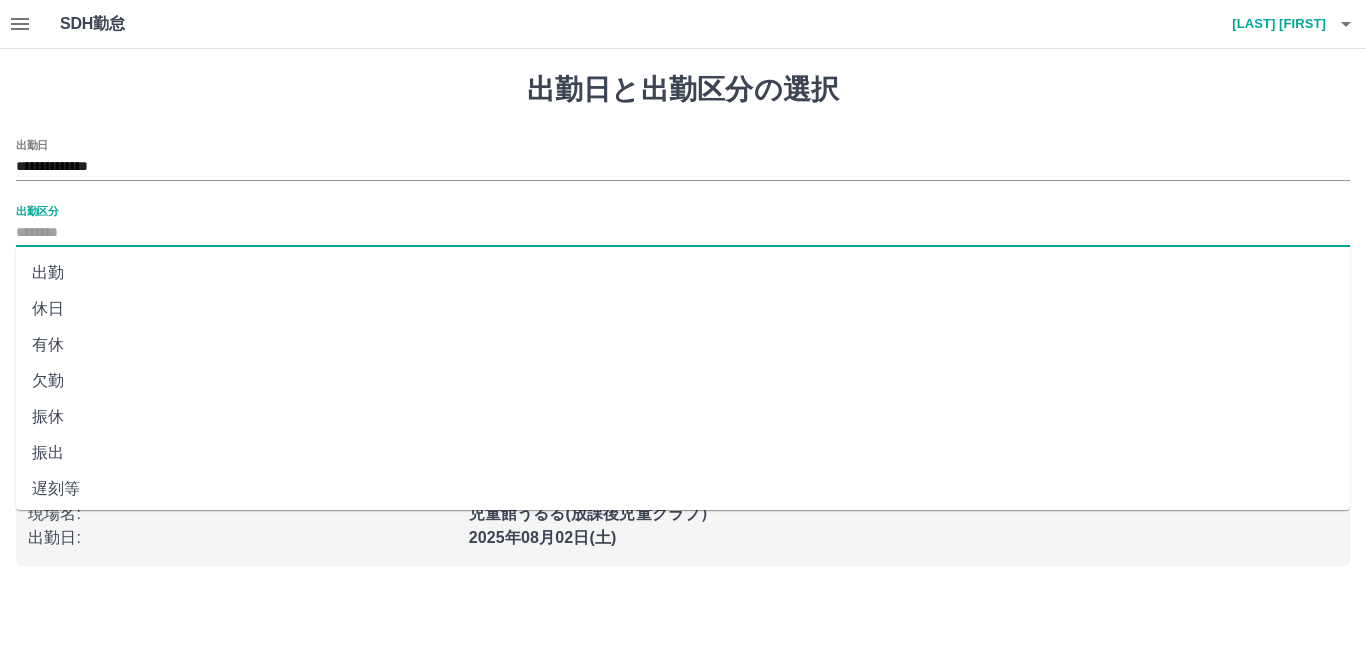 click on "休日" at bounding box center [683, 309] 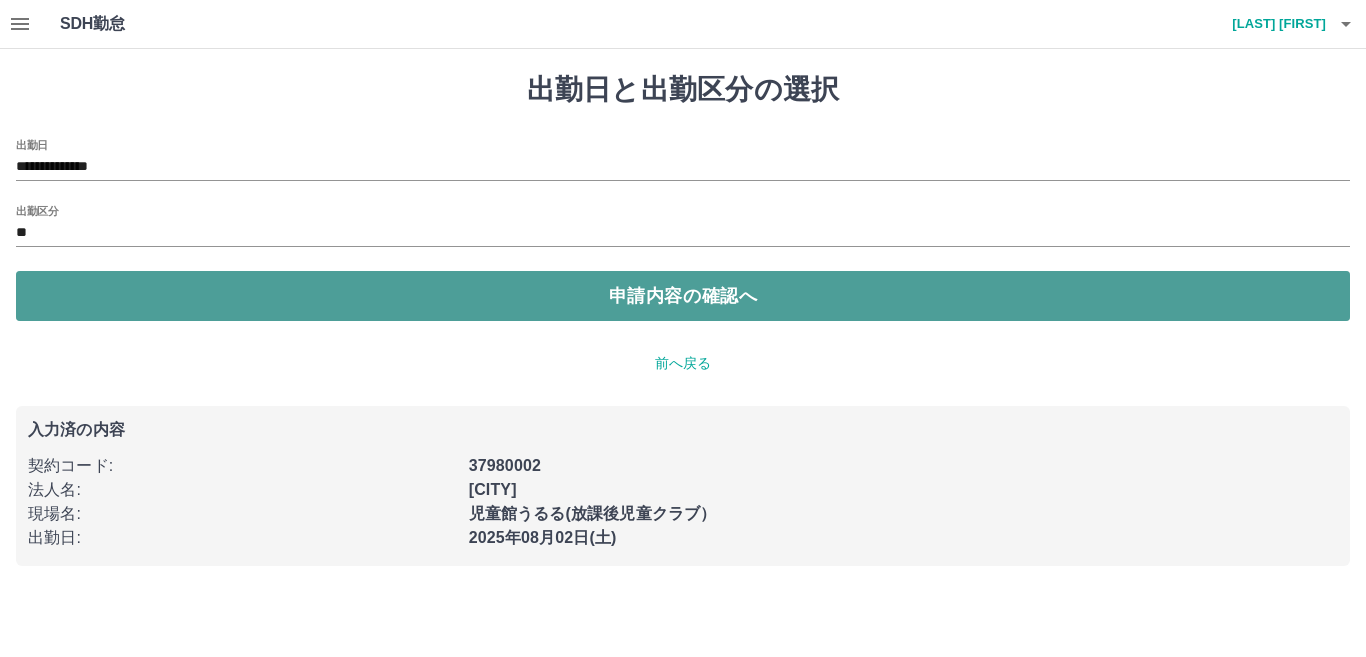click on "申請内容の確認へ" at bounding box center [683, 296] 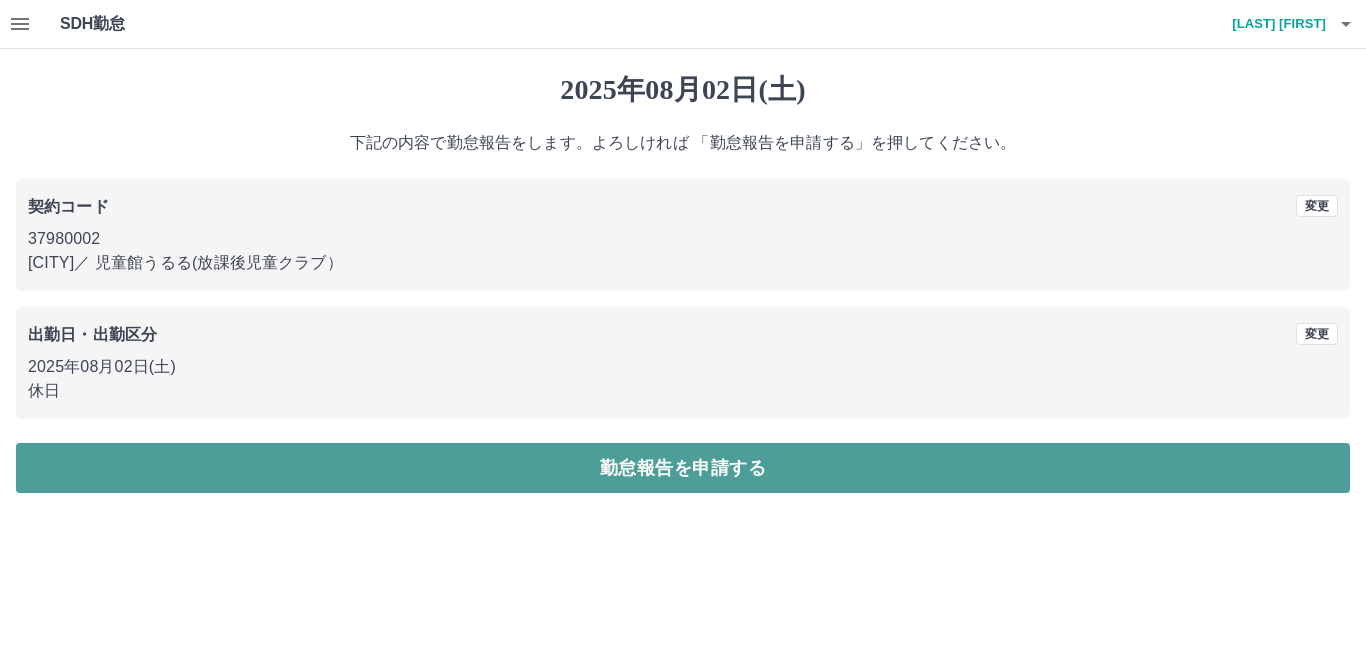 click on "勤怠報告を申請する" at bounding box center (683, 468) 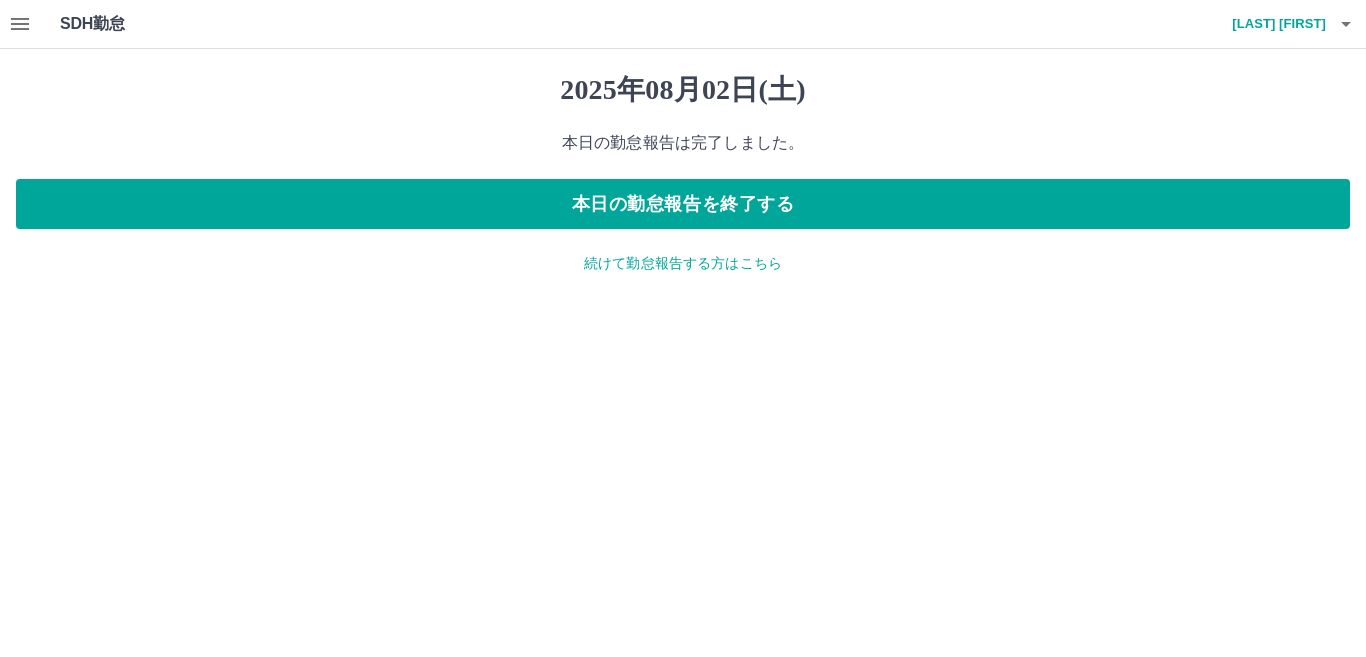 click on "続けて勤怠報告する方はこちら" at bounding box center (683, 263) 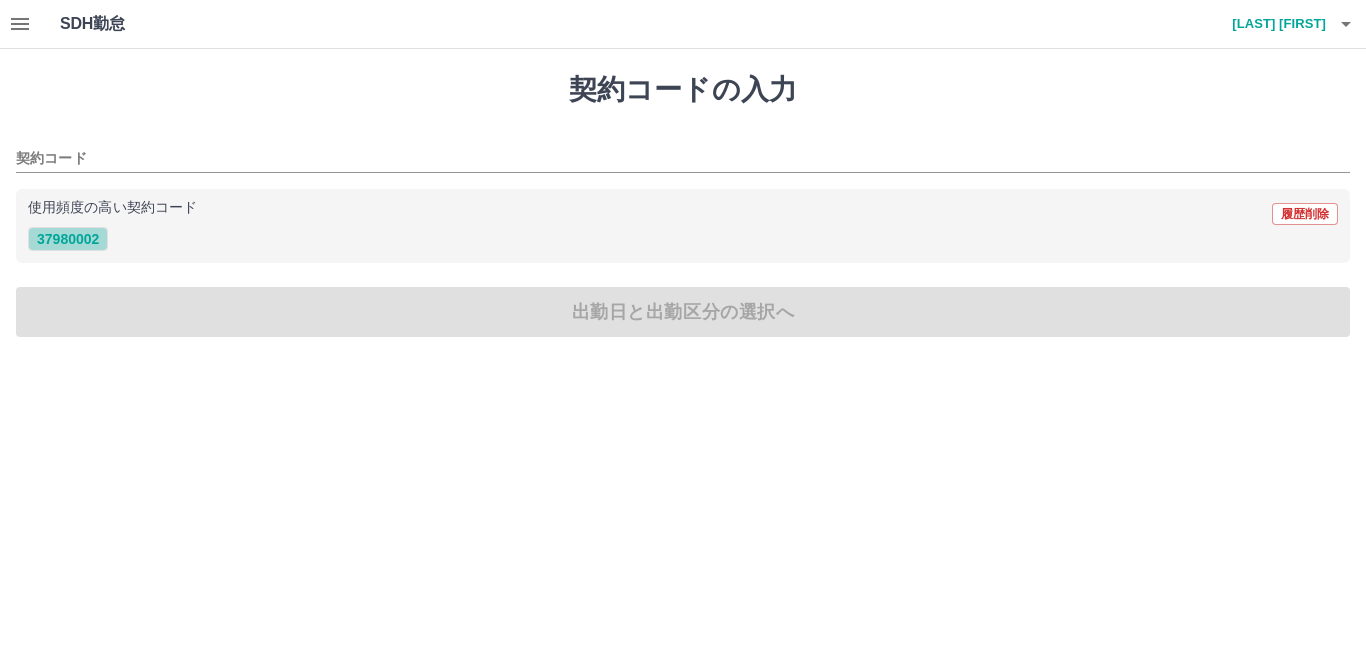click on "37980002" at bounding box center [68, 239] 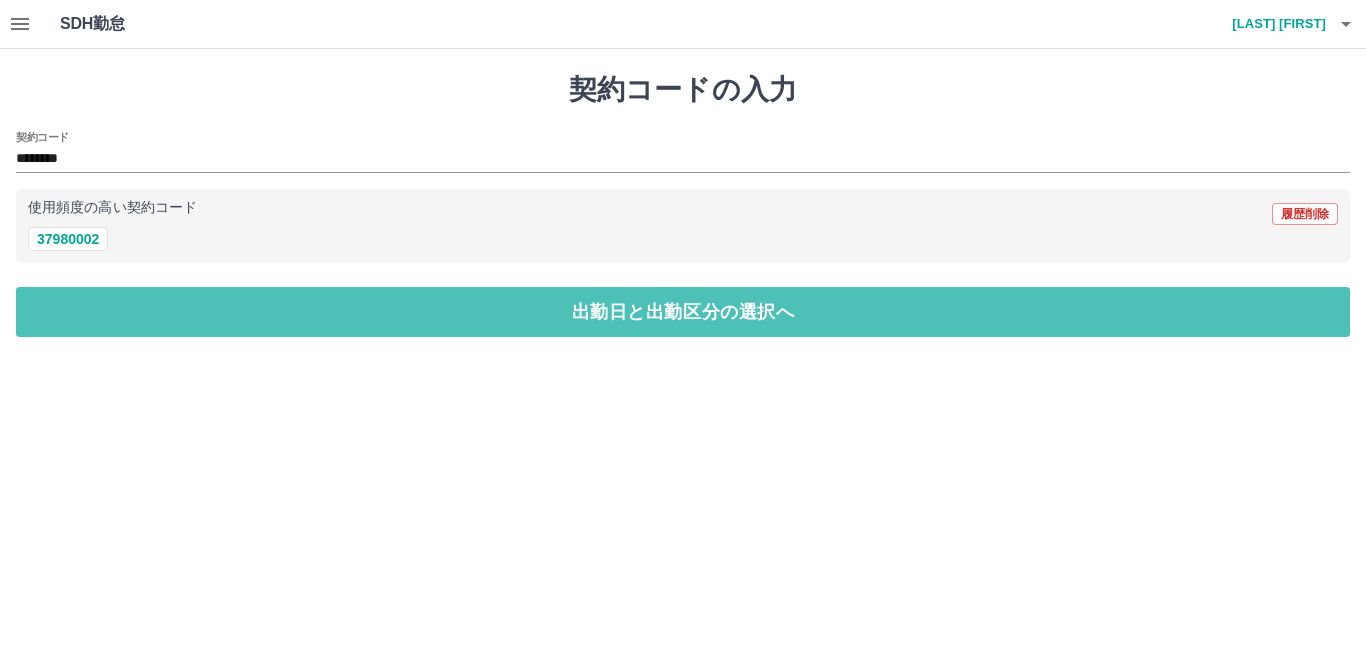 drag, startPoint x: 151, startPoint y: 323, endPoint x: 163, endPoint y: 311, distance: 16.970562 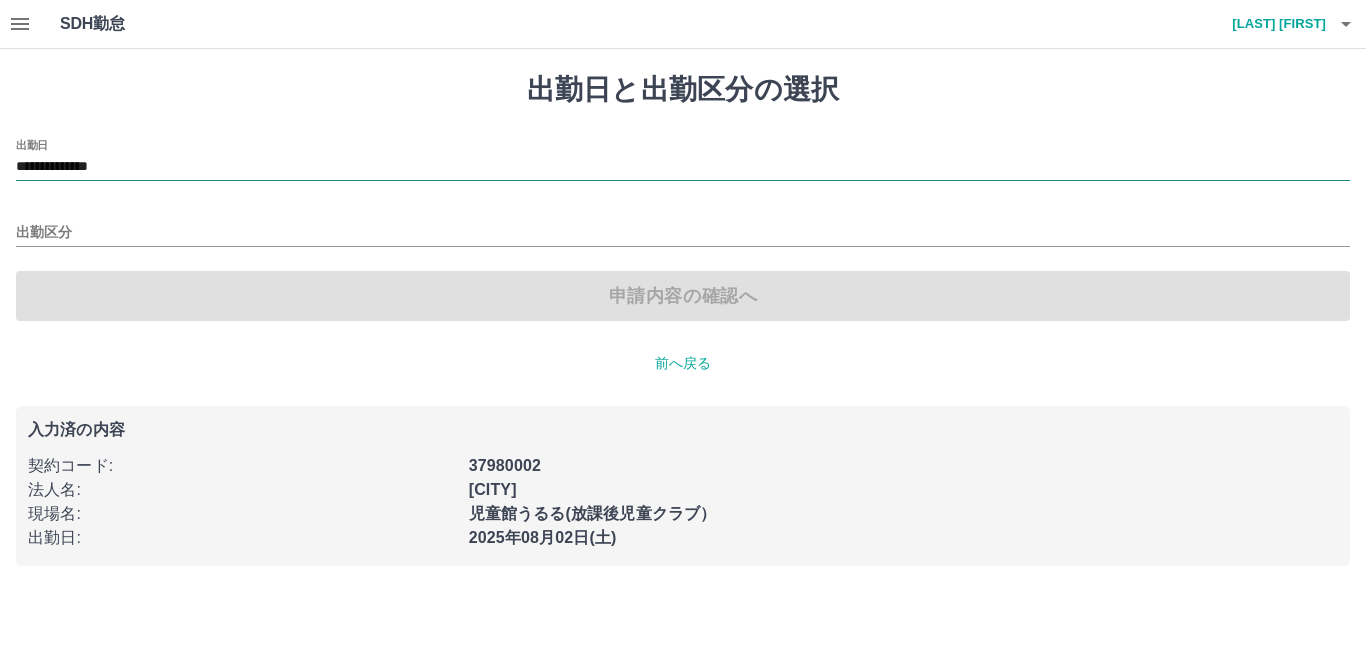 click on "**********" at bounding box center (683, 167) 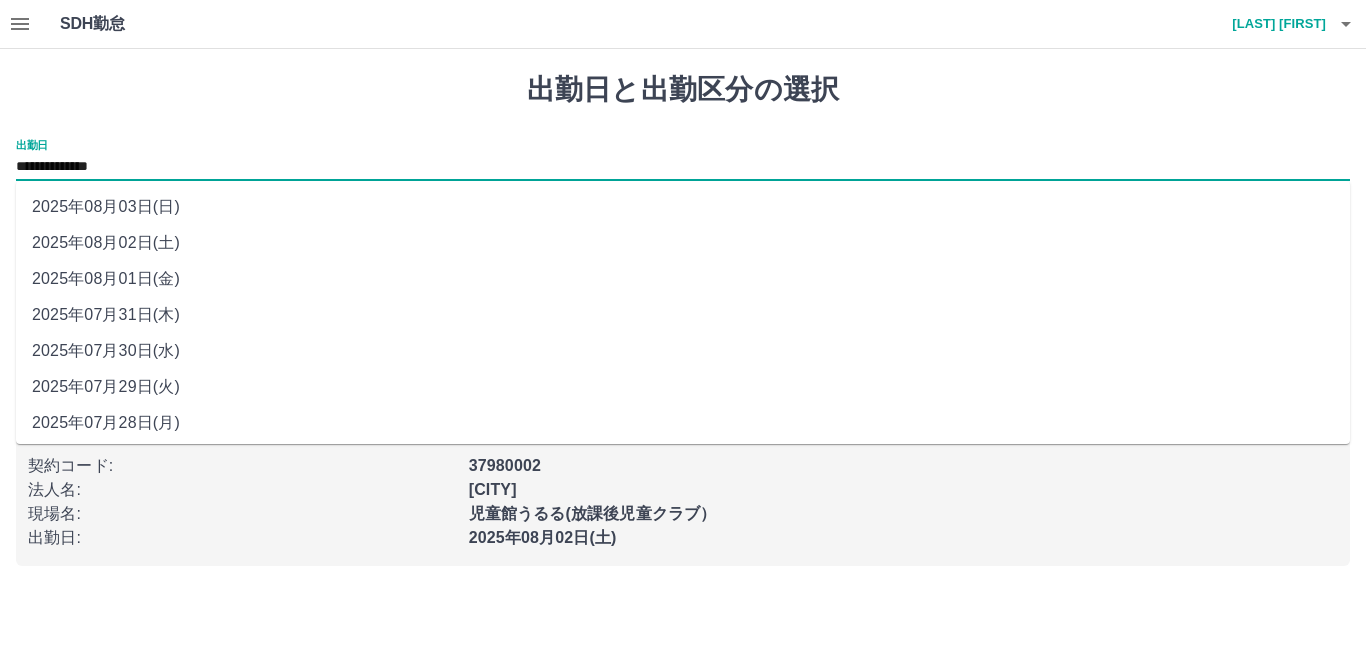 click on "2025年08月03日(日)" at bounding box center [683, 207] 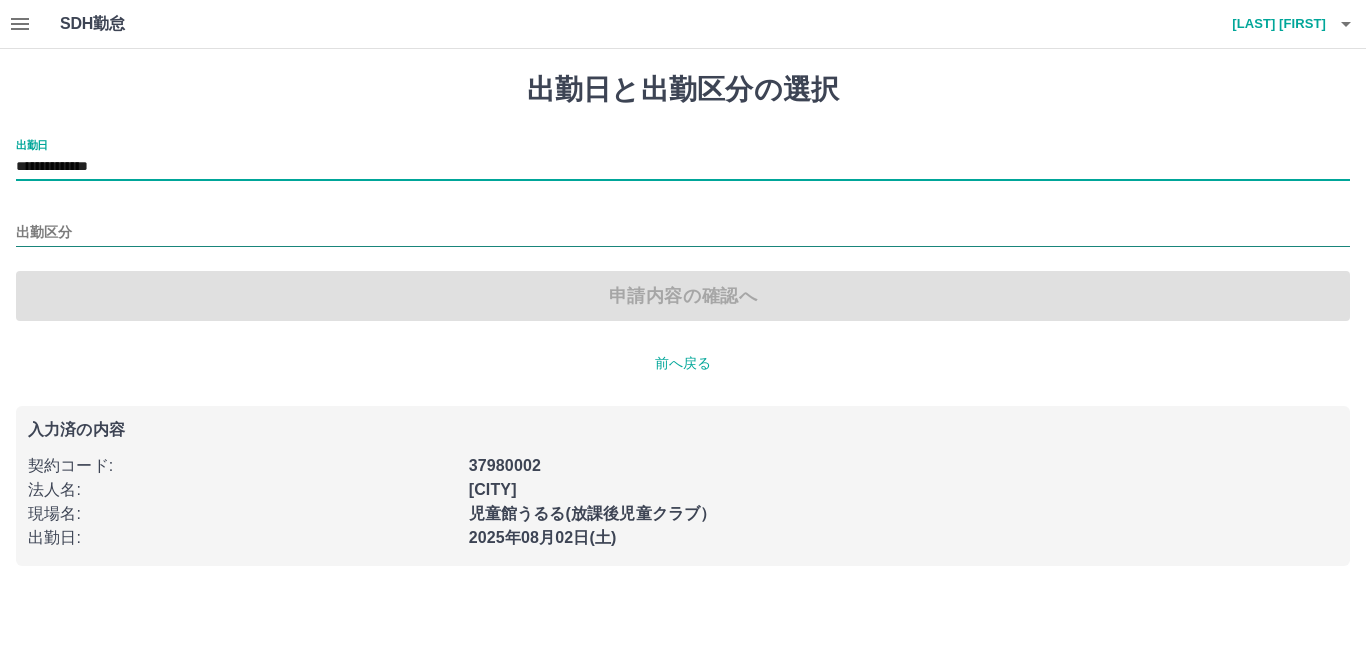 click on "出勤区分" at bounding box center [683, 233] 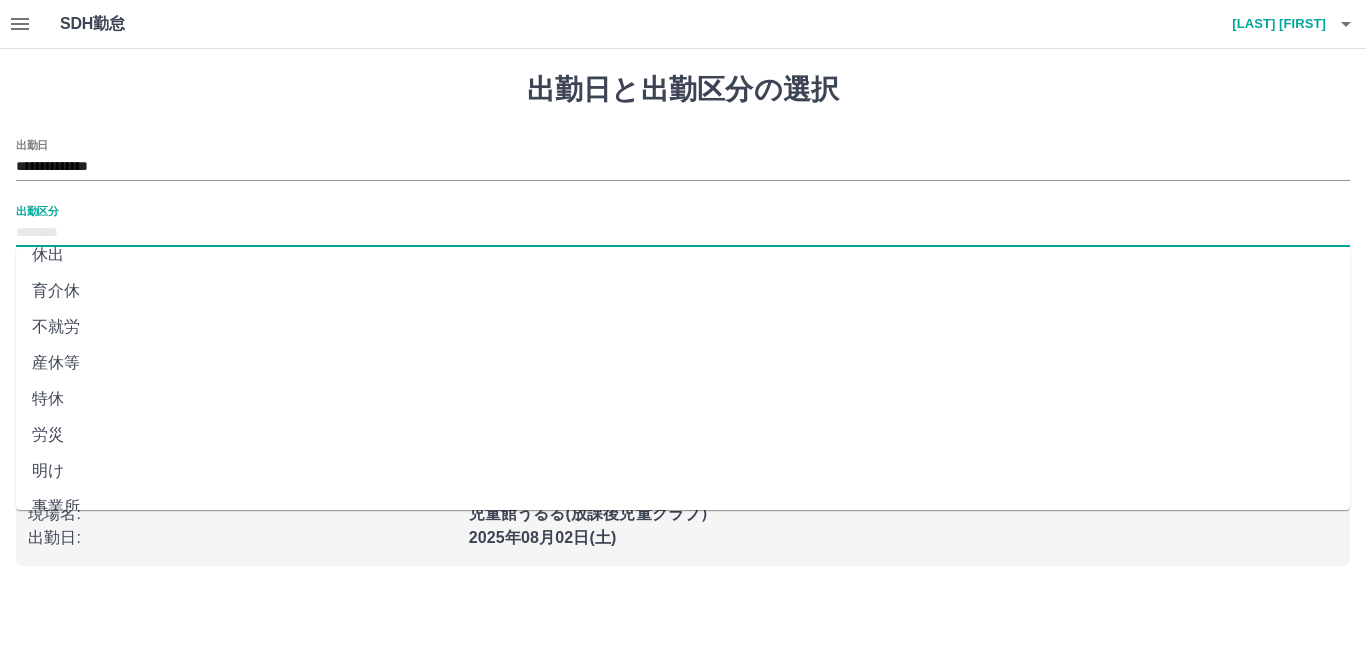 scroll, scrollTop: 401, scrollLeft: 0, axis: vertical 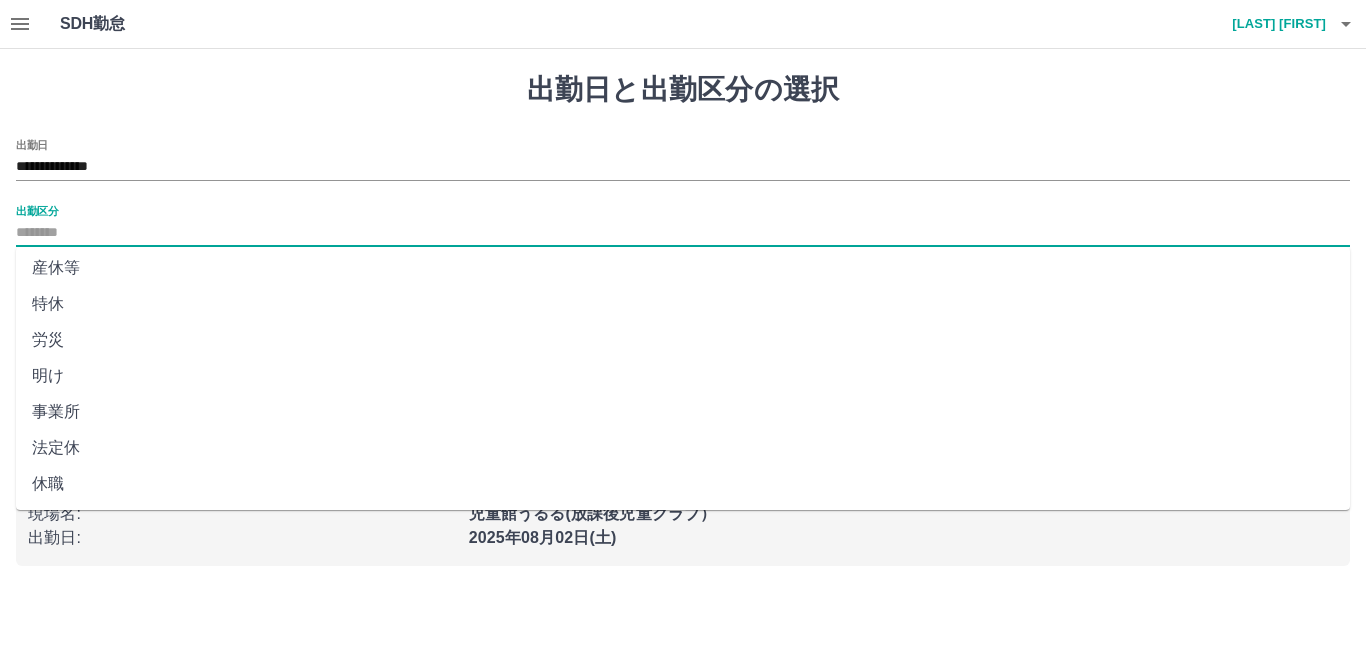 click on "法定休" at bounding box center [683, 448] 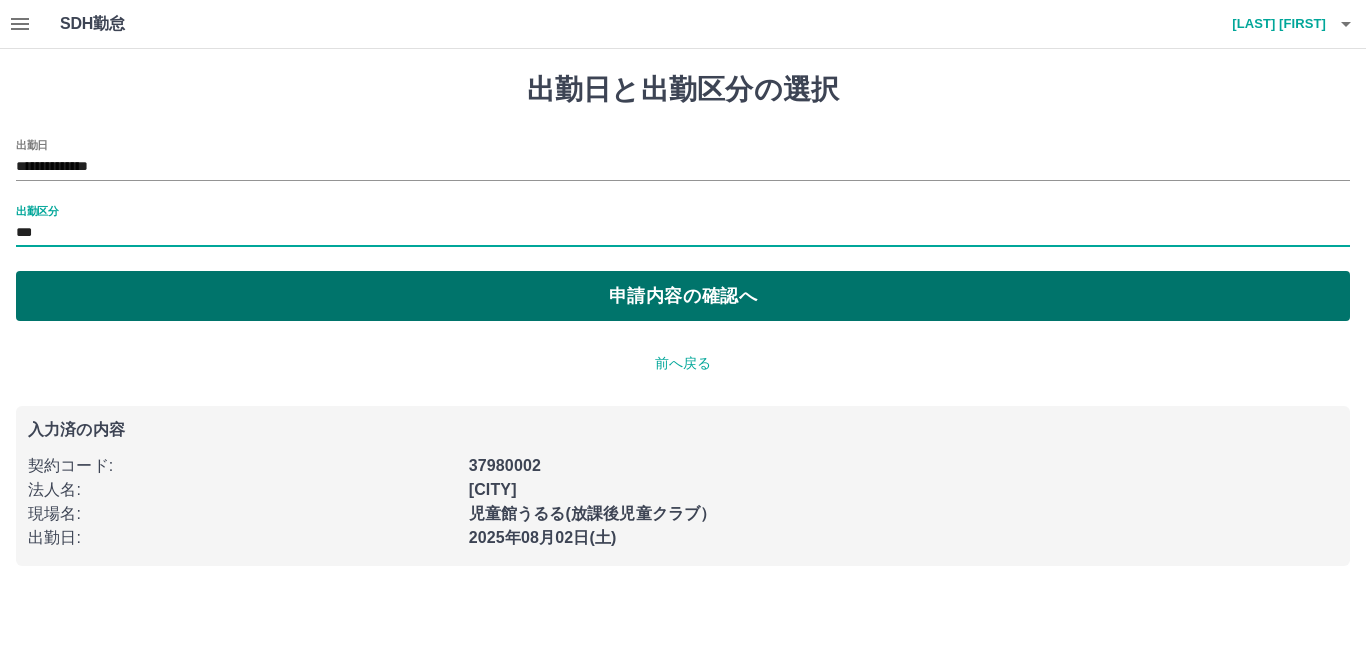 click on "申請内容の確認へ" at bounding box center (683, 296) 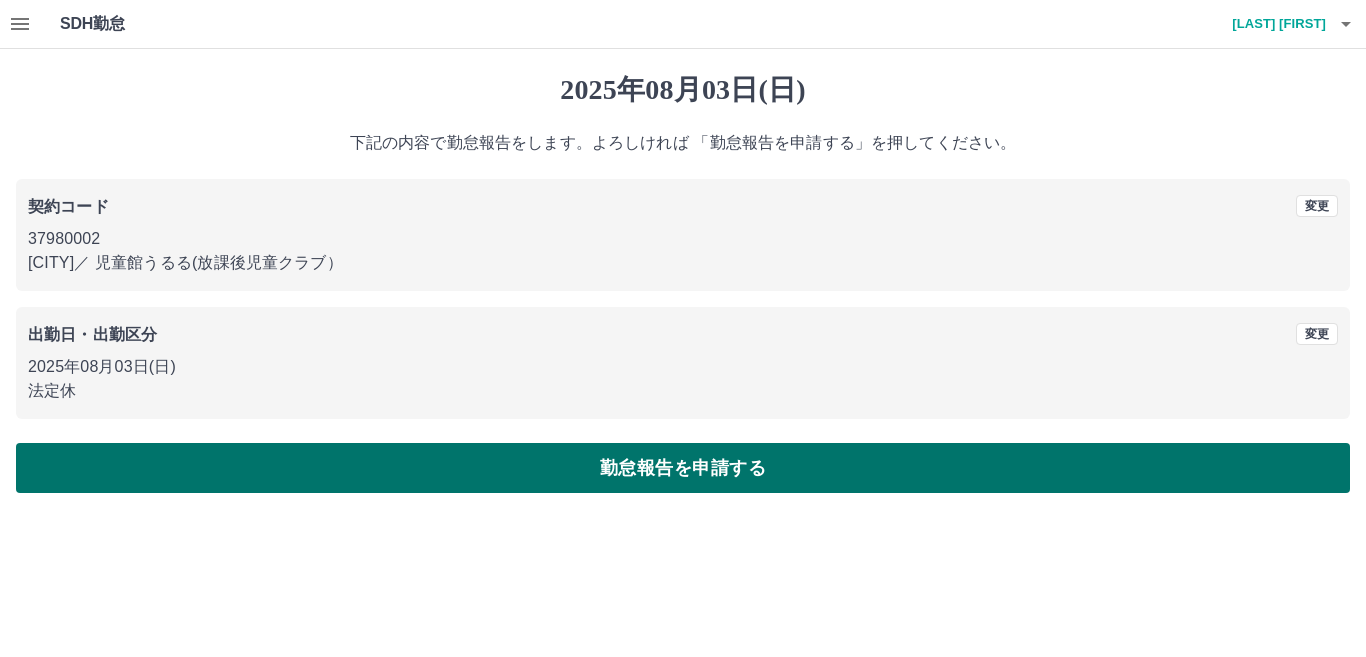 click on "勤怠報告を申請する" at bounding box center (683, 468) 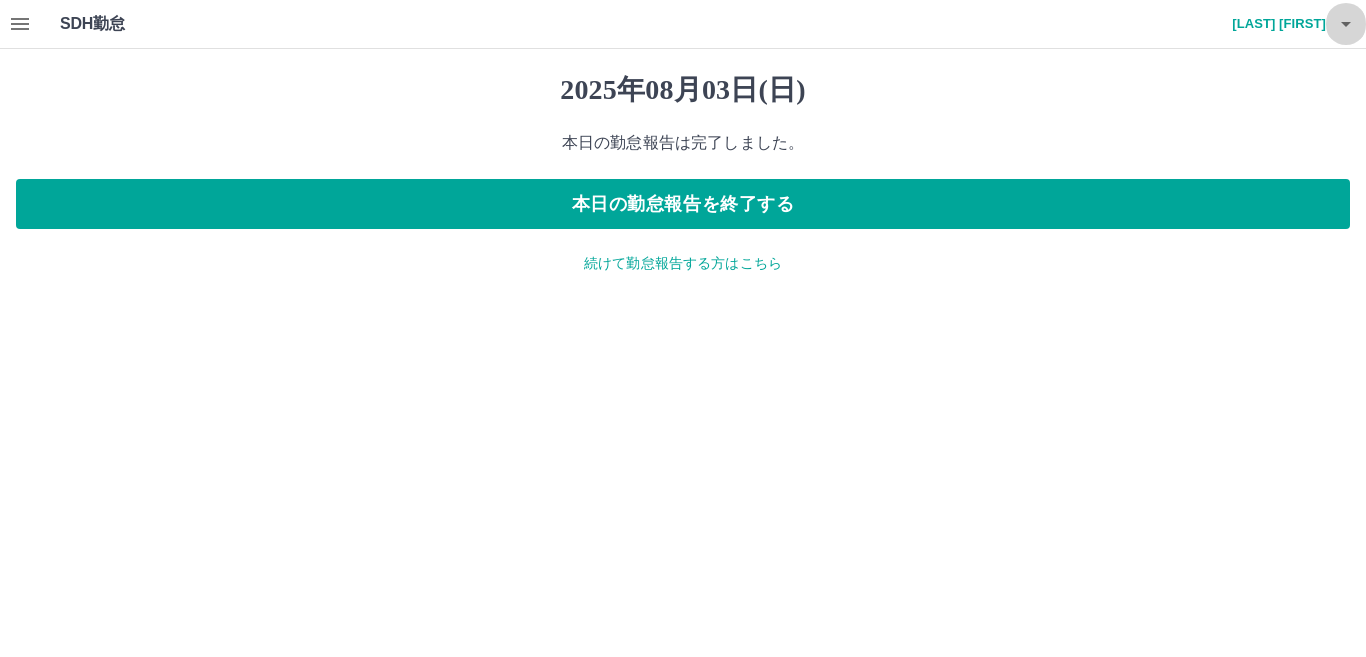 click 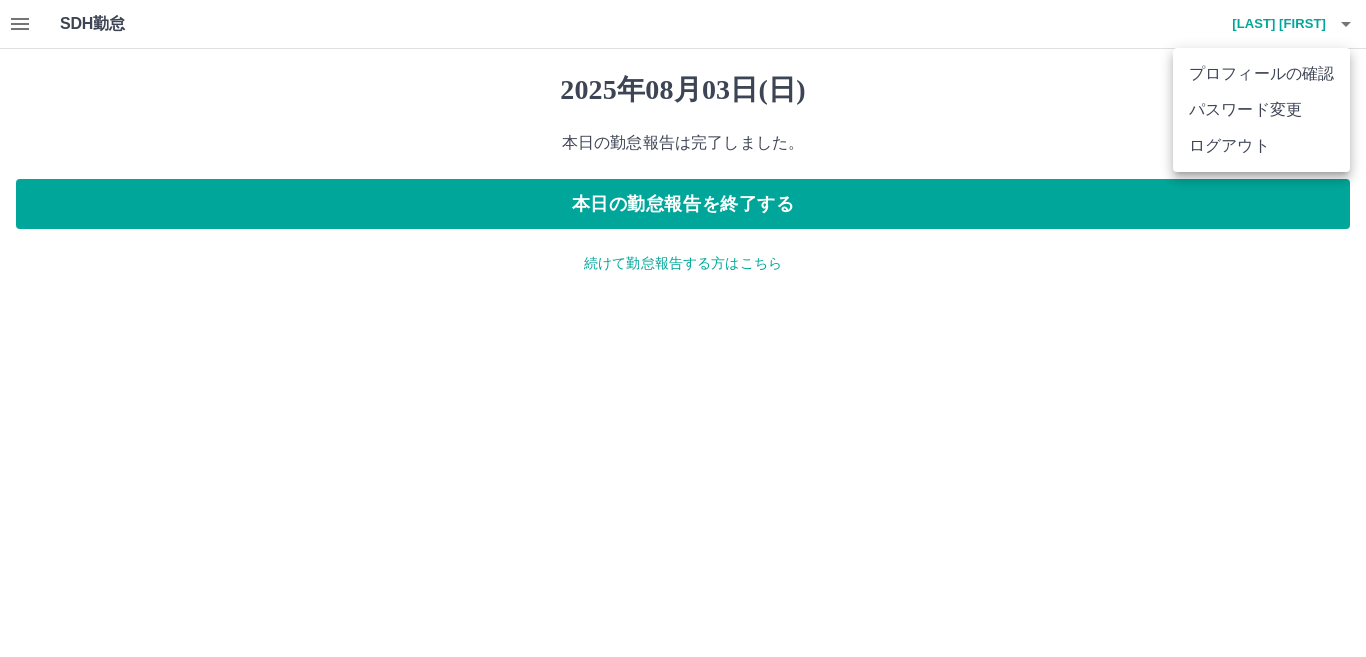 click on "ログアウト" at bounding box center (1261, 146) 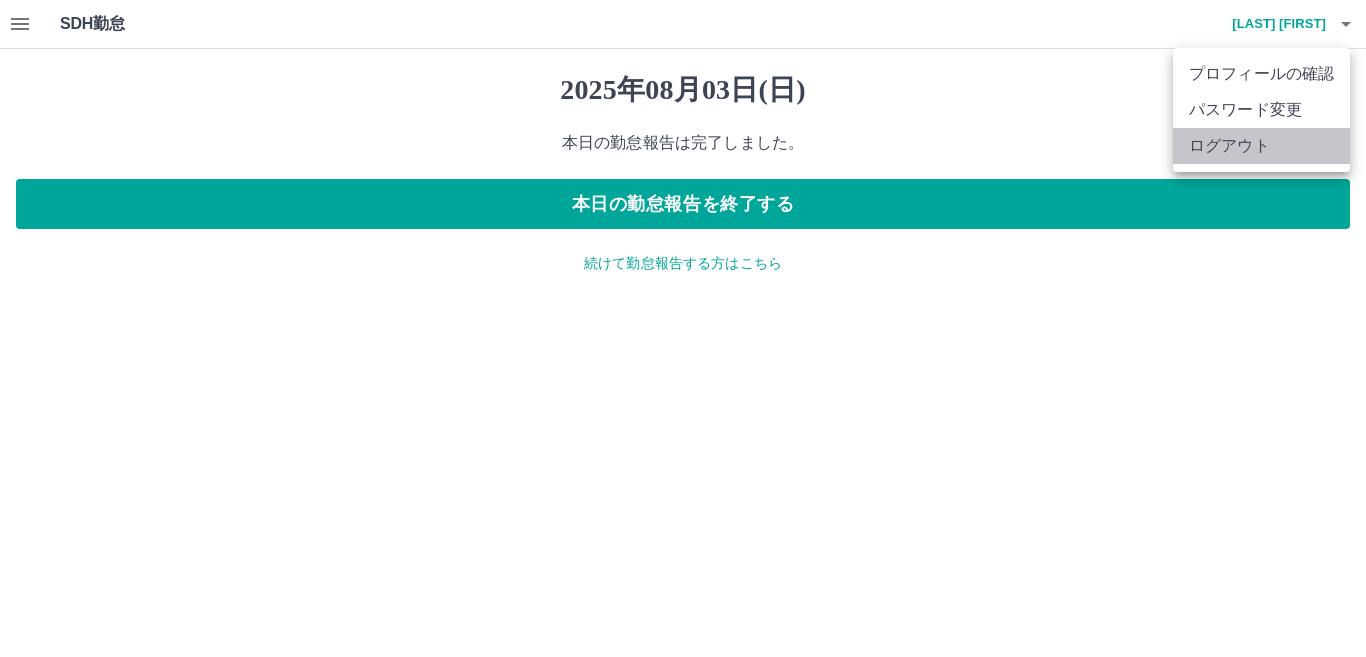click on "ログアウト" at bounding box center (1261, 146) 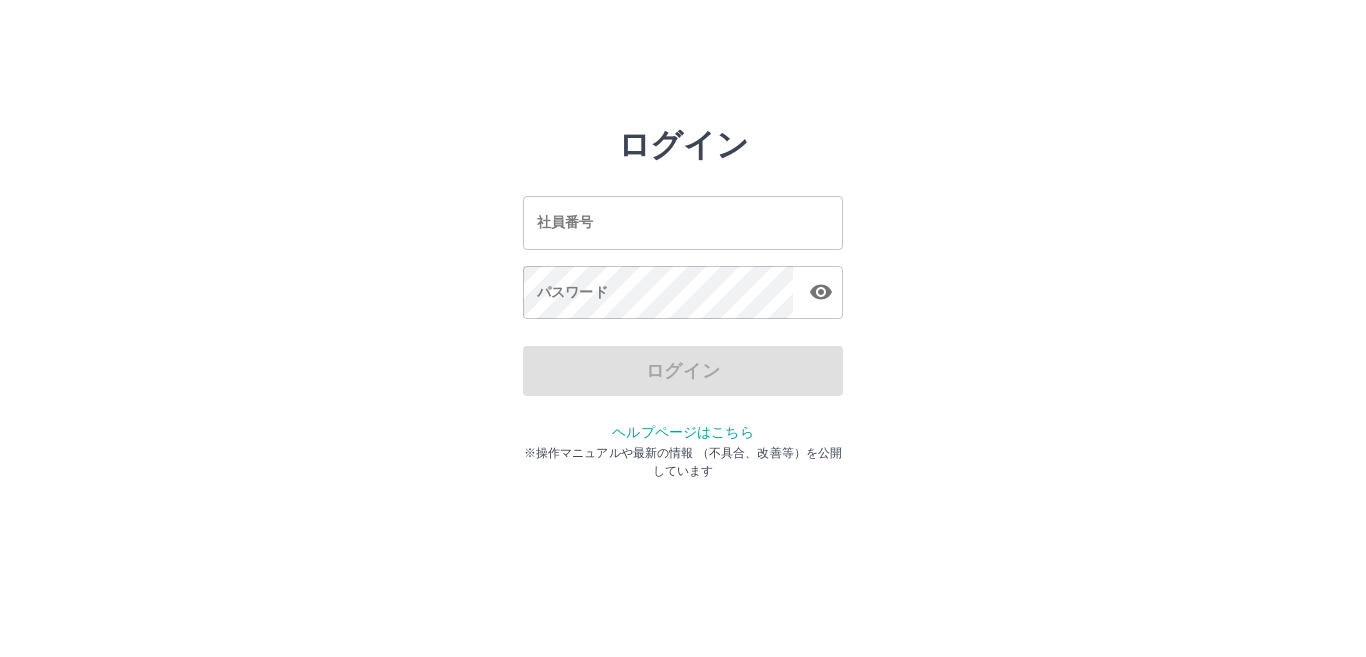 scroll, scrollTop: 0, scrollLeft: 0, axis: both 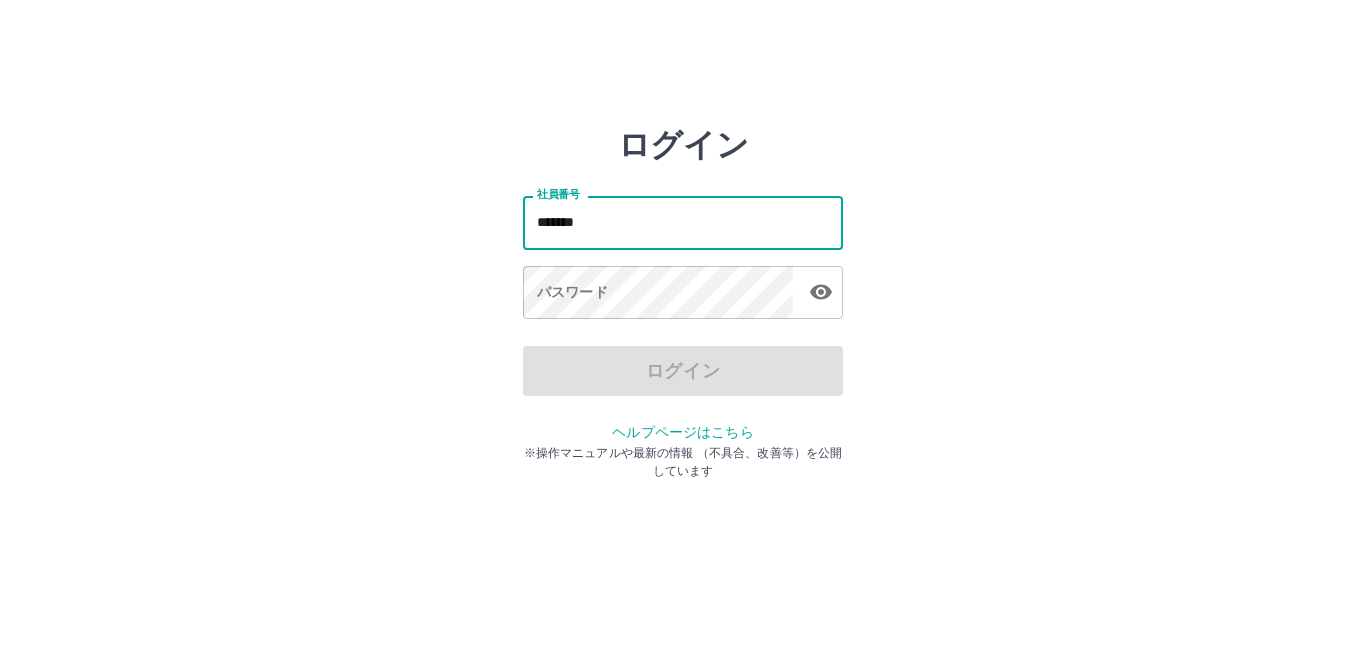 type on "*******" 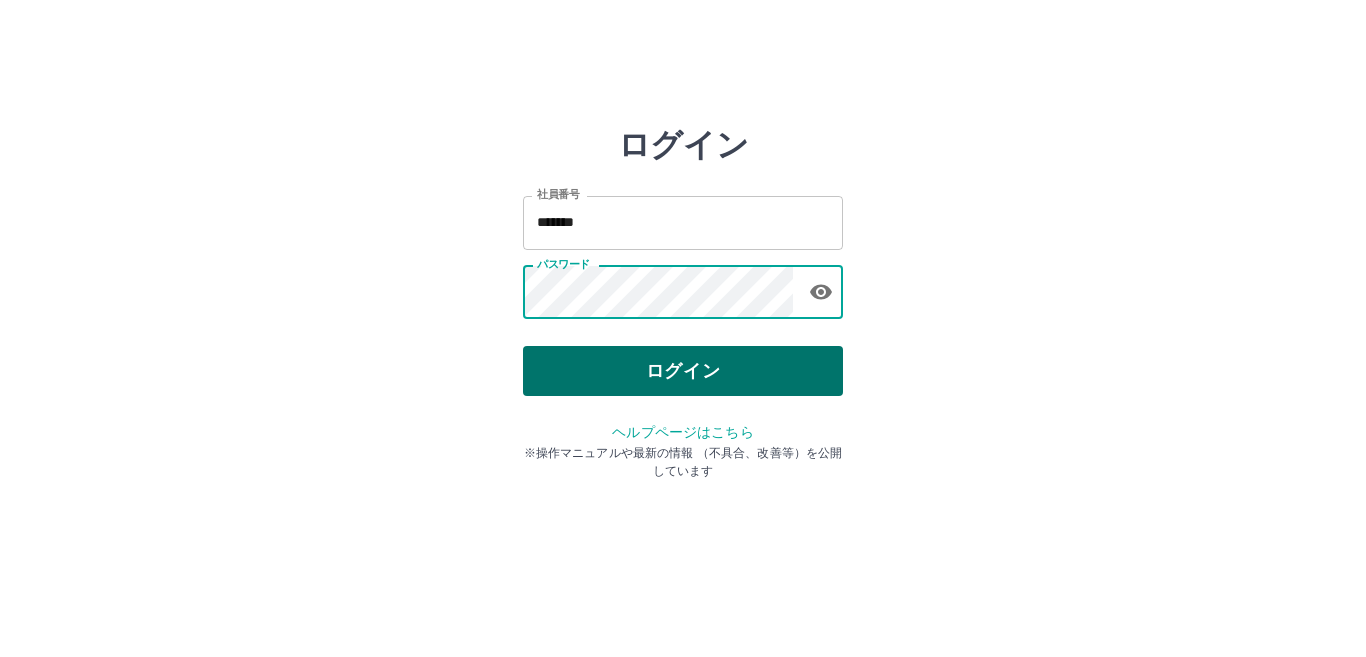 click on "ログイン" at bounding box center [683, 371] 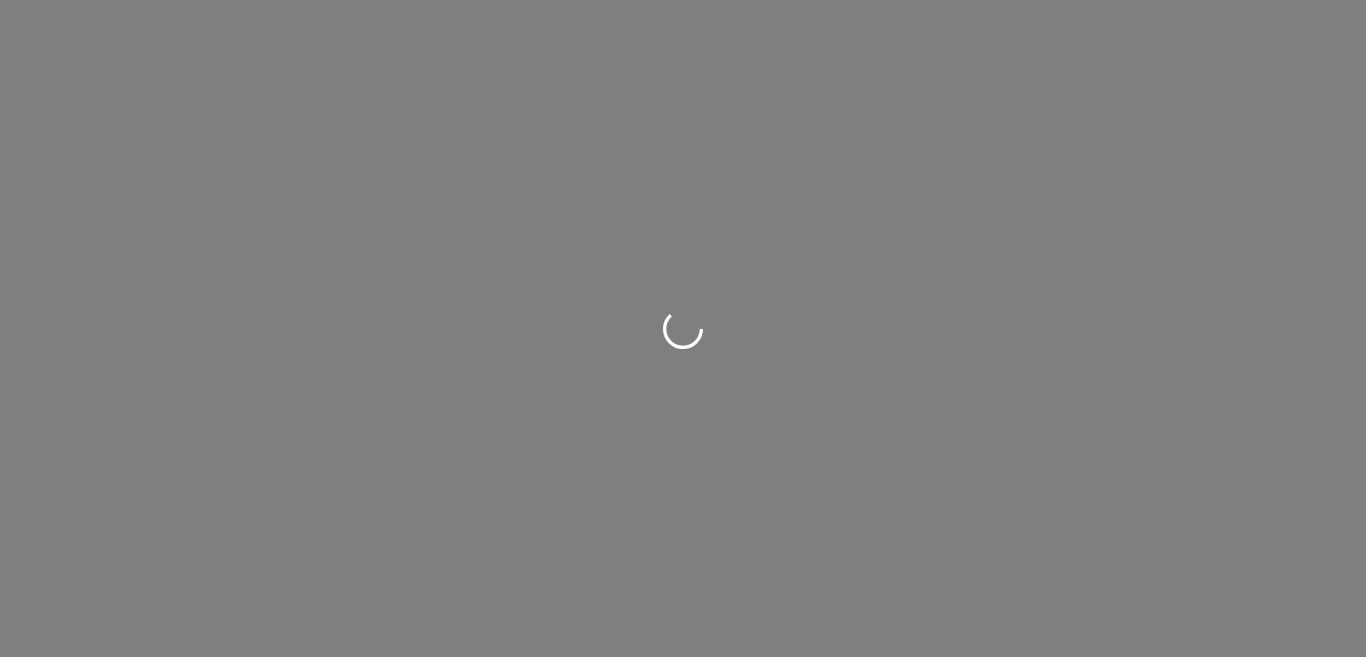 scroll, scrollTop: 0, scrollLeft: 0, axis: both 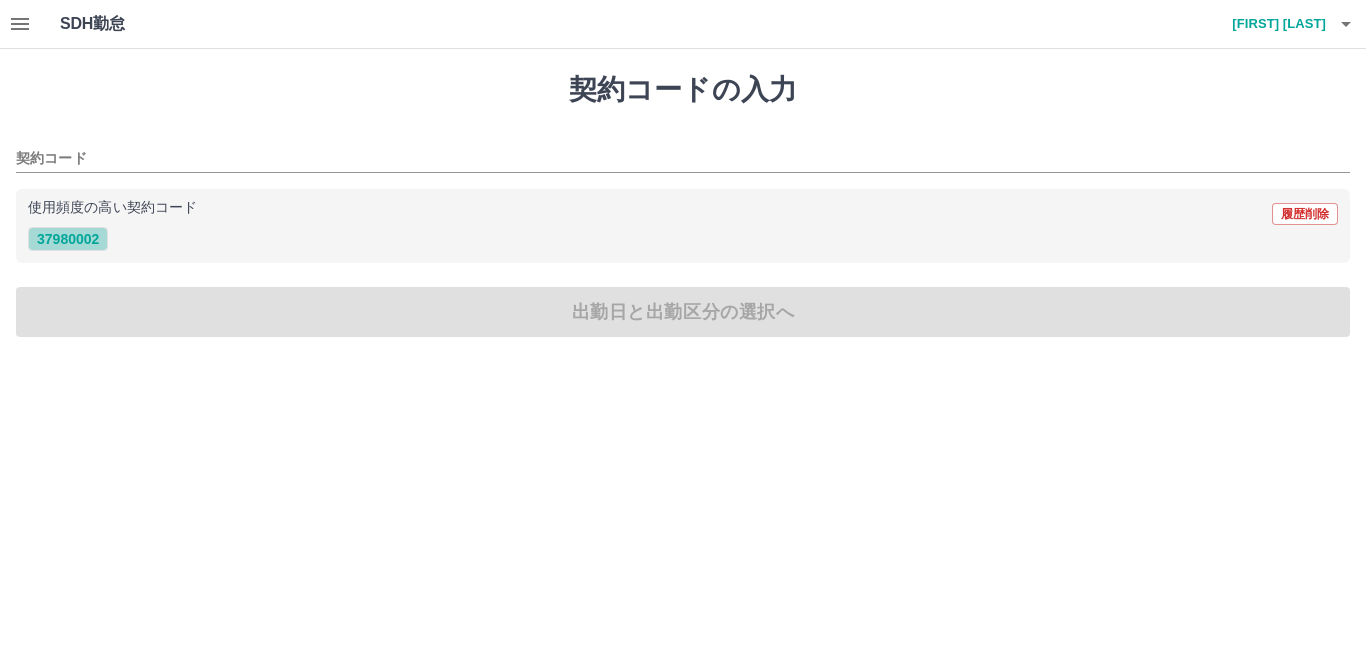 click on "37980002" at bounding box center [68, 239] 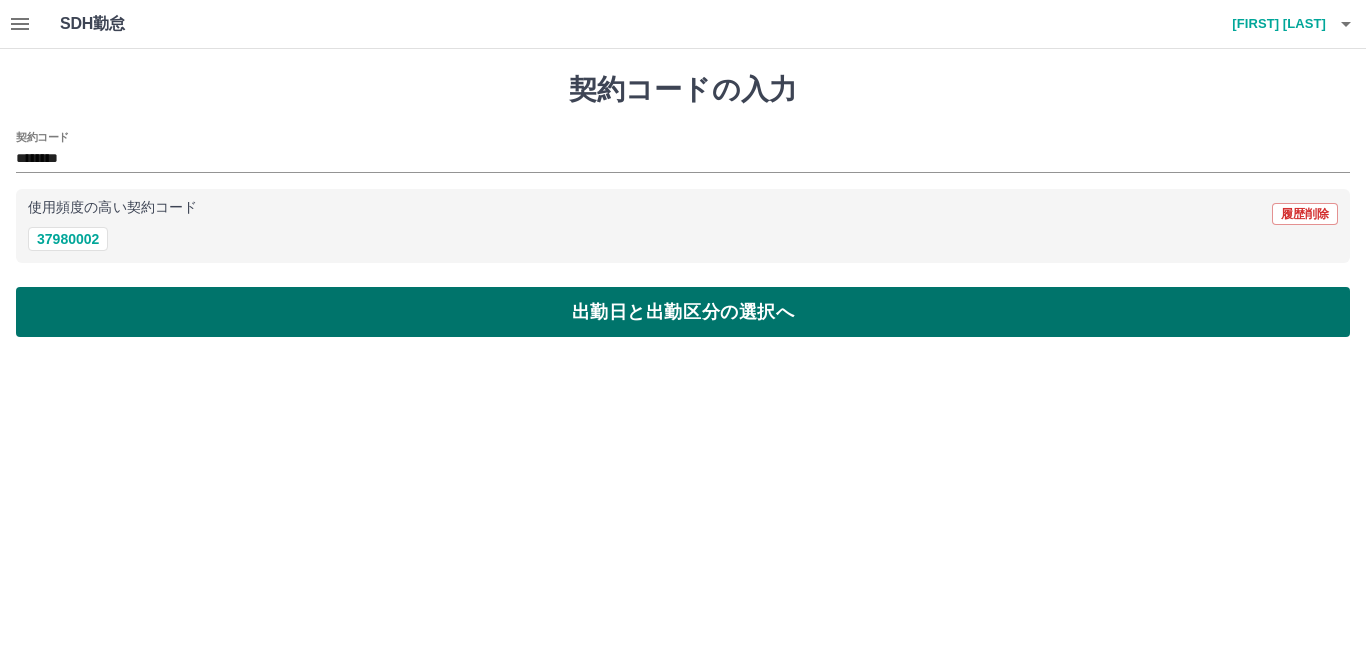 click on "出勤日と出勤区分の選択へ" at bounding box center (683, 312) 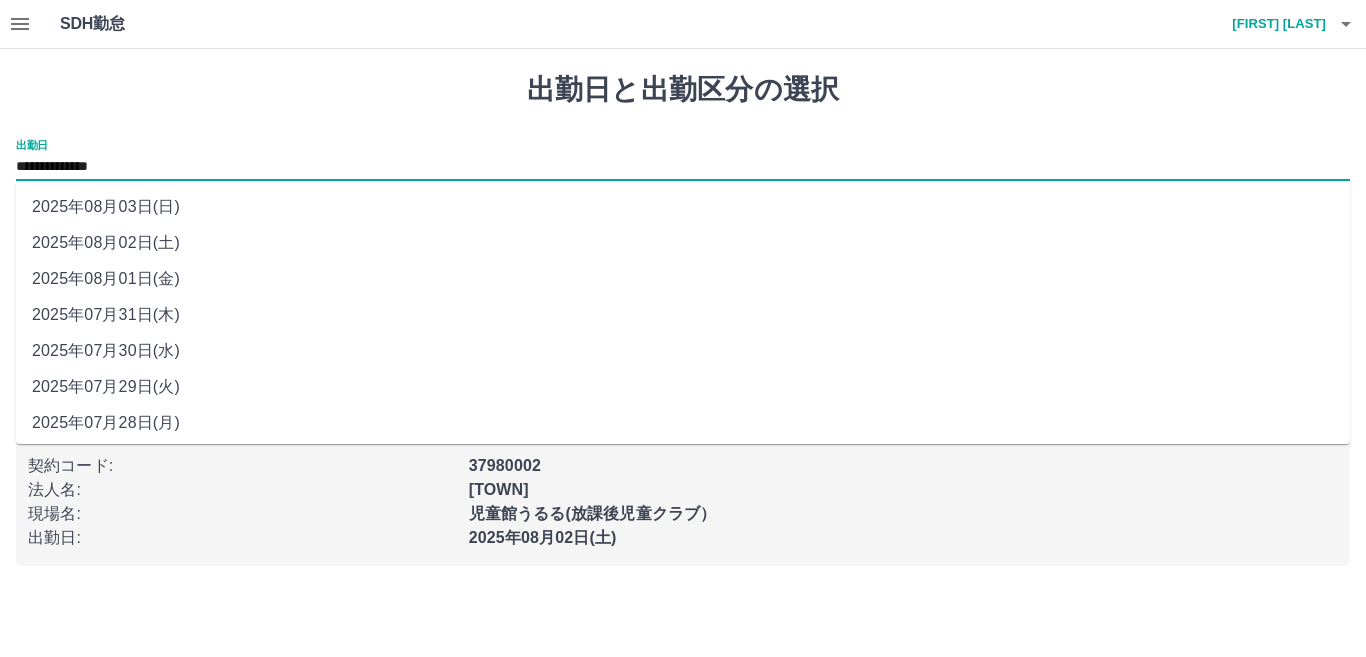 click on "**********" at bounding box center [683, 167] 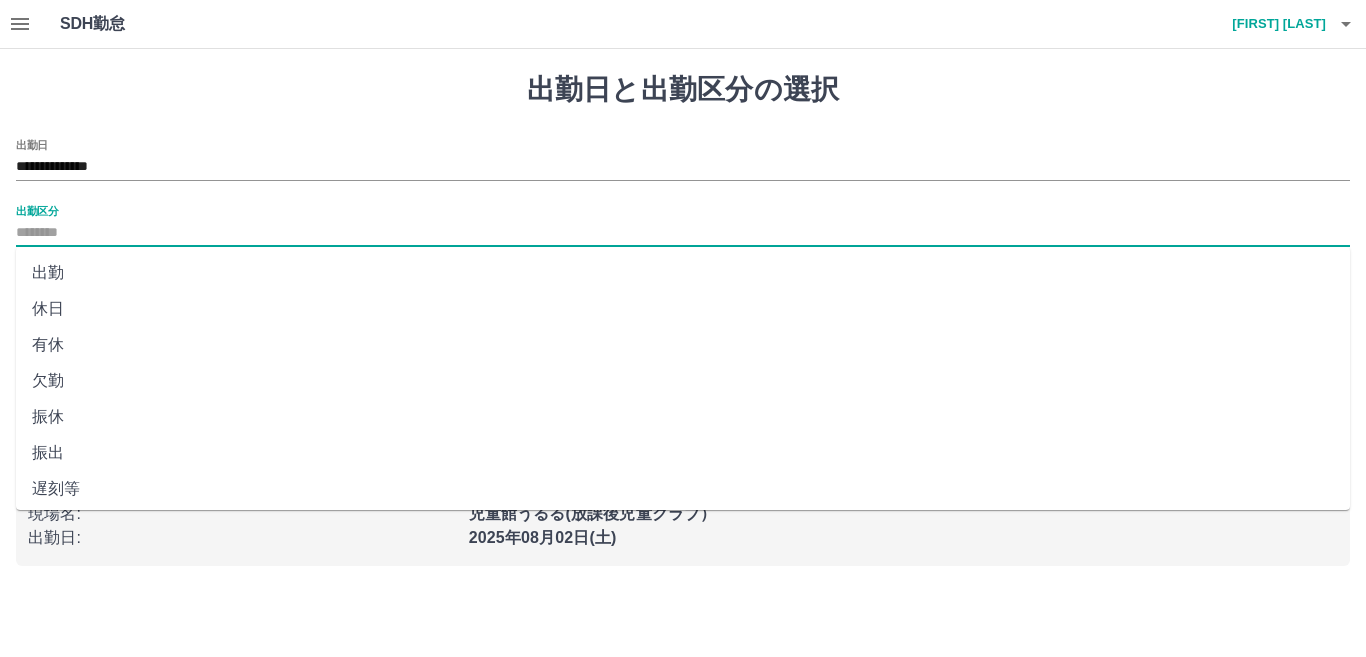 click on "出勤区分" at bounding box center [683, 233] 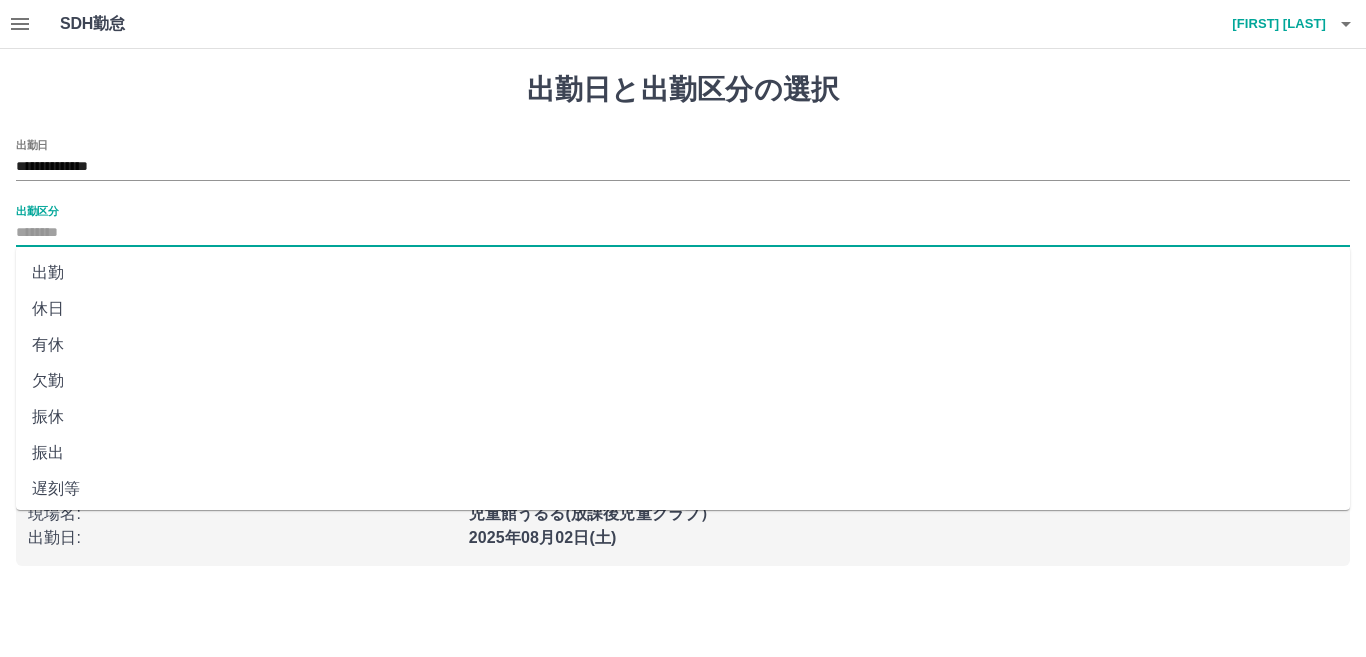 click on "休日" at bounding box center (683, 309) 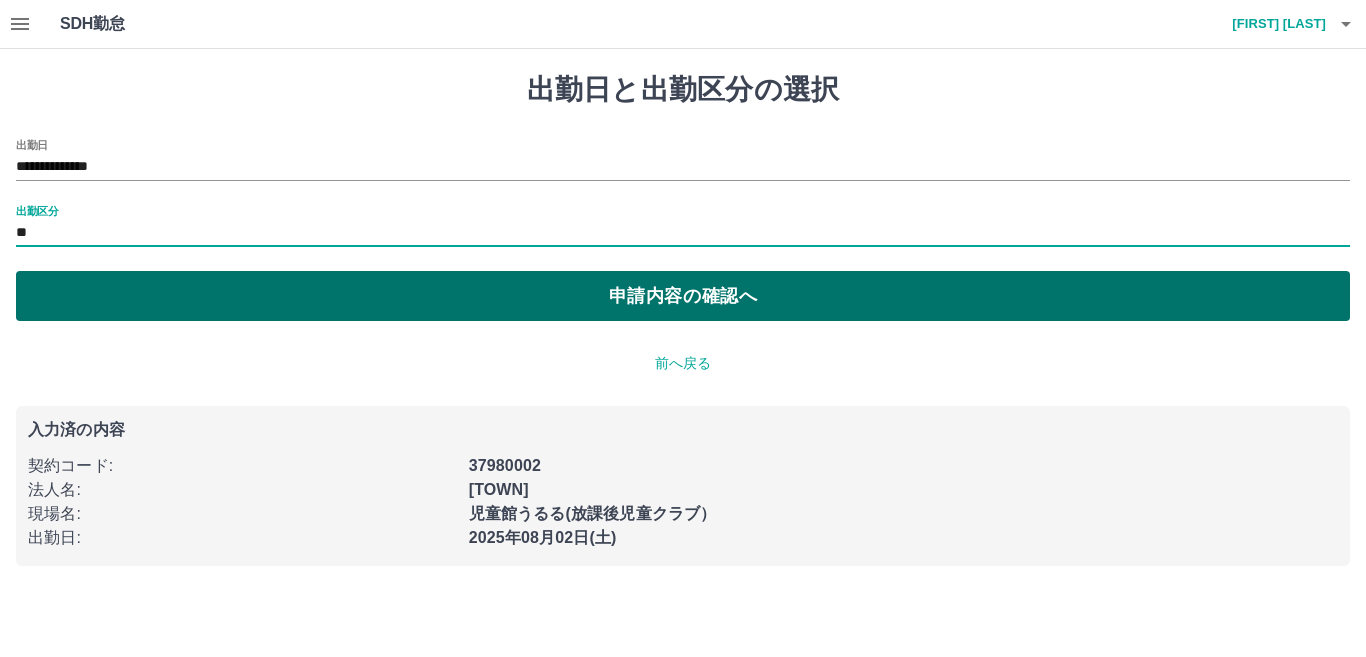 click on "申請内容の確認へ" at bounding box center (683, 296) 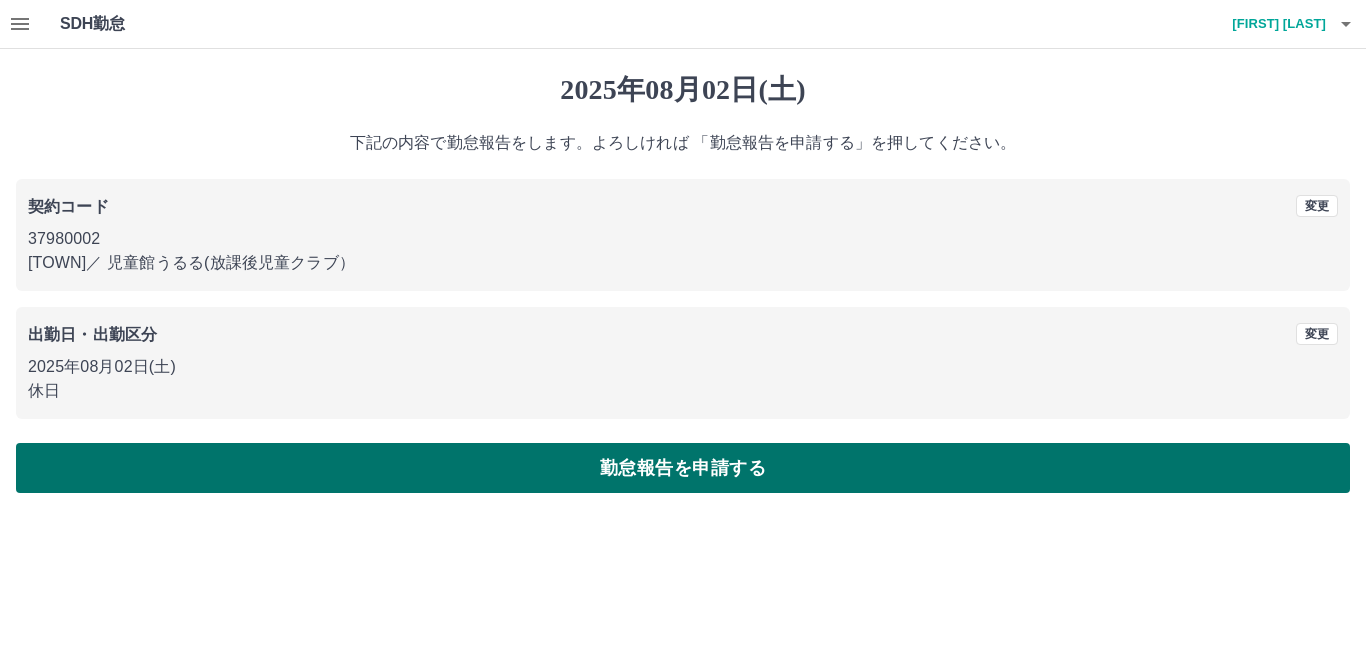 click on "勤怠報告を申請する" at bounding box center [683, 468] 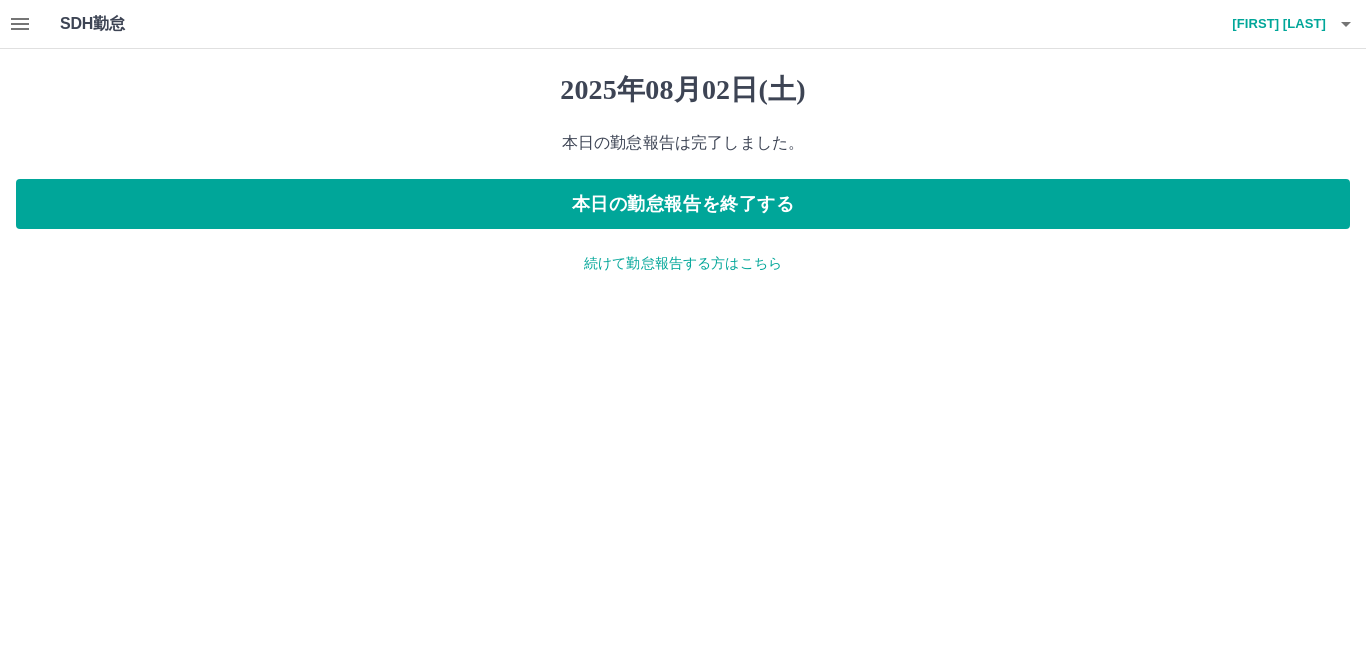 click on "続けて勤怠報告する方はこちら" at bounding box center [683, 263] 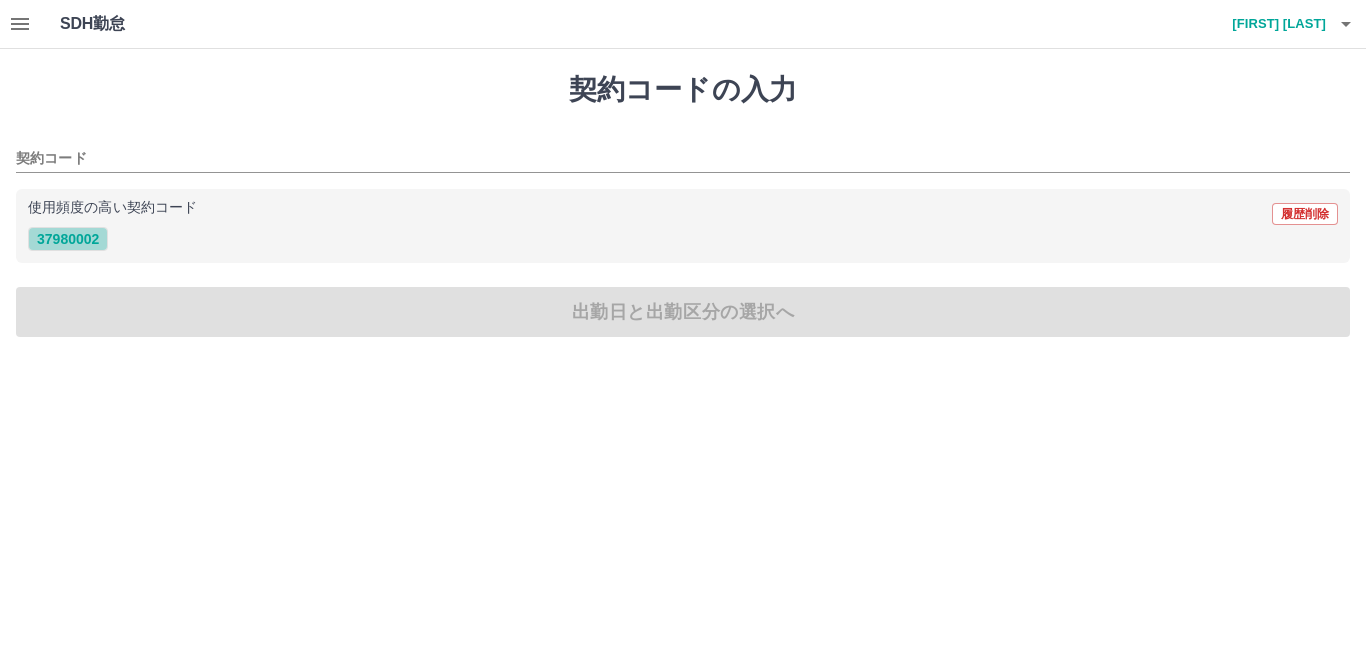click on "37980002" at bounding box center (68, 239) 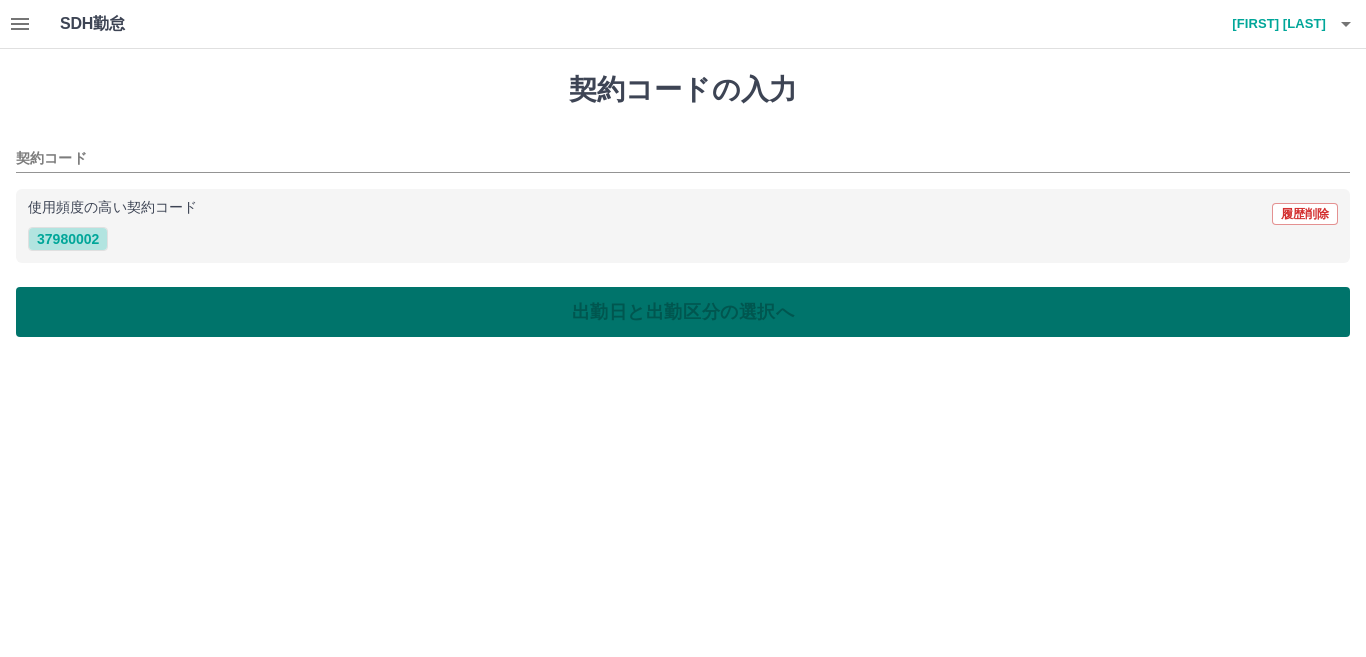 type on "********" 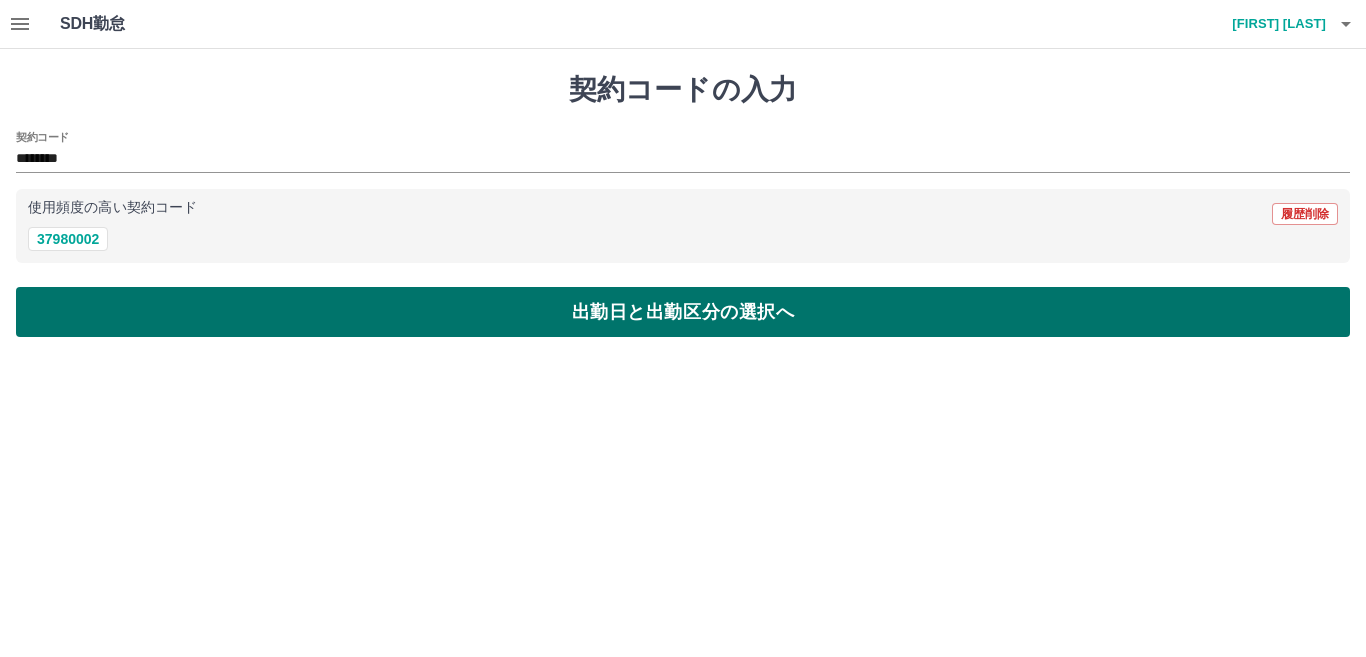 click on "出勤日と出勤区分の選択へ" at bounding box center (683, 312) 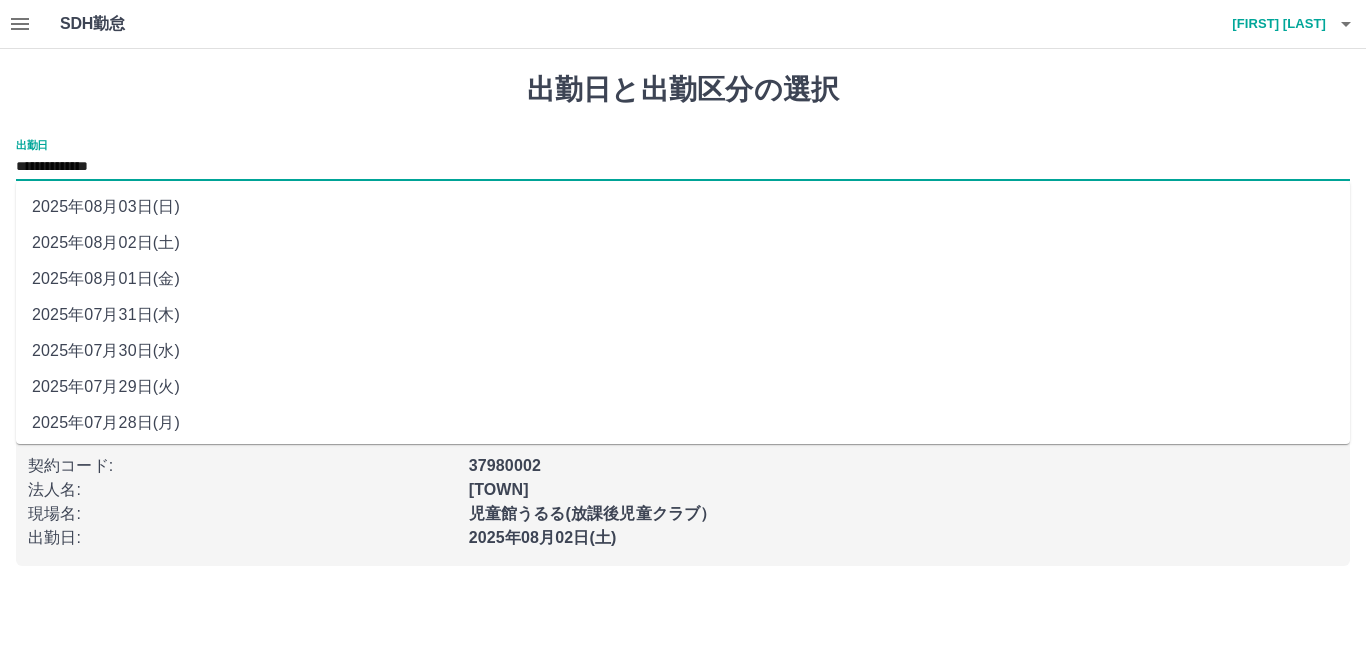 click on "**********" at bounding box center (683, 167) 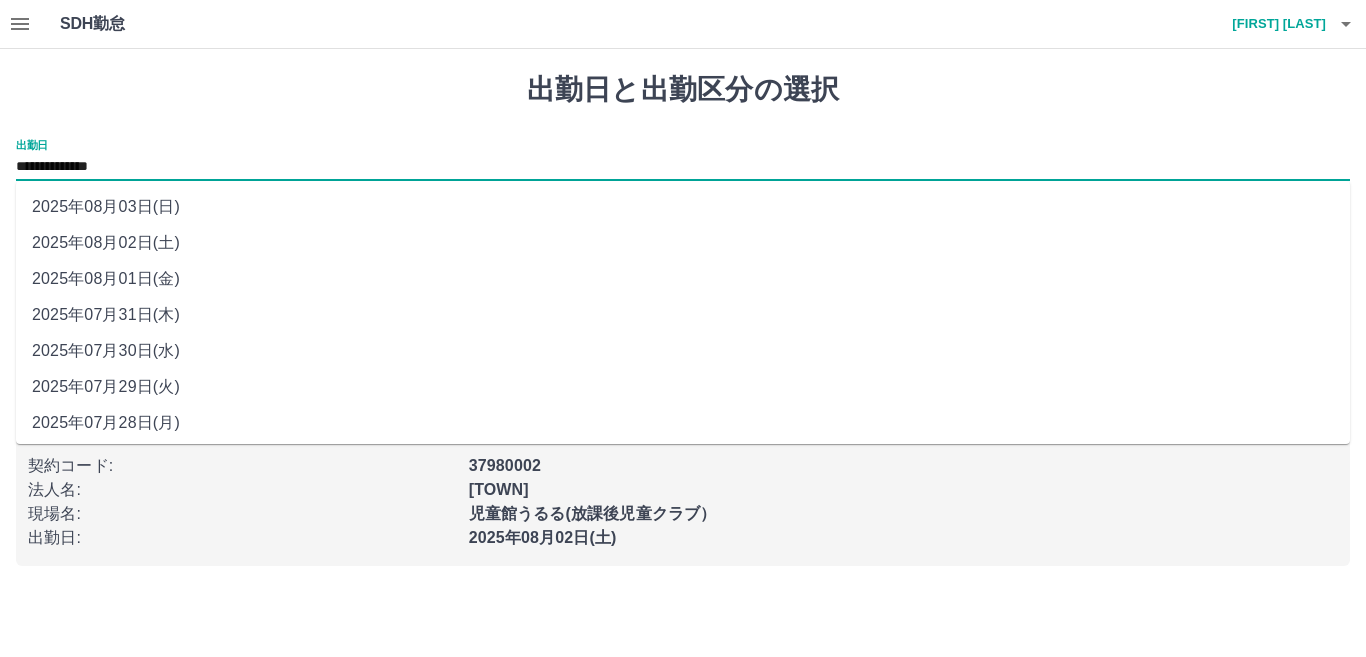 click on "2025年08月03日(日)" at bounding box center [683, 207] 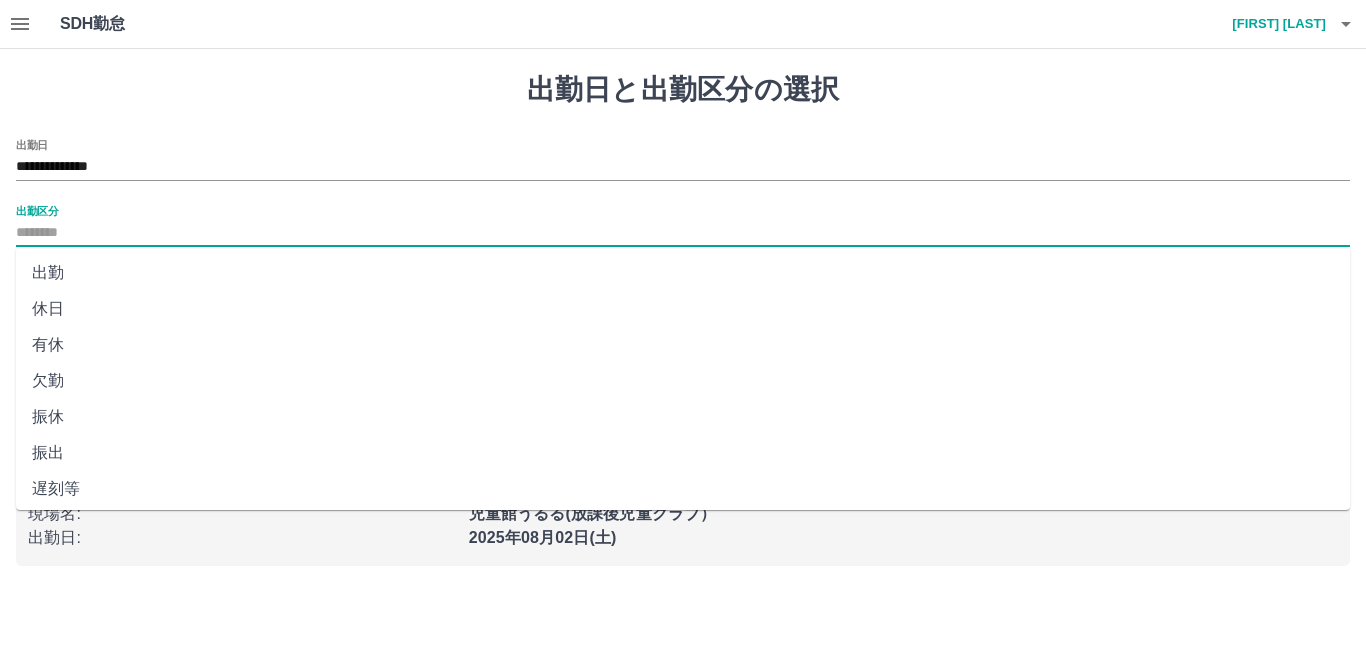 click on "出勤区分" at bounding box center [683, 233] 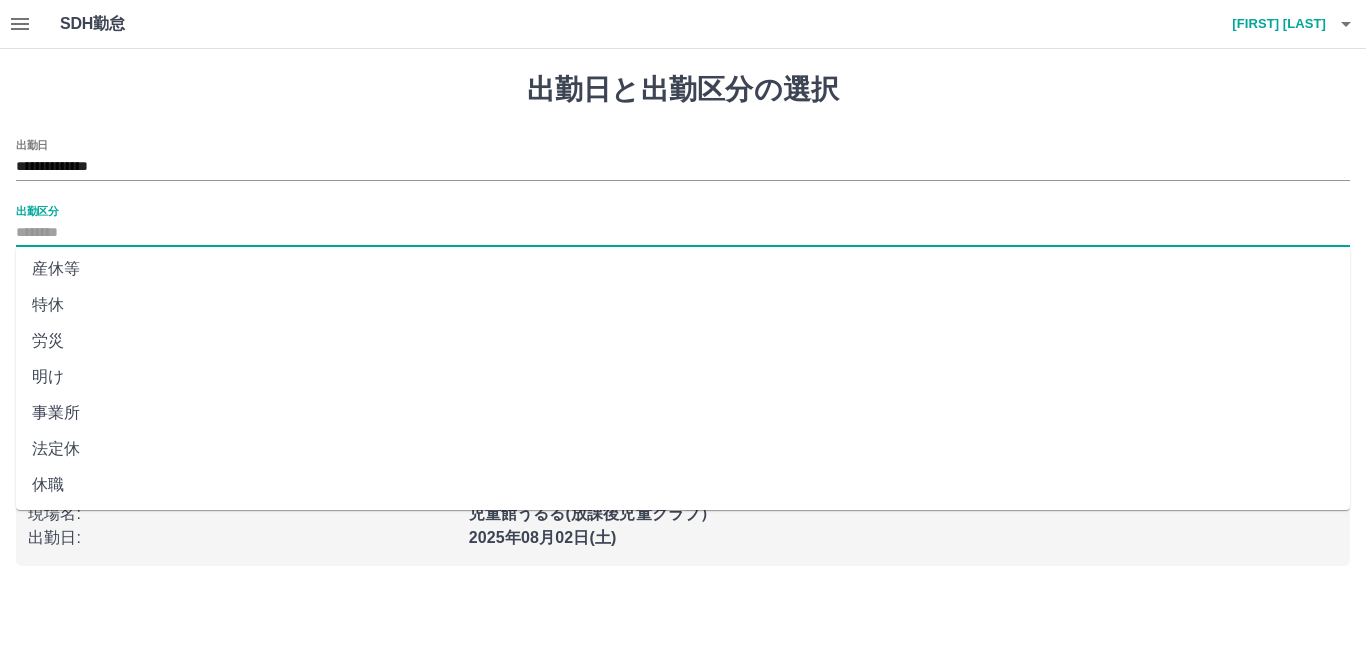 scroll, scrollTop: 401, scrollLeft: 0, axis: vertical 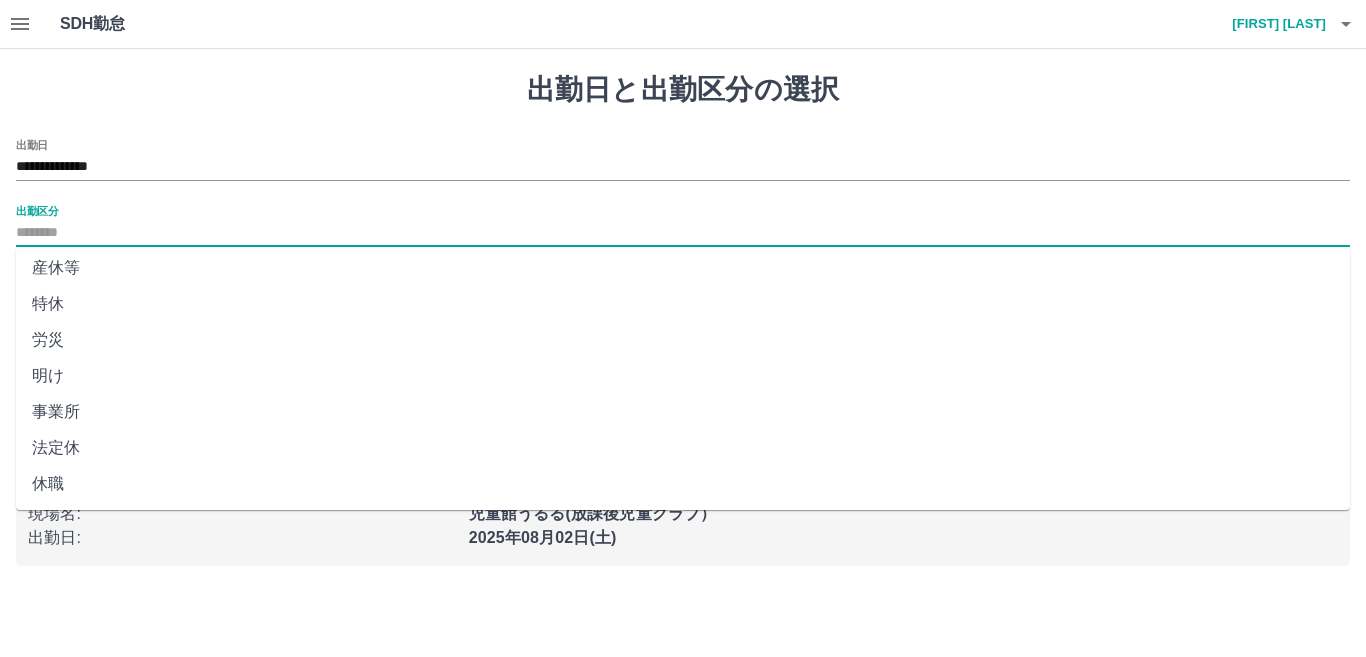 click on "法定休" at bounding box center [683, 448] 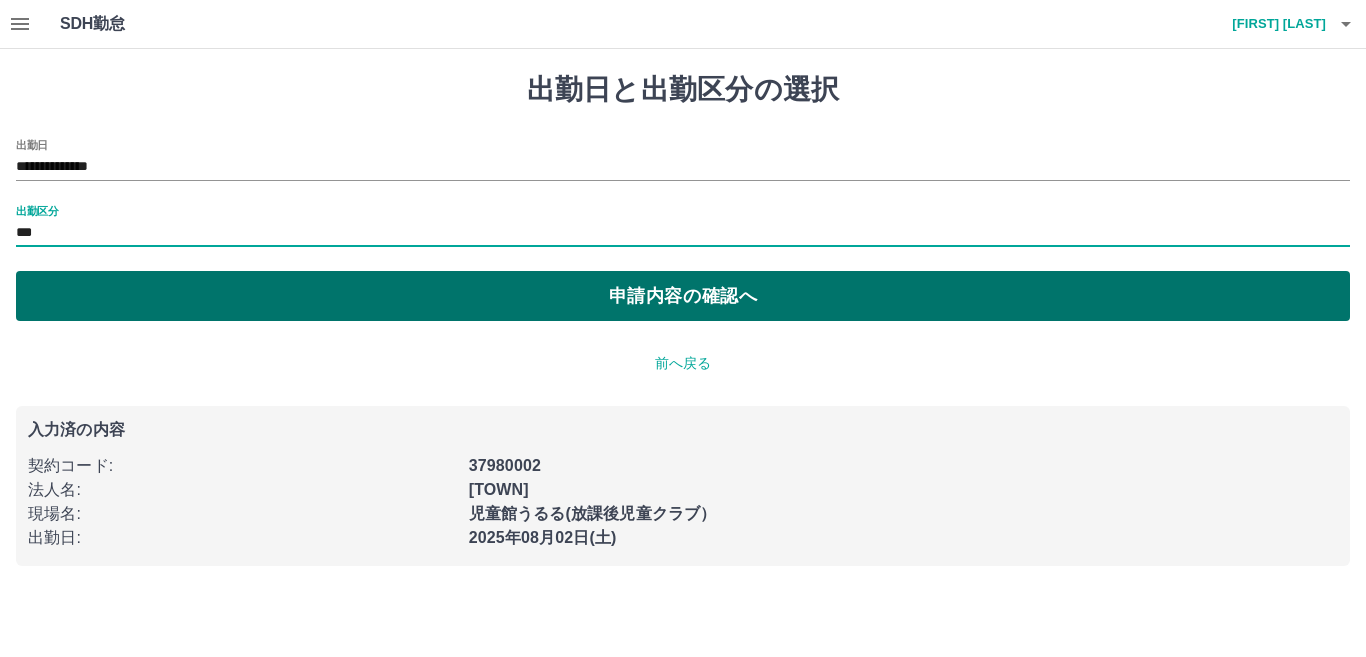 click on "申請内容の確認へ" at bounding box center [683, 296] 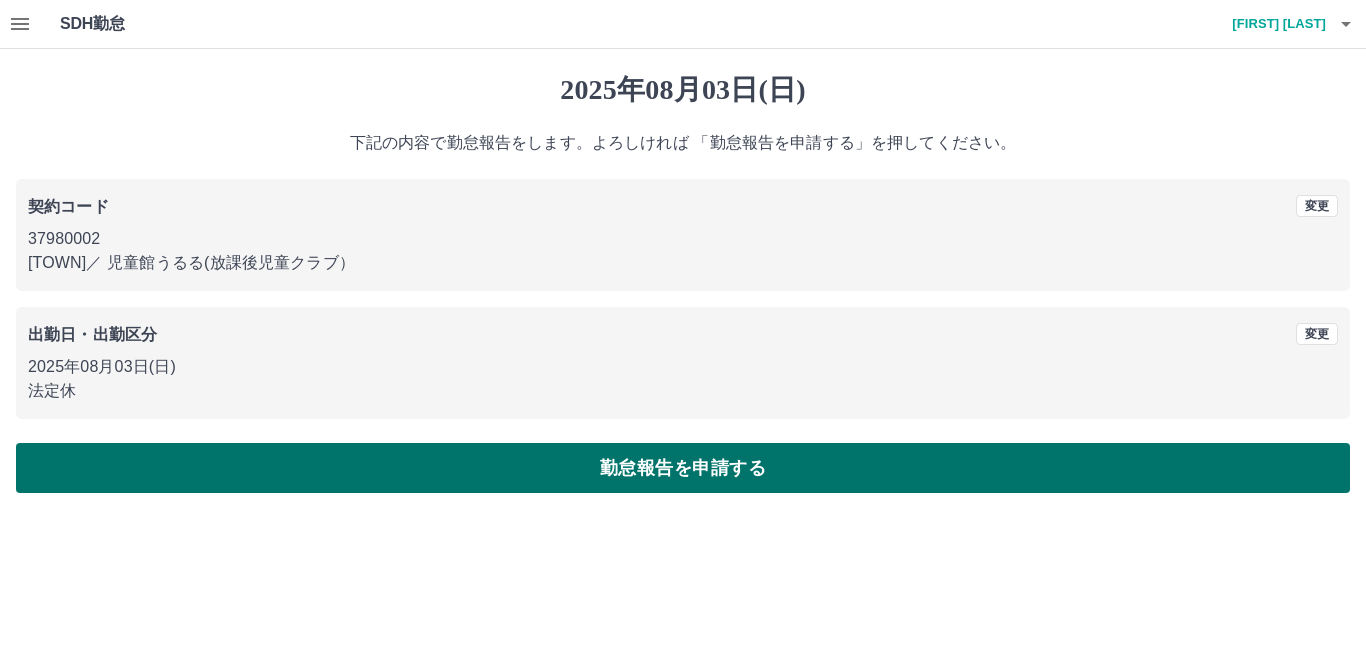 click on "勤怠報告を申請する" at bounding box center [683, 468] 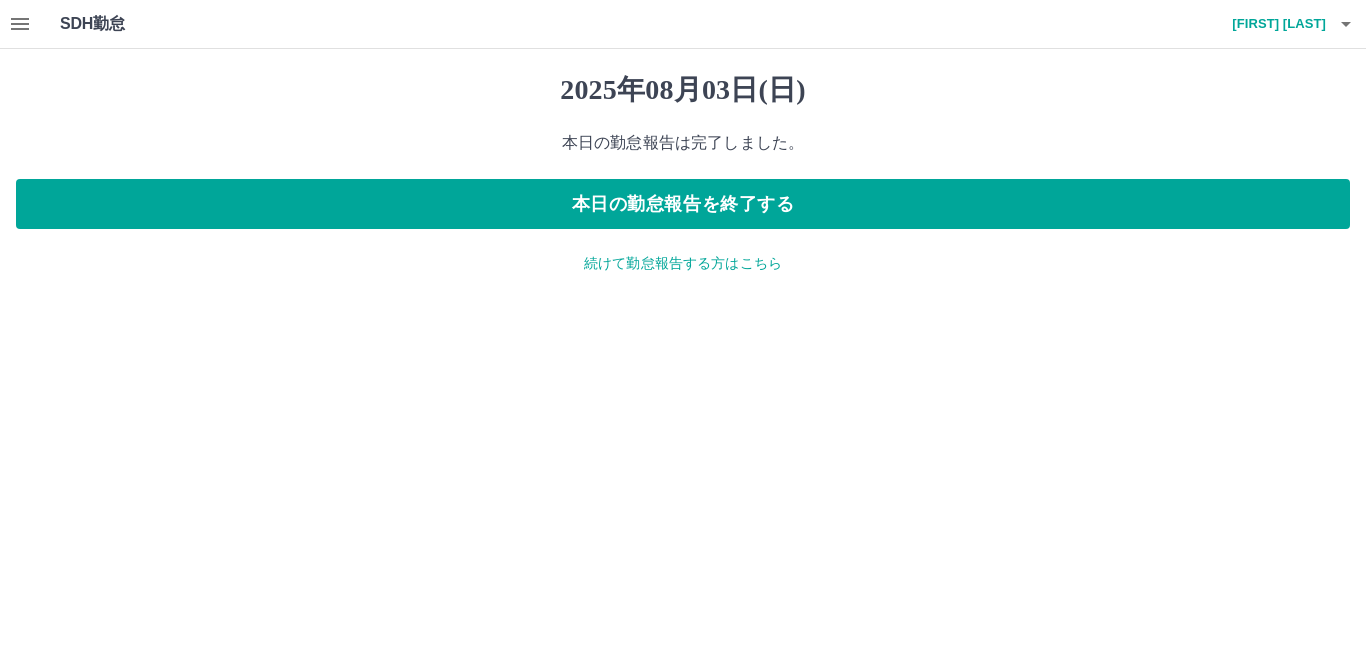 click on "武富　靖之" at bounding box center (1266, 24) 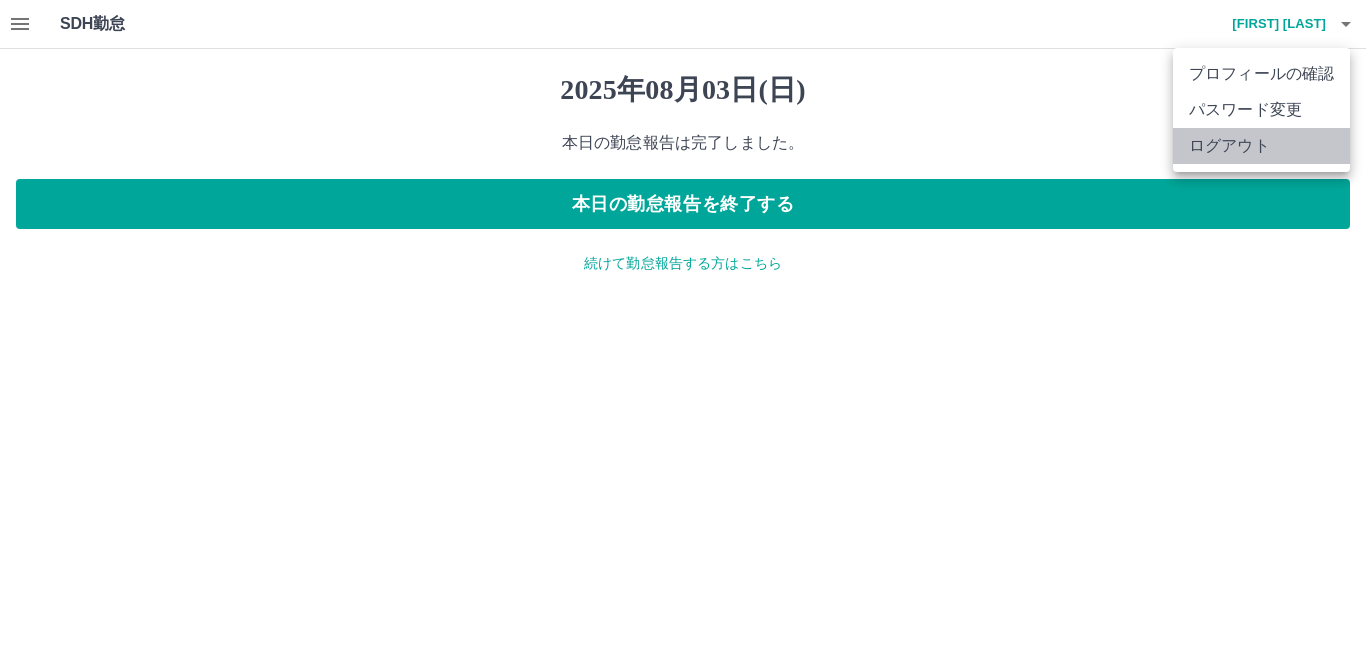 click on "ログアウト" at bounding box center [1261, 146] 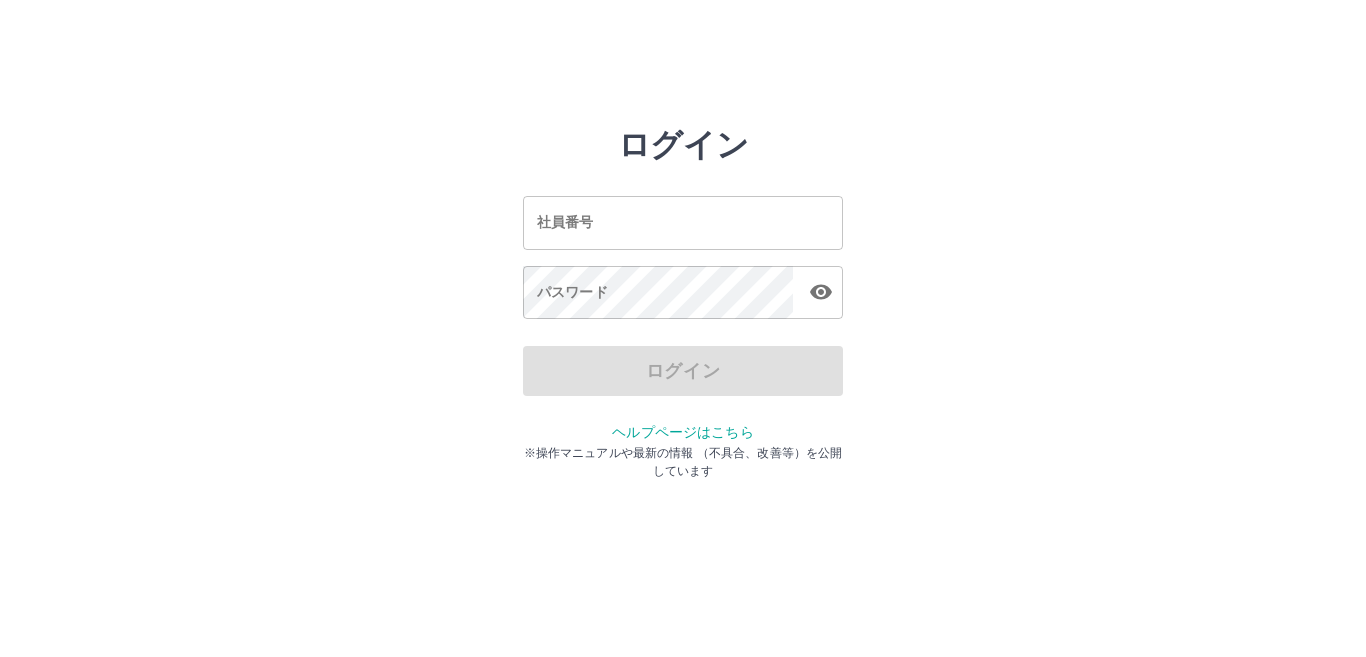 scroll, scrollTop: 0, scrollLeft: 0, axis: both 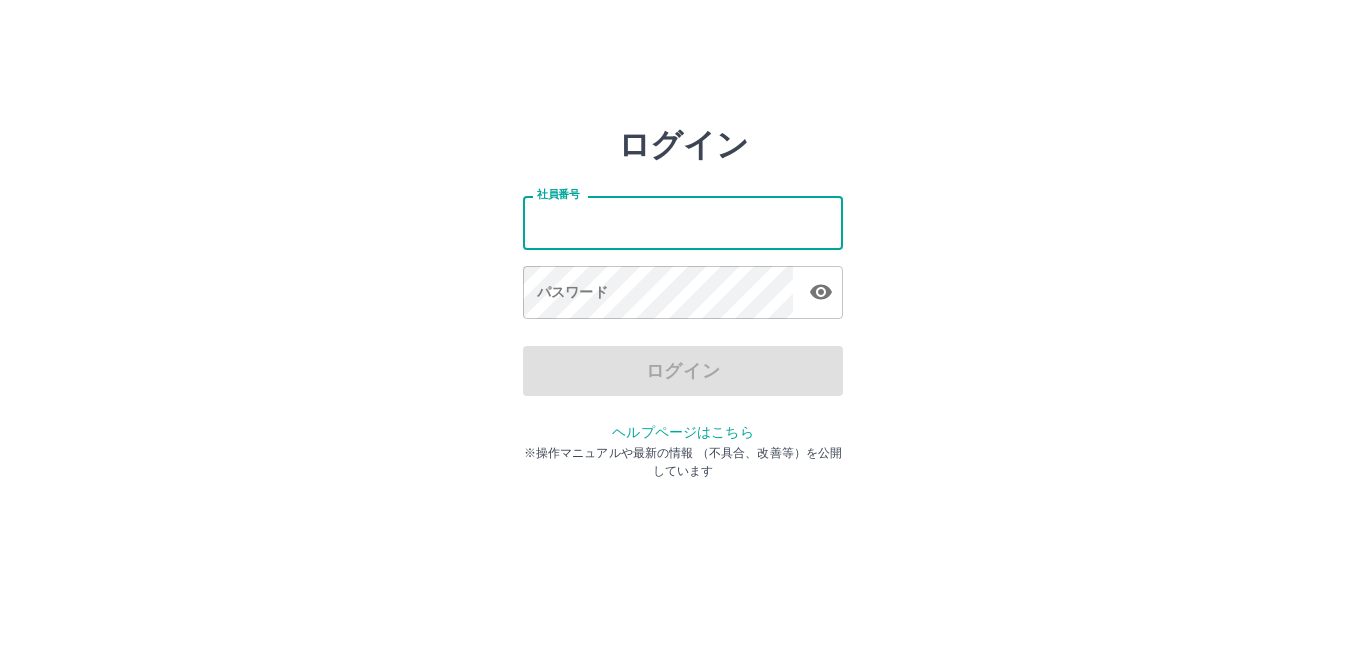 click on "社員番号" at bounding box center [683, 222] 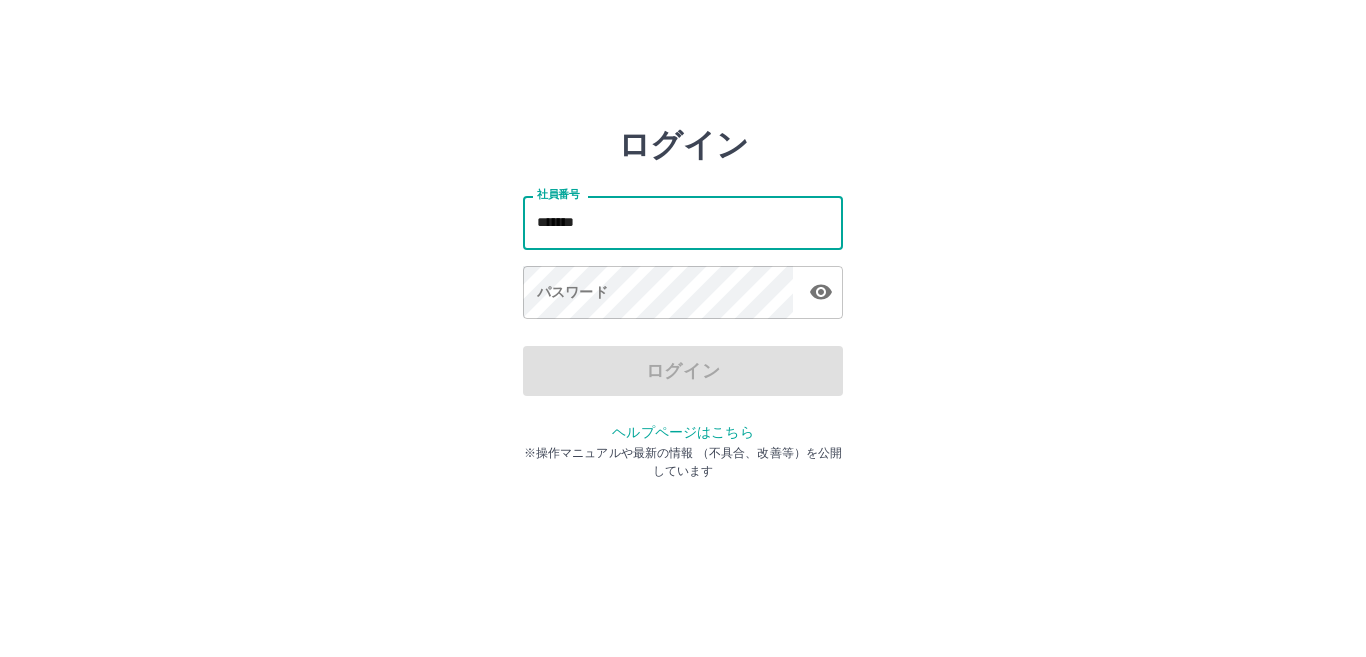 type on "*******" 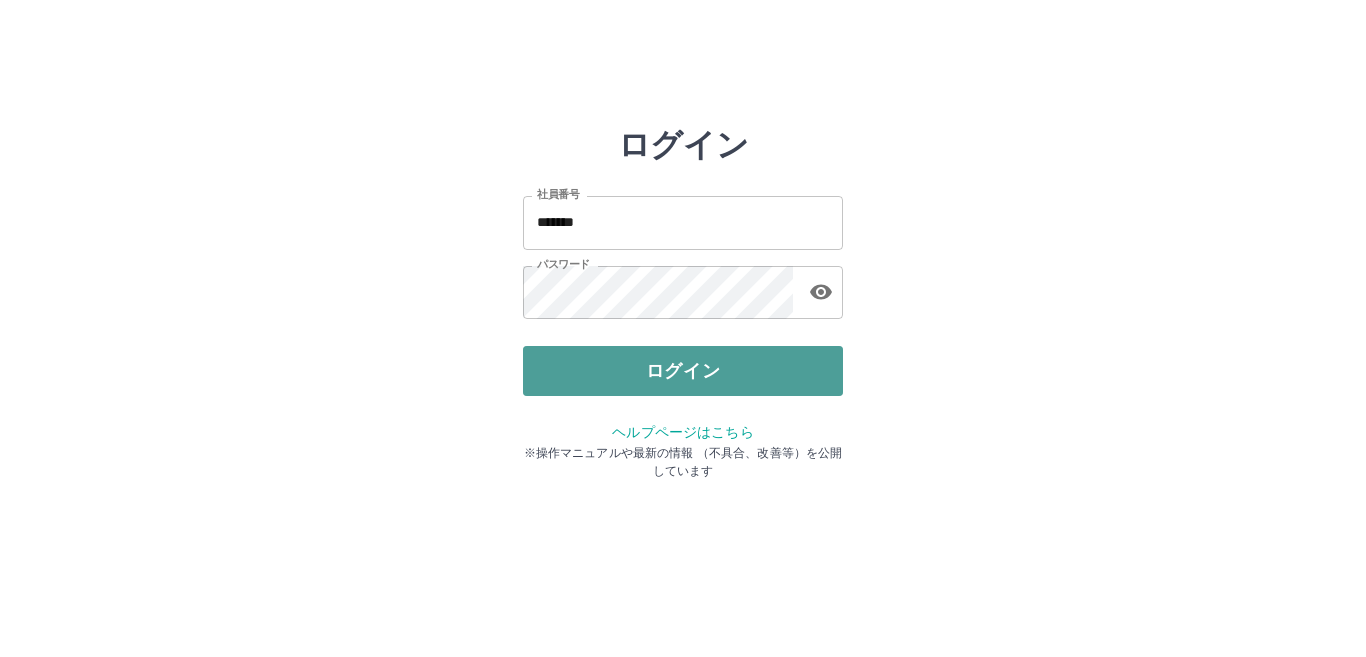 click on "ログイン" at bounding box center [683, 371] 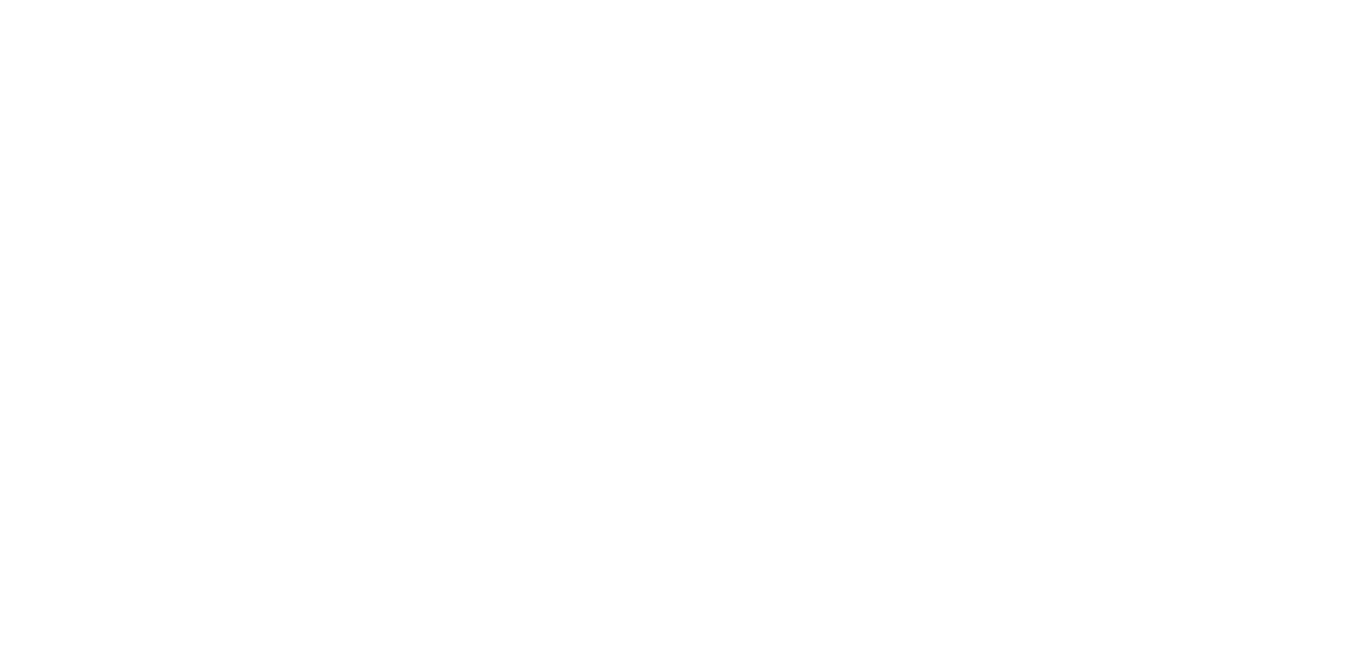 scroll, scrollTop: 0, scrollLeft: 0, axis: both 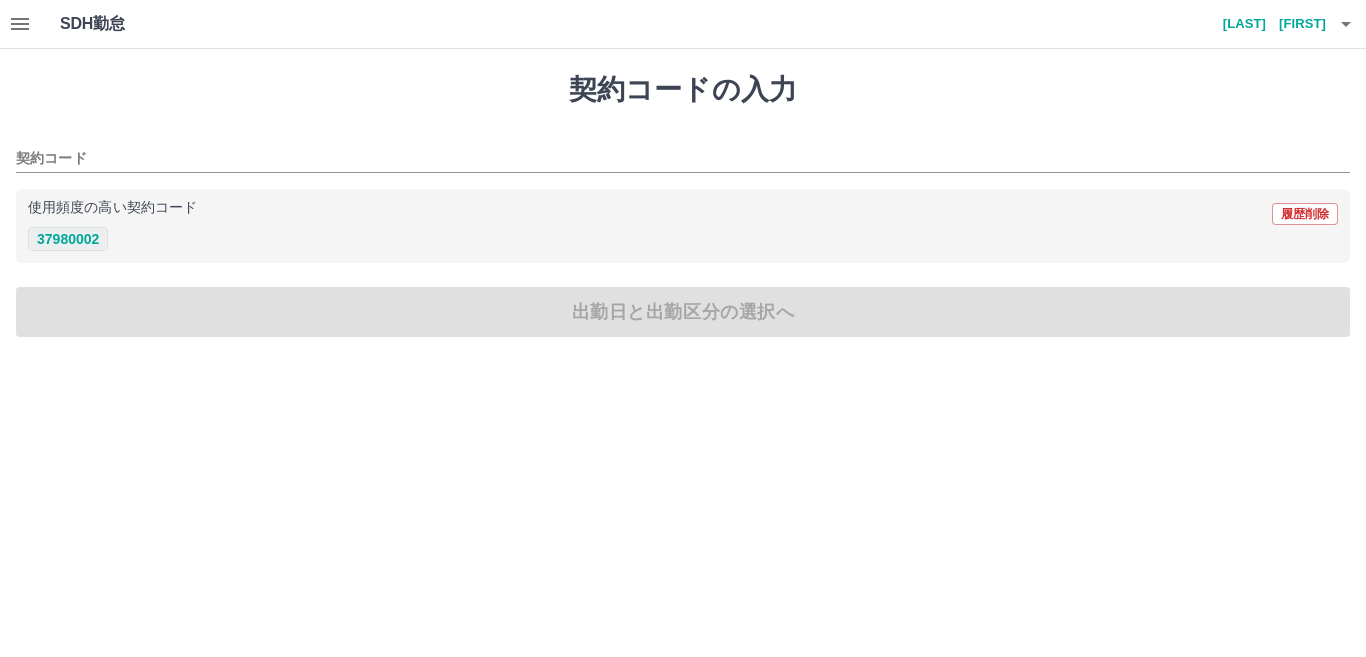 click on "37980002" at bounding box center [68, 239] 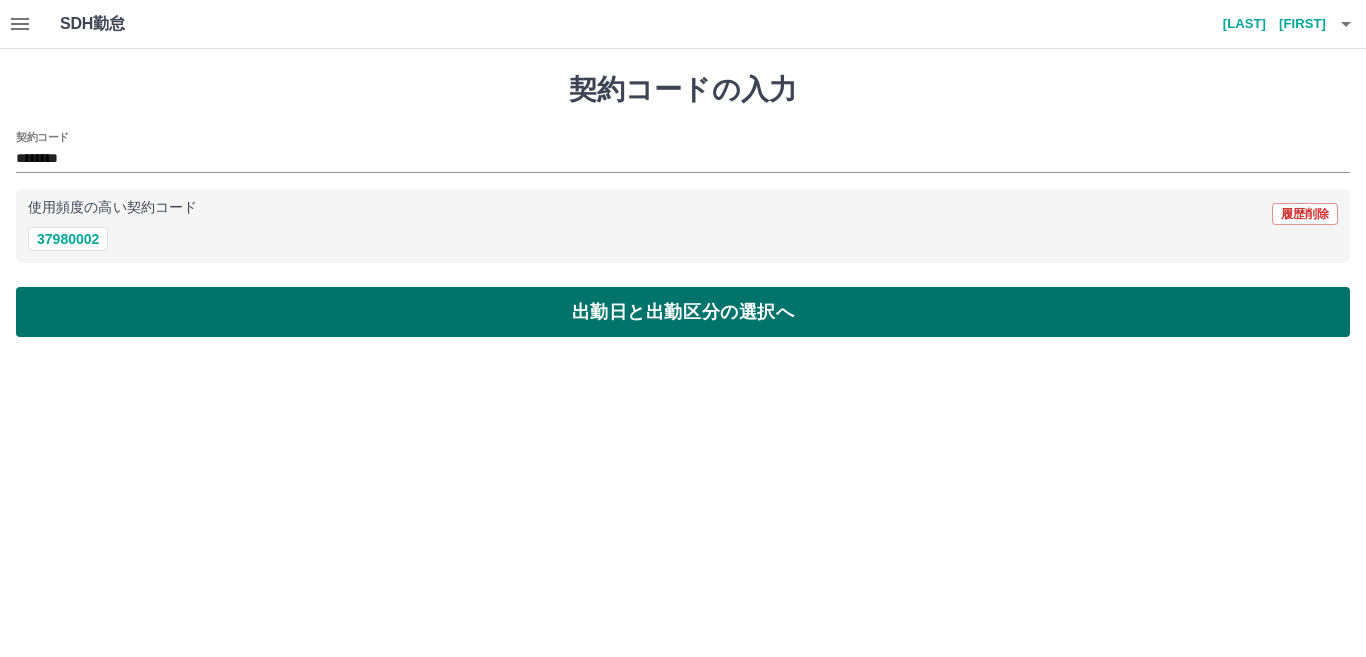 click on "出勤日と出勤区分の選択へ" at bounding box center [683, 312] 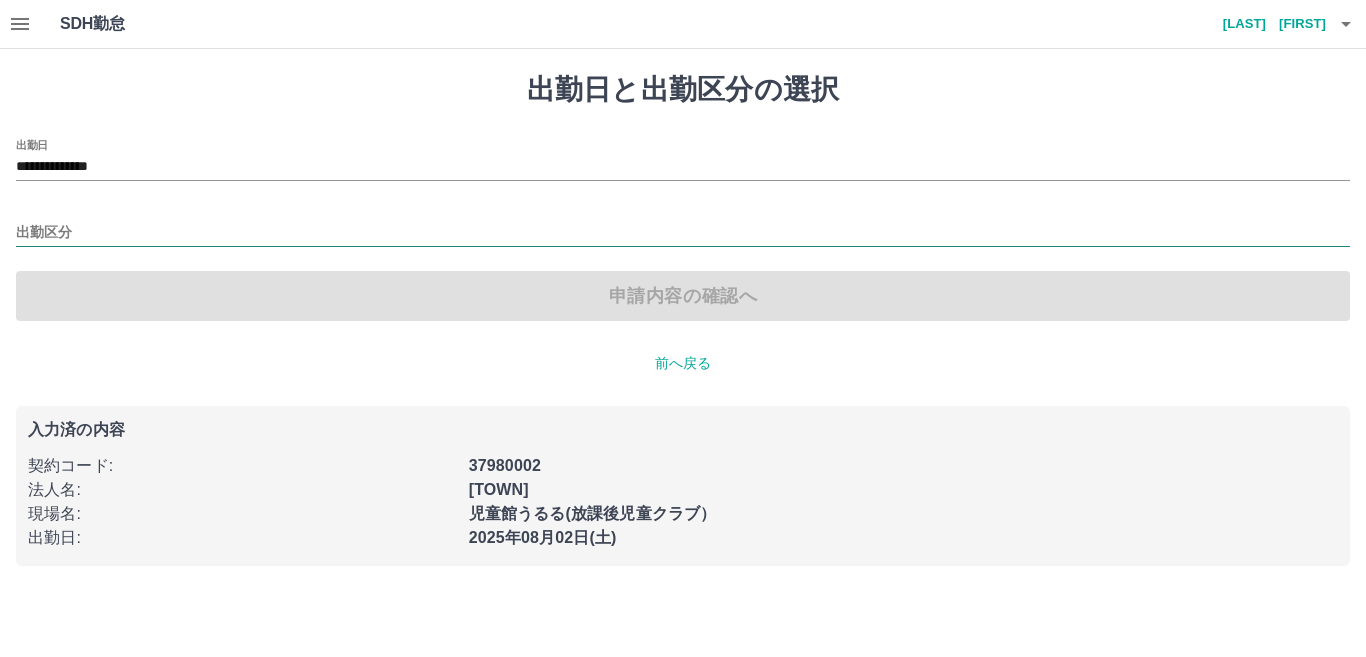 click on "出勤区分" at bounding box center (683, 233) 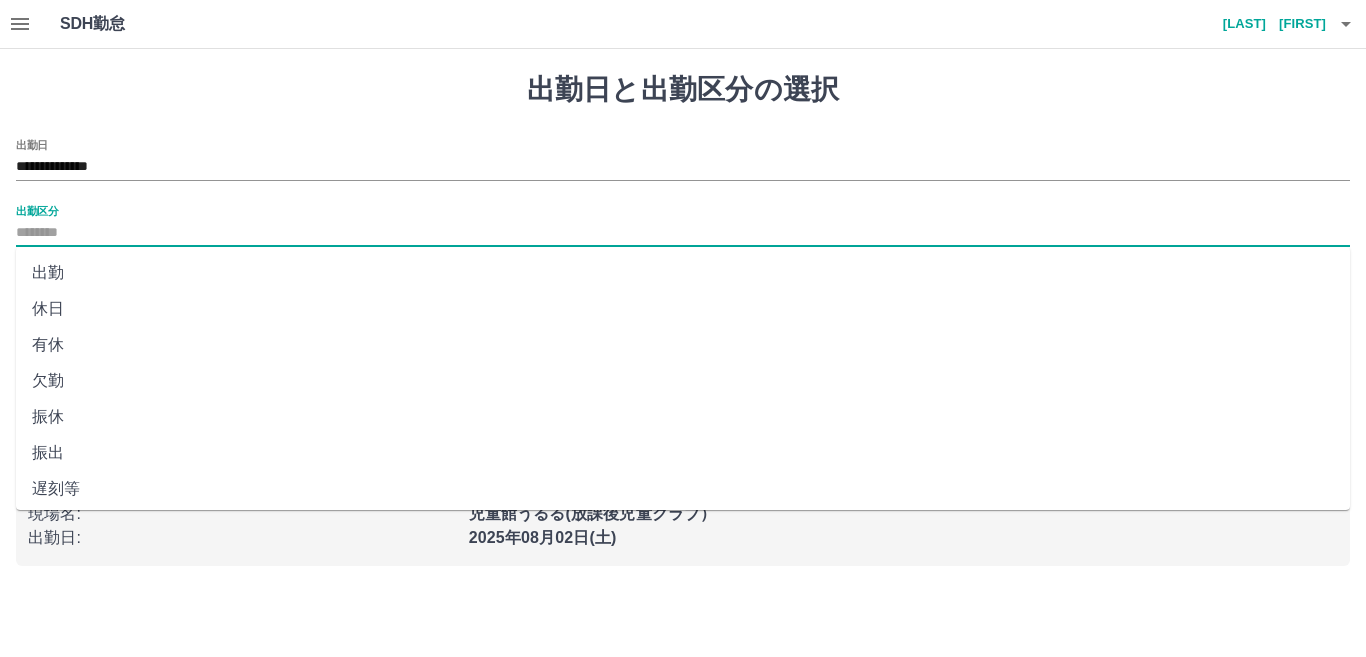 click on "遅刻等" at bounding box center (683, 489) 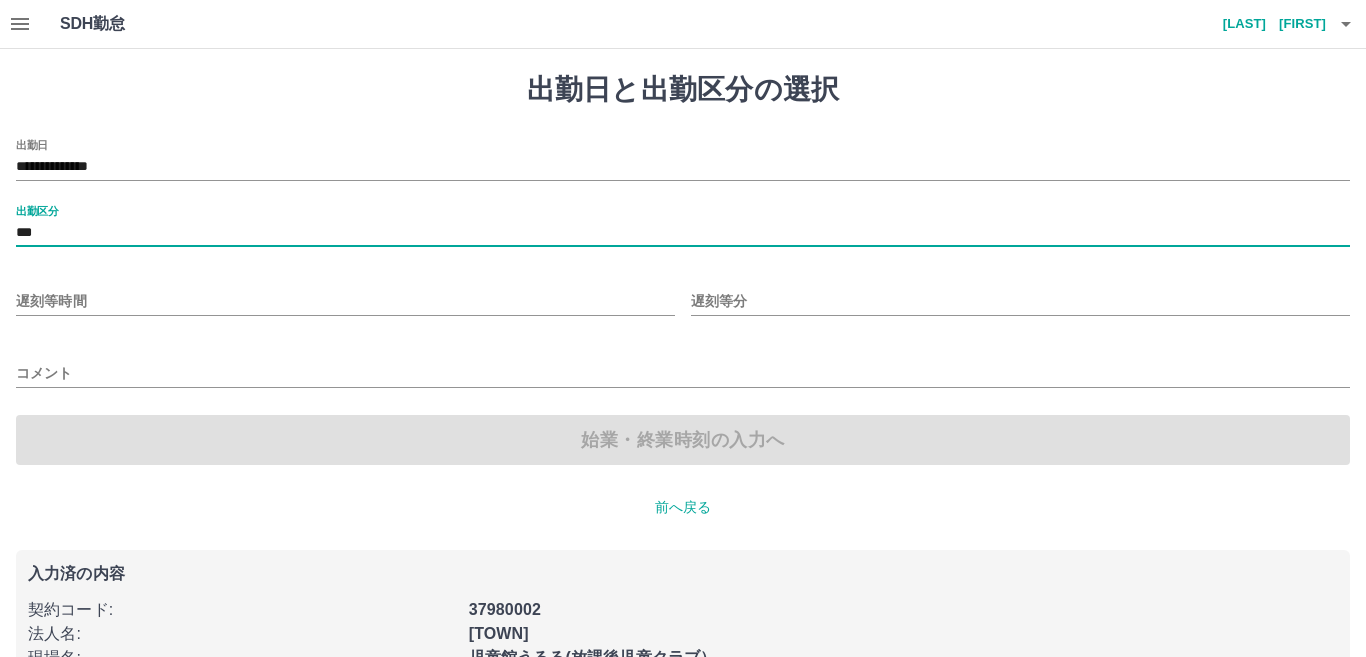 type on "***" 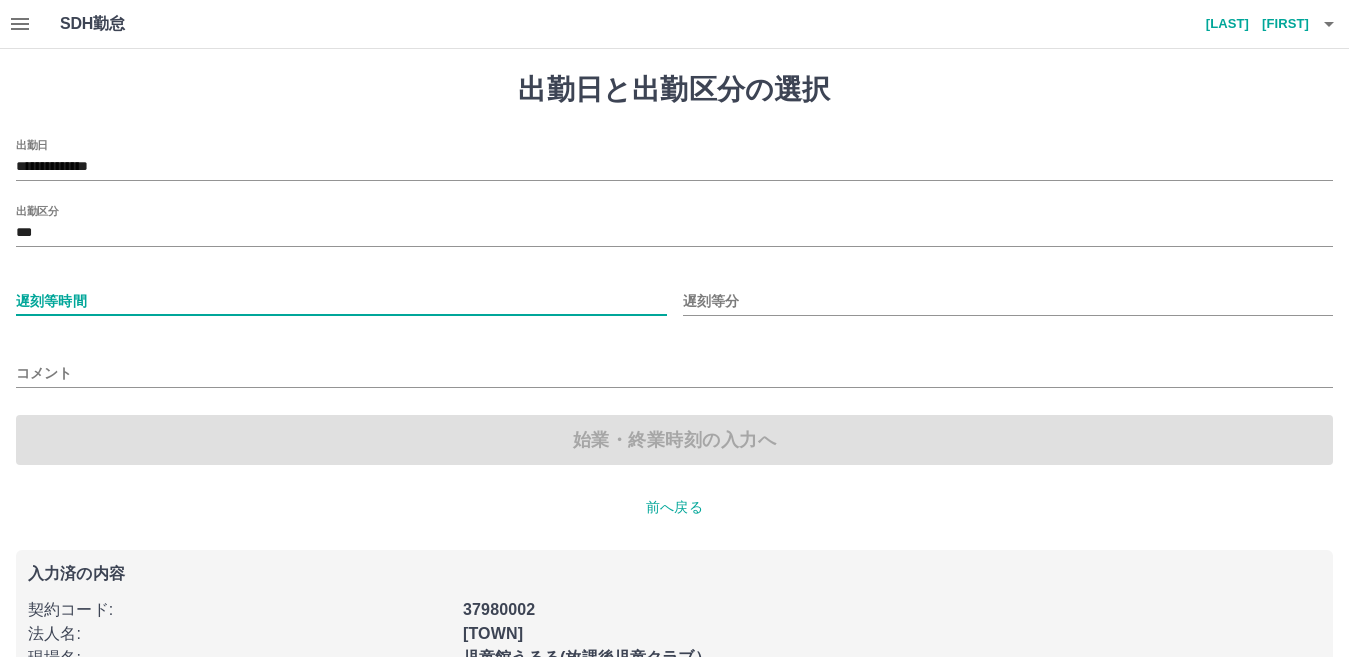 click on "遅刻等時間" at bounding box center [341, 301] 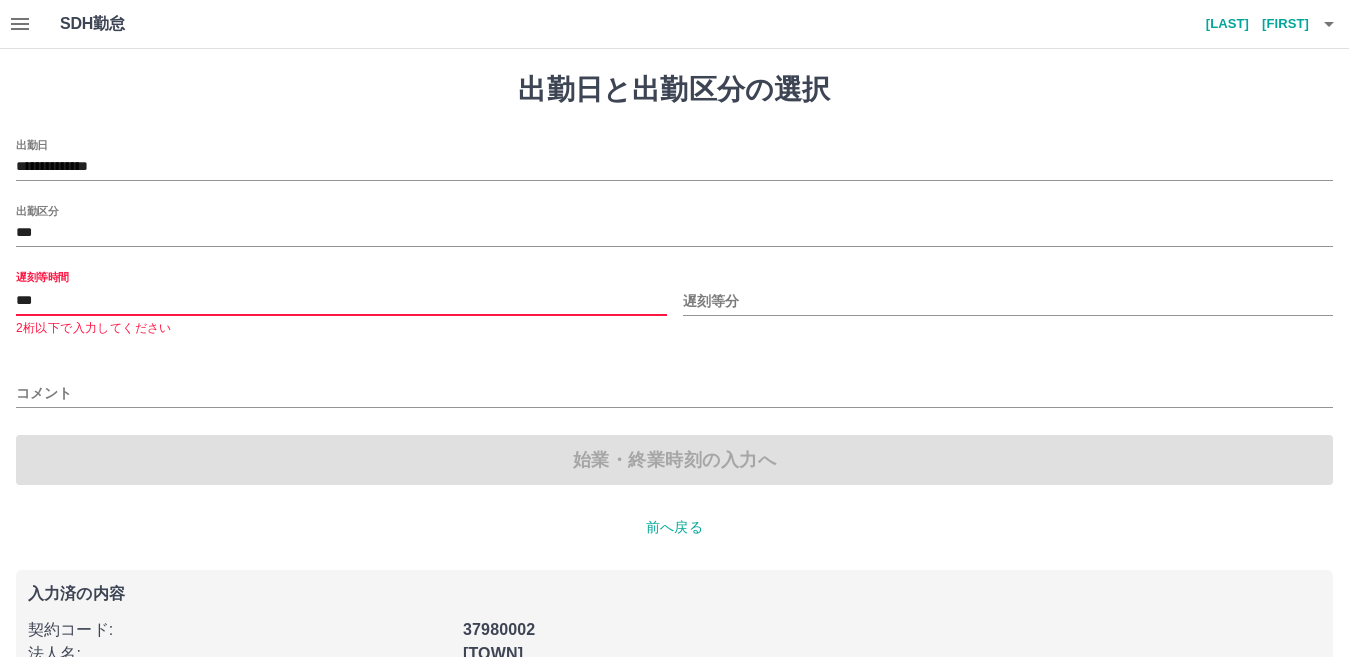 type on "***" 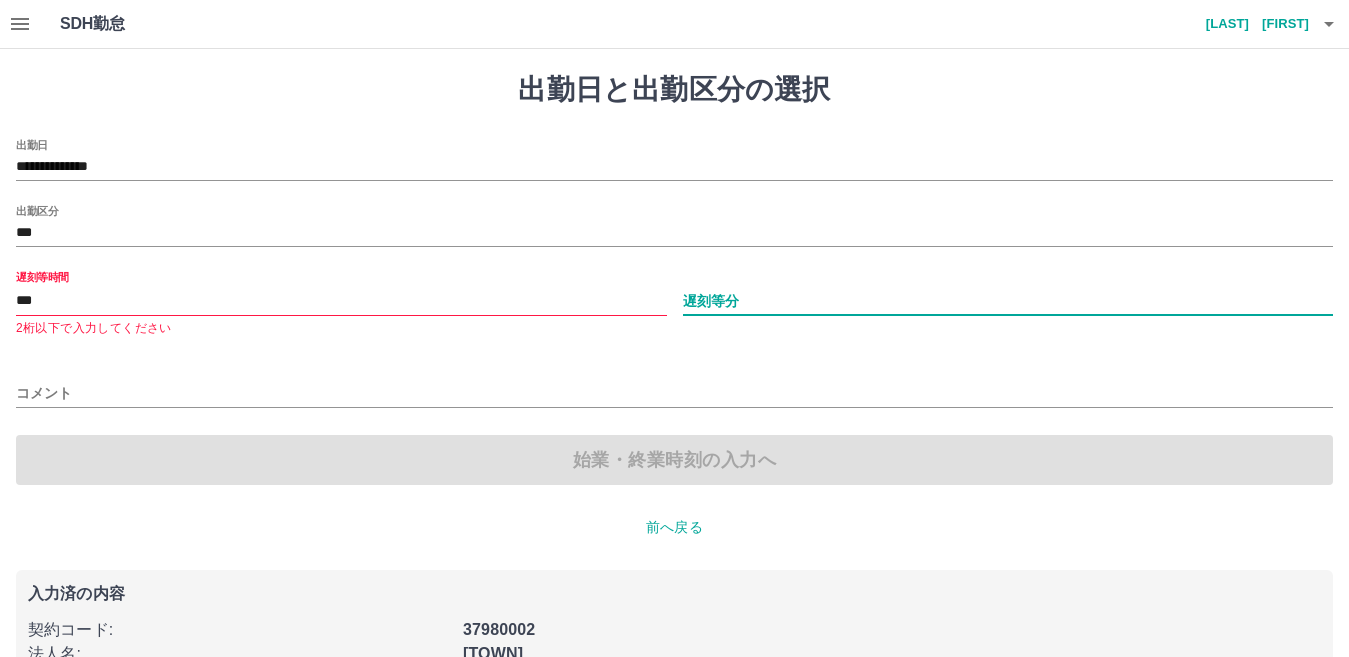 click on "遅刻等分" at bounding box center (1008, 301) 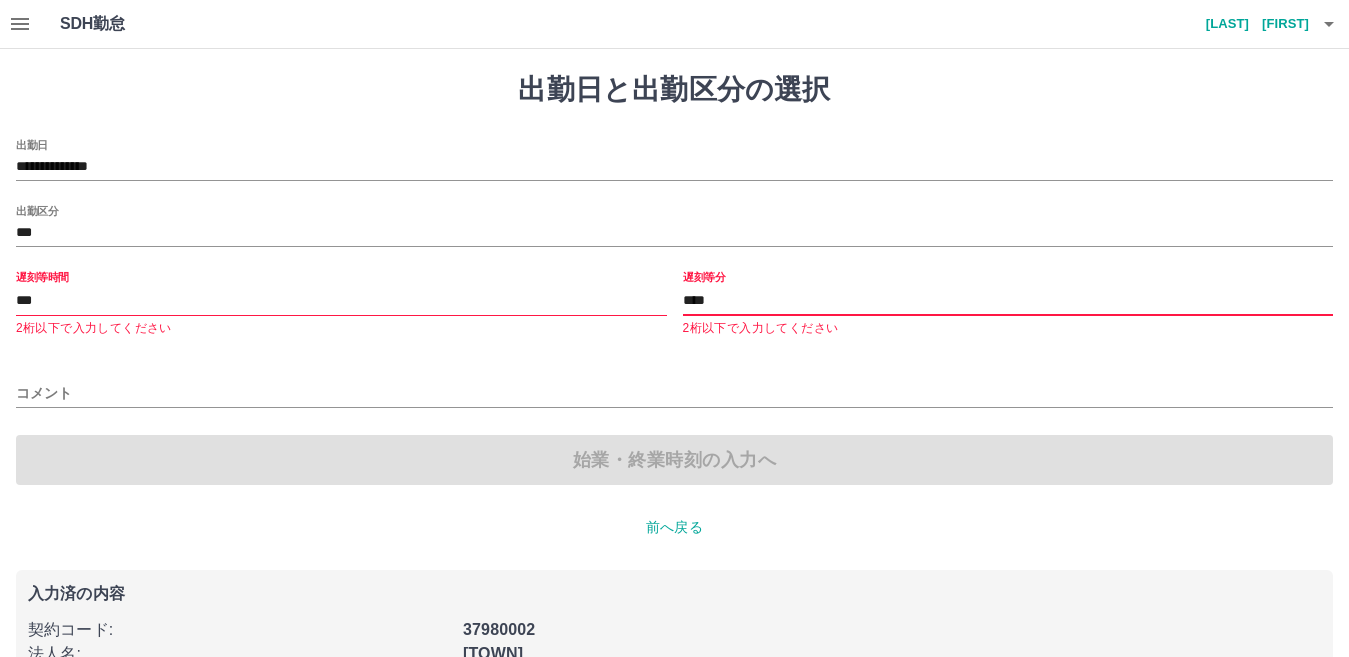 type on "****" 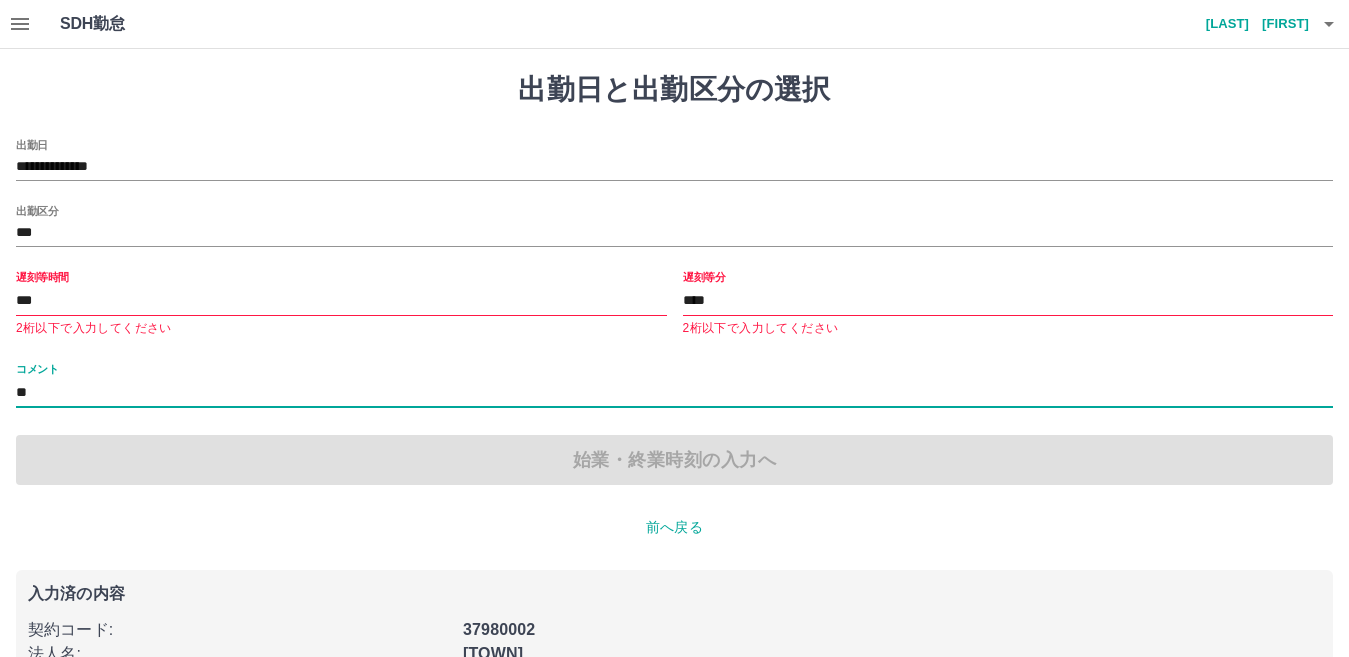 type on "*" 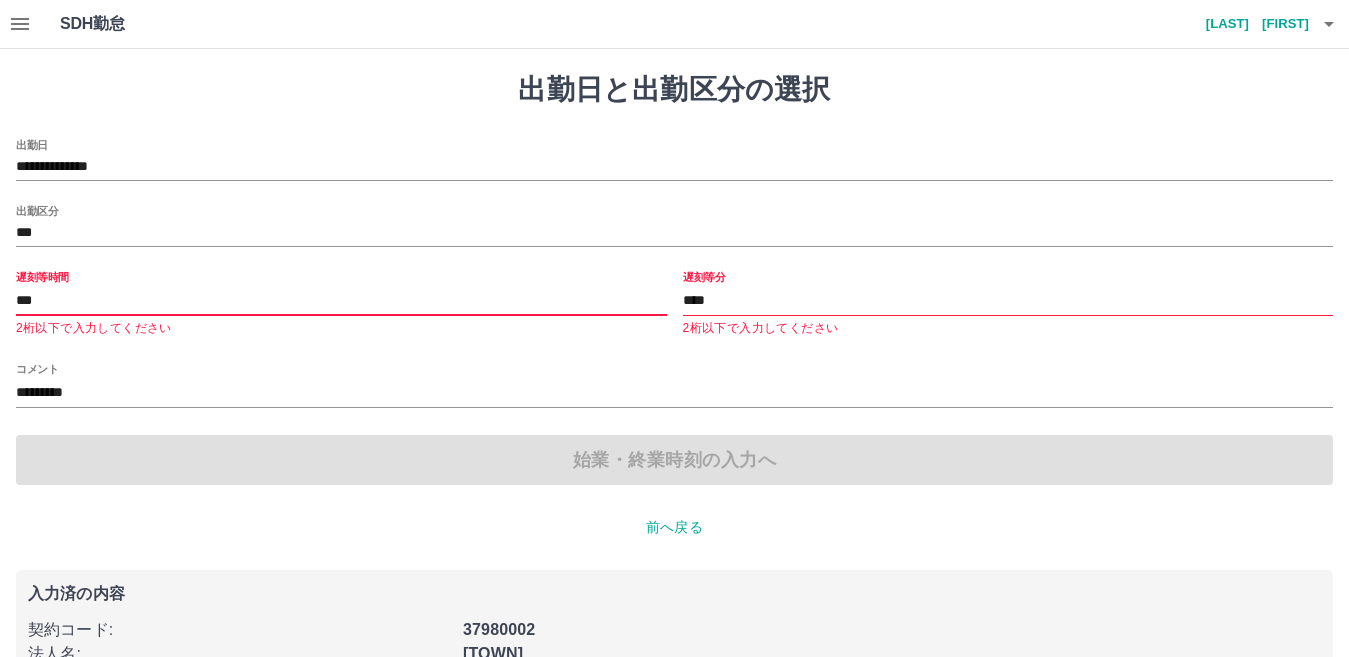click on "***" at bounding box center (341, 301) 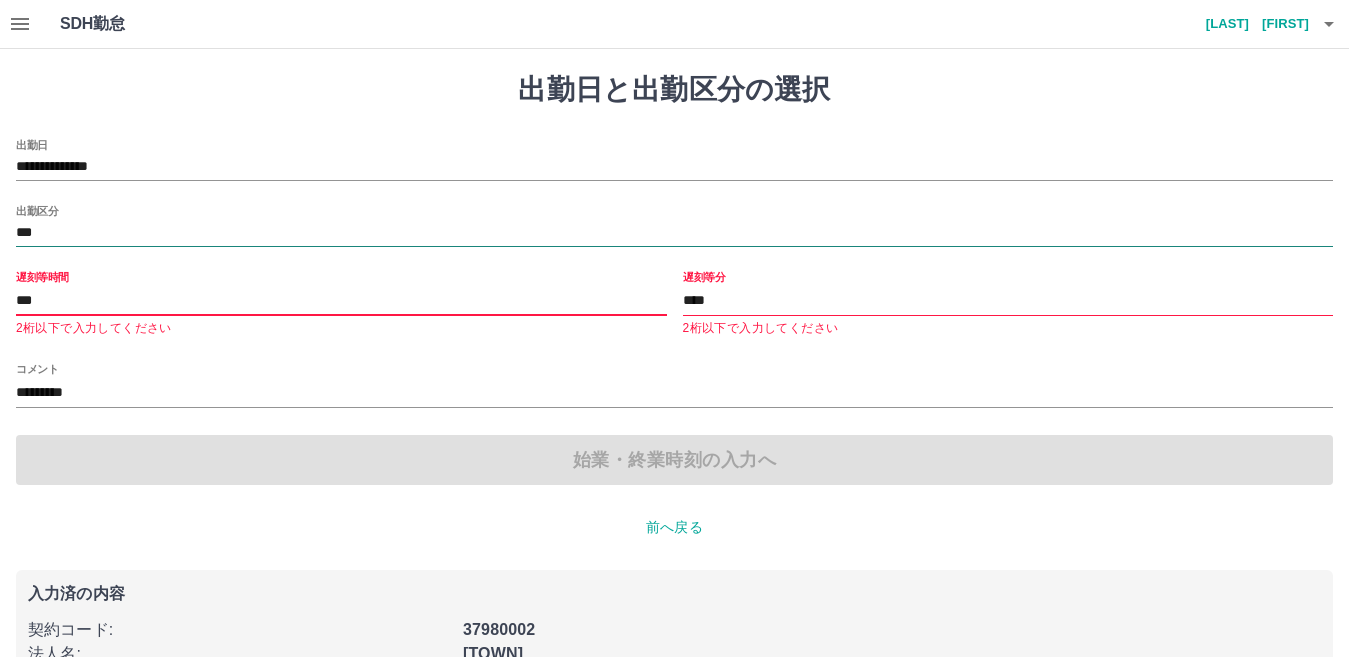 click on "***" at bounding box center [674, 233] 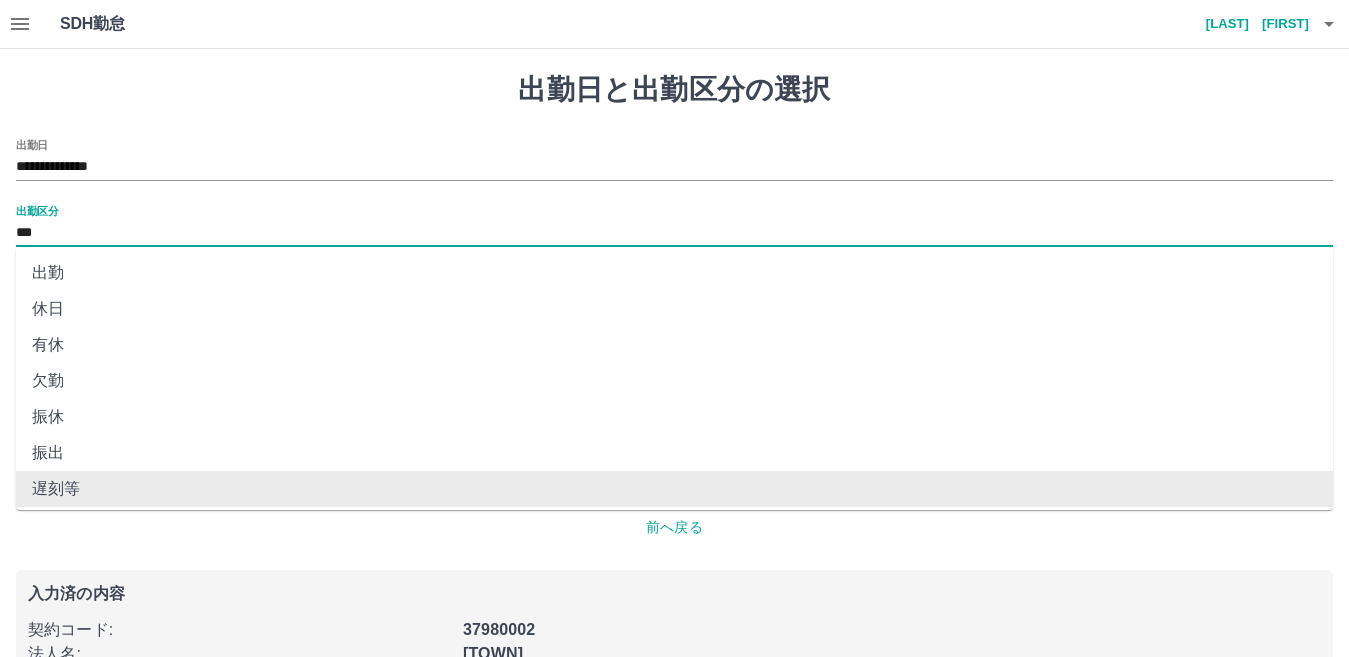 click on "***" at bounding box center [674, 233] 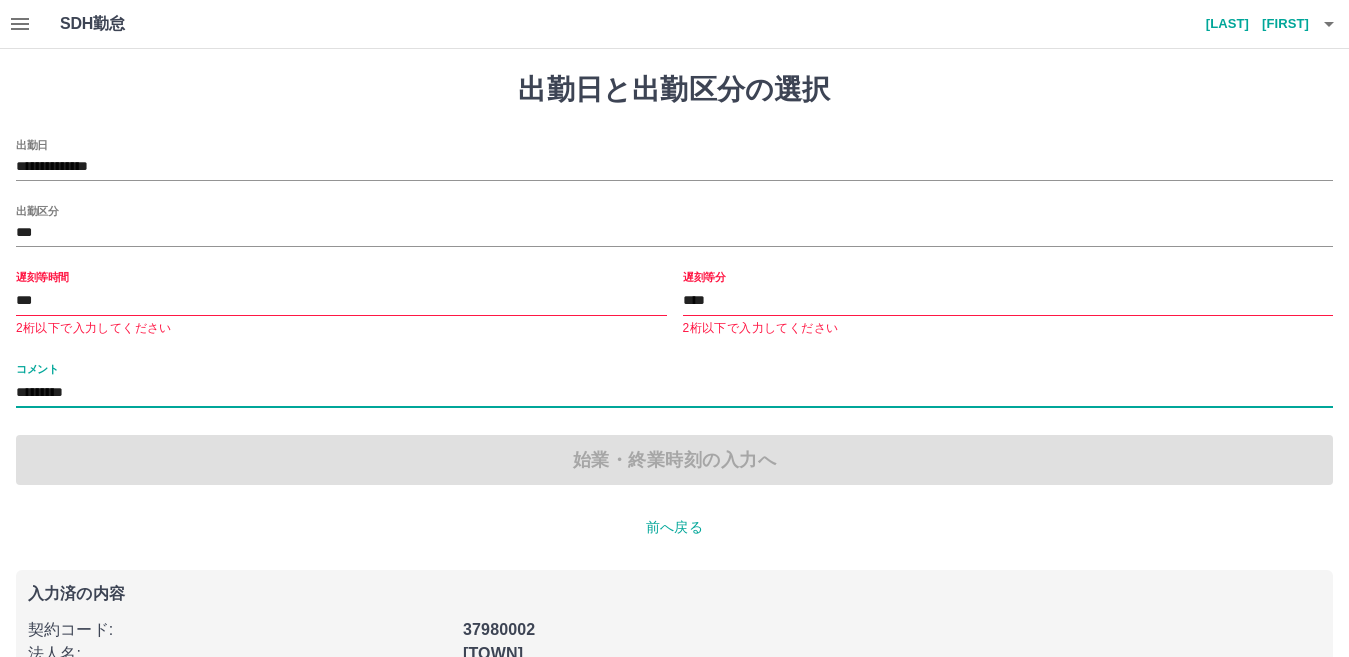click on "*********" at bounding box center (674, 393) 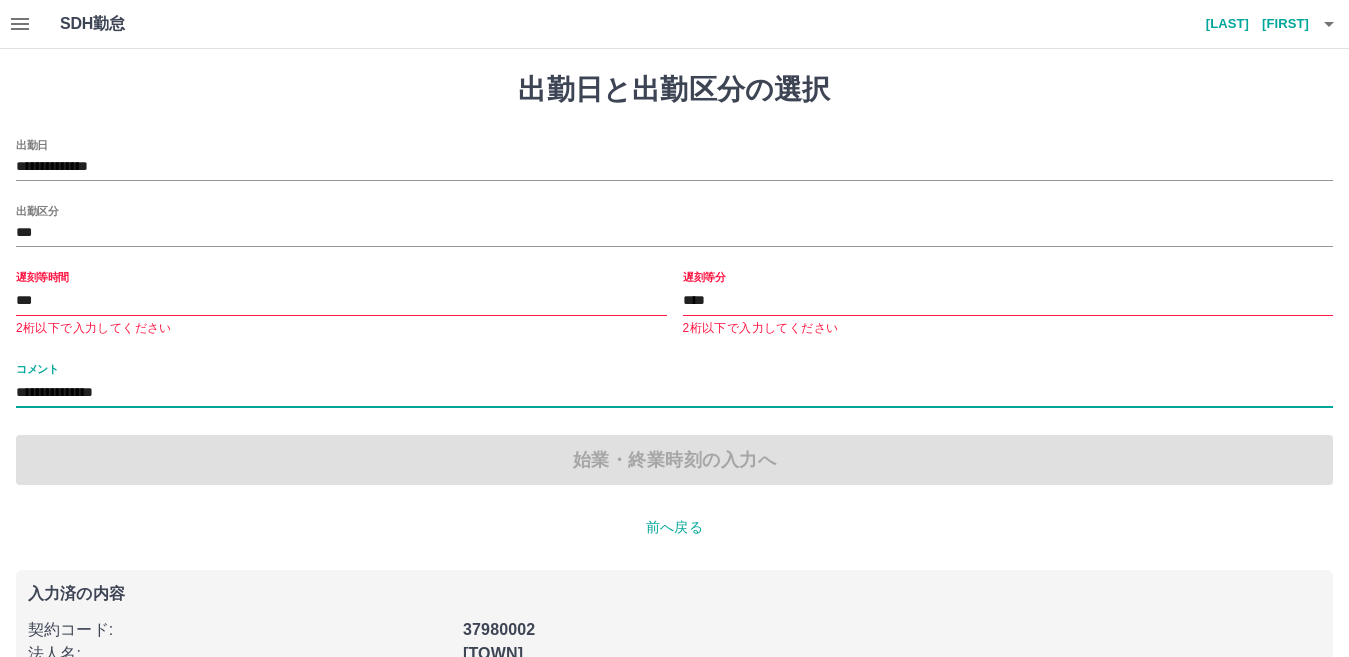 type on "**********" 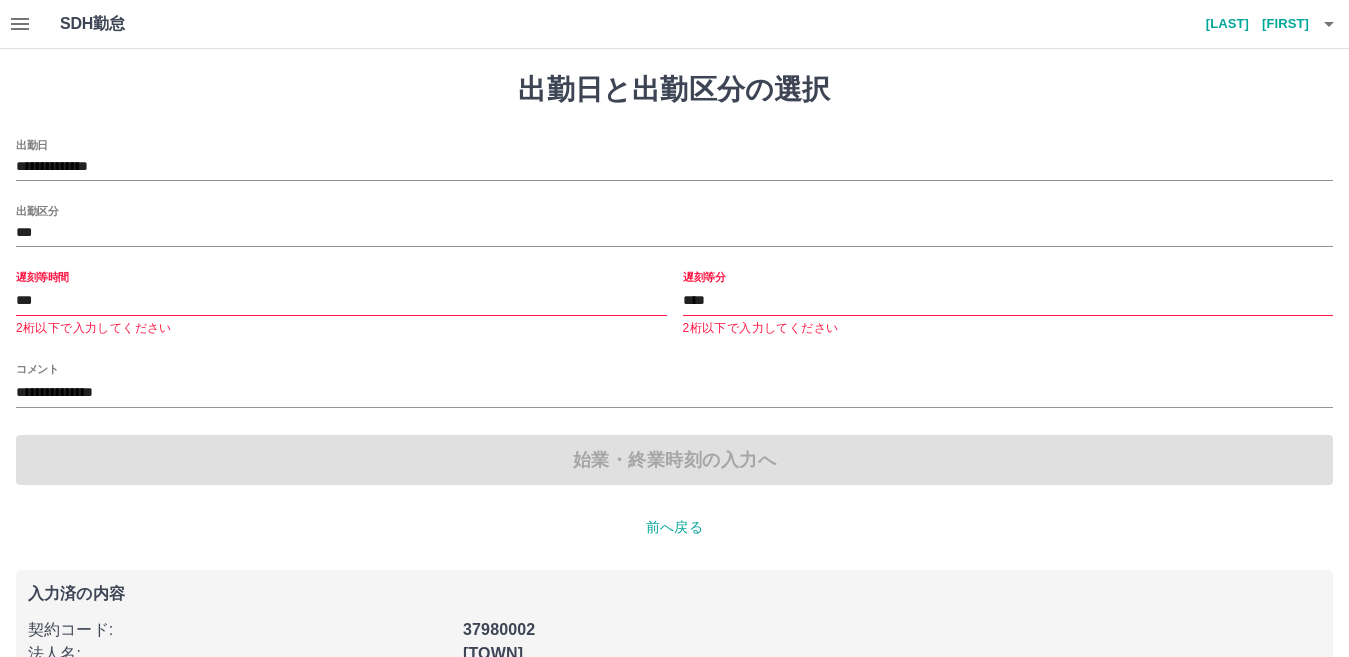click on "遅刻等時間 *** 2桁以下で入力してください" at bounding box center (333, 297) 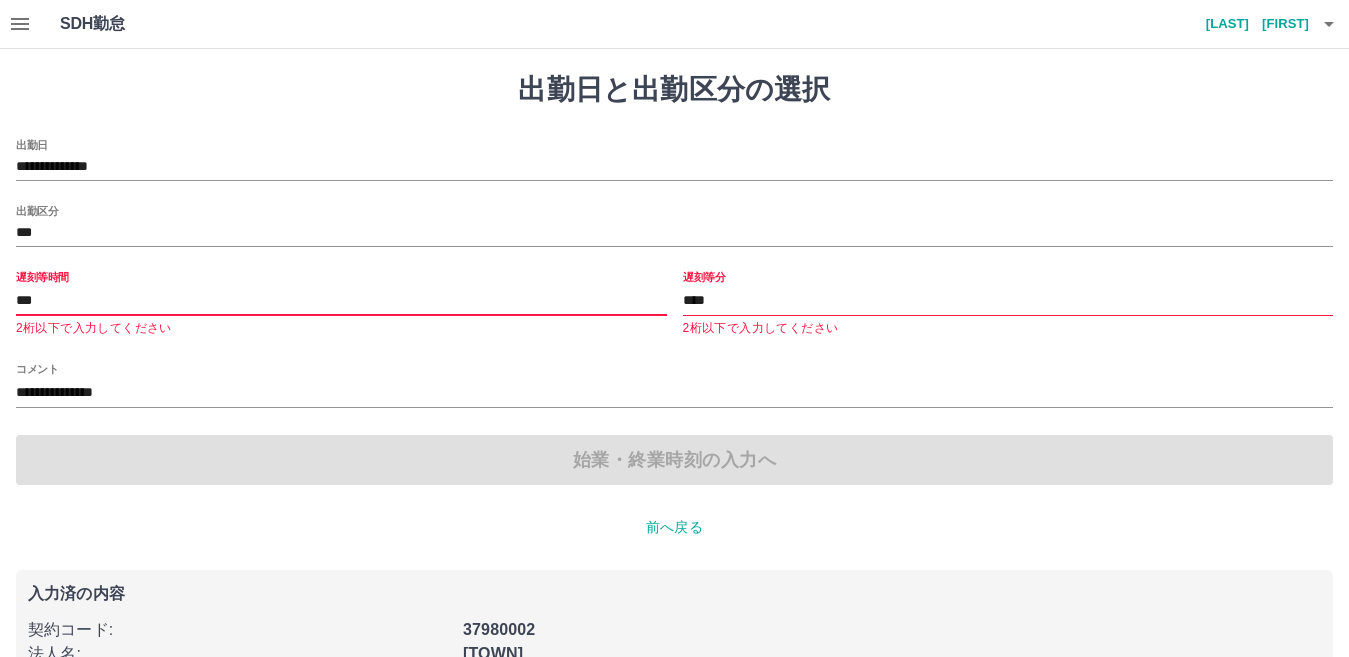 click on "***" at bounding box center [341, 301] 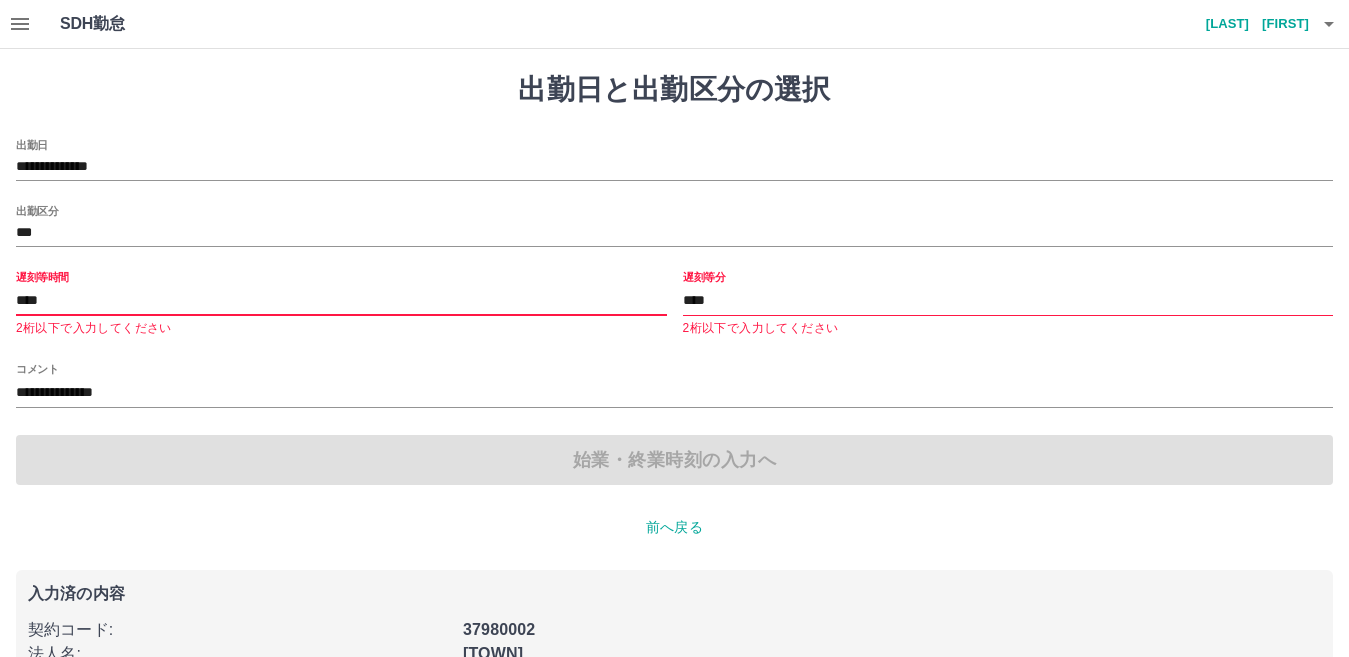 click on "****" at bounding box center [341, 301] 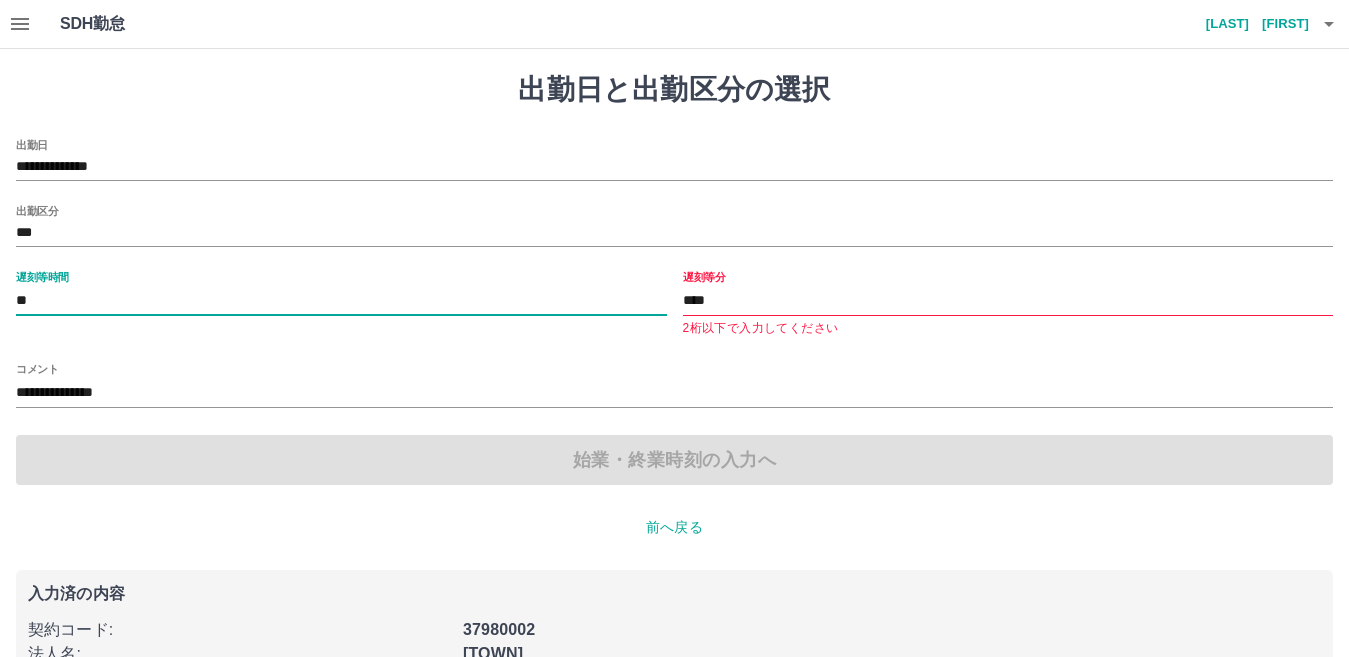 type on "*" 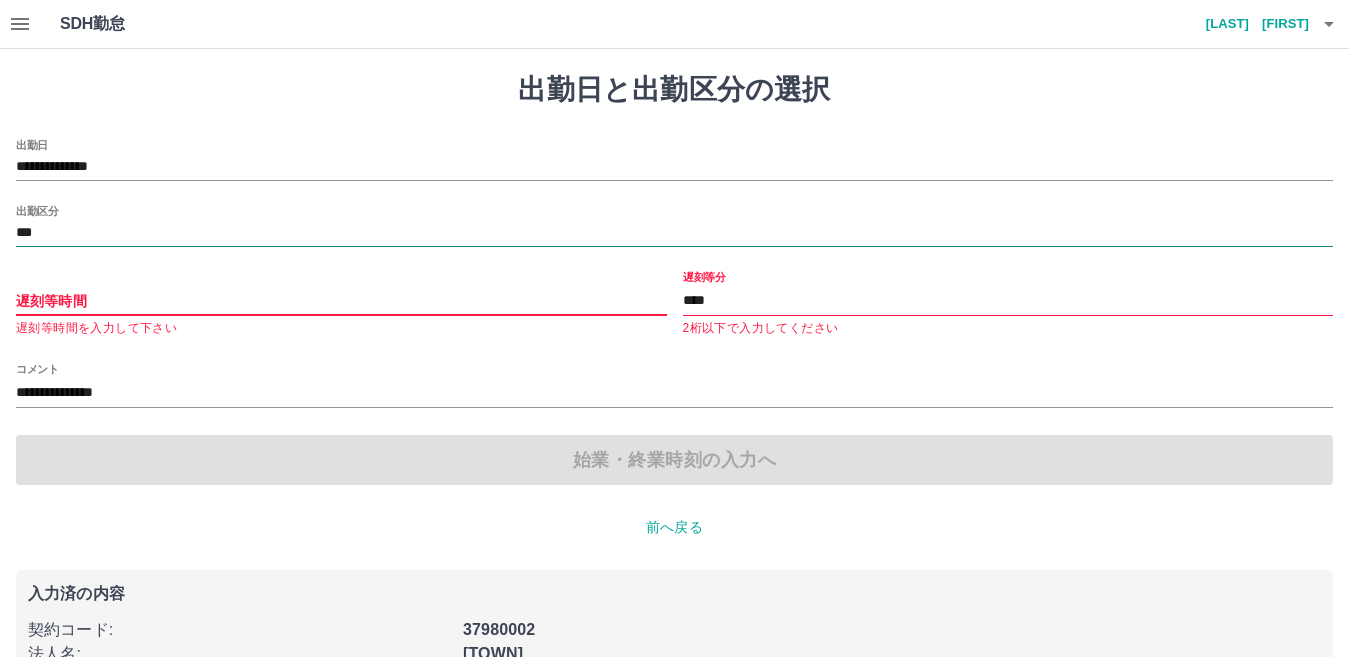 type 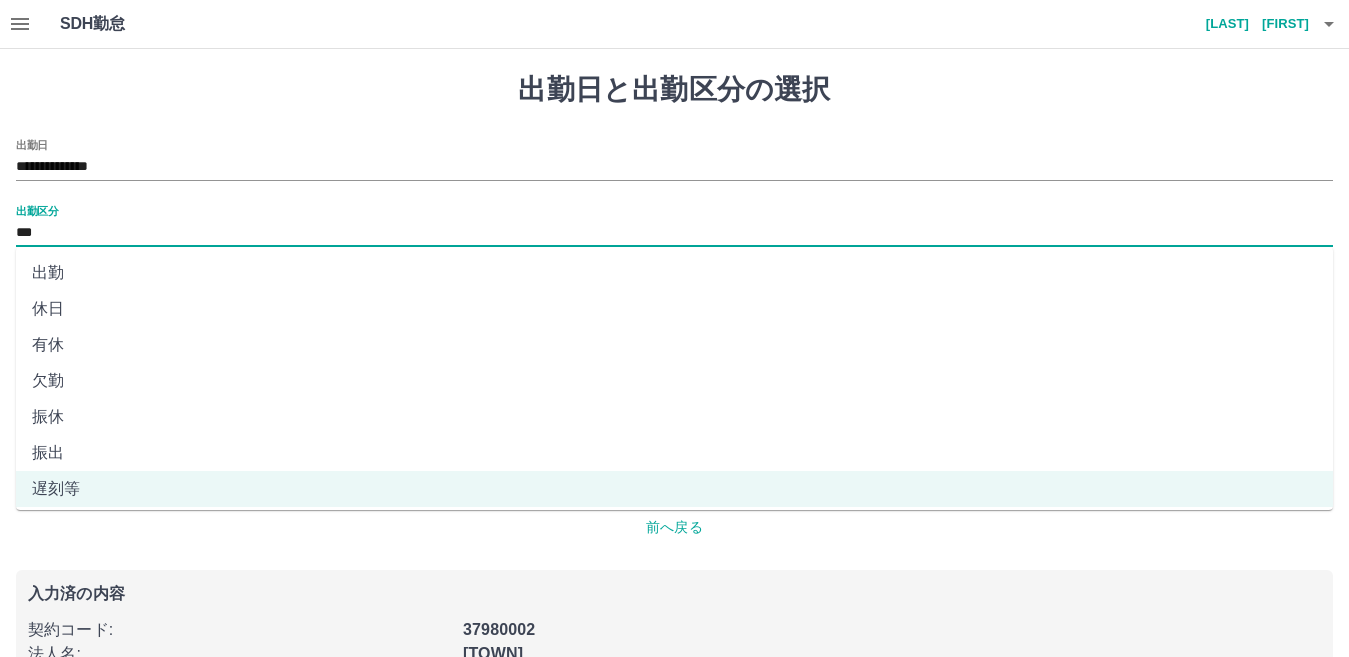 click on "出勤" at bounding box center [674, 273] 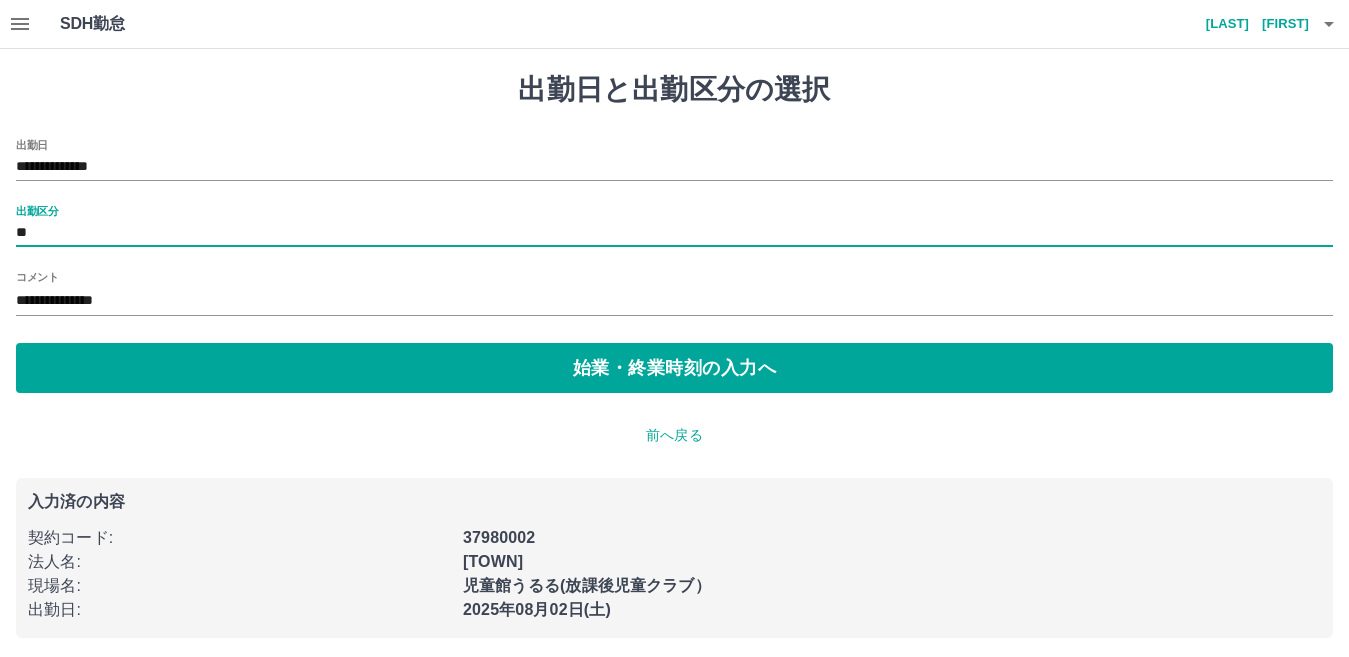 click on "**" at bounding box center (674, 233) 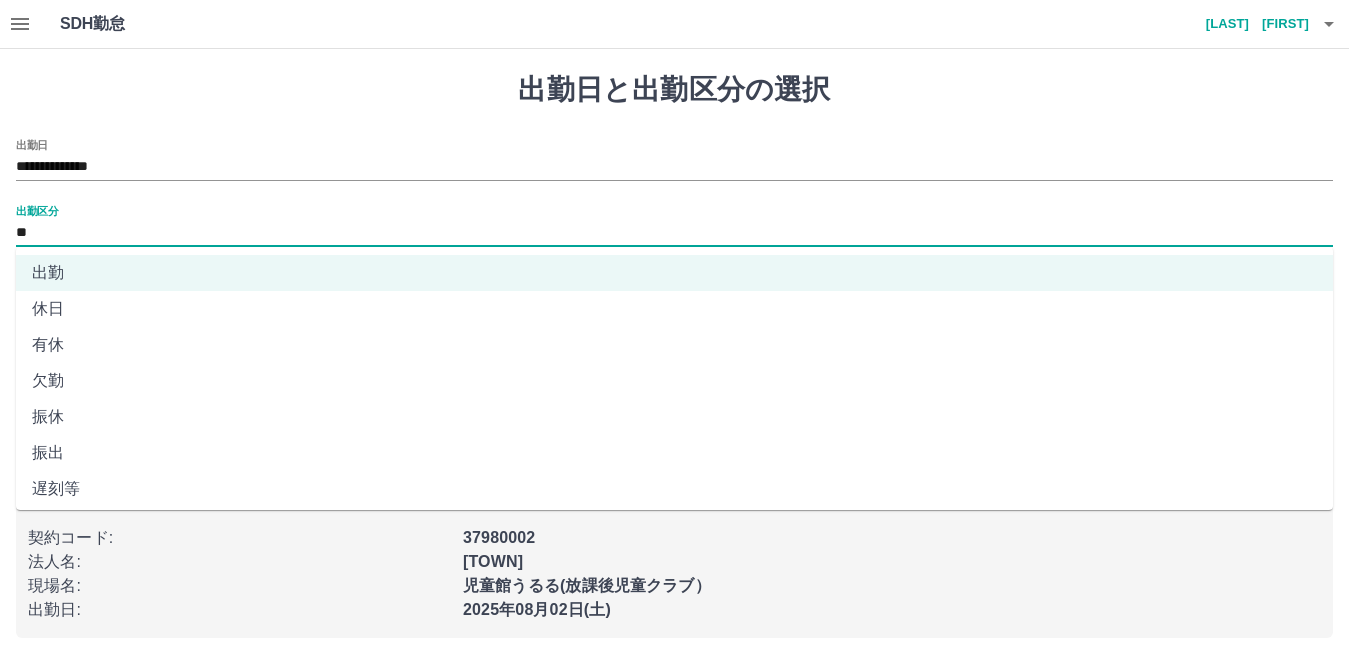 scroll, scrollTop: 100, scrollLeft: 0, axis: vertical 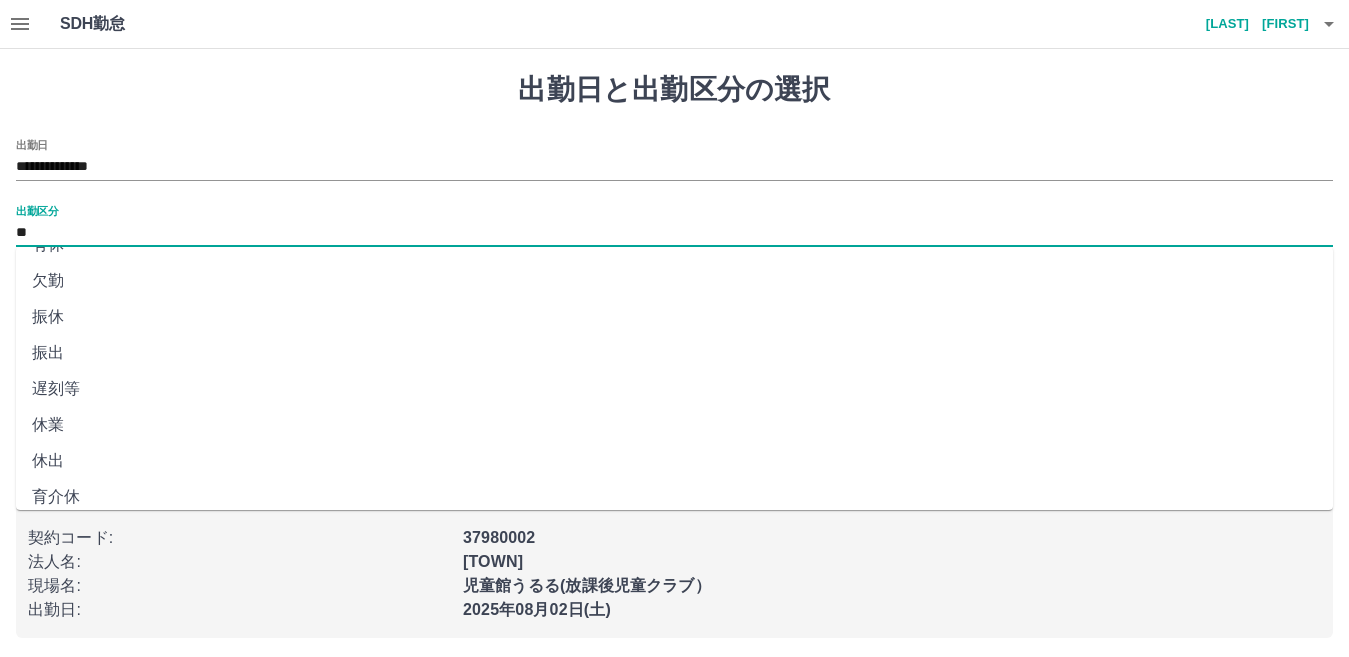 click on "遅刻等" at bounding box center [674, 389] 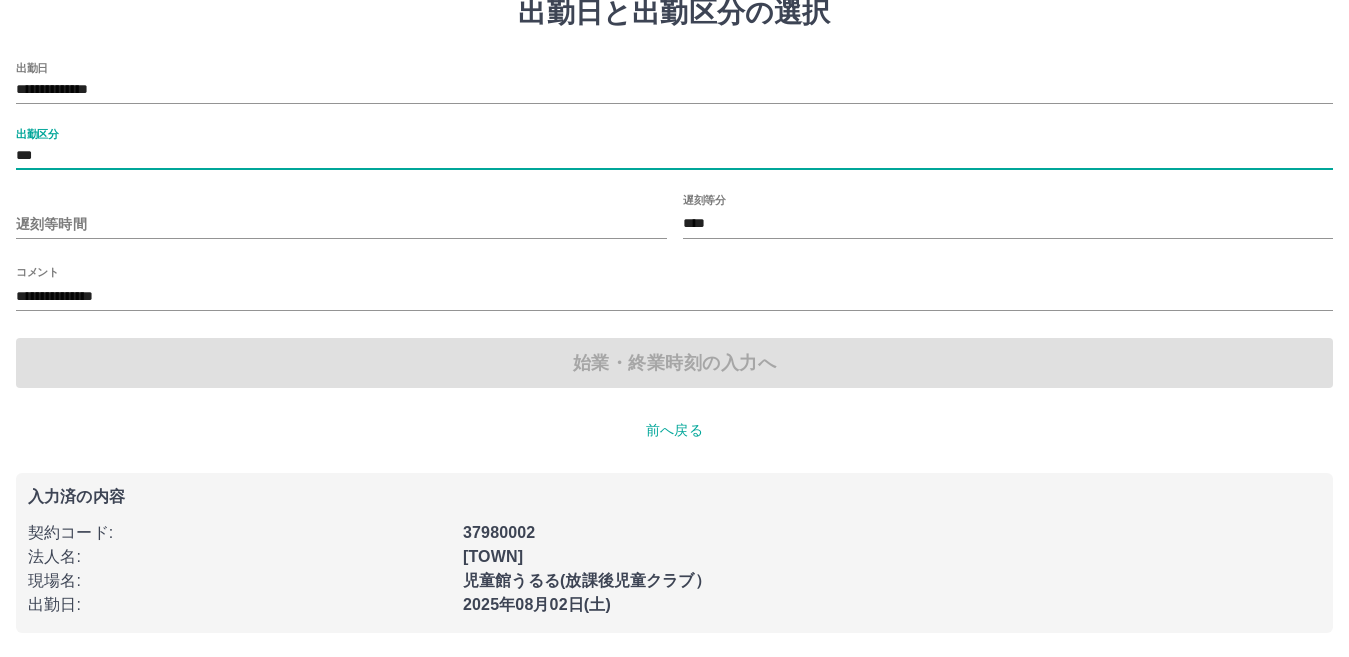 scroll, scrollTop: 0, scrollLeft: 0, axis: both 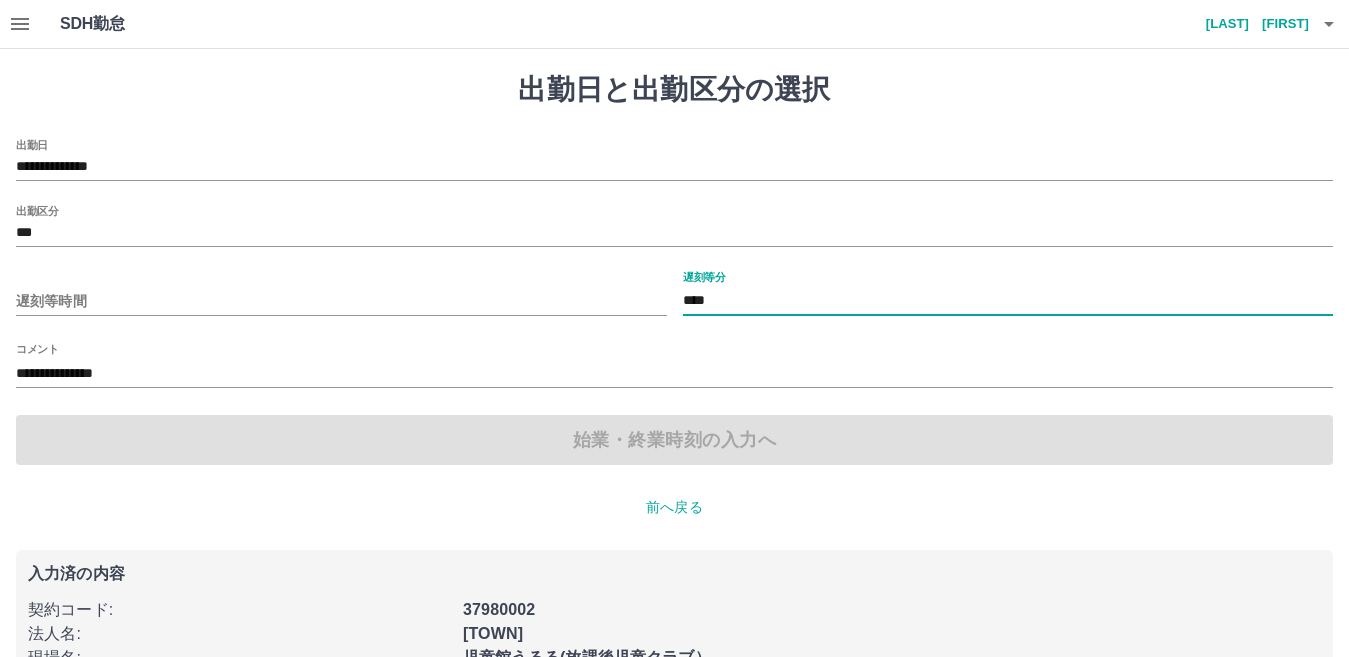 click on "****" at bounding box center (1008, 301) 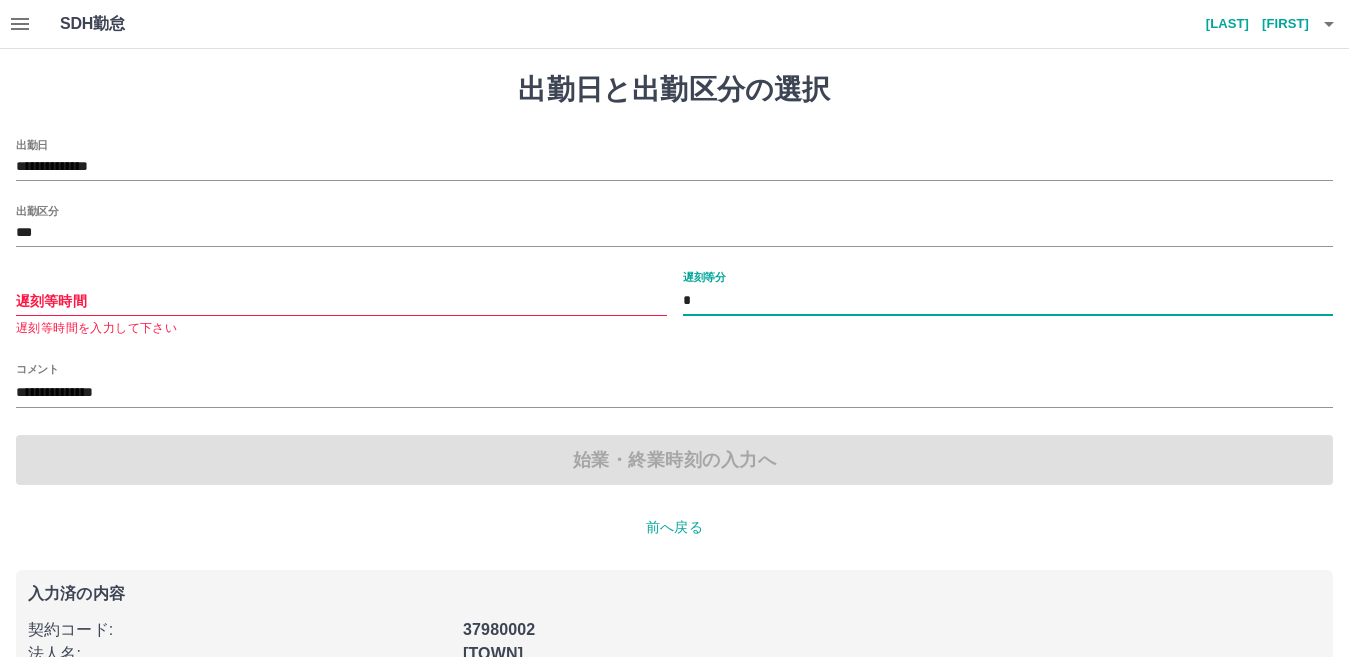 type on "*" 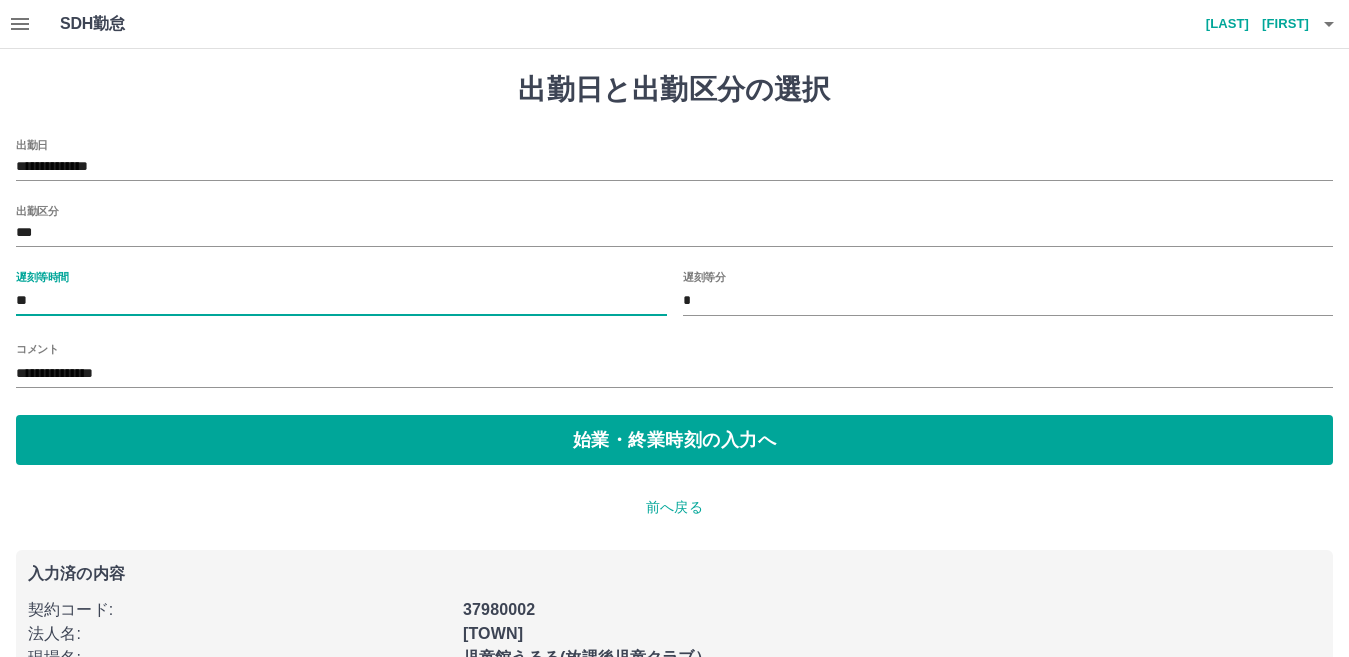 type on "**" 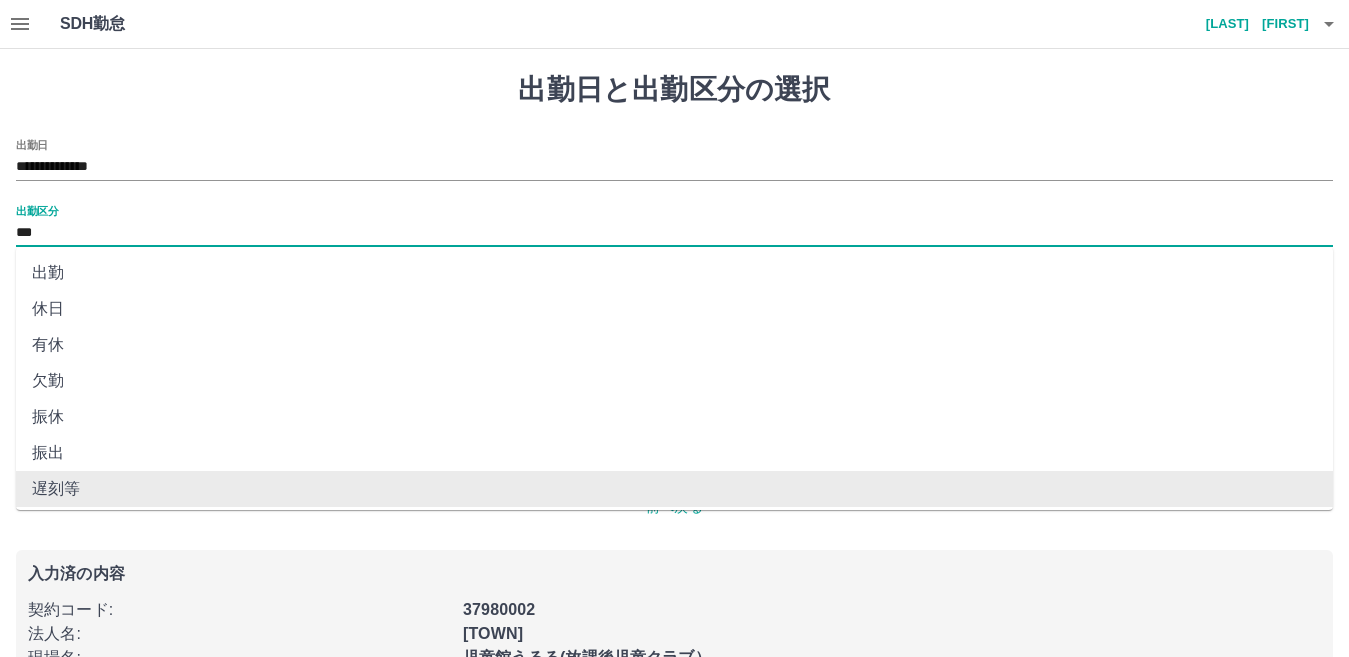click on "***" at bounding box center (674, 233) 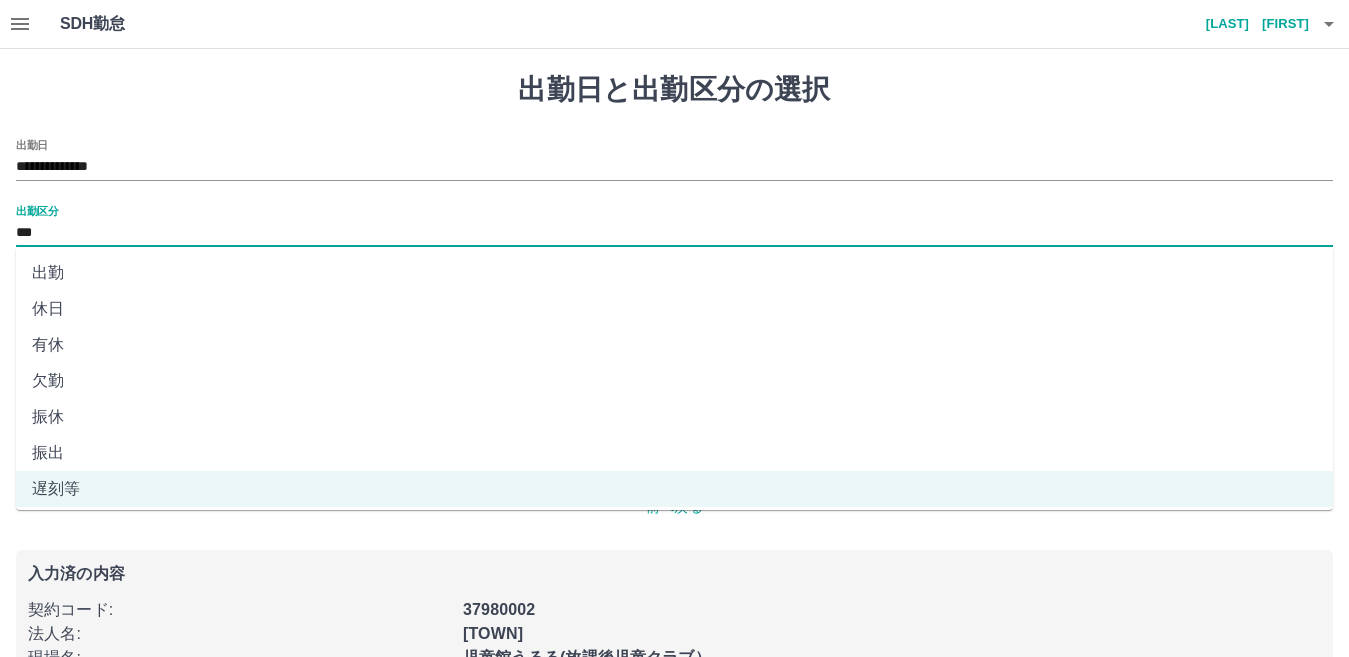 click on "出勤" at bounding box center [674, 273] 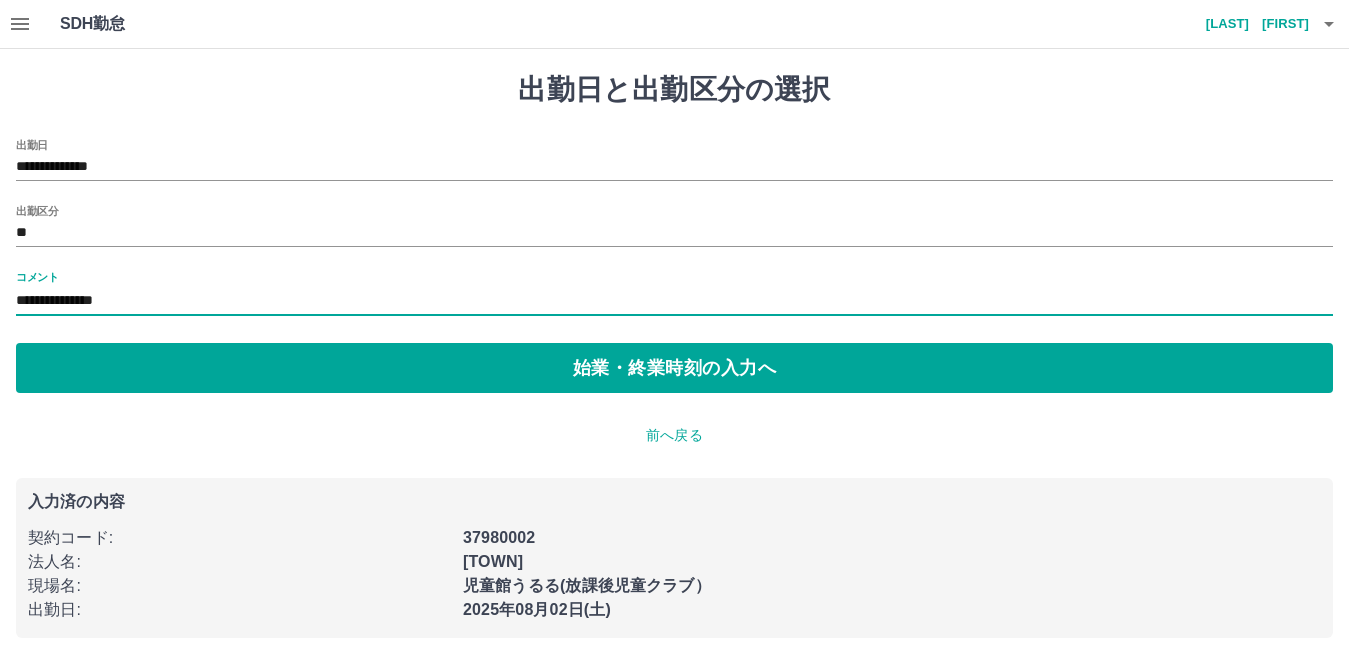 click on "**********" at bounding box center [674, 301] 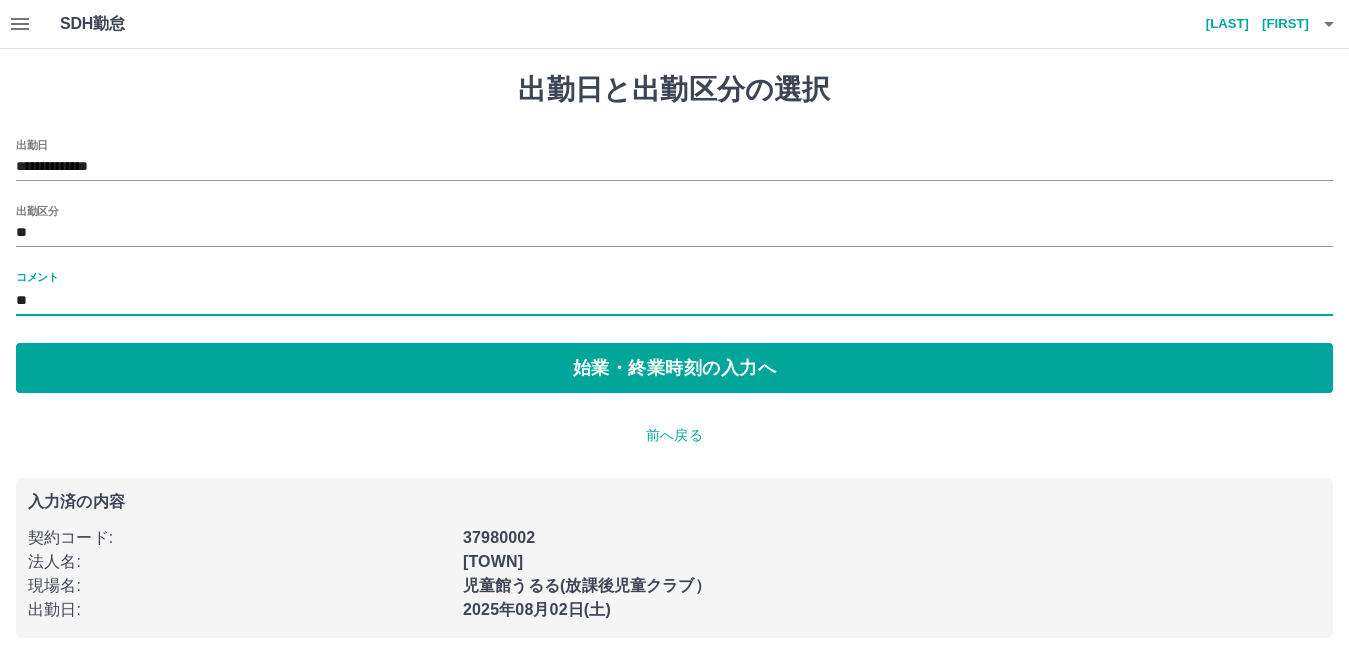 type on "*" 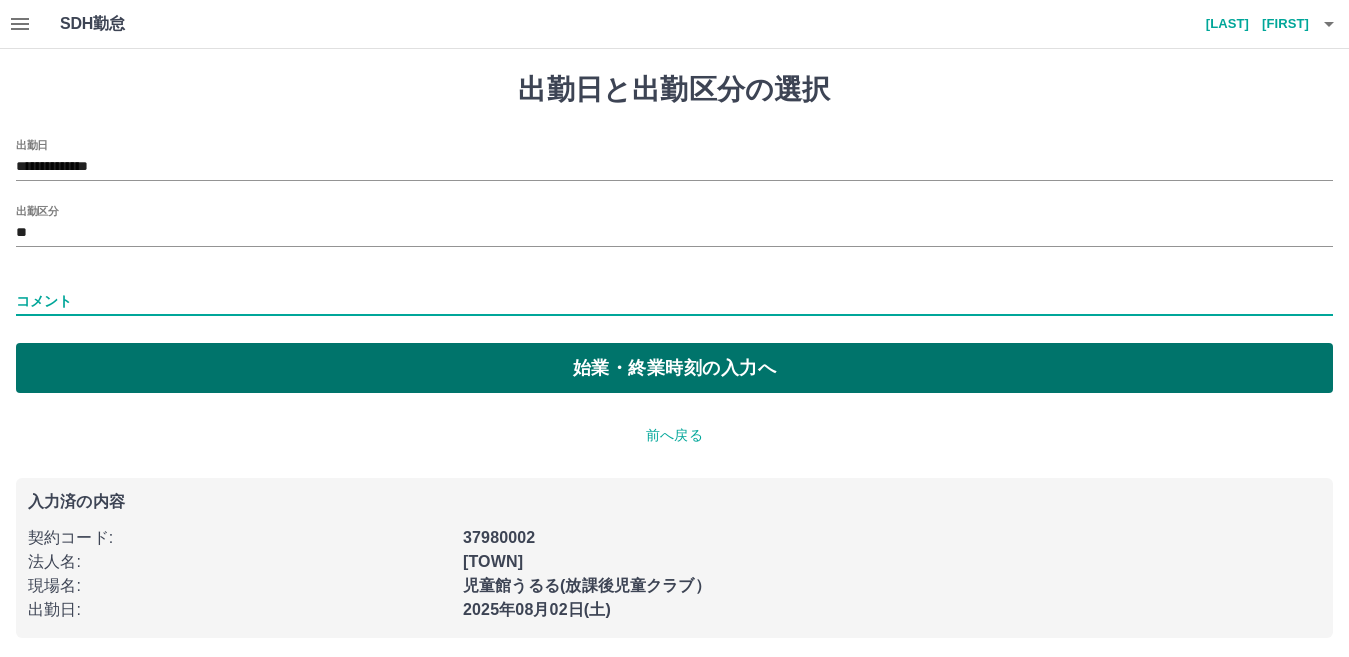 type 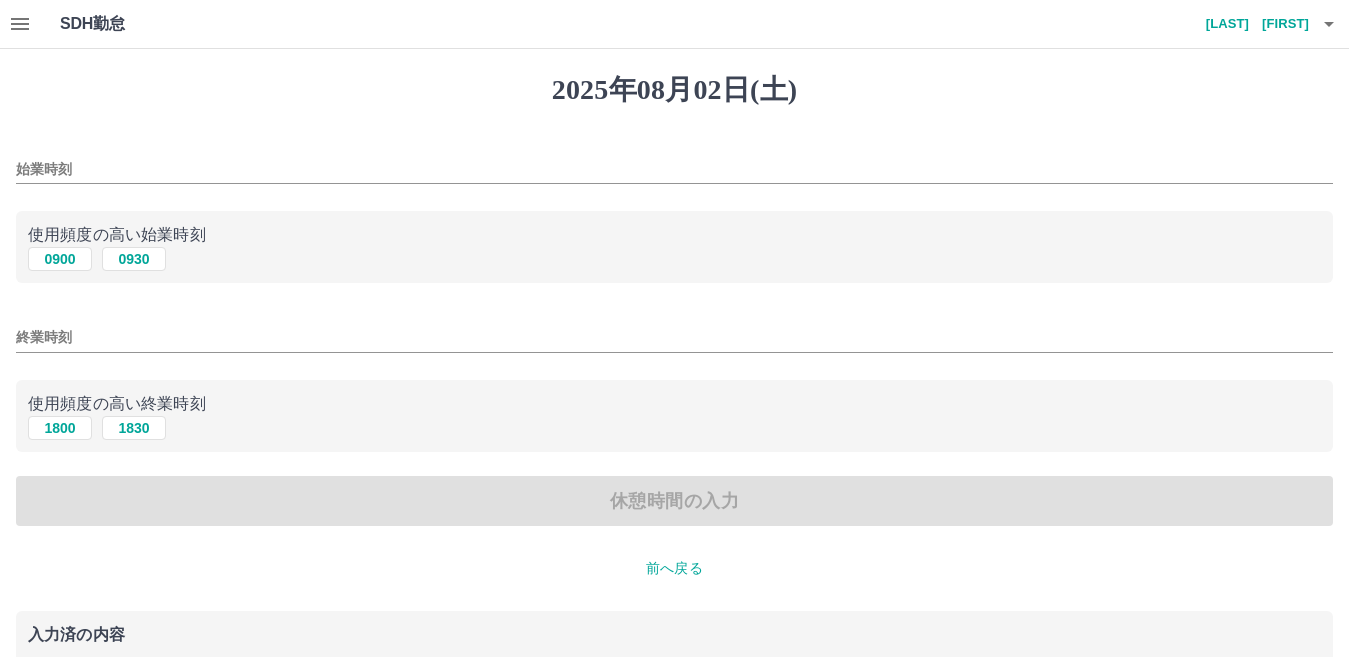 click on "始業時刻" at bounding box center [674, 169] 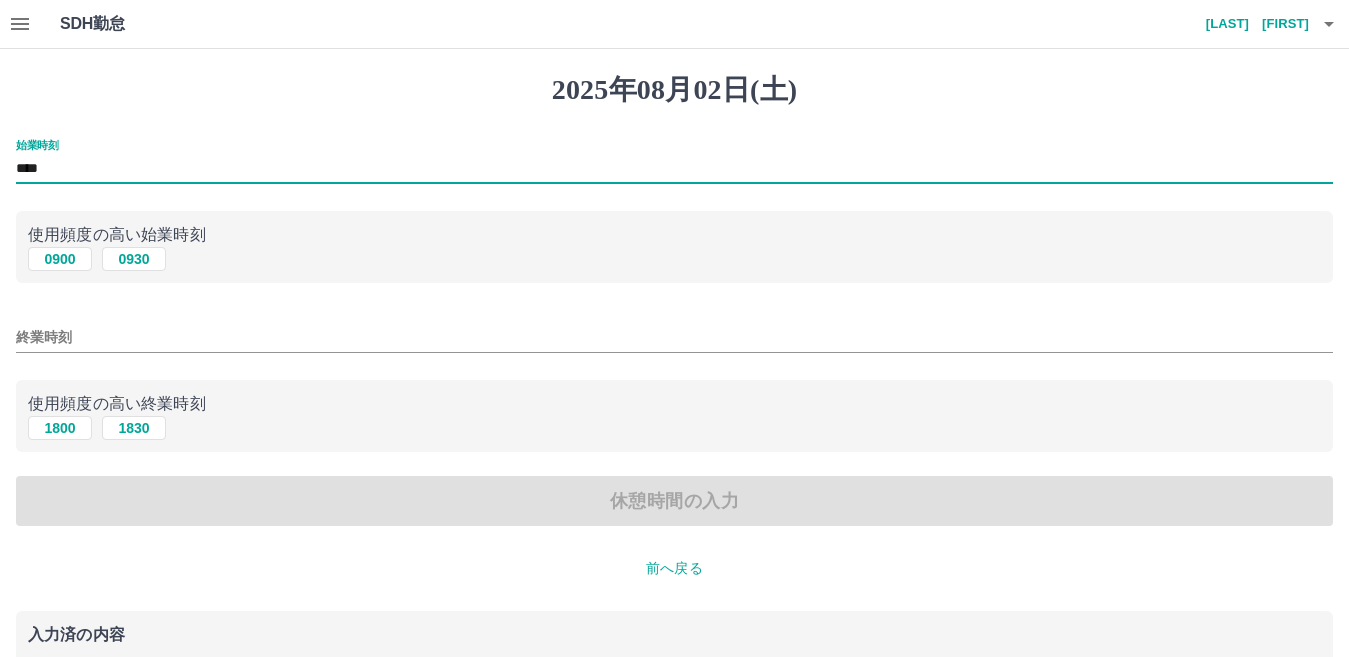 type on "****" 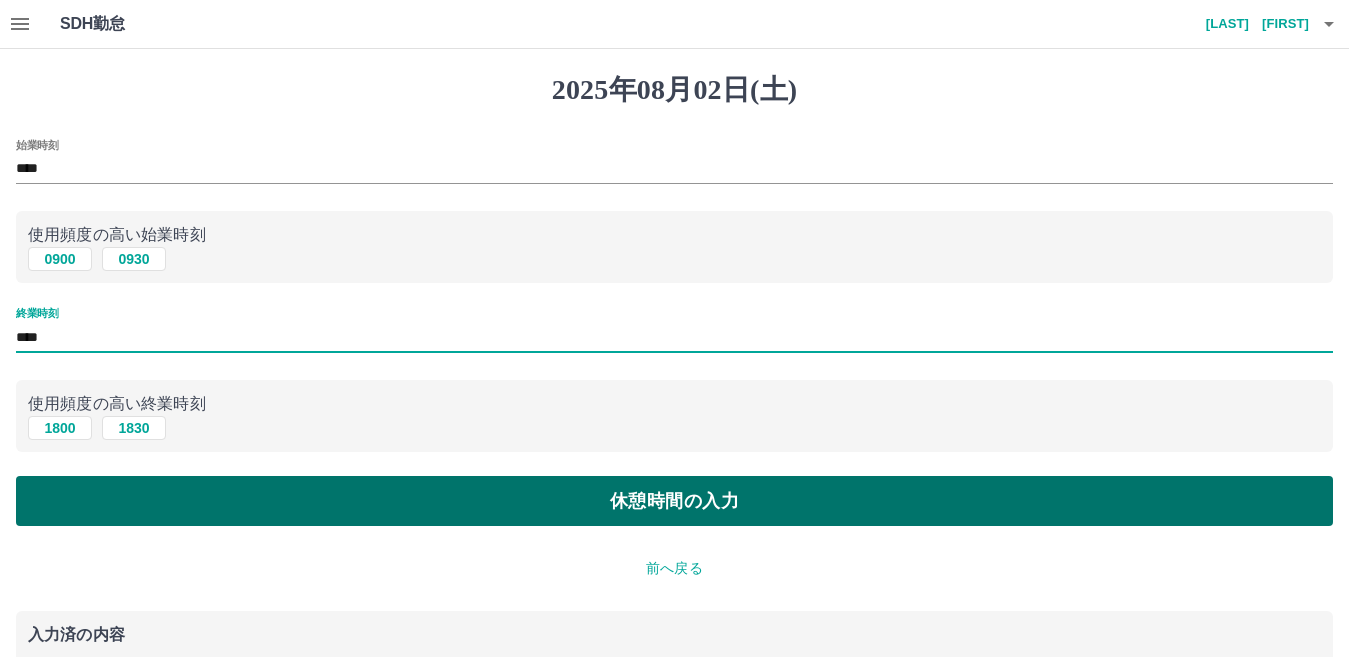 type on "****" 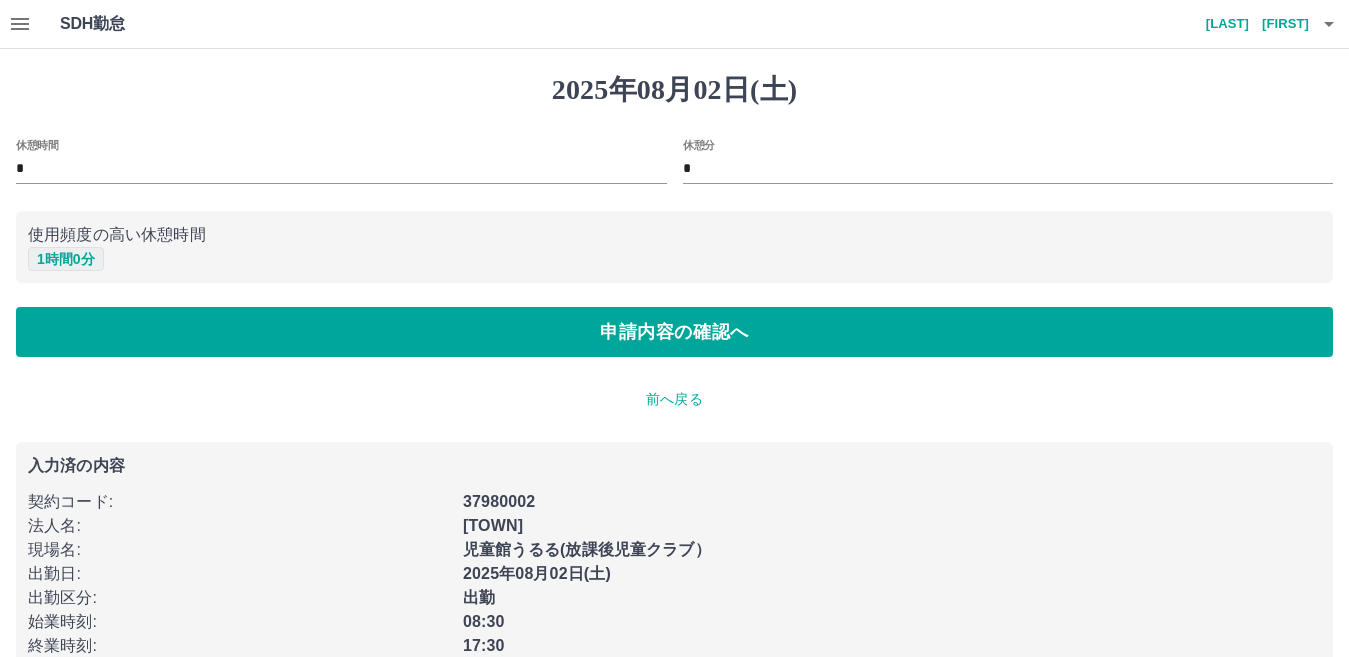 click on "1 時間 0 分" at bounding box center [66, 259] 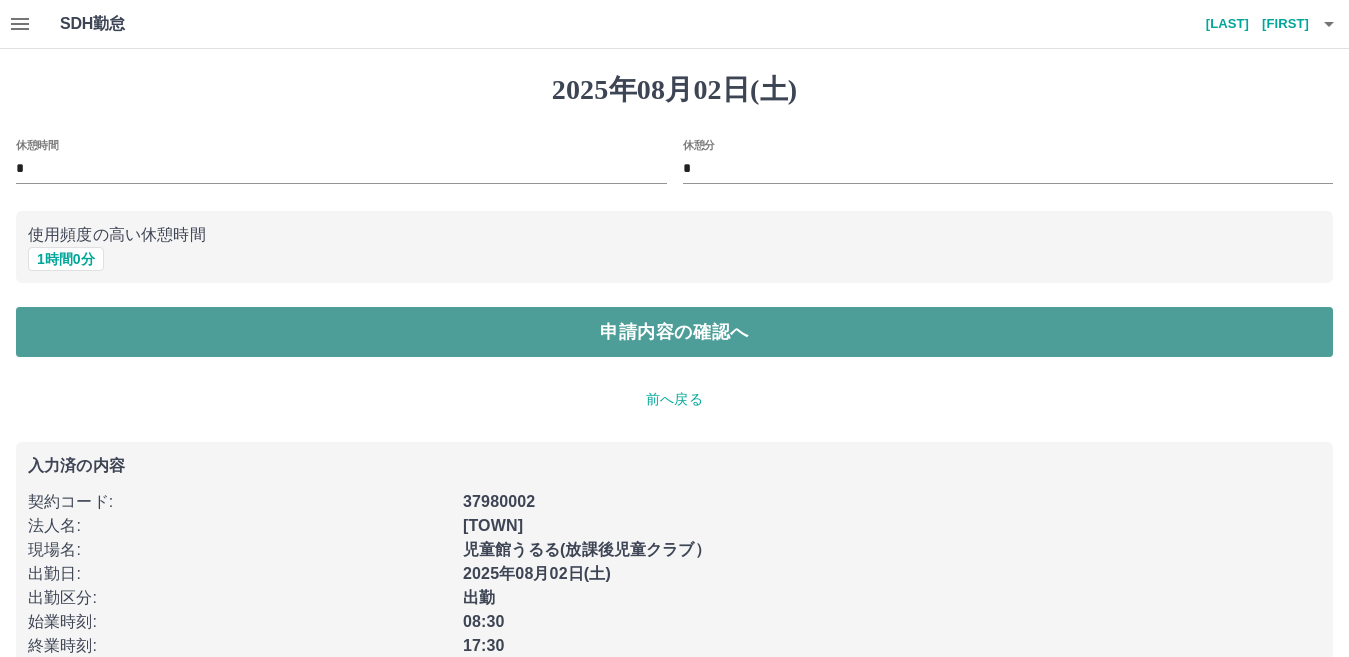 click on "申請内容の確認へ" at bounding box center [674, 332] 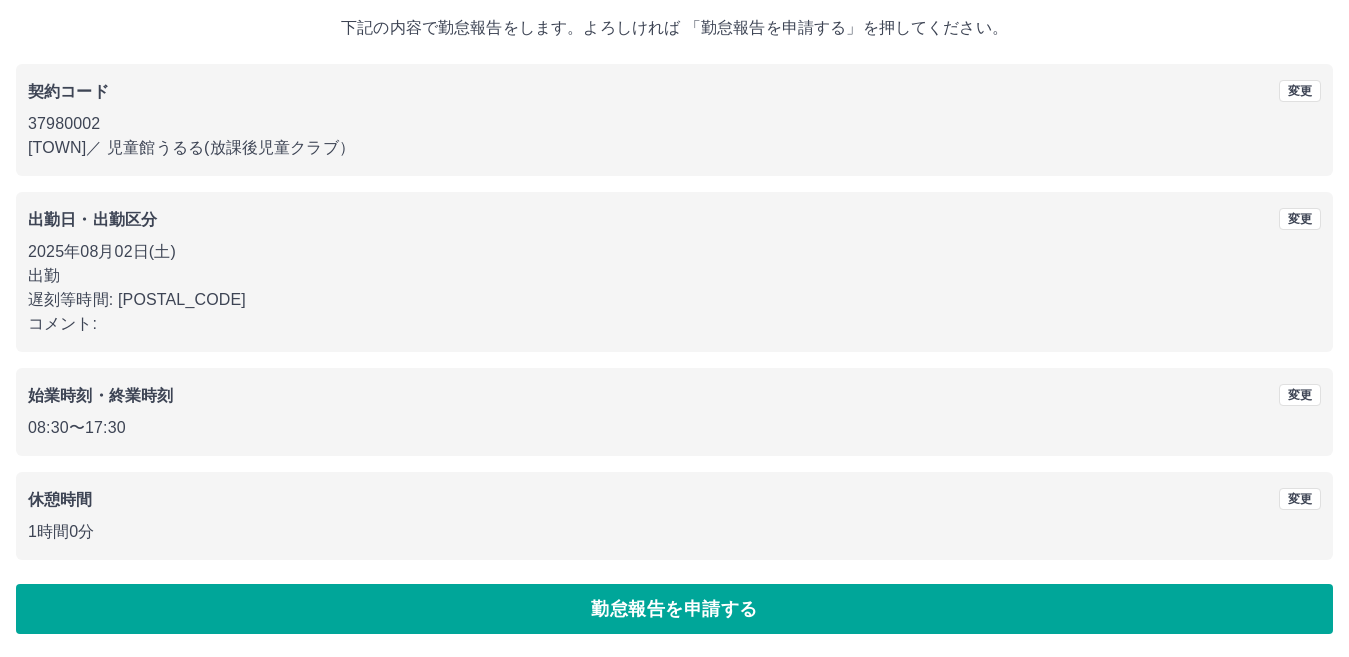 scroll, scrollTop: 116, scrollLeft: 0, axis: vertical 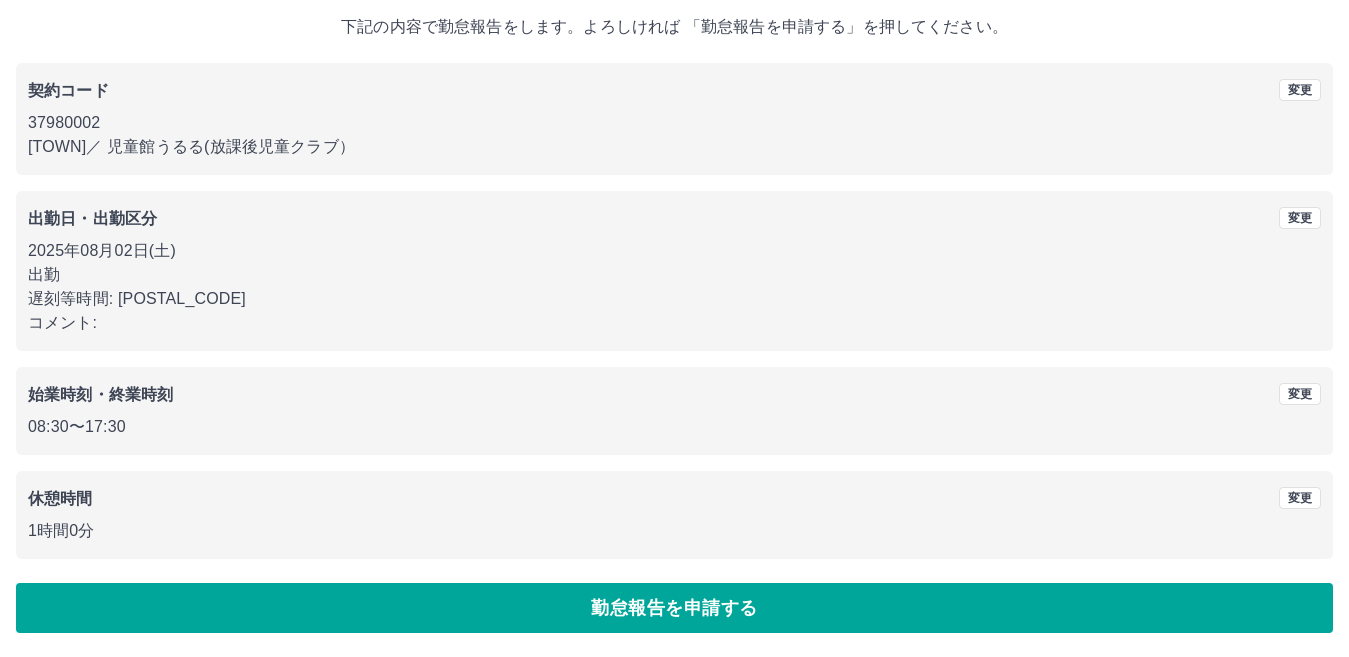 click on "勤怠報告を申請する" at bounding box center [674, 608] 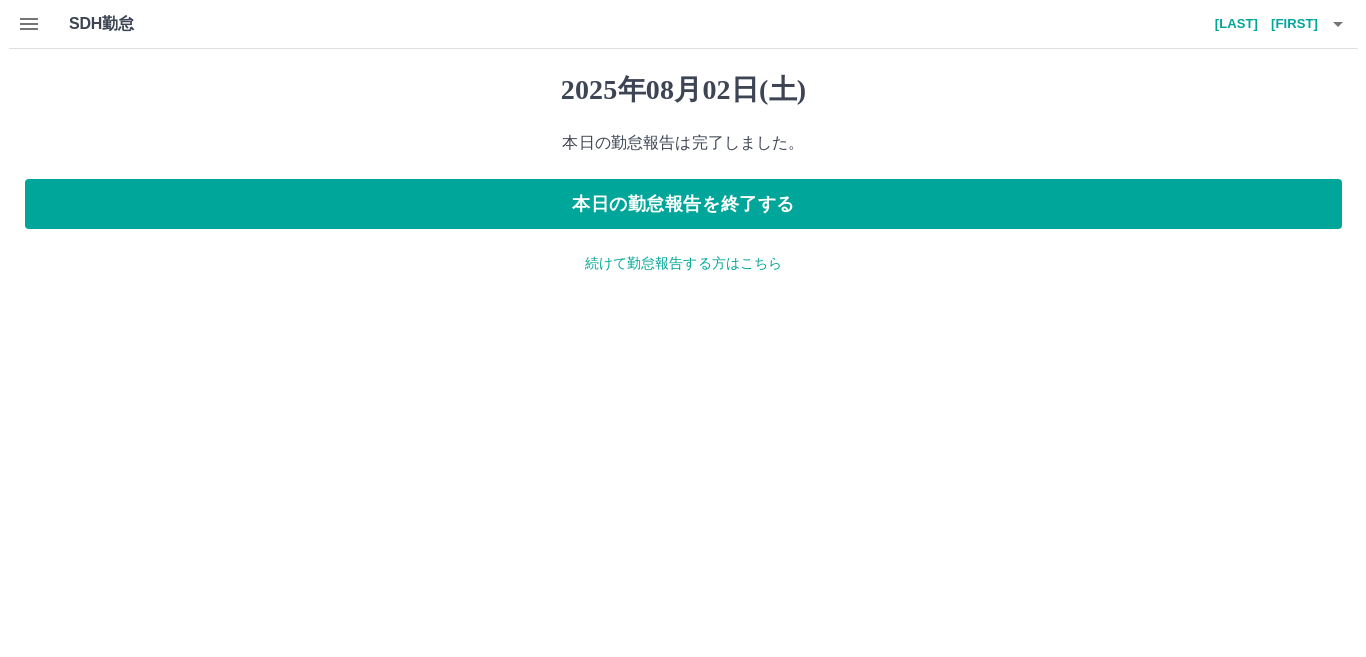 scroll, scrollTop: 0, scrollLeft: 0, axis: both 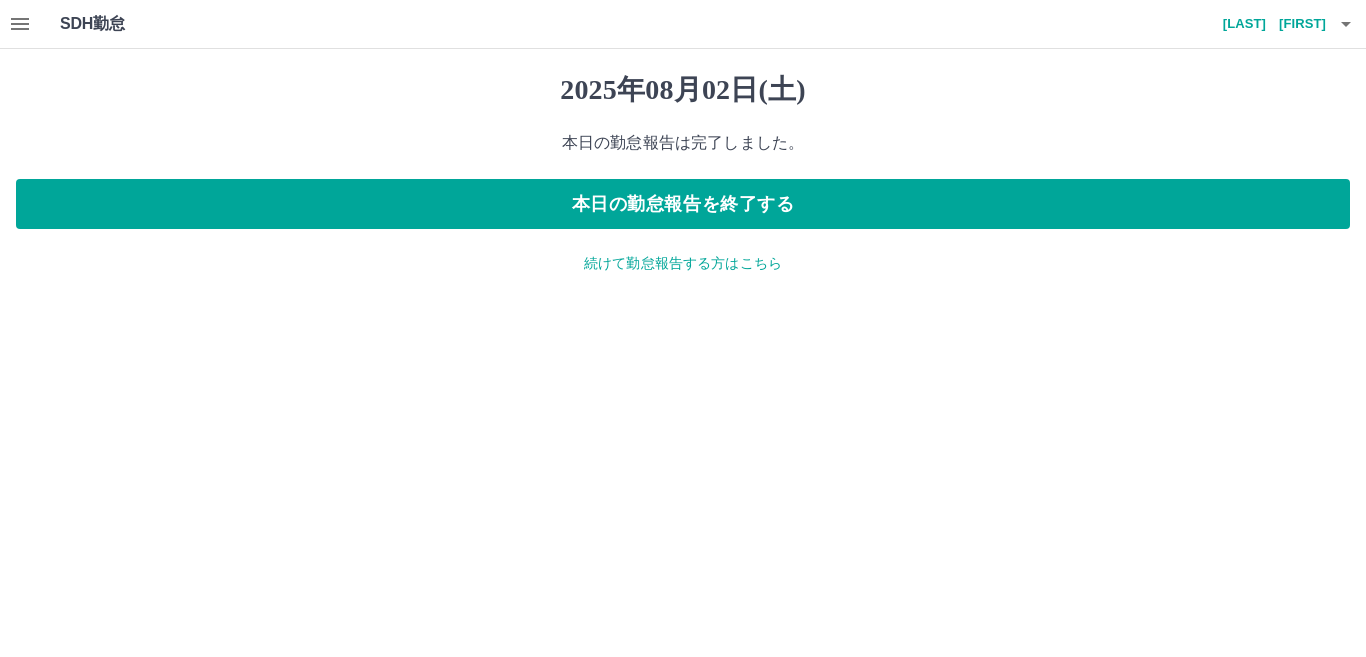 click on "続けて勤怠報告する方はこちら" at bounding box center (683, 263) 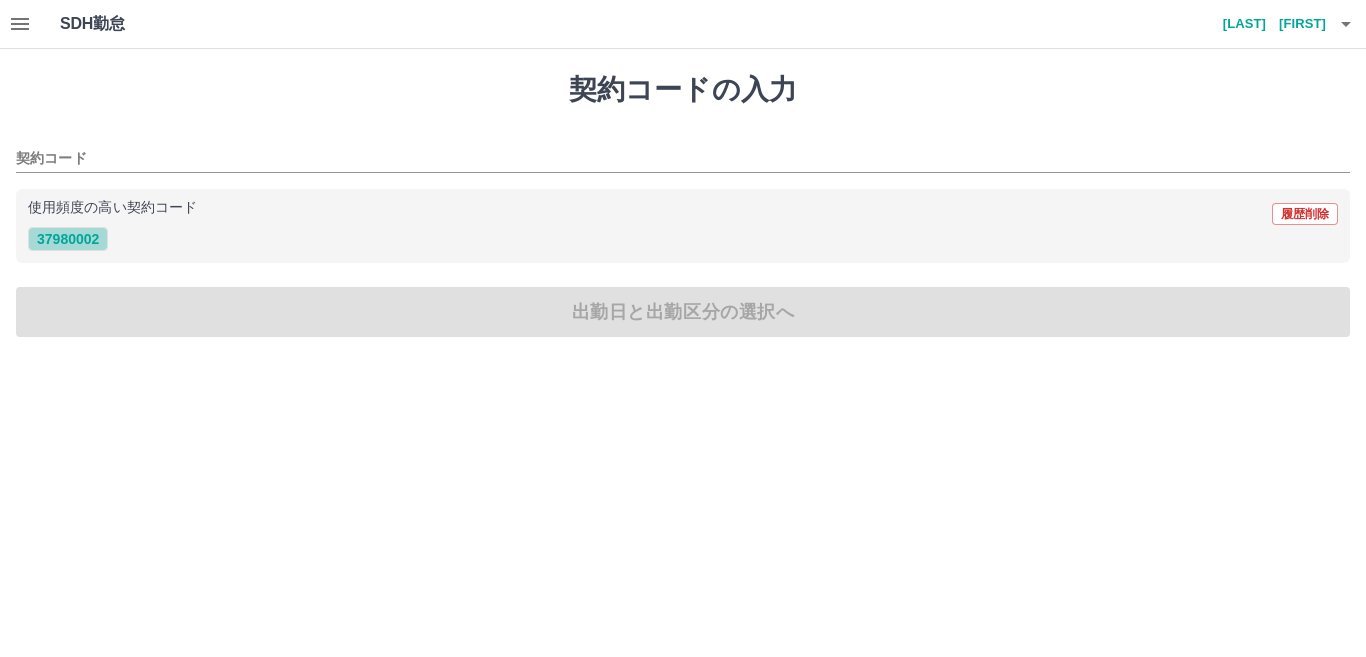 click on "37980002" at bounding box center (68, 239) 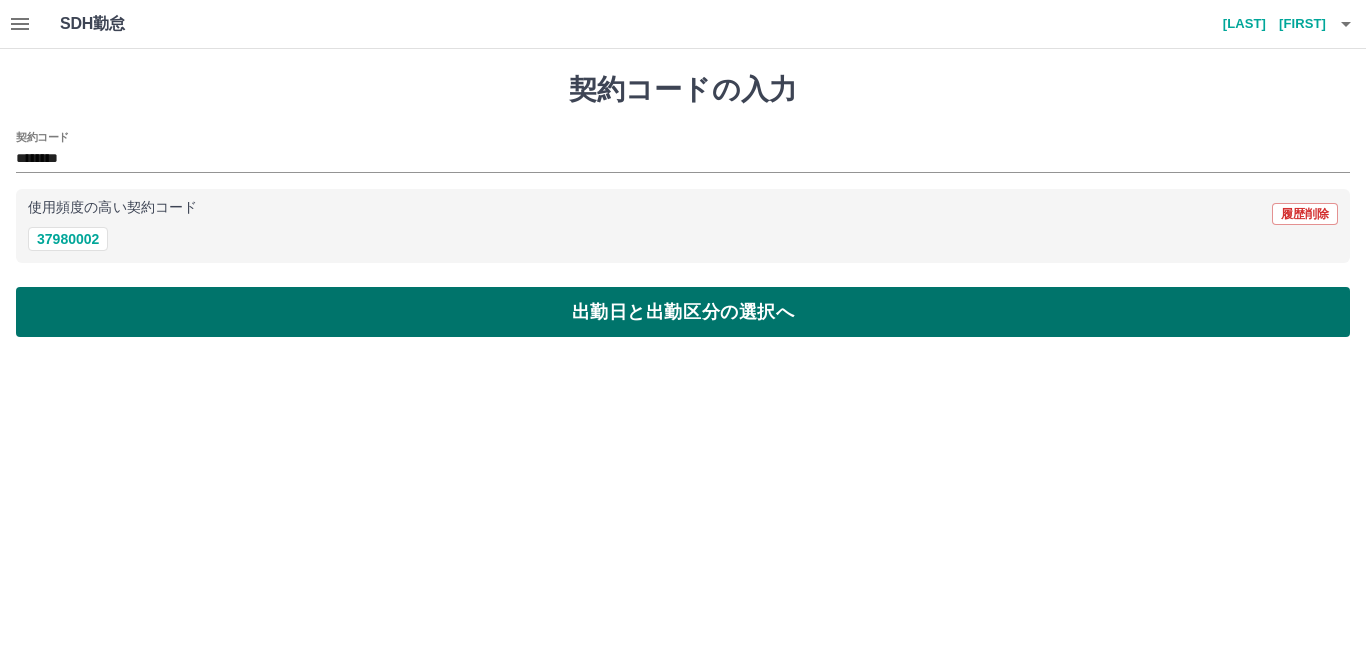 click on "出勤日と出勤区分の選択へ" at bounding box center [683, 312] 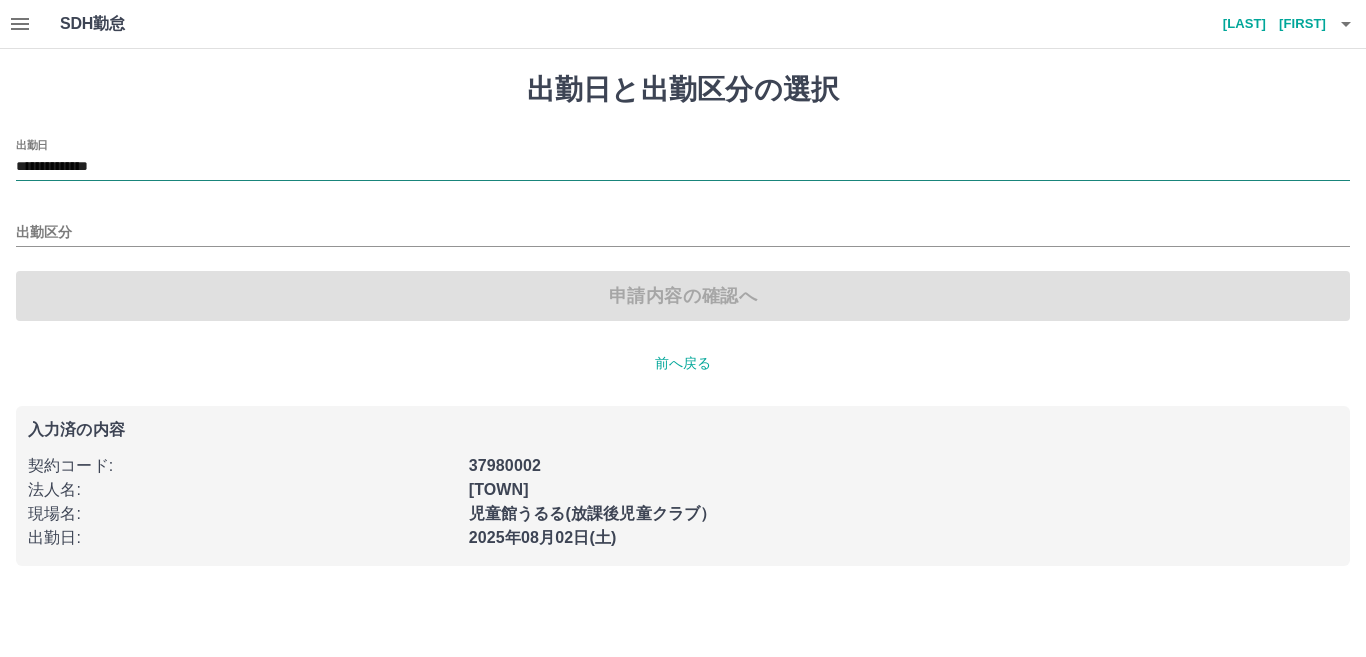 click on "**********" at bounding box center [683, 167] 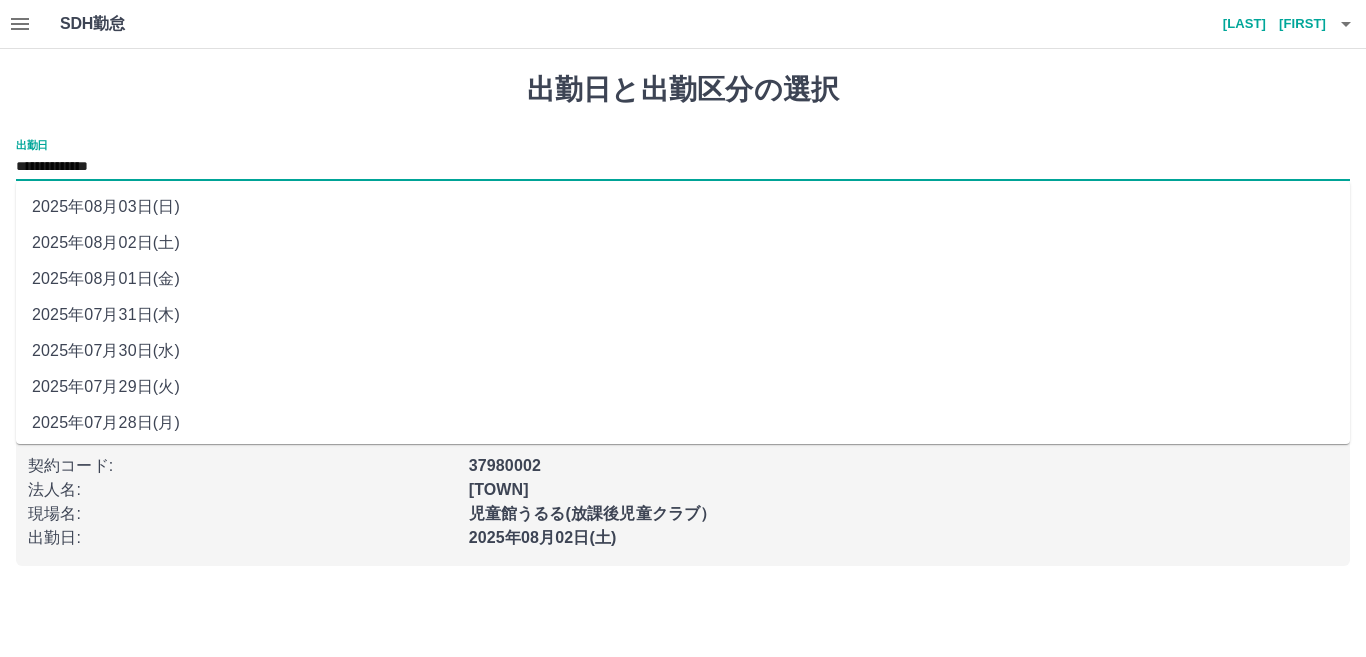 click on "2025年08月03日(日)" at bounding box center (683, 207) 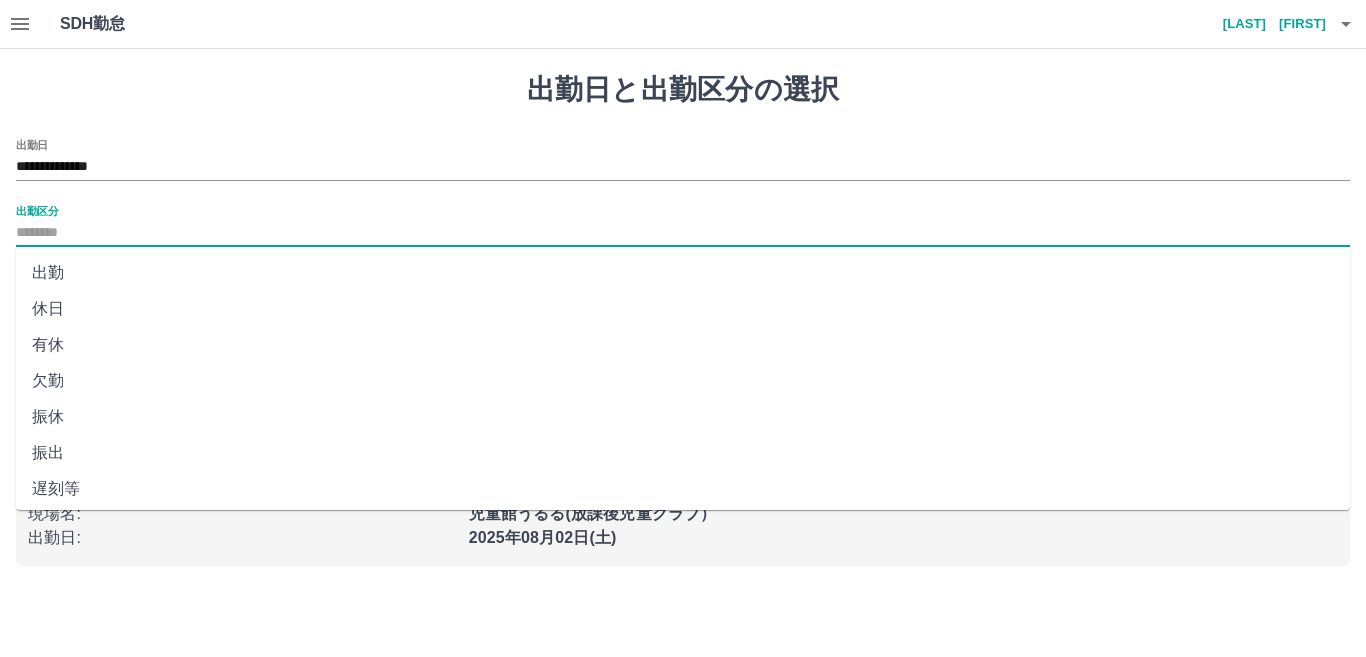 click on "出勤区分" at bounding box center (683, 233) 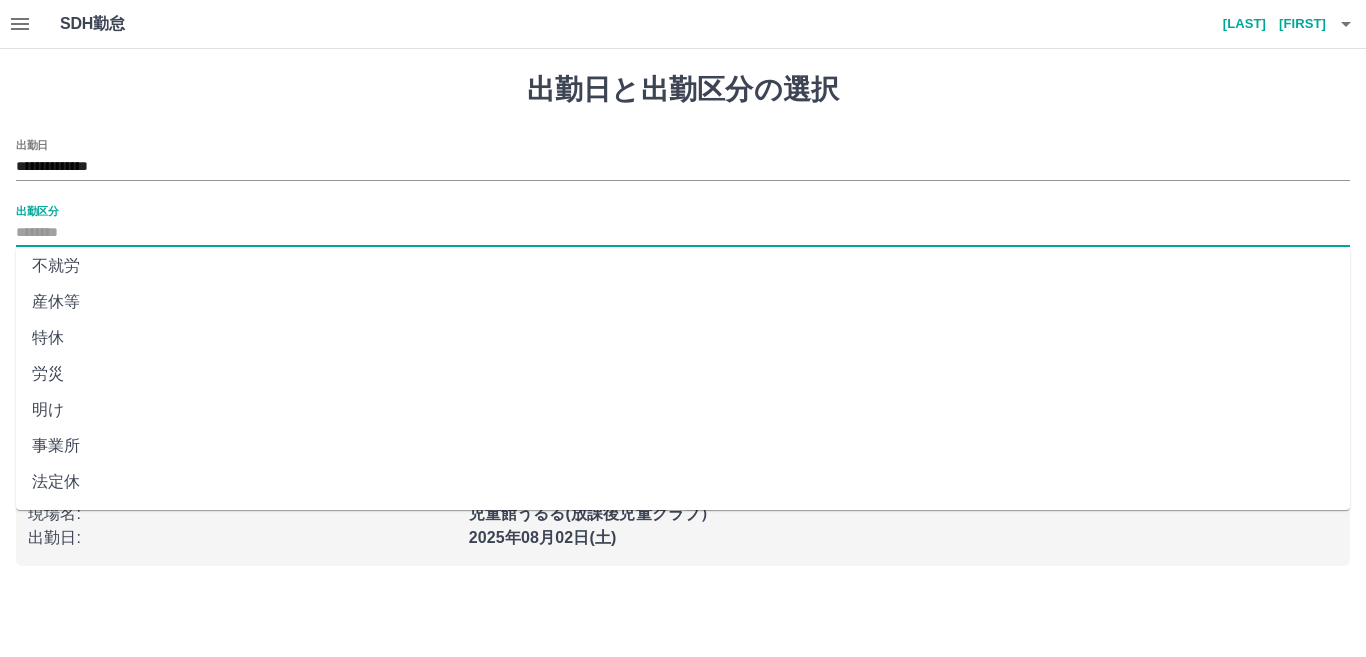 scroll, scrollTop: 400, scrollLeft: 0, axis: vertical 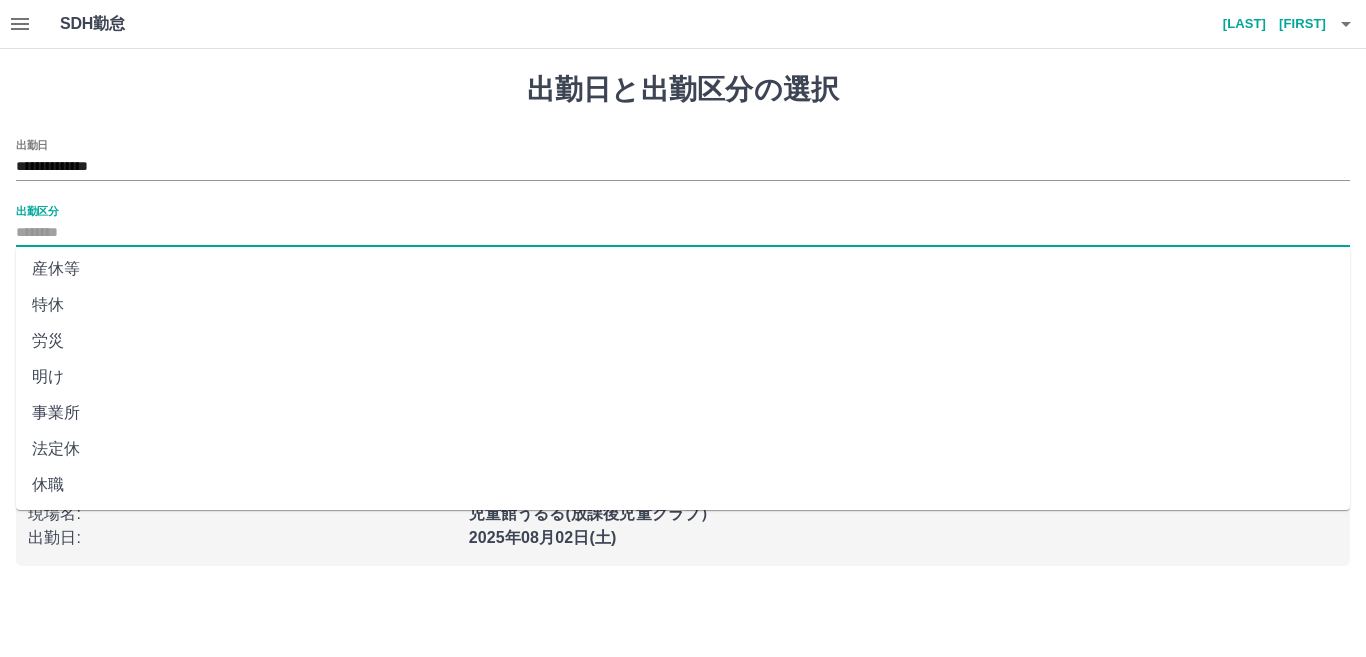 click on "法定休" at bounding box center [683, 449] 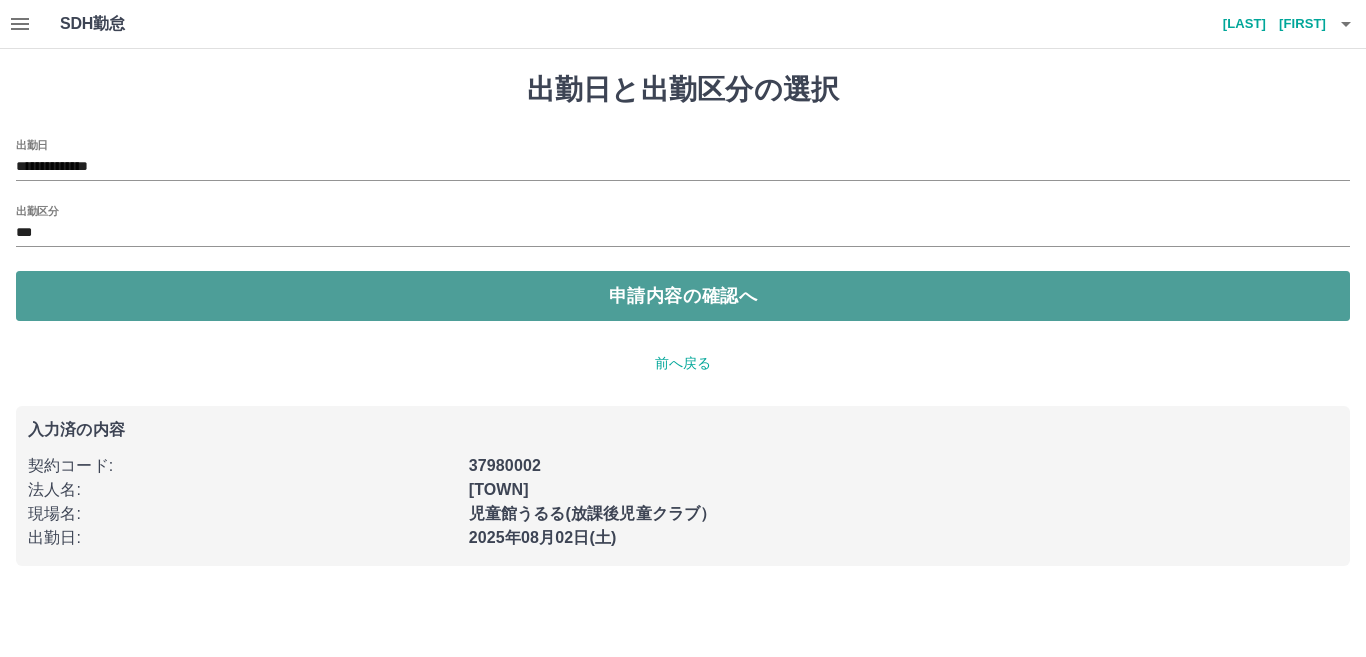 click on "申請内容の確認へ" at bounding box center (683, 296) 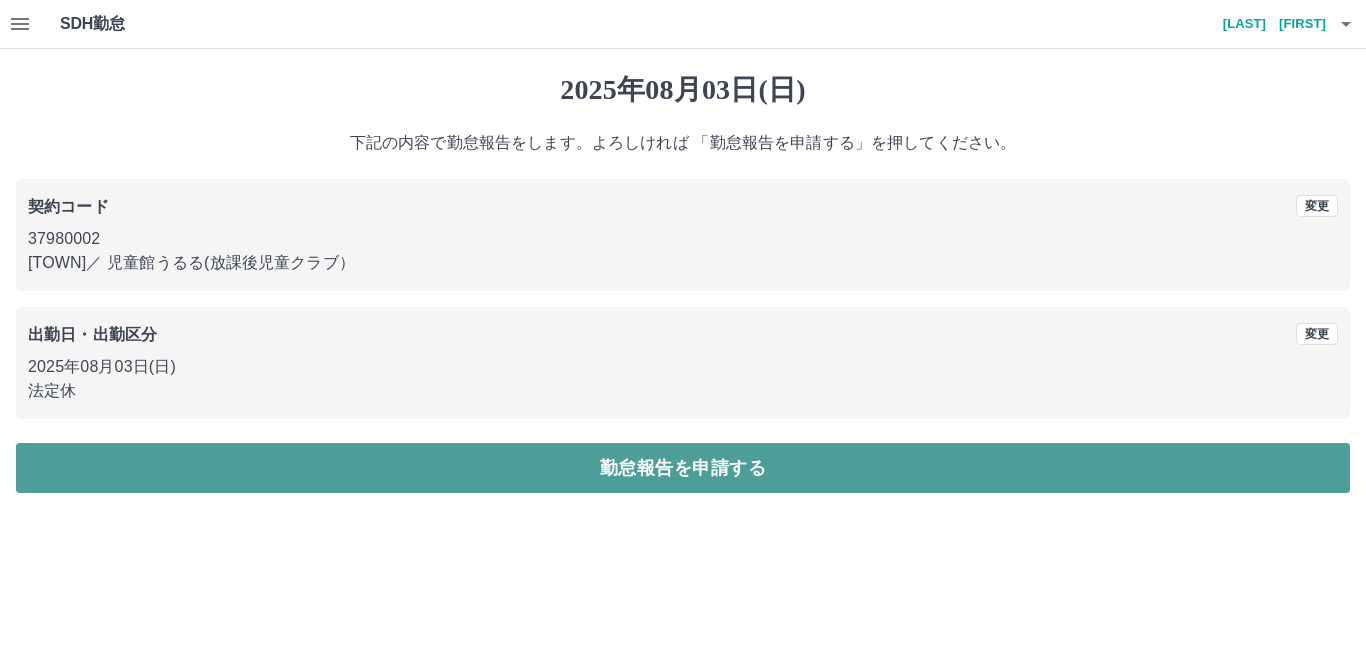 click on "勤怠報告を申請する" at bounding box center [683, 468] 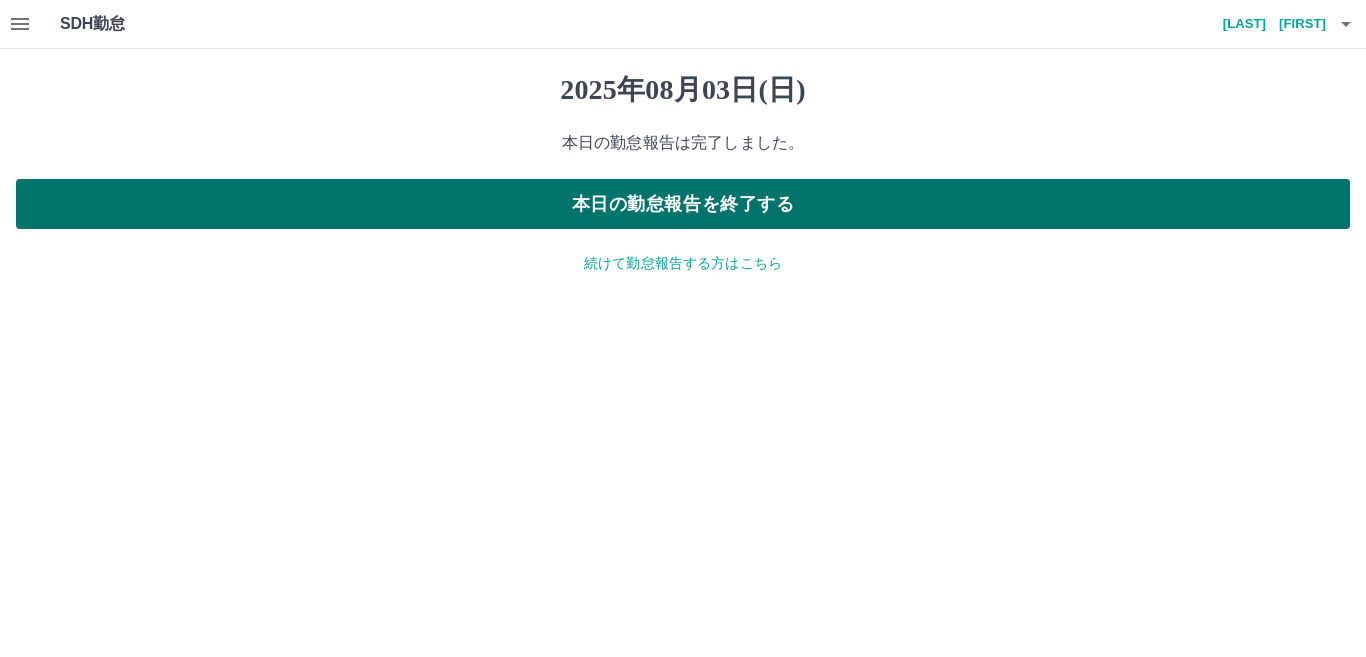click on "本日の勤怠報告を終了する" at bounding box center (683, 204) 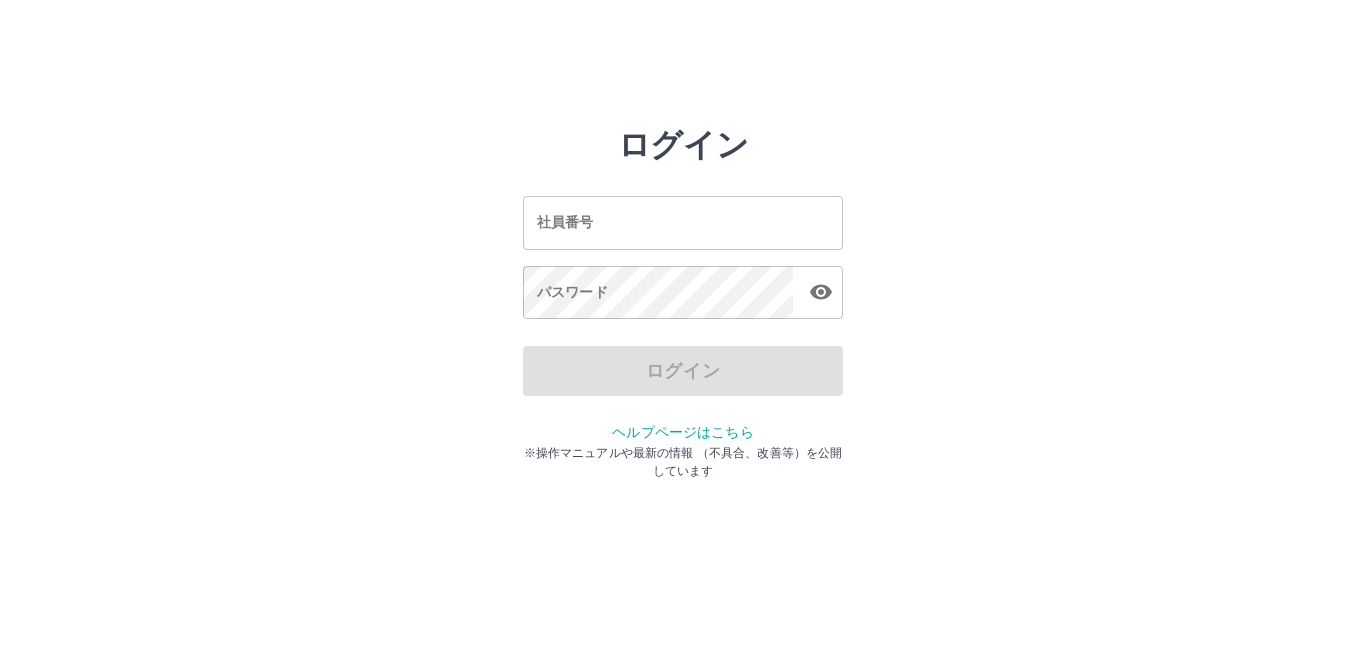scroll, scrollTop: 0, scrollLeft: 0, axis: both 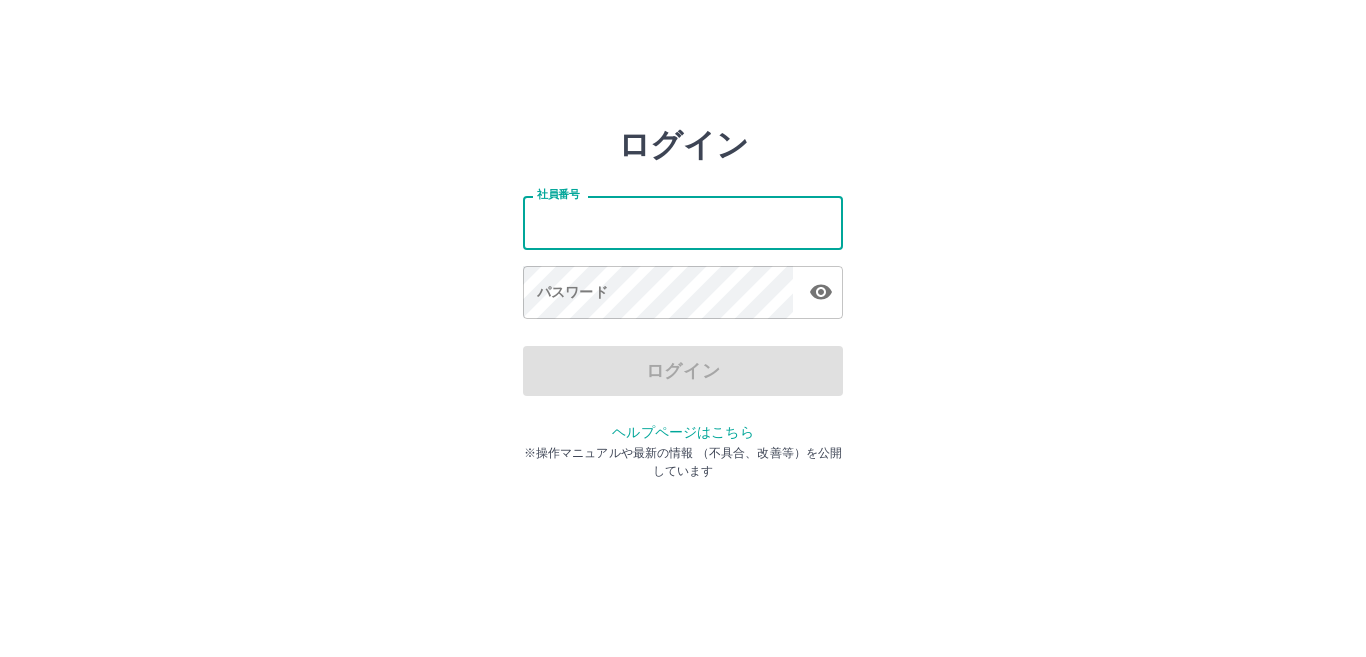 click on "社員番号" at bounding box center [683, 222] 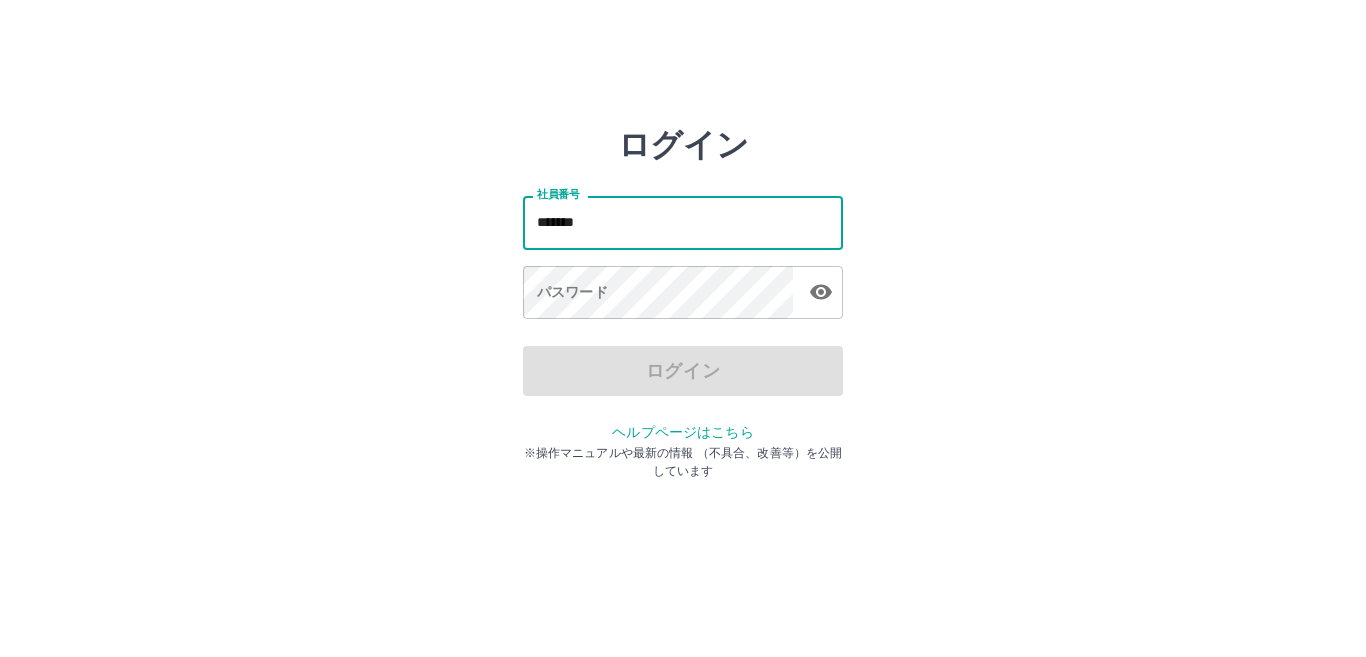 type on "*******" 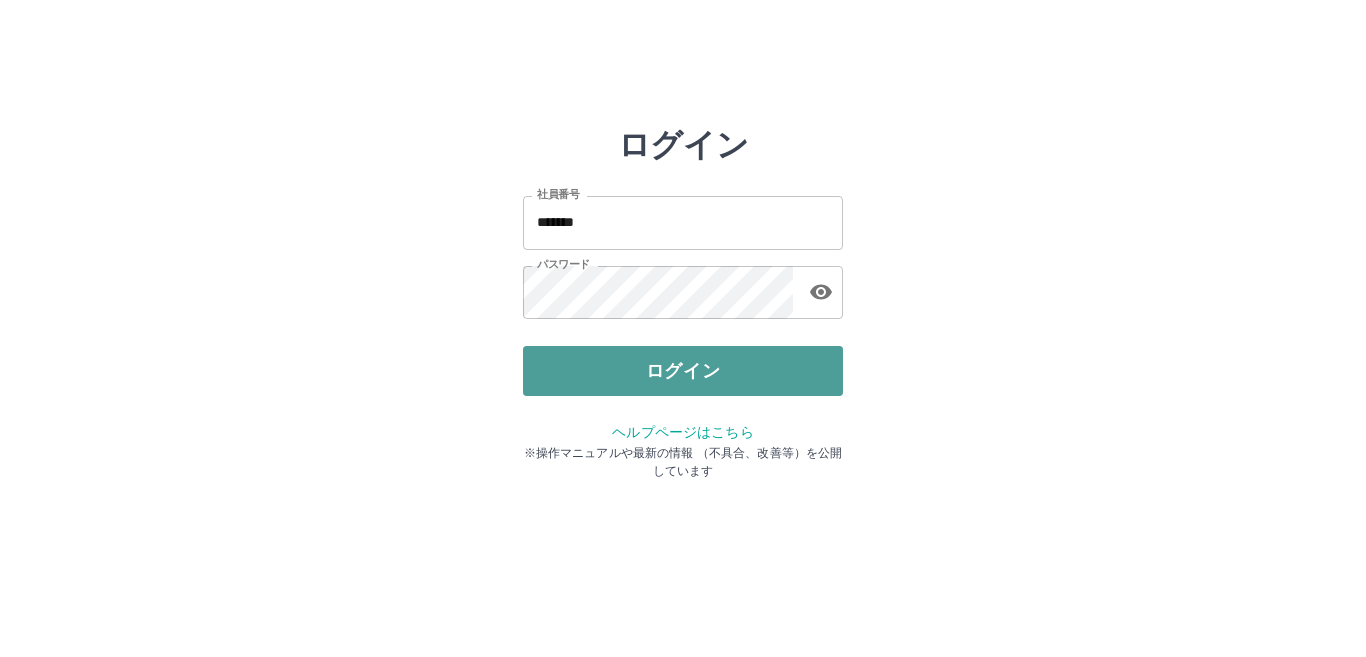 click on "ログイン" at bounding box center (683, 371) 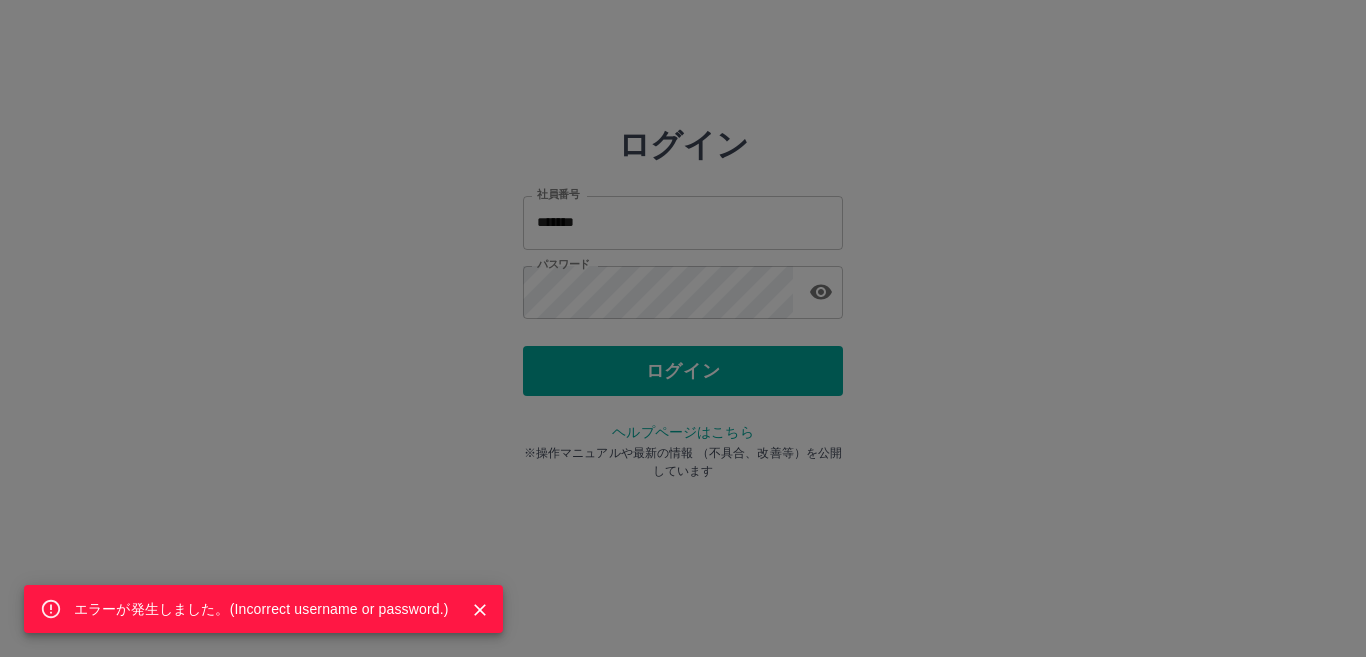 click on "エラーが発生しました。( Incorrect username or password. )" at bounding box center (683, 328) 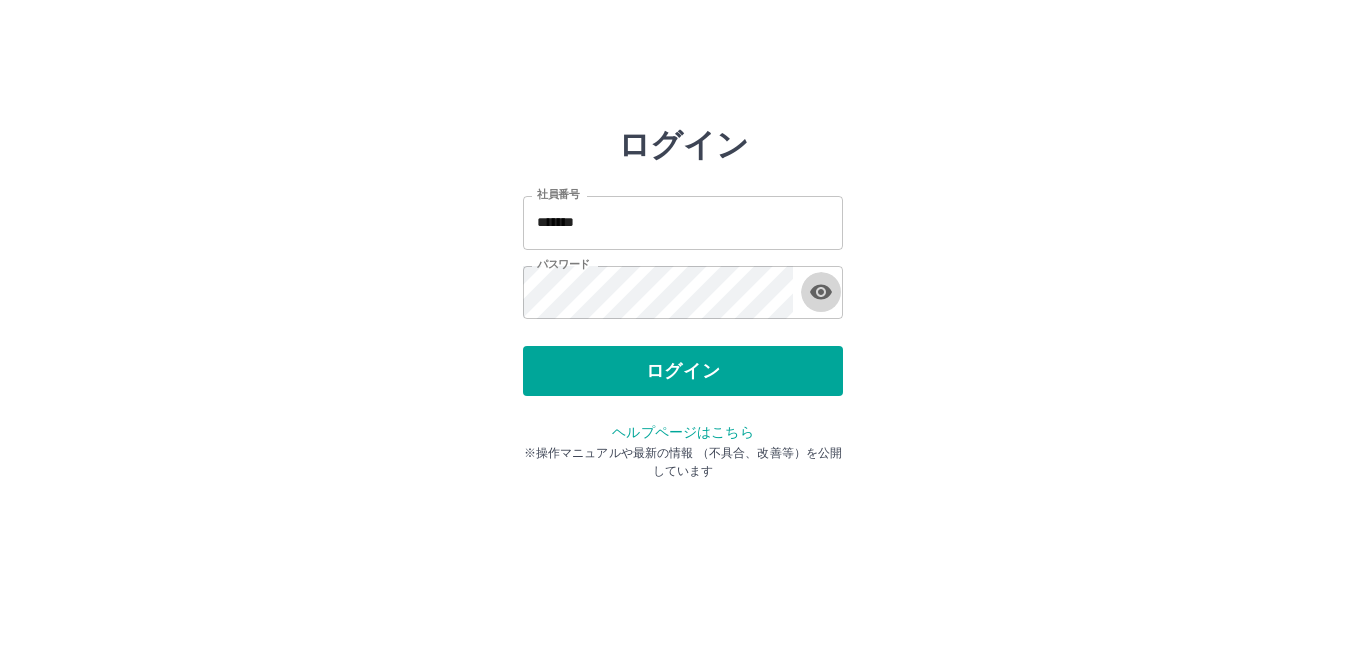 click 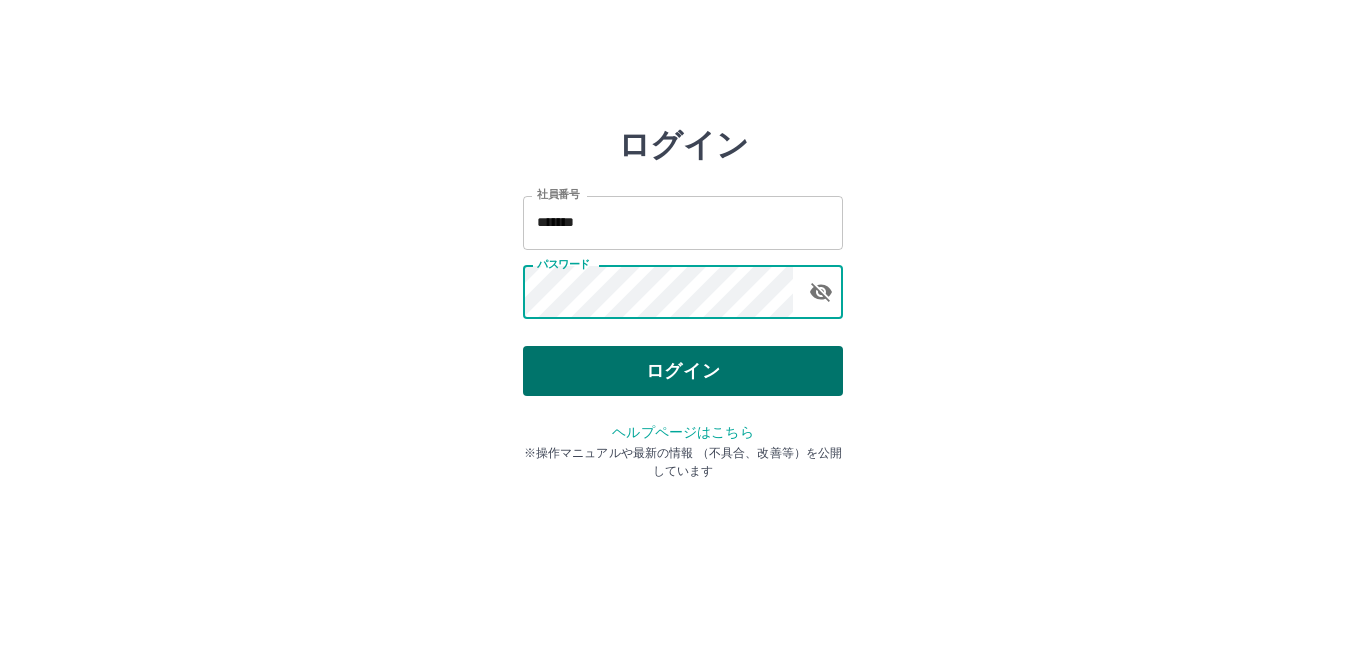 click on "ログイン" at bounding box center (683, 371) 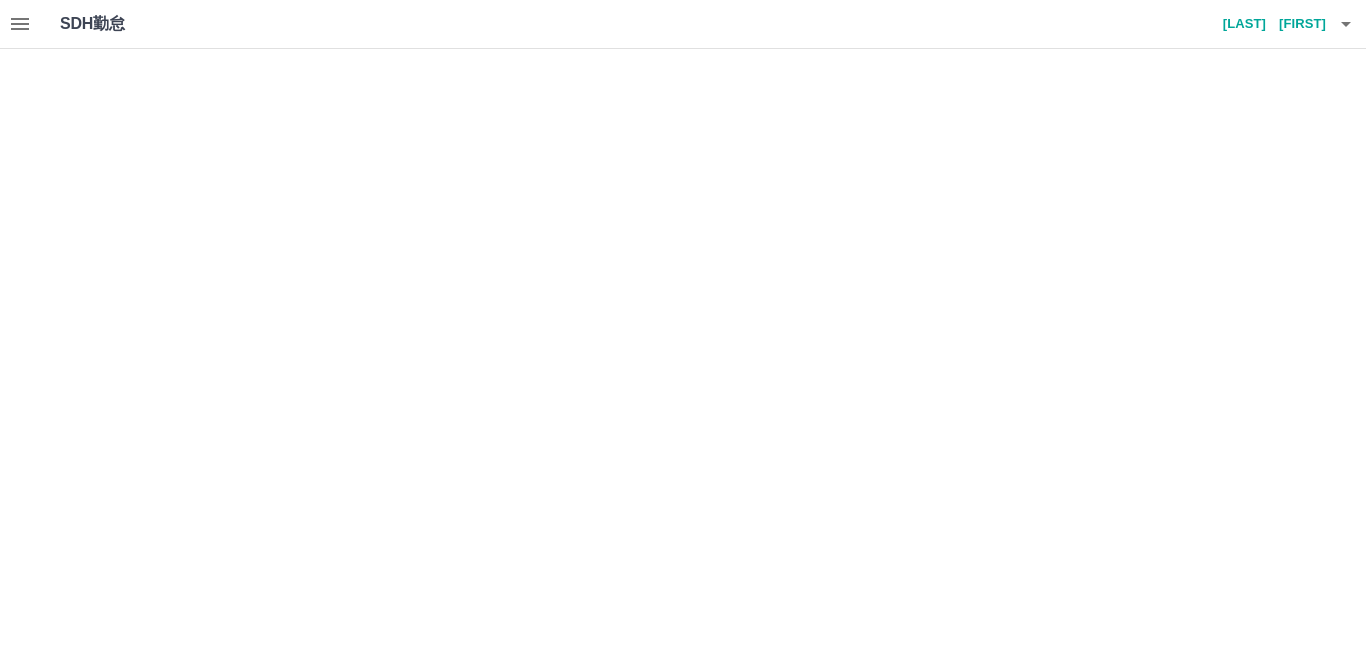 scroll, scrollTop: 0, scrollLeft: 0, axis: both 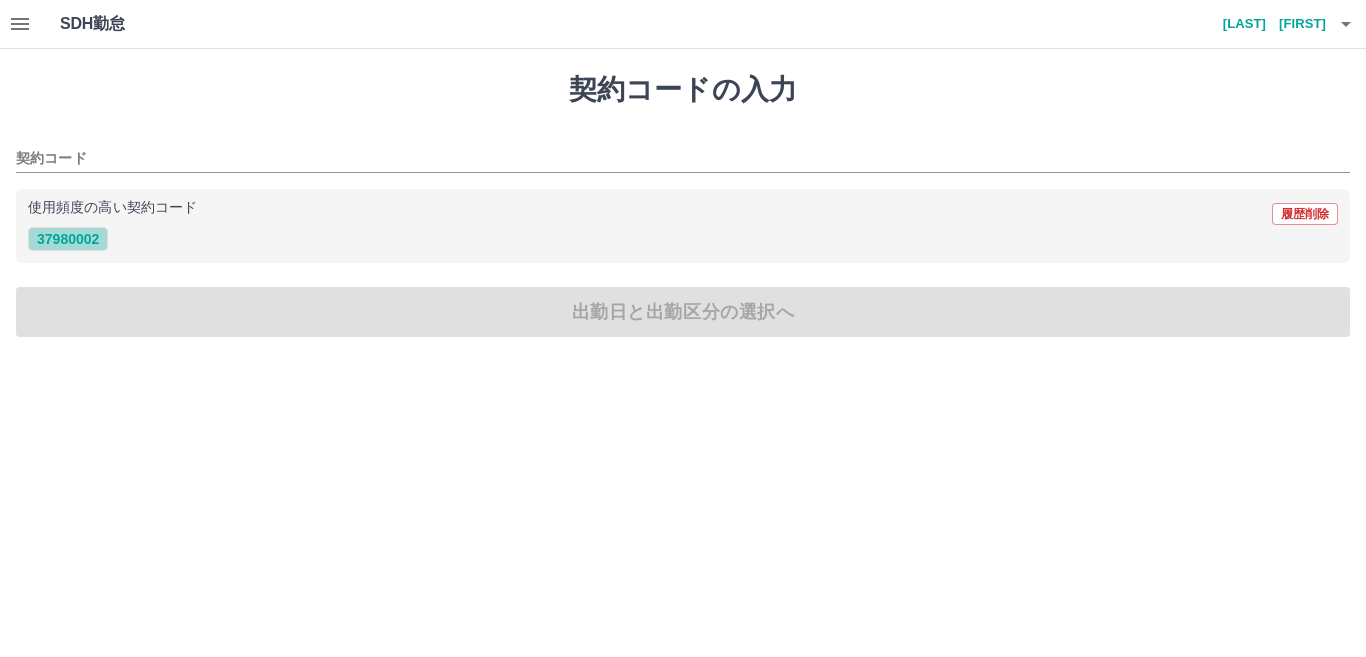 click on "37980002" at bounding box center (68, 239) 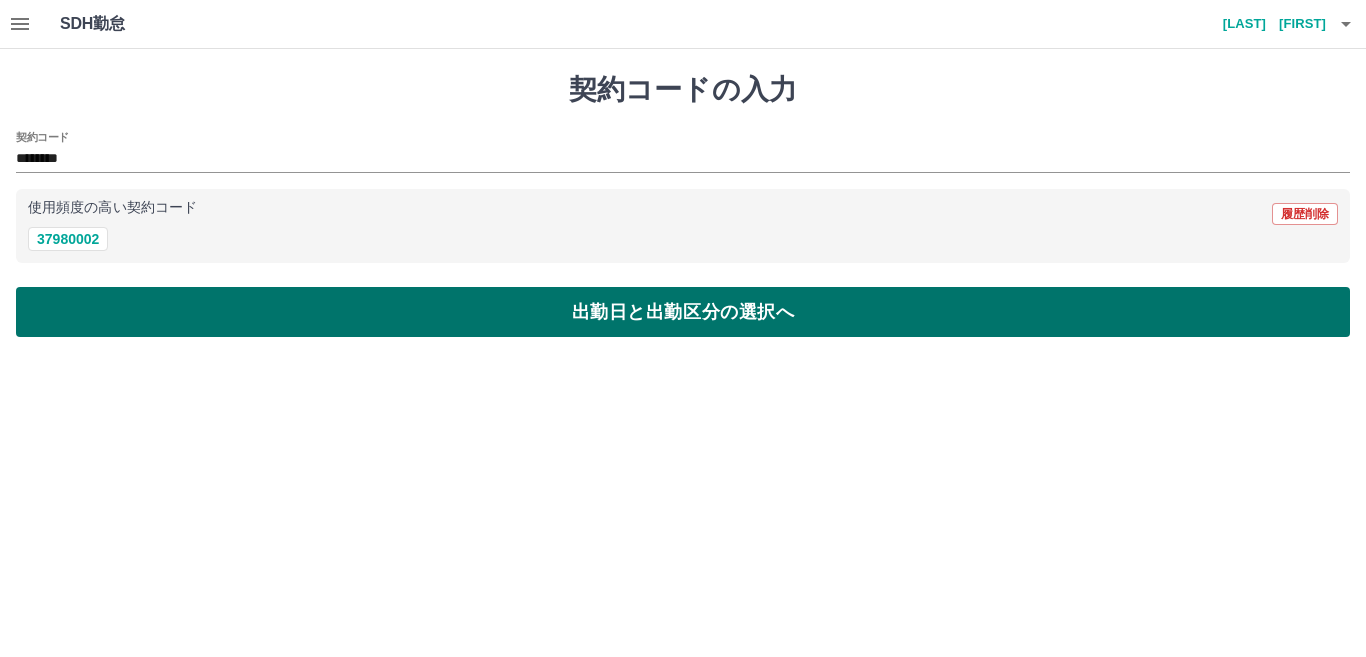 click on "出勤日と出勤区分の選択へ" at bounding box center (683, 312) 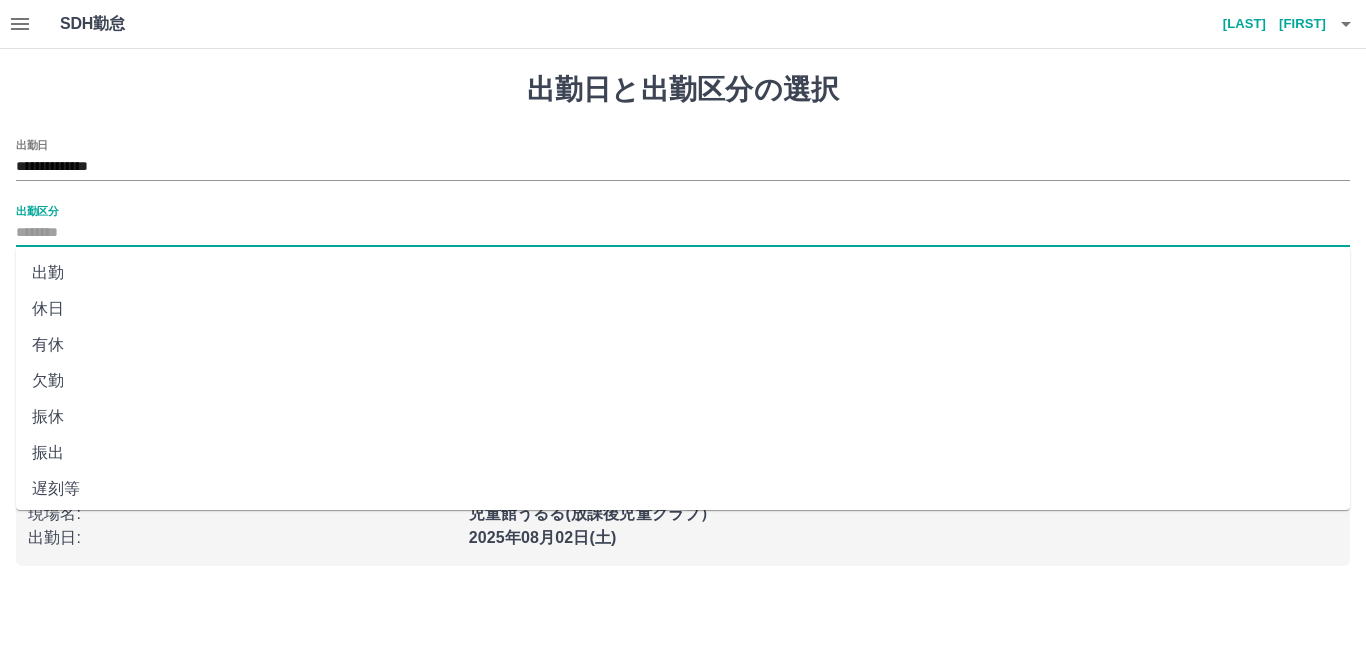 click on "出勤区分" at bounding box center (683, 233) 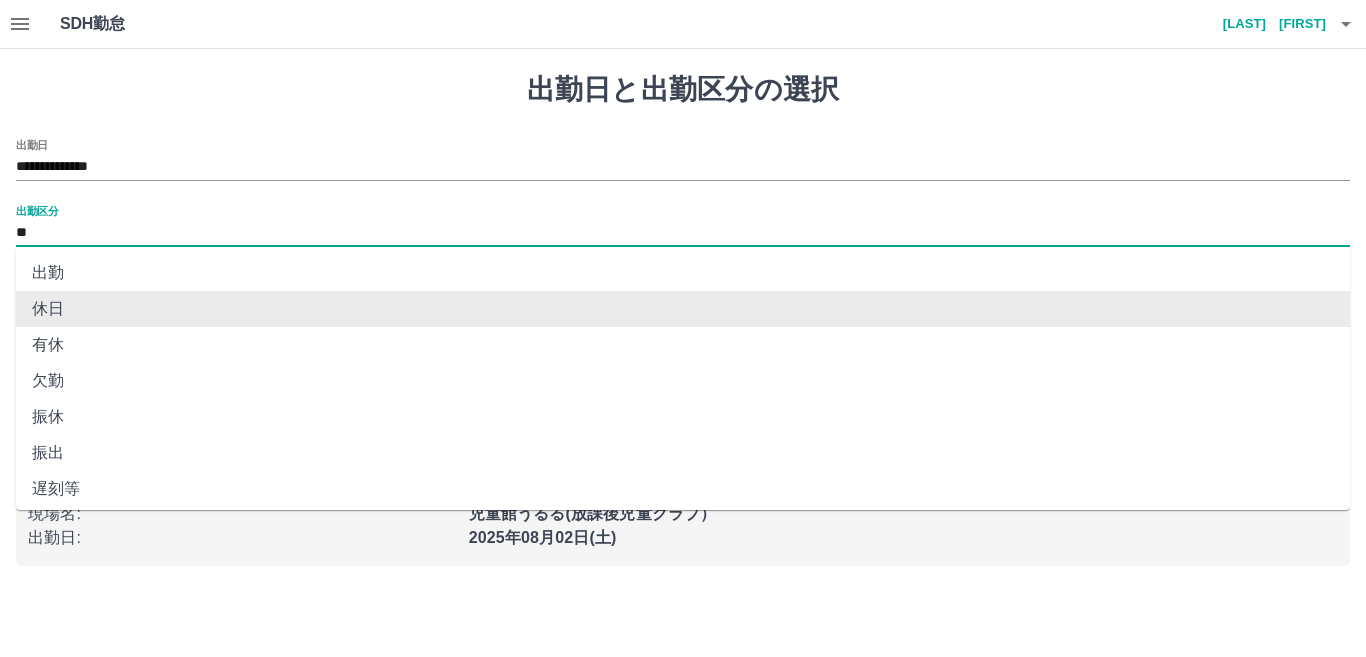 click on "**" at bounding box center (683, 233) 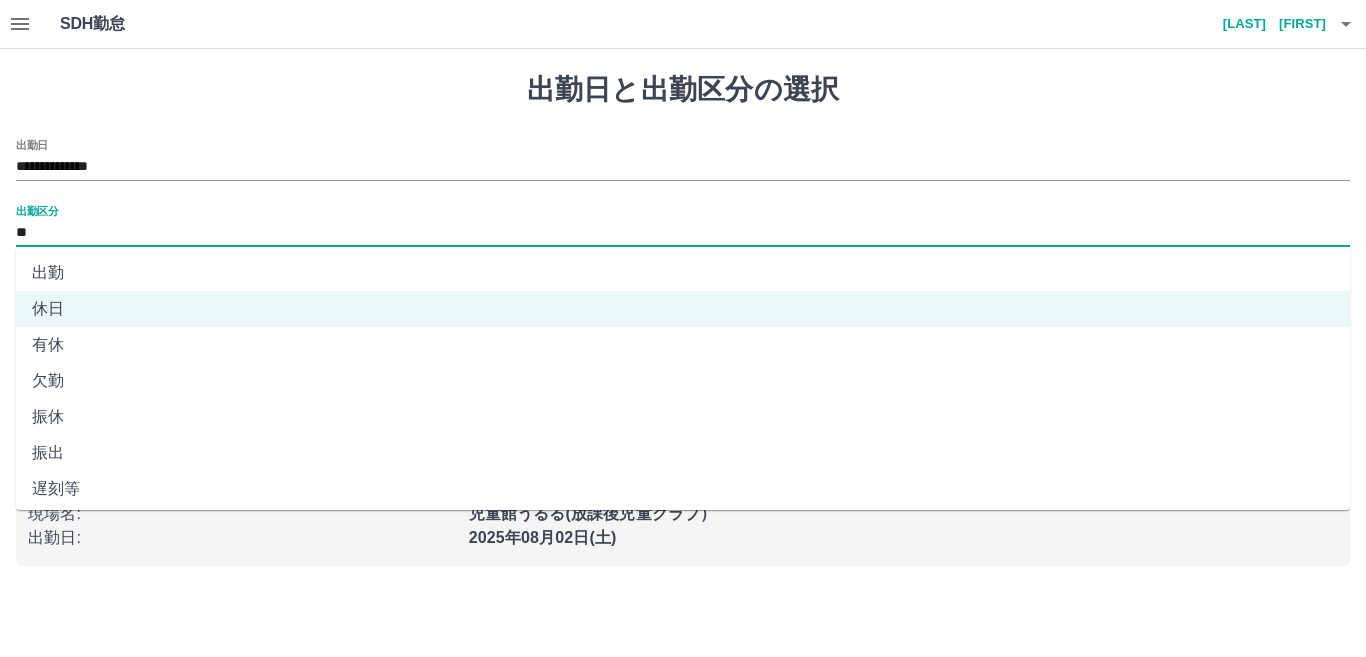 click on "欠勤" at bounding box center (683, 381) 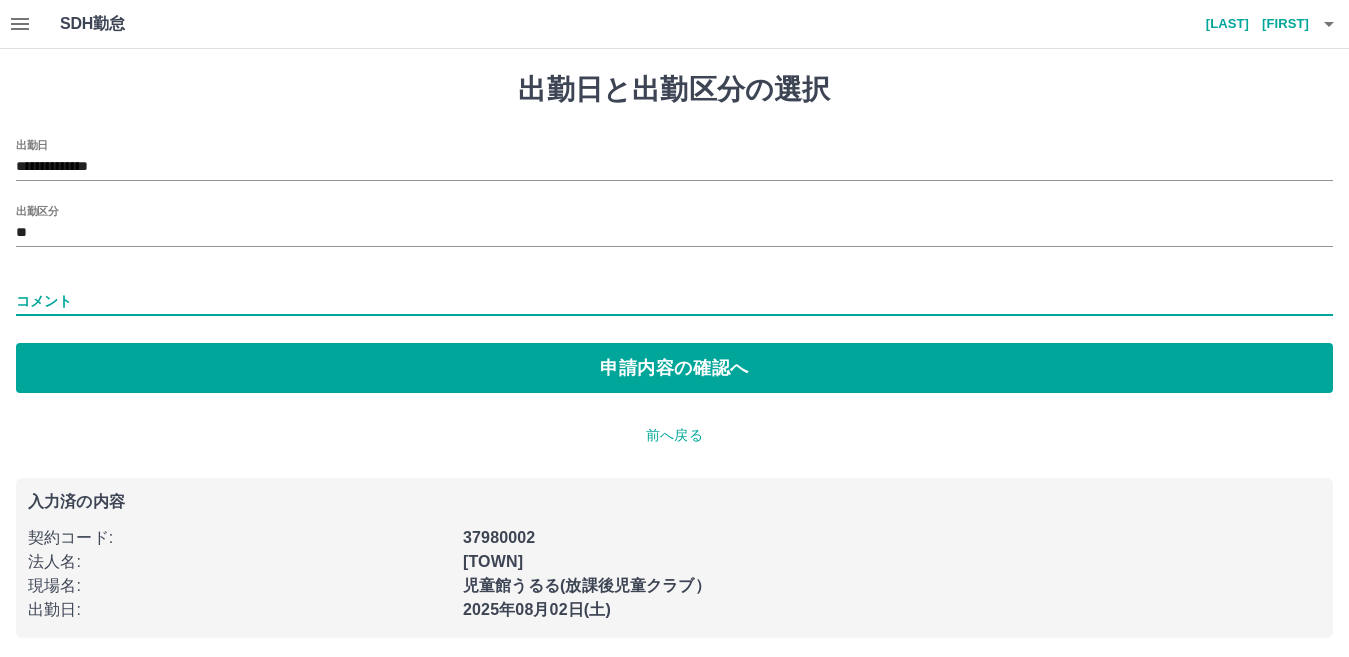 click on "コメント" at bounding box center (674, 301) 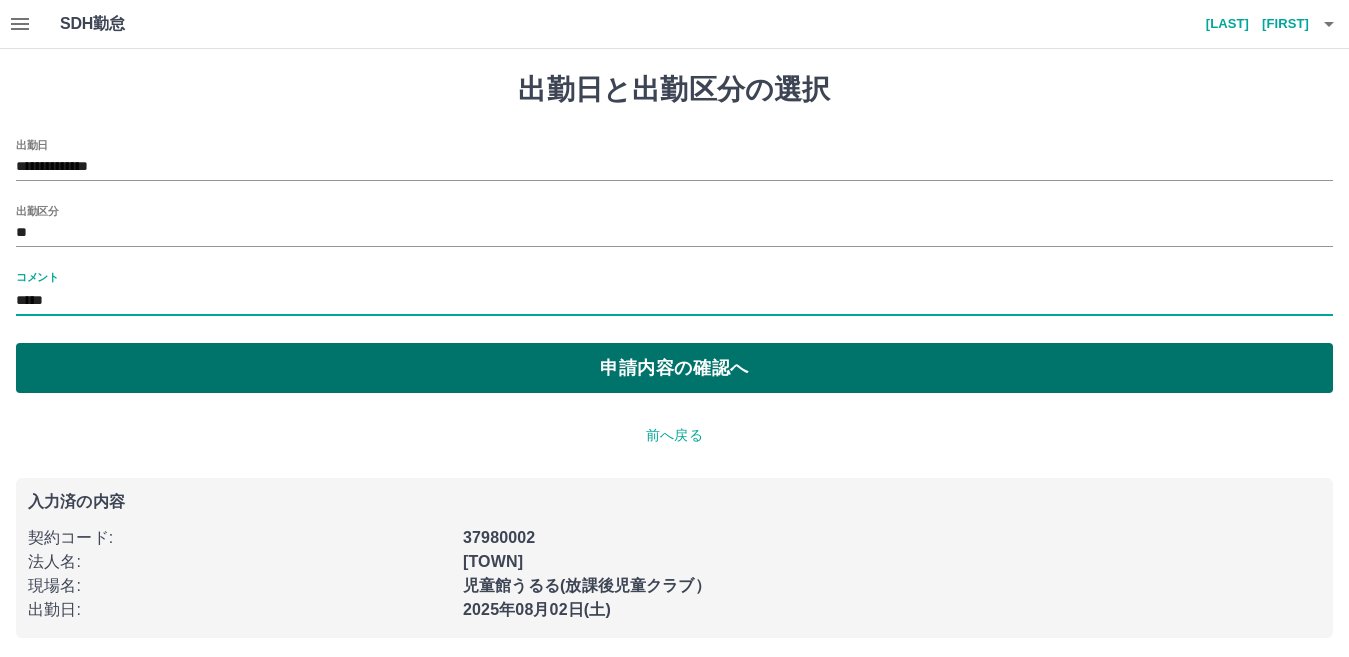 type on "*****" 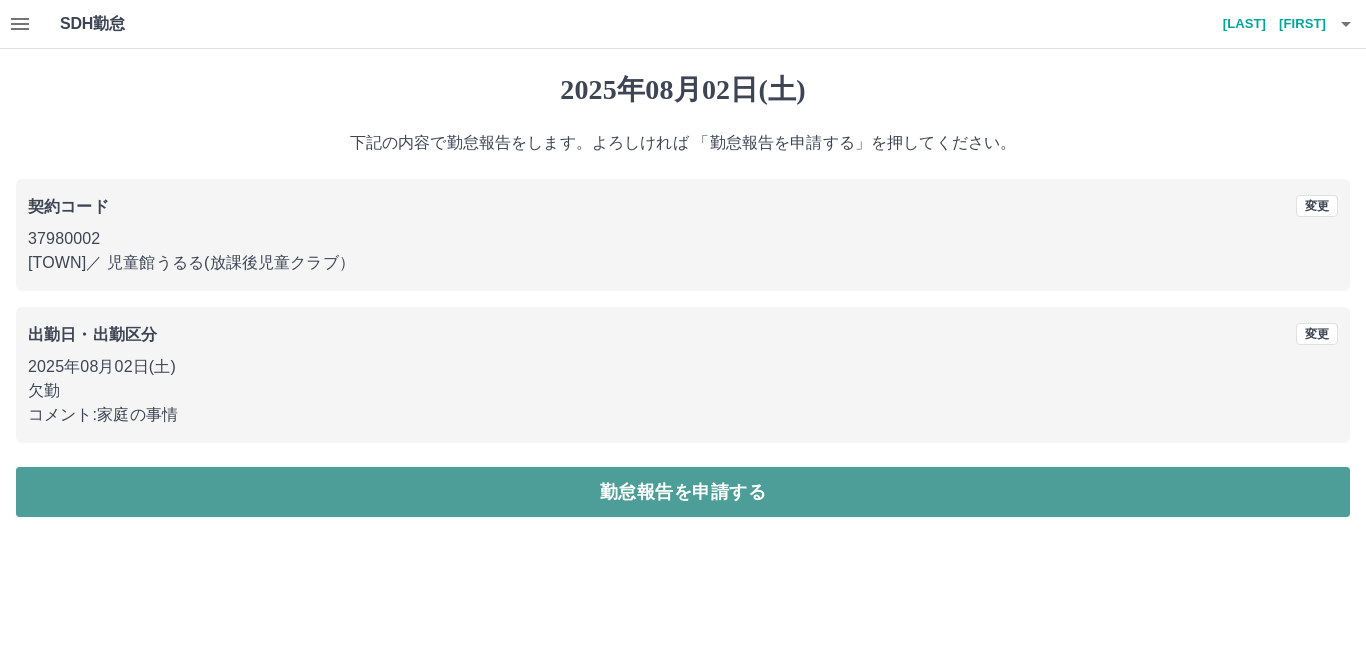 click on "勤怠報告を申請する" at bounding box center [683, 492] 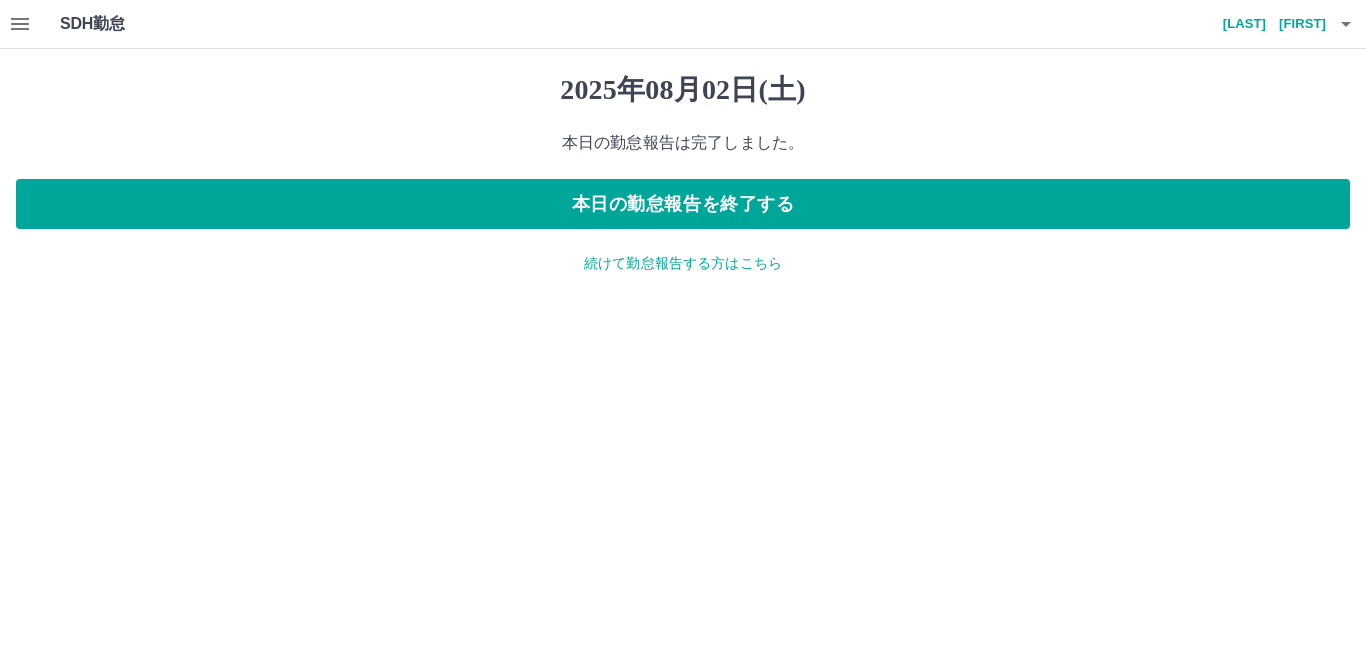 click on "続けて勤怠報告する方はこちら" at bounding box center (683, 263) 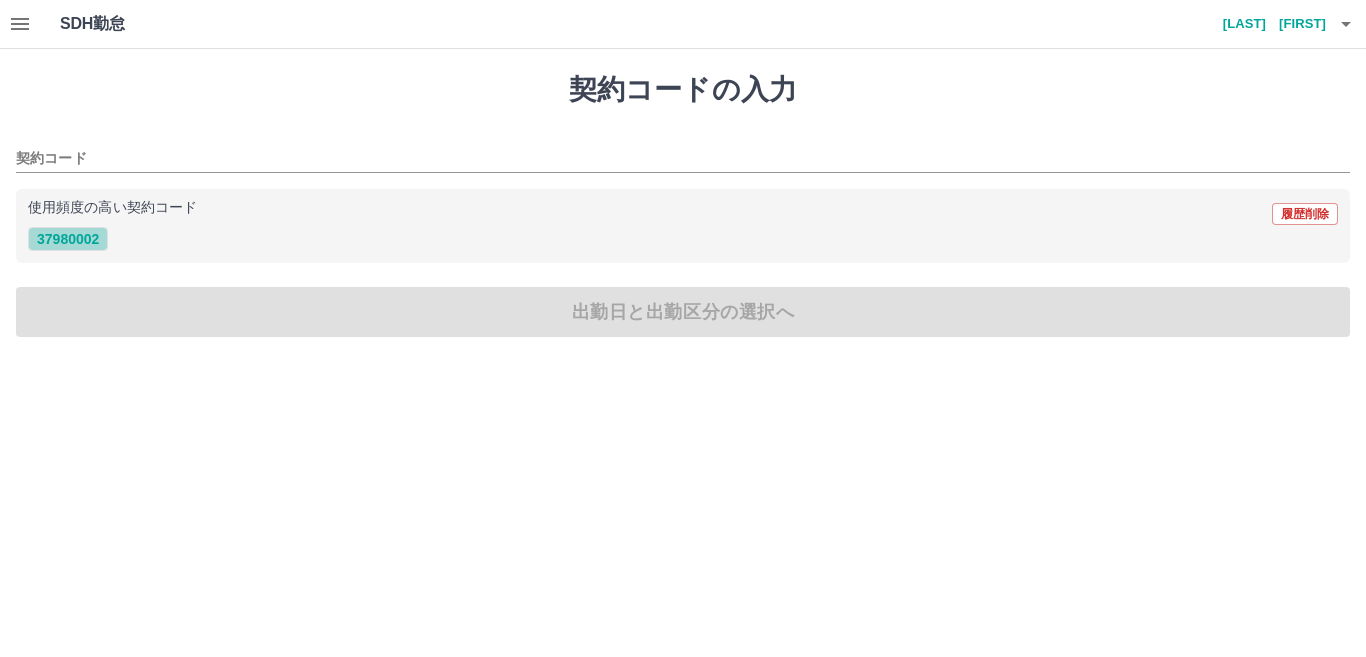 click on "37980002" at bounding box center [68, 239] 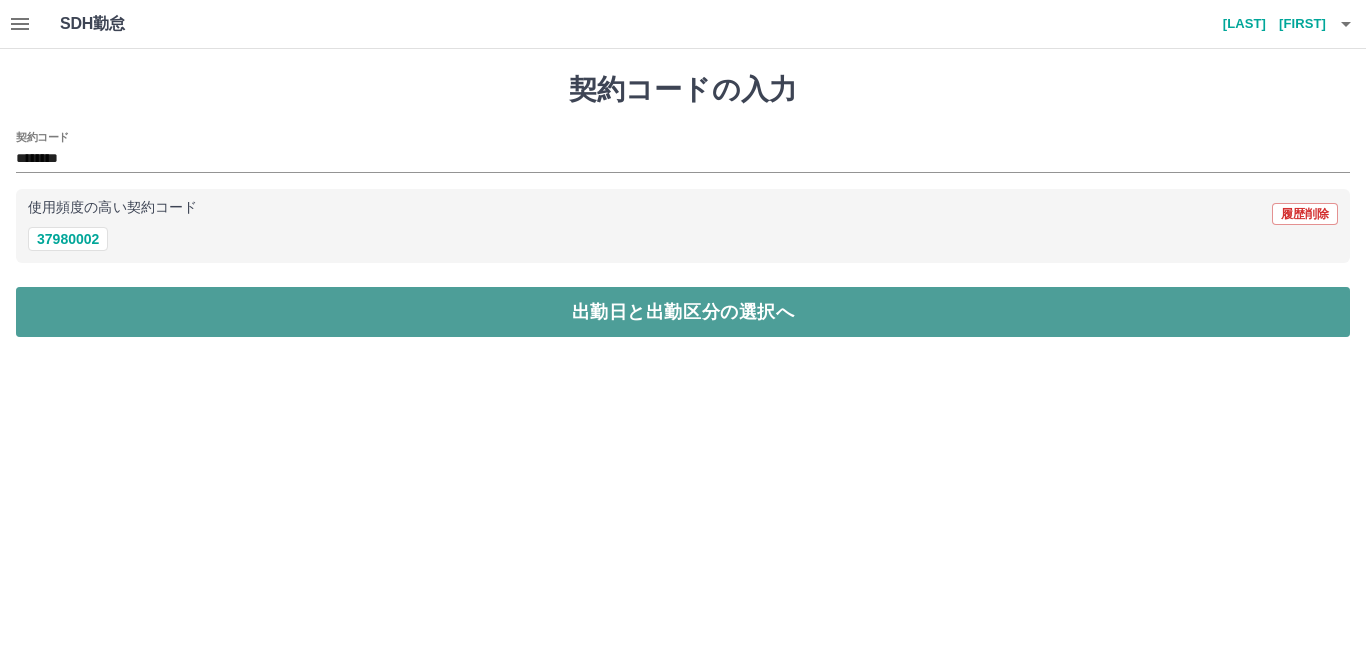 click on "出勤日と出勤区分の選択へ" at bounding box center (683, 312) 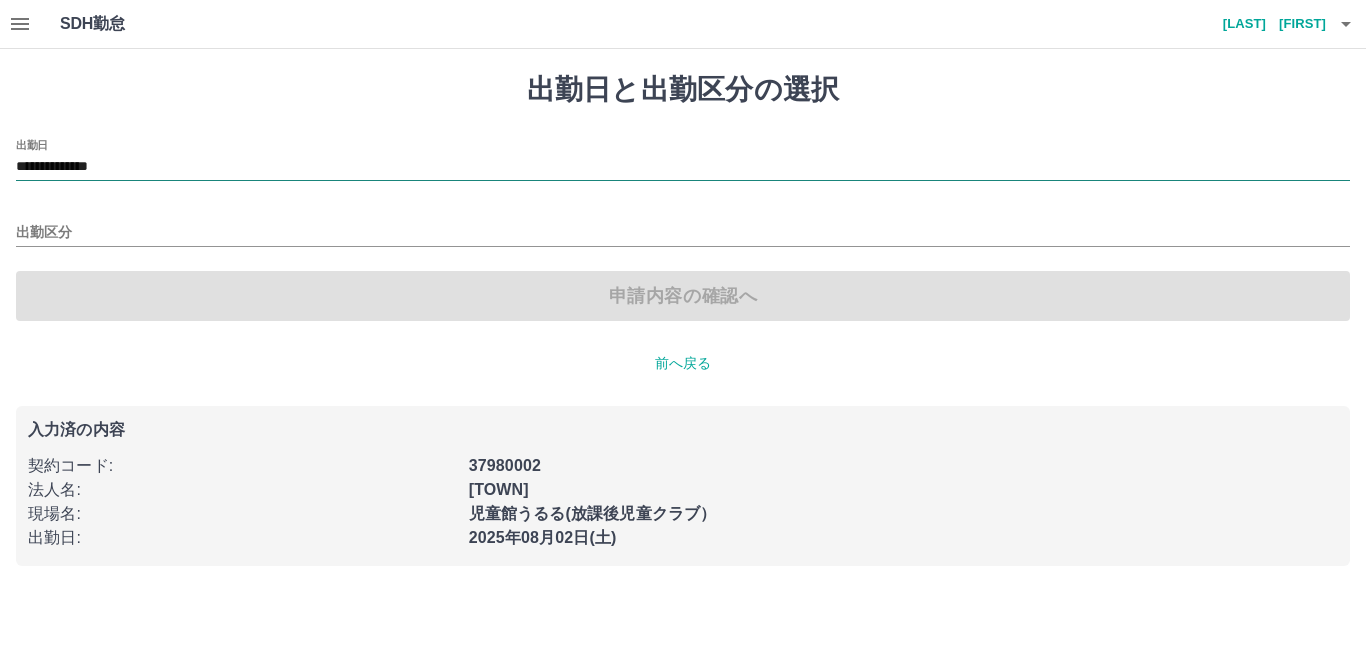 click on "**********" at bounding box center [683, 167] 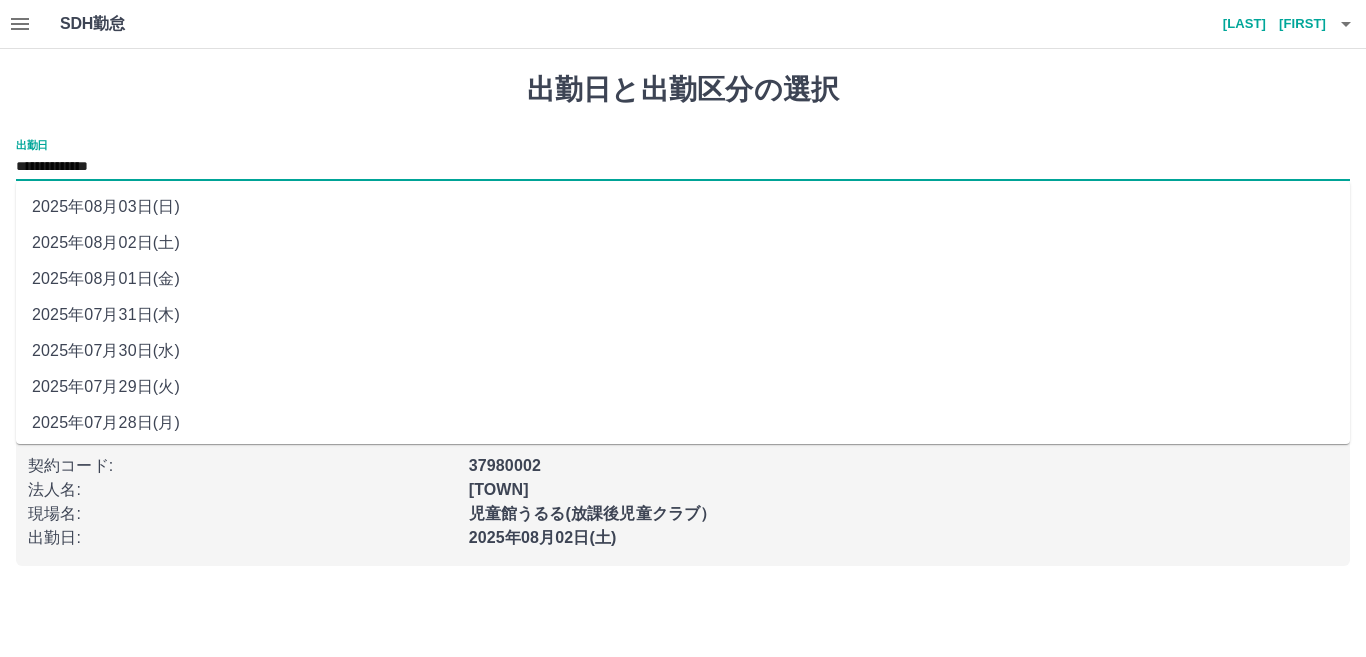click on "2025年08月03日(日)" at bounding box center [683, 207] 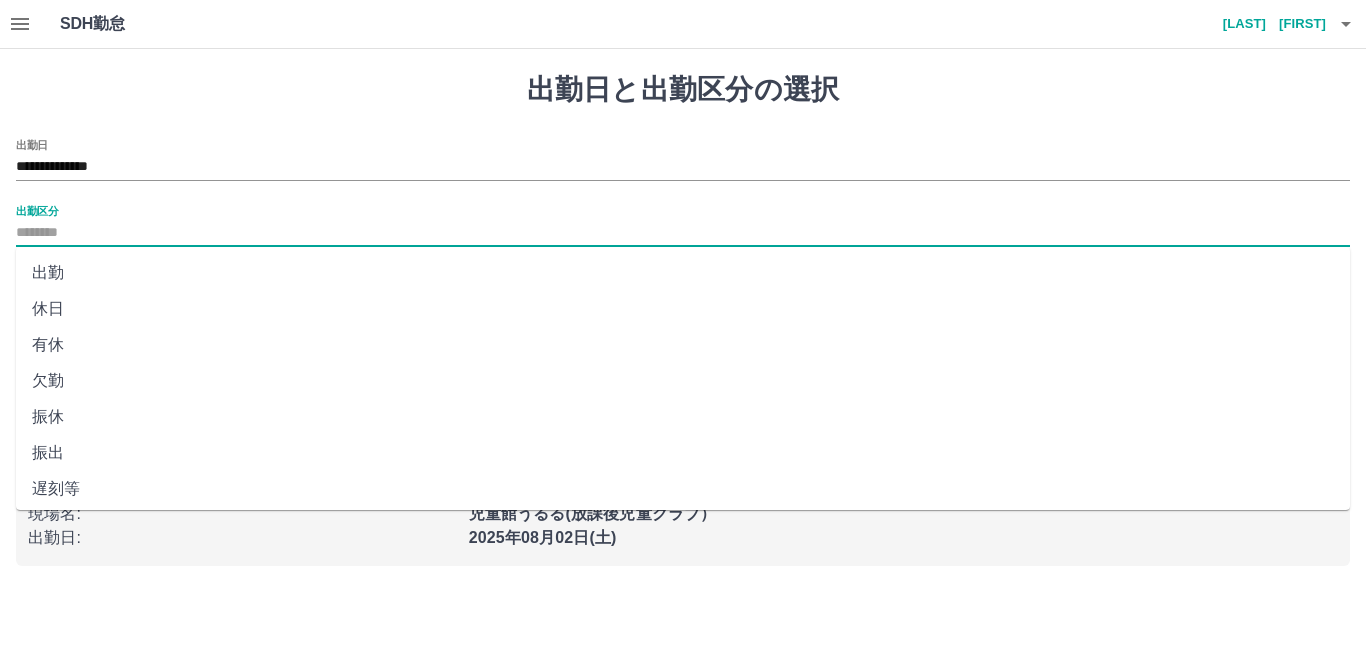 click on "出勤区分" at bounding box center [683, 233] 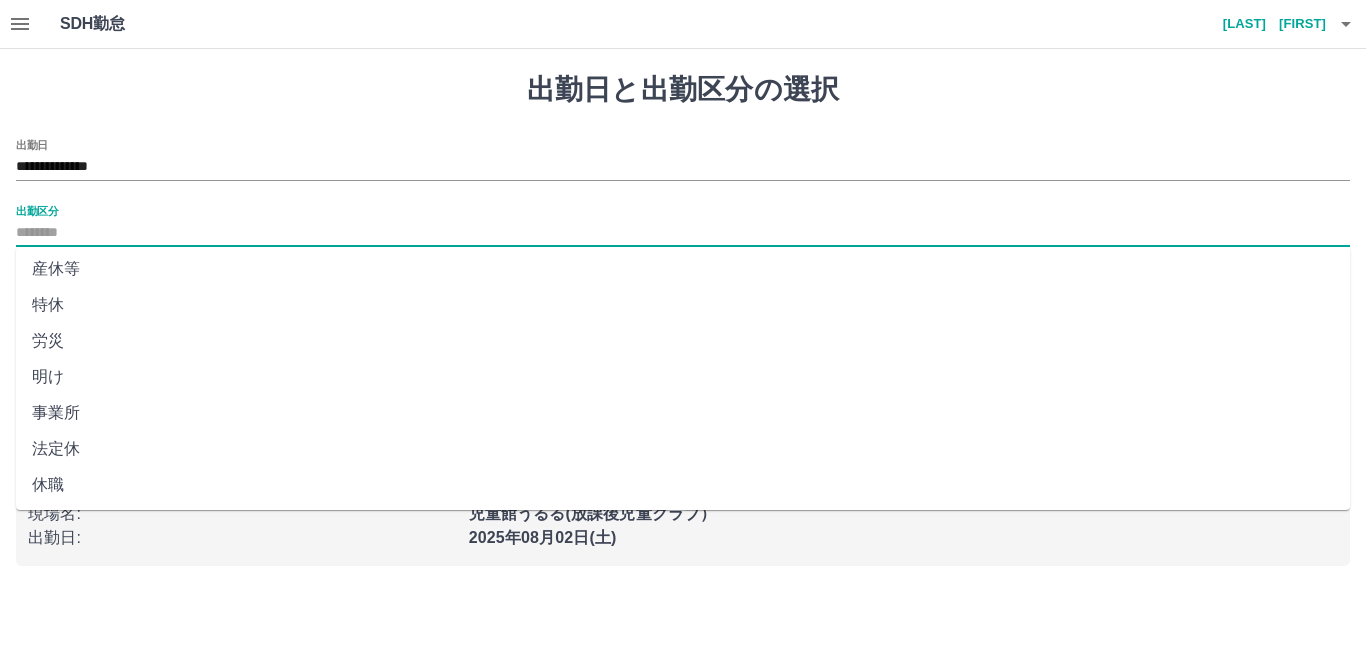 scroll, scrollTop: 401, scrollLeft: 0, axis: vertical 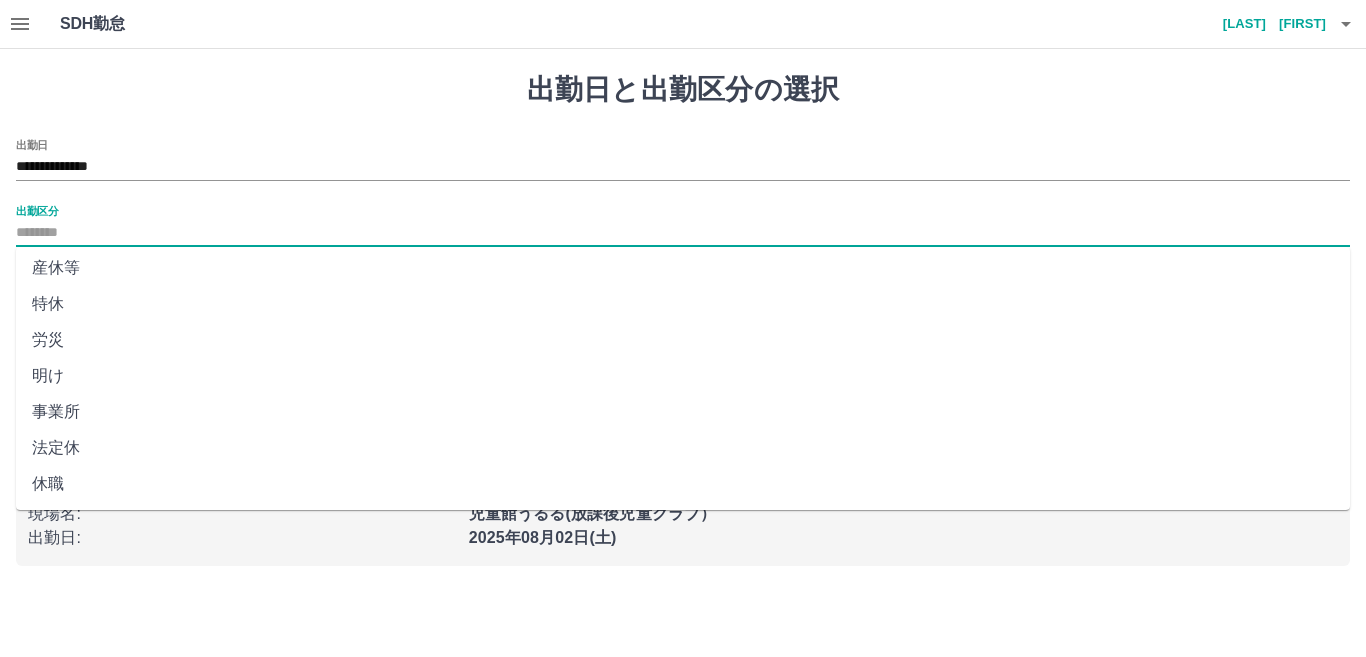 click on "法定休" at bounding box center [683, 448] 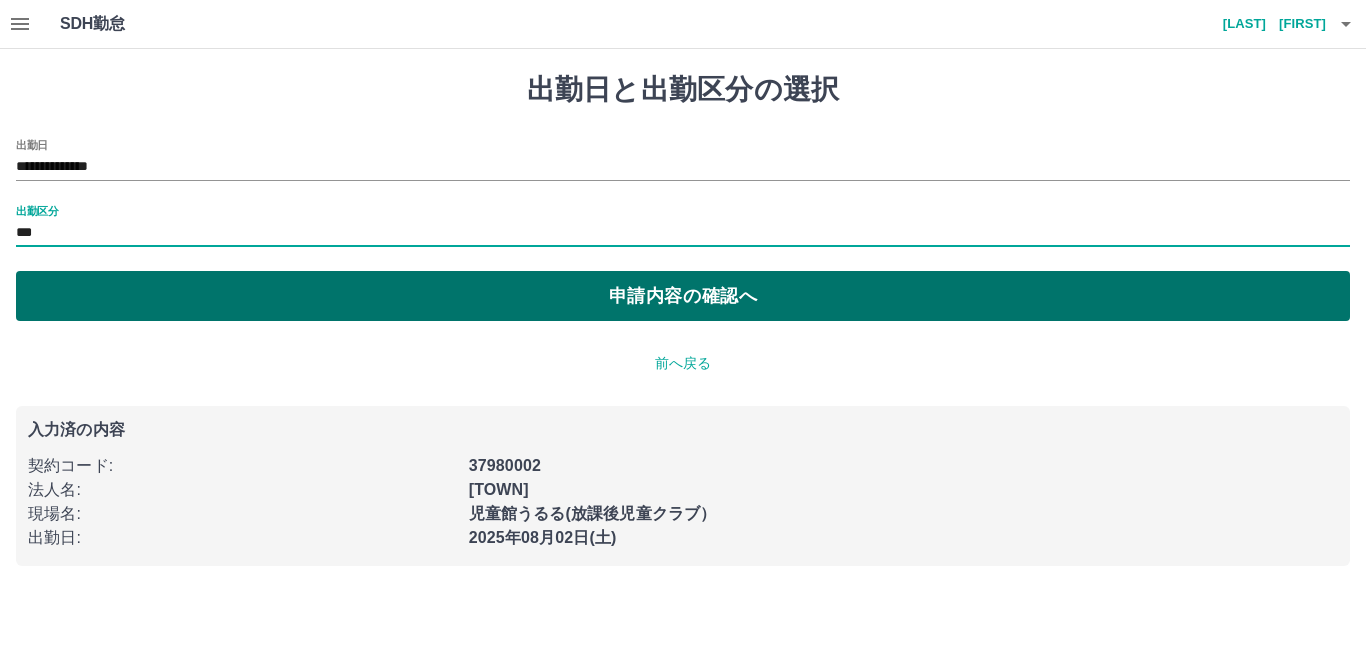 click on "申請内容の確認へ" at bounding box center (683, 296) 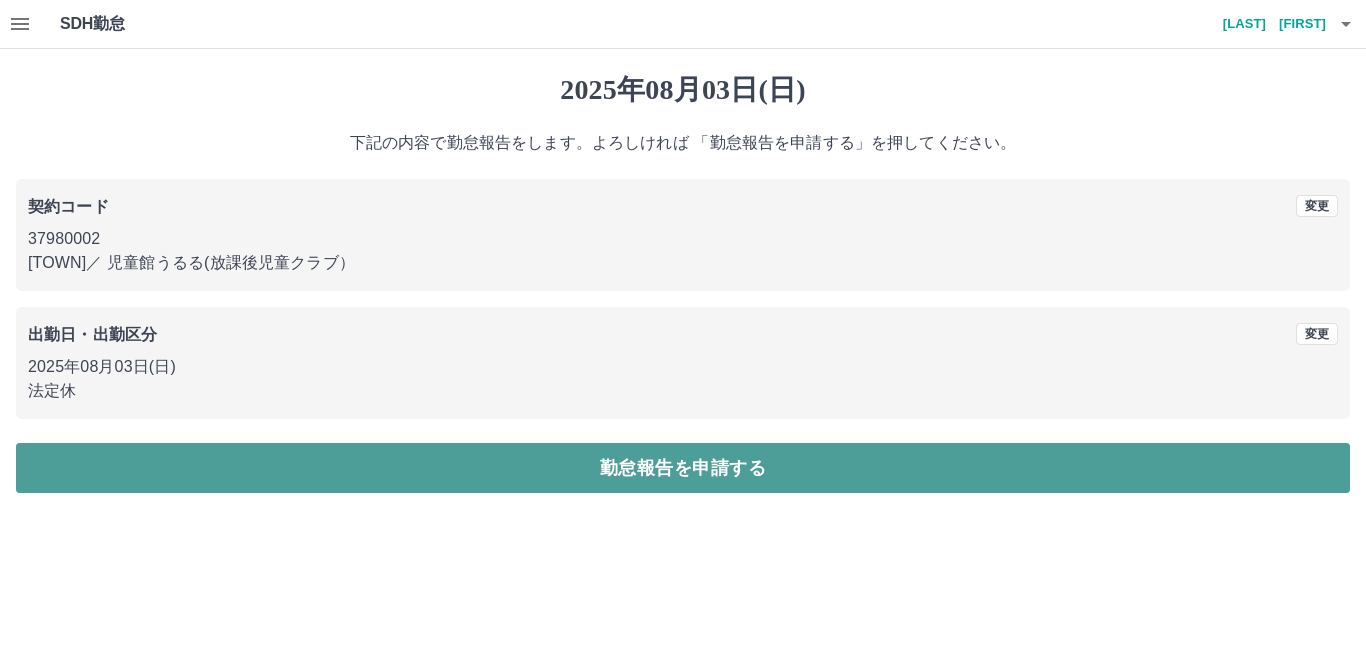click on "勤怠報告を申請する" at bounding box center [683, 468] 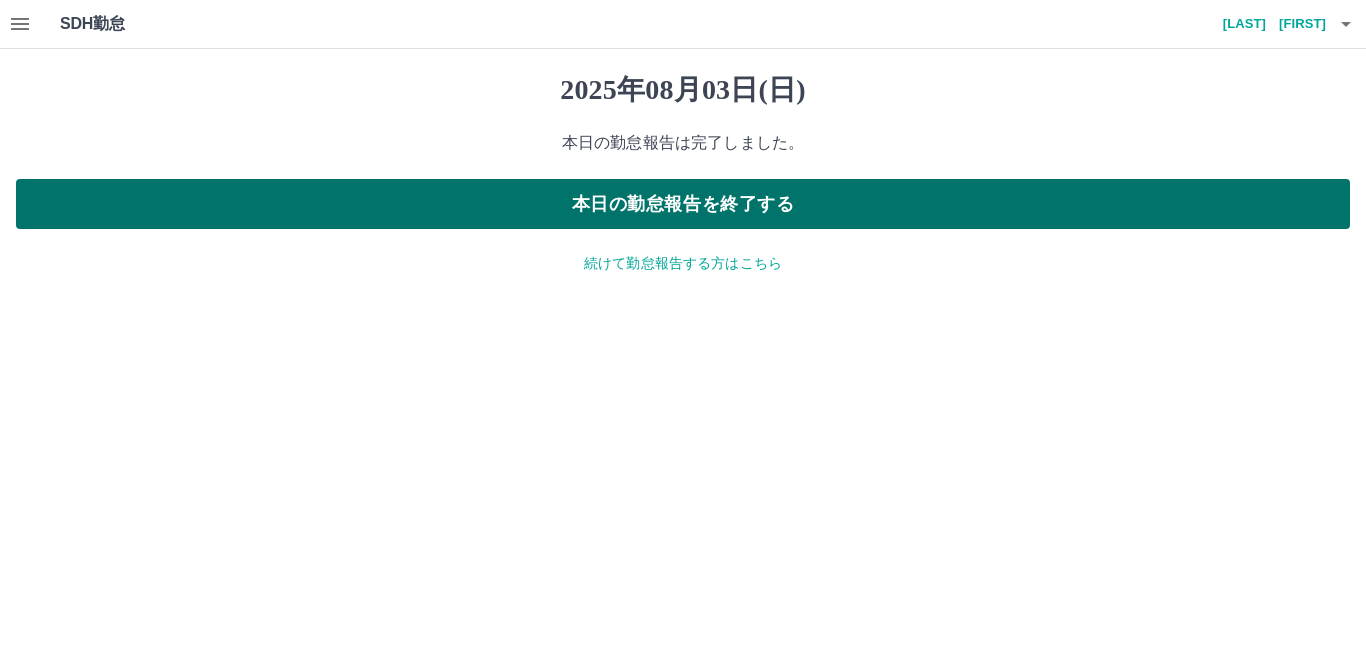 click on "本日の勤怠報告を終了する" at bounding box center [683, 204] 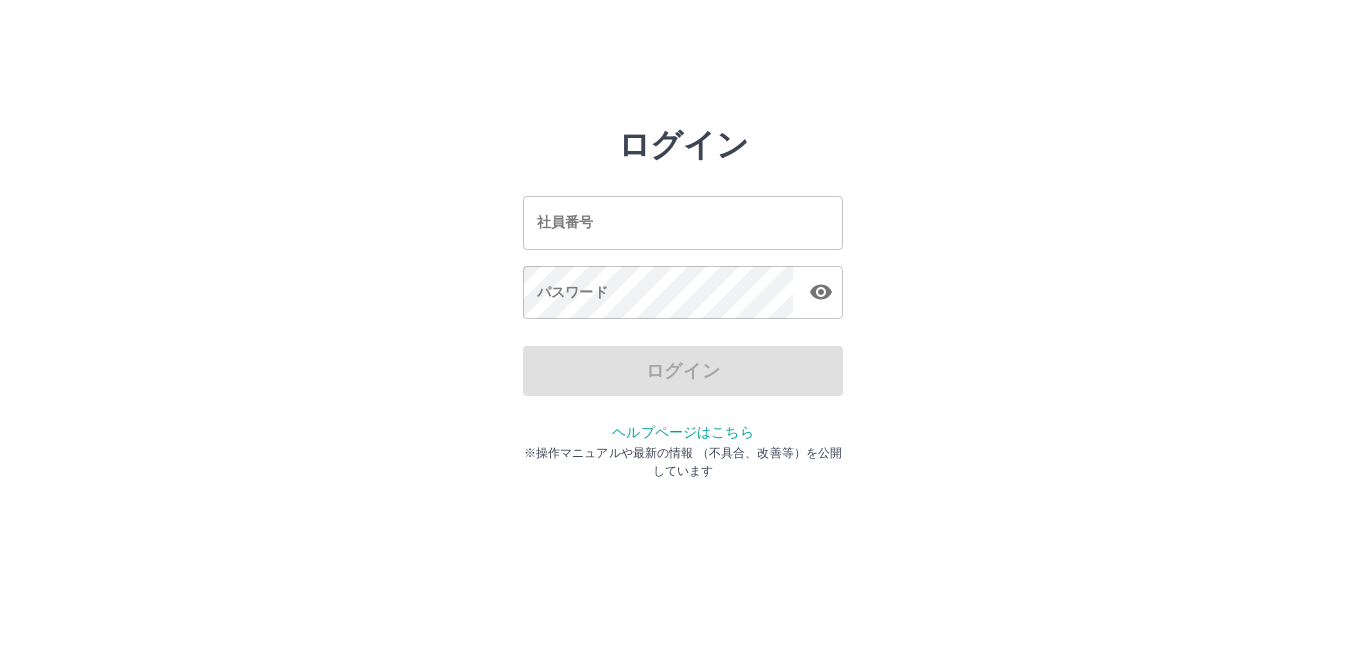 scroll, scrollTop: 0, scrollLeft: 0, axis: both 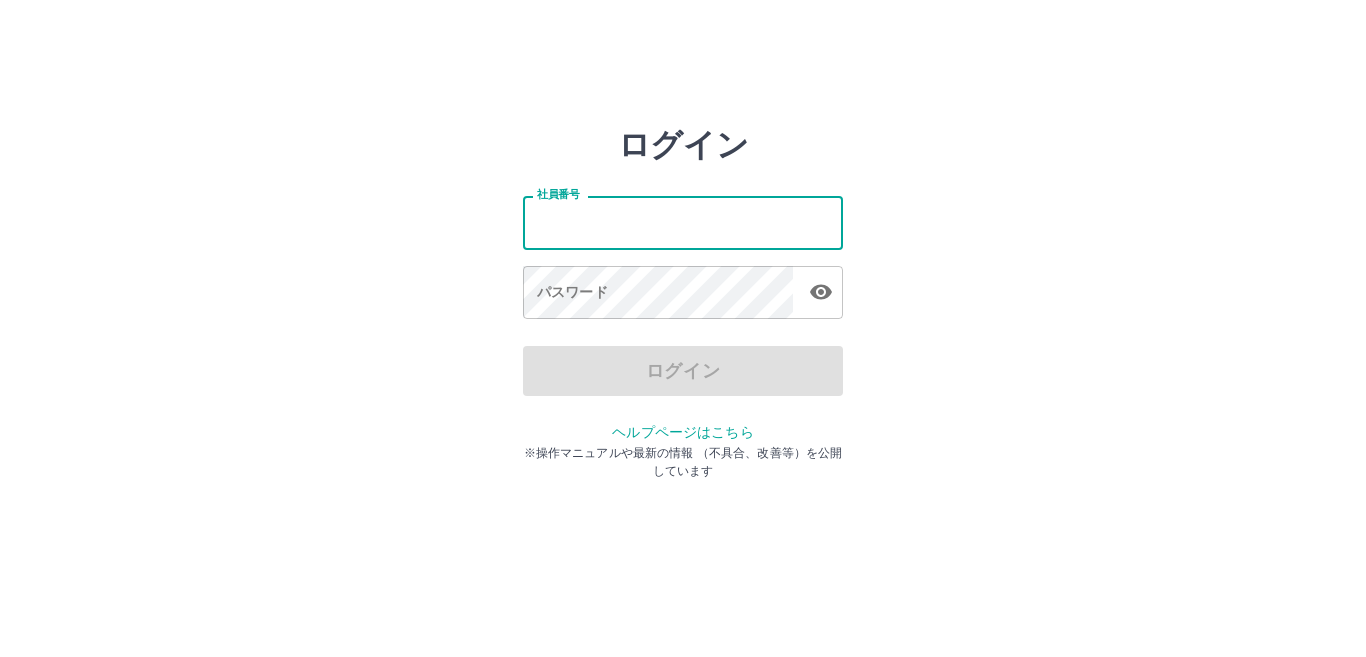 type on "*******" 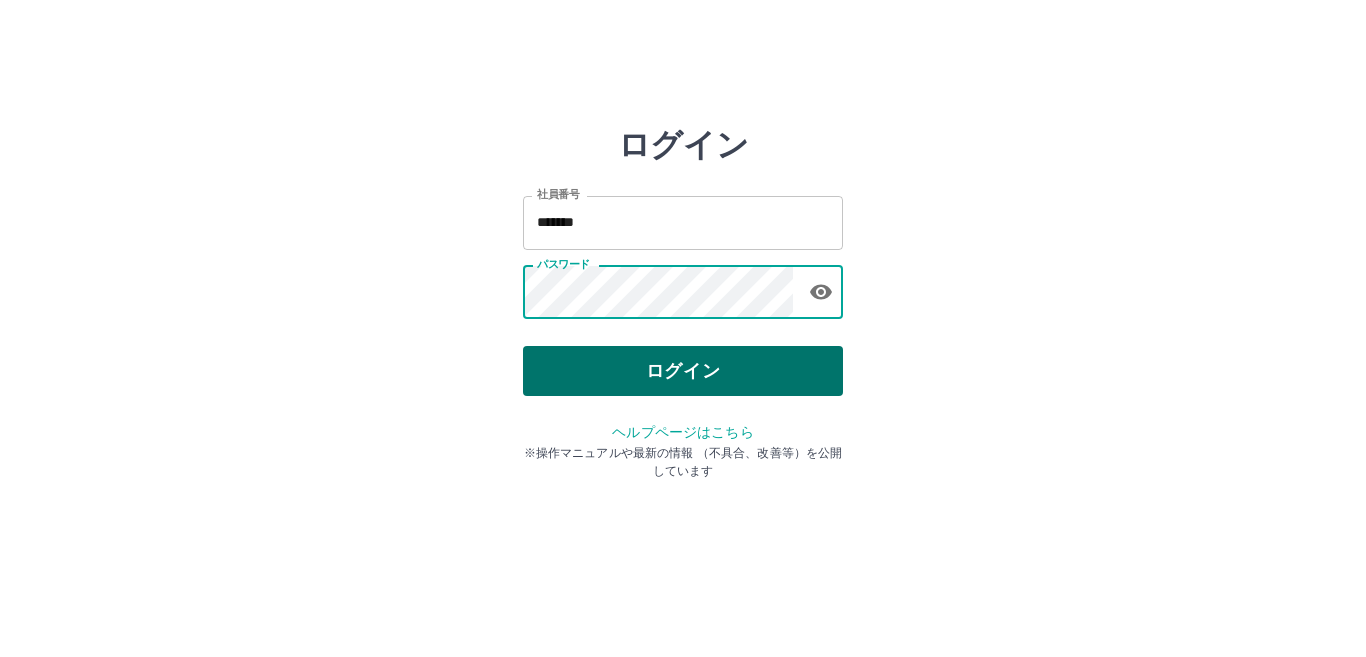 click on "ログイン" at bounding box center [683, 371] 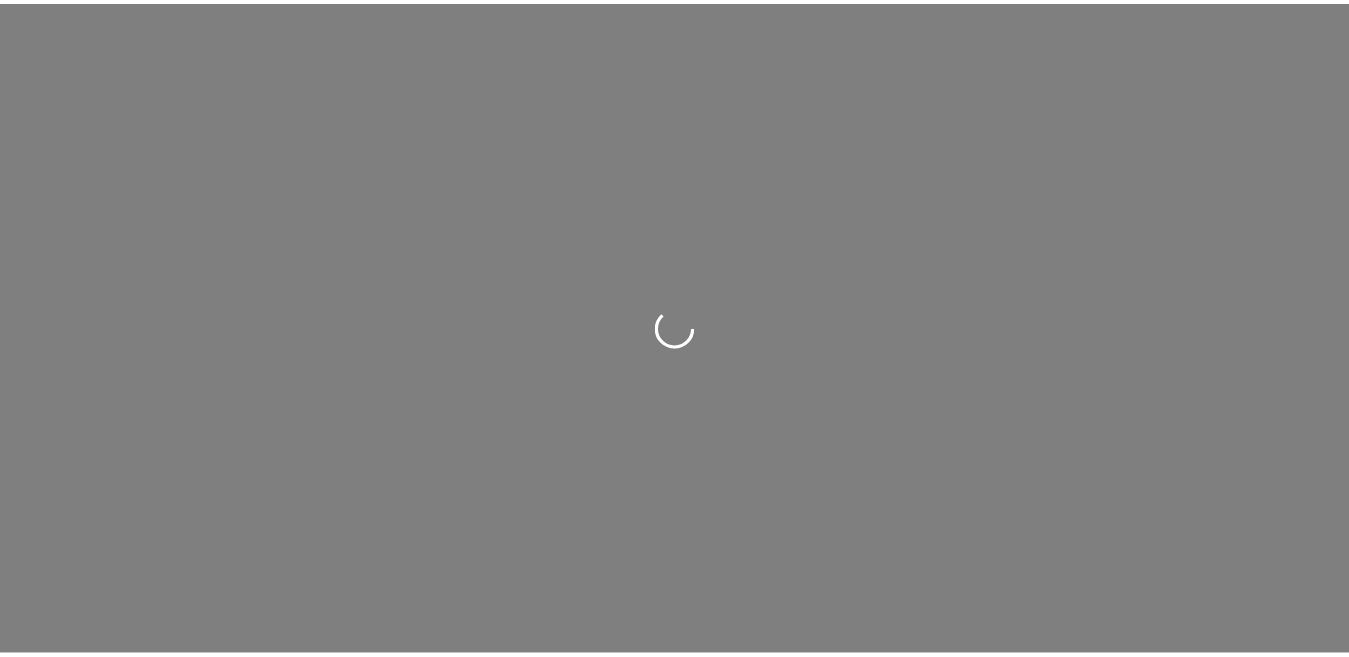 scroll, scrollTop: 0, scrollLeft: 0, axis: both 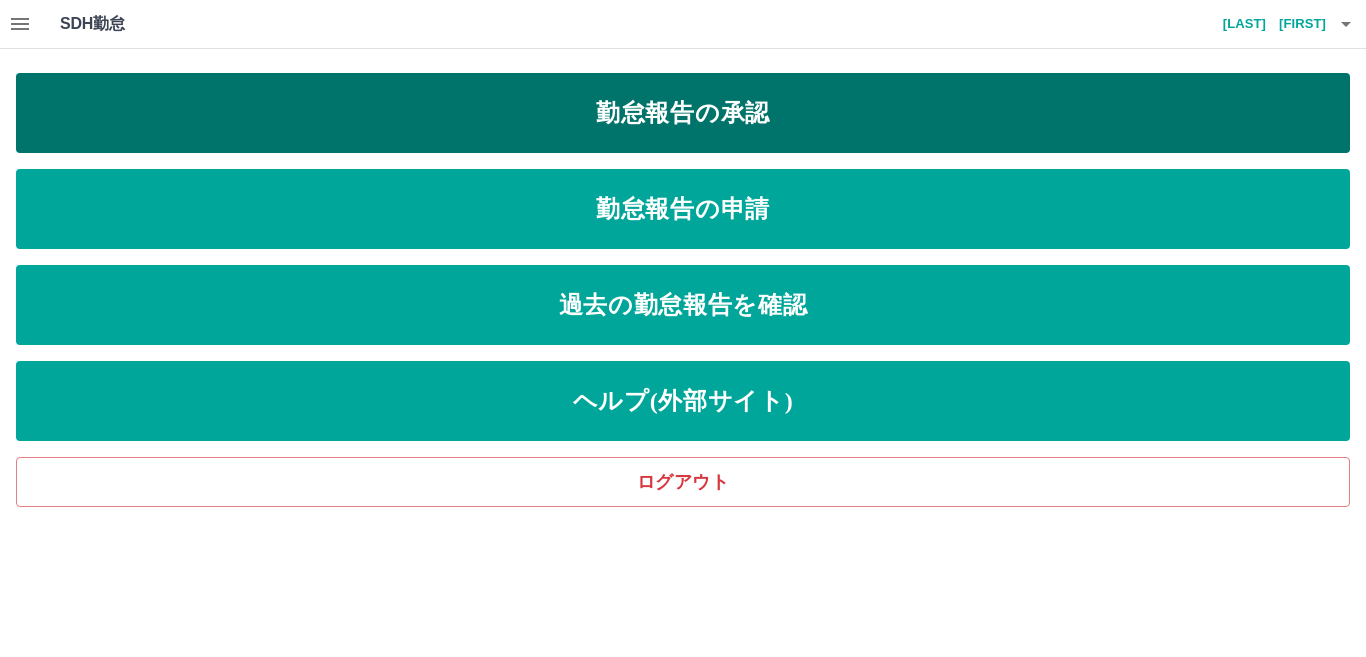click on "勤怠報告の承認" at bounding box center [683, 113] 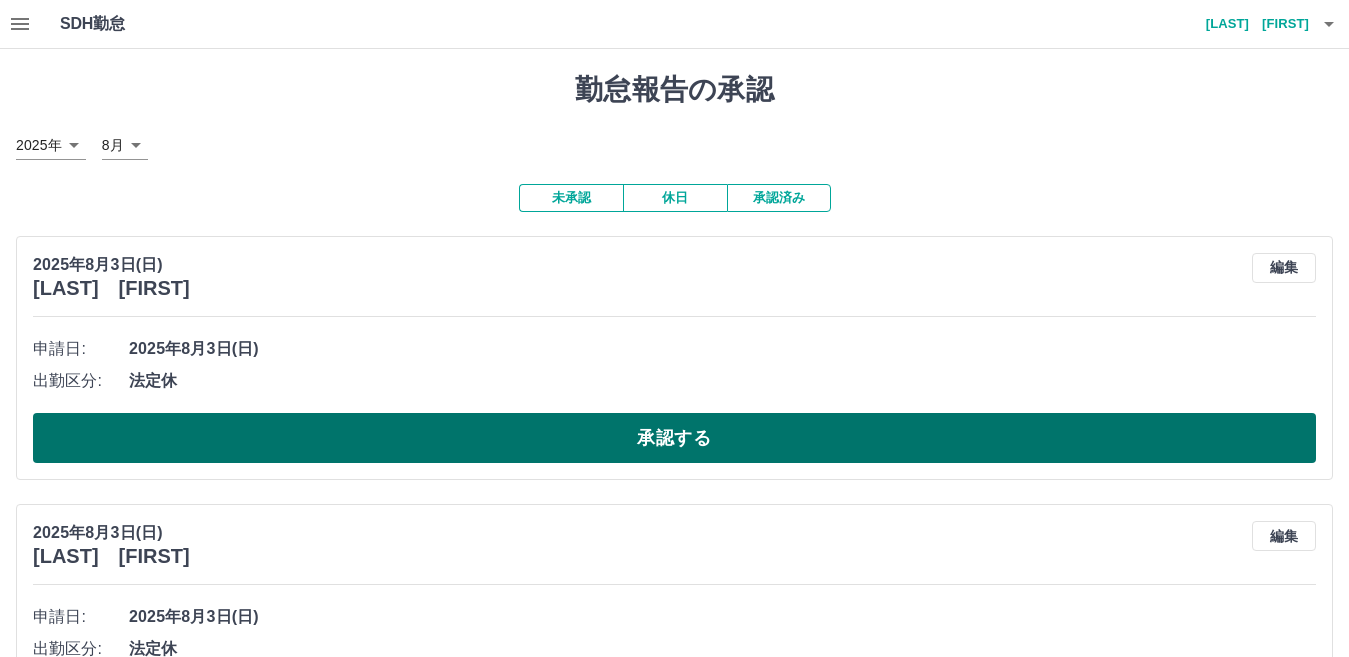 click on "承認する" at bounding box center (674, 438) 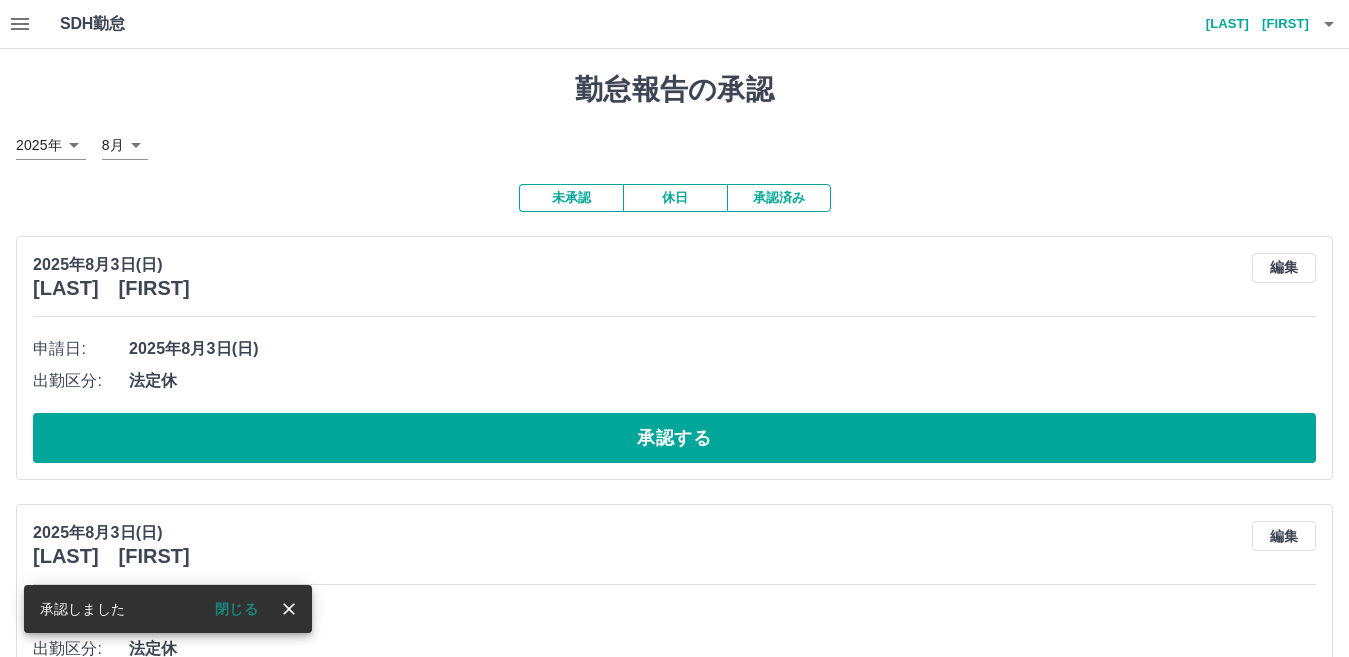 click on "承認する" at bounding box center (674, 438) 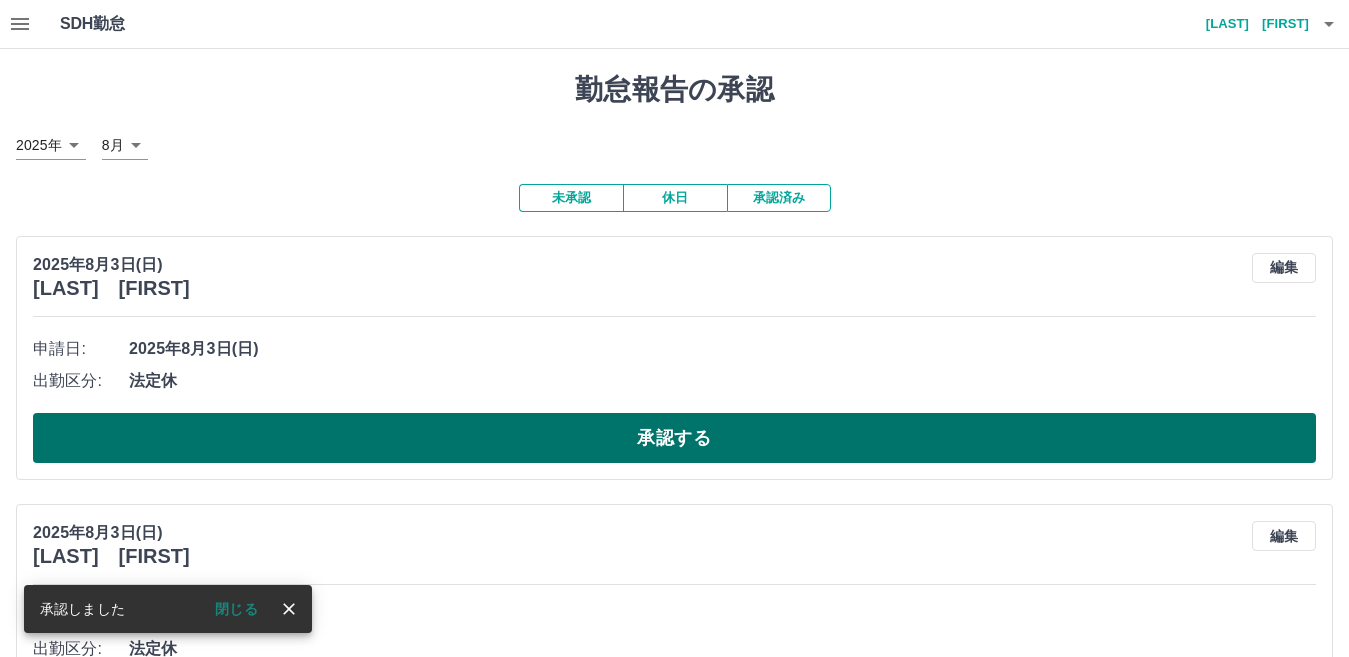 click on "承認する" at bounding box center [674, 438] 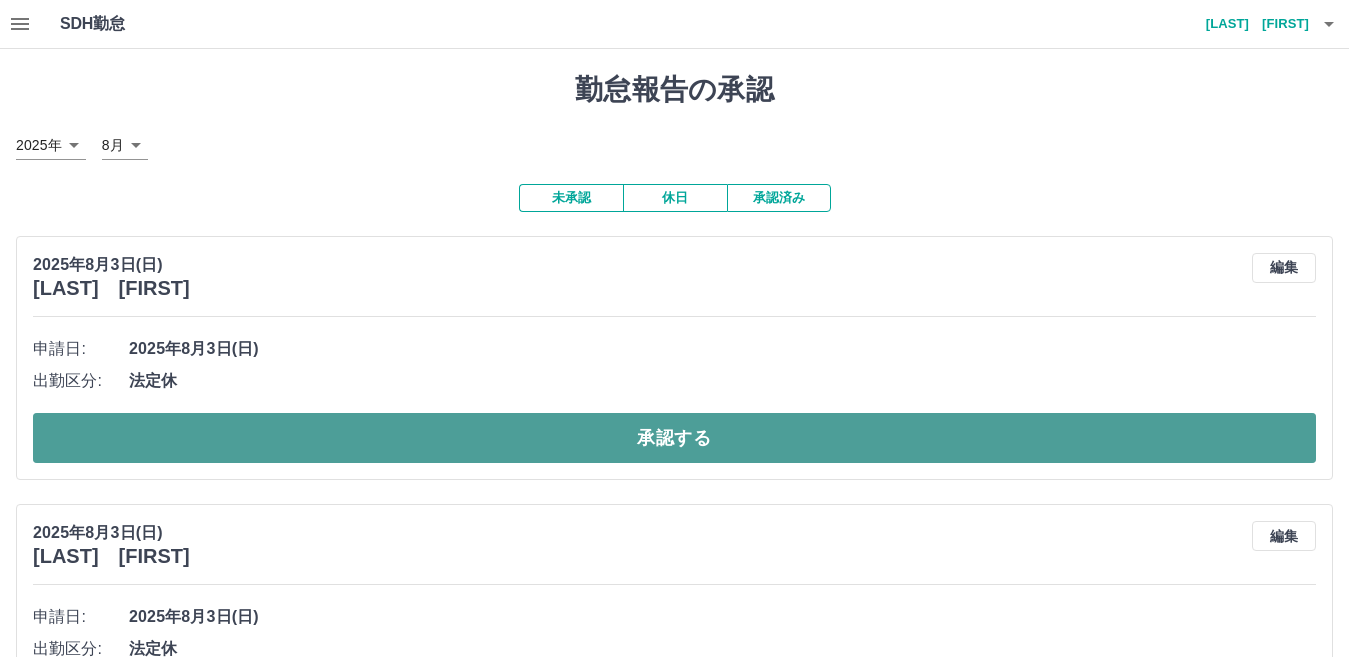 click on "承認する" at bounding box center (674, 438) 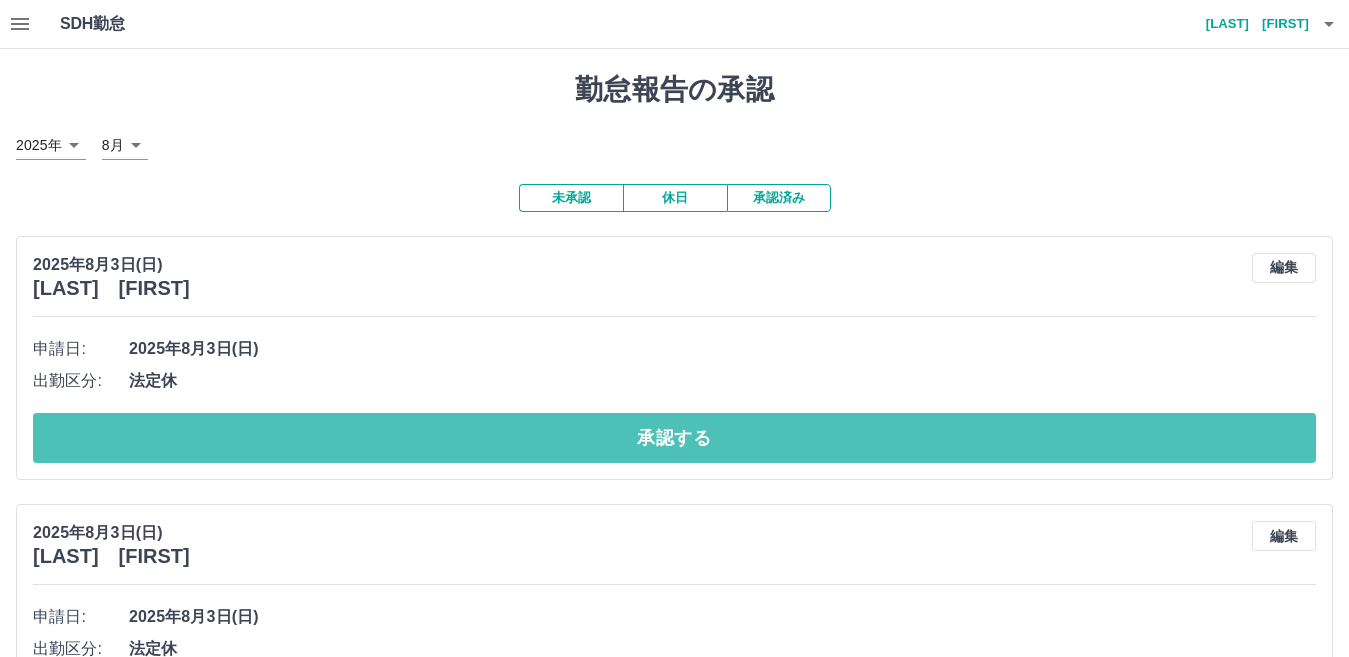 click on "承認する" at bounding box center (674, 438) 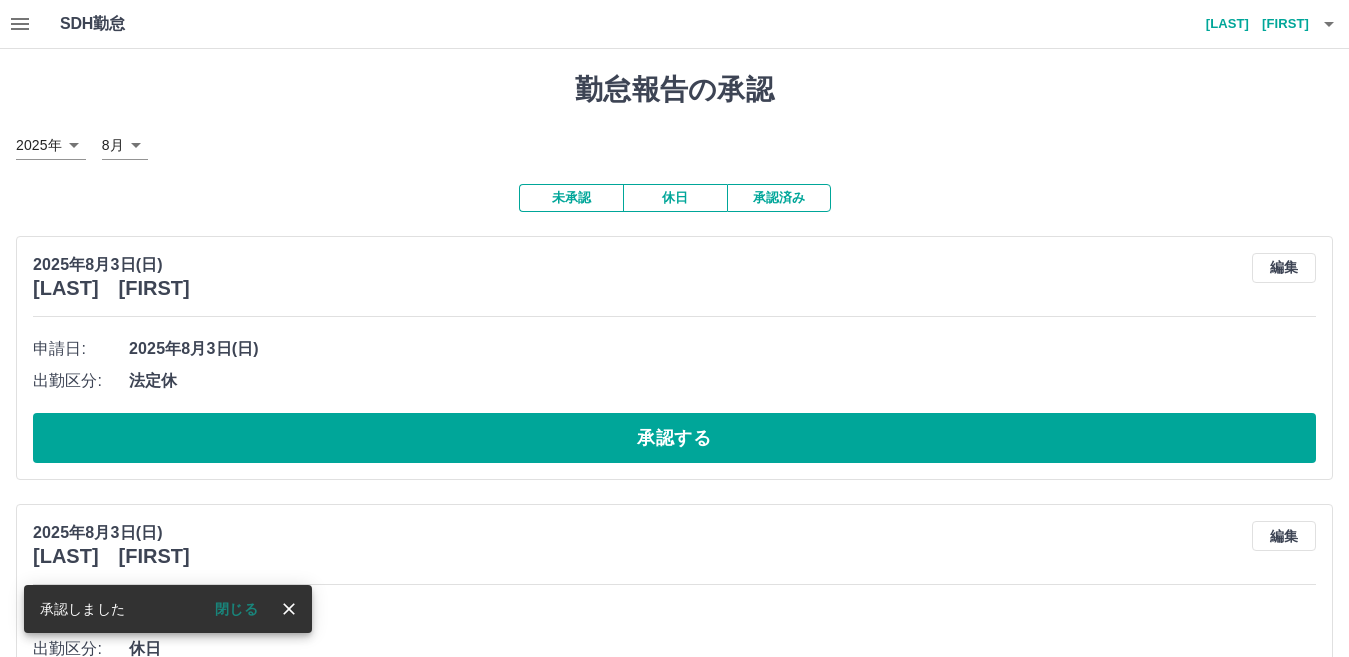 click on "承認する" at bounding box center [674, 438] 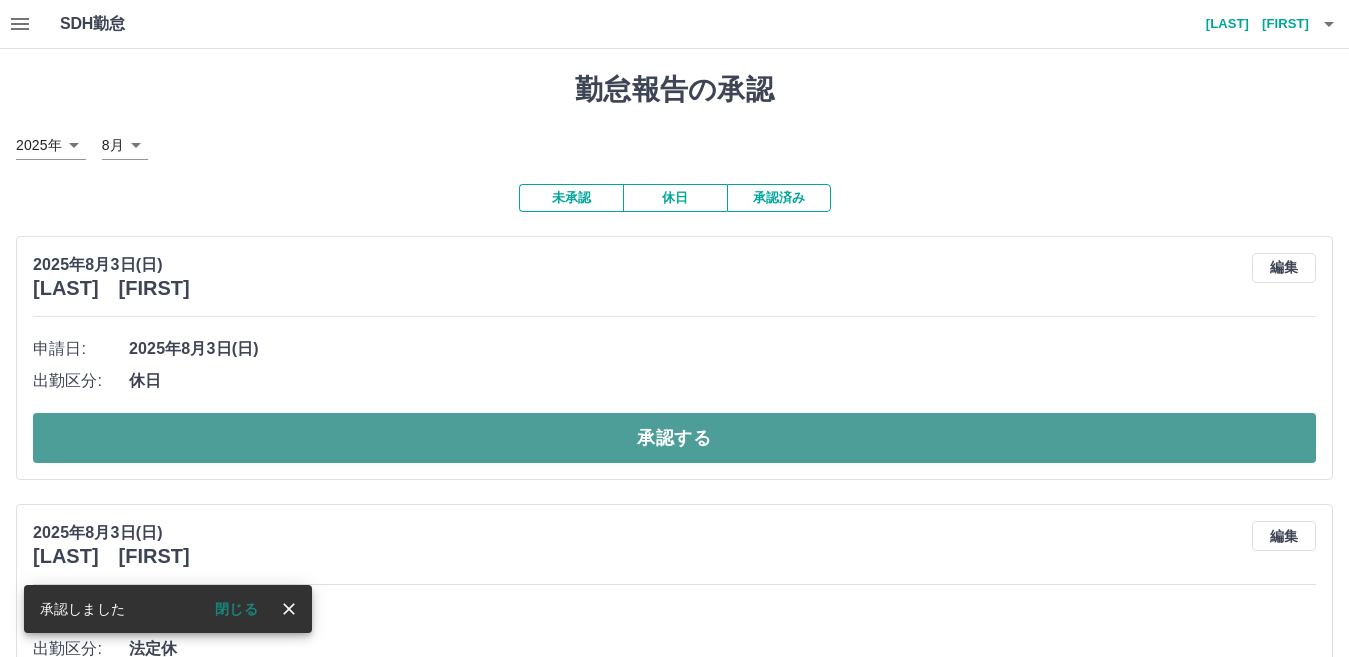 click on "承認する" at bounding box center [674, 438] 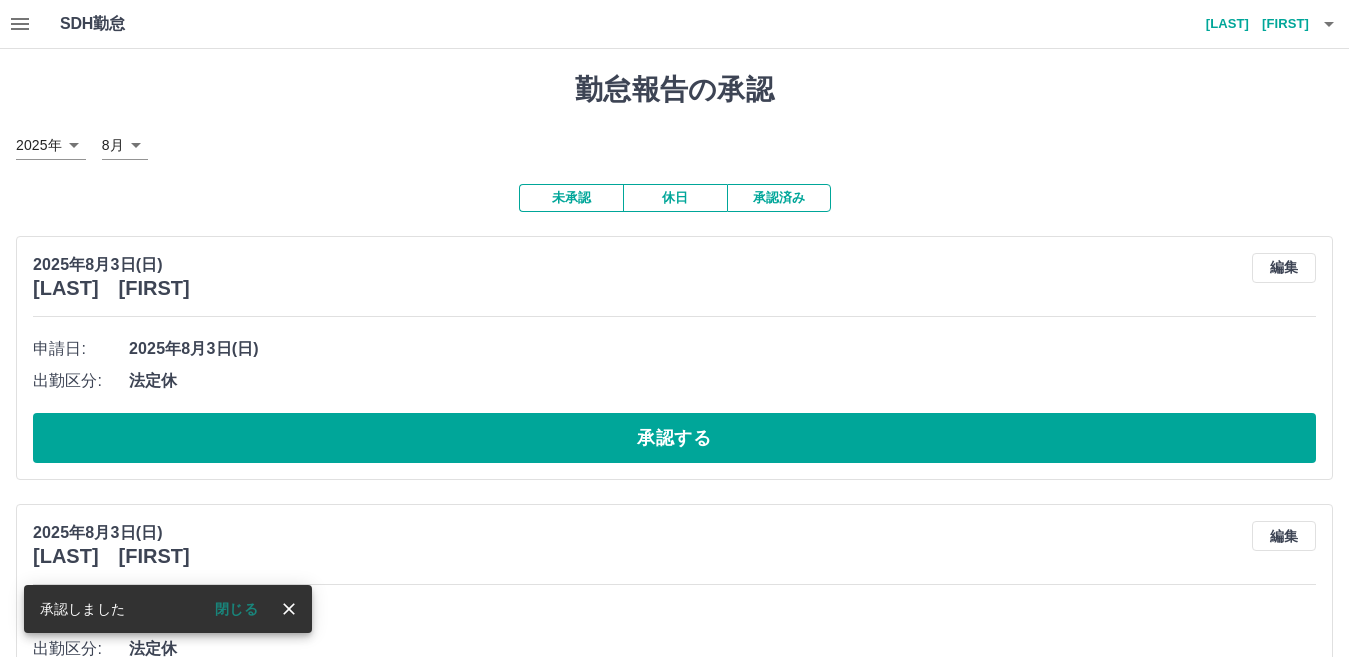 click on "承認する" at bounding box center (674, 438) 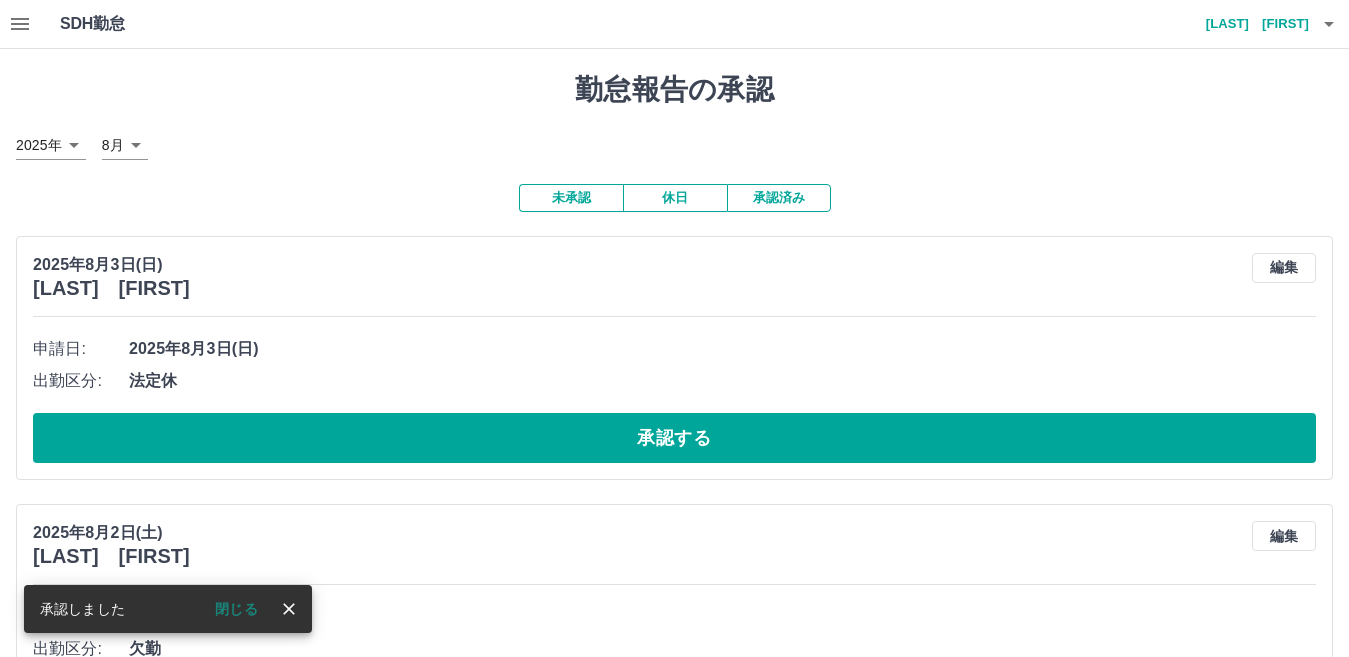 click on "承認する" at bounding box center (674, 438) 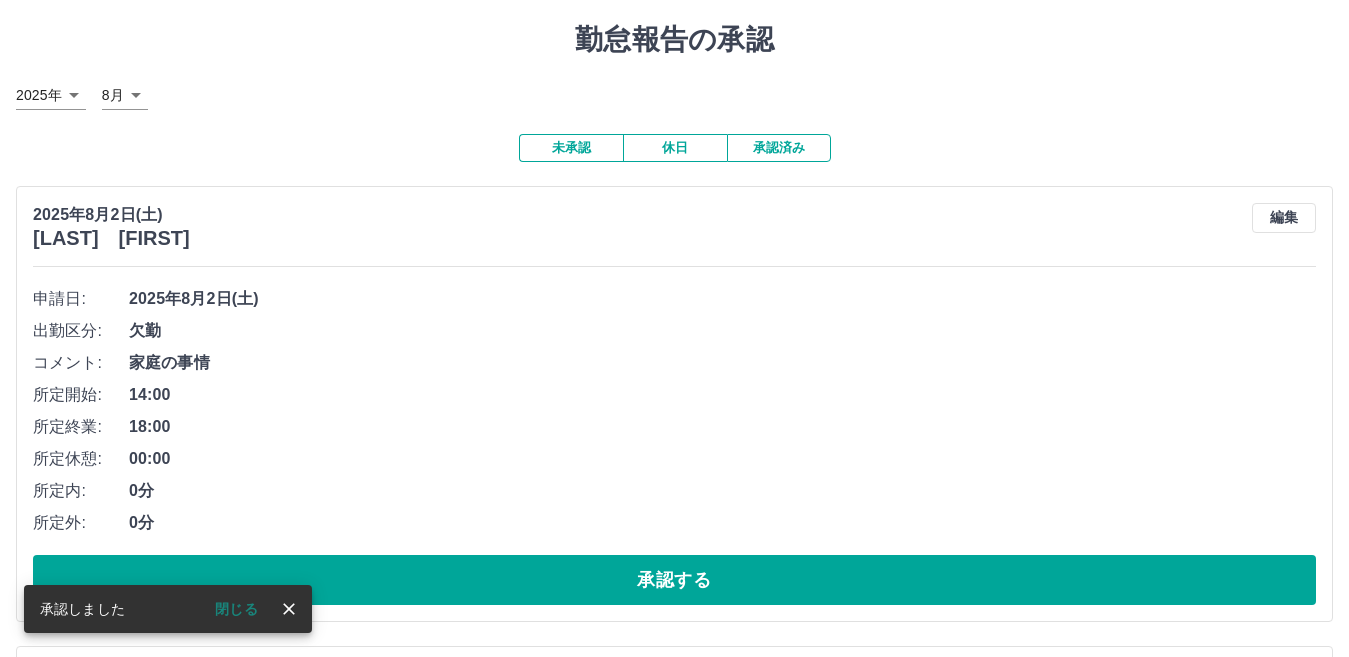 scroll, scrollTop: 100, scrollLeft: 0, axis: vertical 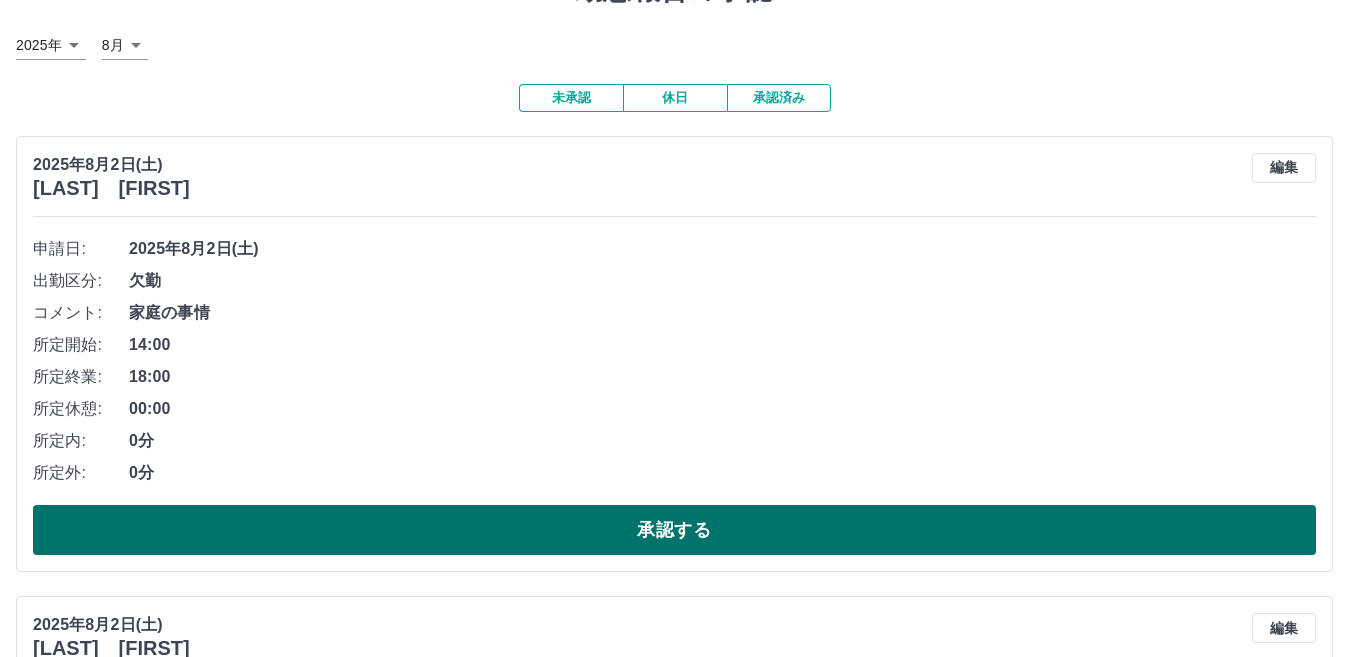 click on "承認する" at bounding box center (674, 530) 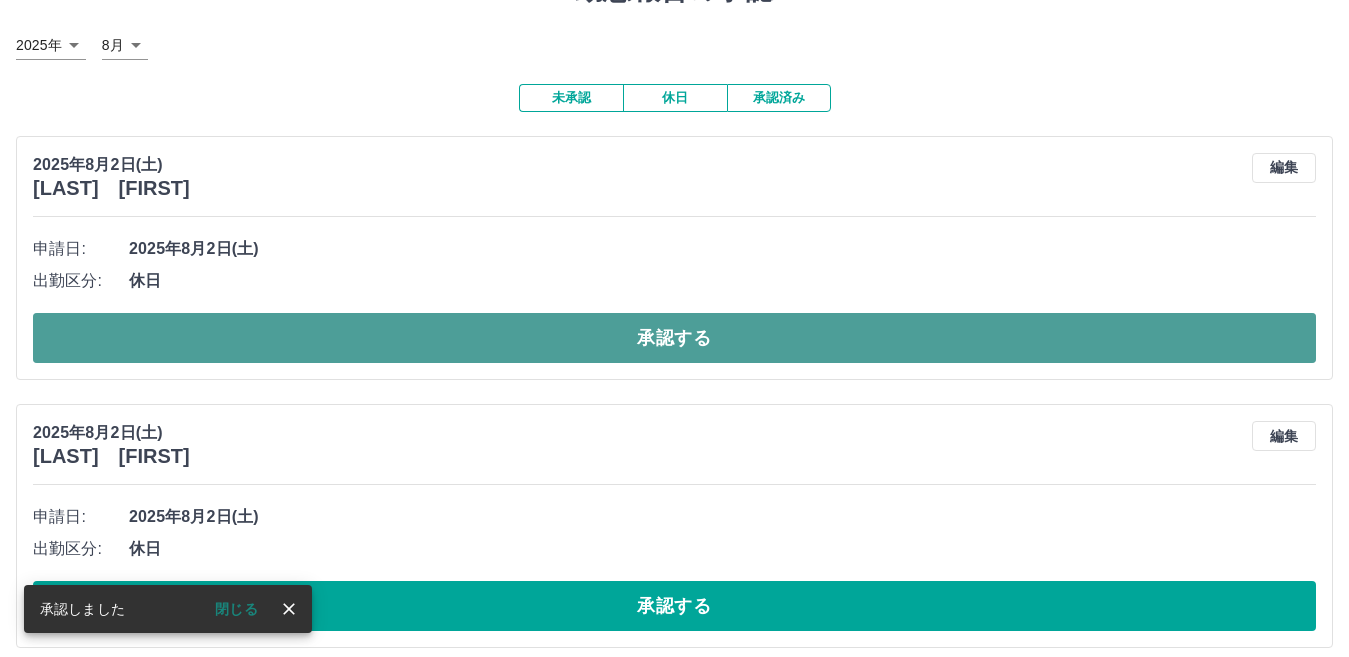 click on "承認する" at bounding box center (674, 338) 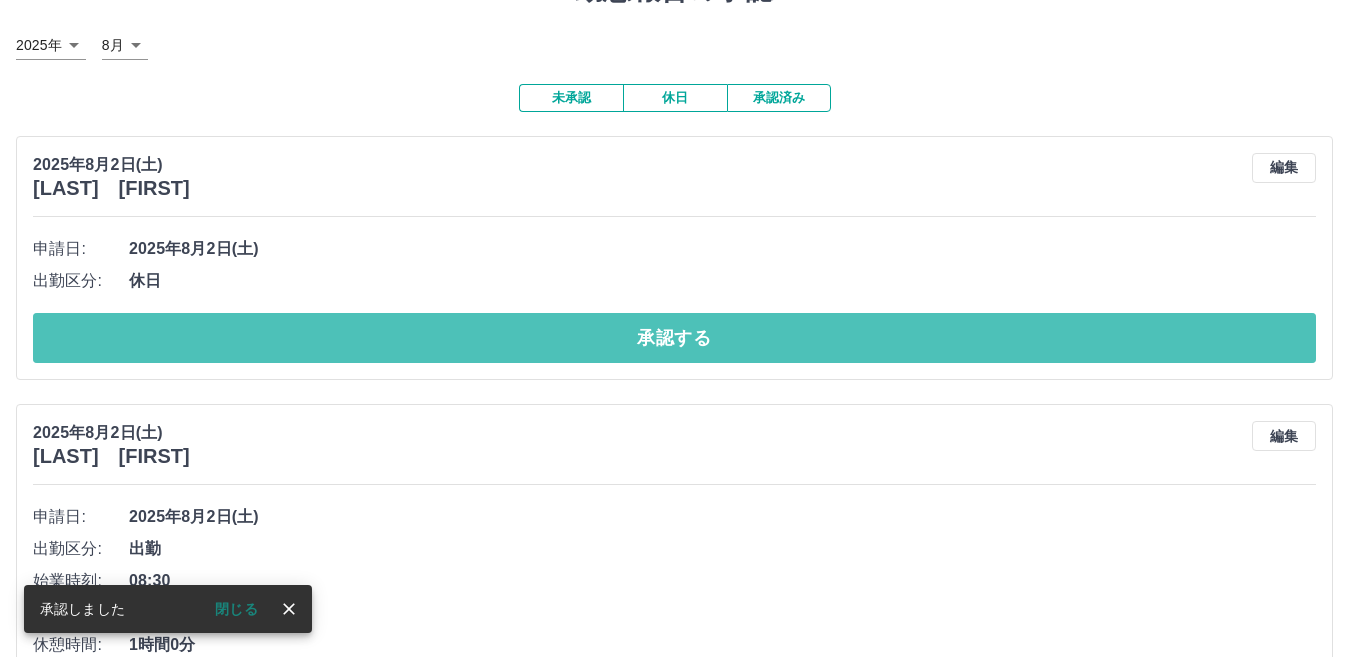 click on "承認する" at bounding box center [674, 338] 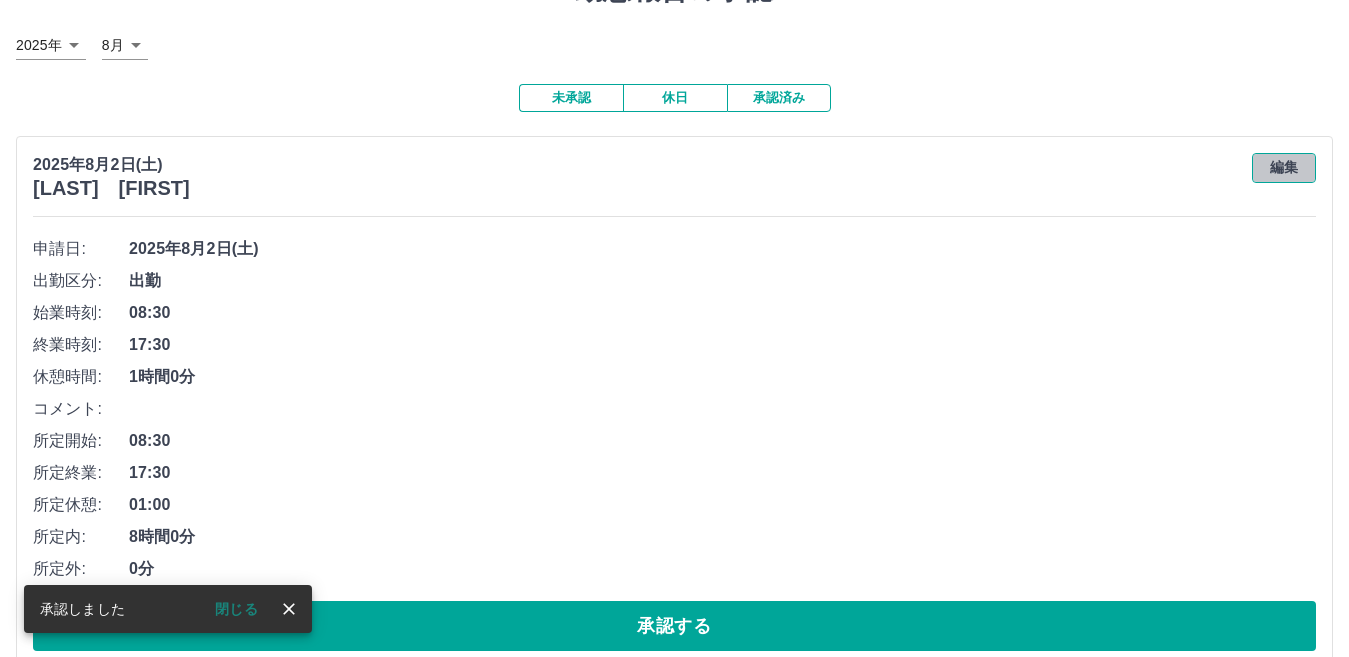 click on "編集" at bounding box center [1284, 168] 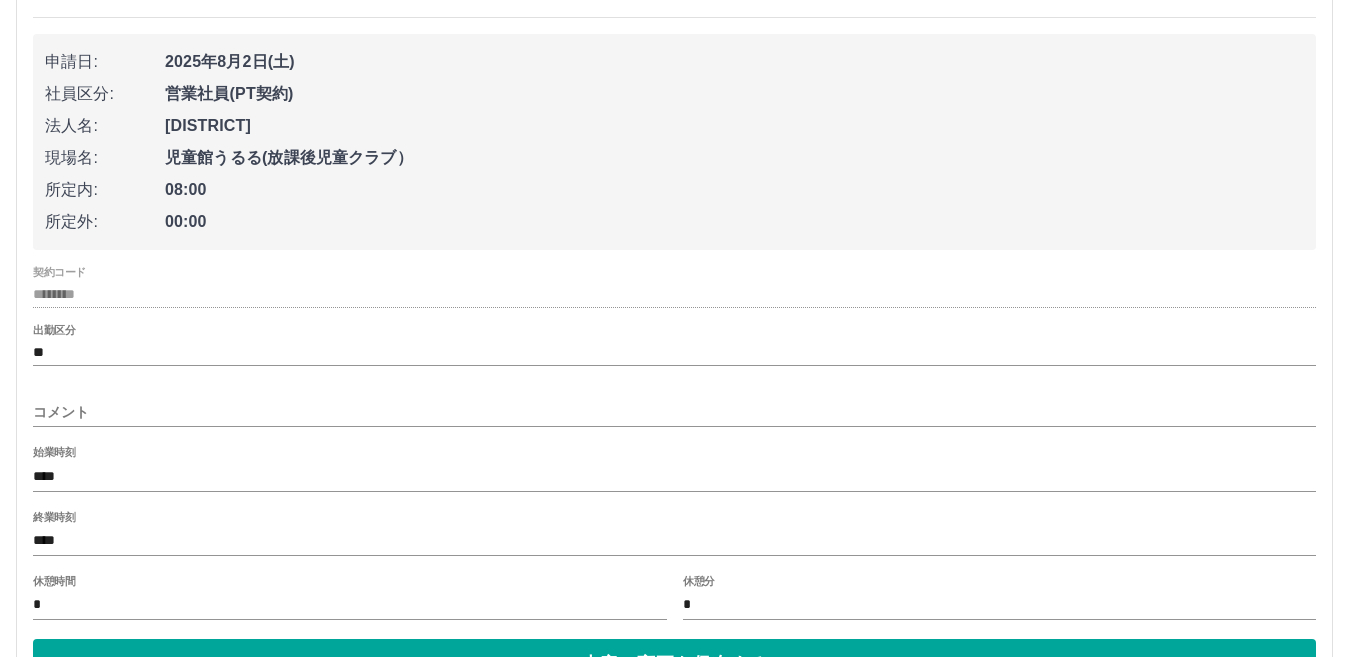 scroll, scrollTop: 300, scrollLeft: 0, axis: vertical 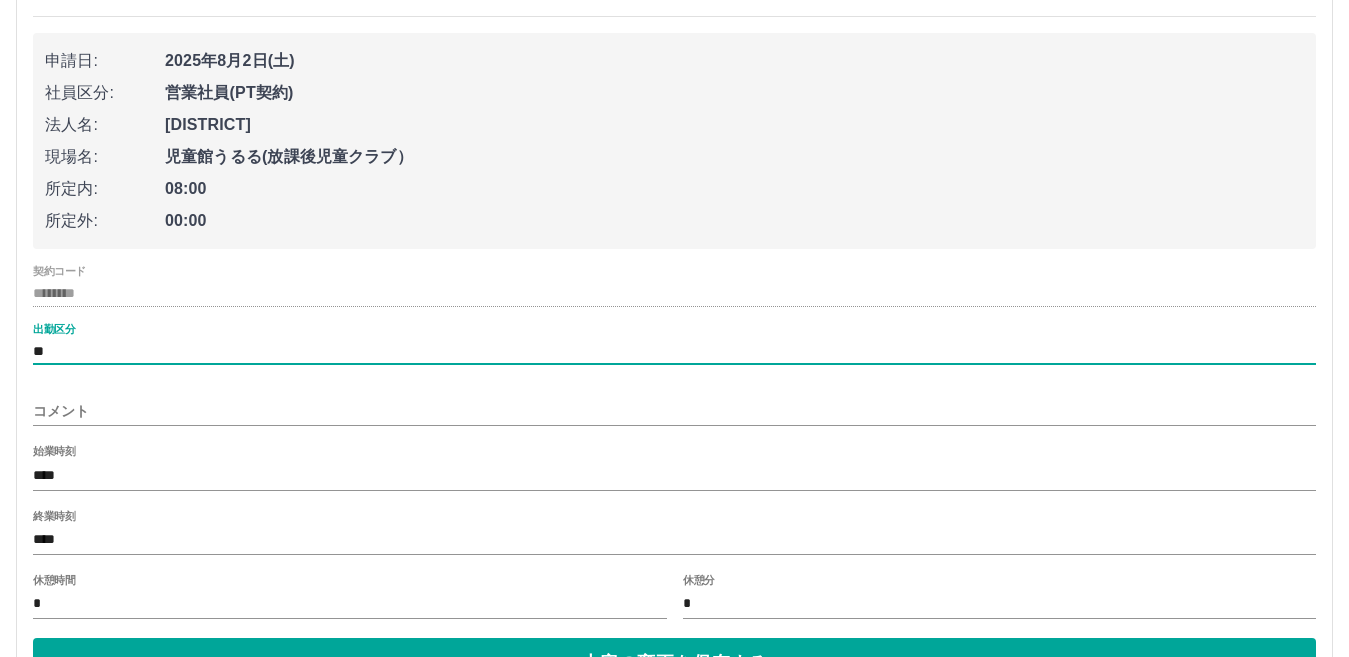 click on "**" at bounding box center [674, 351] 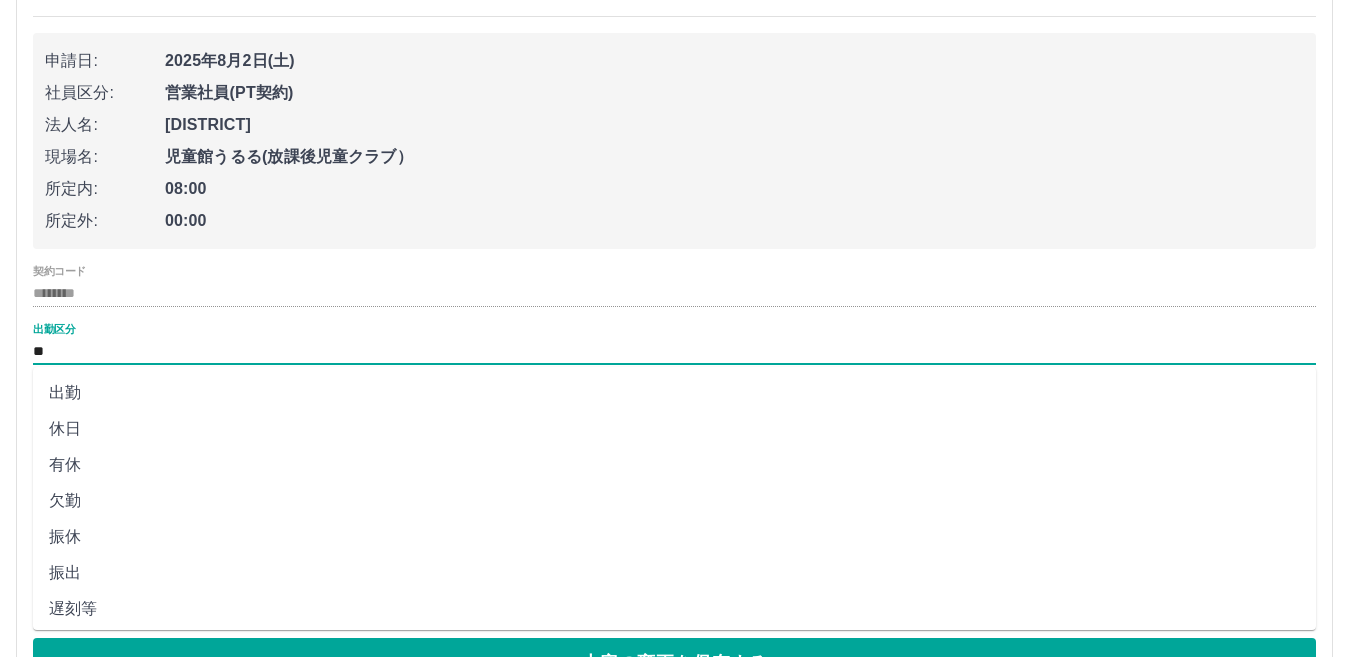 click on "**" at bounding box center (674, 351) 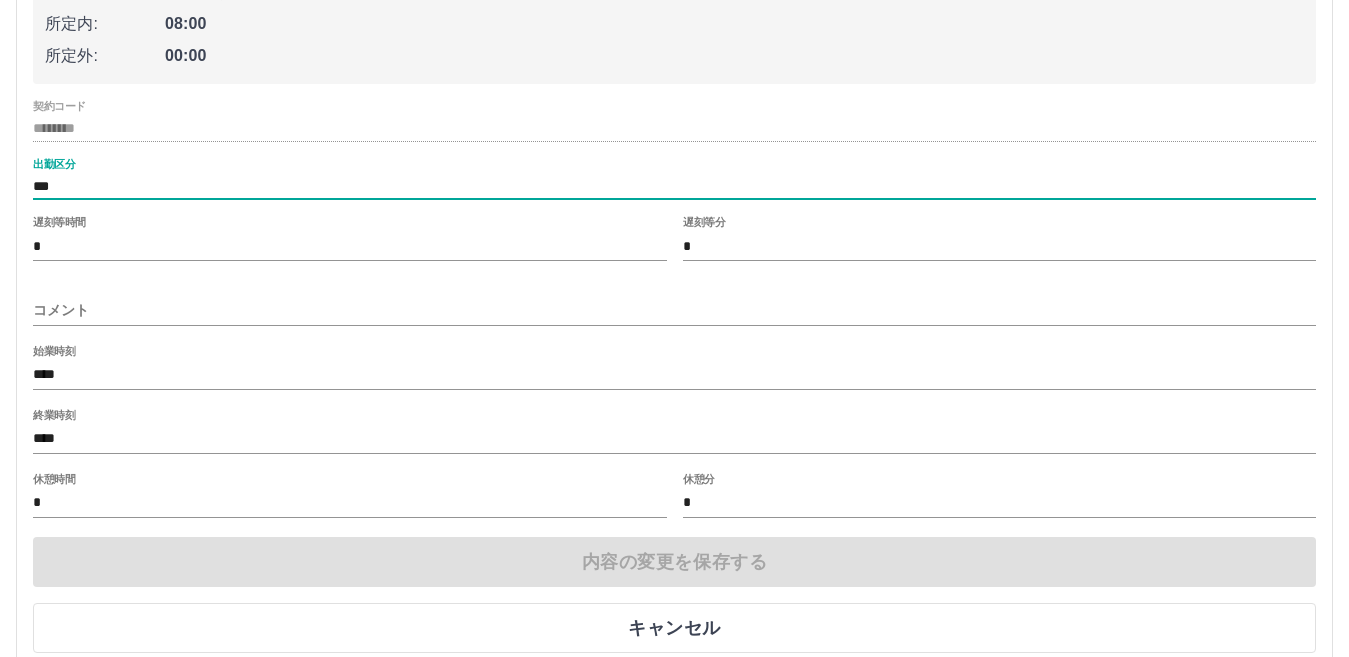 scroll, scrollTop: 500, scrollLeft: 0, axis: vertical 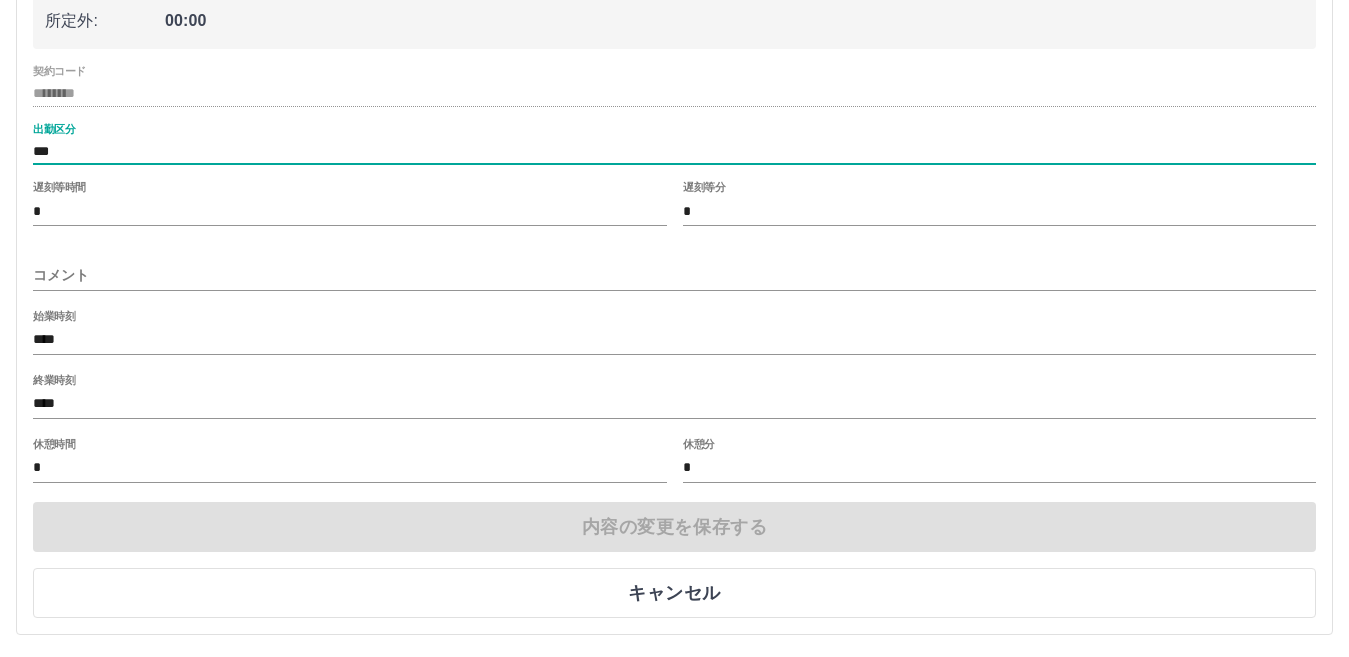 click on "****" at bounding box center (674, 404) 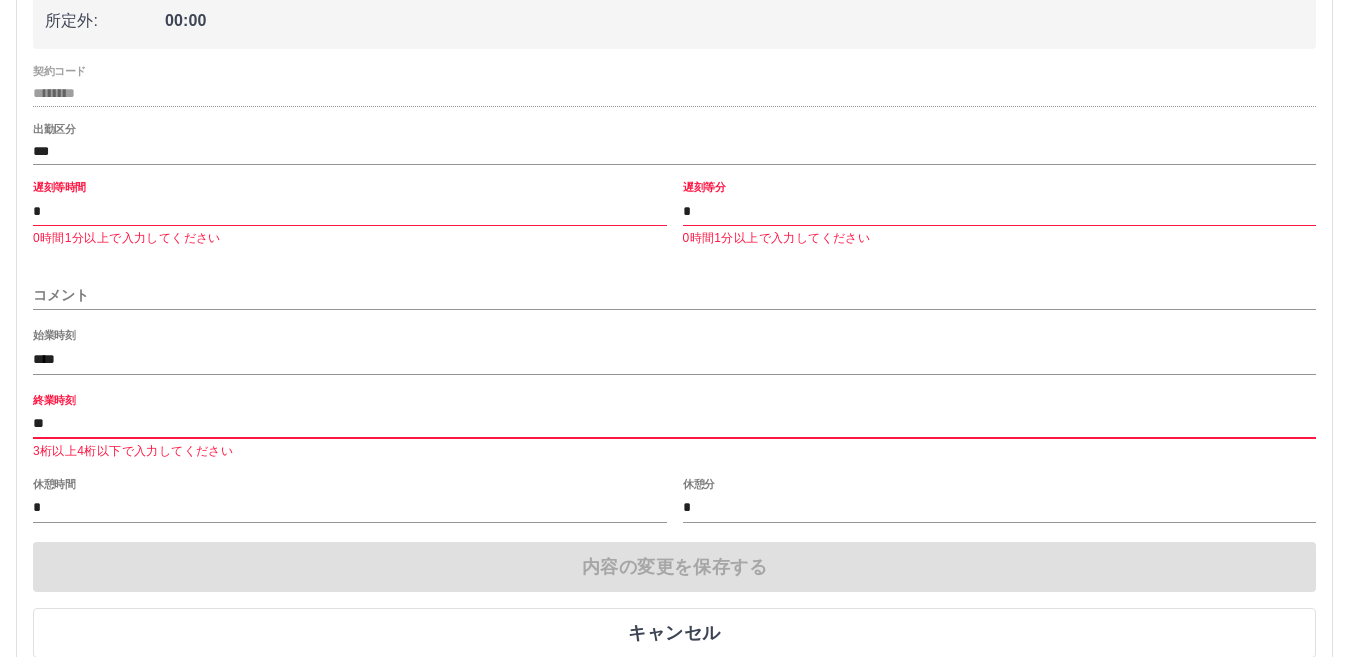 type on "*" 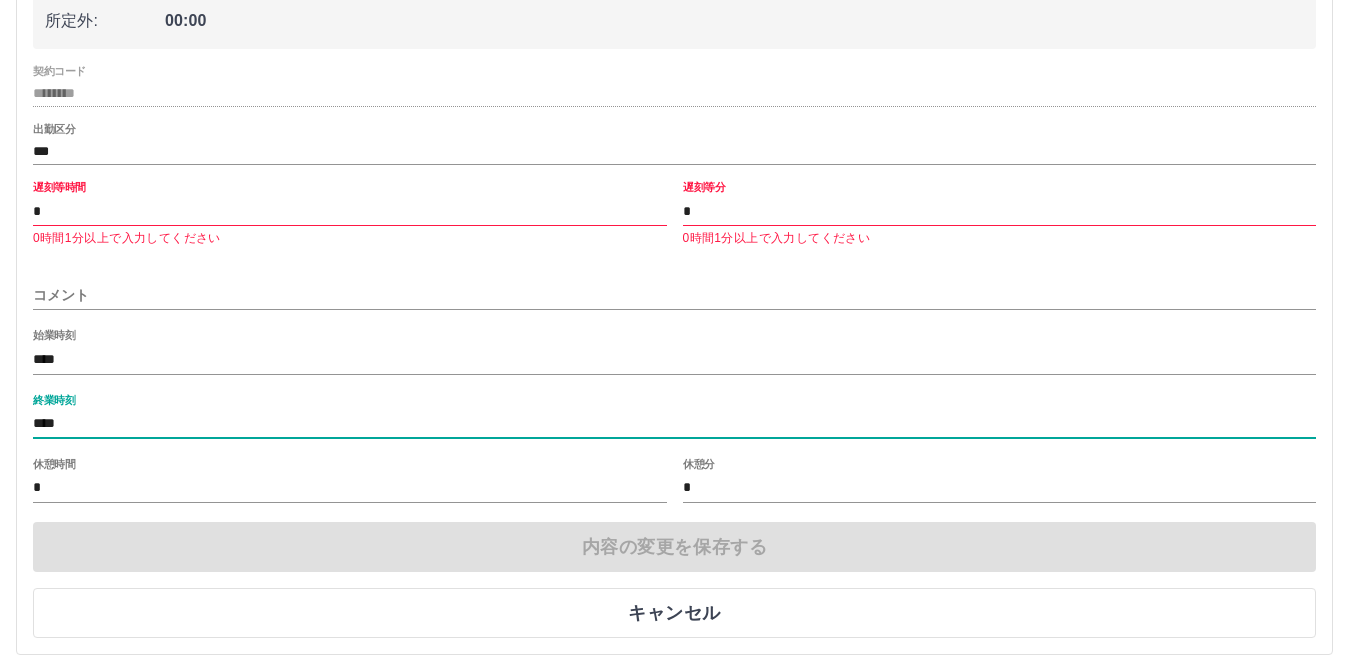 type on "****" 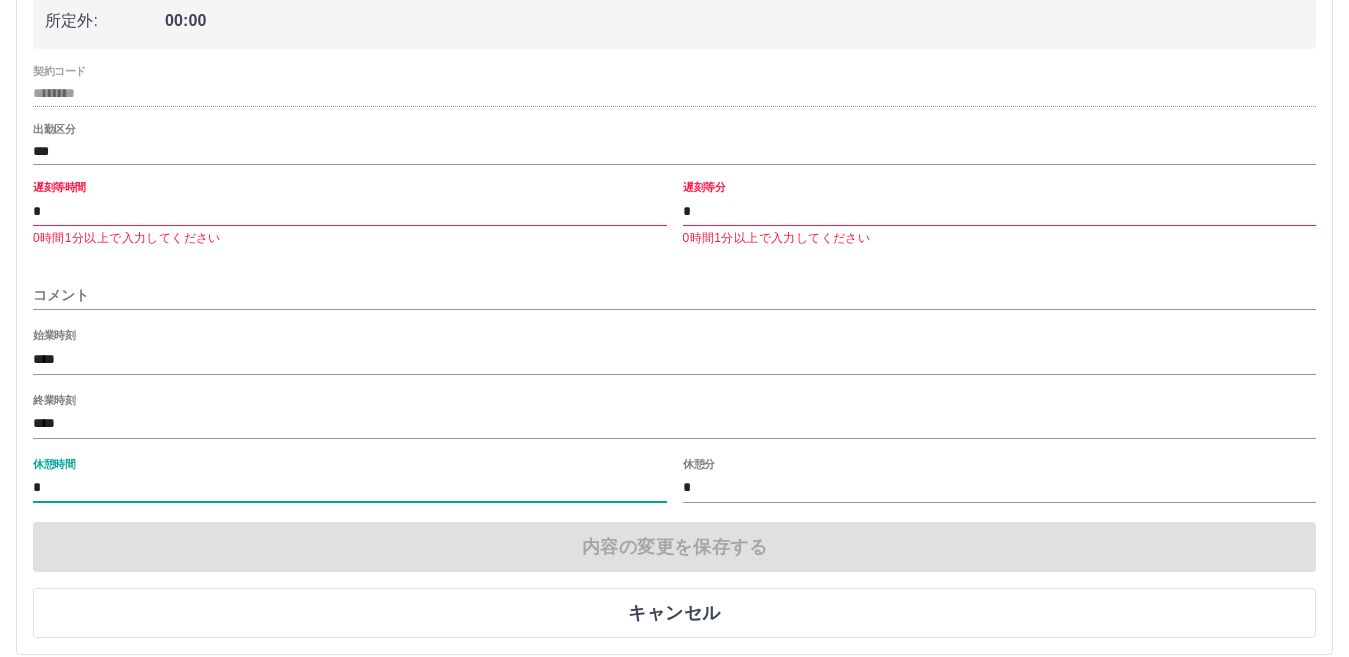 click on "*" at bounding box center [350, 488] 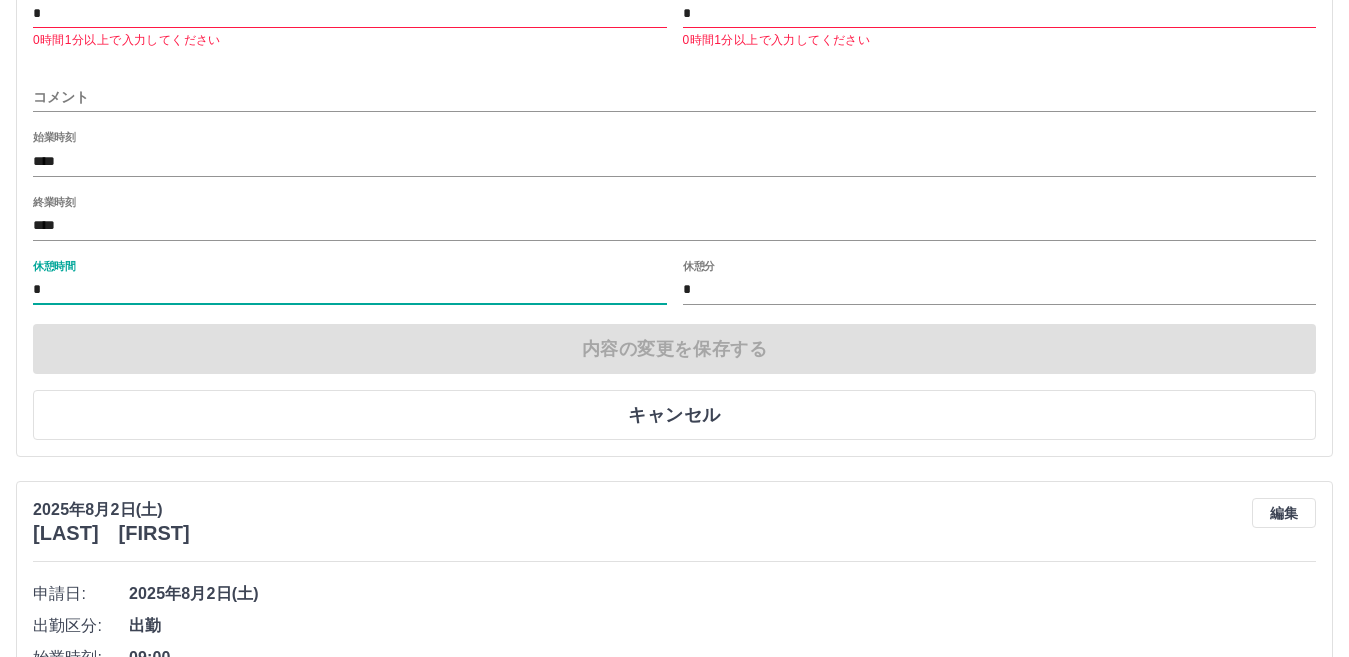 scroll, scrollTop: 800, scrollLeft: 0, axis: vertical 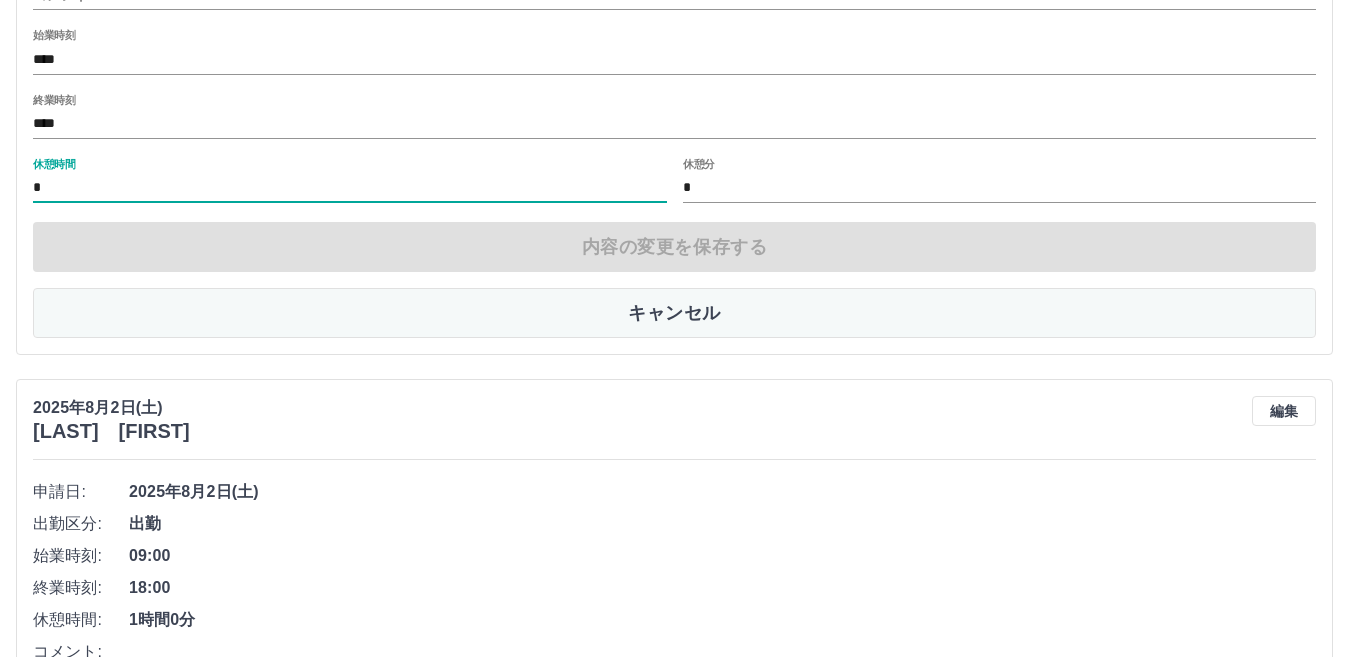 type on "*" 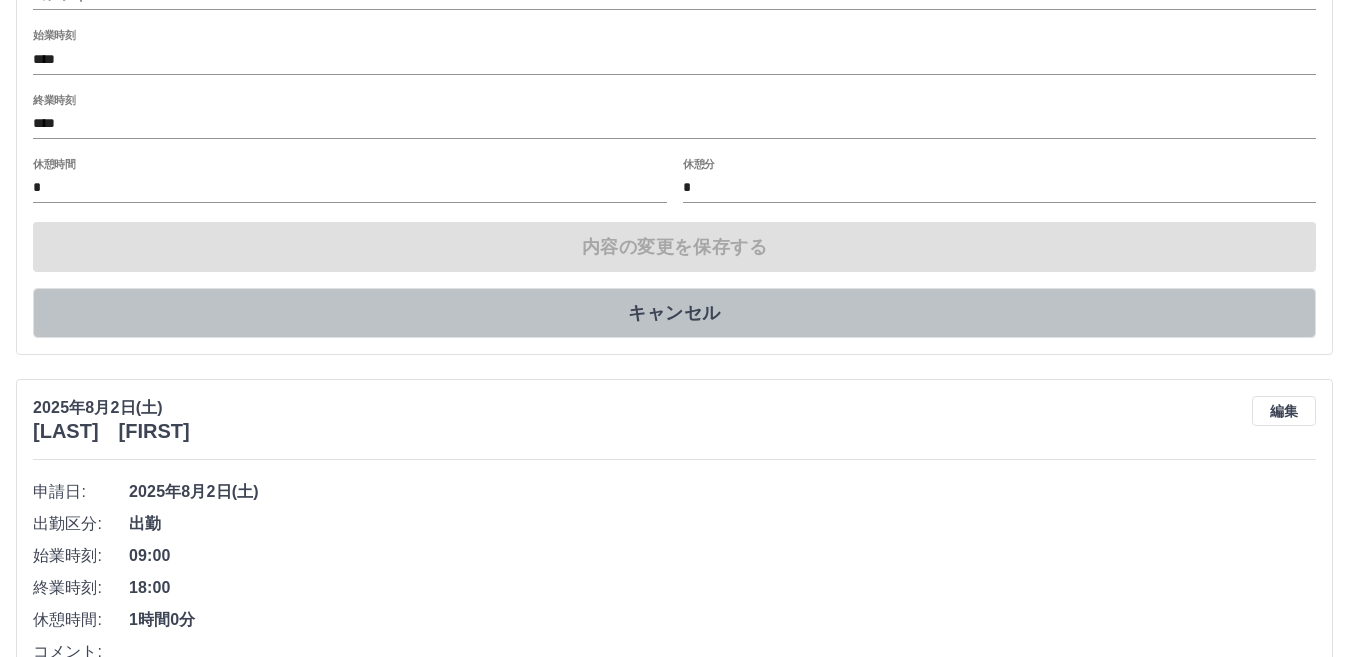 click on "キャンセル" at bounding box center (674, 313) 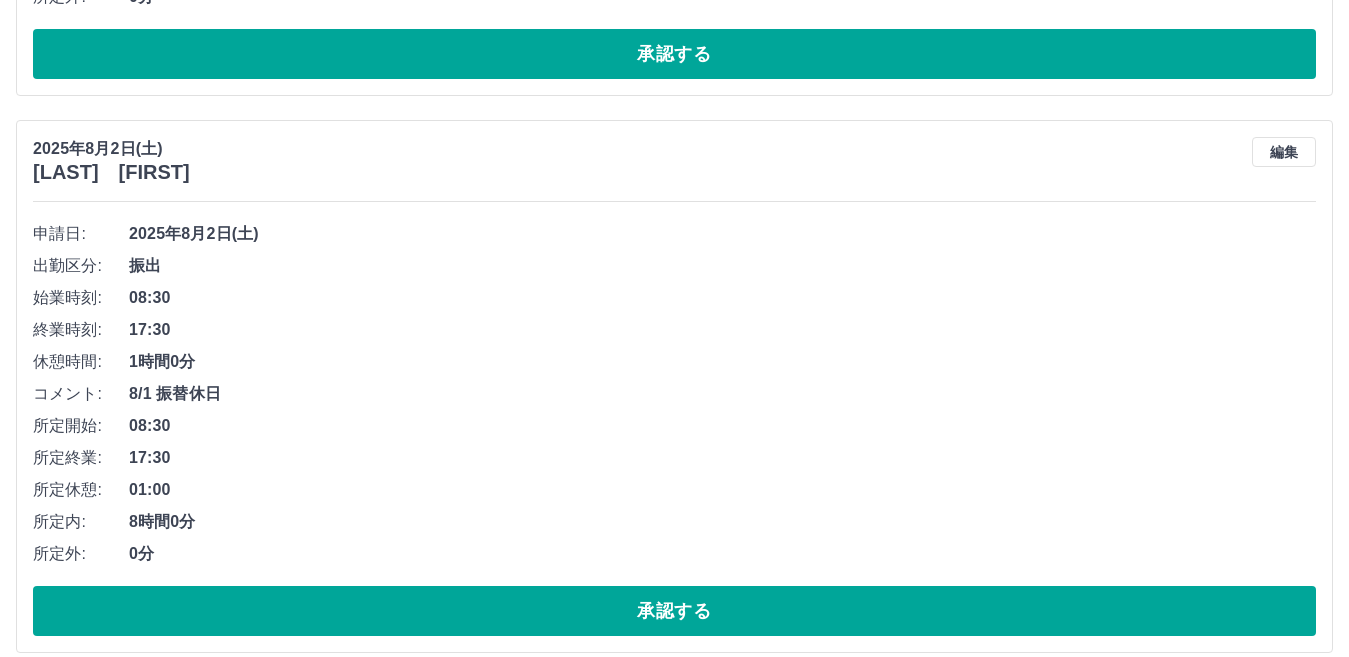 scroll, scrollTop: 1300, scrollLeft: 0, axis: vertical 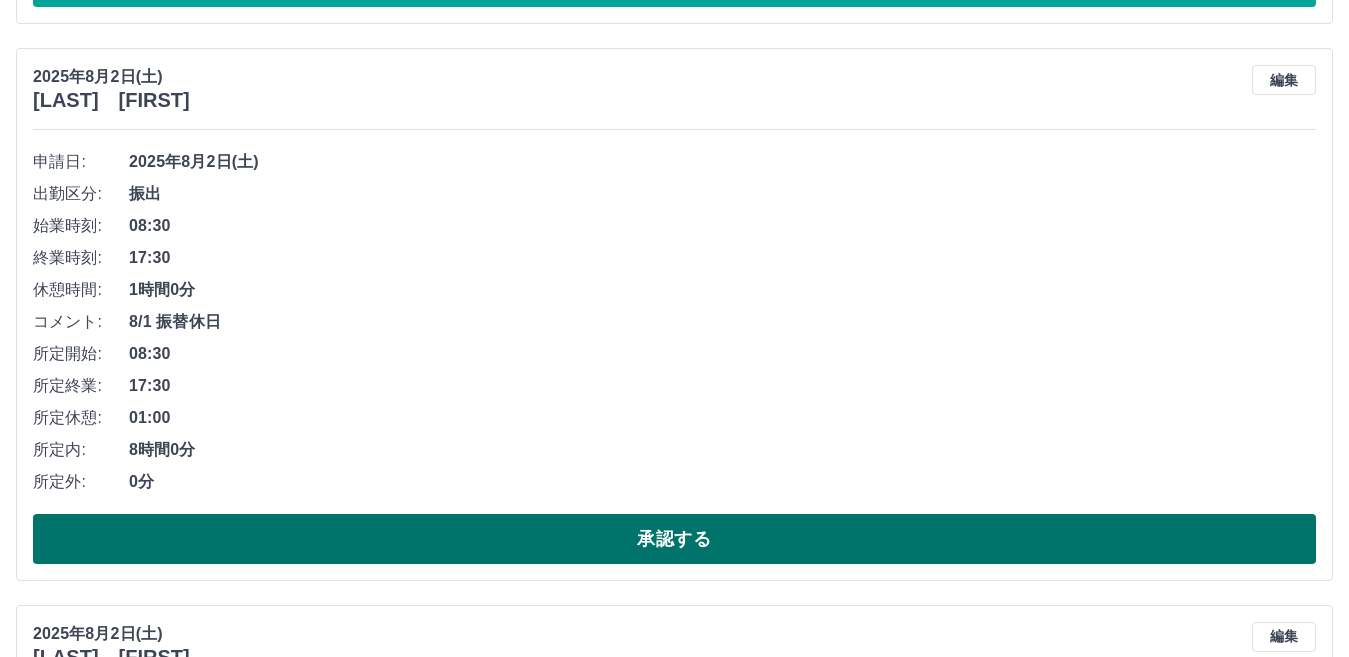 click on "承認する" at bounding box center [674, 539] 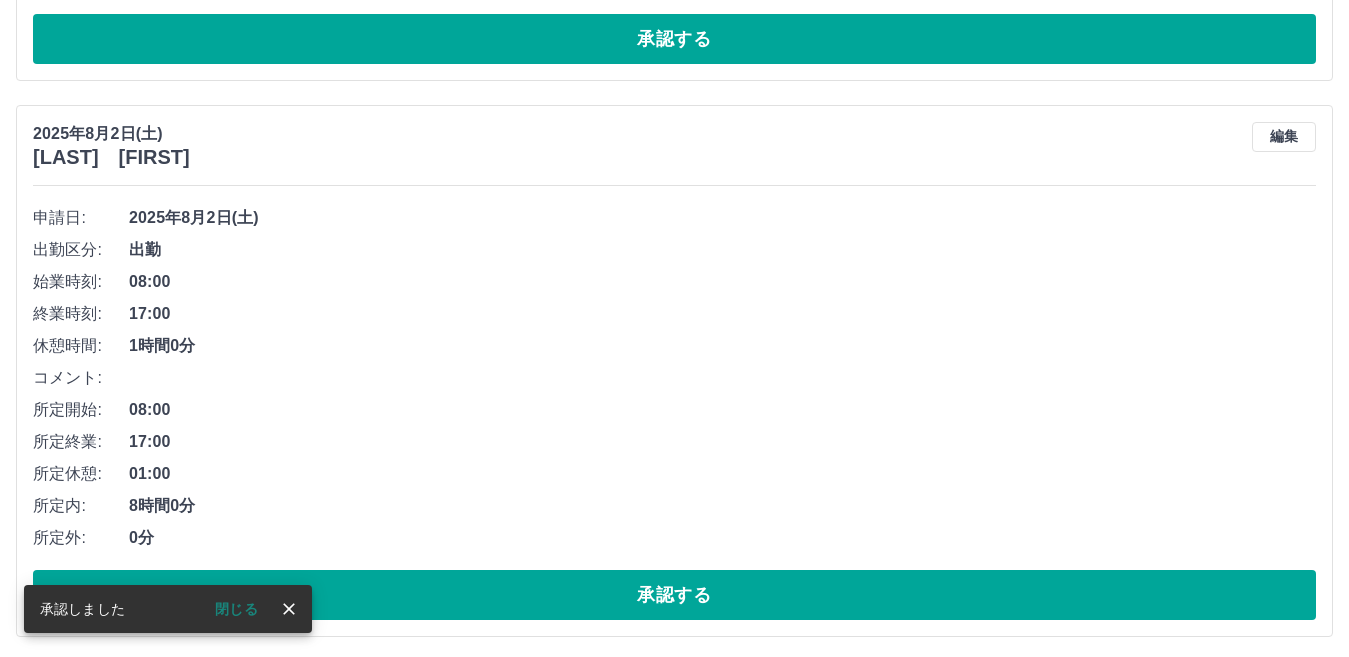 scroll, scrollTop: 1243, scrollLeft: 0, axis: vertical 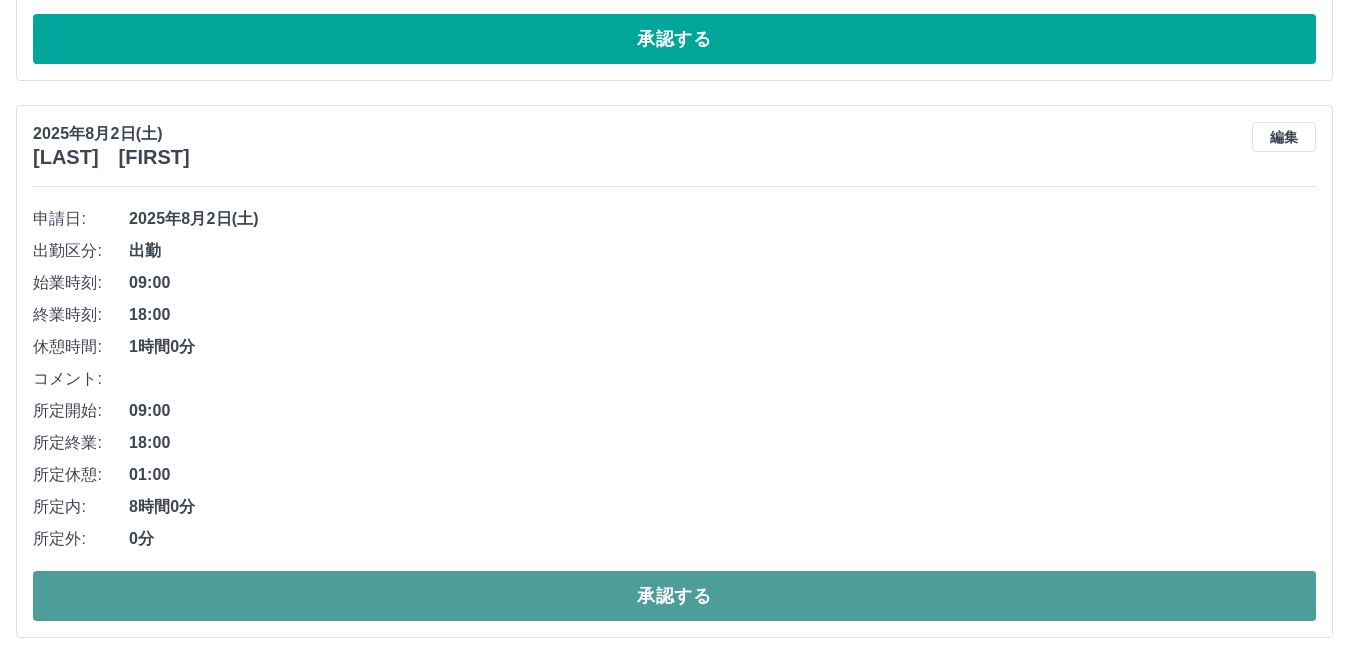 click on "承認する" at bounding box center [674, 596] 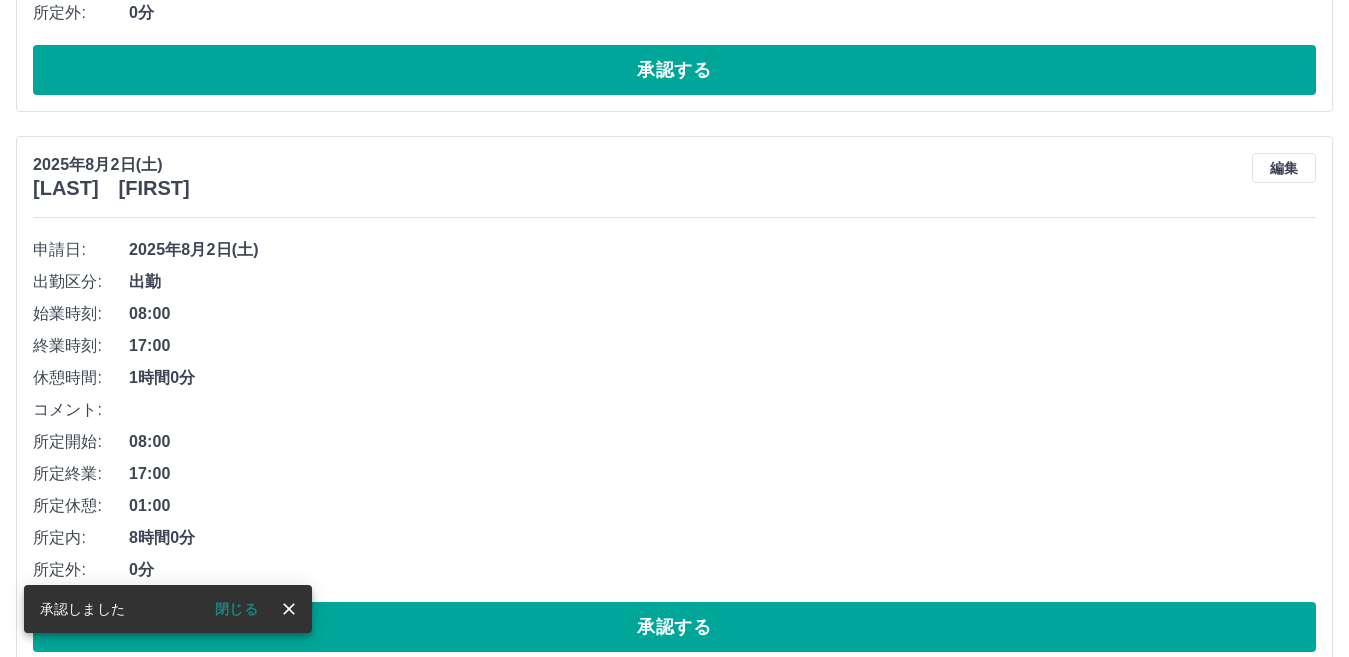 scroll, scrollTop: 1243, scrollLeft: 0, axis: vertical 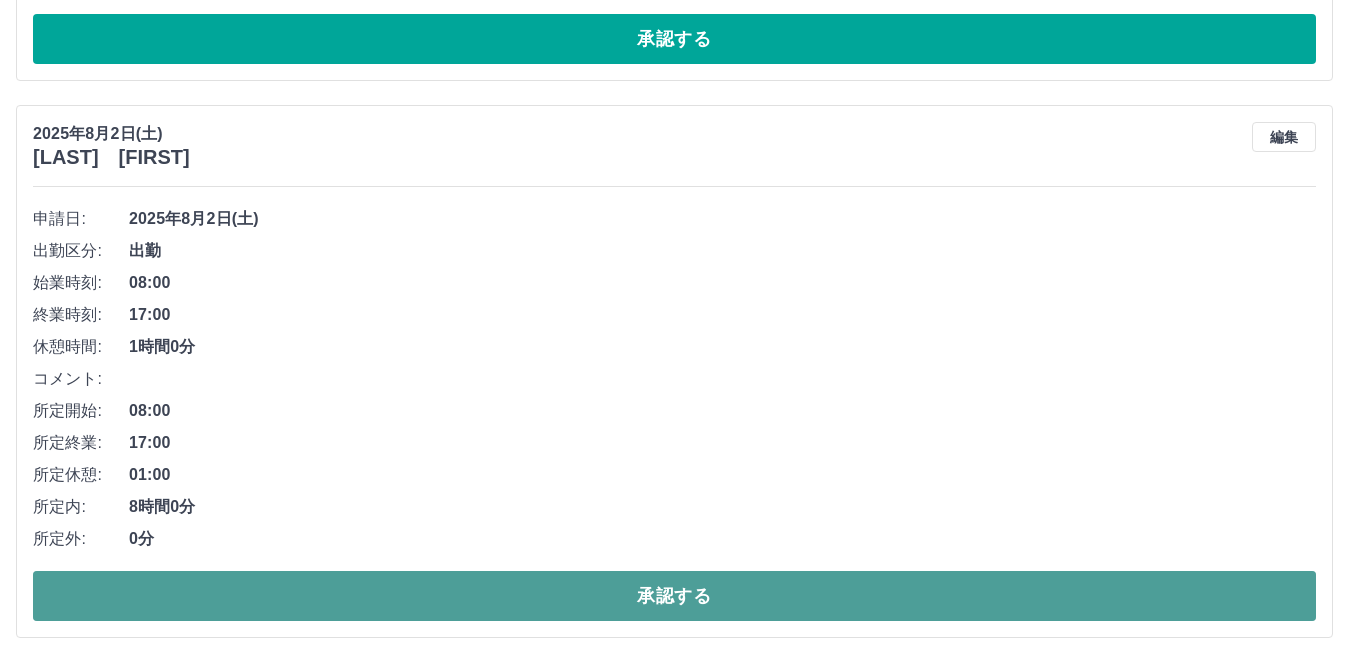 click on "承認する" at bounding box center [674, 596] 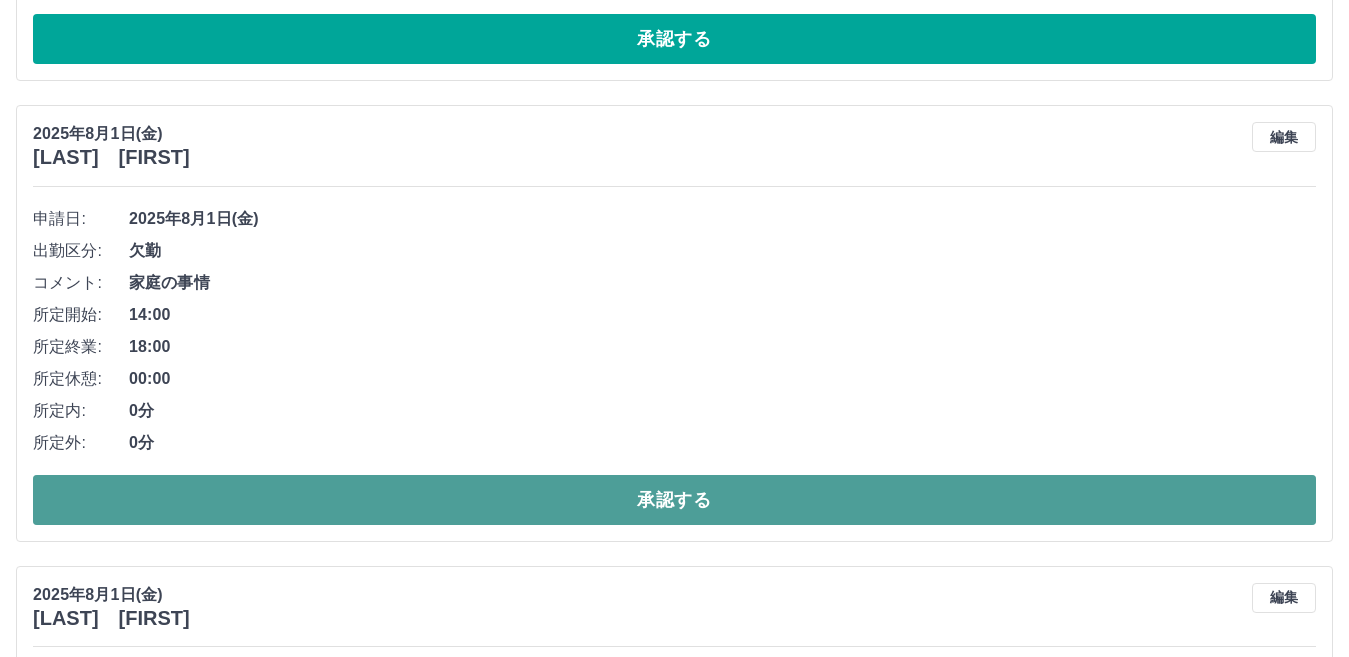 click on "承認する" at bounding box center [674, 500] 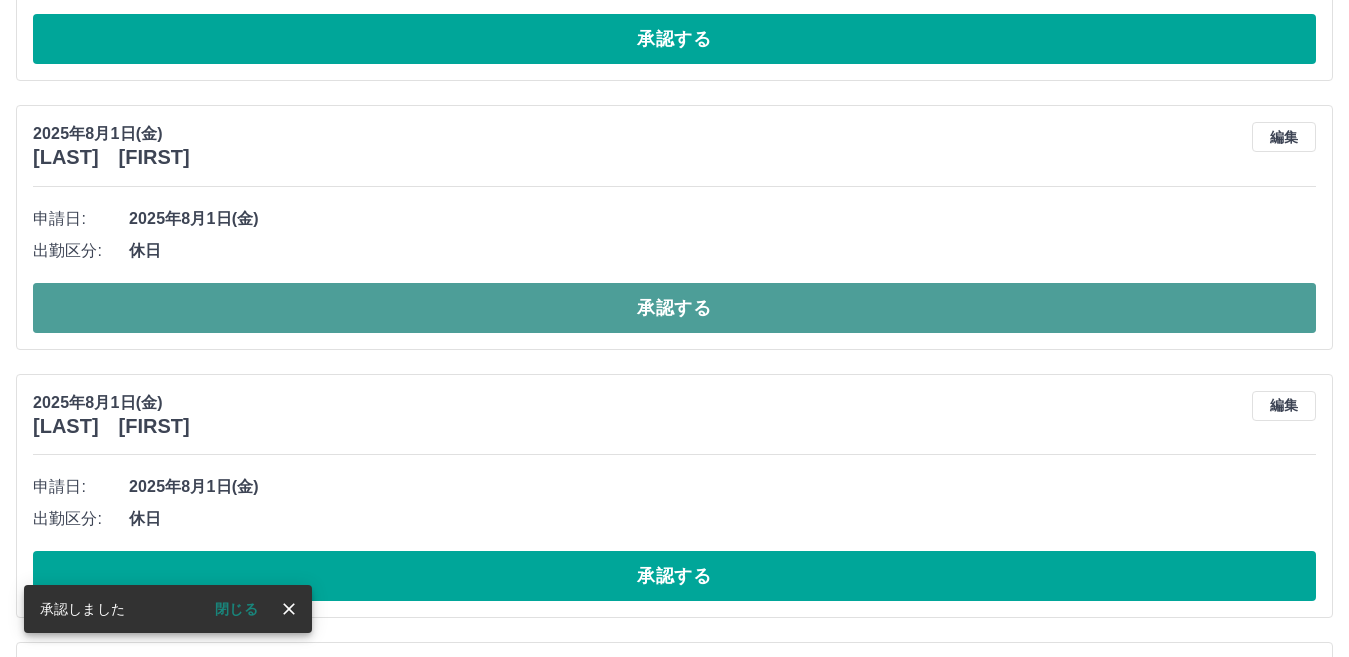 click on "承認する" at bounding box center [674, 308] 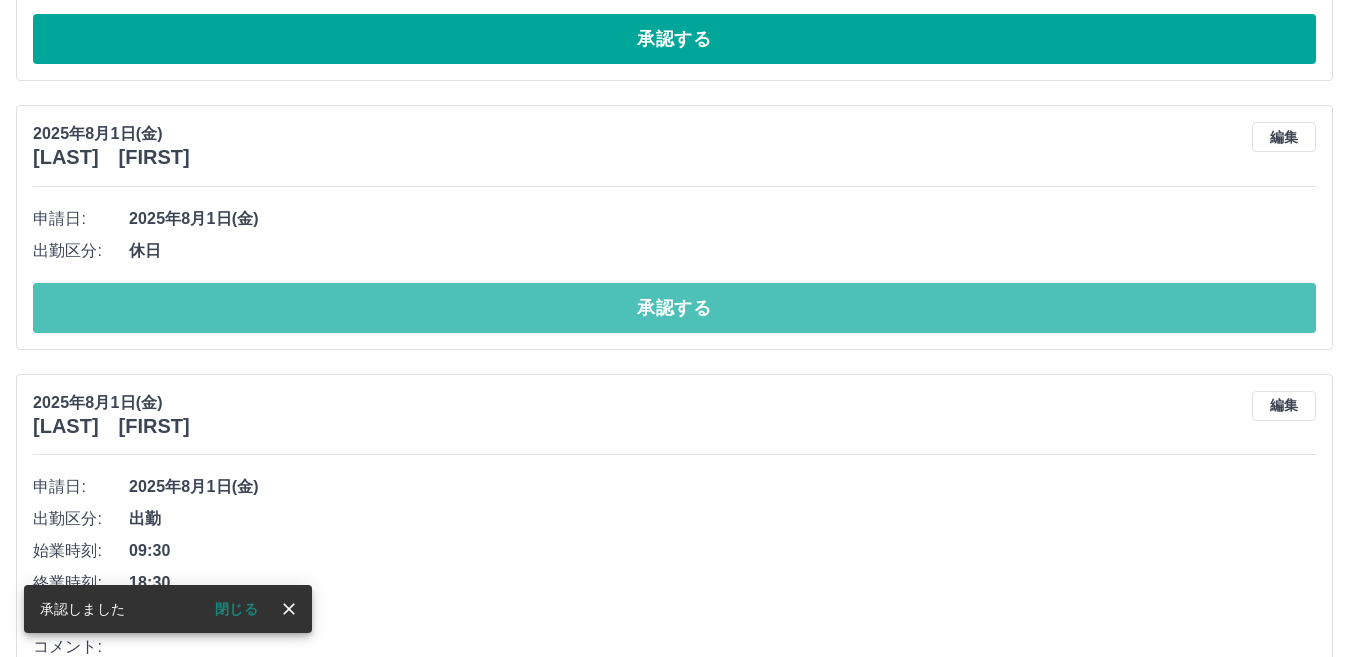 click on "承認する" at bounding box center [674, 308] 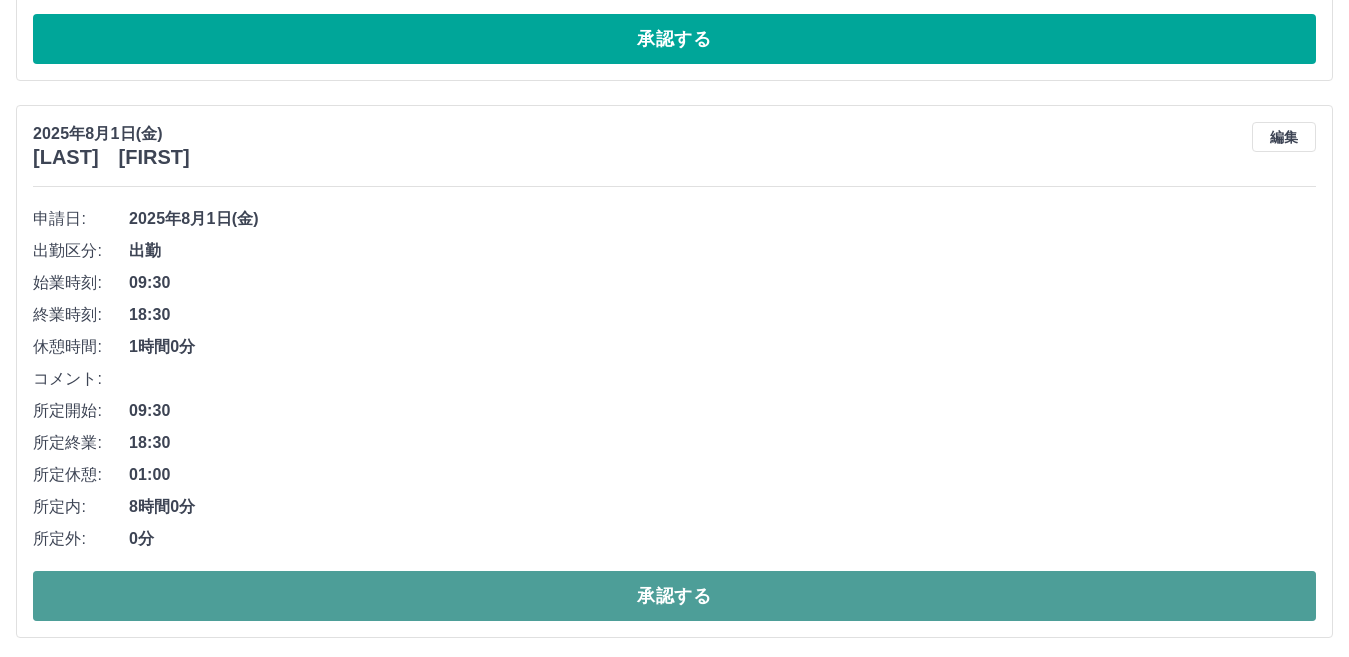 click on "承認する" at bounding box center (674, 596) 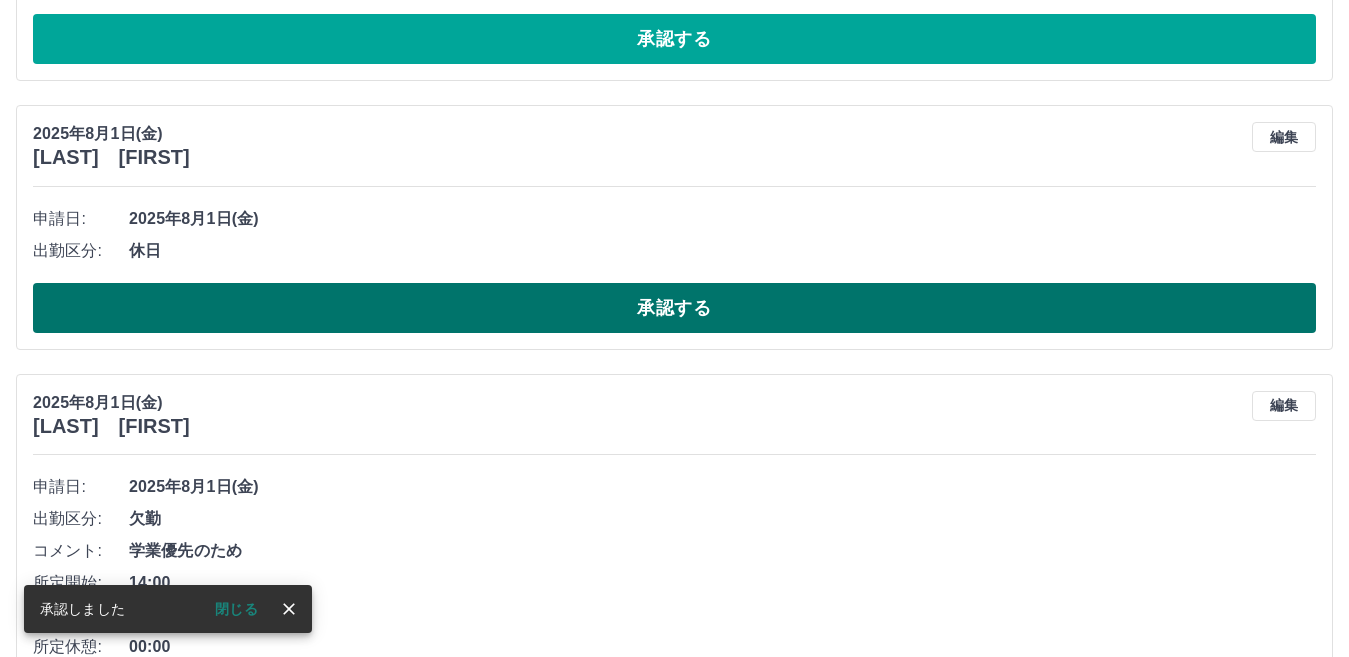 click on "承認する" at bounding box center (674, 308) 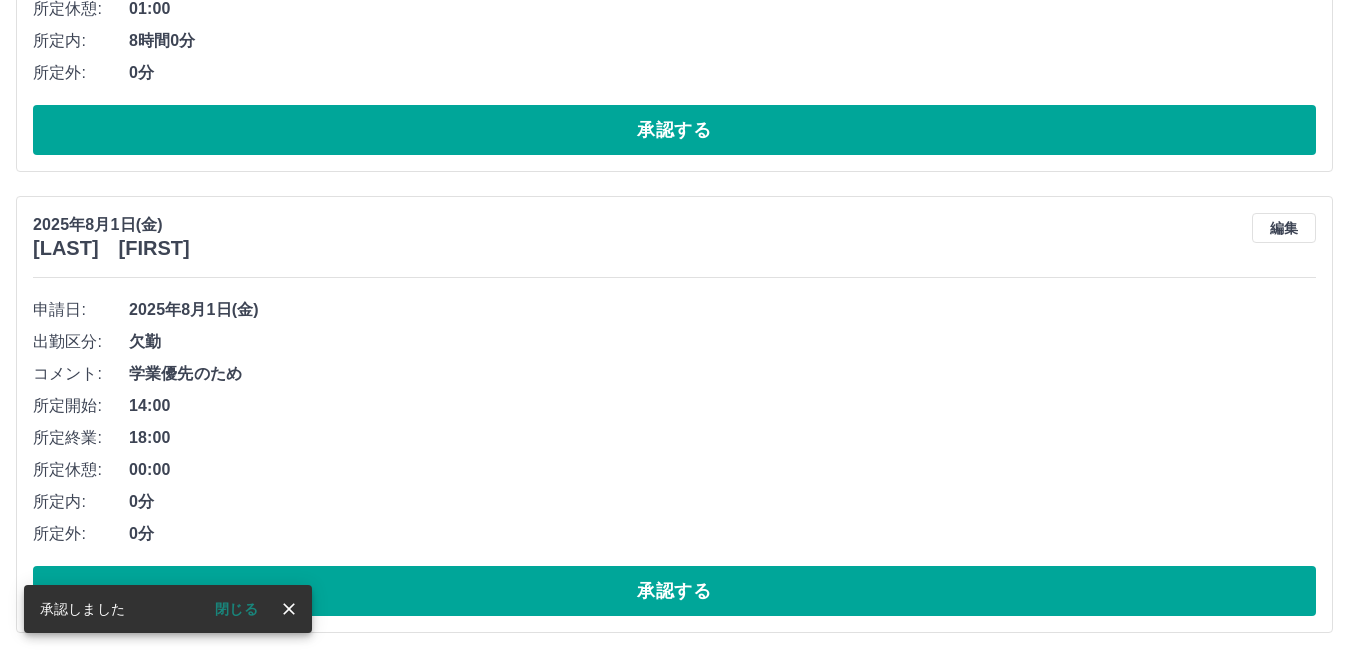 scroll, scrollTop: 1154, scrollLeft: 0, axis: vertical 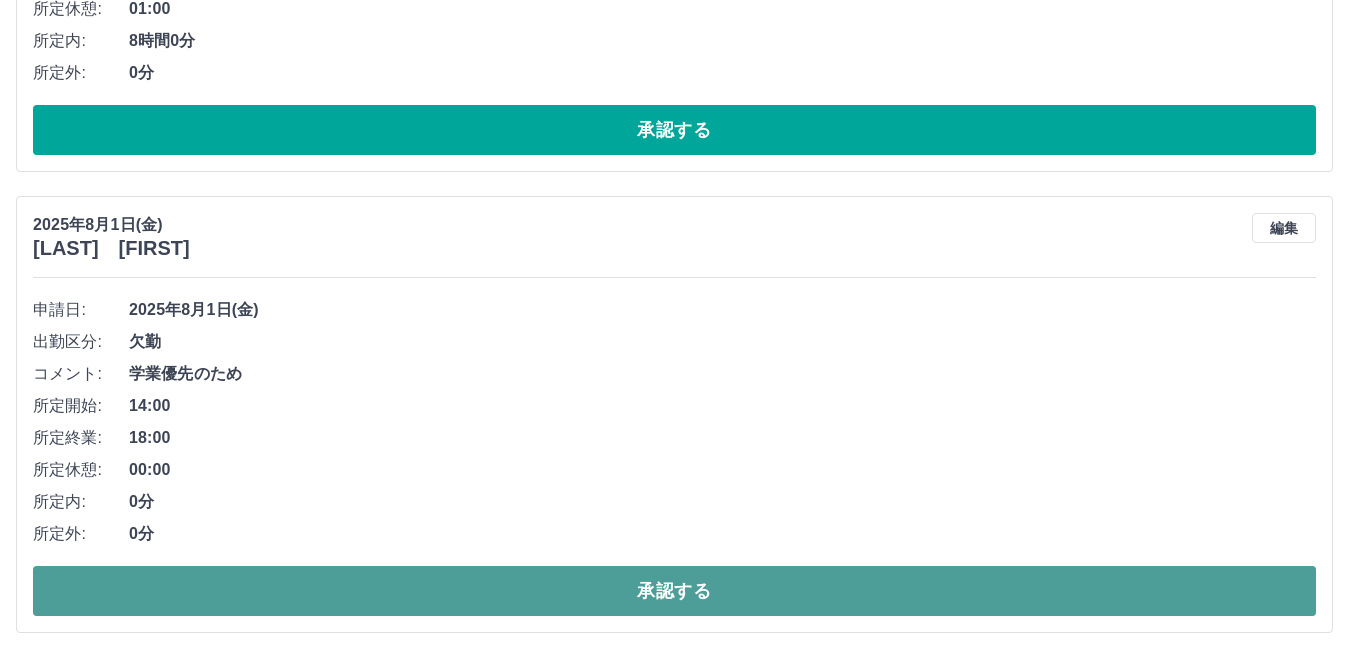 click on "承認する" at bounding box center [674, 591] 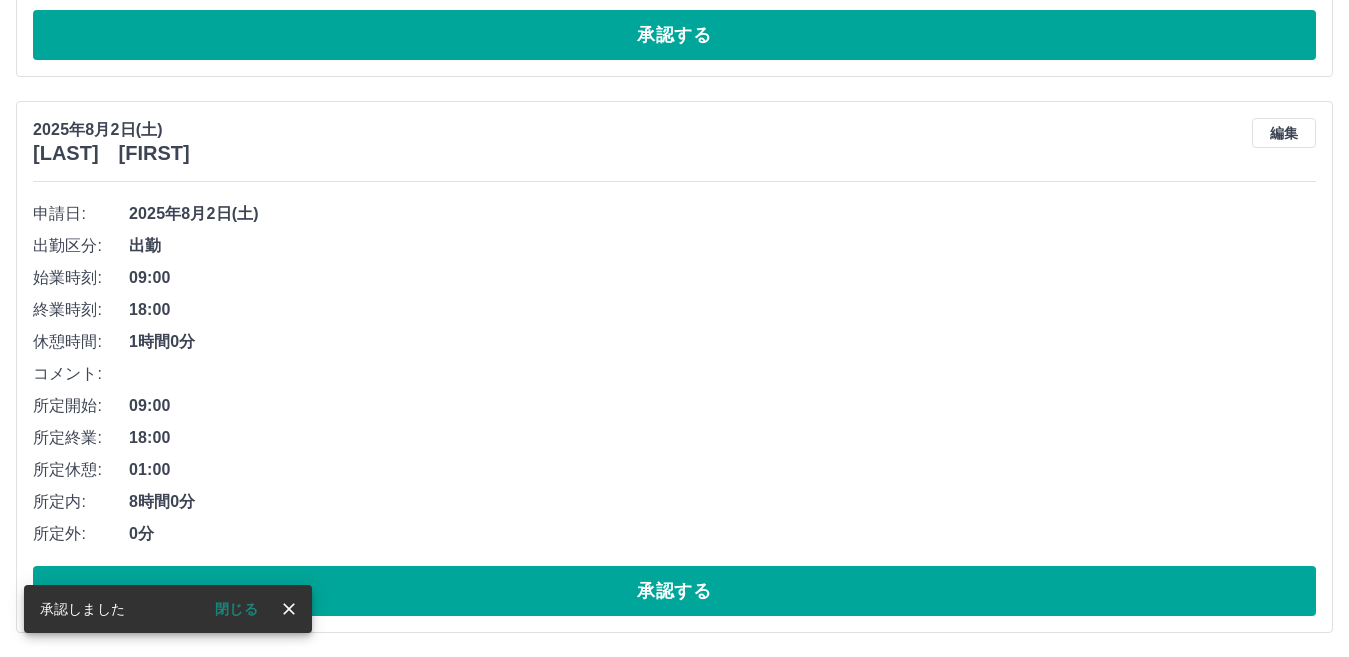 scroll, scrollTop: 693, scrollLeft: 0, axis: vertical 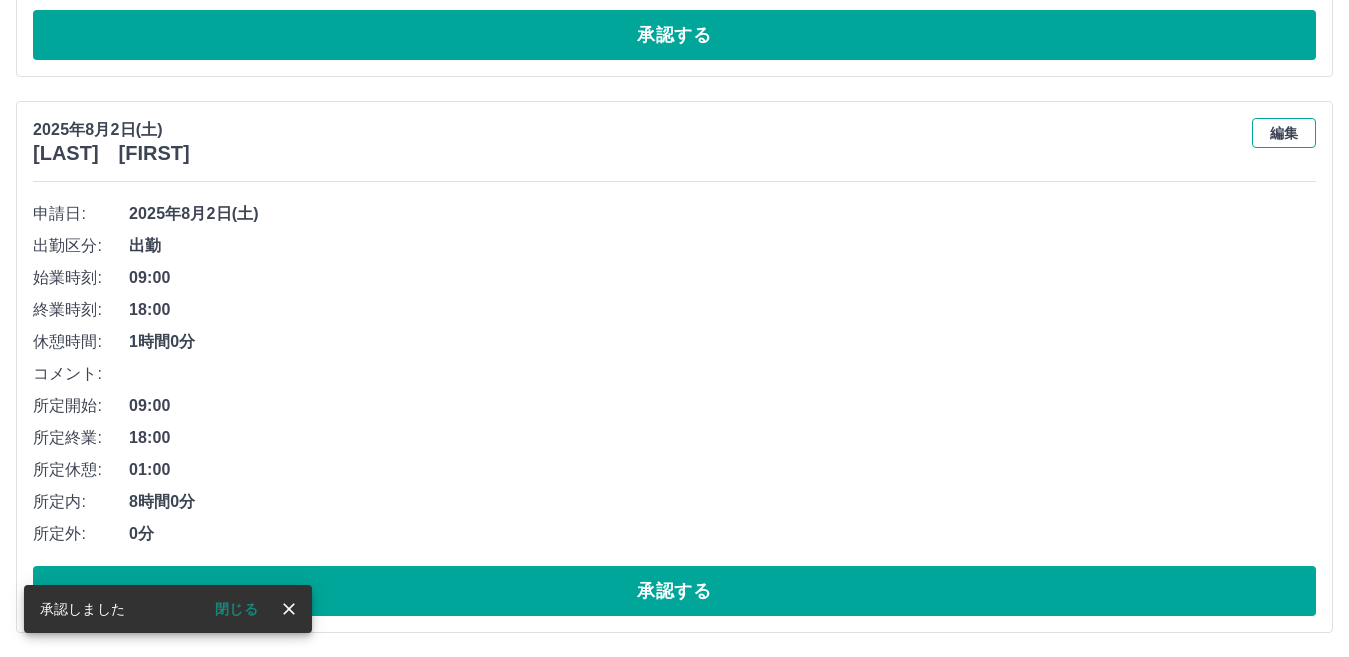 click on "編集" at bounding box center [1284, 133] 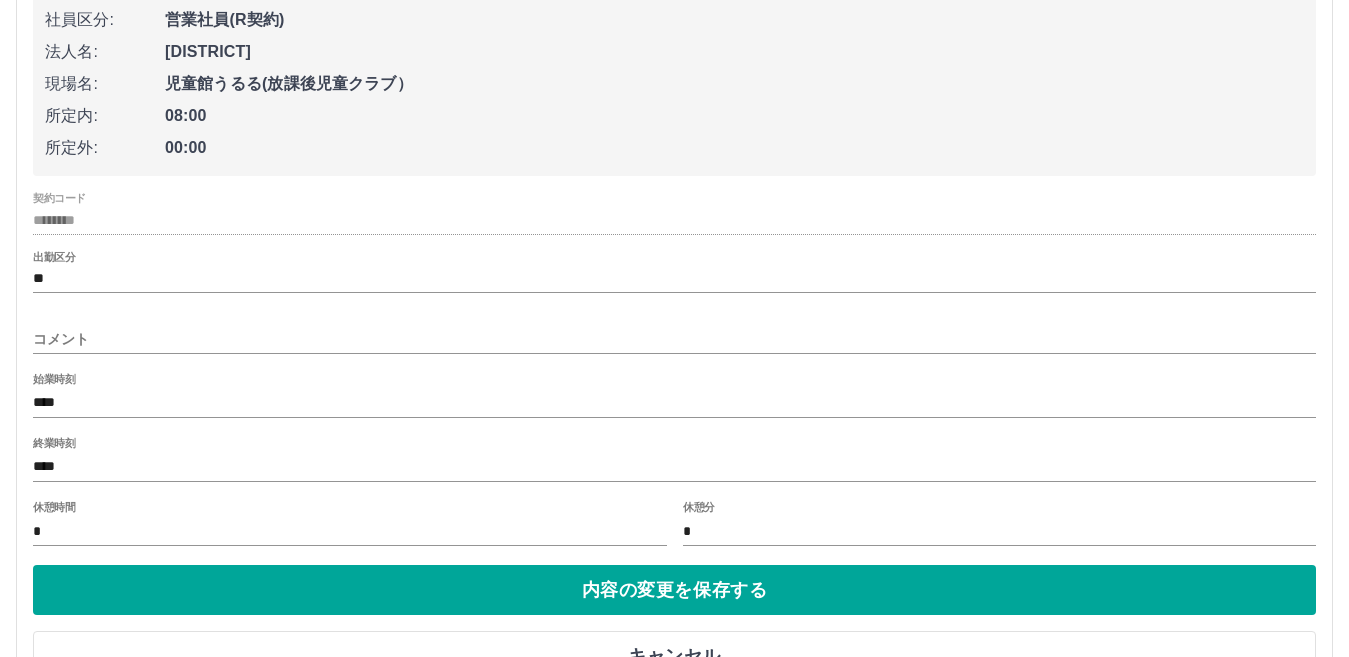 scroll, scrollTop: 993, scrollLeft: 0, axis: vertical 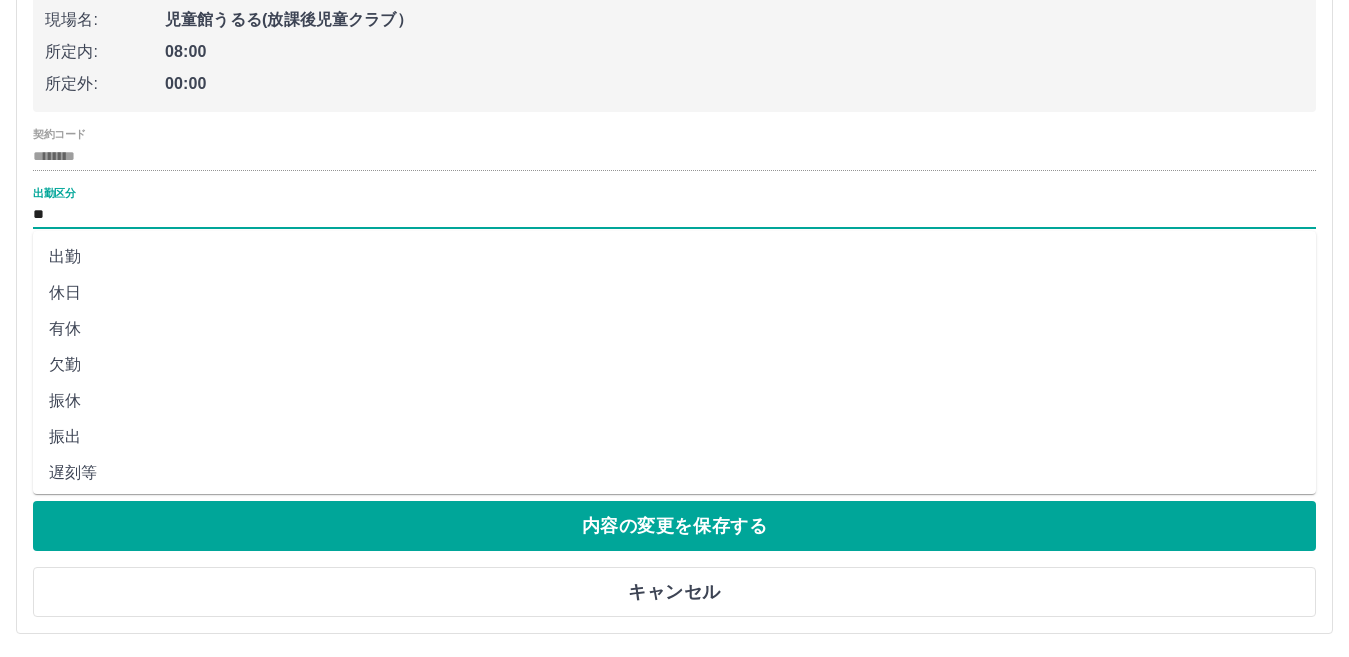click on "**" at bounding box center (674, 215) 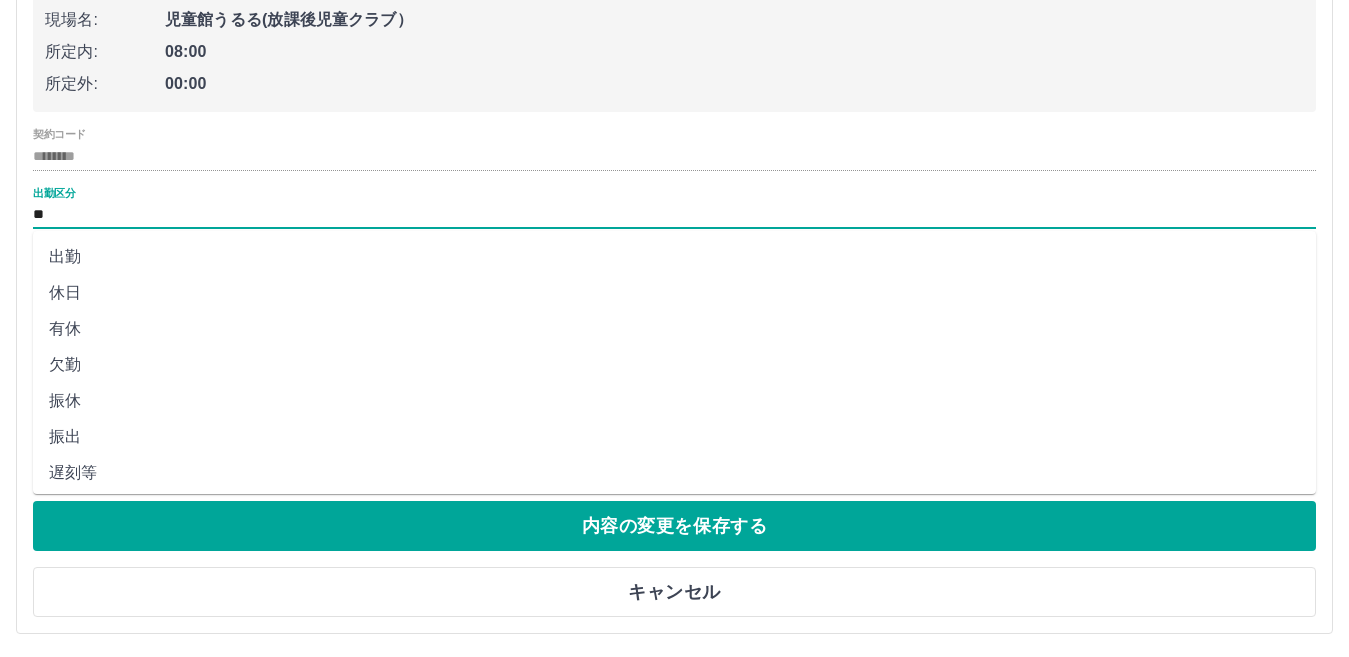 click on "振出" at bounding box center (674, 437) 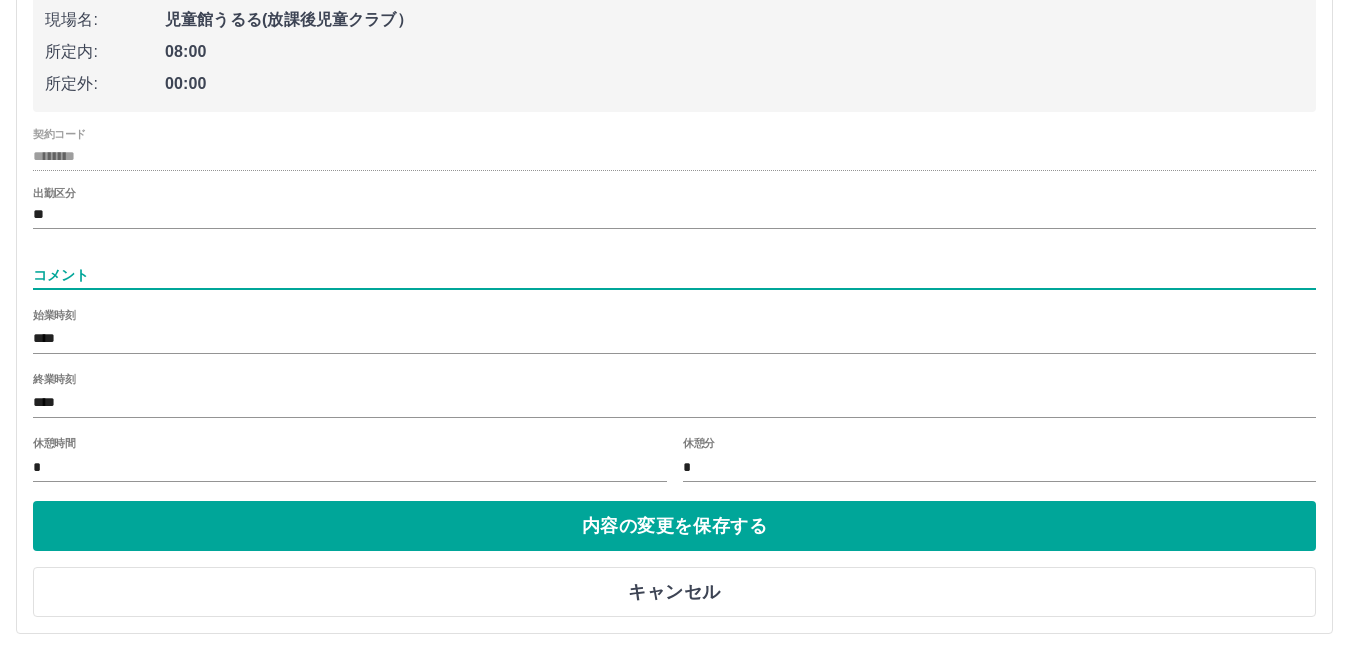 click on "コメント" at bounding box center [674, 275] 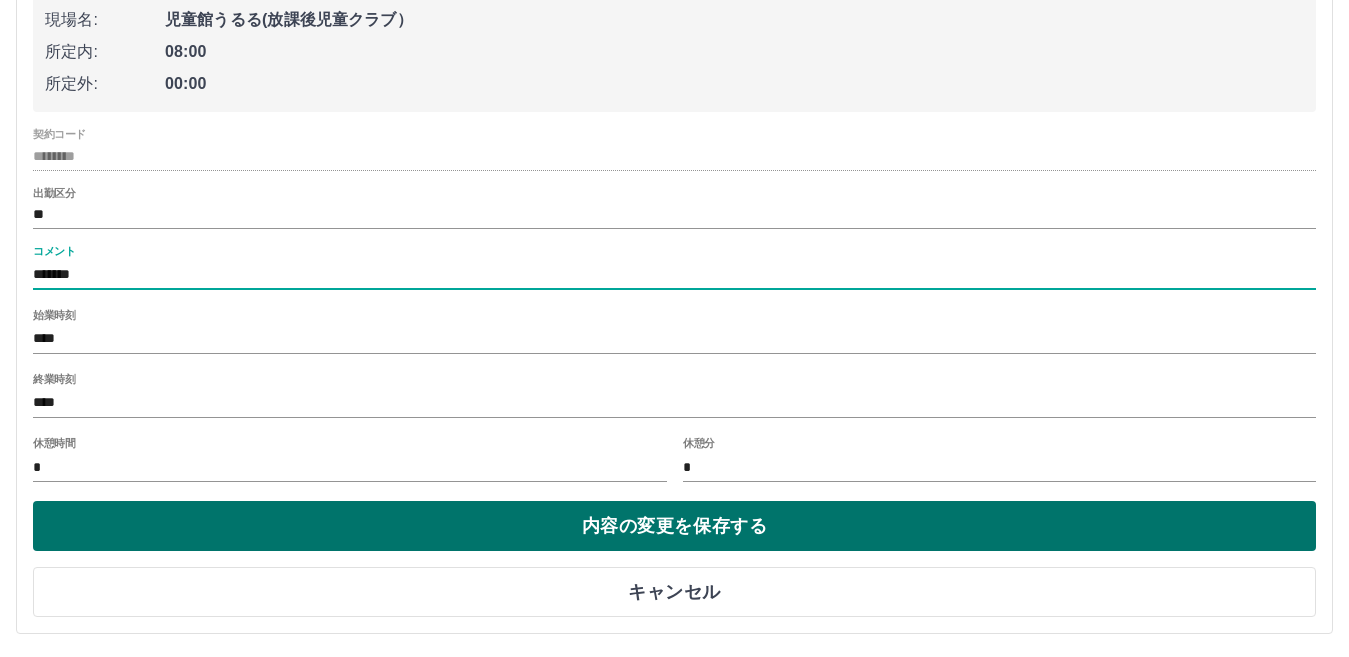 type on "*******" 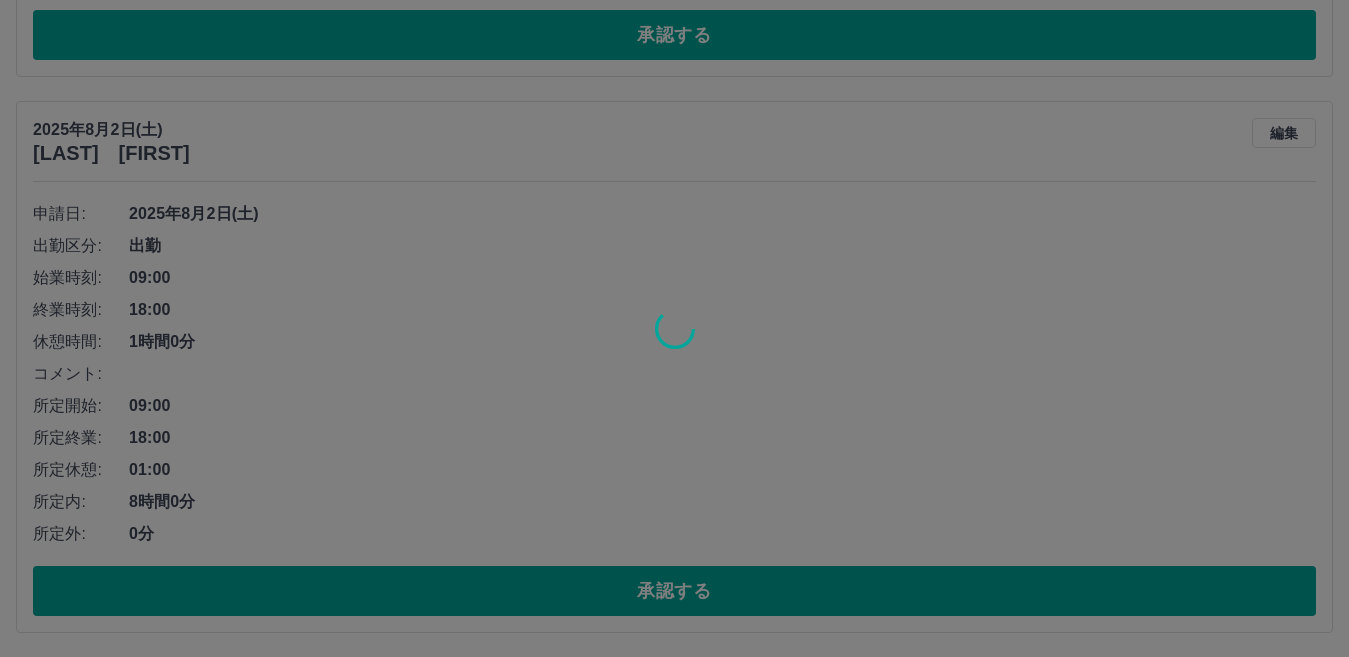 scroll, scrollTop: 693, scrollLeft: 0, axis: vertical 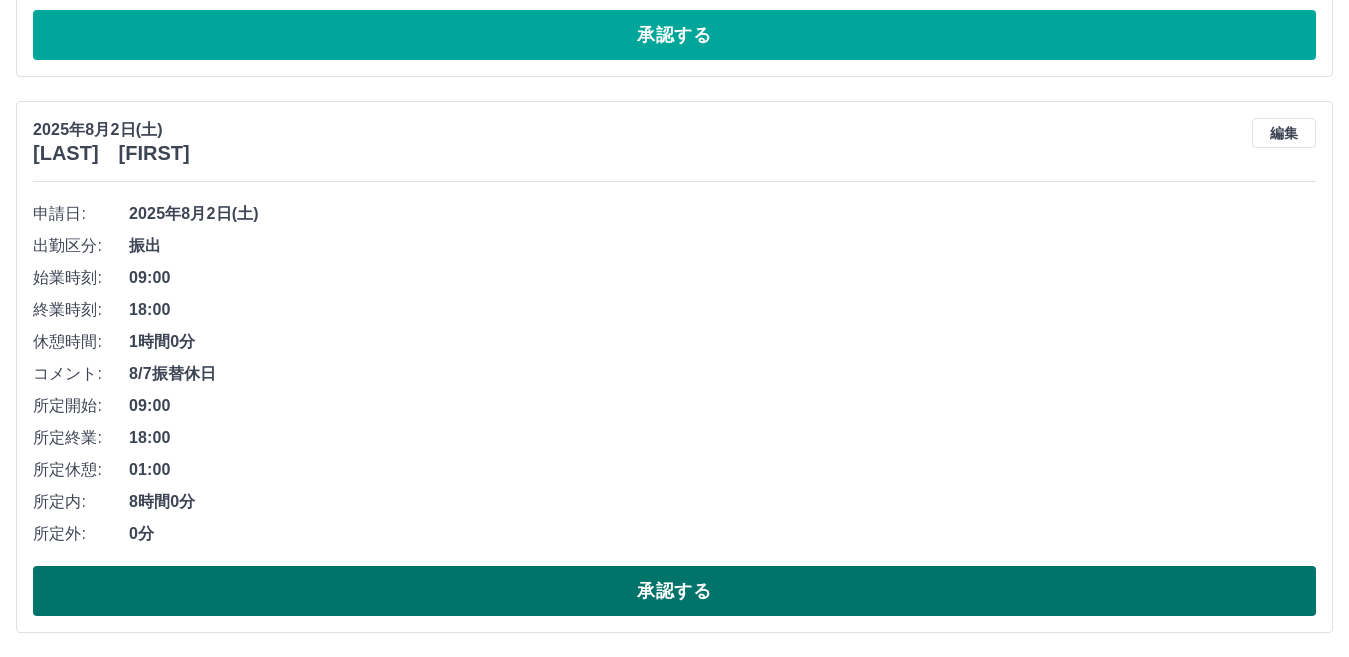 click on "承認する" at bounding box center (674, 591) 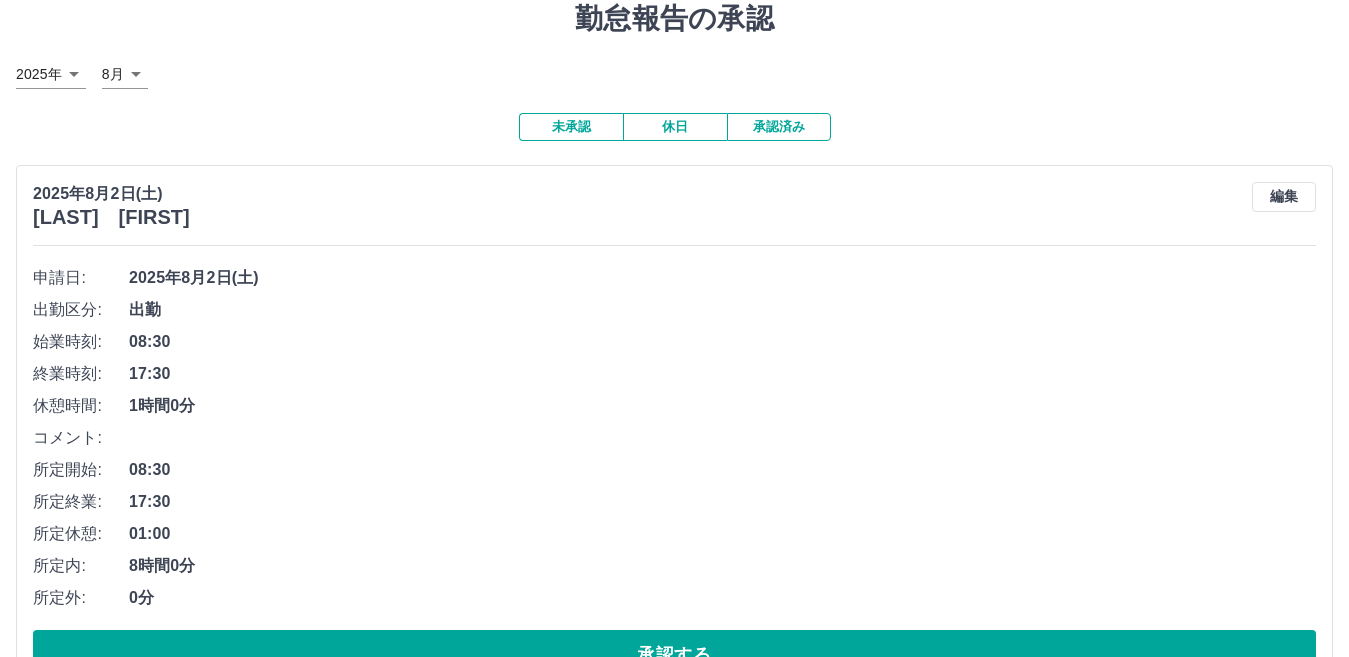 scroll, scrollTop: 0, scrollLeft: 0, axis: both 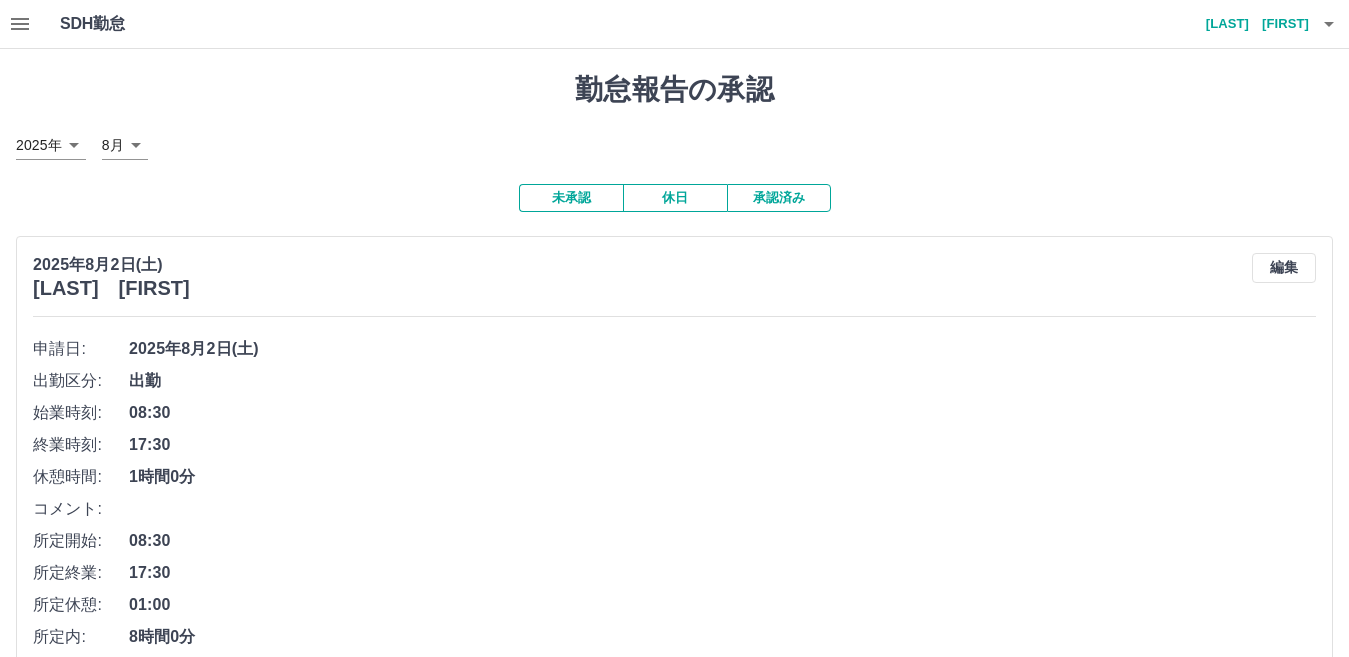 click at bounding box center [20, 24] 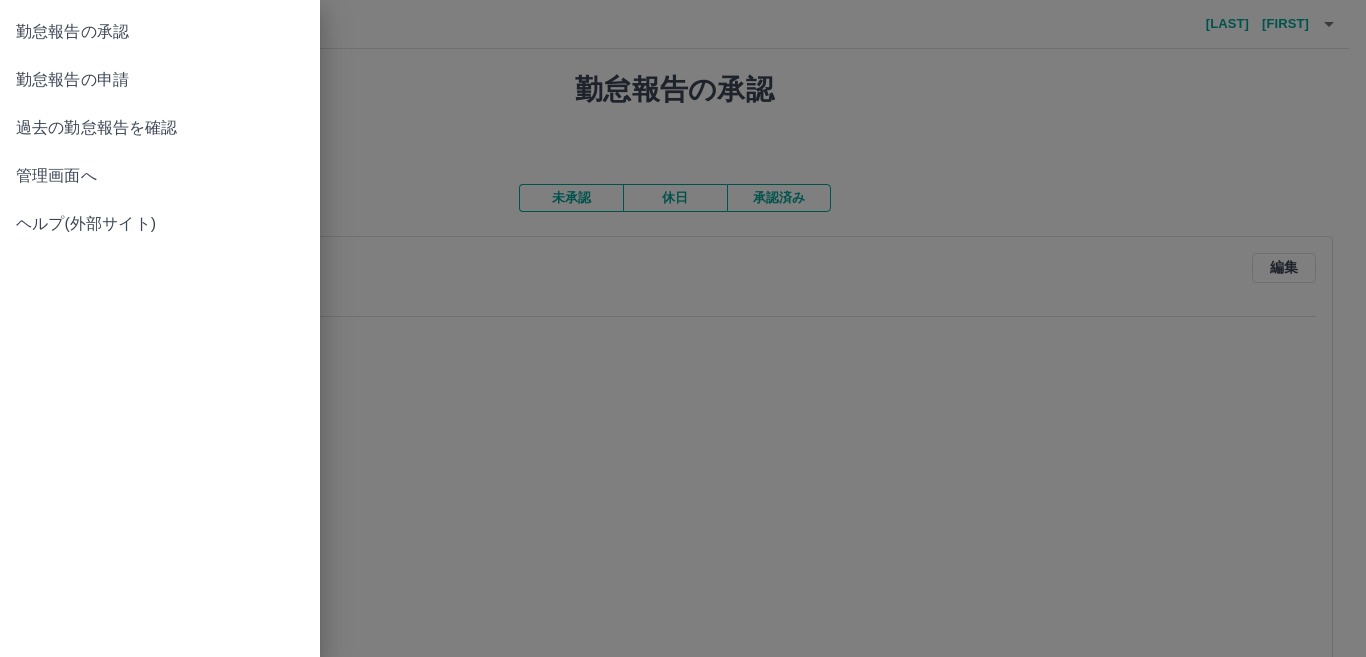 click on "管理画面へ" at bounding box center (160, 176) 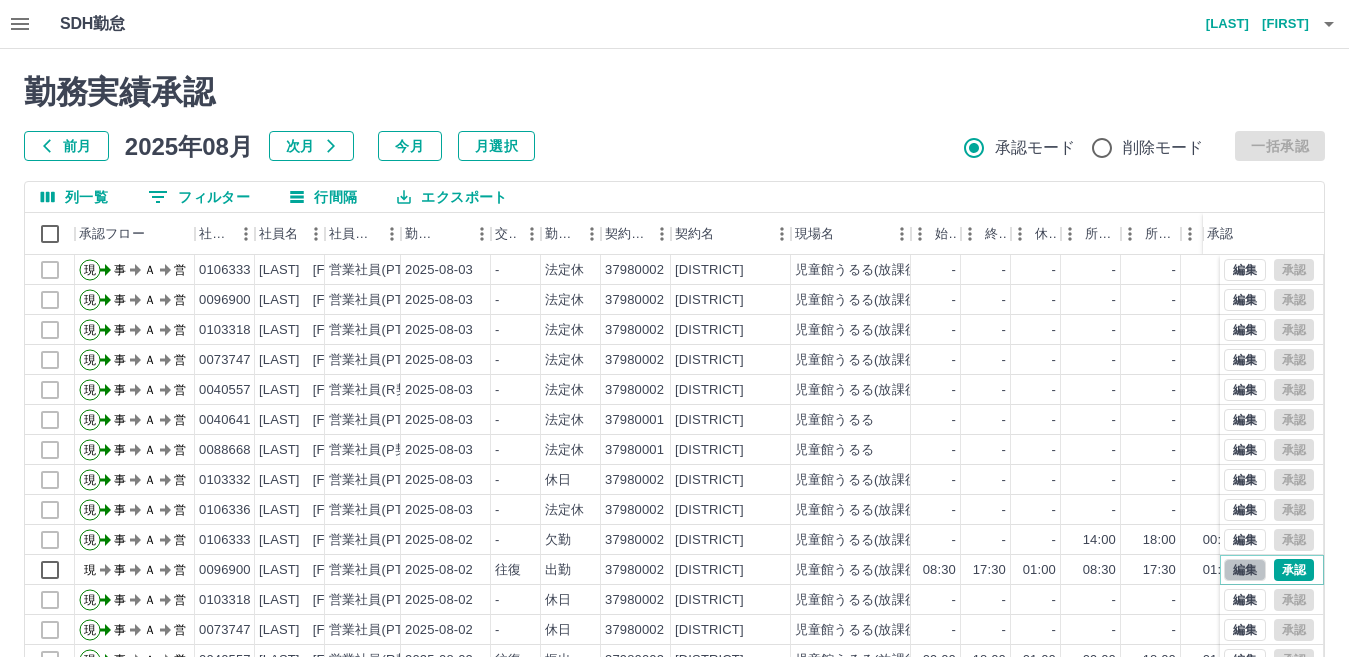 click on "編集" at bounding box center (1245, 570) 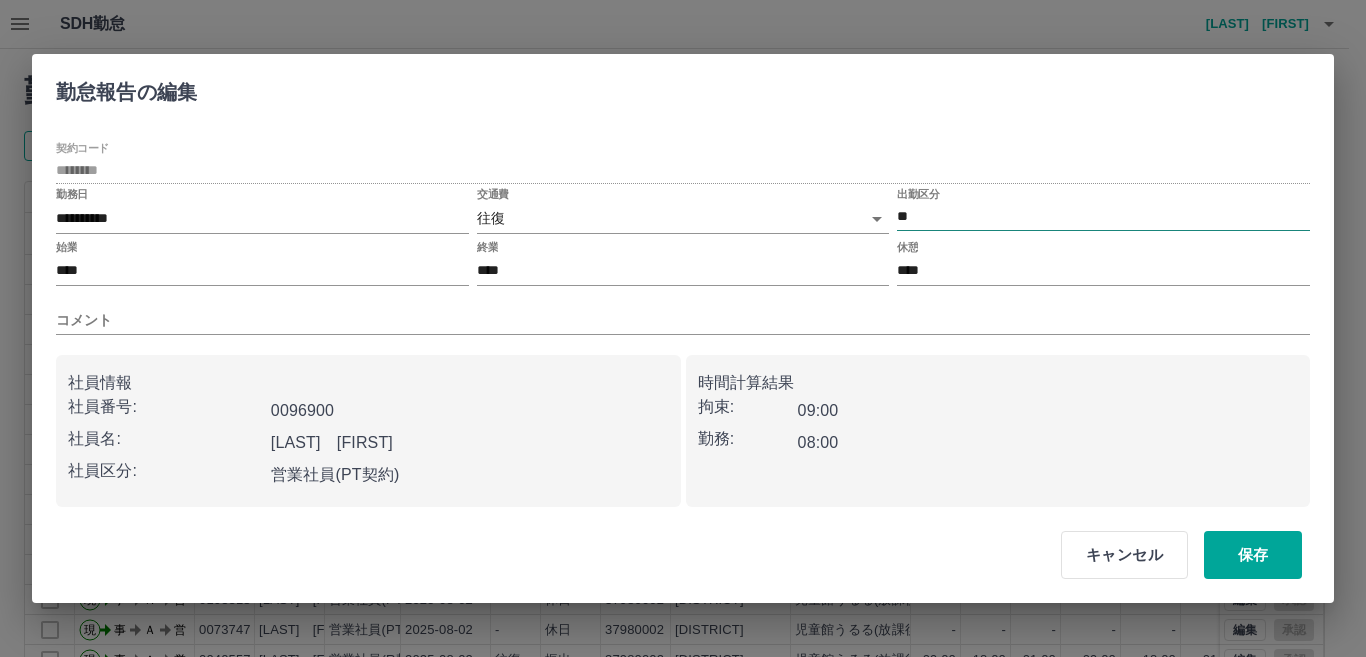 click on "**" at bounding box center (1103, 216) 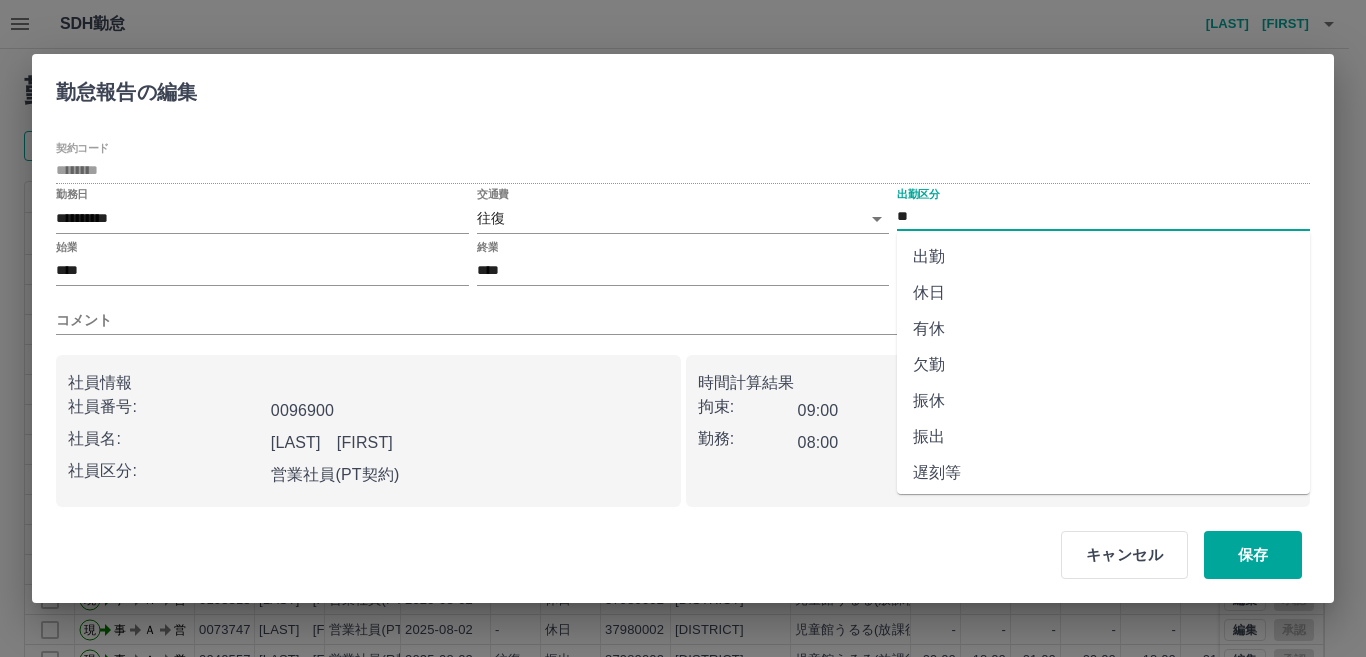 click on "遅刻等" at bounding box center [1103, 473] 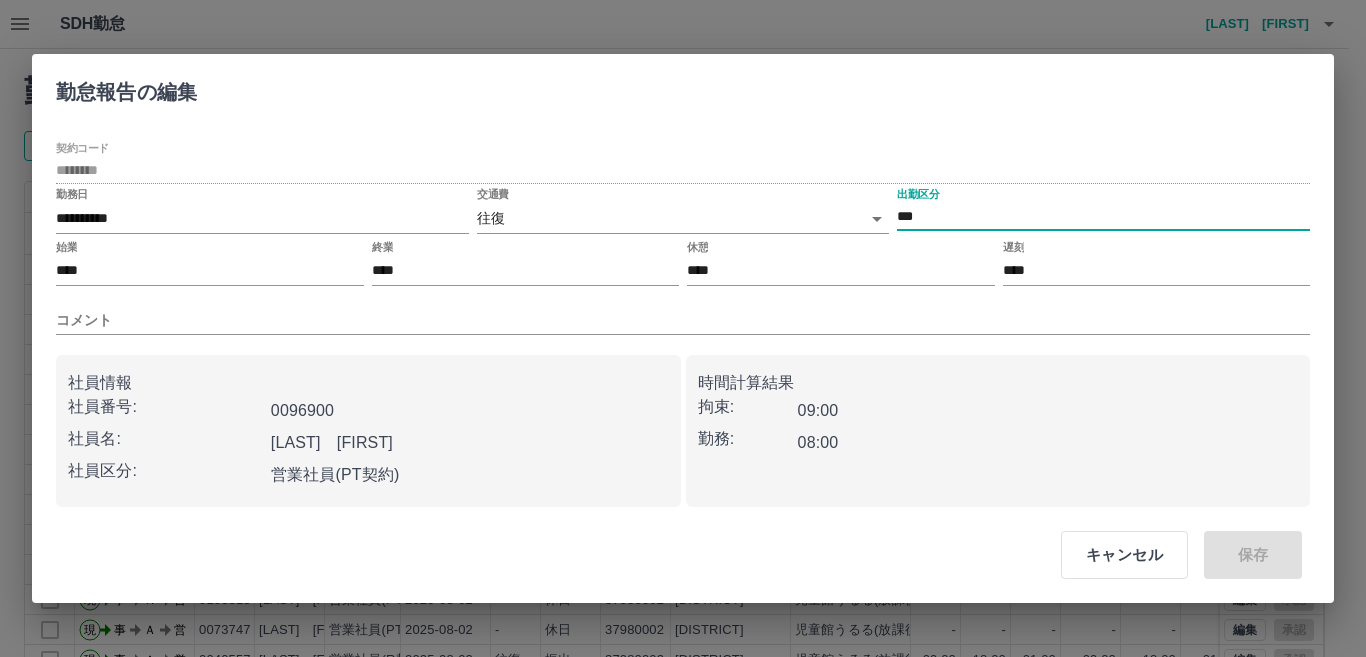type on "***" 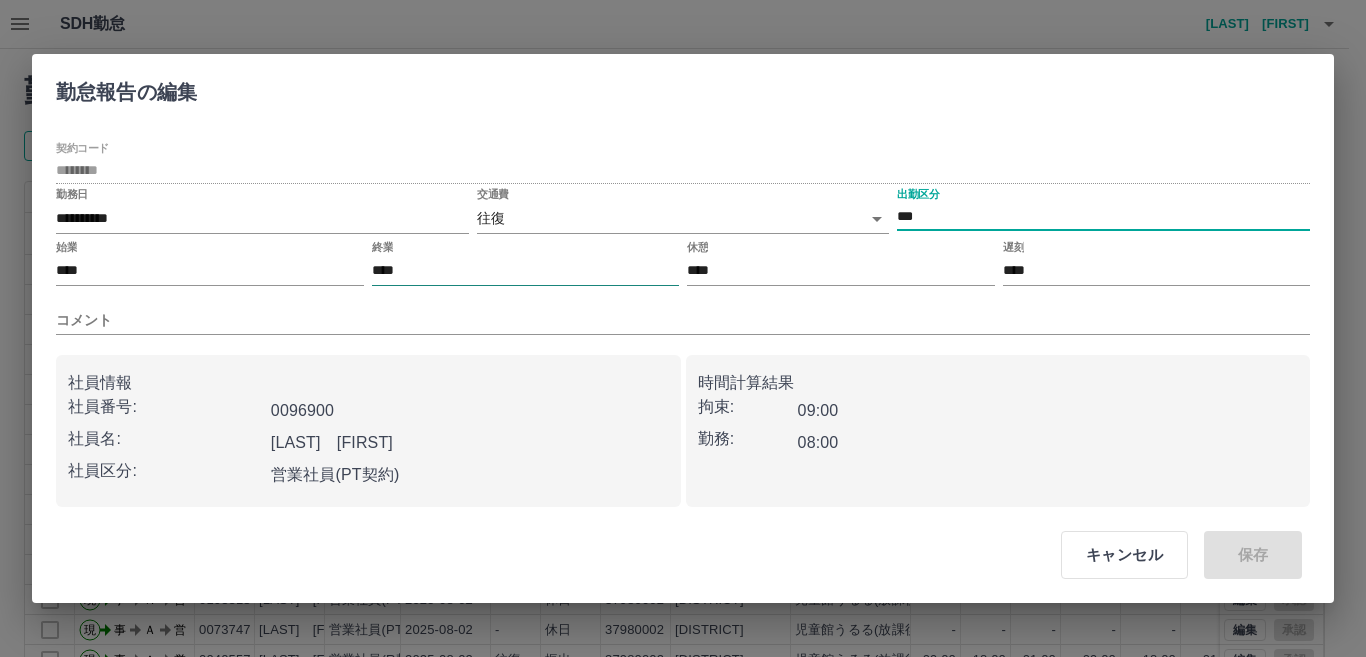 click on "****" at bounding box center (526, 271) 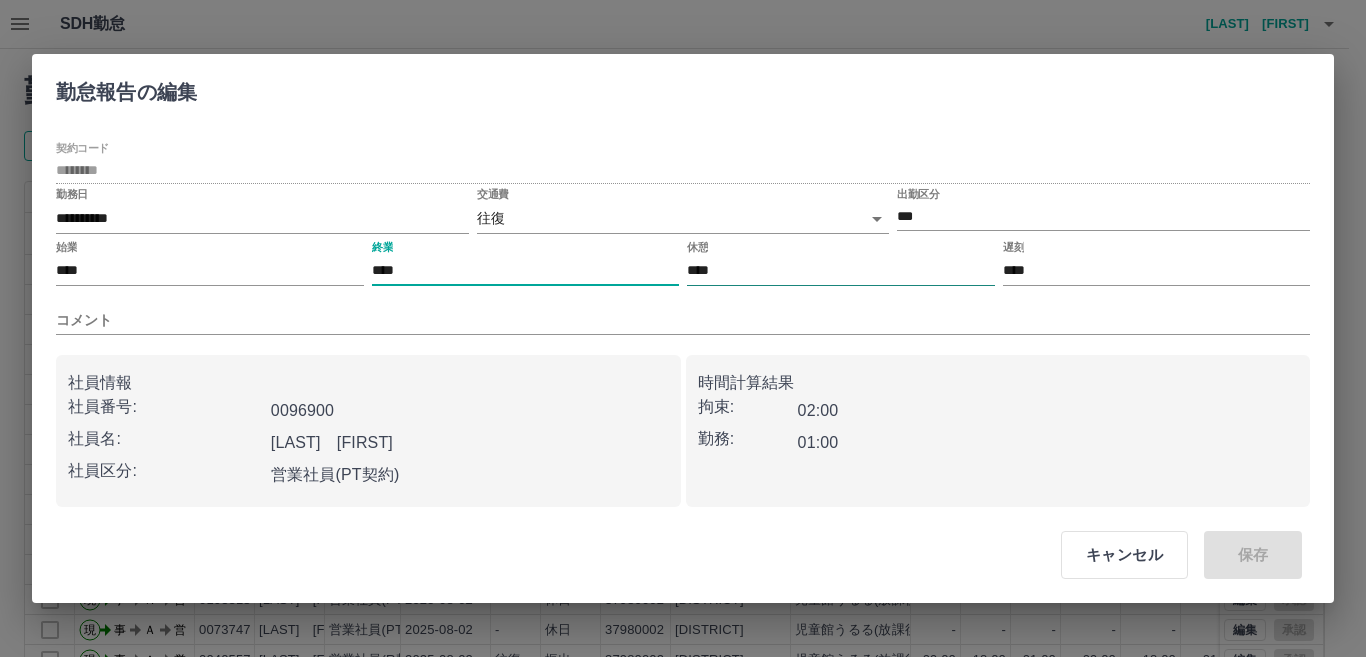 type on "****" 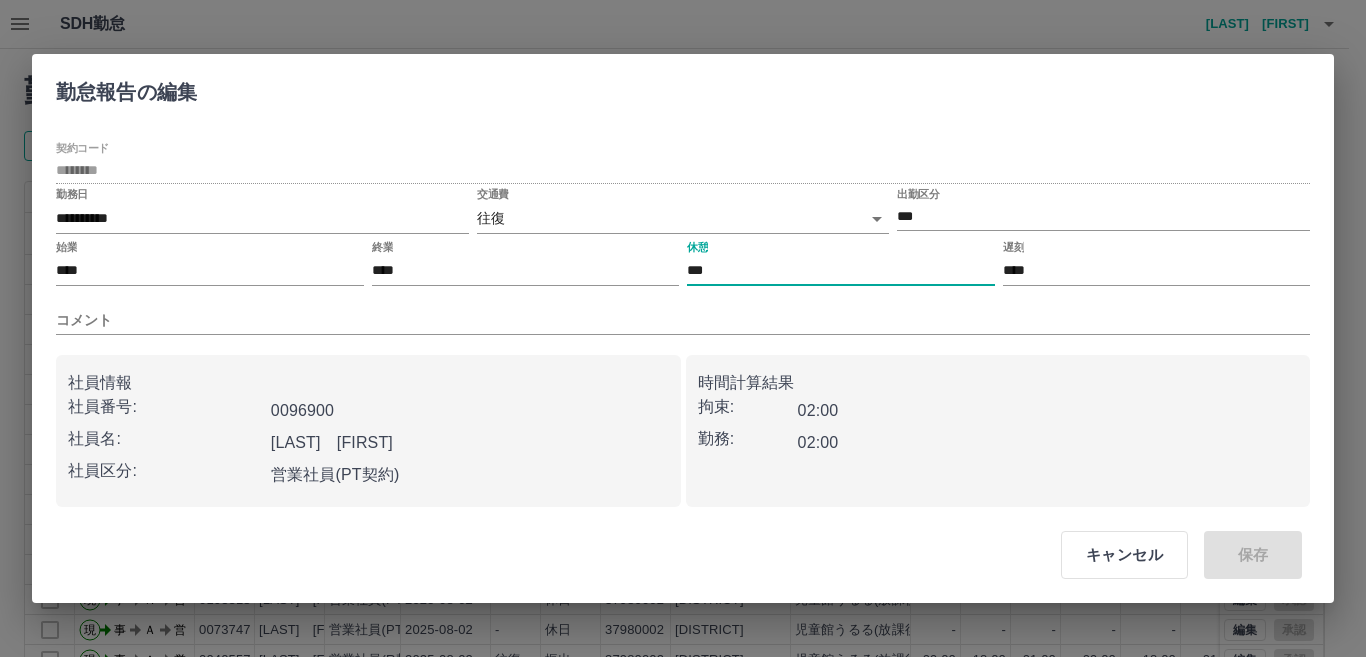 type on "***" 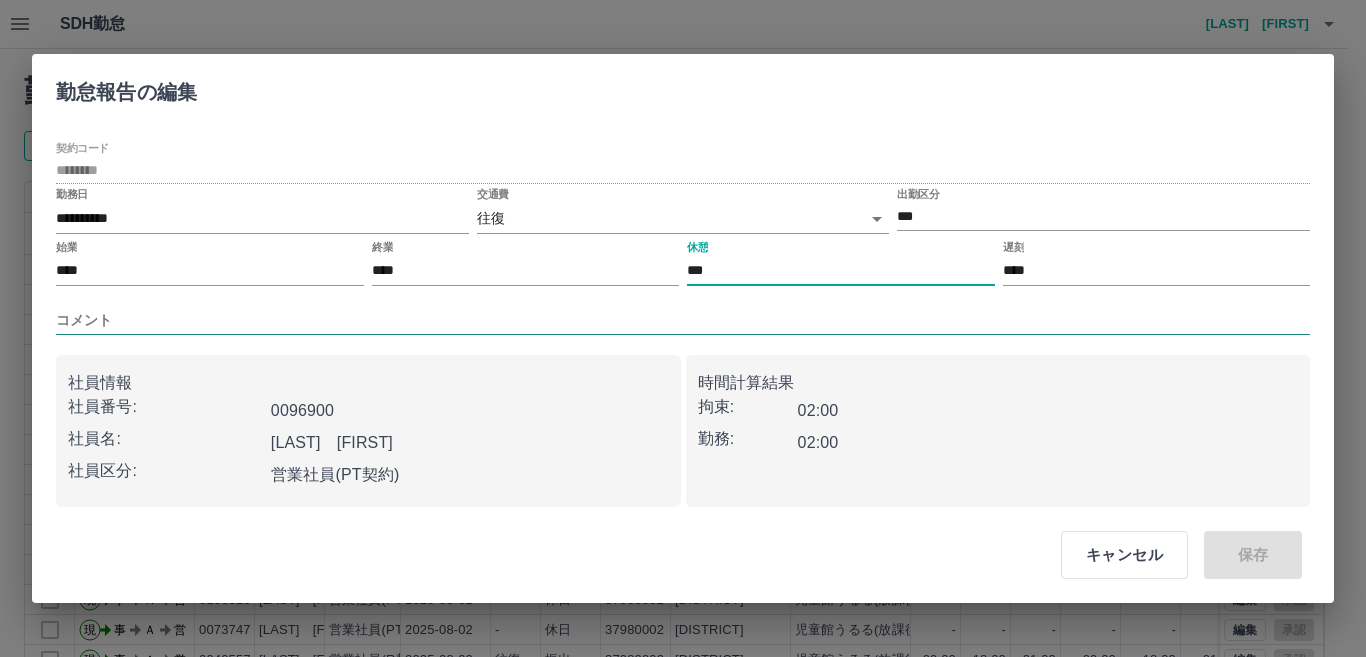 click on "コメント" at bounding box center [683, 320] 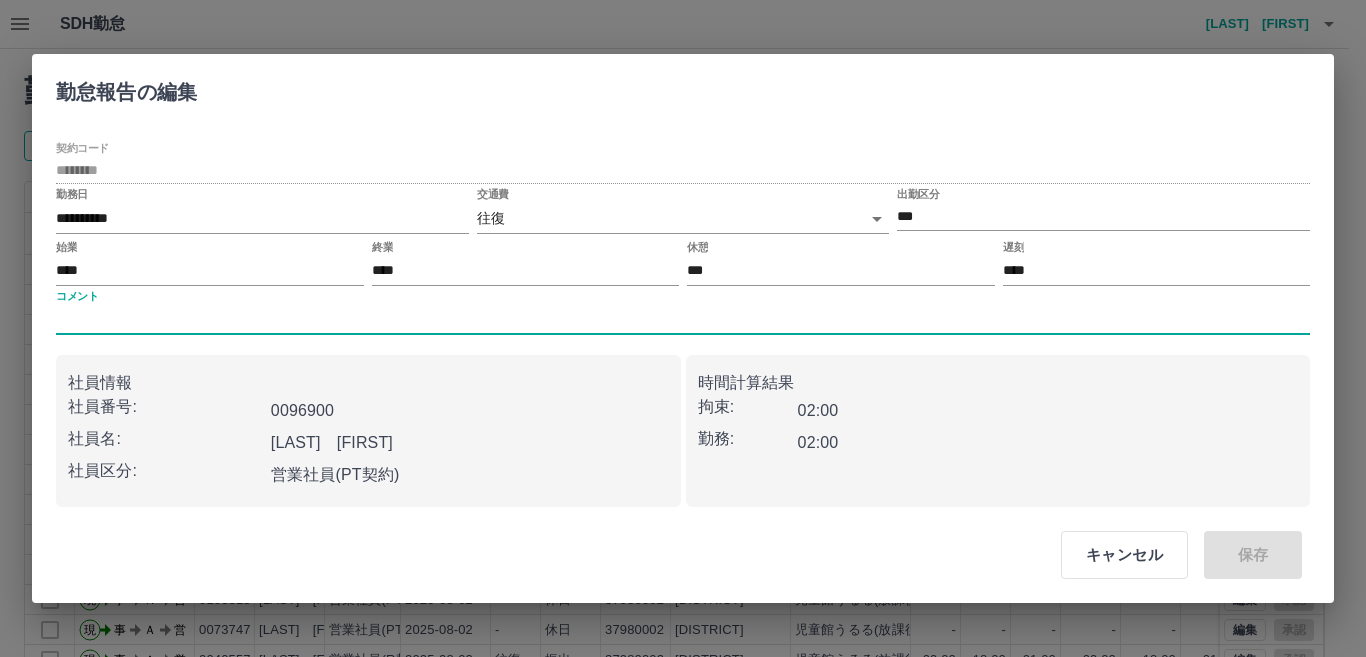 type on "**********" 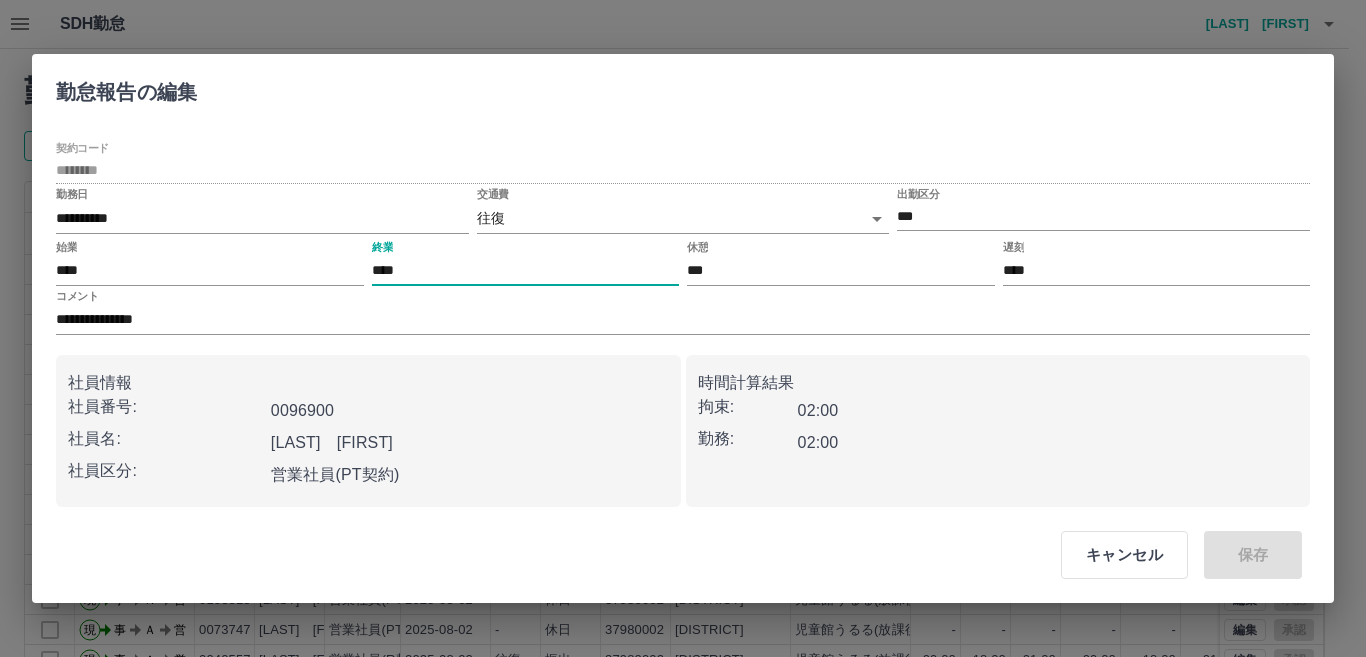 click on "****" at bounding box center (526, 271) 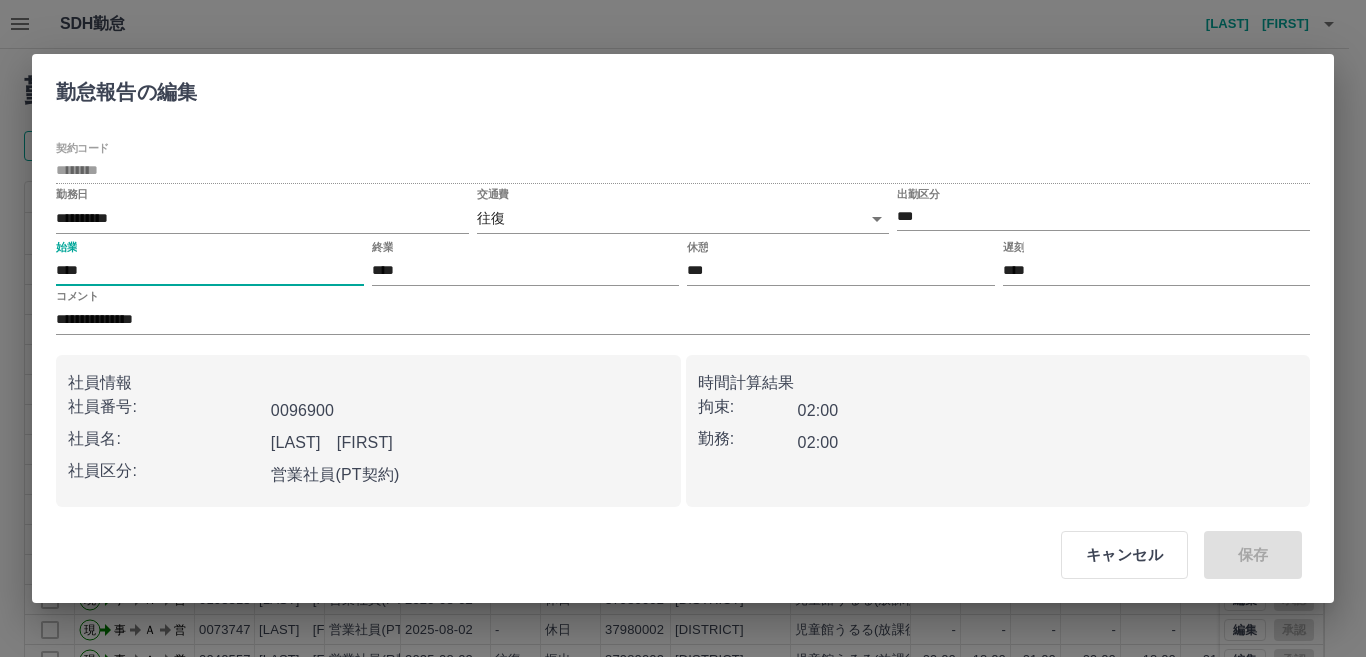 click on "****" at bounding box center [210, 271] 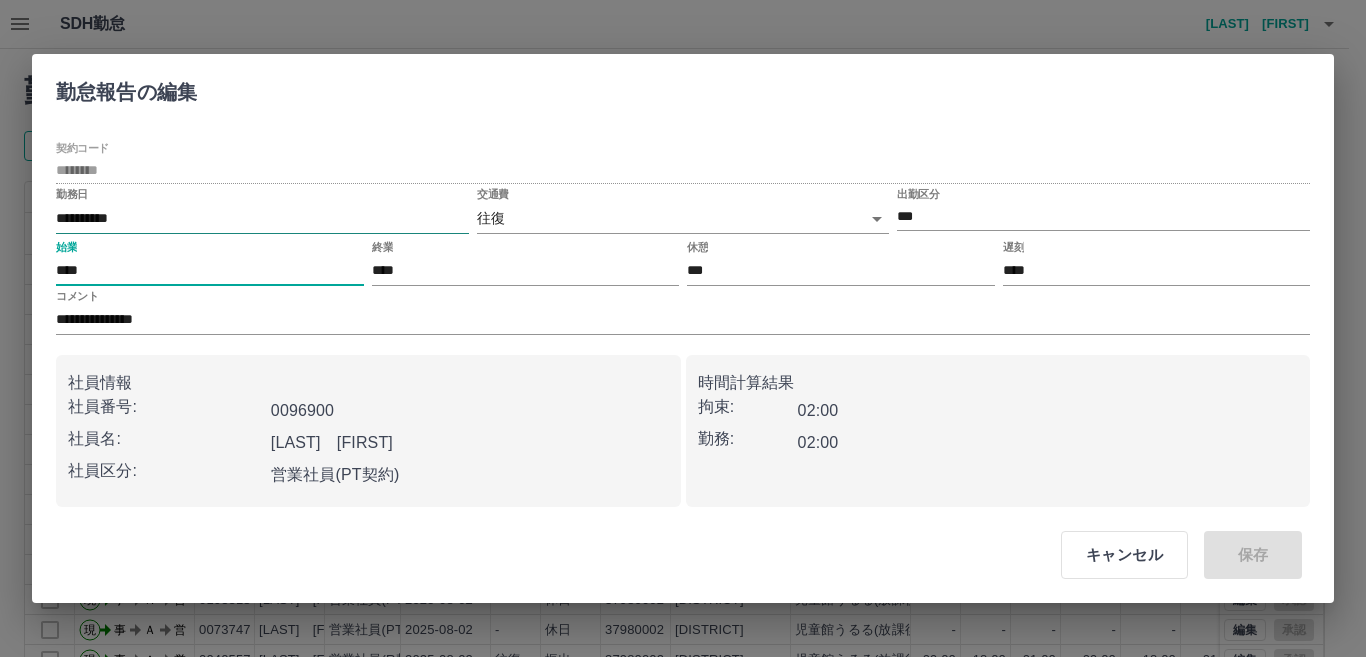 click on "**********" at bounding box center [262, 218] 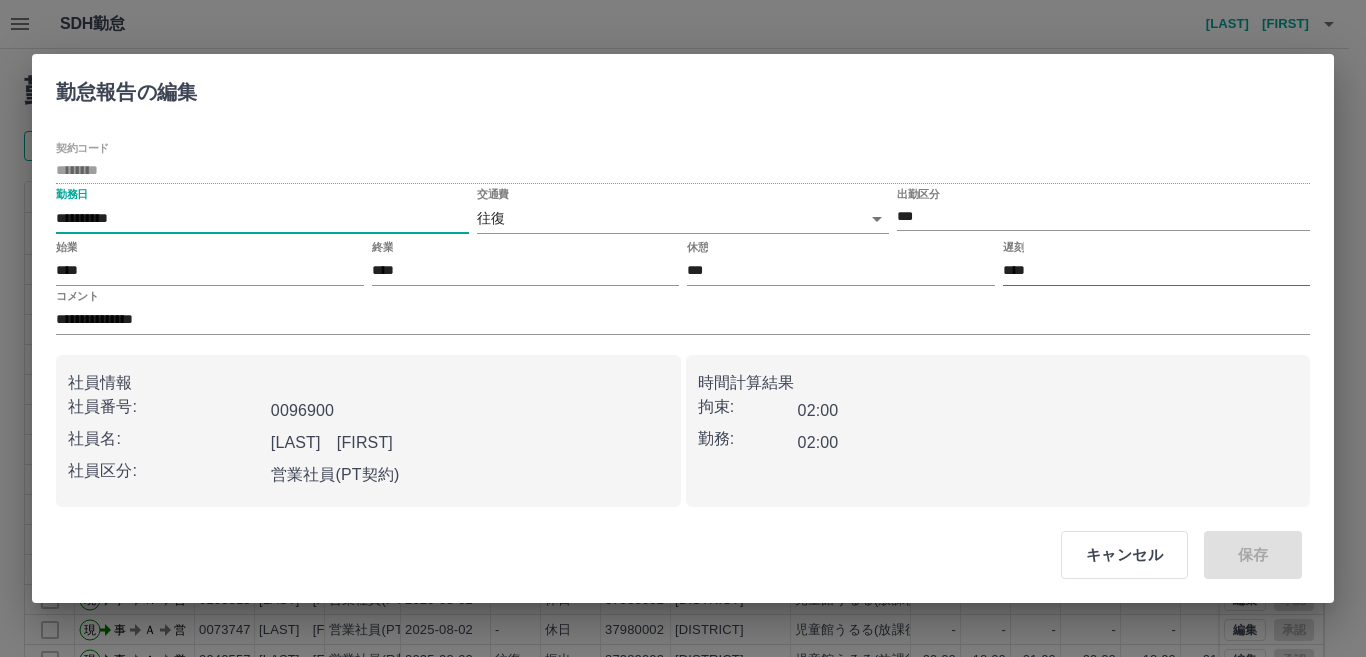 click on "****" at bounding box center [1157, 271] 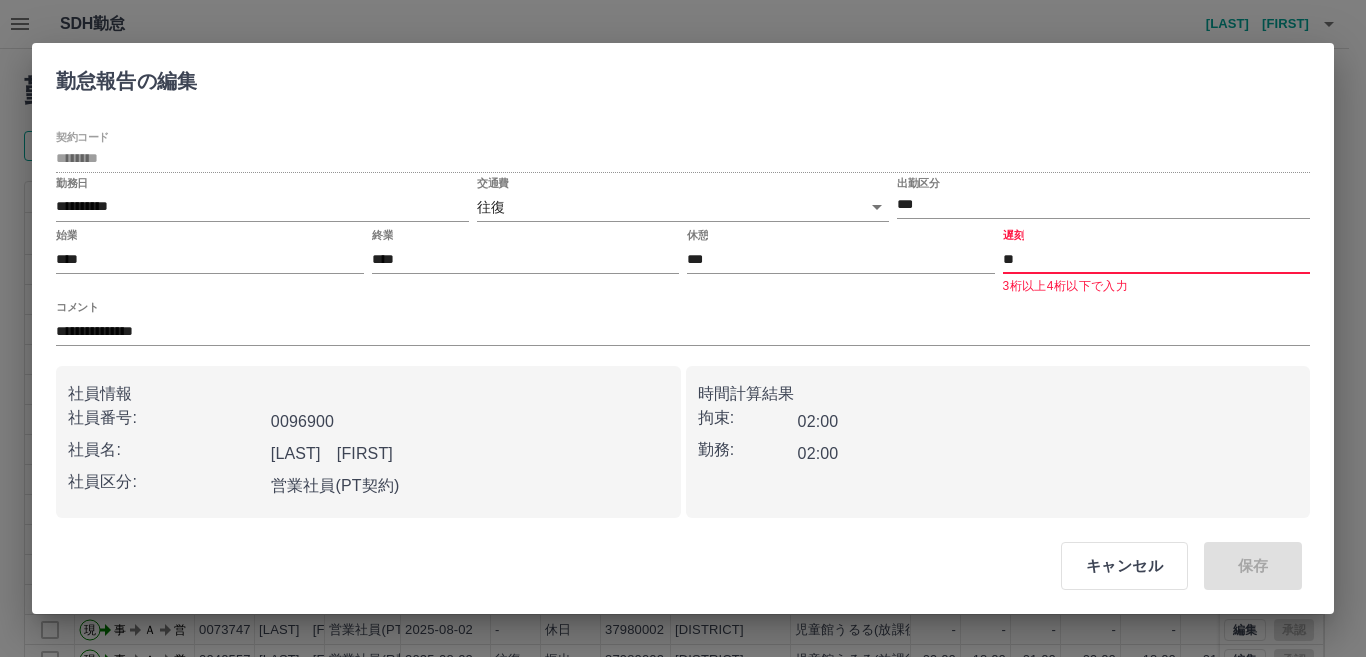 type on "*" 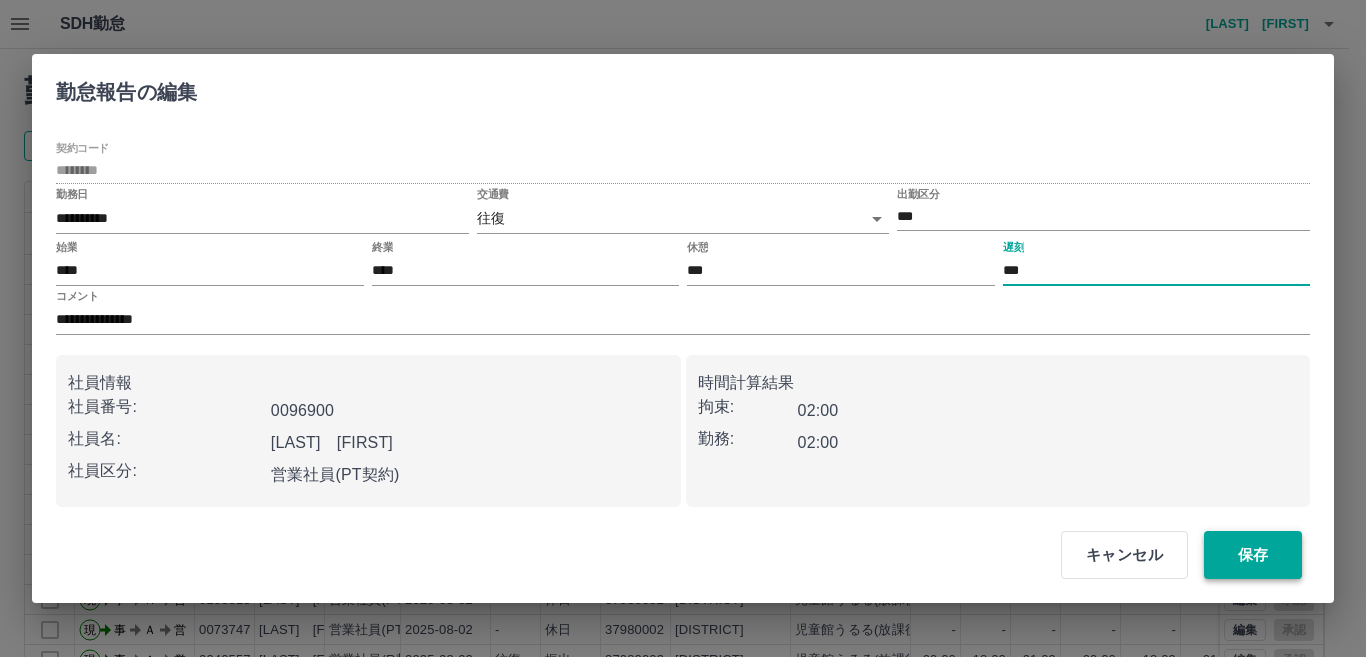 type on "***" 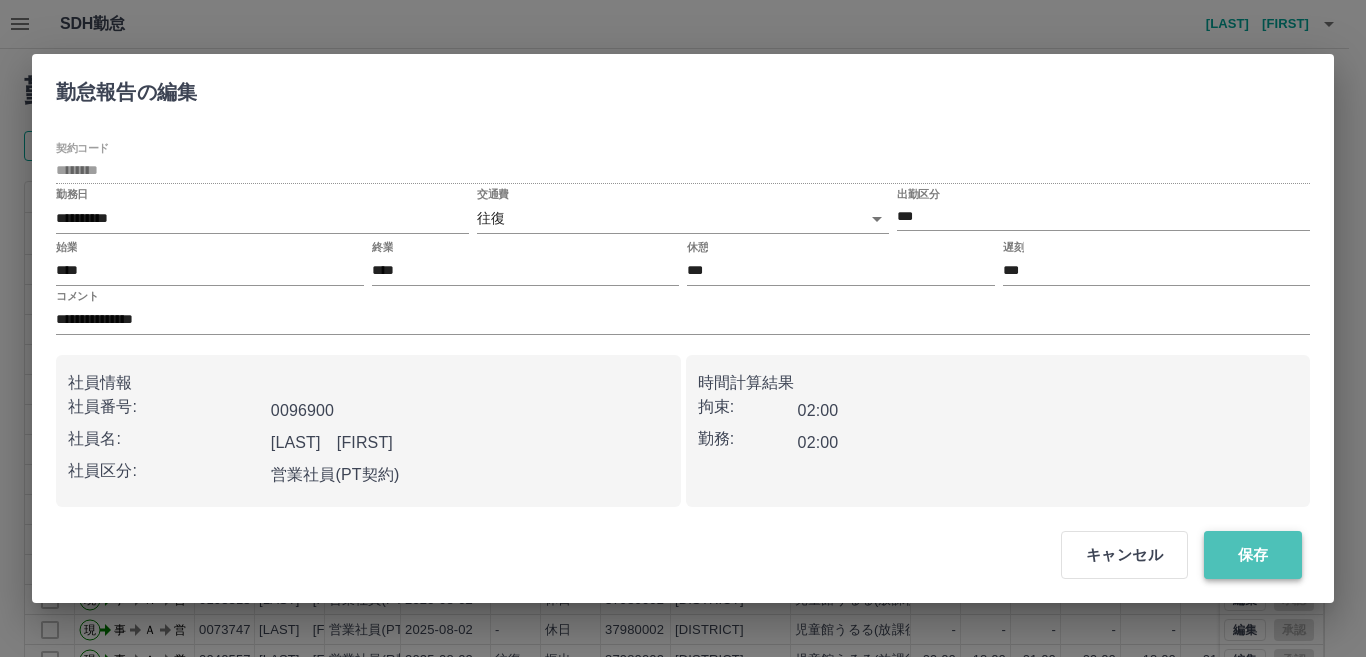 click on "保存" at bounding box center (1253, 555) 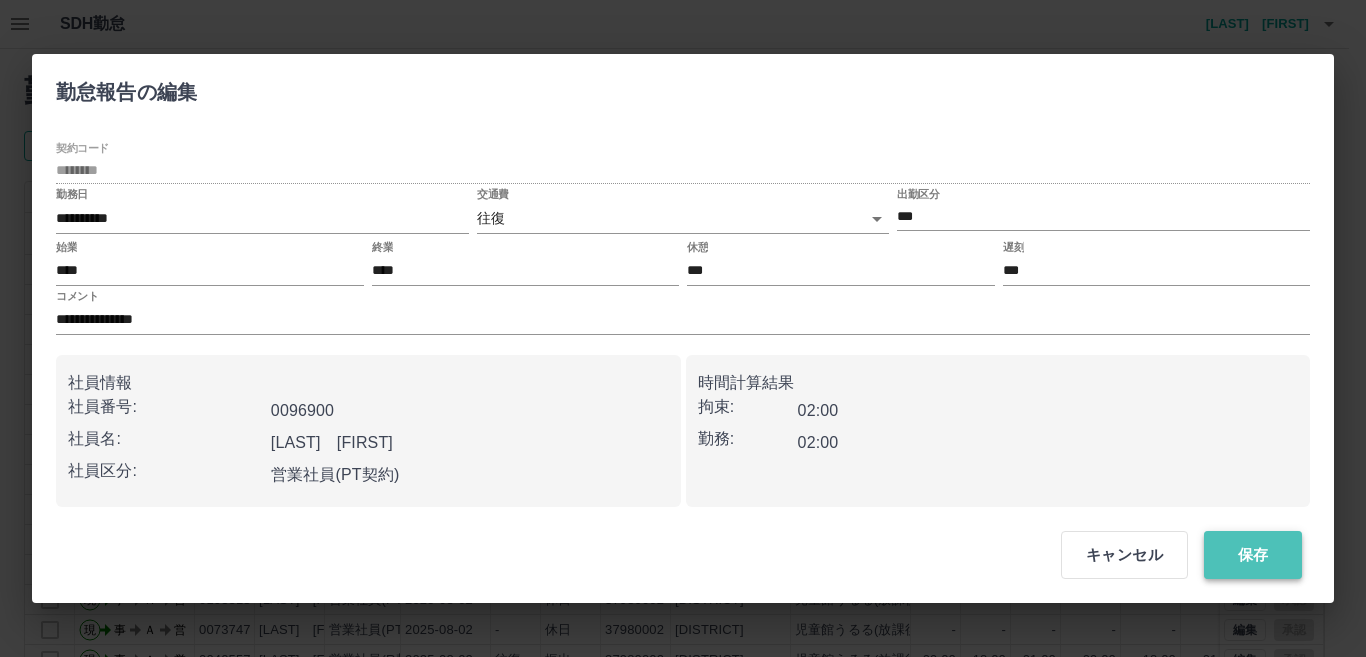 click on "保存" at bounding box center (1253, 555) 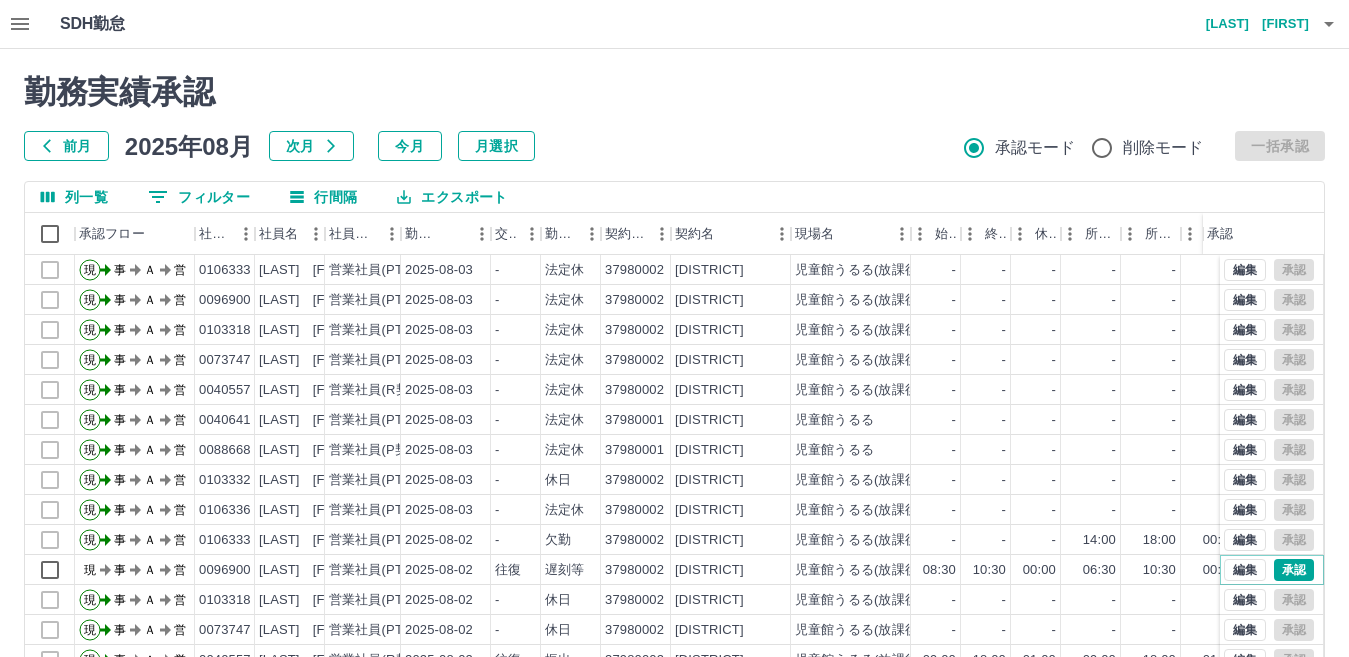 scroll, scrollTop: 104, scrollLeft: 0, axis: vertical 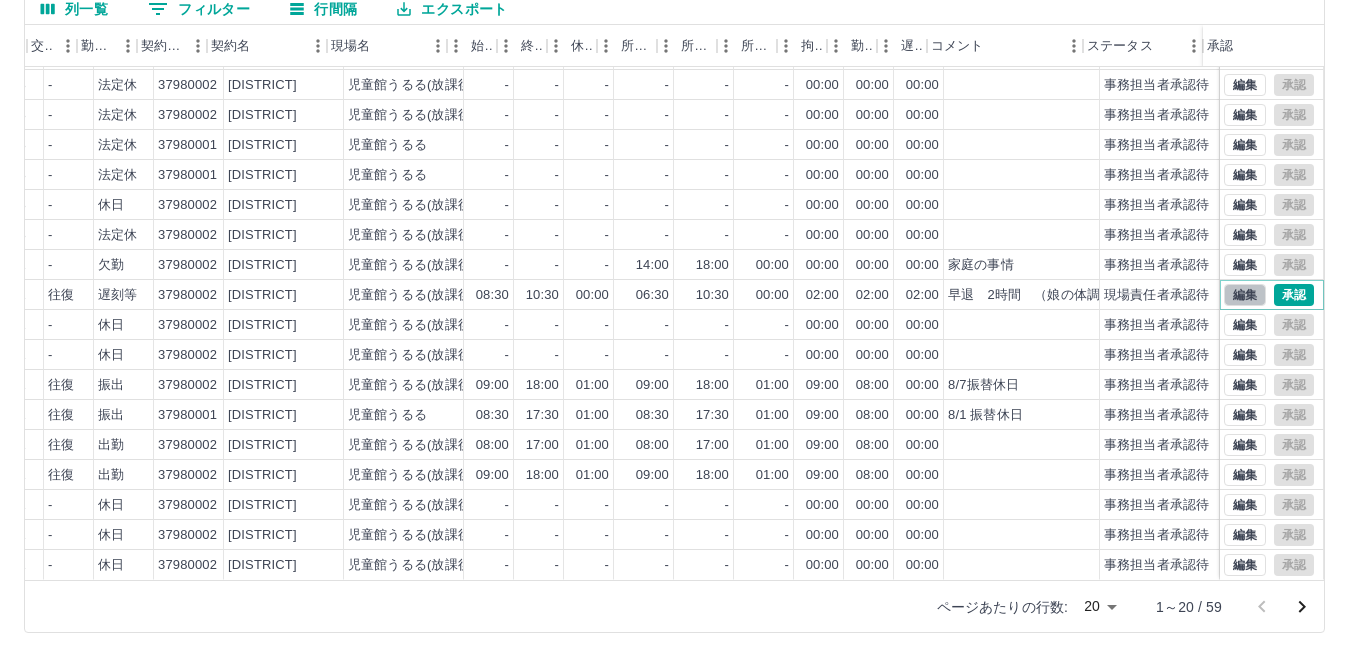 click on "編集" at bounding box center [1245, 295] 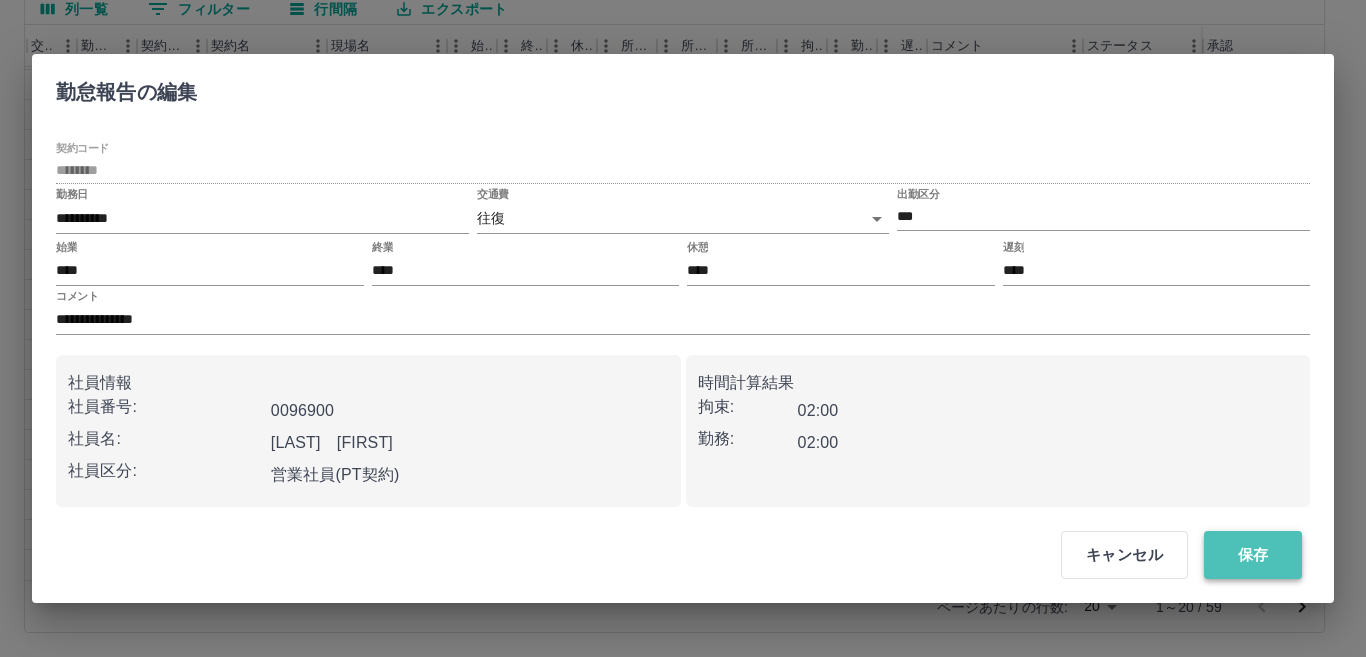 click on "保存" at bounding box center [1253, 555] 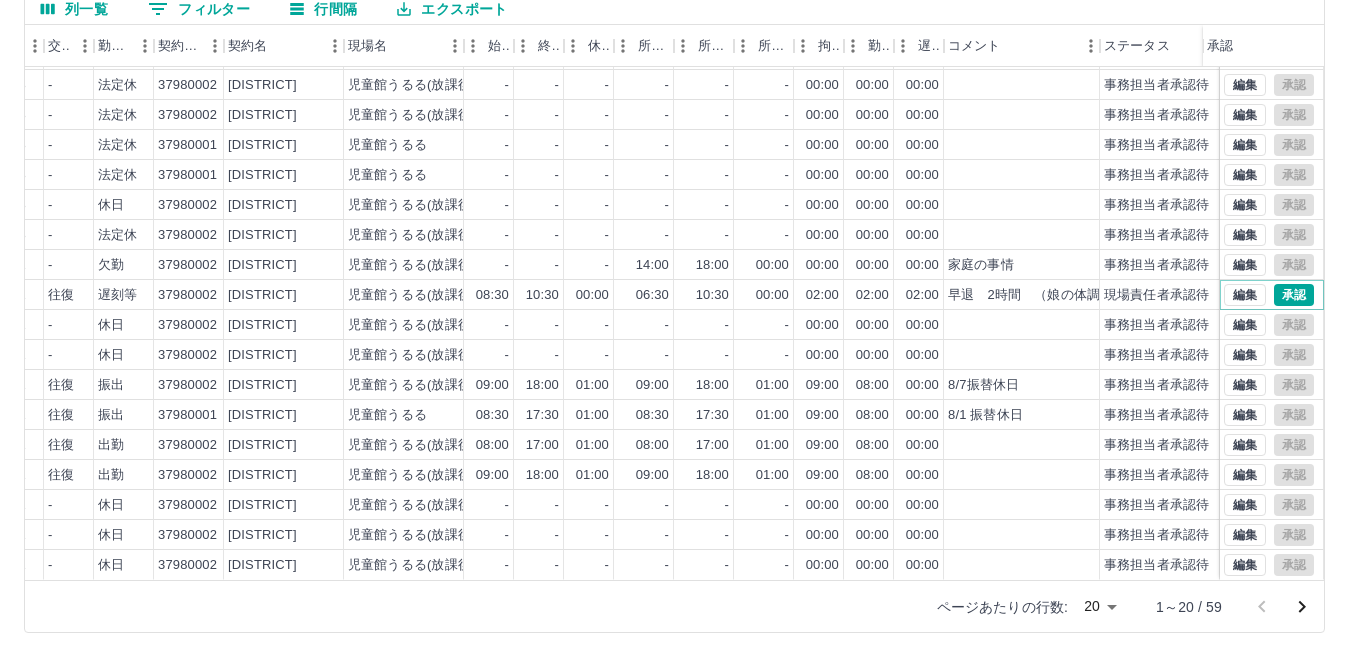 scroll, scrollTop: 104, scrollLeft: 447, axis: both 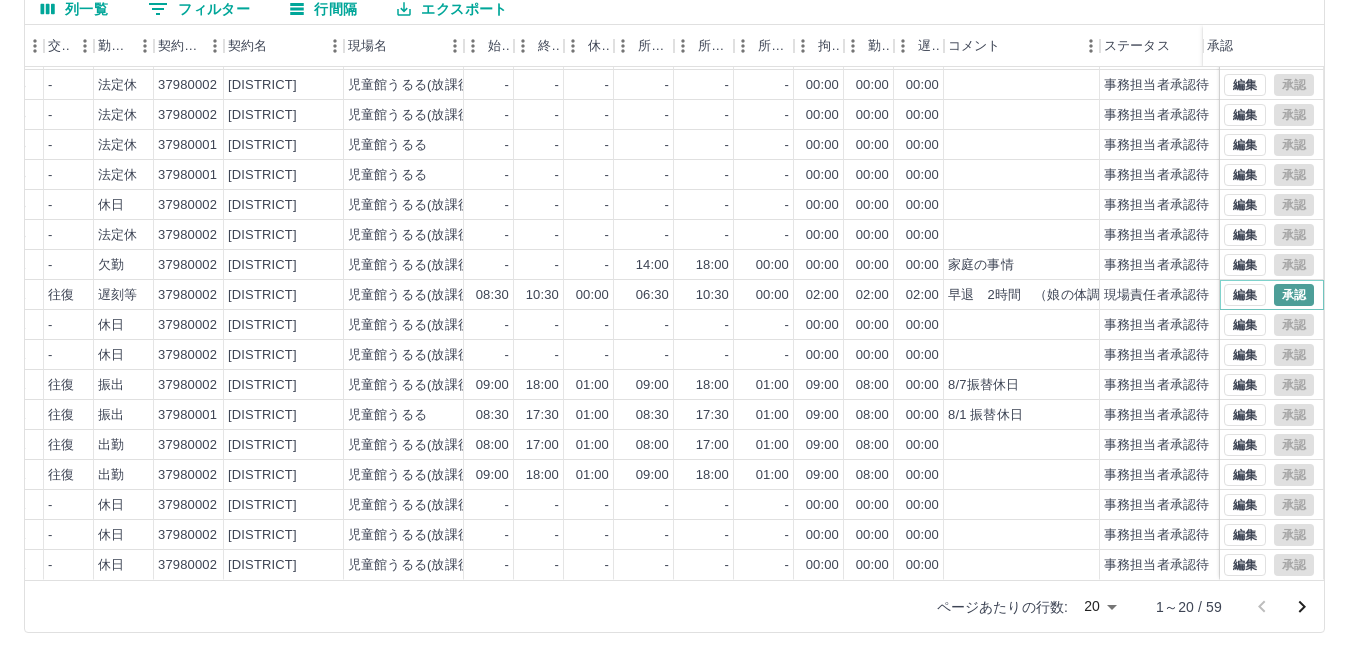 click on "承認" at bounding box center [1294, 295] 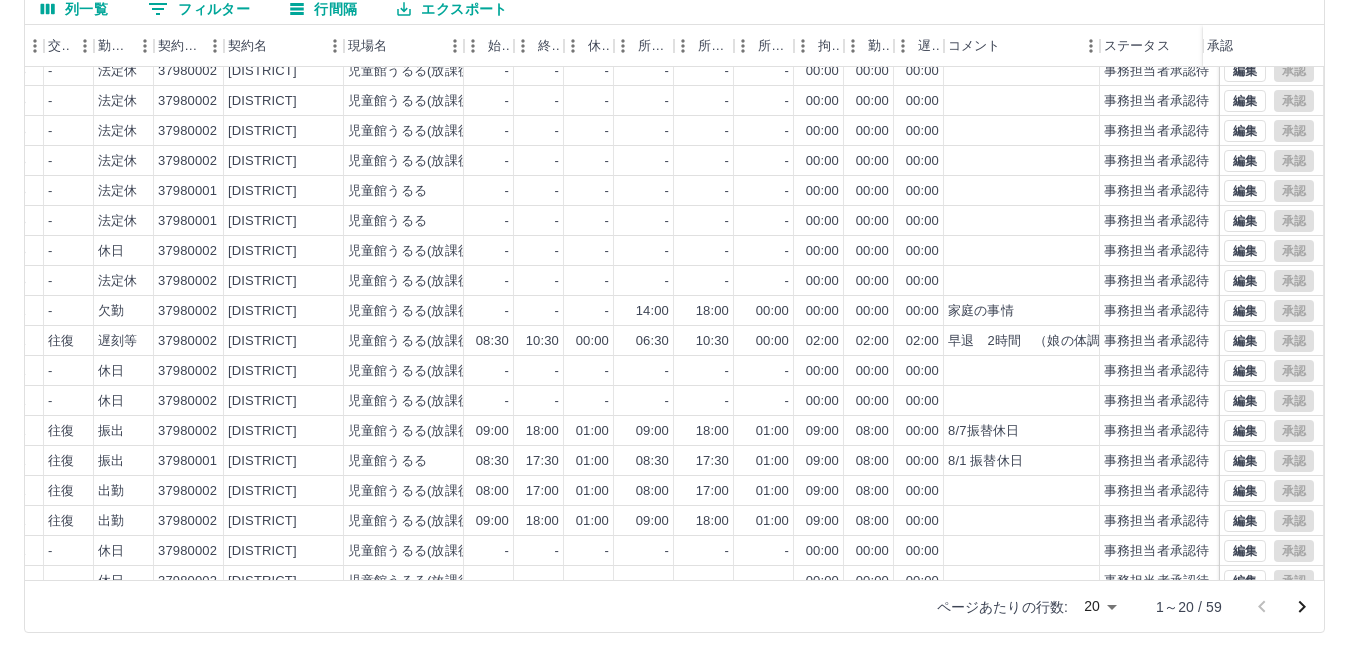 scroll, scrollTop: 0, scrollLeft: 447, axis: horizontal 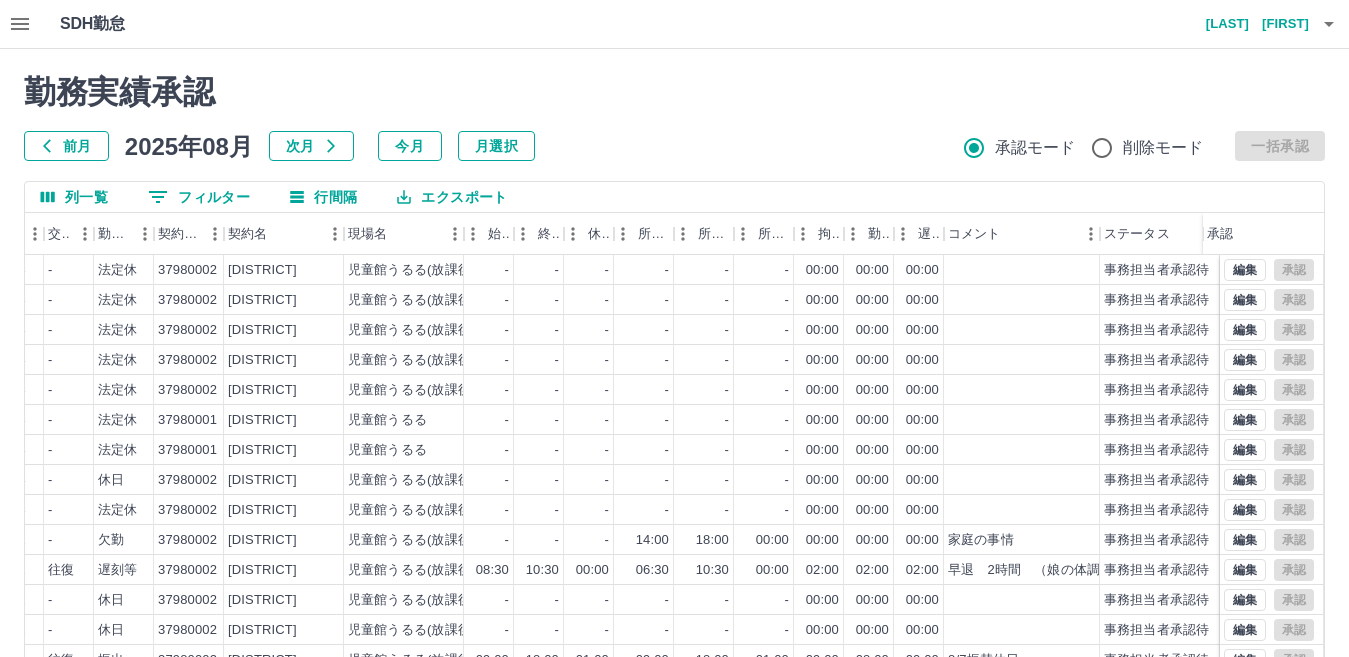 click on "[LAST]　[FIRST]" at bounding box center (1249, 24) 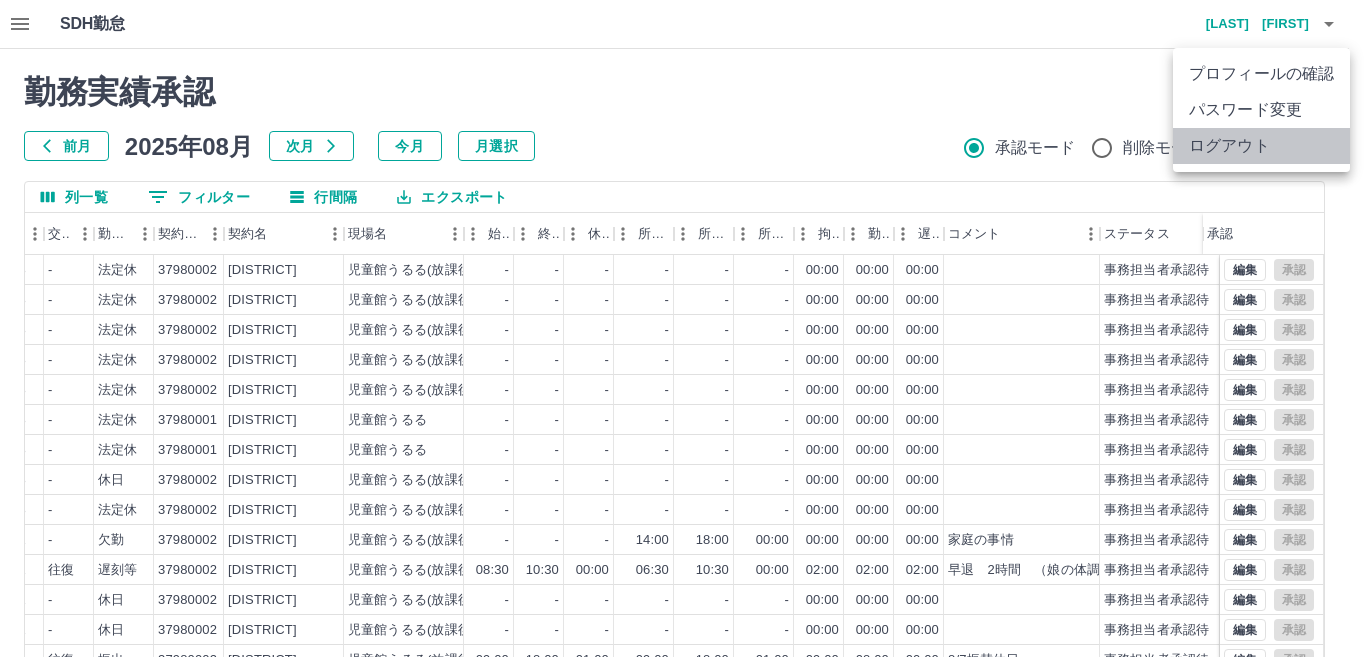 click on "ログアウト" at bounding box center [1261, 146] 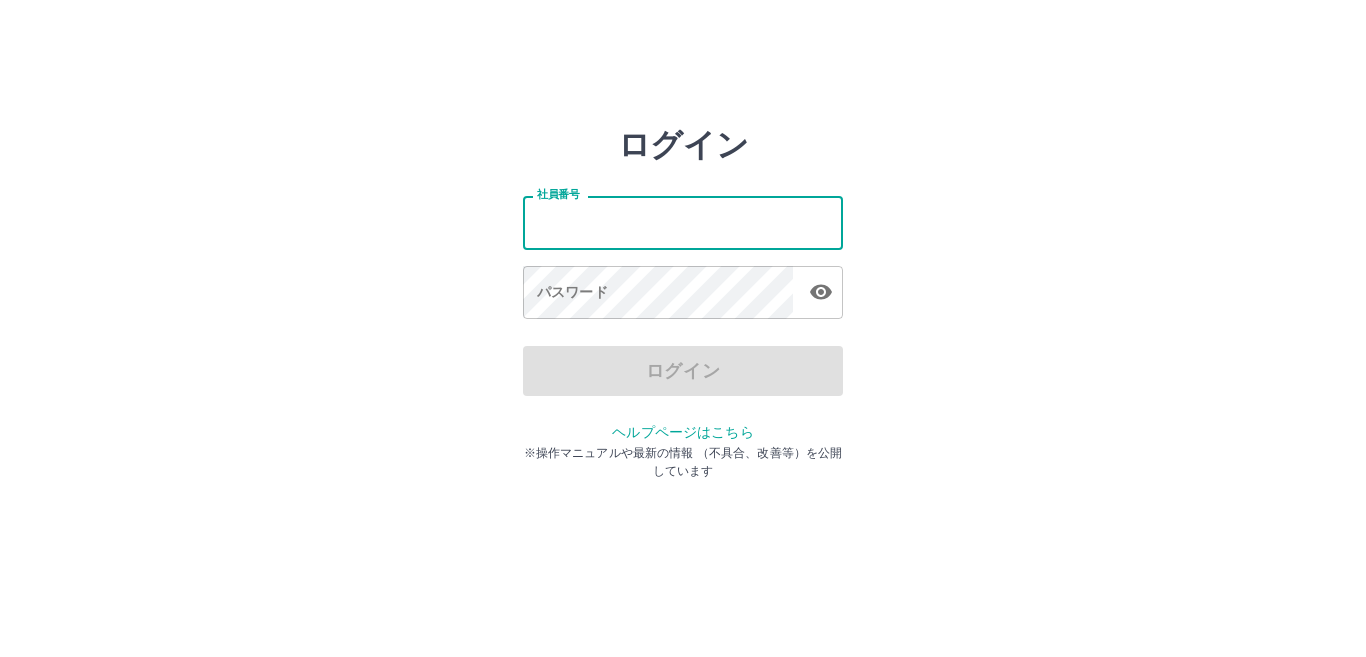 scroll, scrollTop: 0, scrollLeft: 0, axis: both 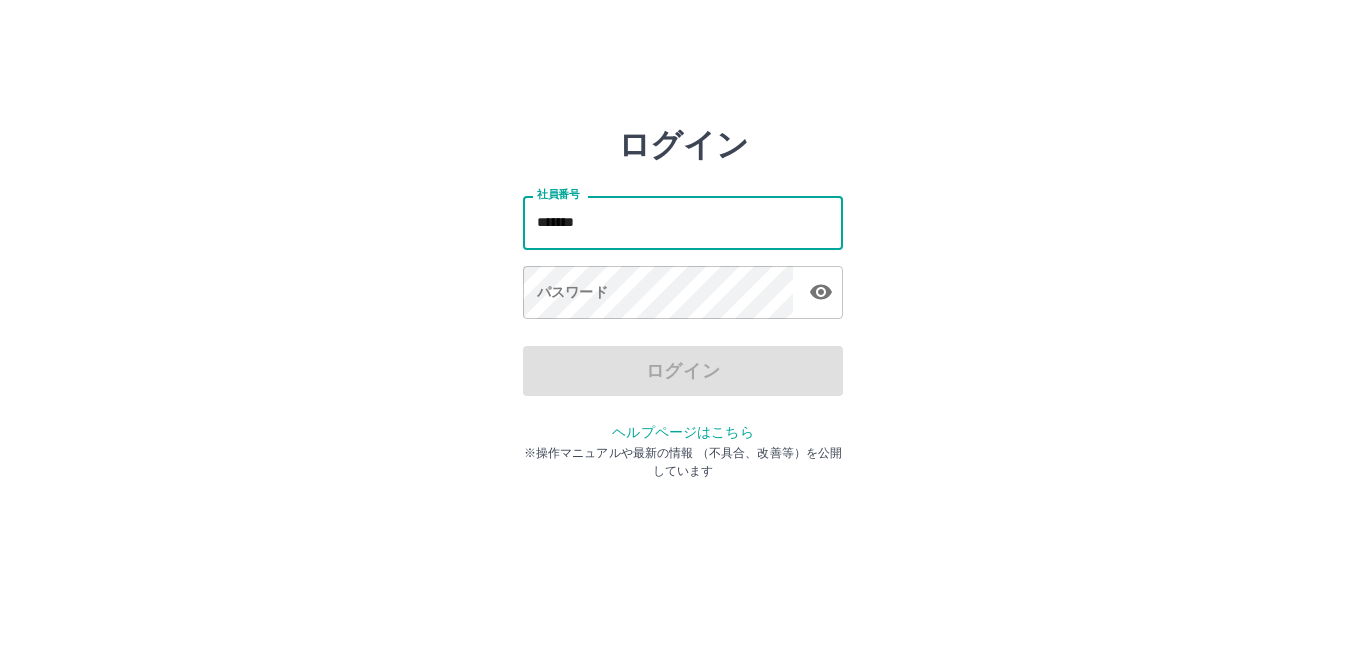 type on "*******" 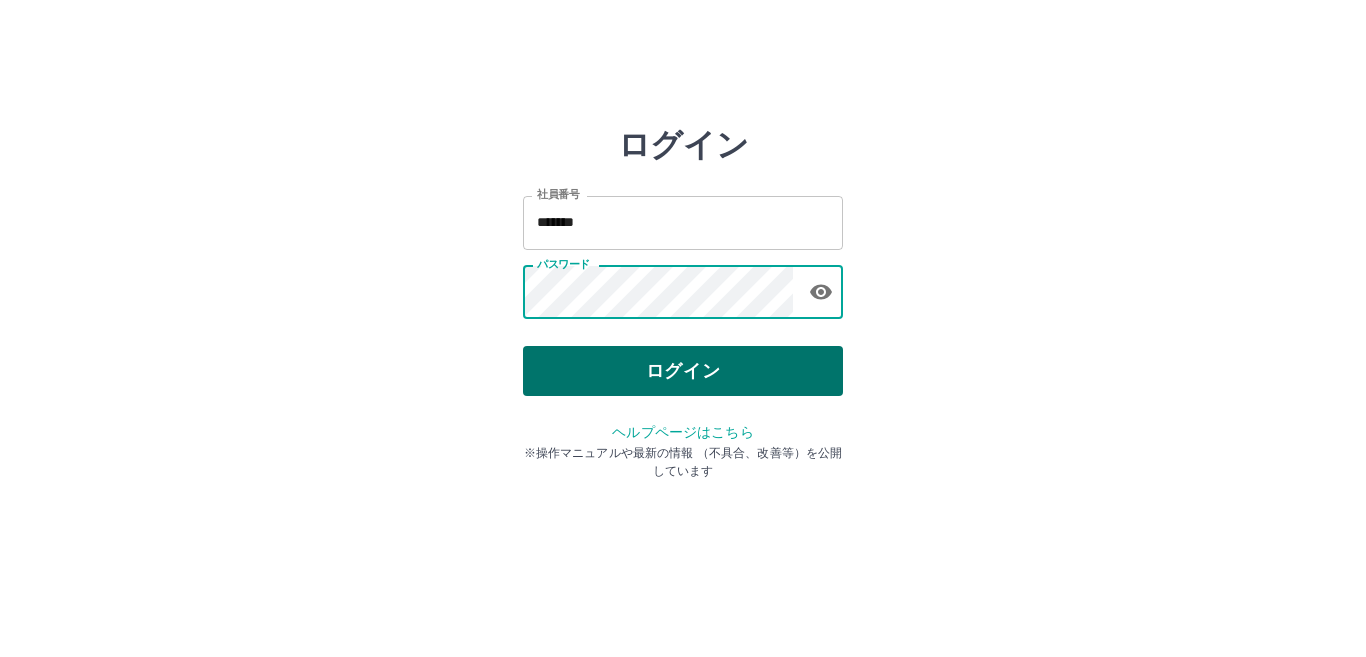 click on "ログイン" at bounding box center [683, 371] 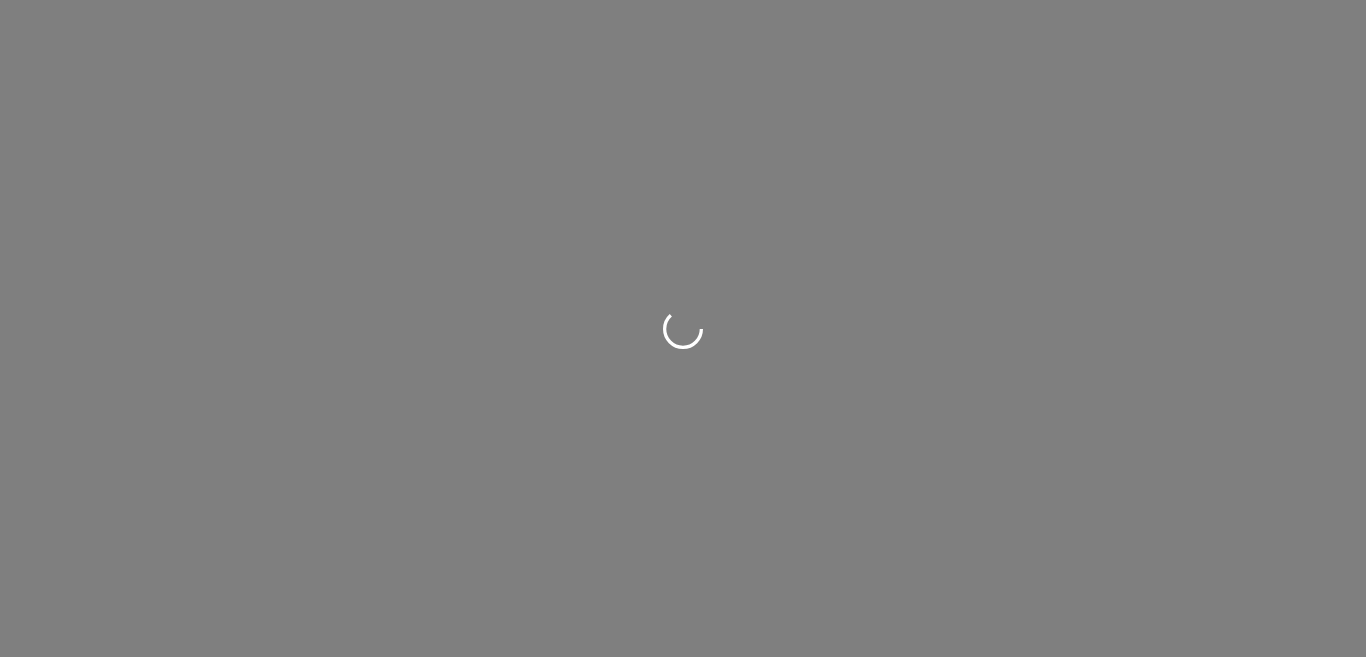scroll, scrollTop: 0, scrollLeft: 0, axis: both 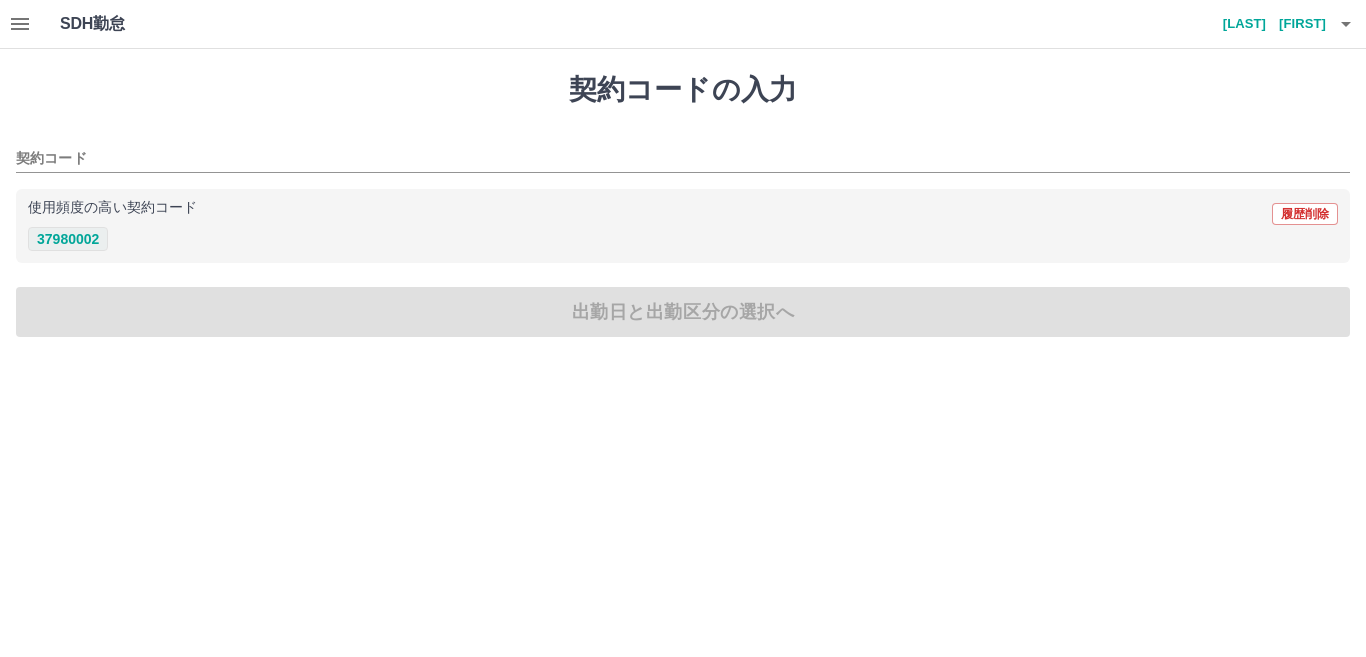 click on "37980002" at bounding box center [68, 239] 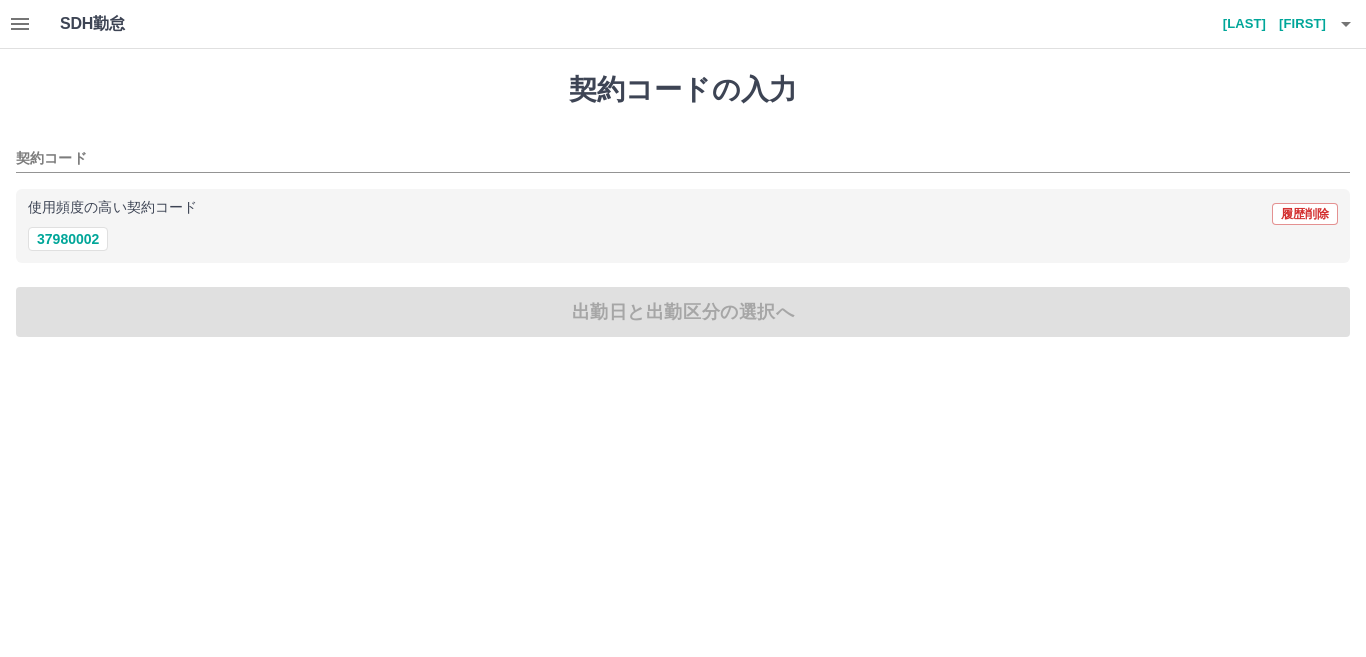 type on "********" 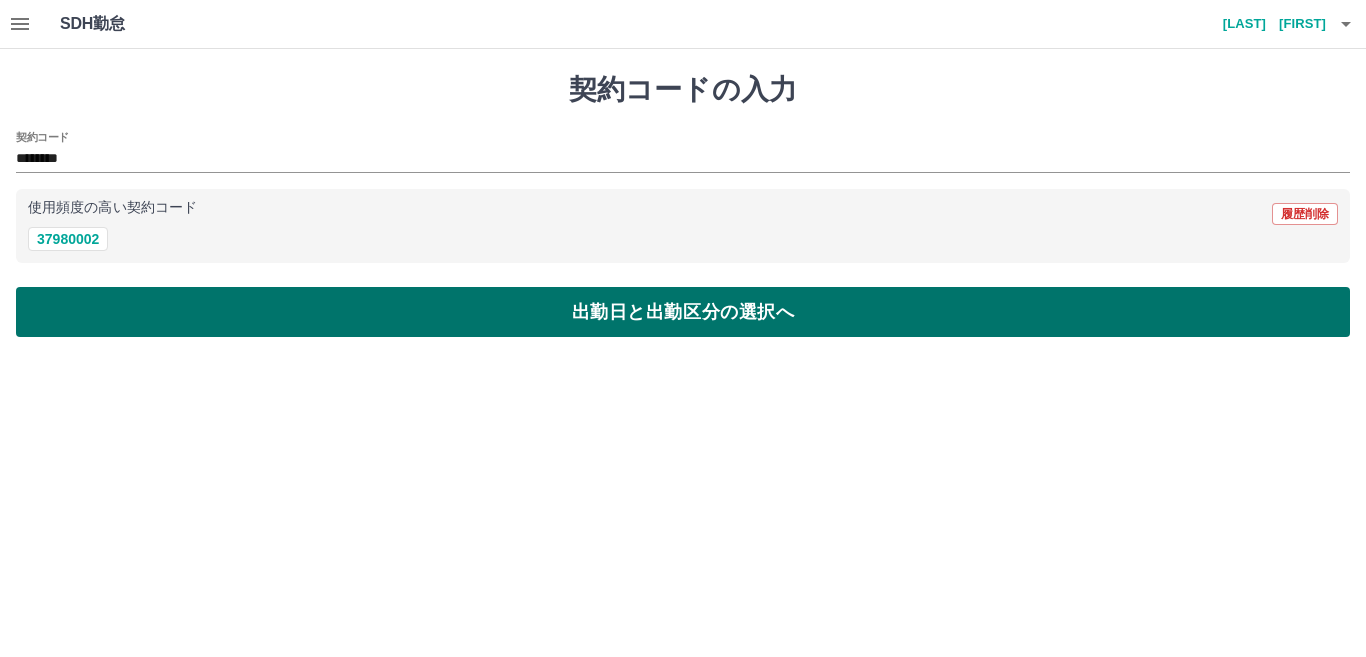 click on "出勤日と出勤区分の選択へ" at bounding box center (683, 312) 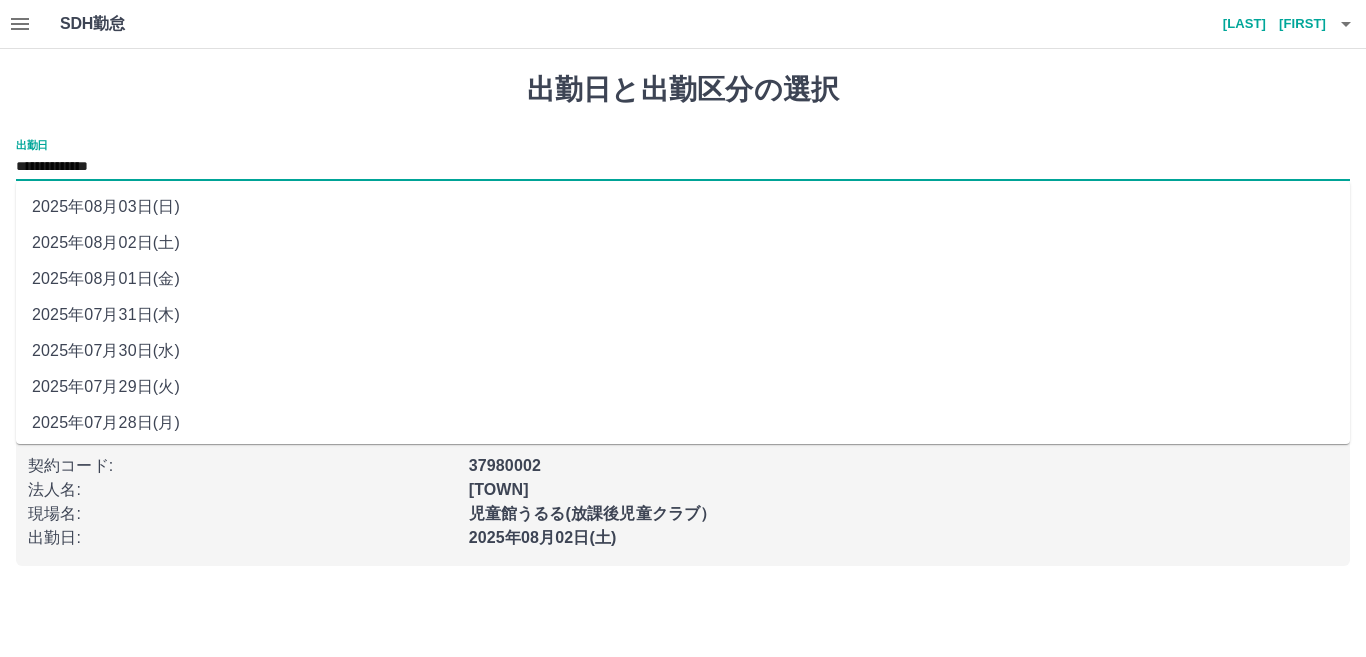 click on "**********" at bounding box center (683, 167) 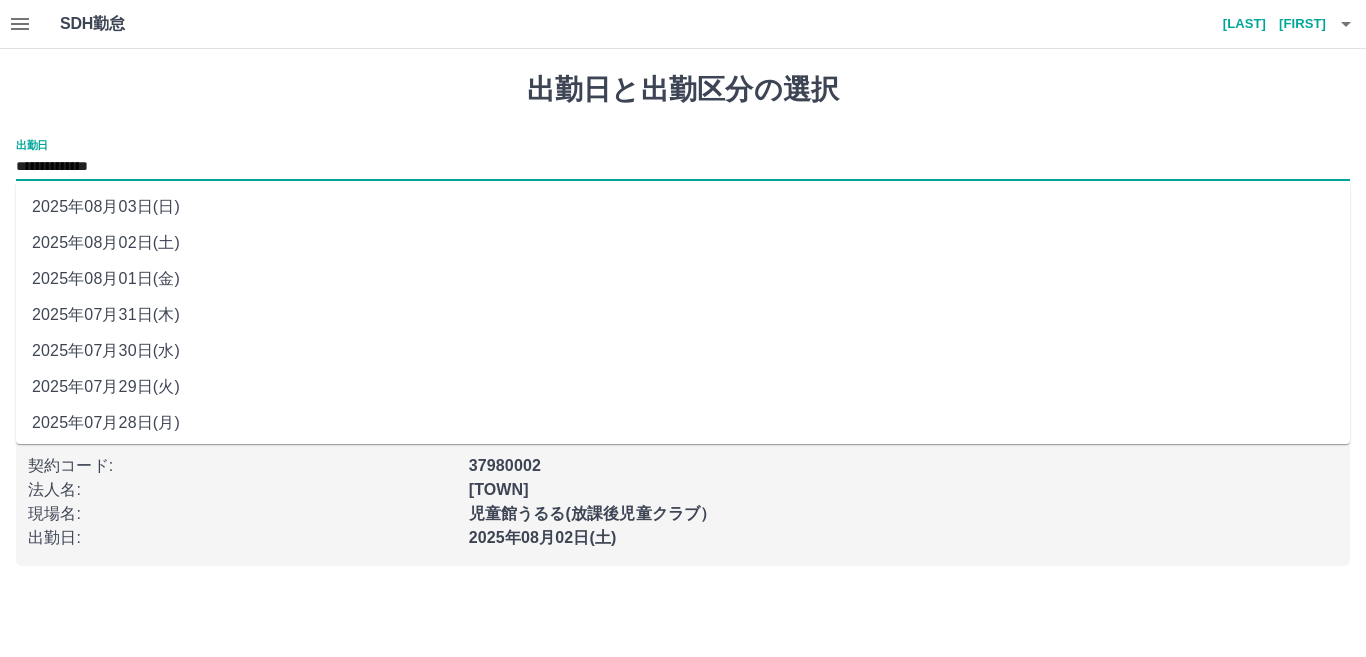 click on "2025年08月01日(金)" at bounding box center (683, 279) 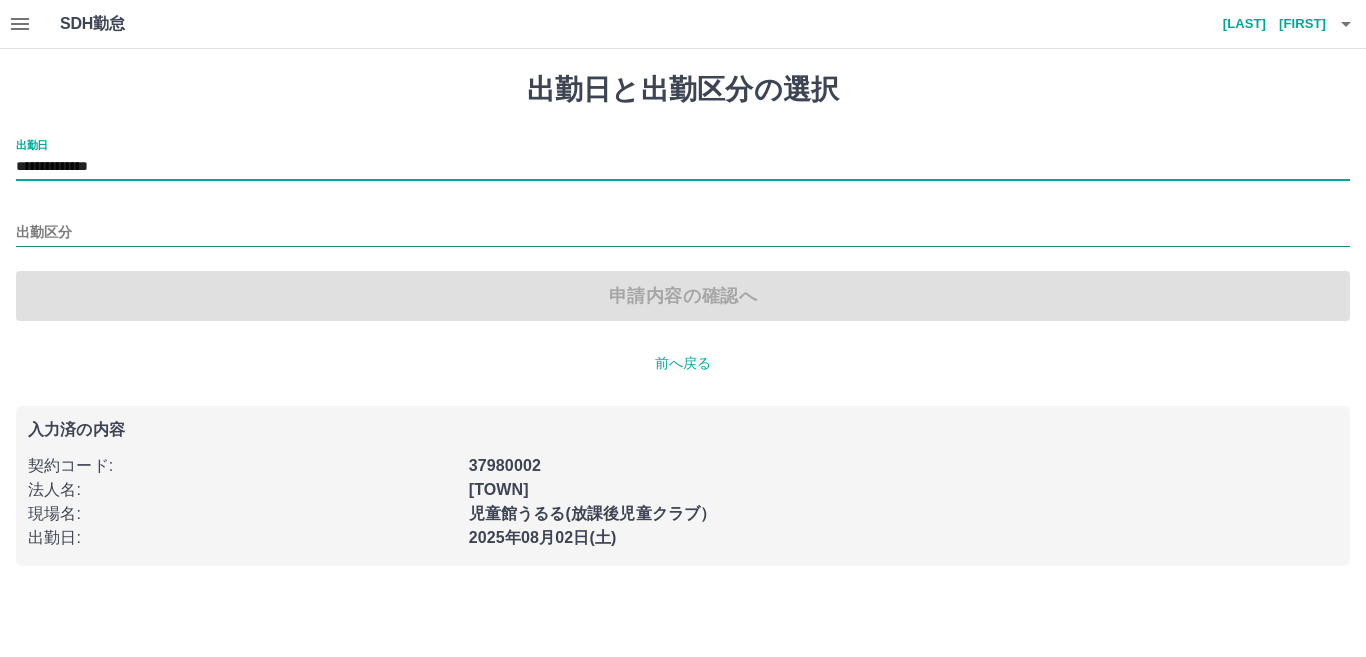 click on "出勤区分" at bounding box center (683, 233) 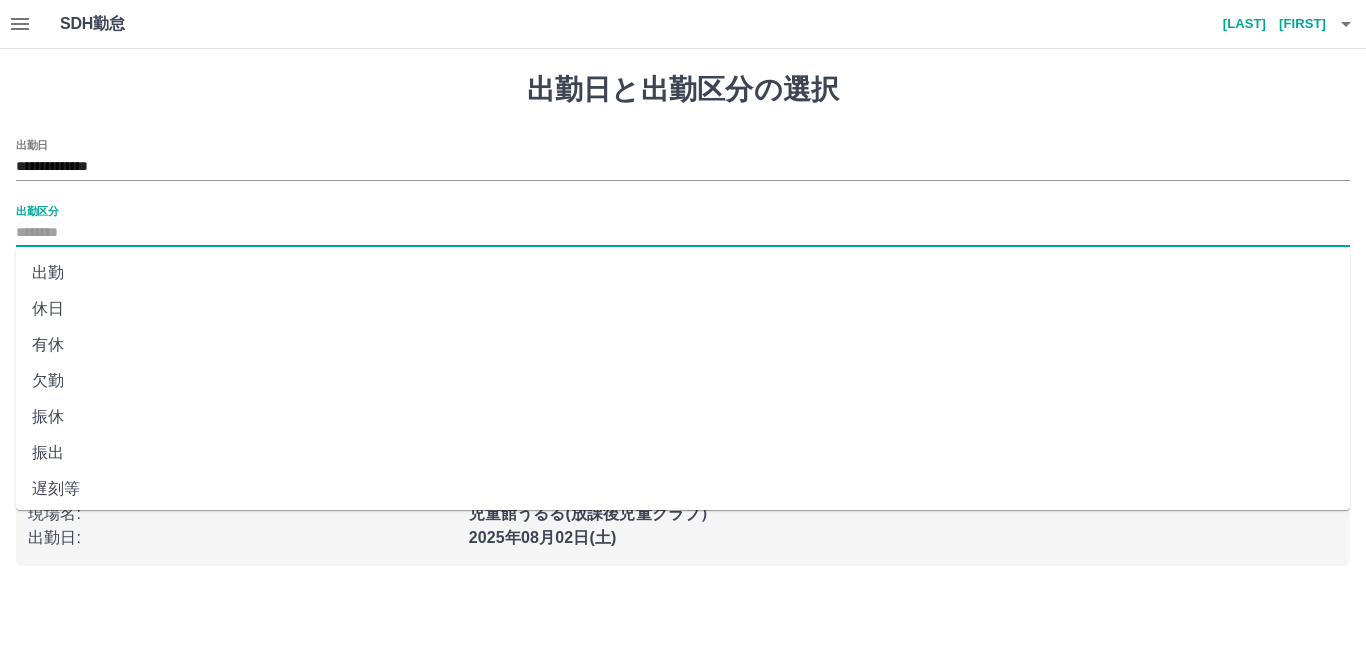 click on "休日" at bounding box center (683, 309) 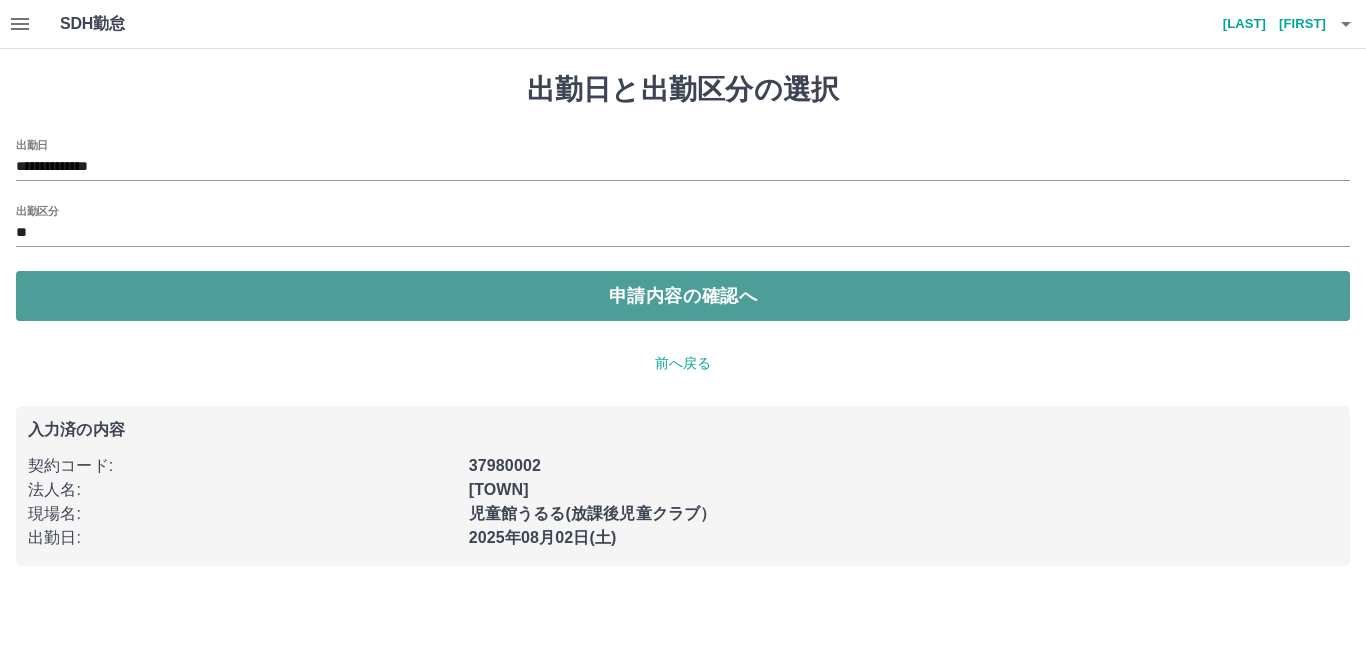 click on "申請内容の確認へ" at bounding box center [683, 296] 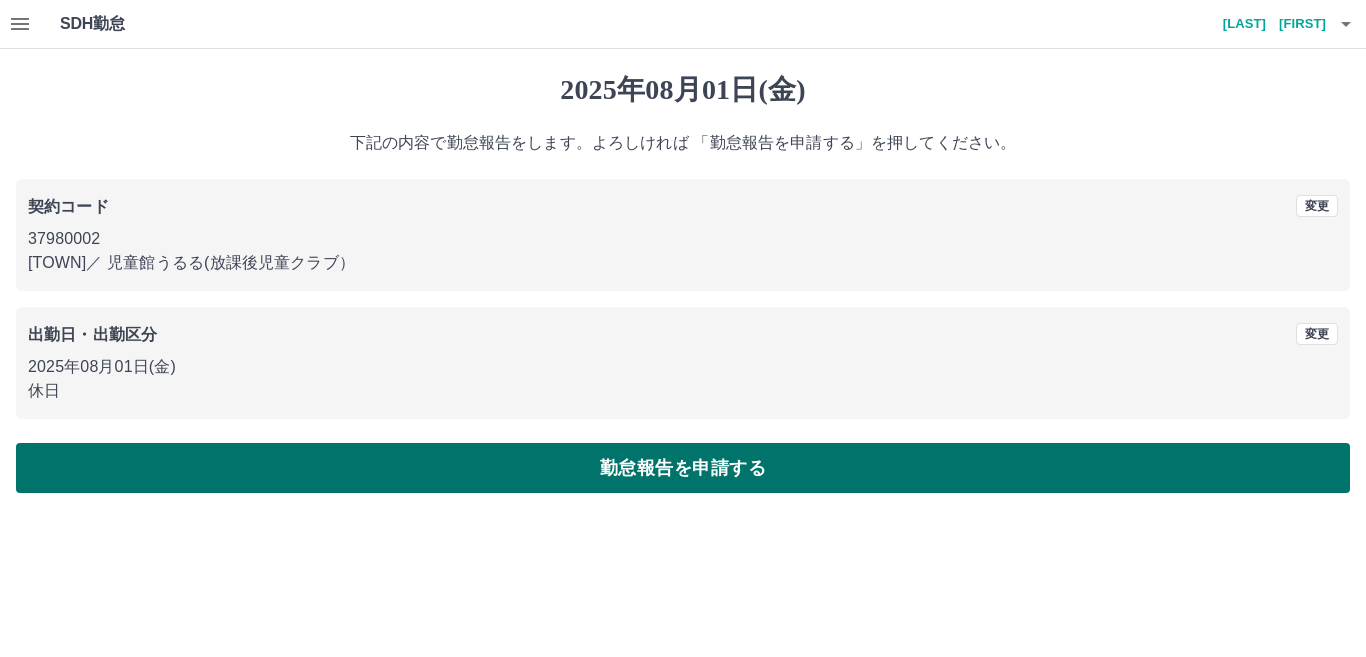 click on "勤怠報告を申請する" at bounding box center (683, 468) 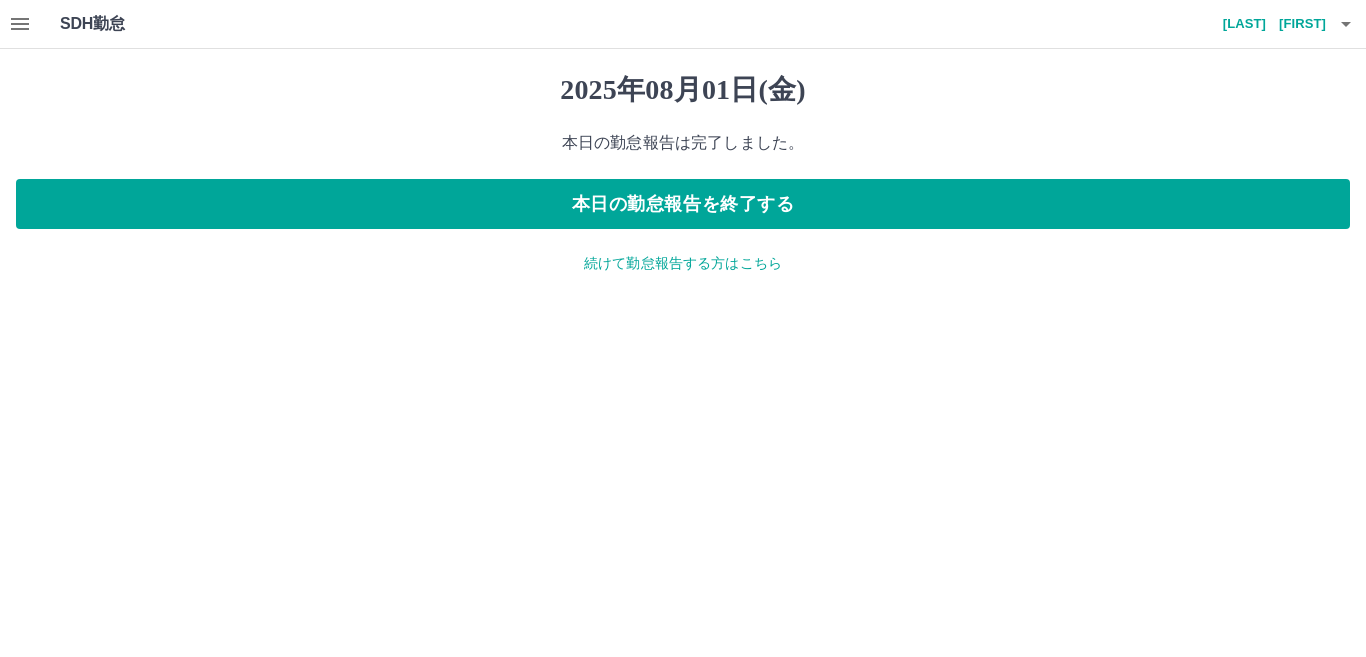 click on "続けて勤怠報告する方はこちら" at bounding box center [683, 263] 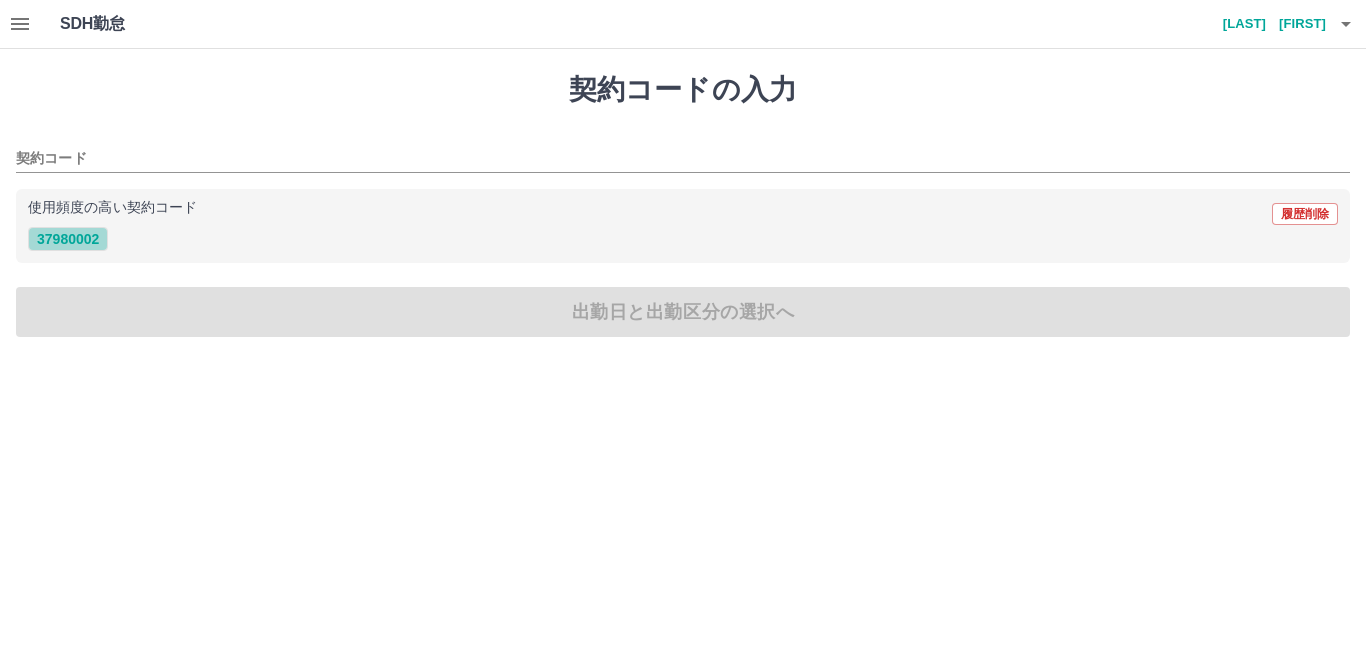 click on "37980002" at bounding box center (68, 239) 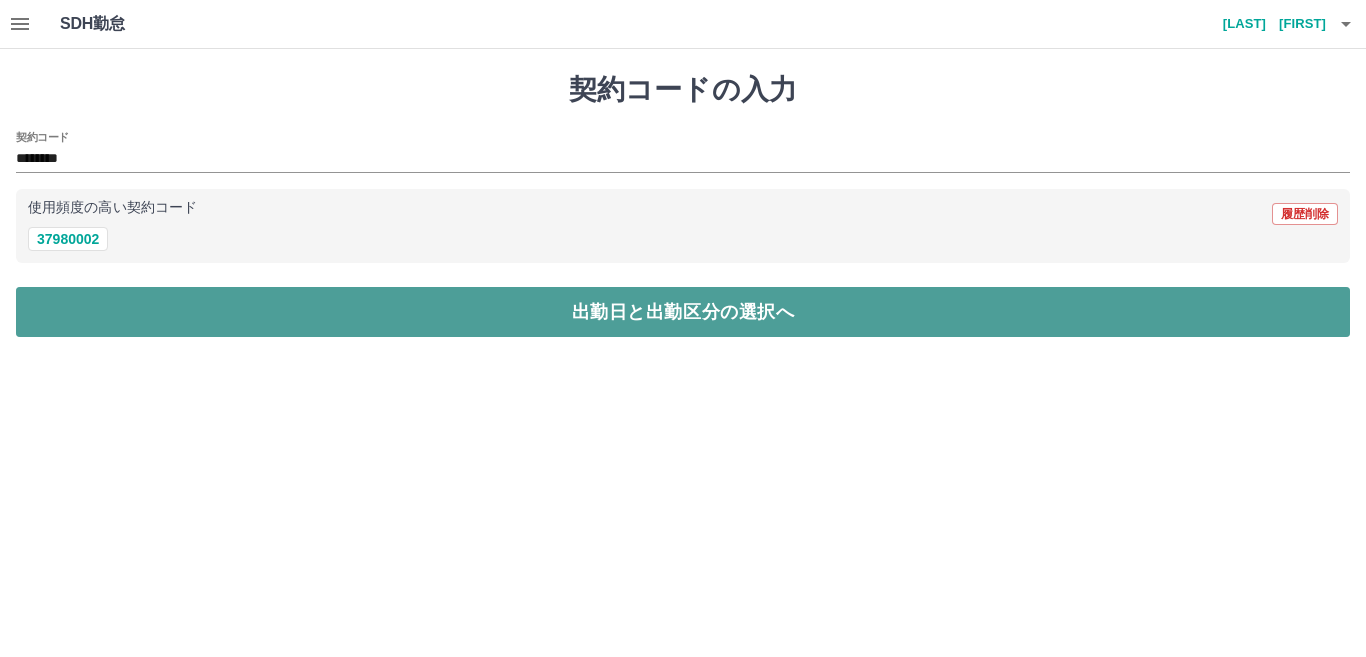 click on "出勤日と出勤区分の選択へ" at bounding box center [683, 312] 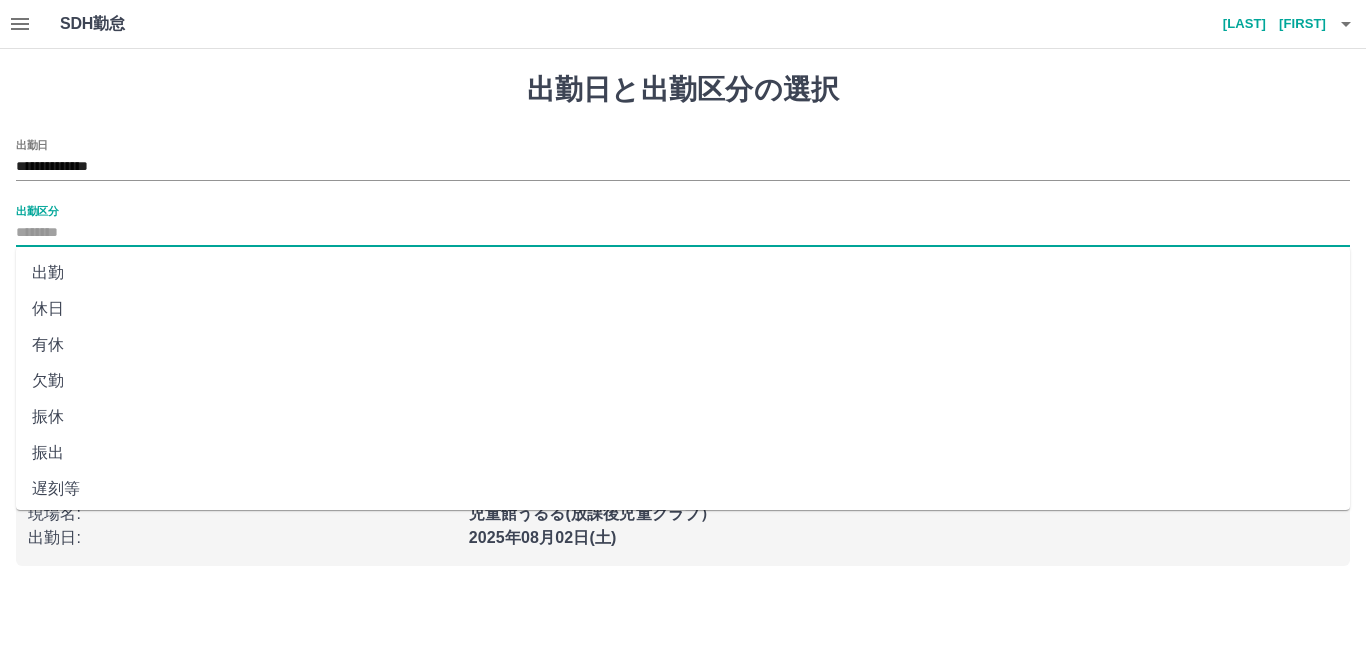 click on "出勤区分" at bounding box center (683, 233) 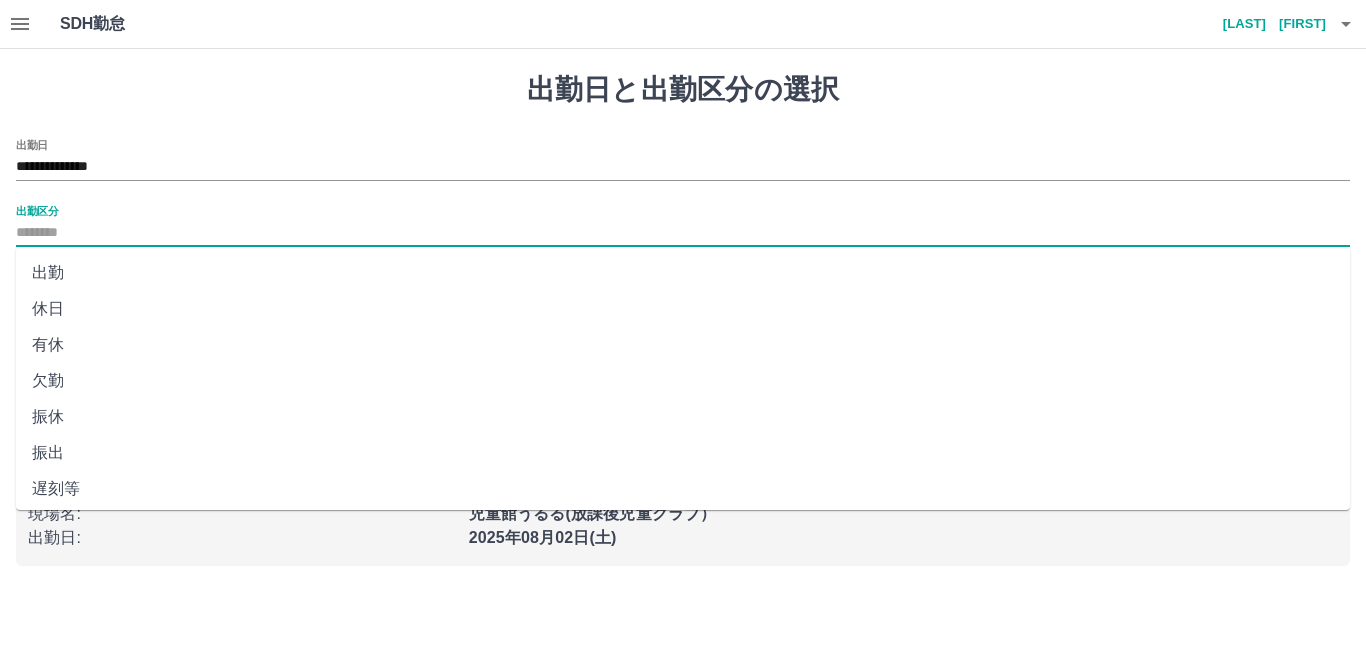 click on "欠勤" at bounding box center [683, 381] 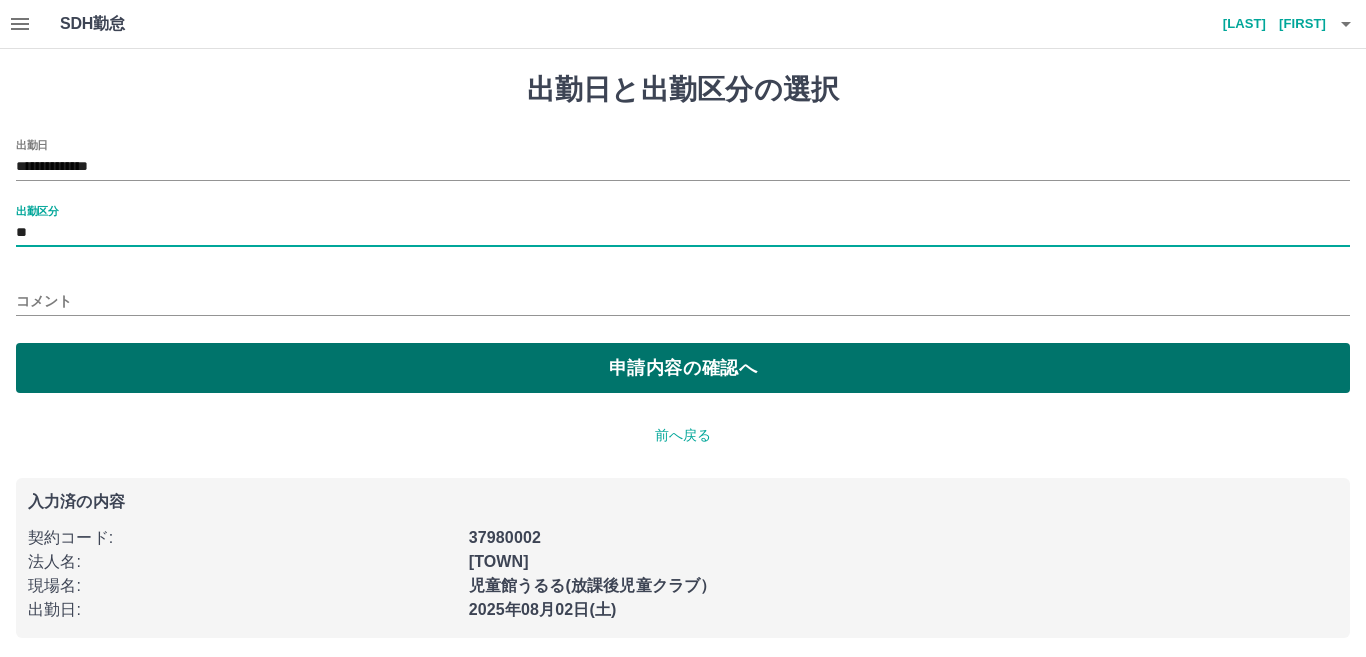 type on "**" 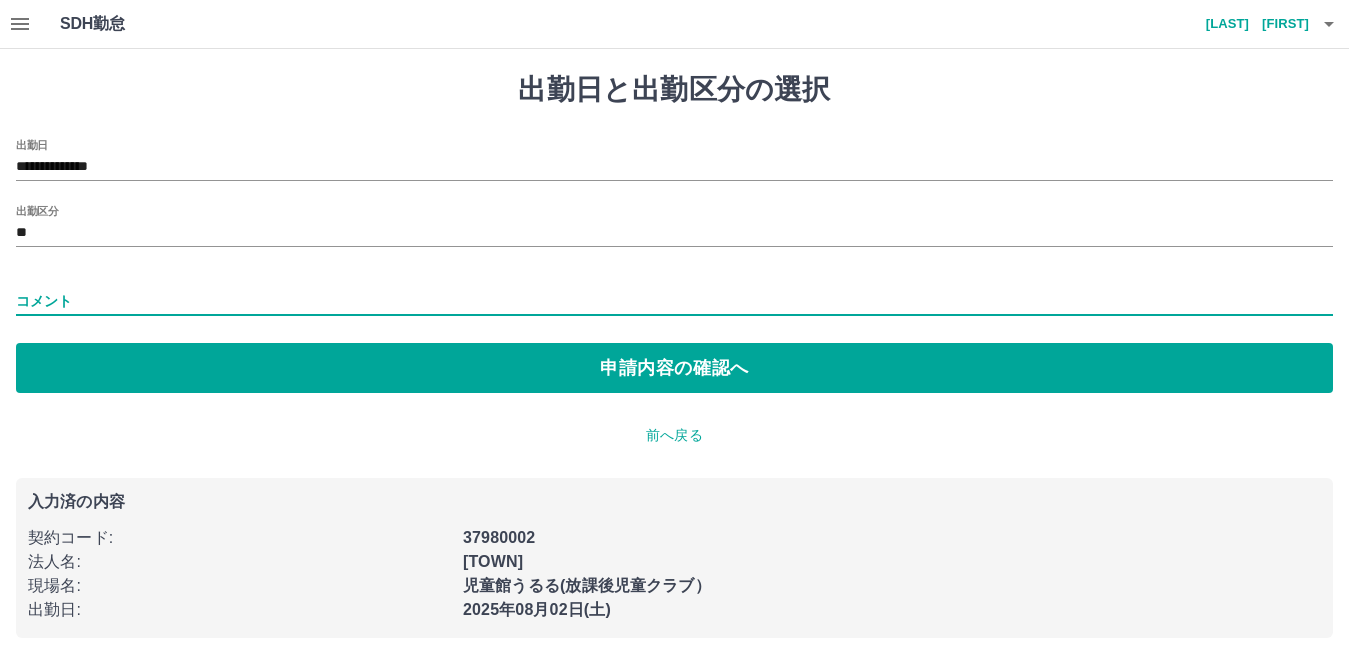 click on "コメント" at bounding box center [674, 301] 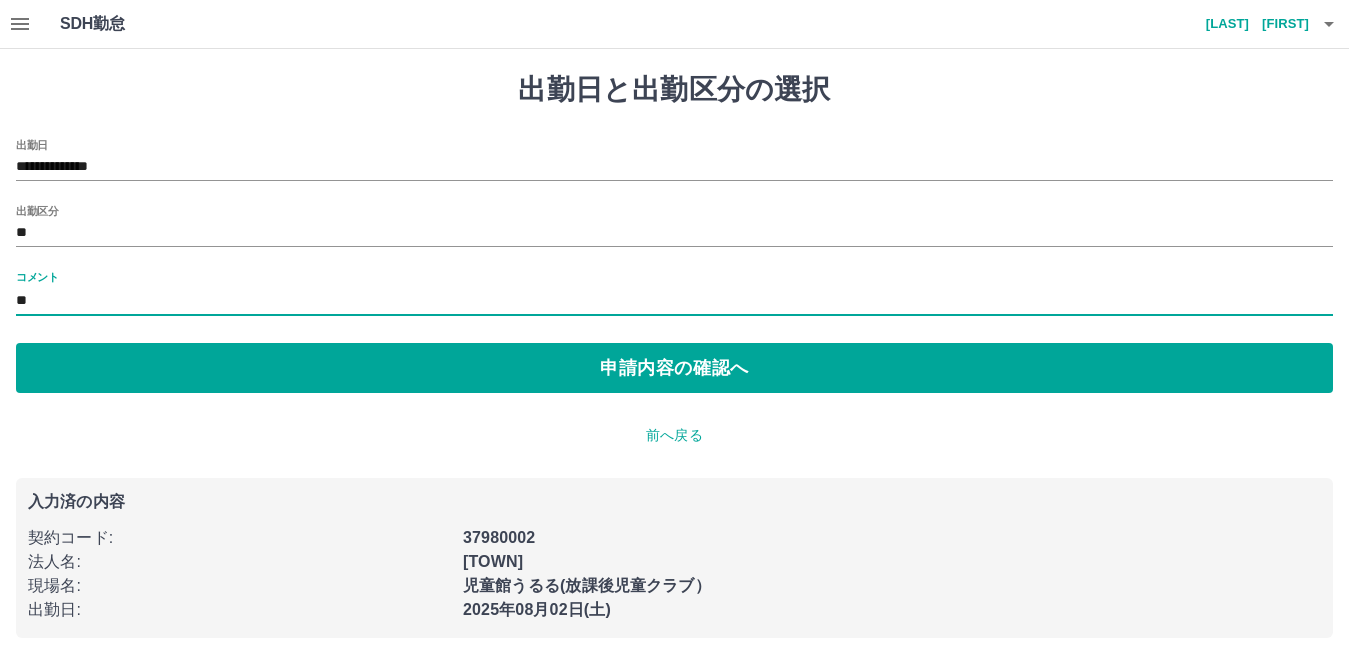 type on "*" 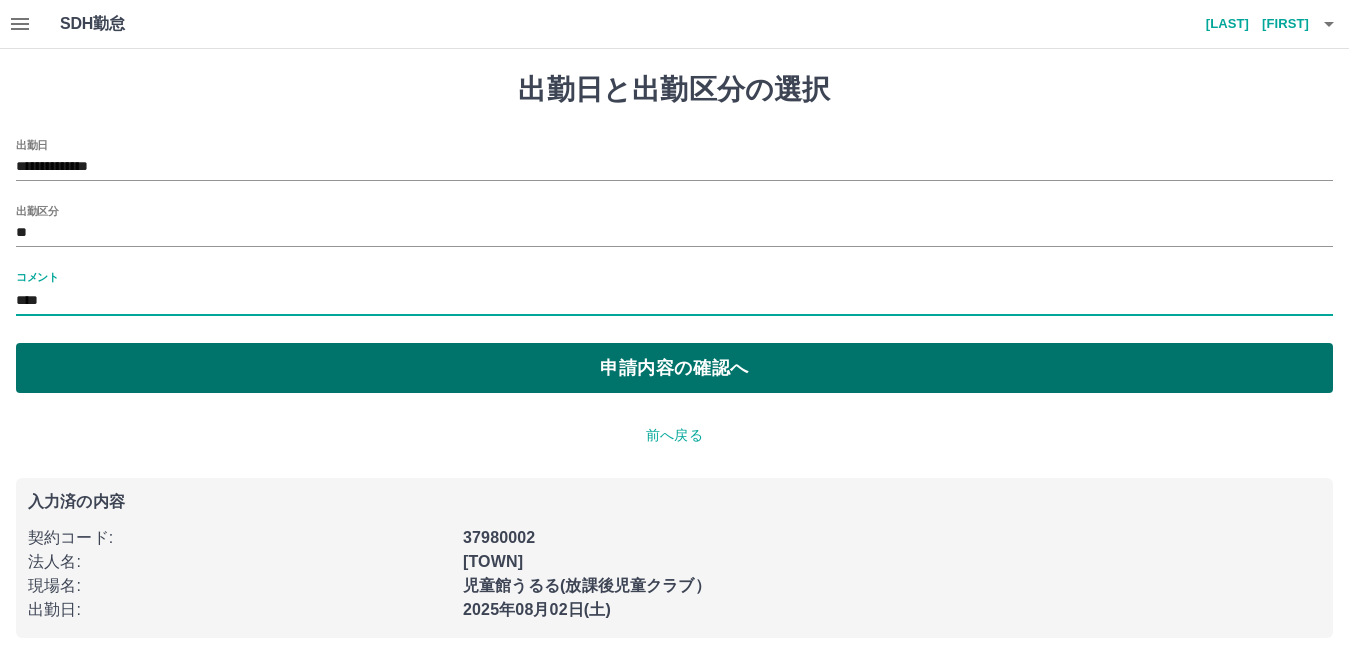type on "****" 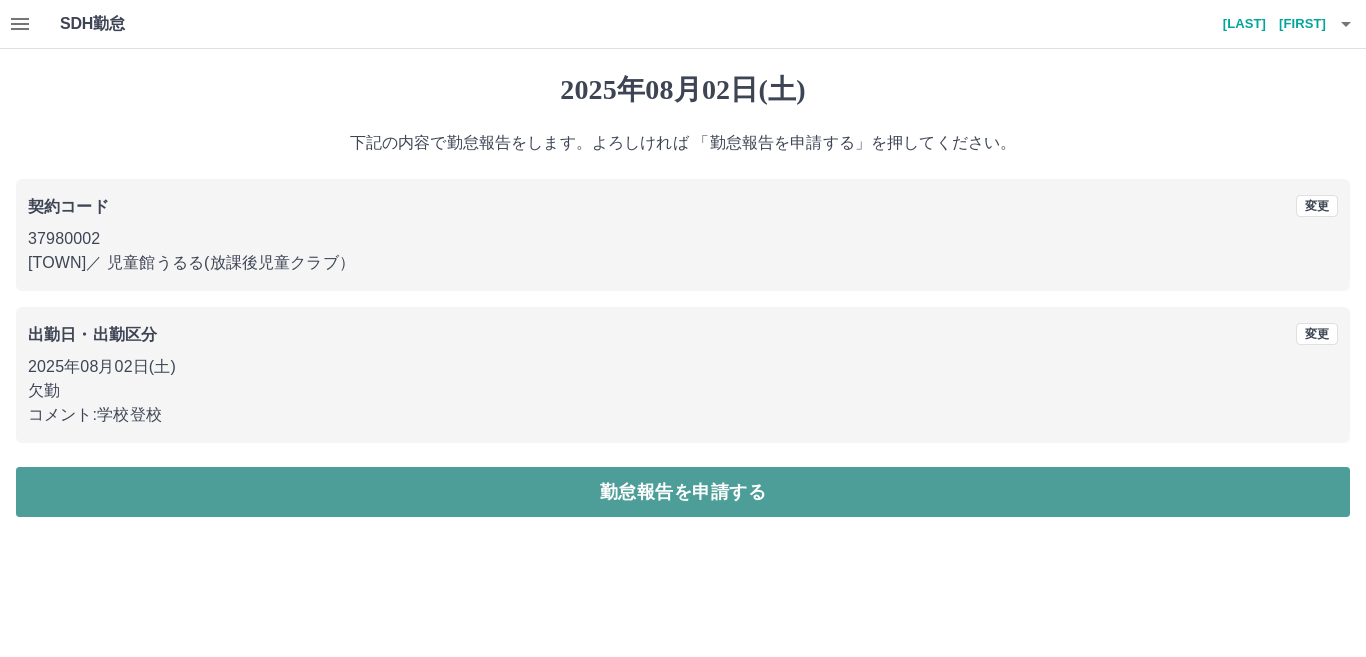 click on "勤怠報告を申請する" at bounding box center [683, 492] 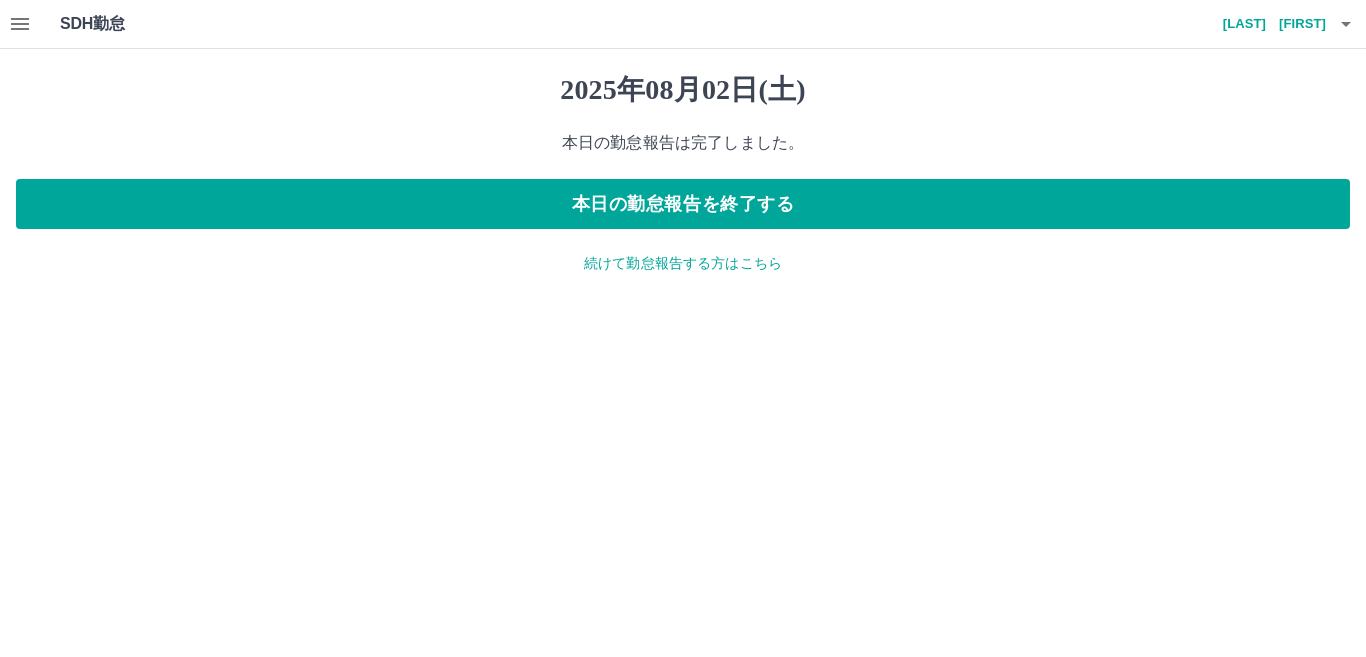 click on "続けて勤怠報告する方はこちら" at bounding box center [683, 263] 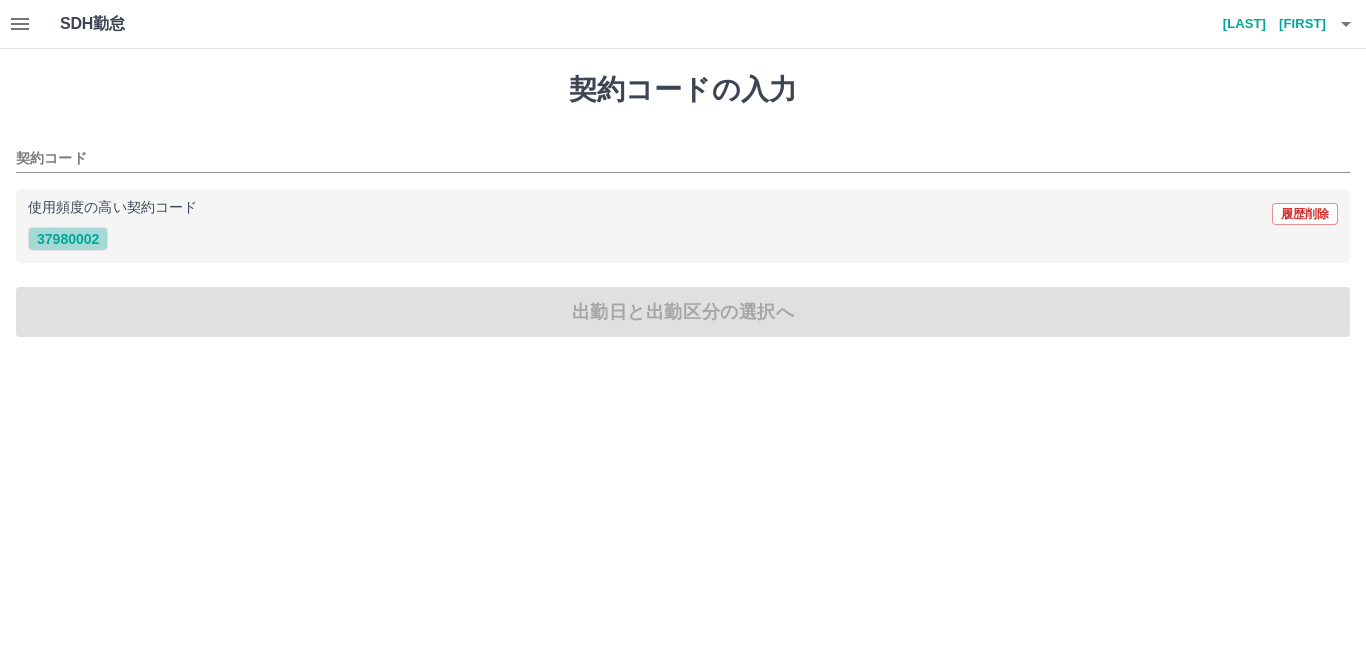click on "37980002" at bounding box center [68, 239] 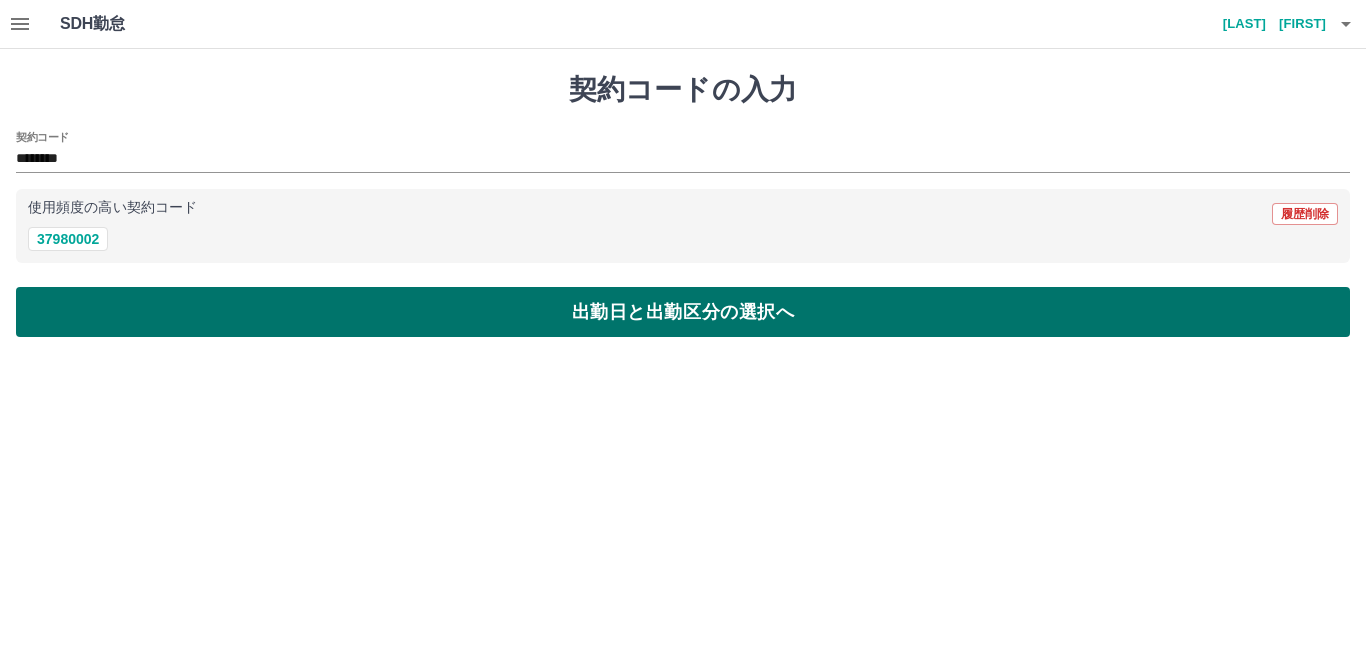 click on "出勤日と出勤区分の選択へ" at bounding box center [683, 312] 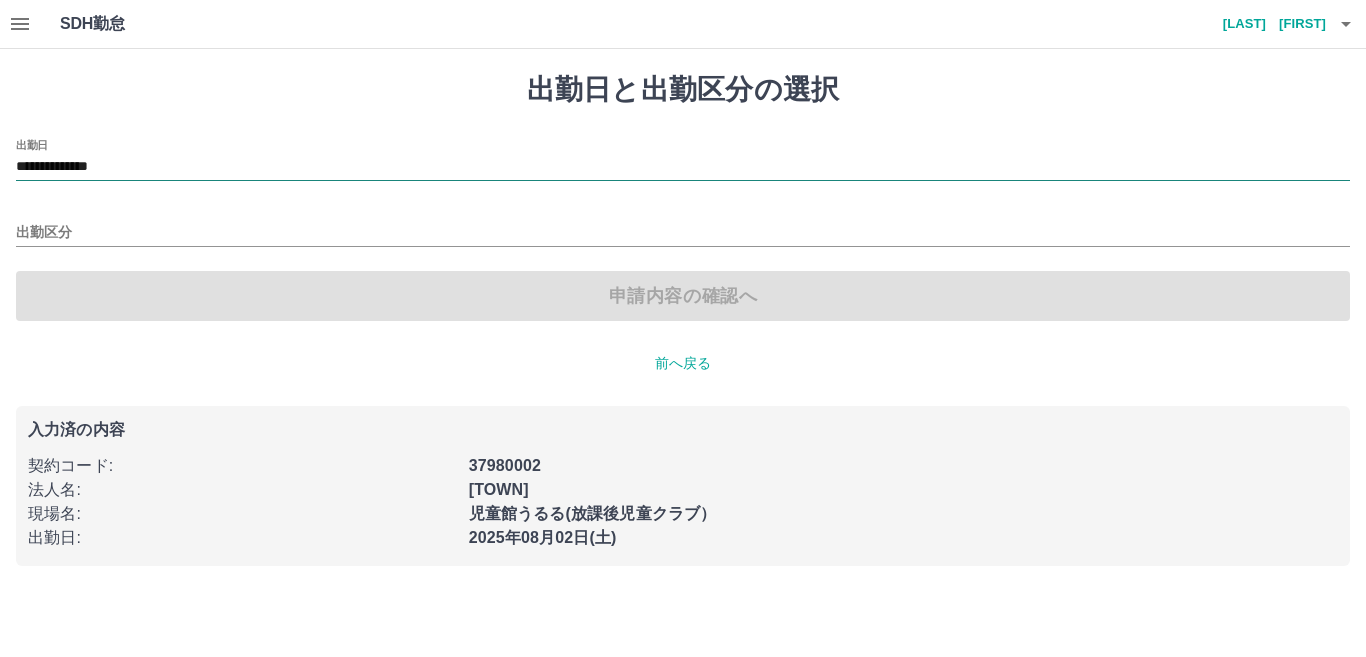 click on "**********" at bounding box center (683, 167) 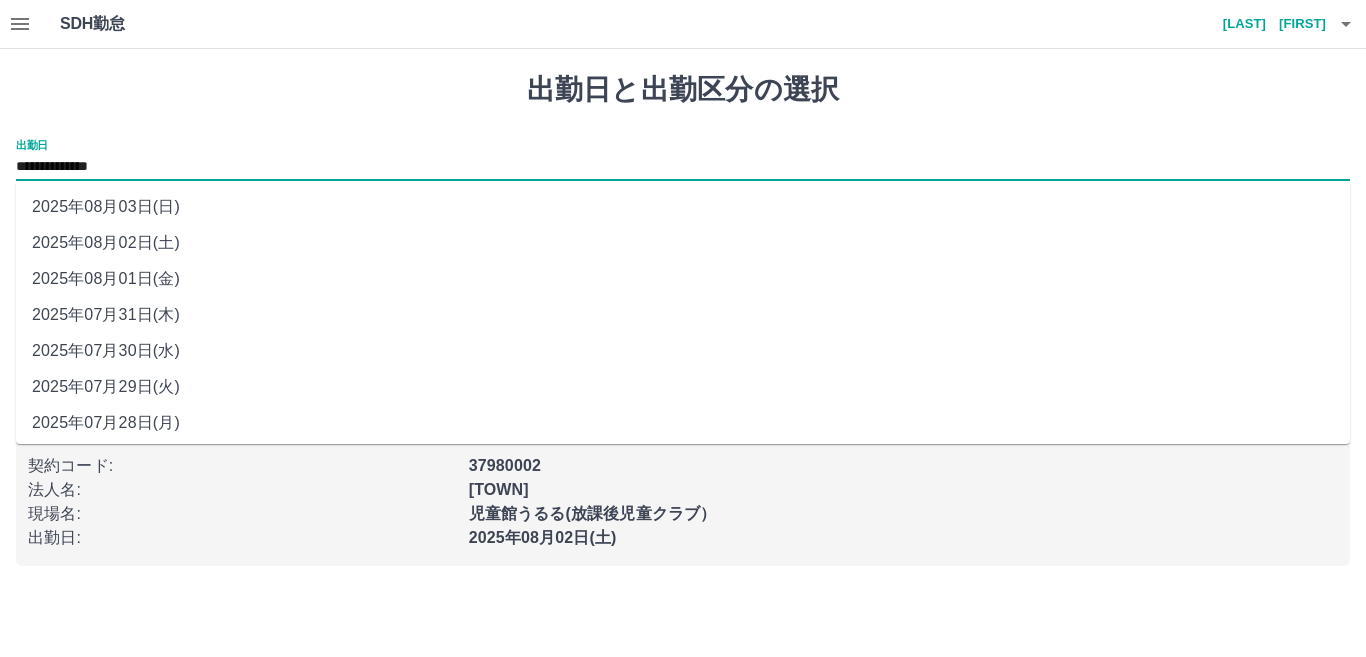 click on "2025年08月03日(日)" at bounding box center [683, 207] 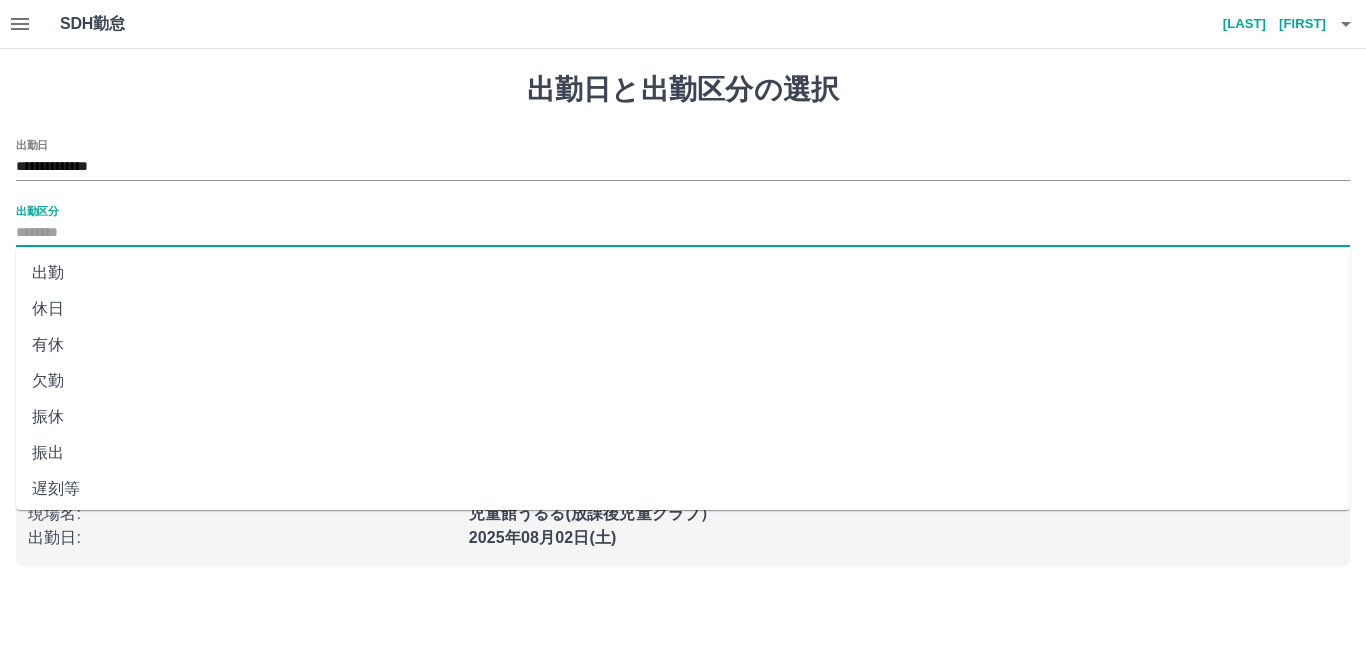 click on "出勤区分" at bounding box center [683, 233] 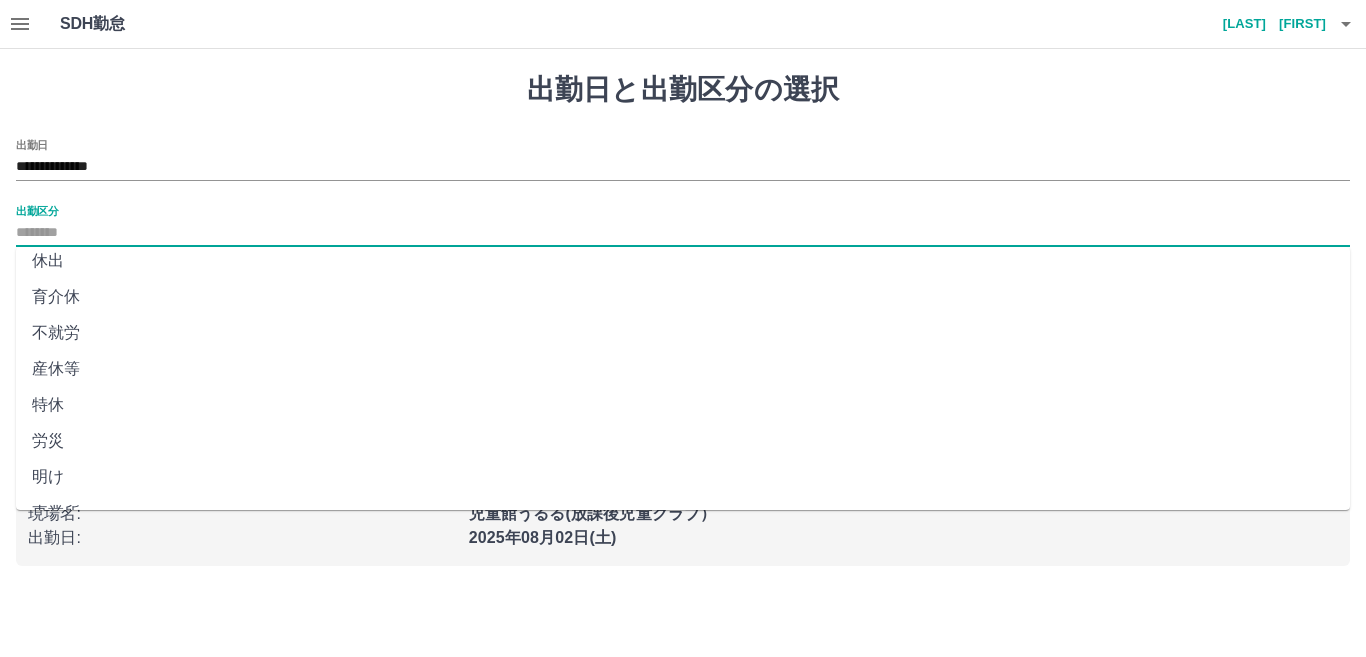 scroll, scrollTop: 401, scrollLeft: 0, axis: vertical 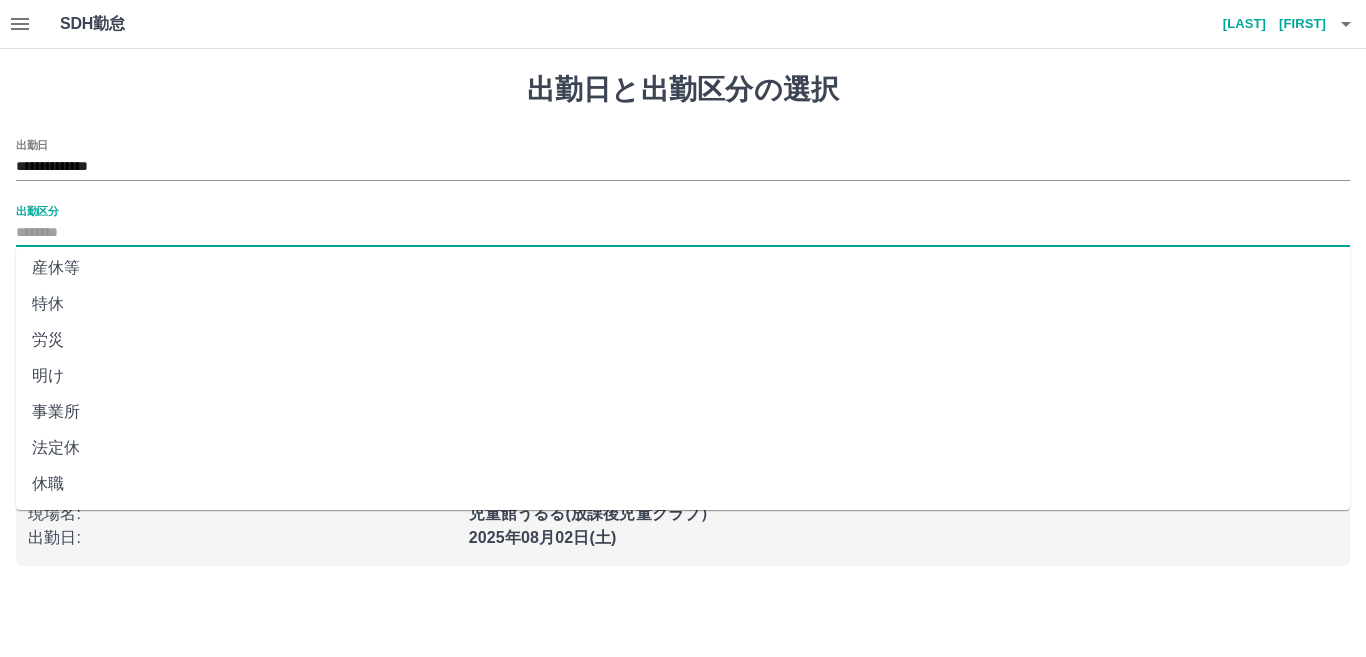 click on "法定休" at bounding box center [683, 448] 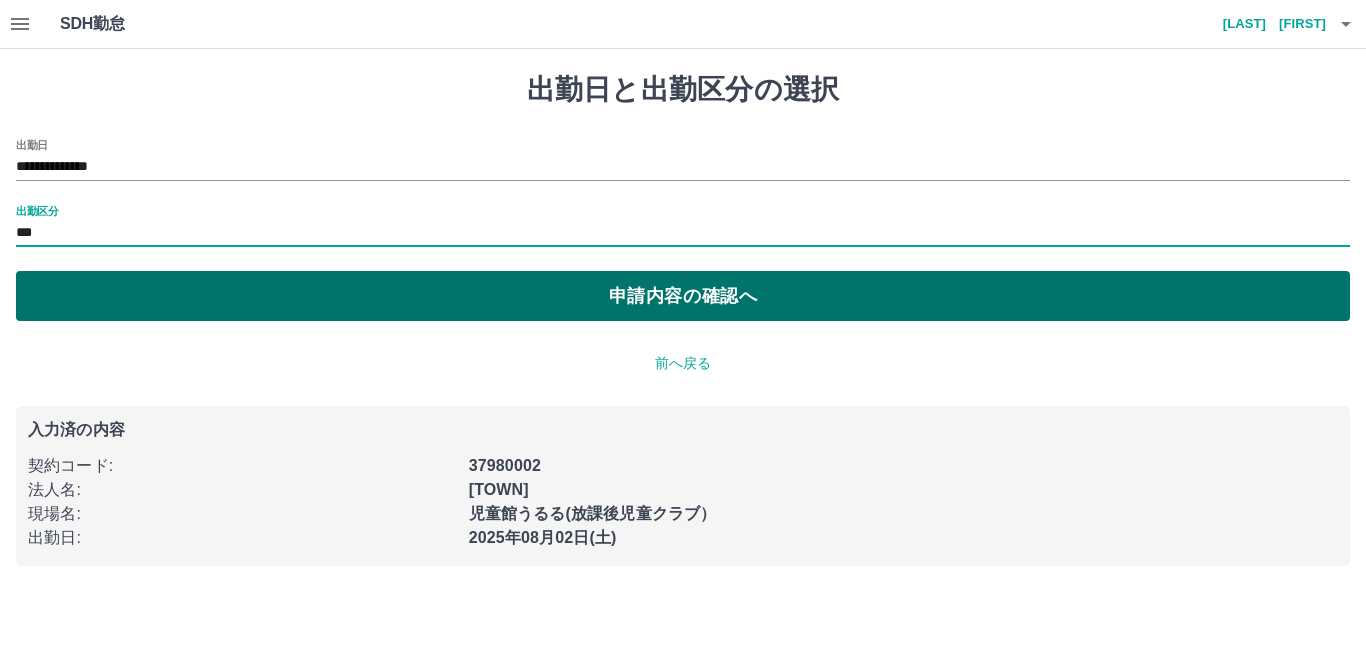 click on "申請内容の確認へ" at bounding box center [683, 296] 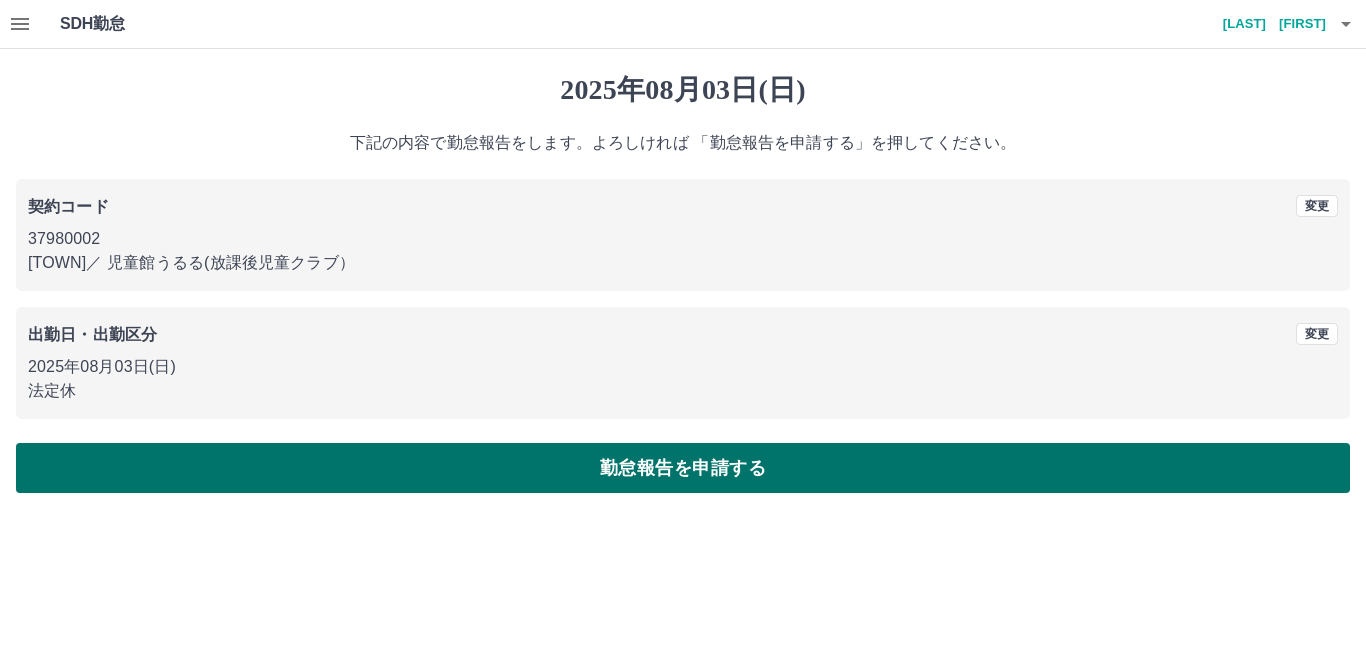 click on "勤怠報告を申請する" at bounding box center (683, 468) 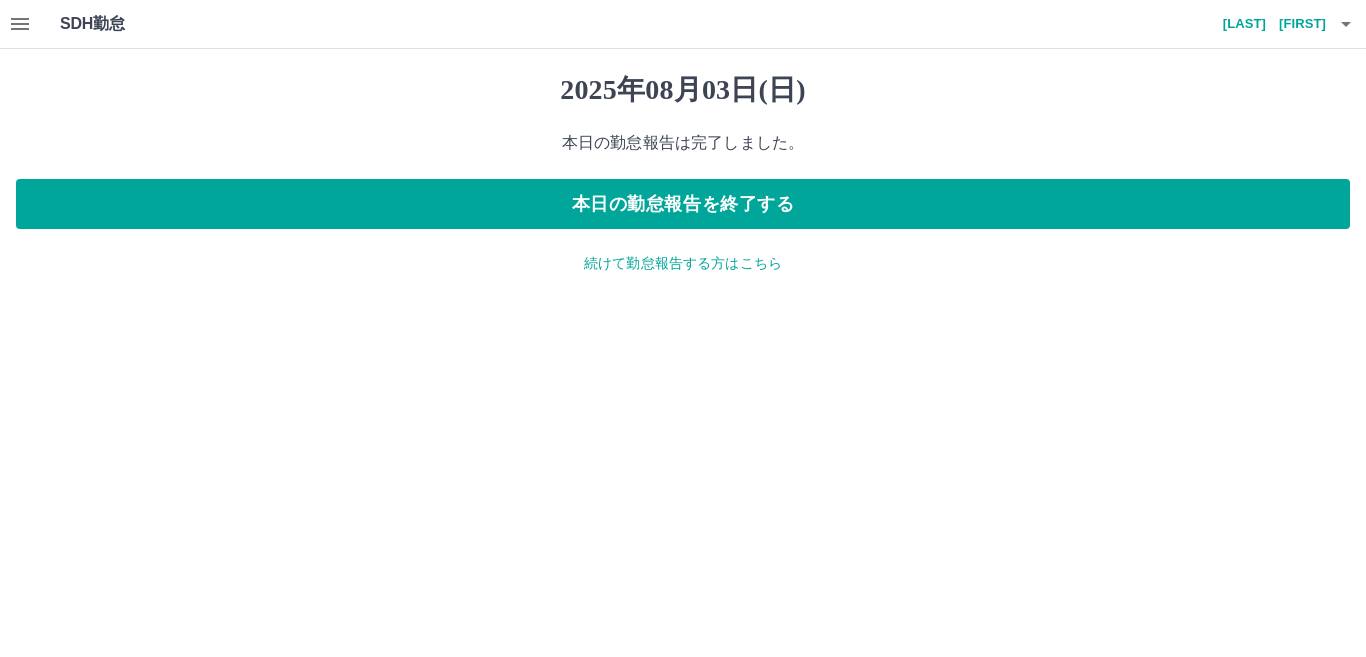 click on "続けて勤怠報告する方はこちら" at bounding box center [683, 263] 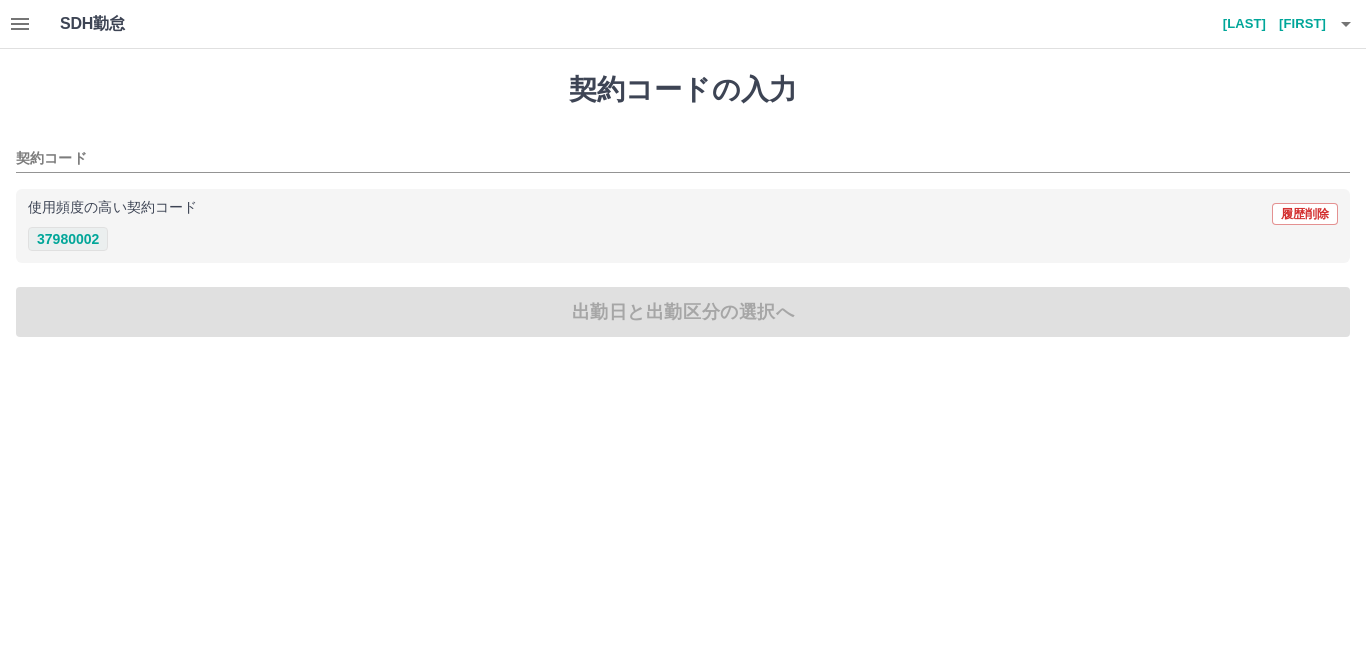 click on "37980002" at bounding box center (68, 239) 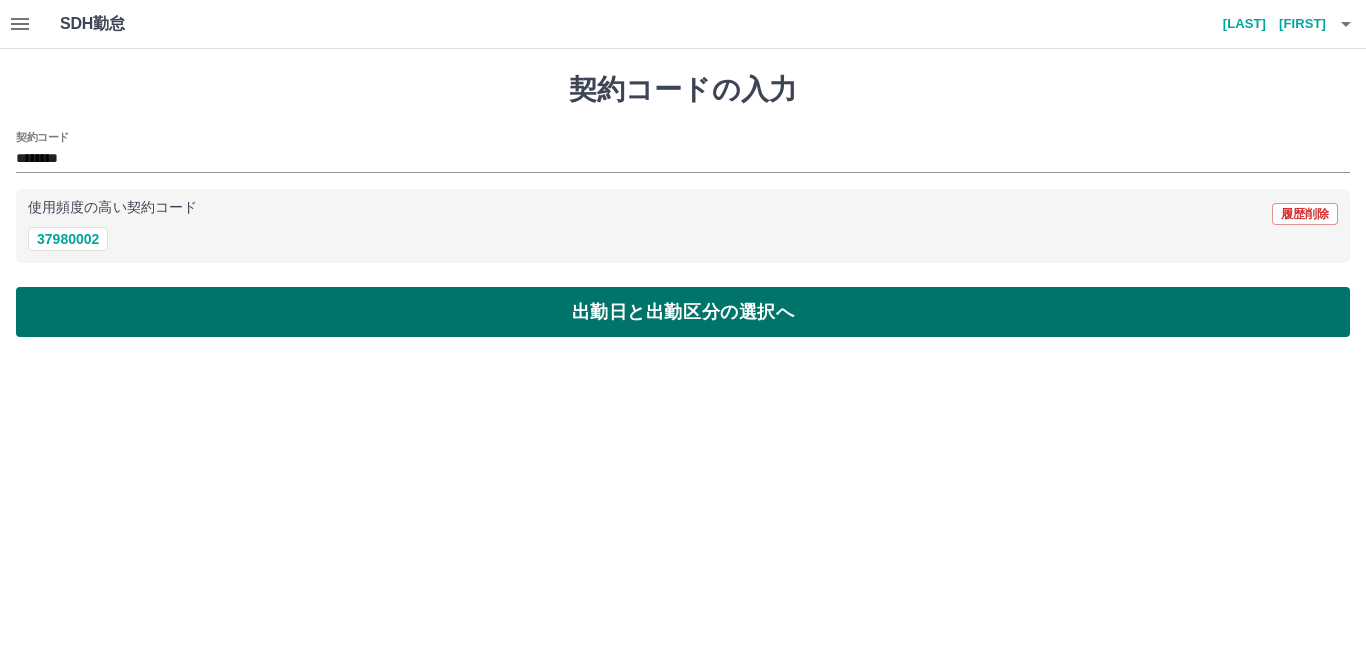 drag, startPoint x: 101, startPoint y: 304, endPoint x: 109, endPoint y: 293, distance: 13.601471 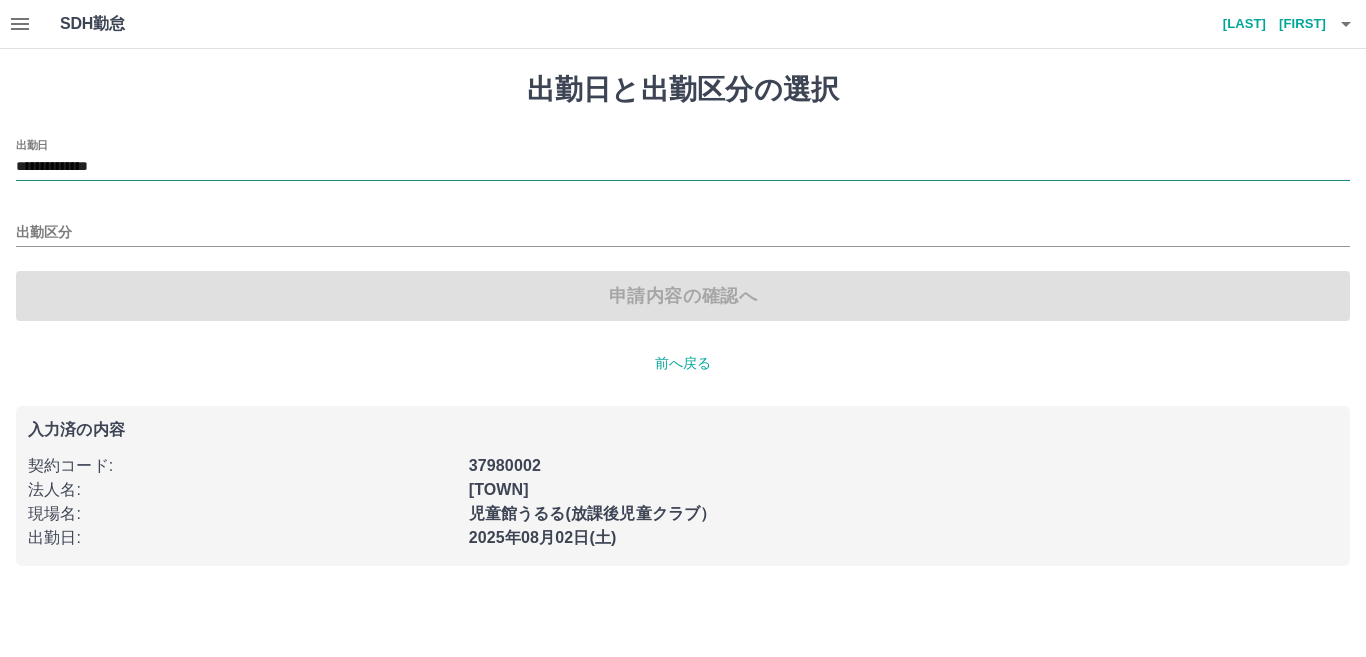 click on "**********" at bounding box center (683, 167) 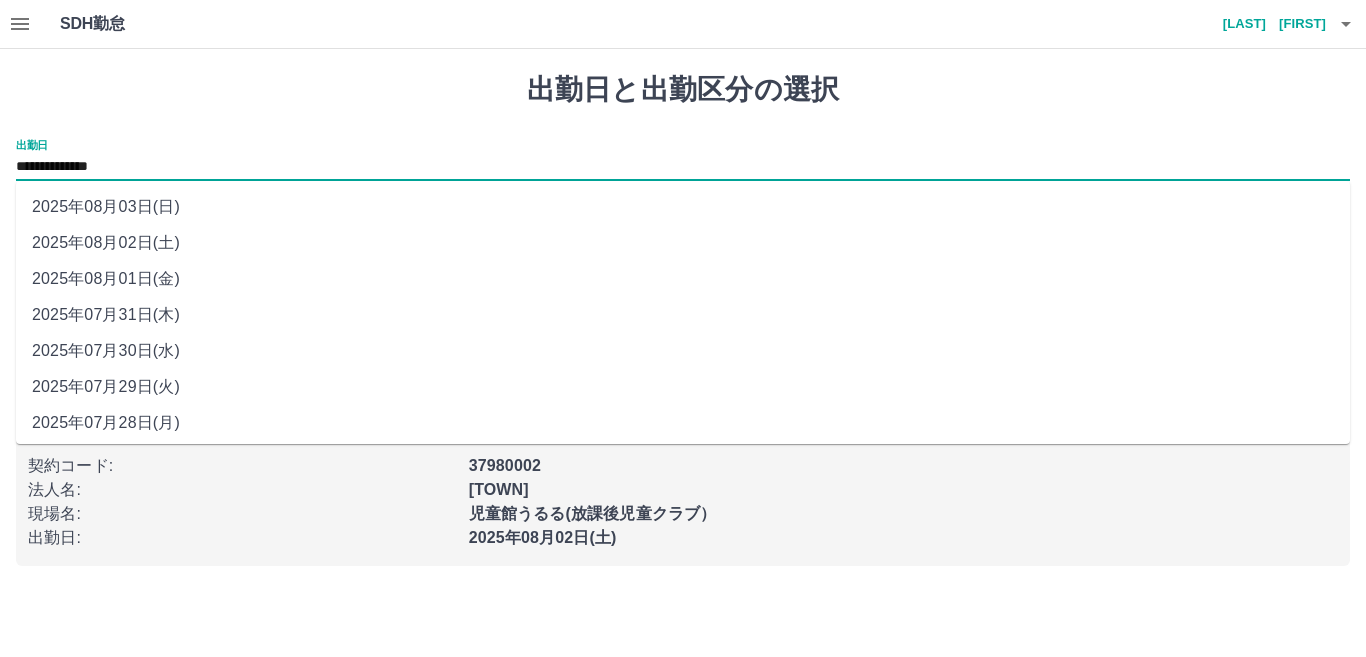 click on "**********" at bounding box center [683, 167] 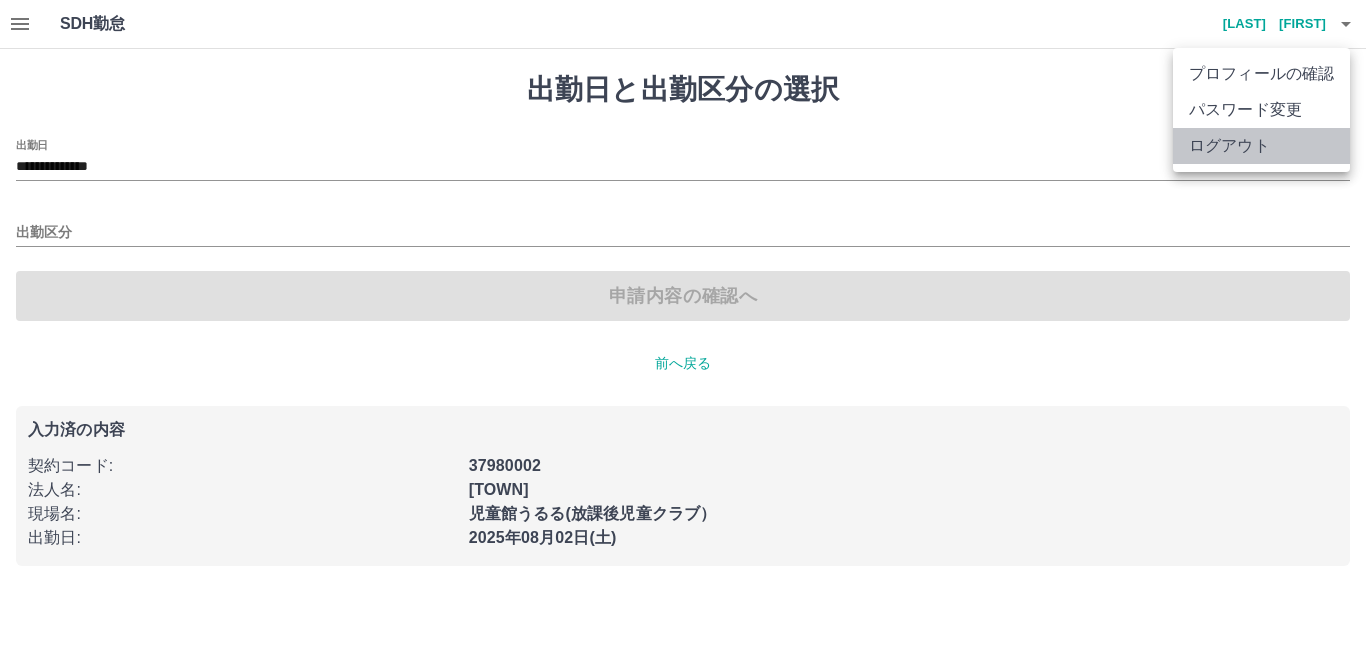 click on "ログアウト" at bounding box center [1261, 146] 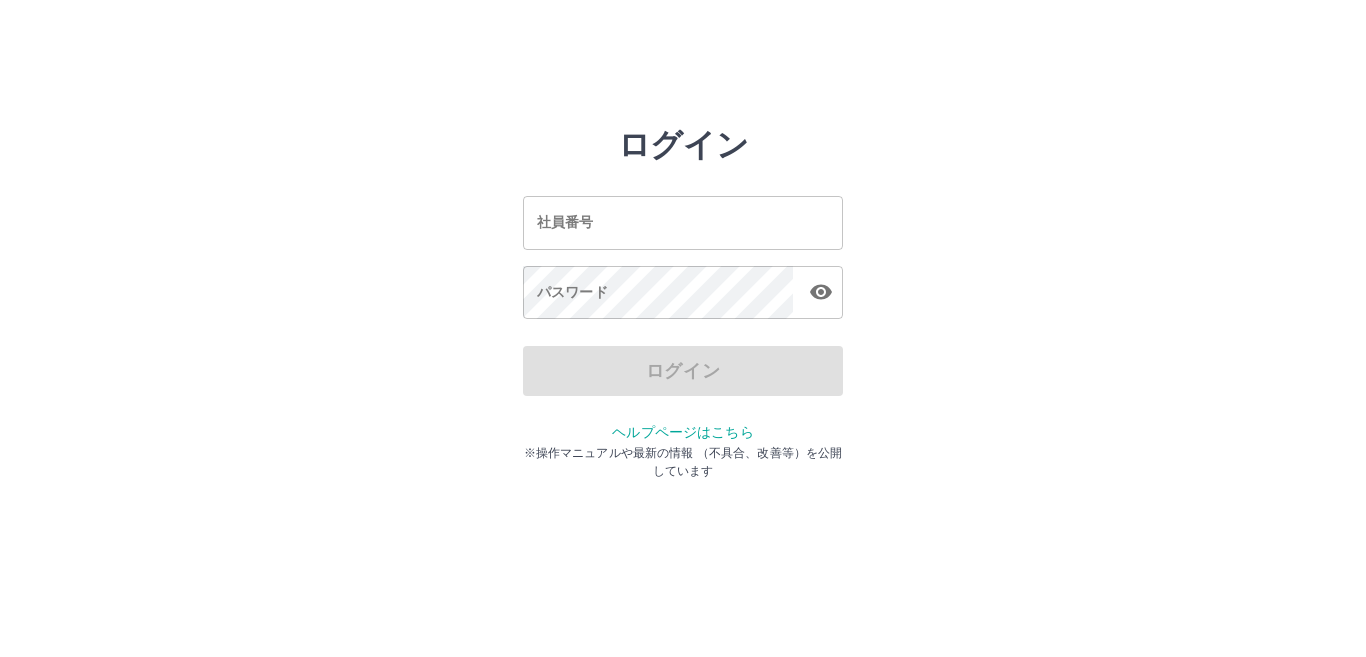 scroll, scrollTop: 0, scrollLeft: 0, axis: both 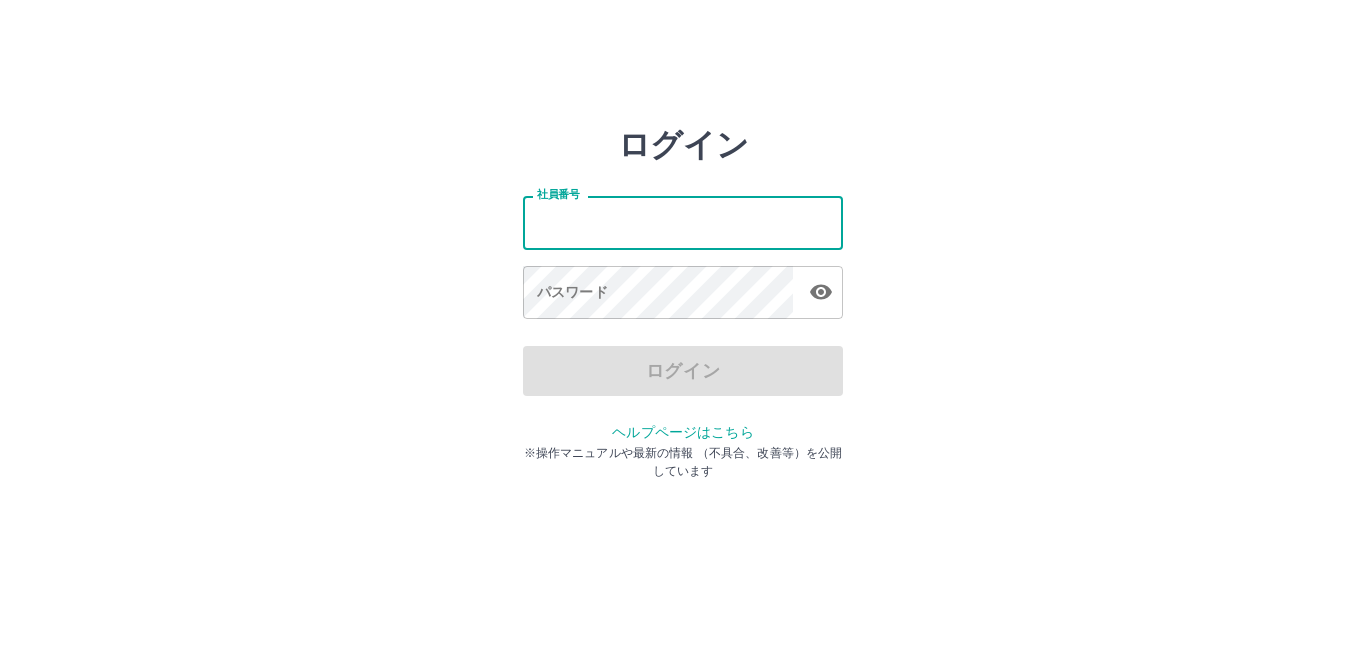 type on "*******" 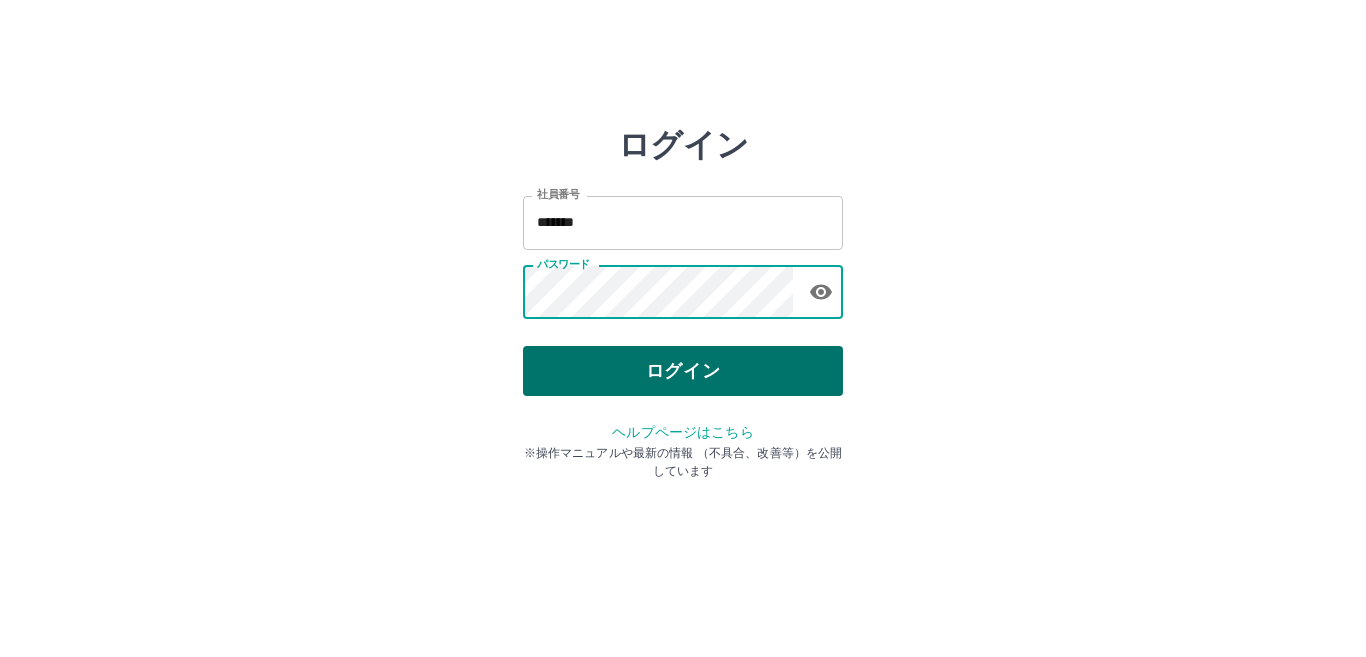 click on "ログイン" at bounding box center [683, 371] 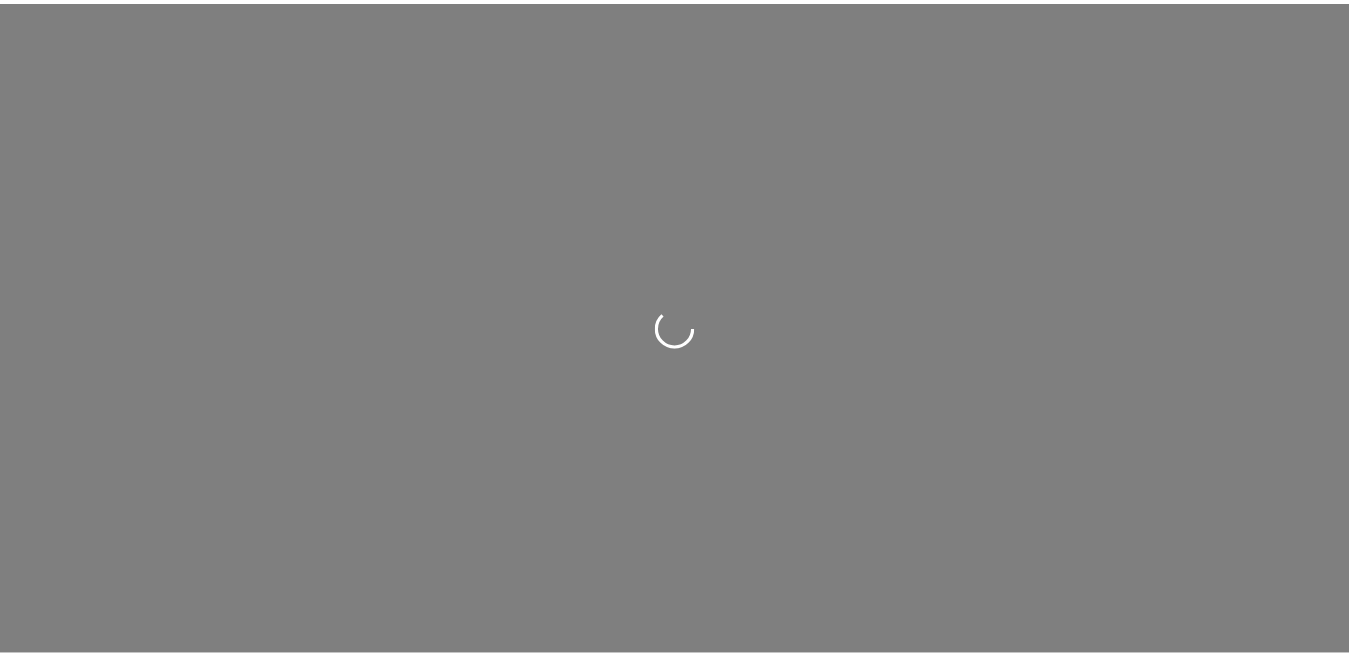 scroll, scrollTop: 0, scrollLeft: 0, axis: both 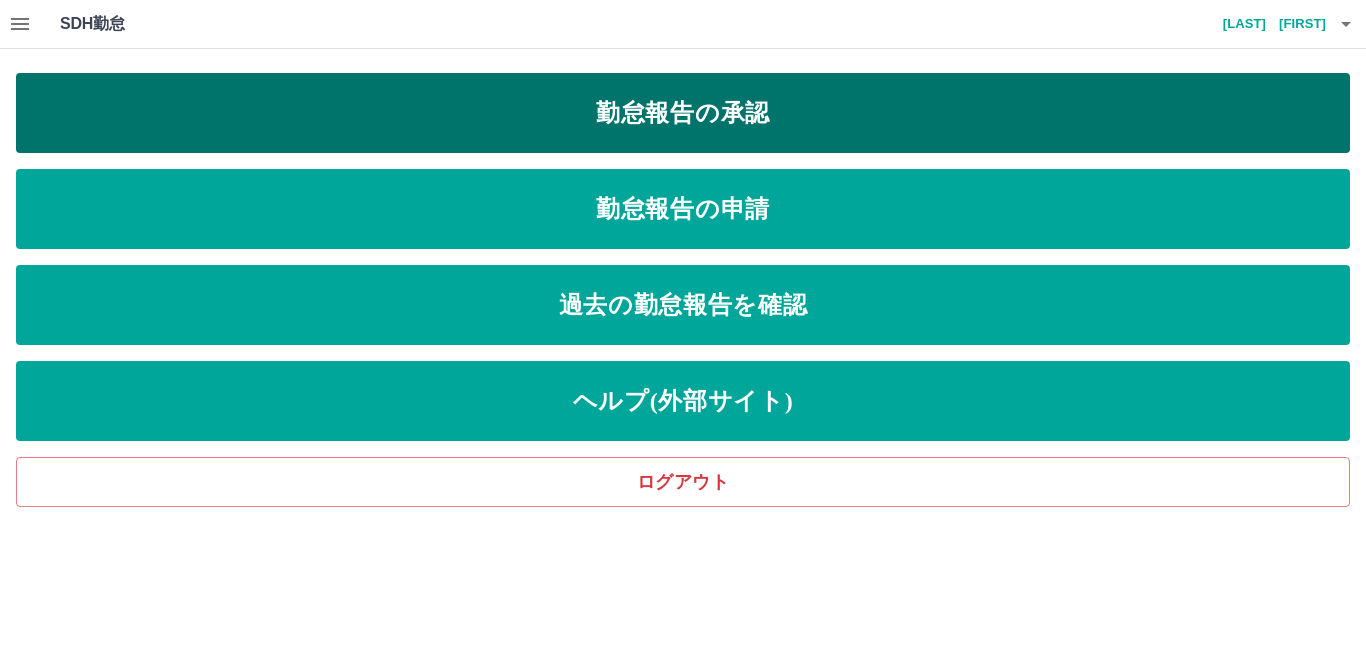 click on "勤怠報告の承認" at bounding box center [683, 113] 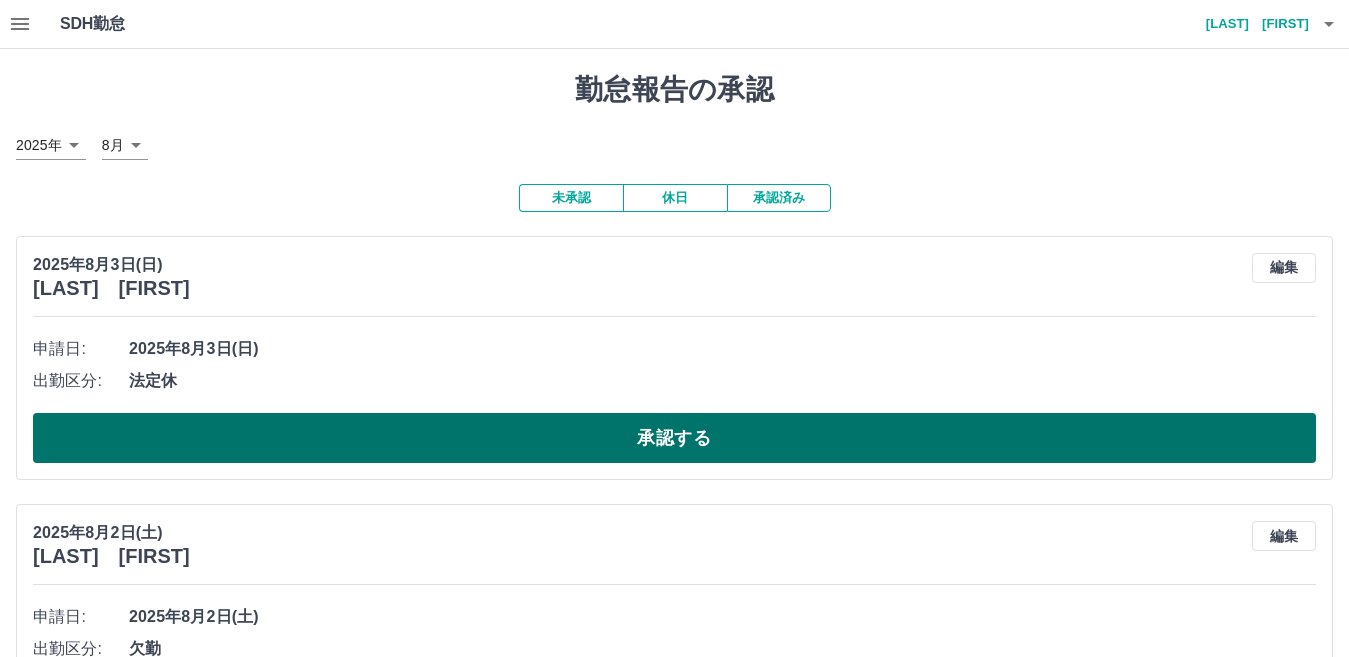click on "承認する" at bounding box center (674, 438) 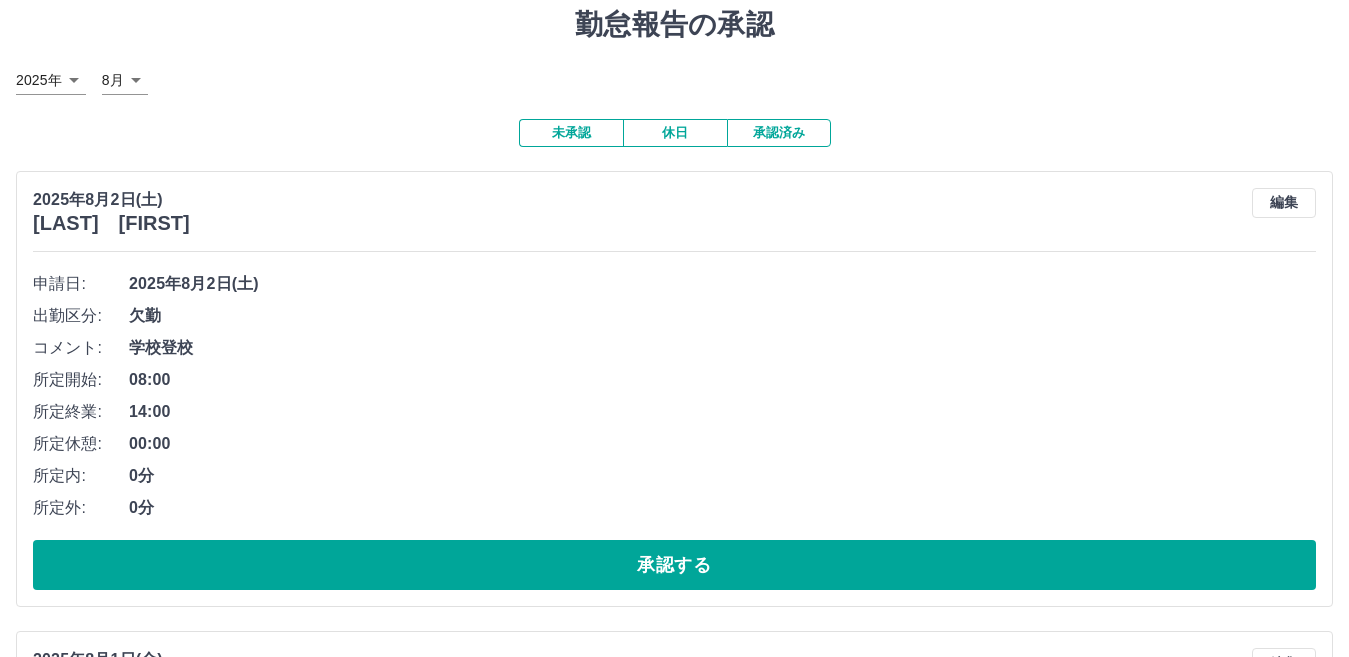 scroll, scrollTop: 100, scrollLeft: 0, axis: vertical 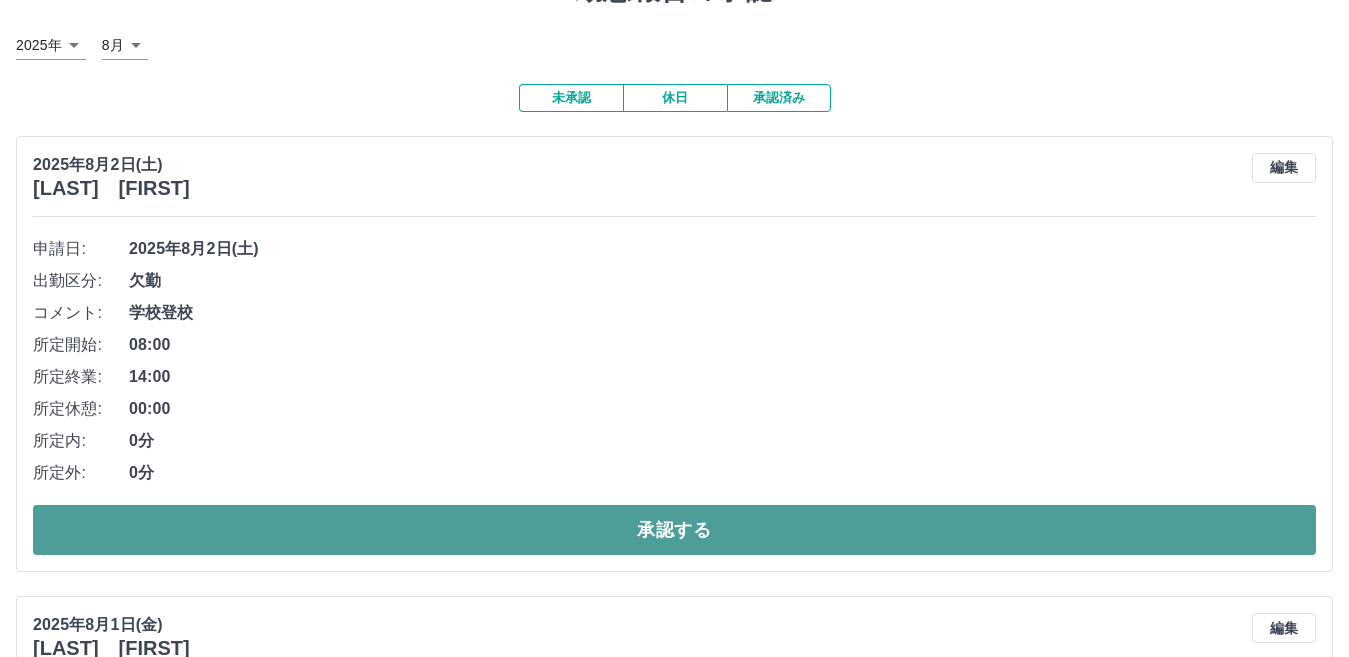 click on "承認する" at bounding box center (674, 530) 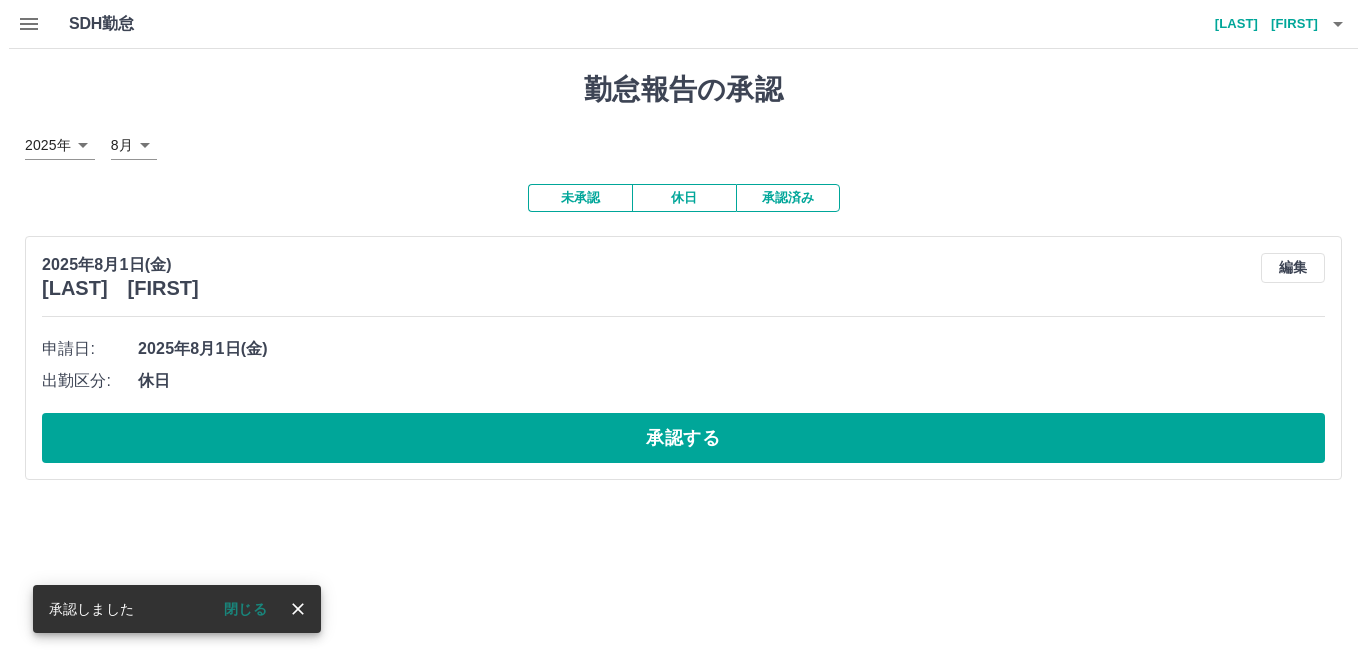scroll, scrollTop: 0, scrollLeft: 0, axis: both 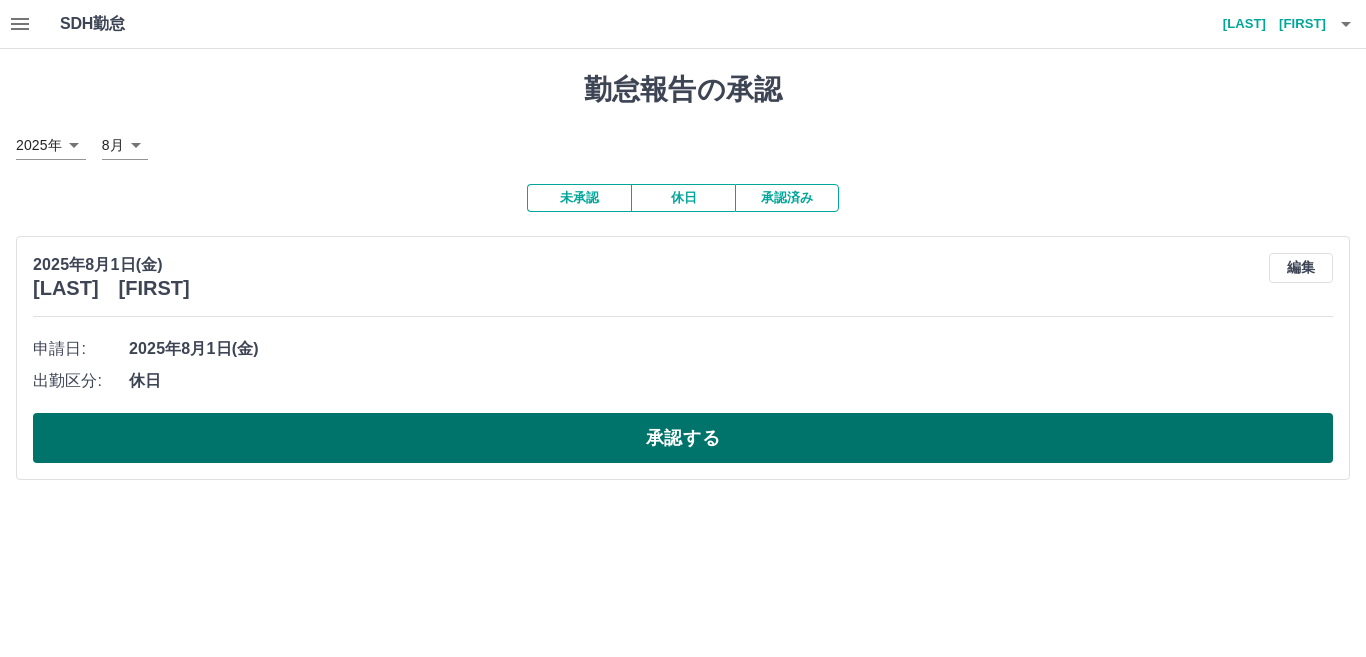click on "承認する" at bounding box center [683, 438] 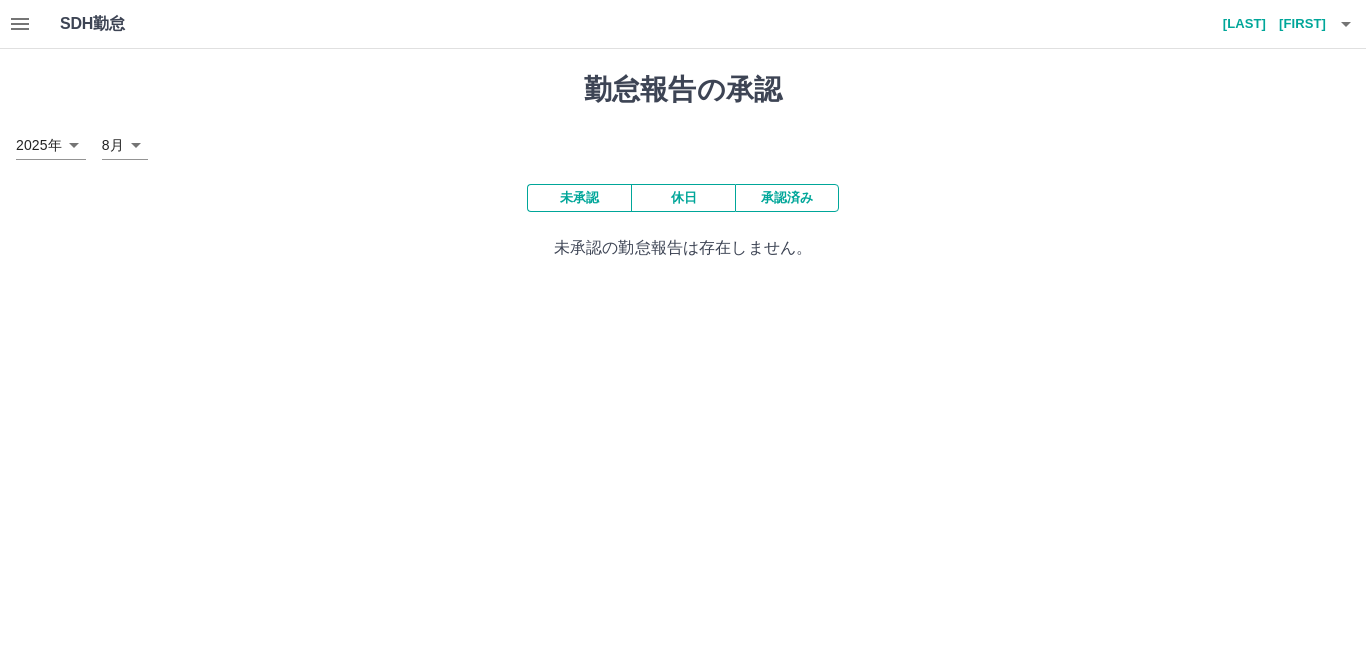 click on "[LAST]　[FIRST]" at bounding box center (1266, 24) 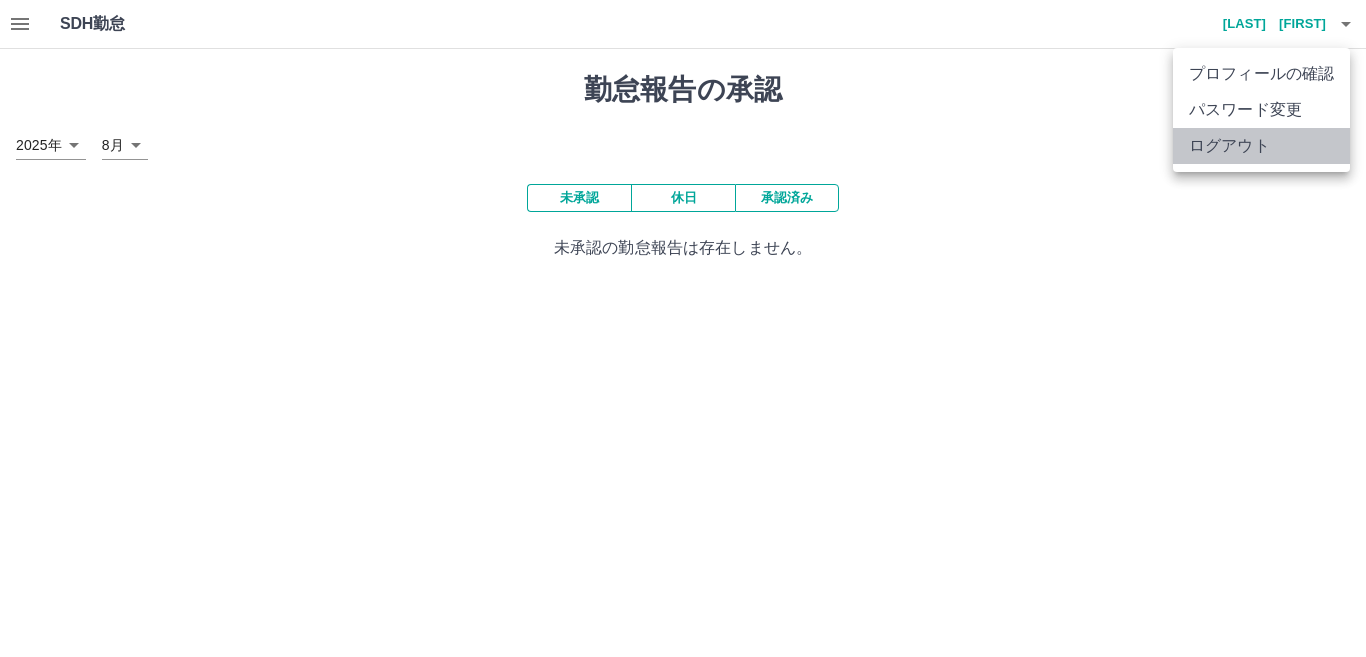 click on "ログアウト" at bounding box center (1261, 146) 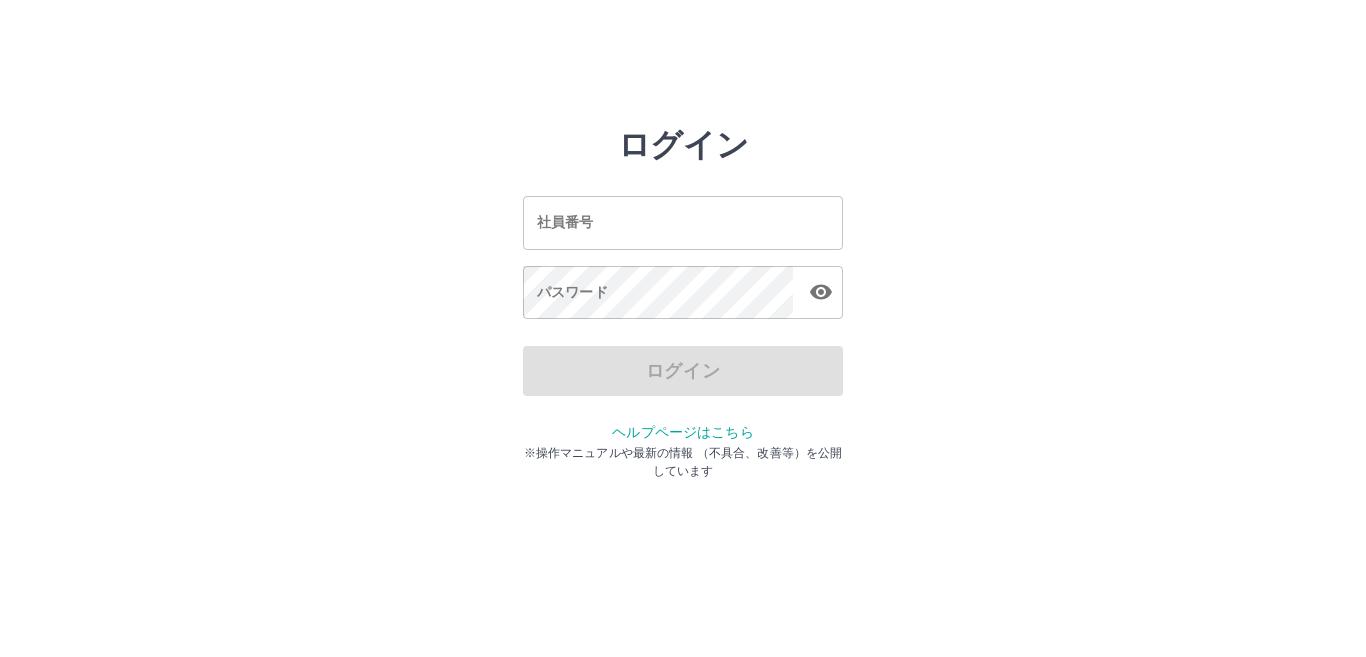 scroll, scrollTop: 0, scrollLeft: 0, axis: both 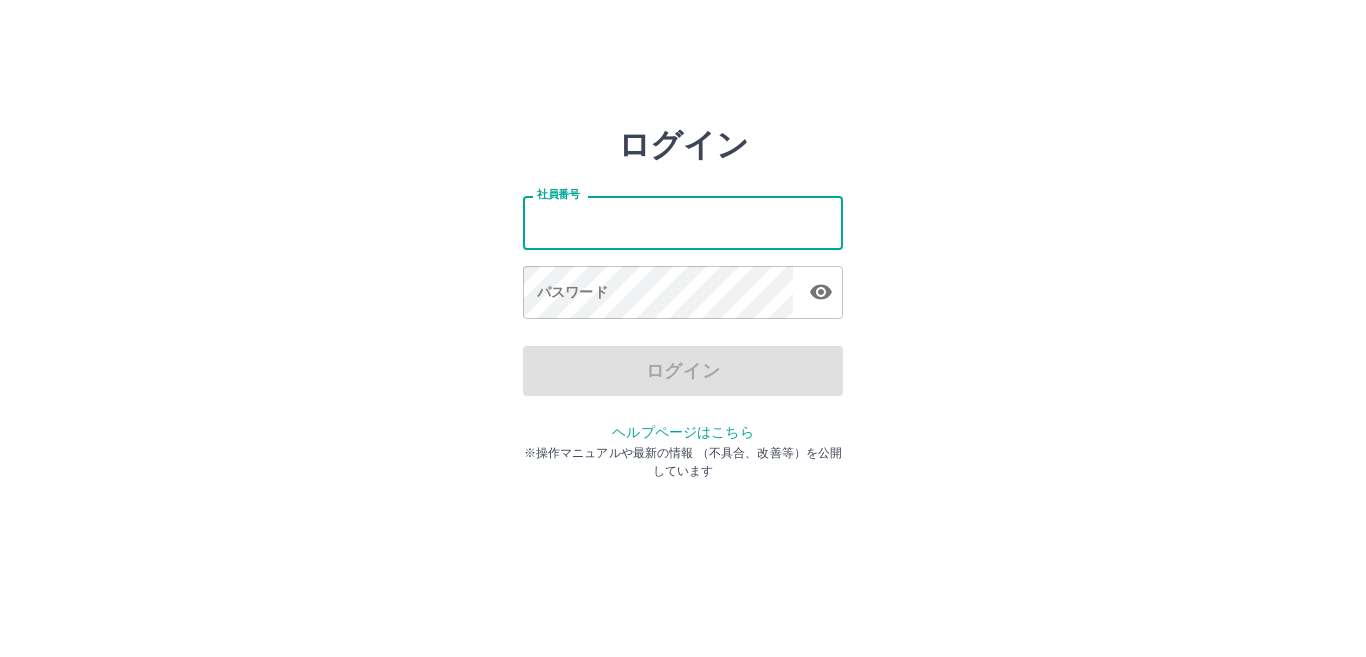 click on "社員番号" at bounding box center (683, 222) 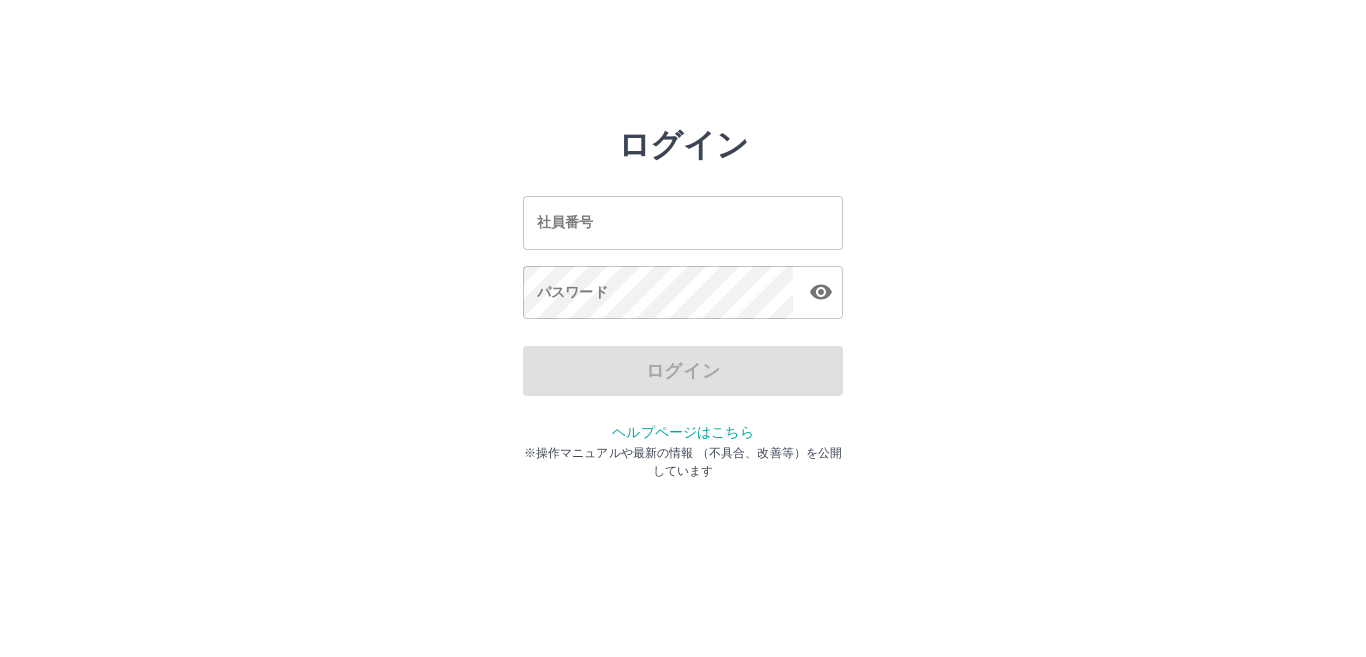click on "ログイン 社員番号 社員番号 パスワード パスワード ログイン ヘルプページはこちら ※操作マニュアルや最新の情報 （不具合、改善等）を公開しています" at bounding box center (683, 286) 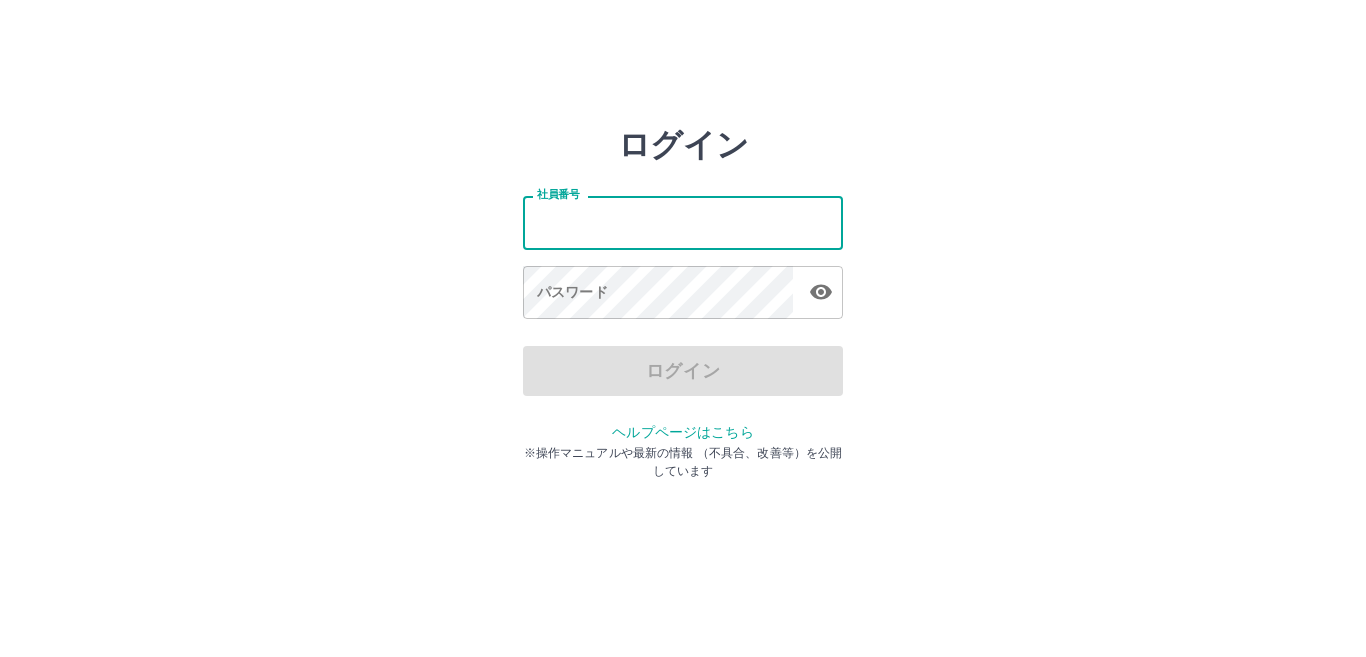click on "社員番号" at bounding box center (683, 222) 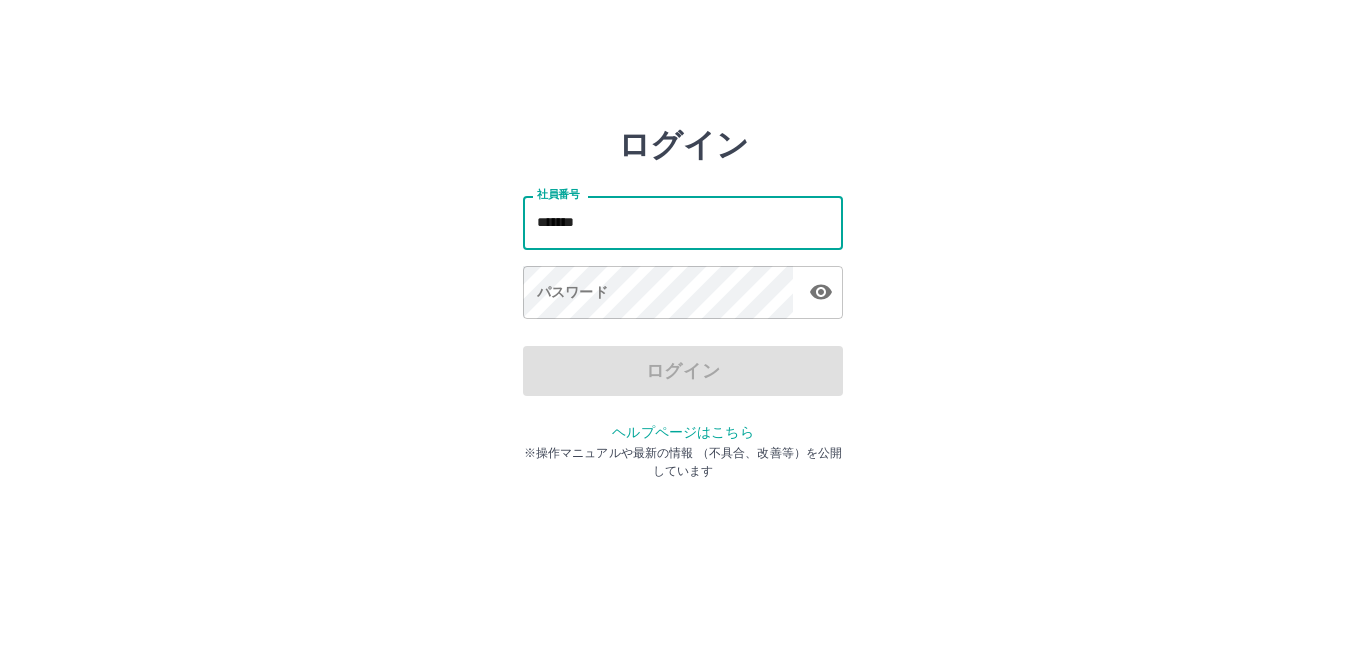 type on "*******" 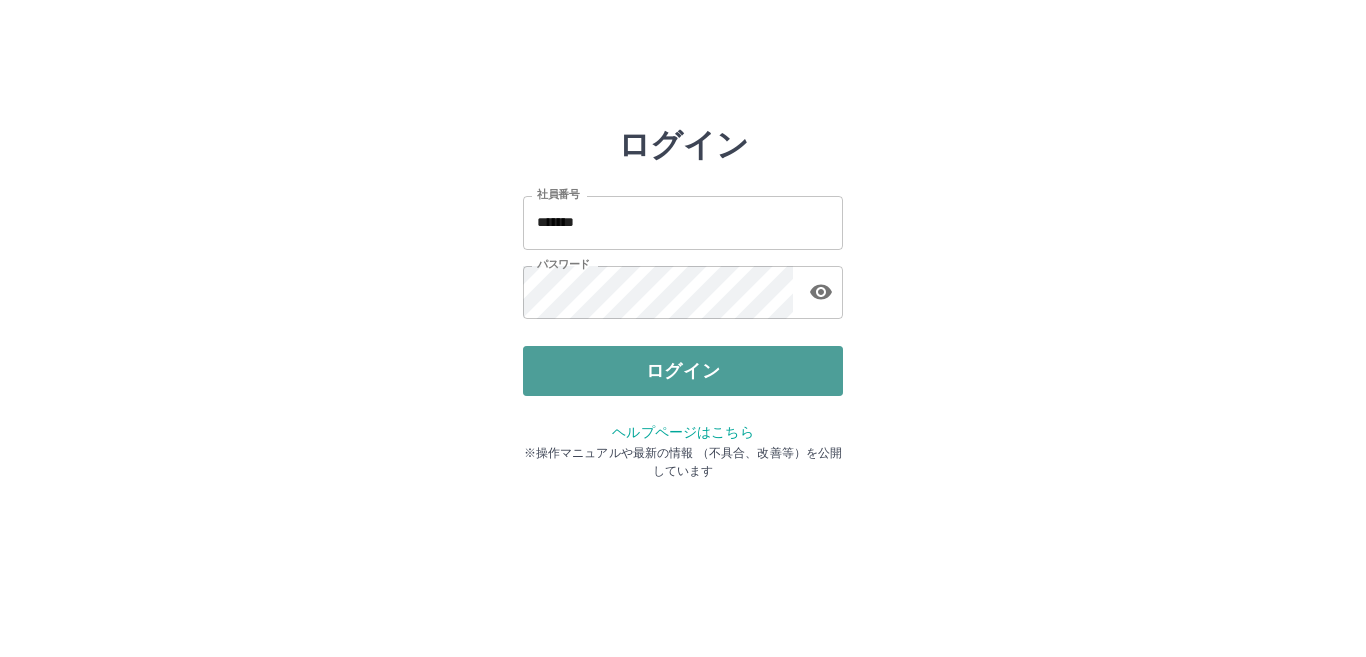 click on "ログイン" at bounding box center [683, 371] 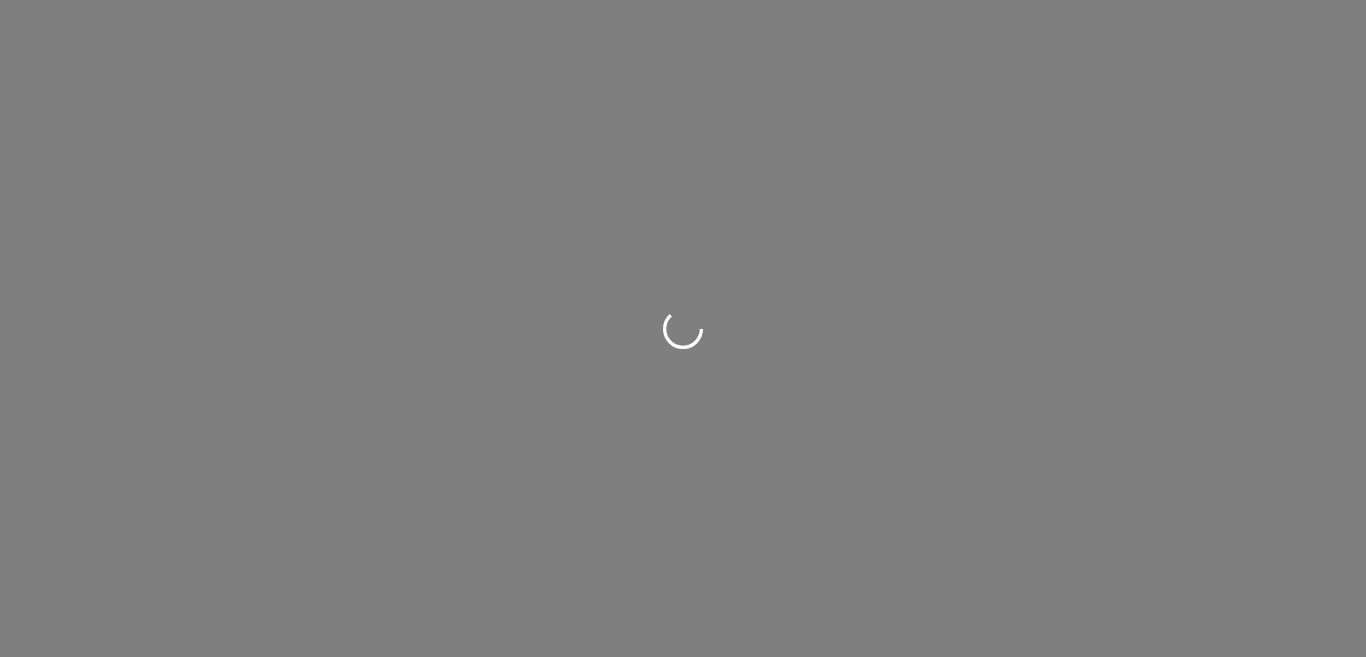 scroll, scrollTop: 0, scrollLeft: 0, axis: both 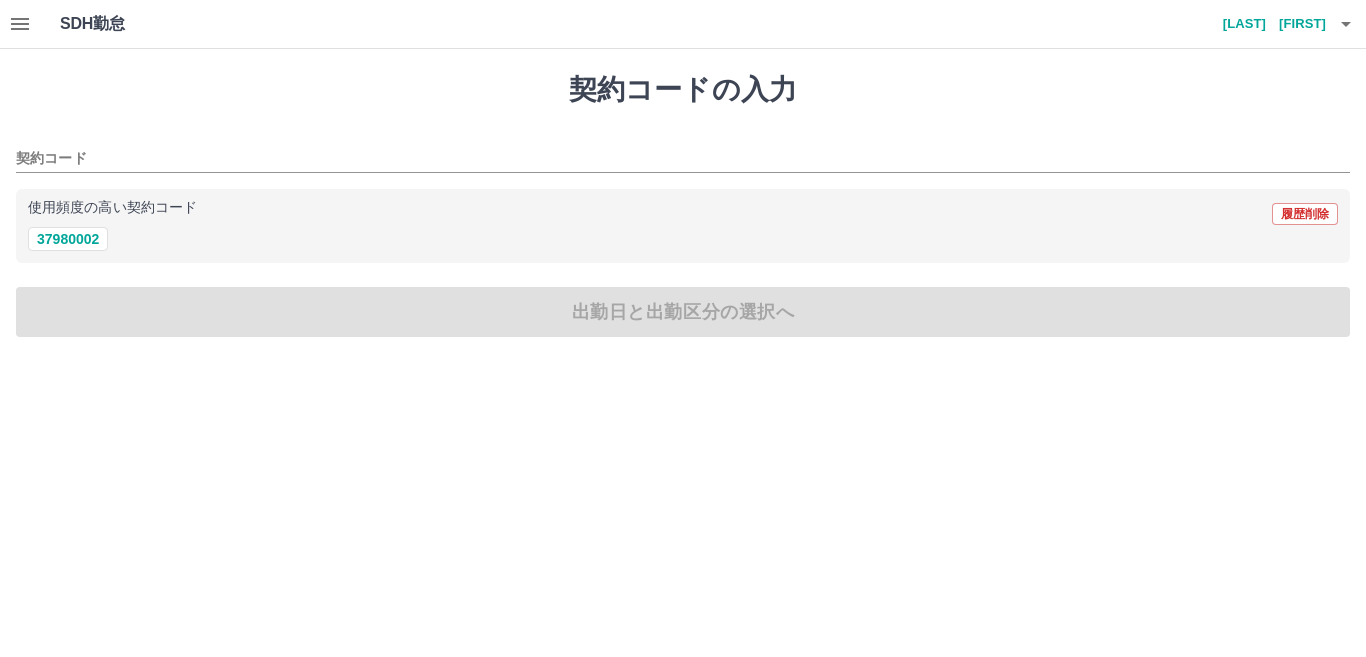 drag, startPoint x: 79, startPoint y: 240, endPoint x: 127, endPoint y: 286, distance: 66.48308 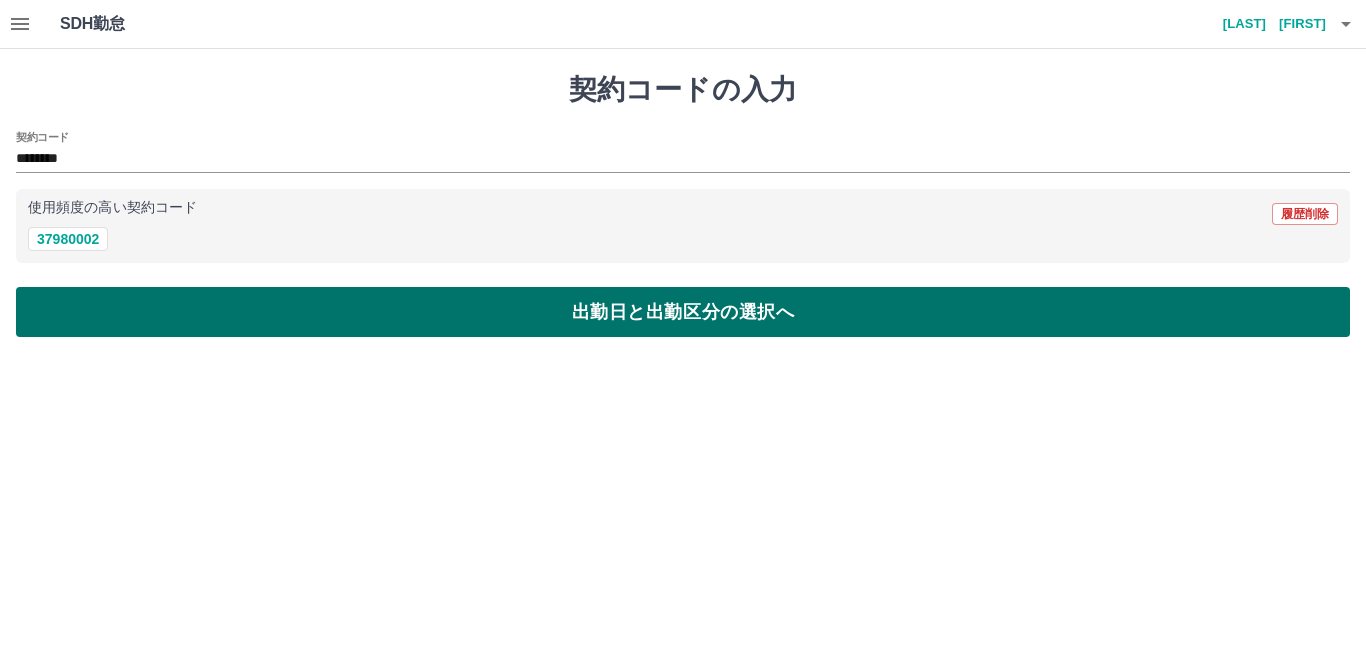 click on "出勤日と出勤区分の選択へ" at bounding box center [683, 312] 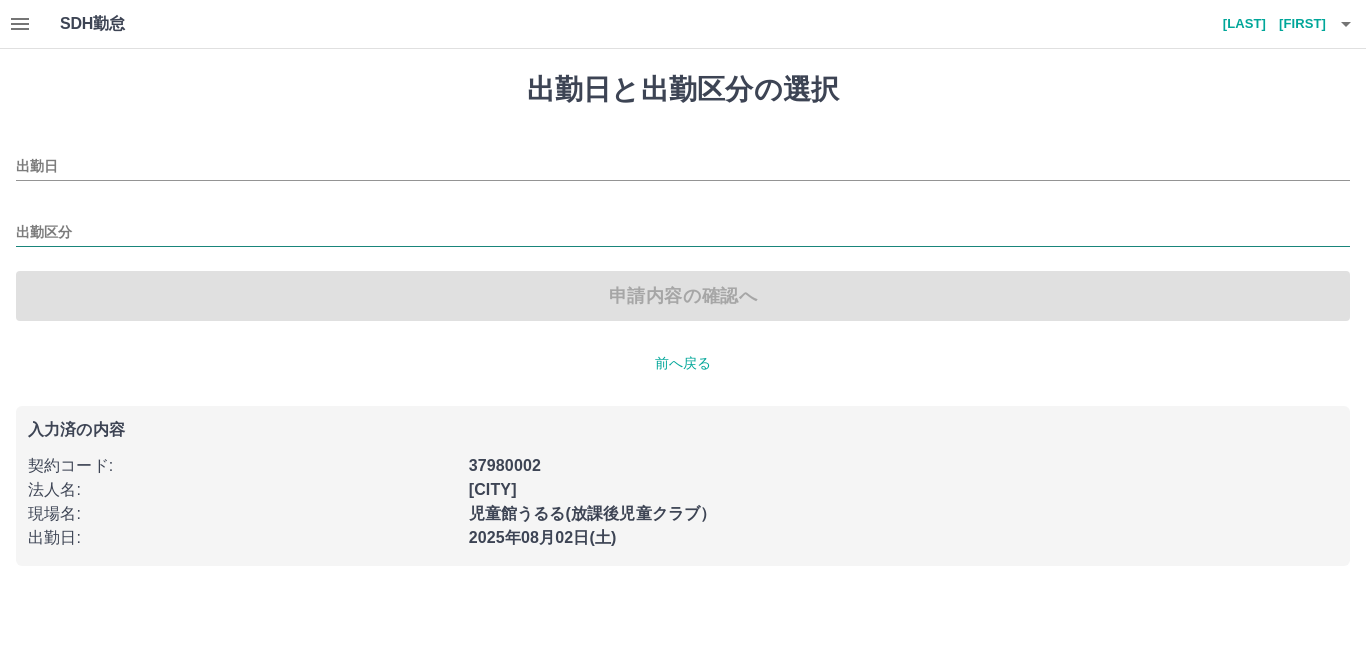 type on "**********" 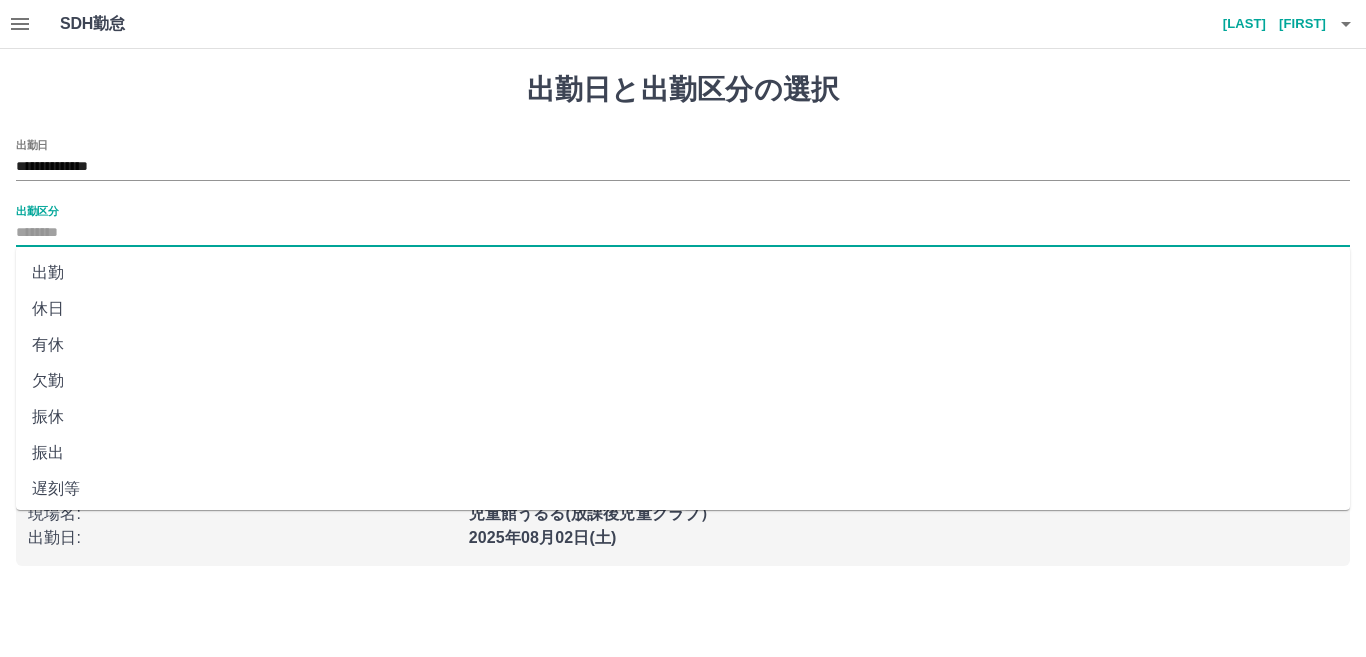 click on "出勤区分" at bounding box center [683, 233] 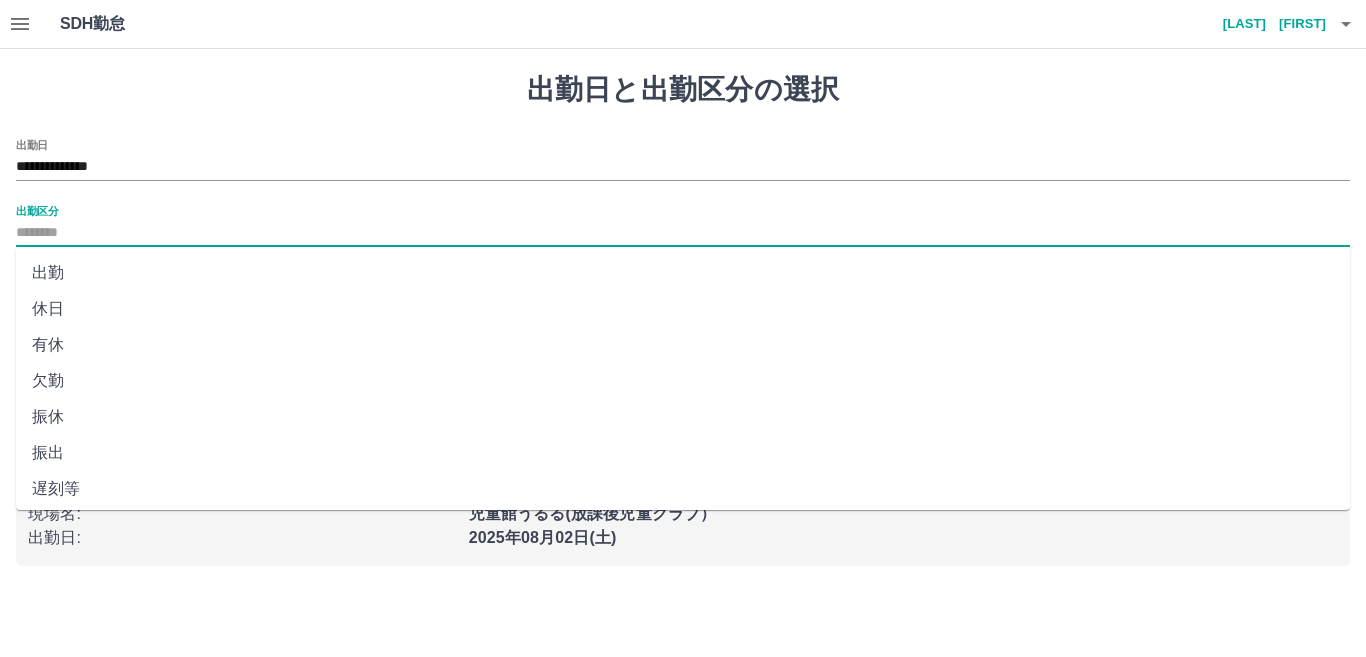 click on "欠勤" at bounding box center [683, 381] 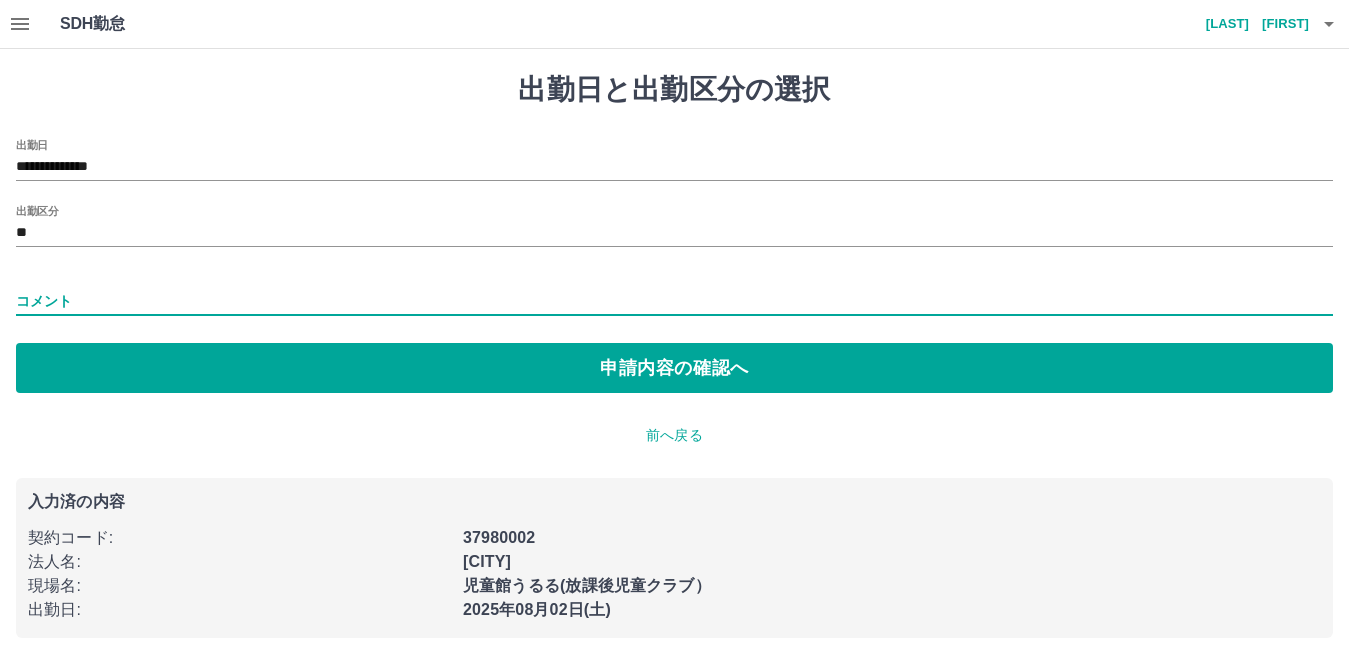 click on "コメント" at bounding box center [674, 301] 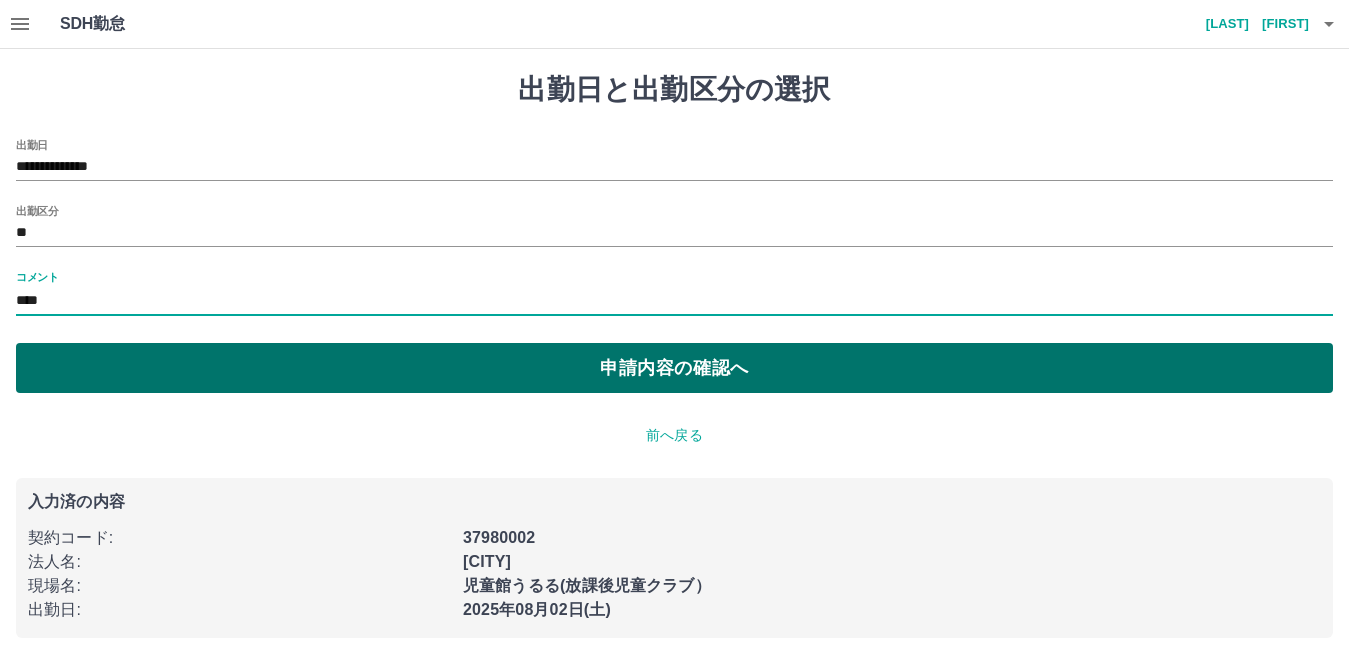 type on "****" 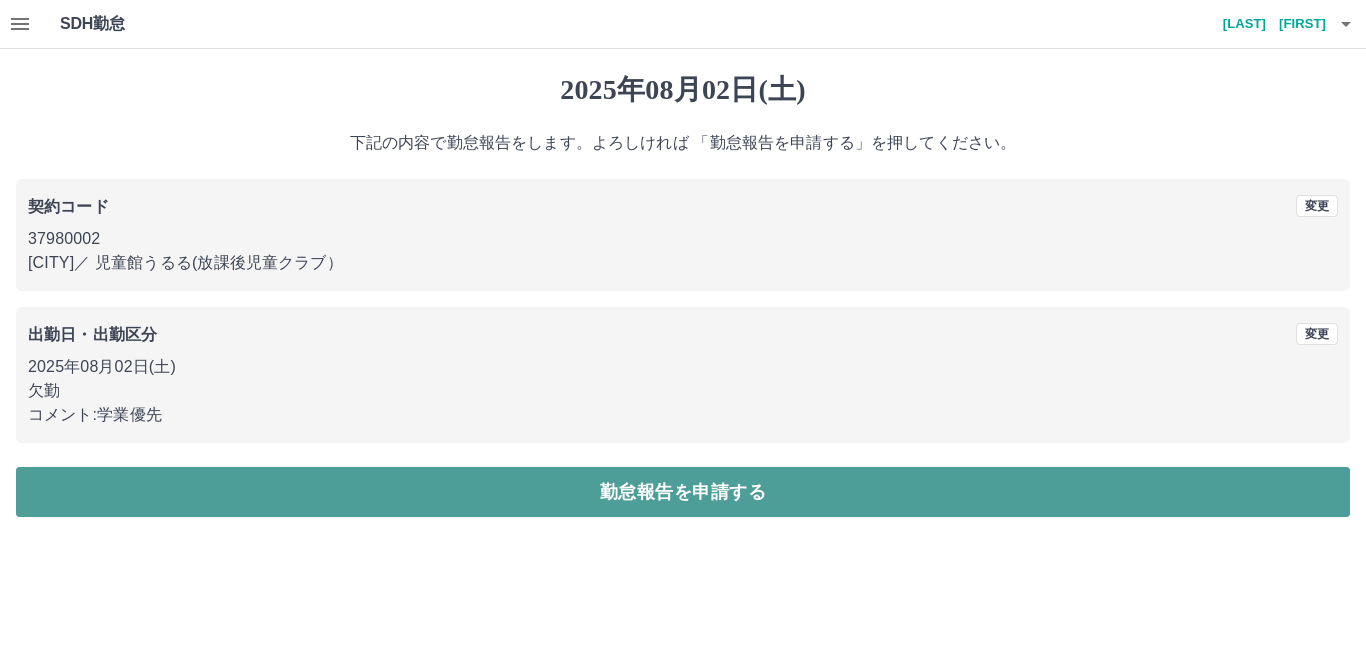 click on "勤怠報告を申請する" at bounding box center (683, 492) 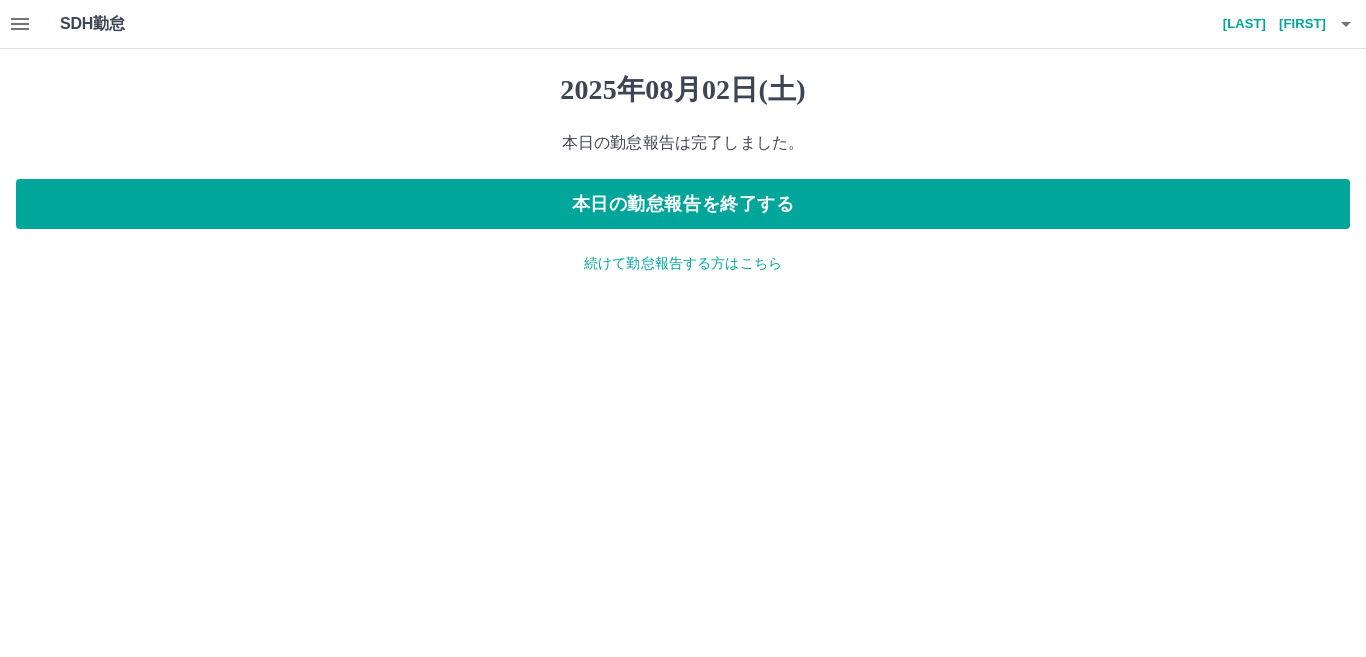 click on "続けて勤怠報告する方はこちら" at bounding box center [683, 263] 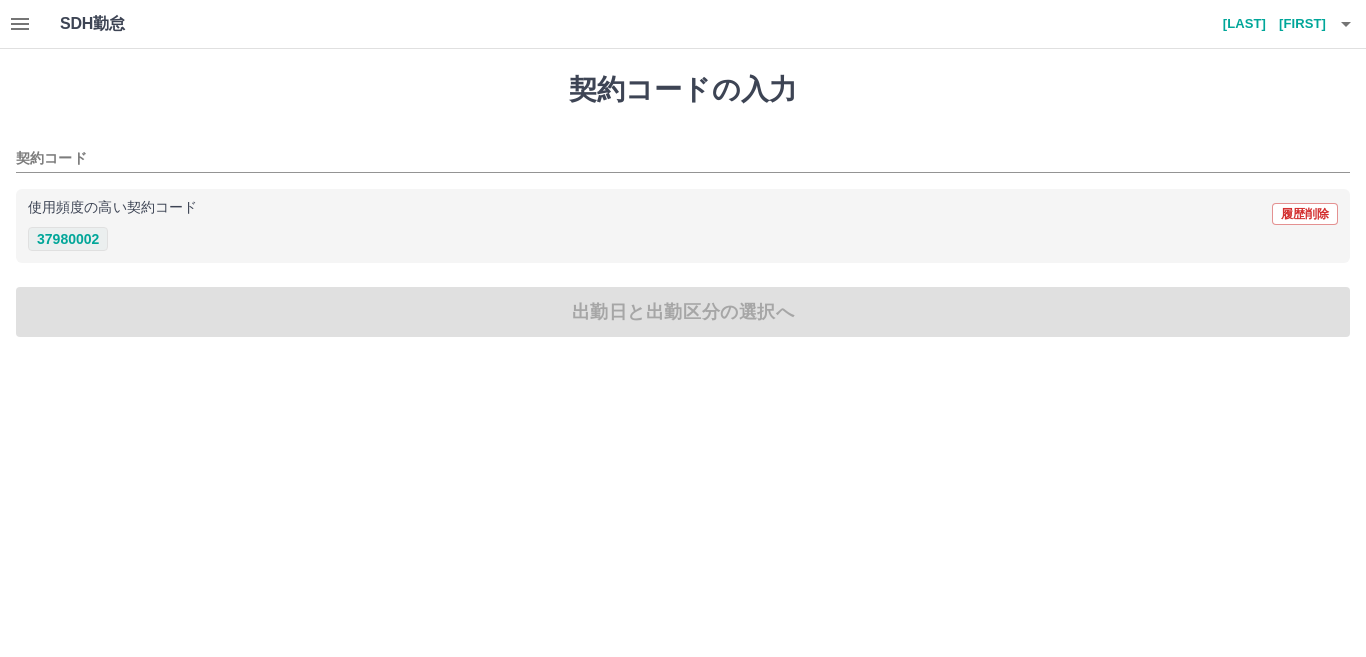 click on "37980002" at bounding box center [68, 239] 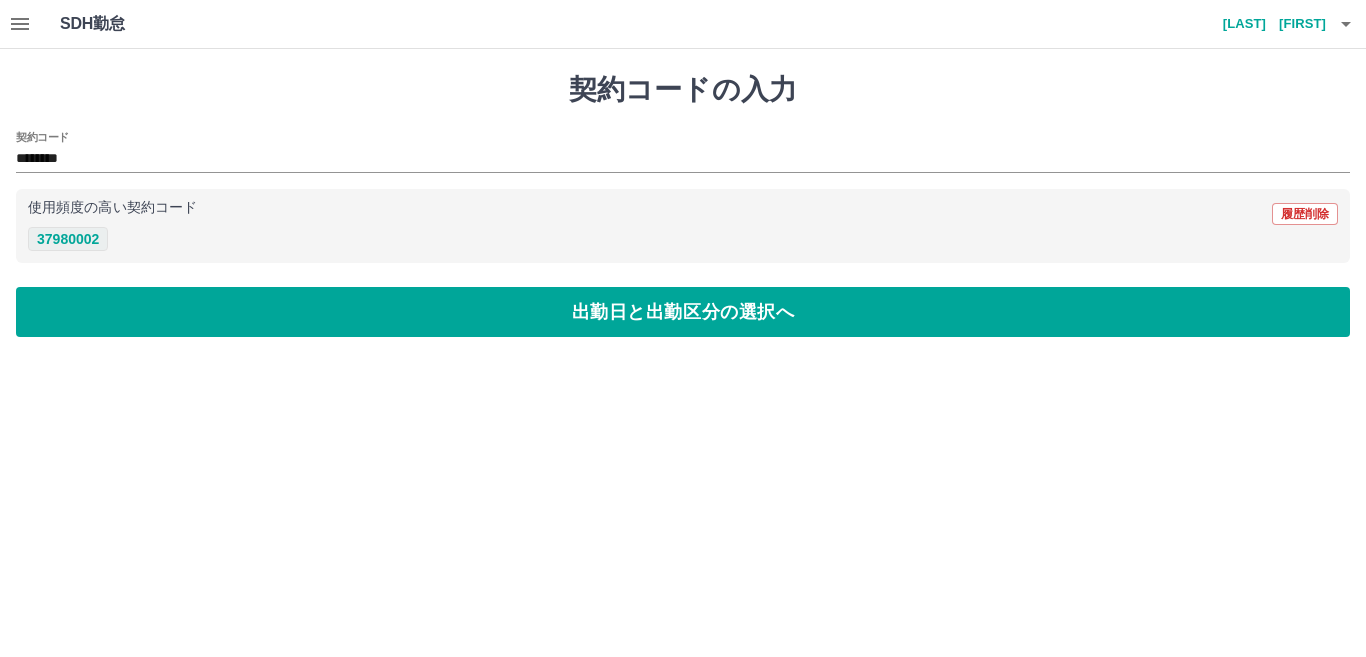 type on "********" 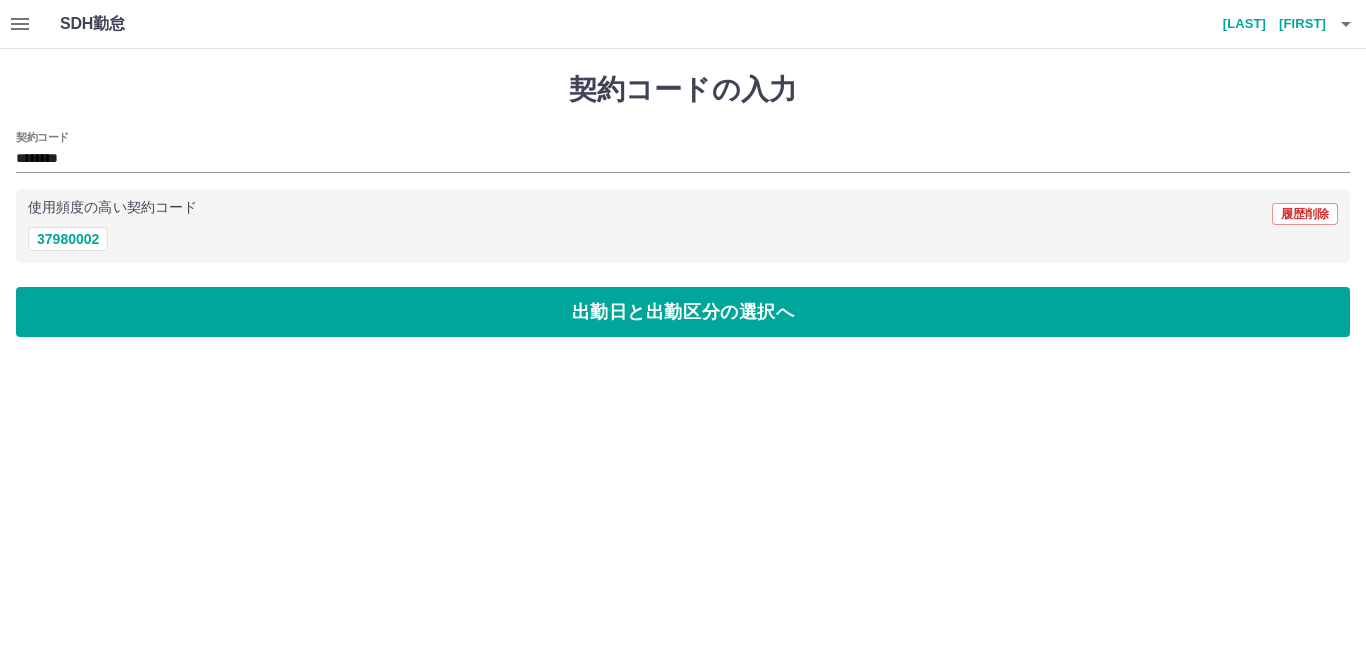 click on "契約コードの入力 契約コード ******** 使用頻度の高い契約コード 履歴削除 37980002 出勤日と出勤区分の選択へ" at bounding box center [683, 205] 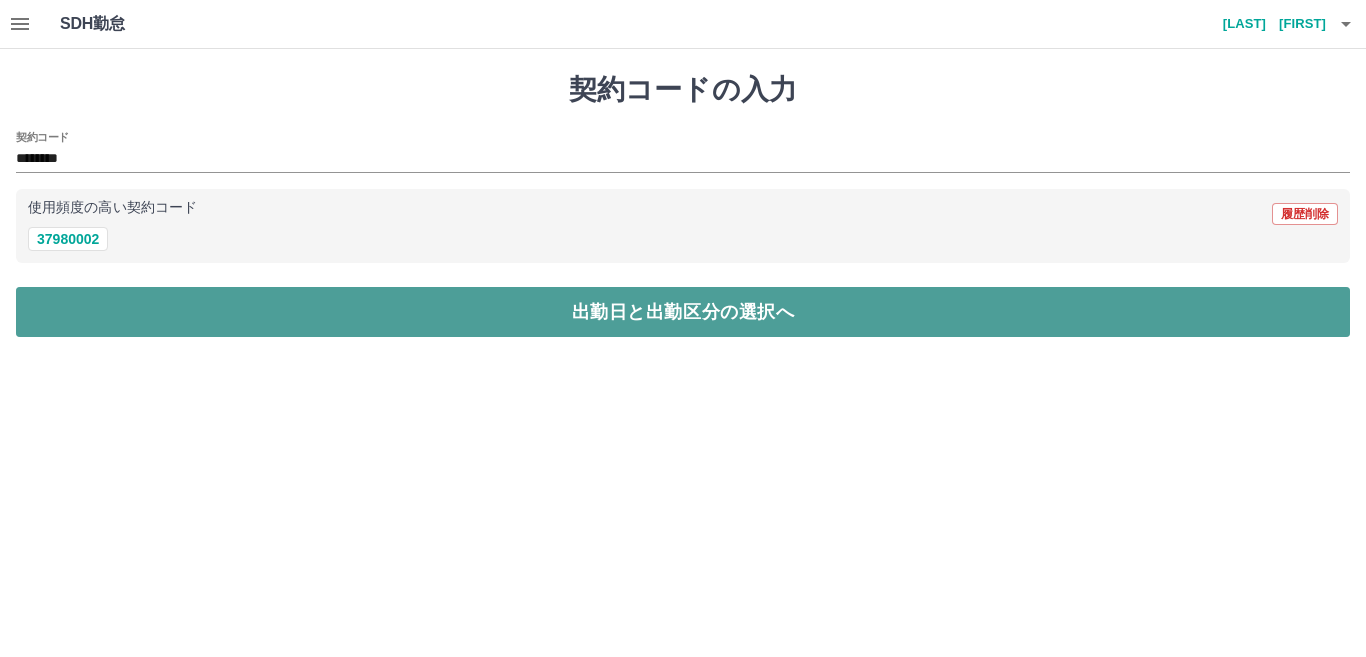 click on "出勤日と出勤区分の選択へ" at bounding box center (683, 312) 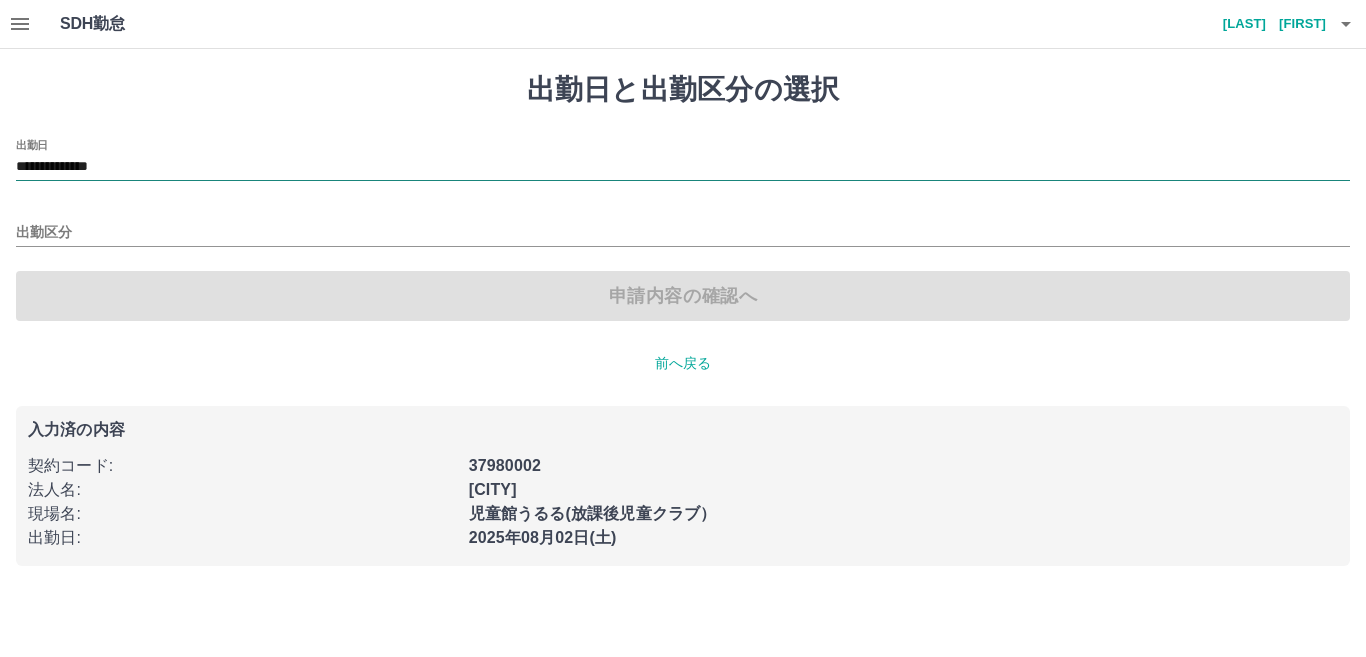 click on "**********" at bounding box center [683, 167] 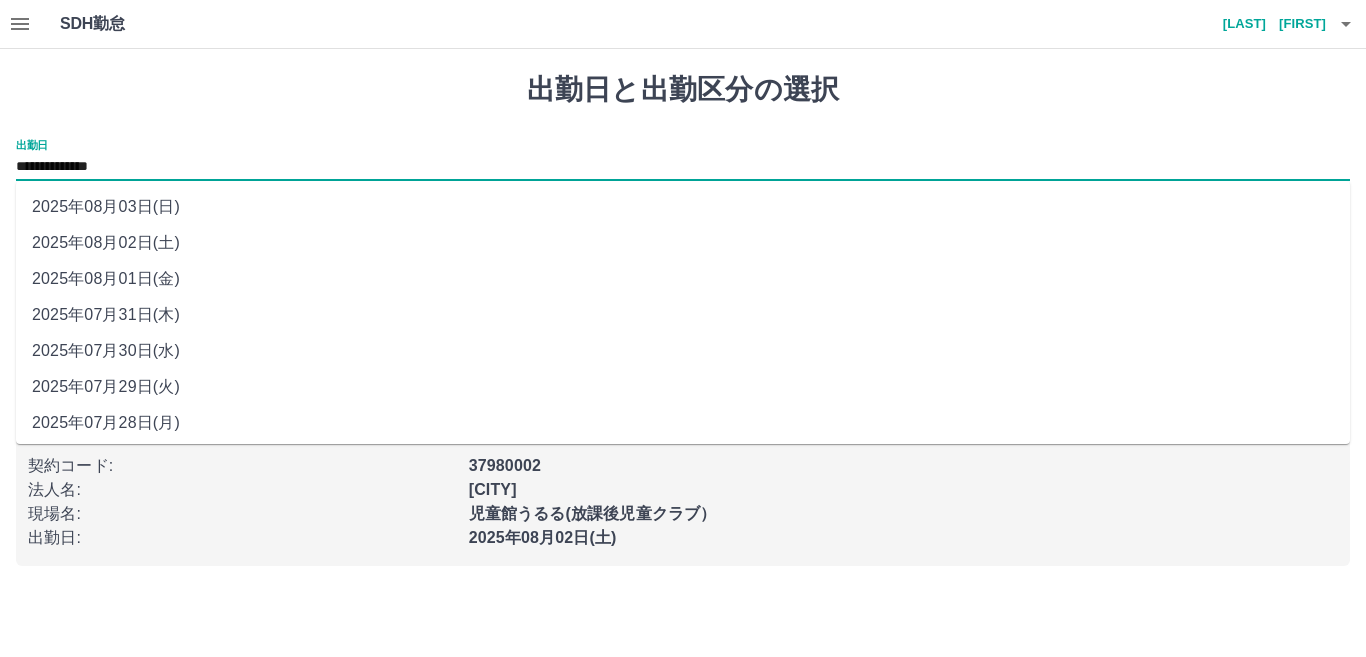 click on "2025年08月03日(日)" at bounding box center (683, 207) 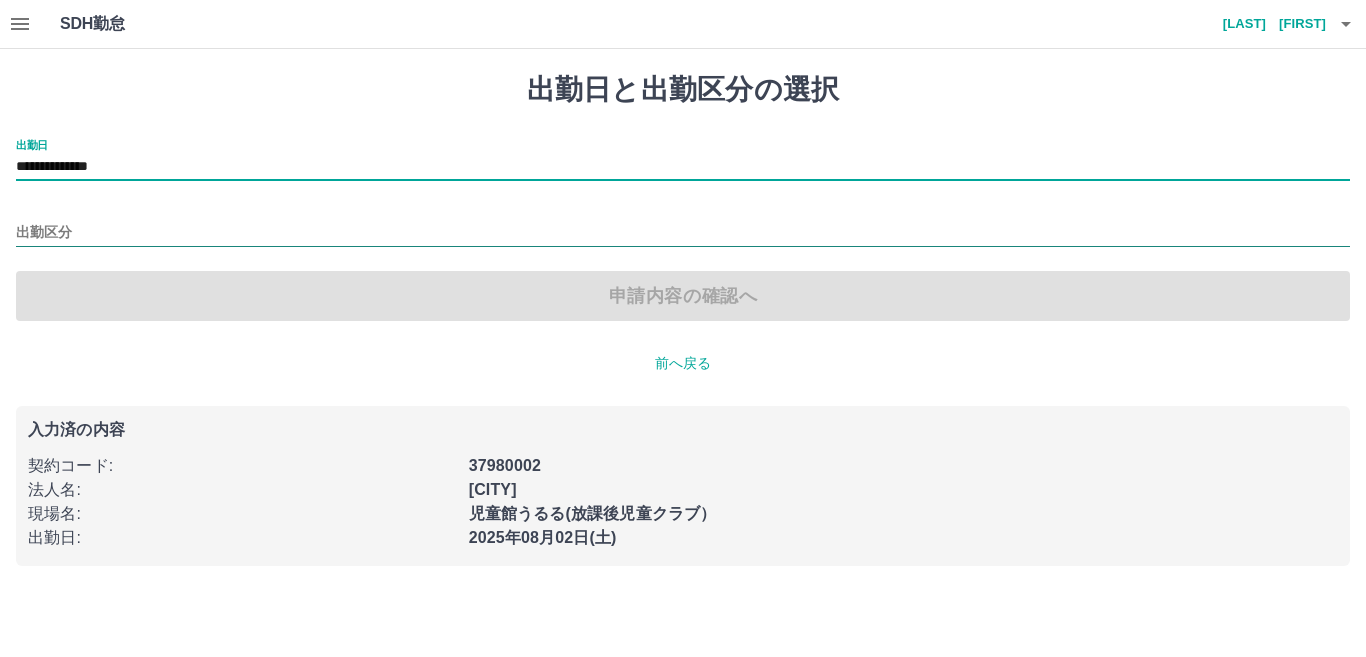 click on "出勤区分" at bounding box center (683, 233) 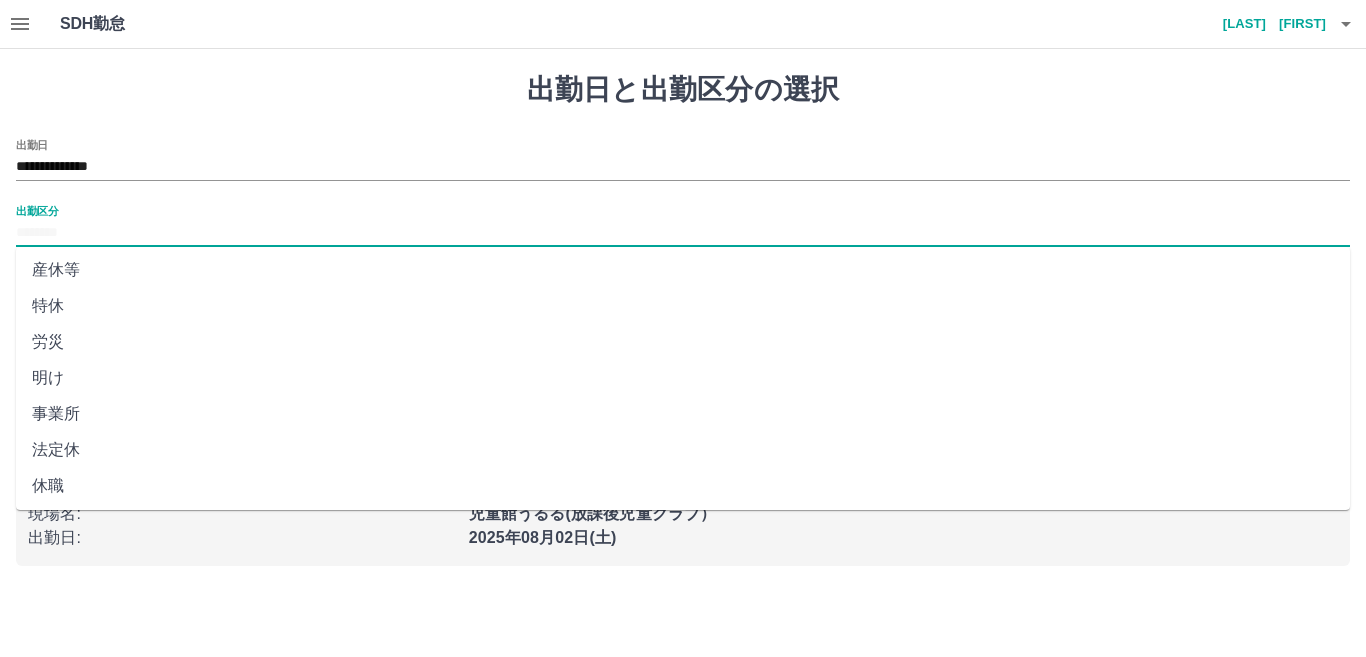scroll, scrollTop: 401, scrollLeft: 0, axis: vertical 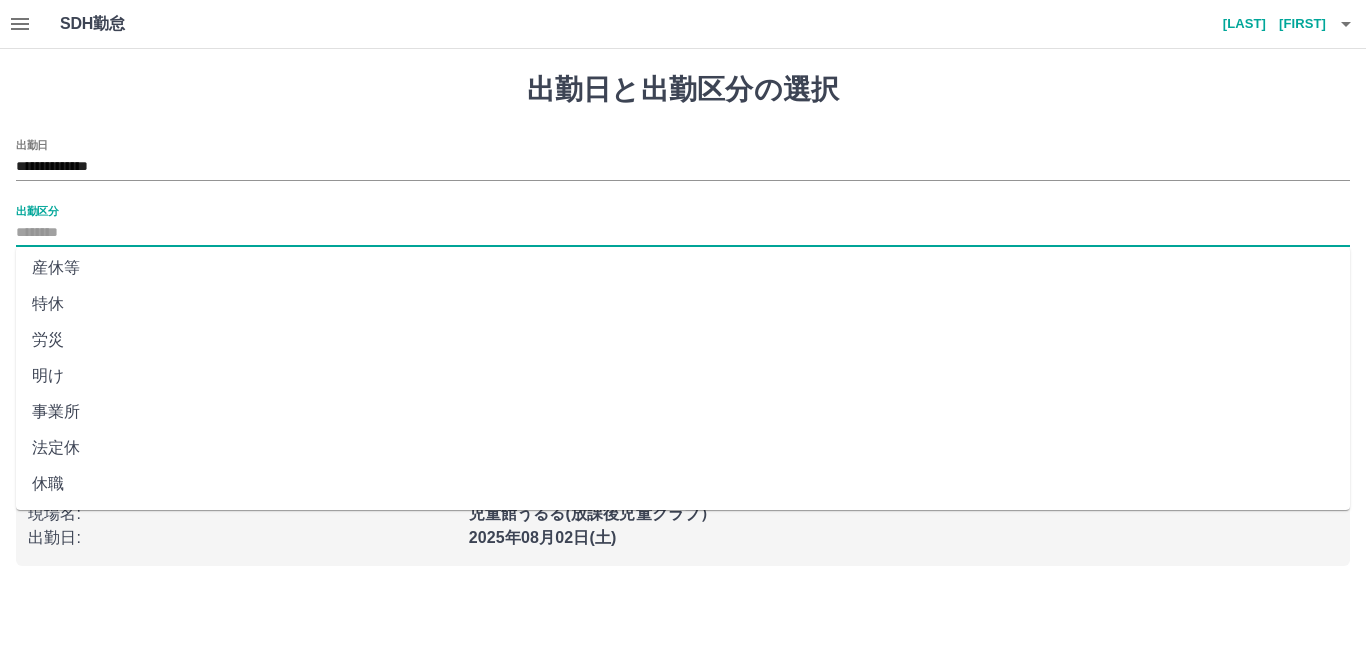 click on "法定休" at bounding box center [683, 448] 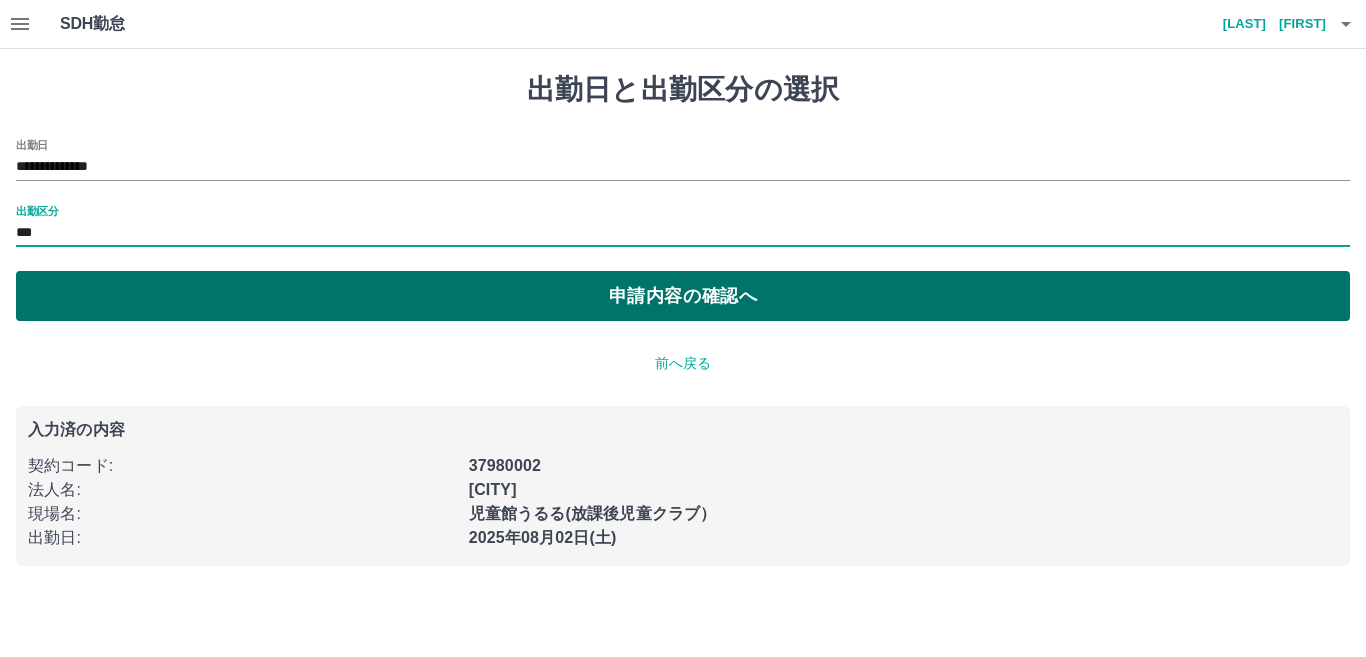 click on "申請内容の確認へ" at bounding box center (683, 296) 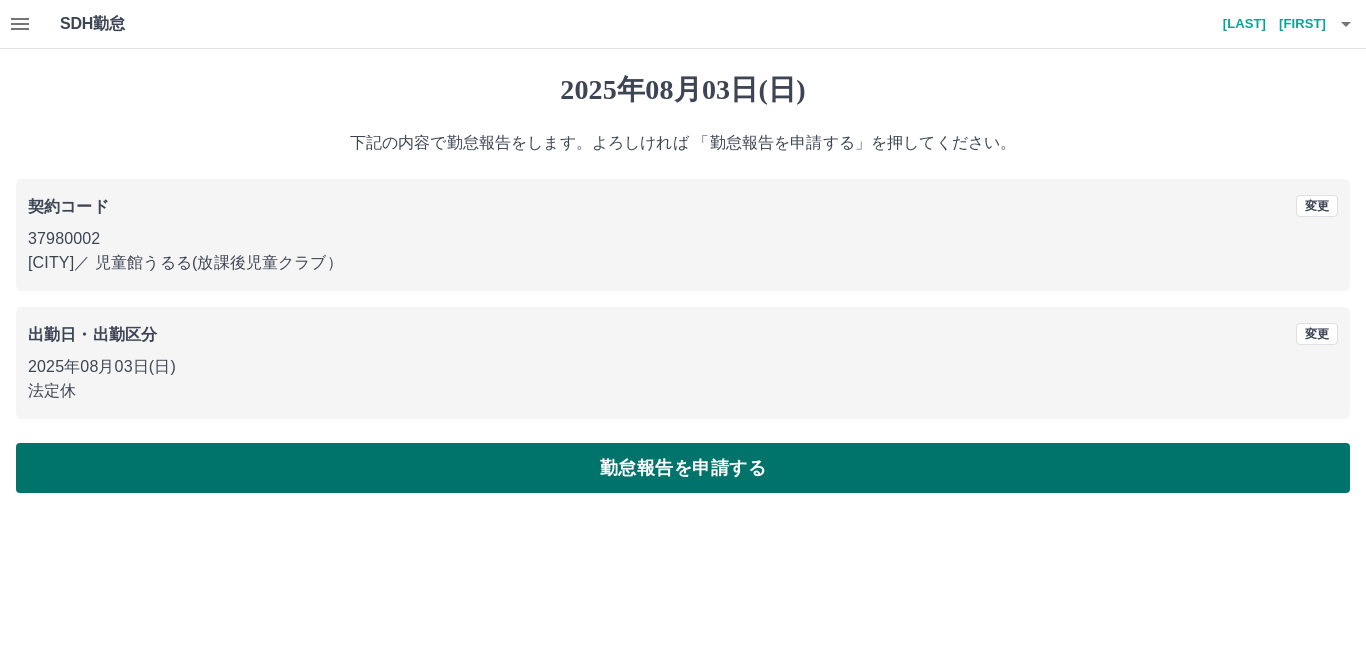 click on "勤怠報告を申請する" at bounding box center [683, 468] 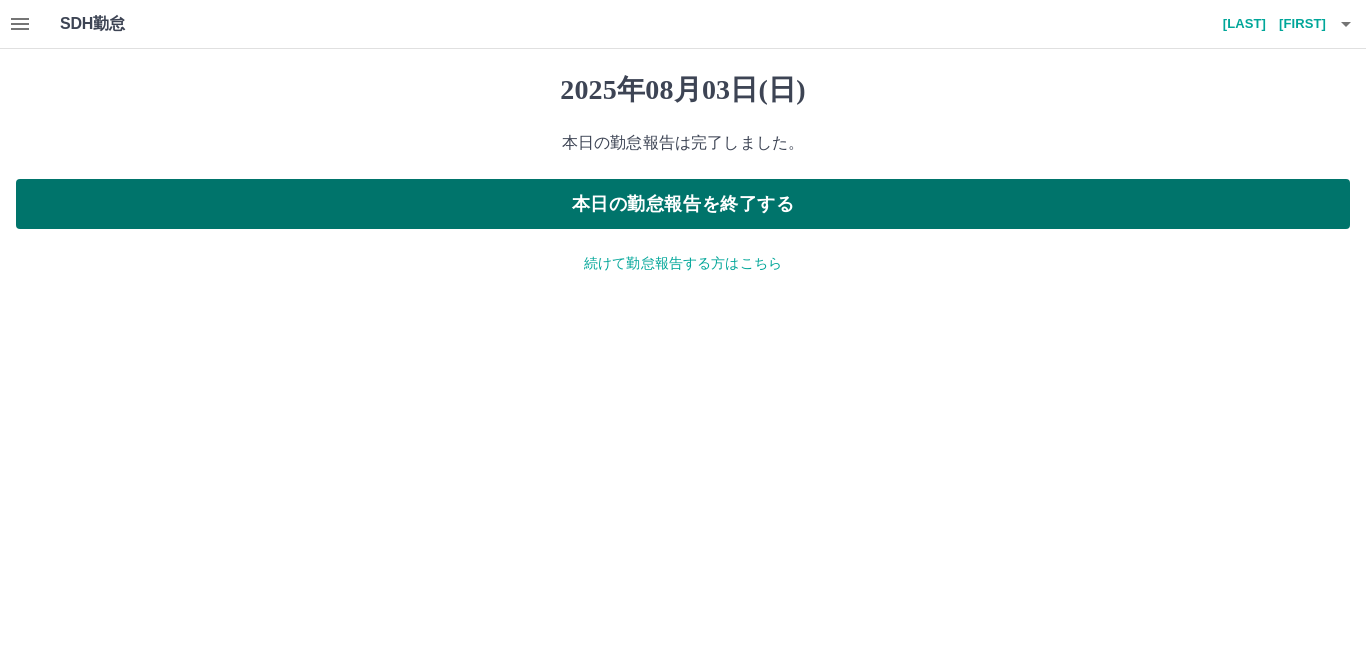 click on "本日の勤怠報告を終了する" at bounding box center (683, 204) 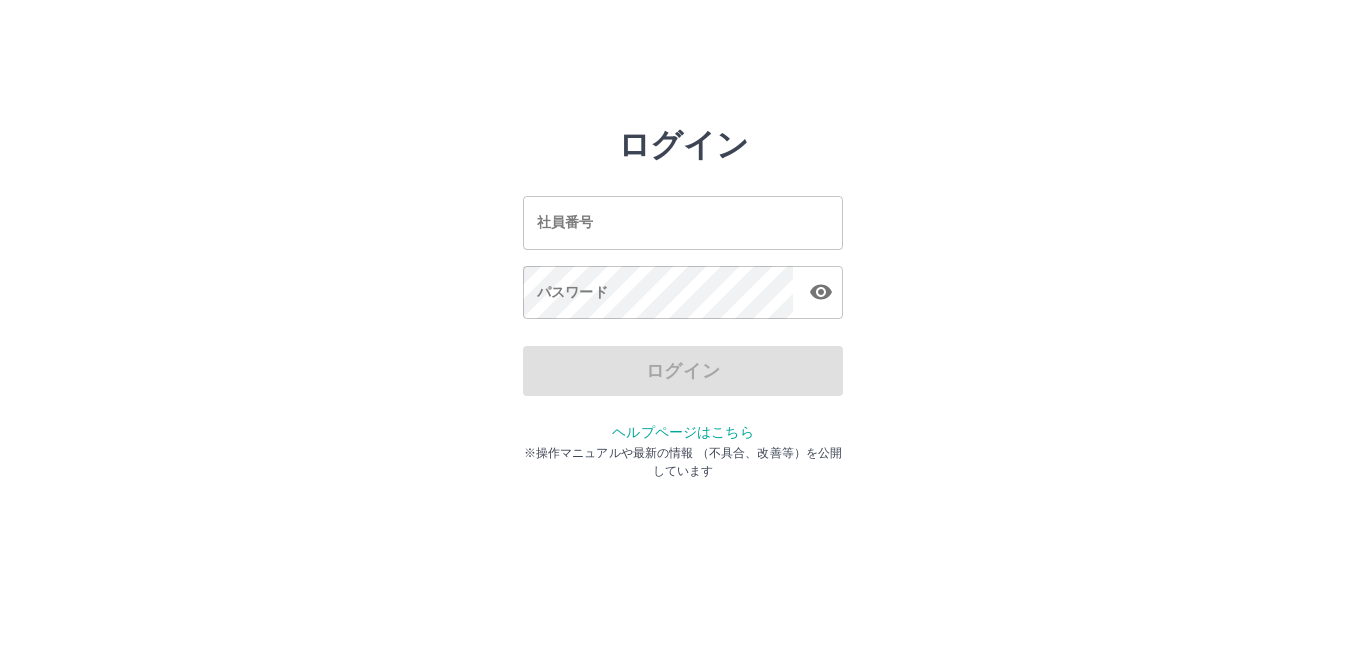 scroll, scrollTop: 0, scrollLeft: 0, axis: both 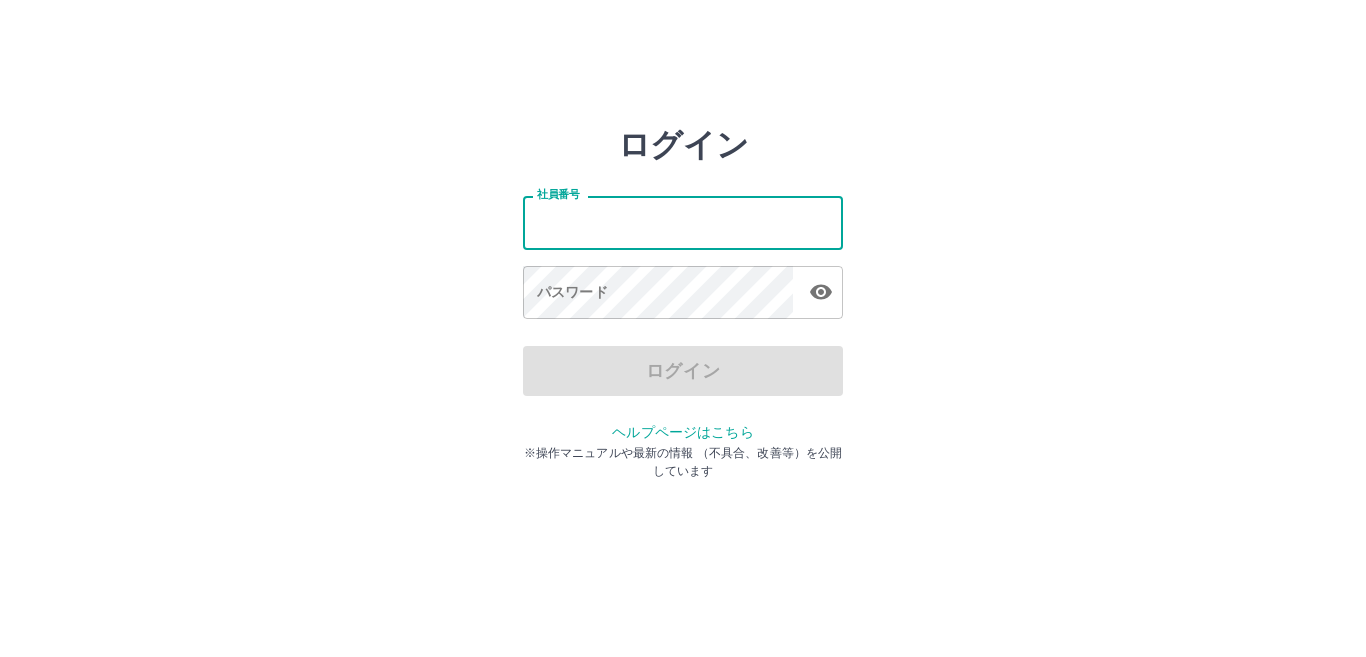 click on "社員番号" at bounding box center (683, 222) 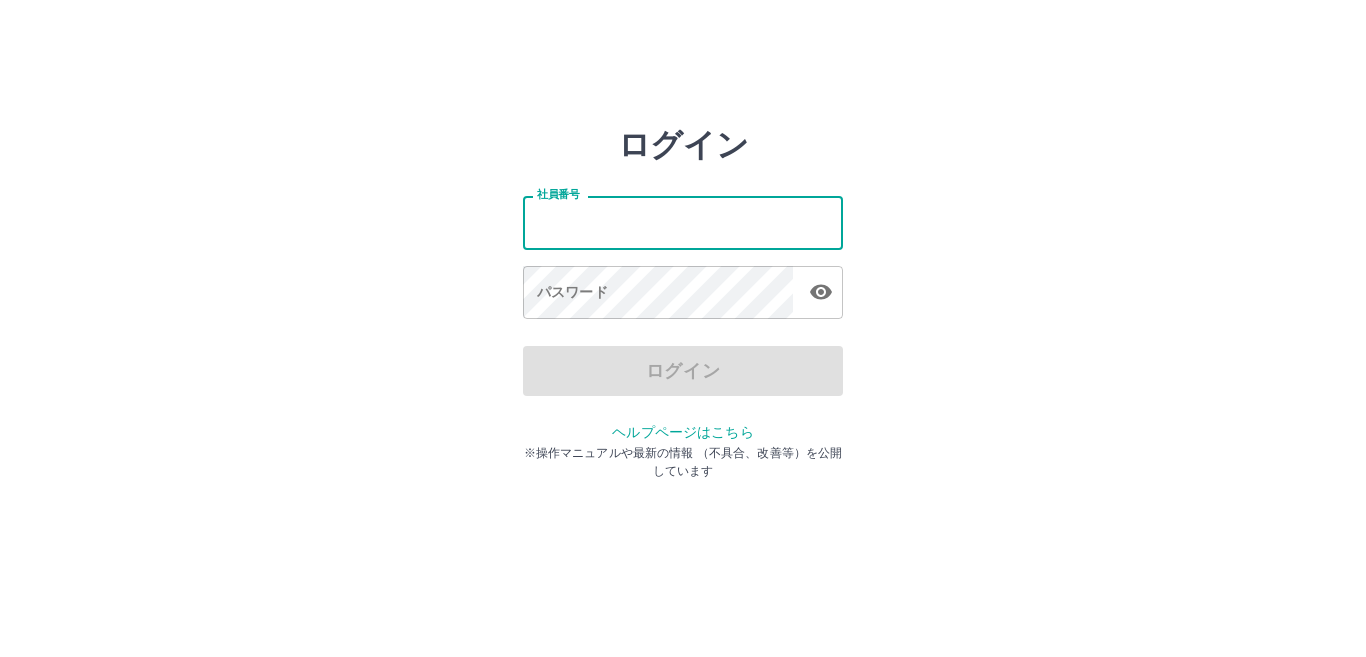 type on "*******" 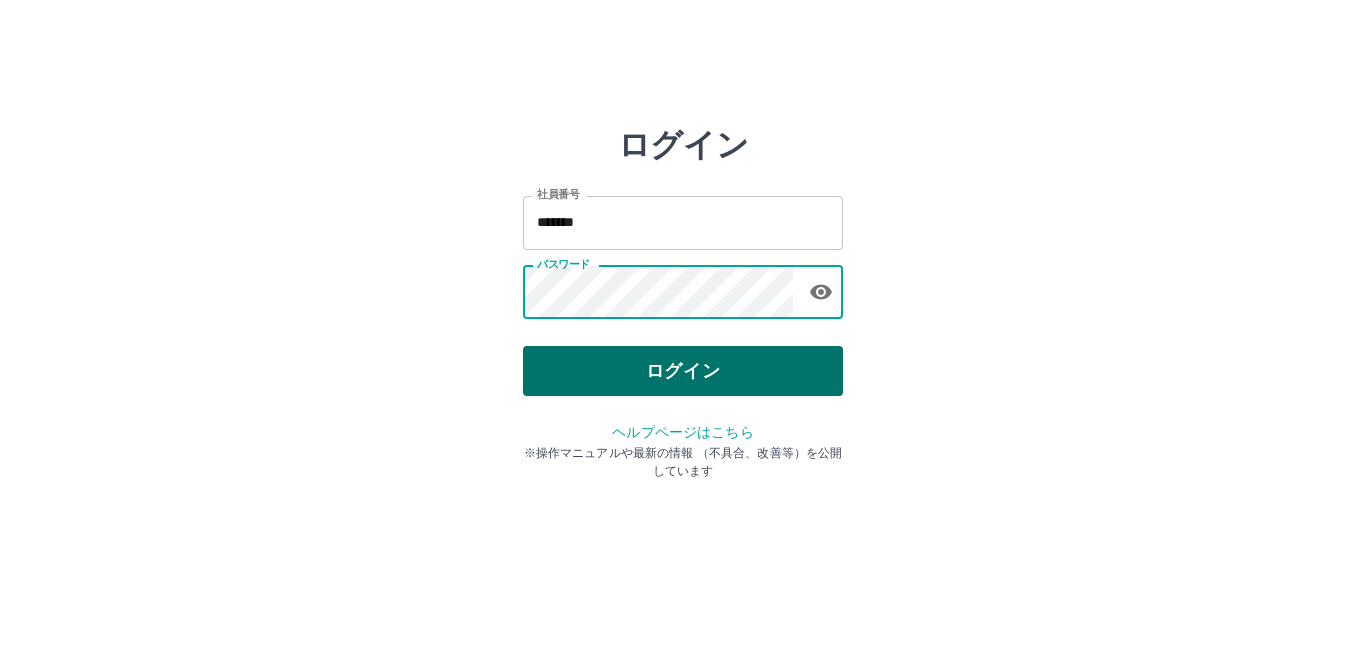 click on "ログイン" at bounding box center [683, 371] 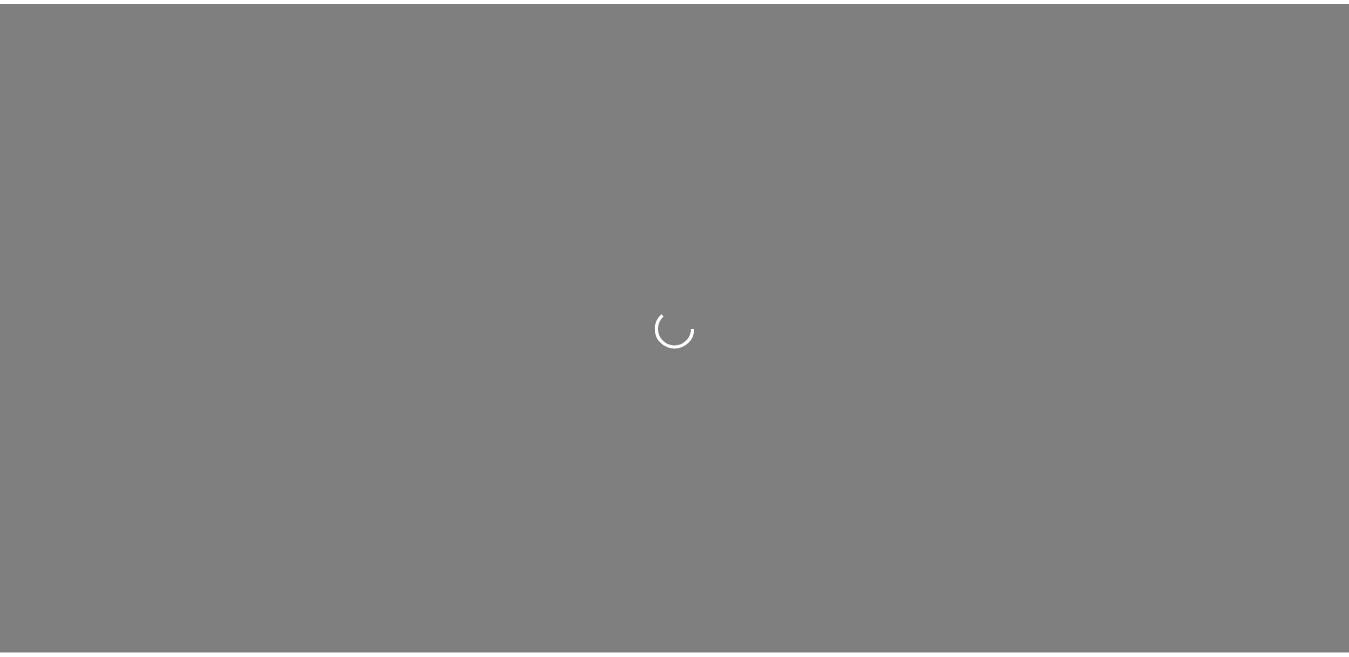 scroll, scrollTop: 0, scrollLeft: 0, axis: both 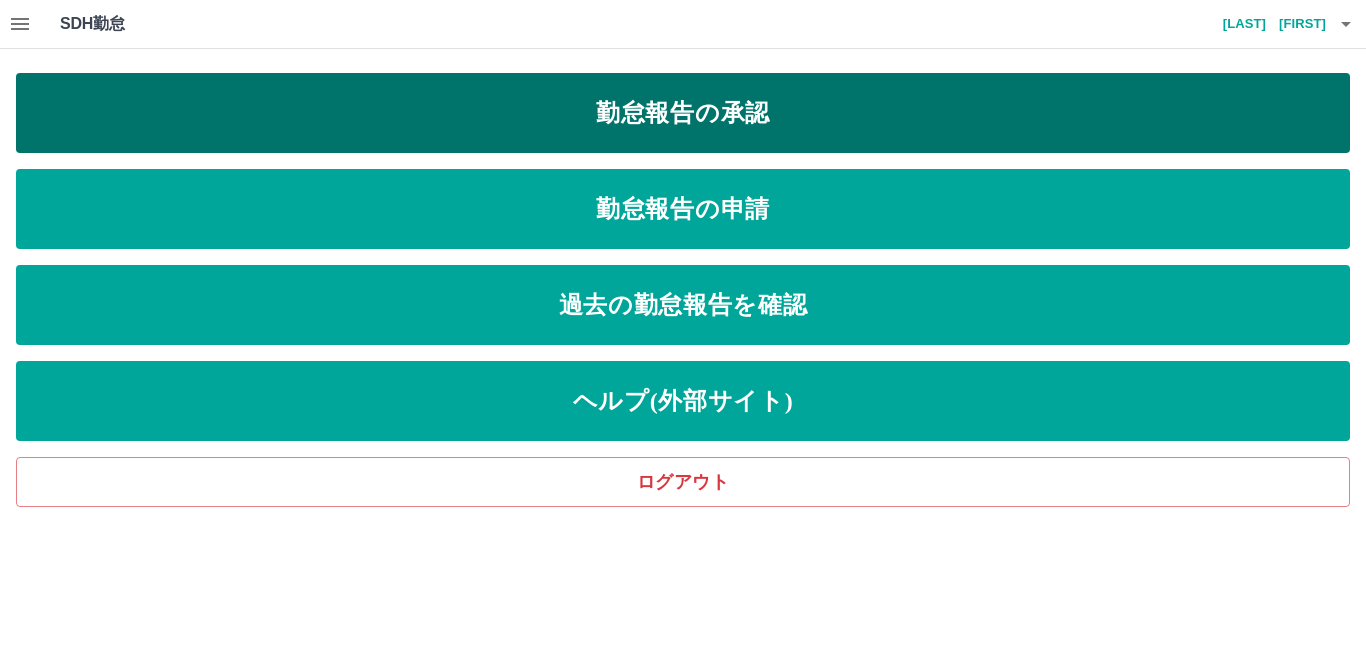 click on "勤怠報告の承認" at bounding box center (683, 113) 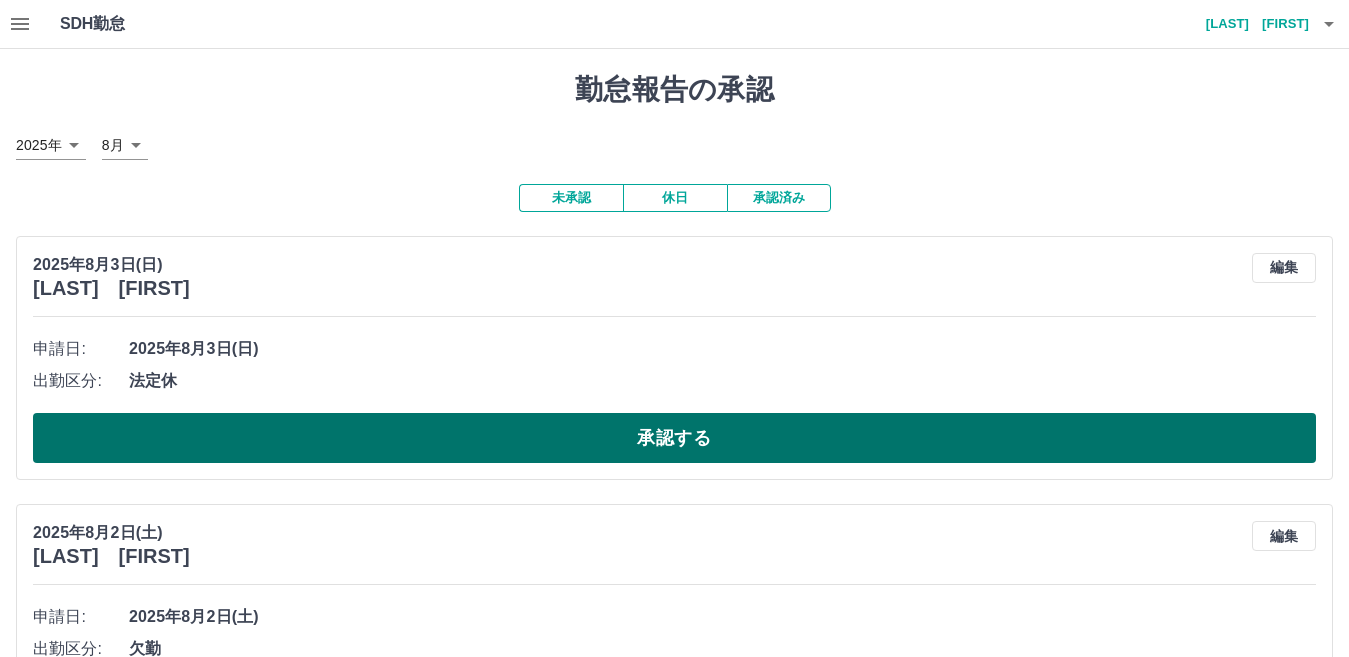 click on "承認する" at bounding box center (674, 438) 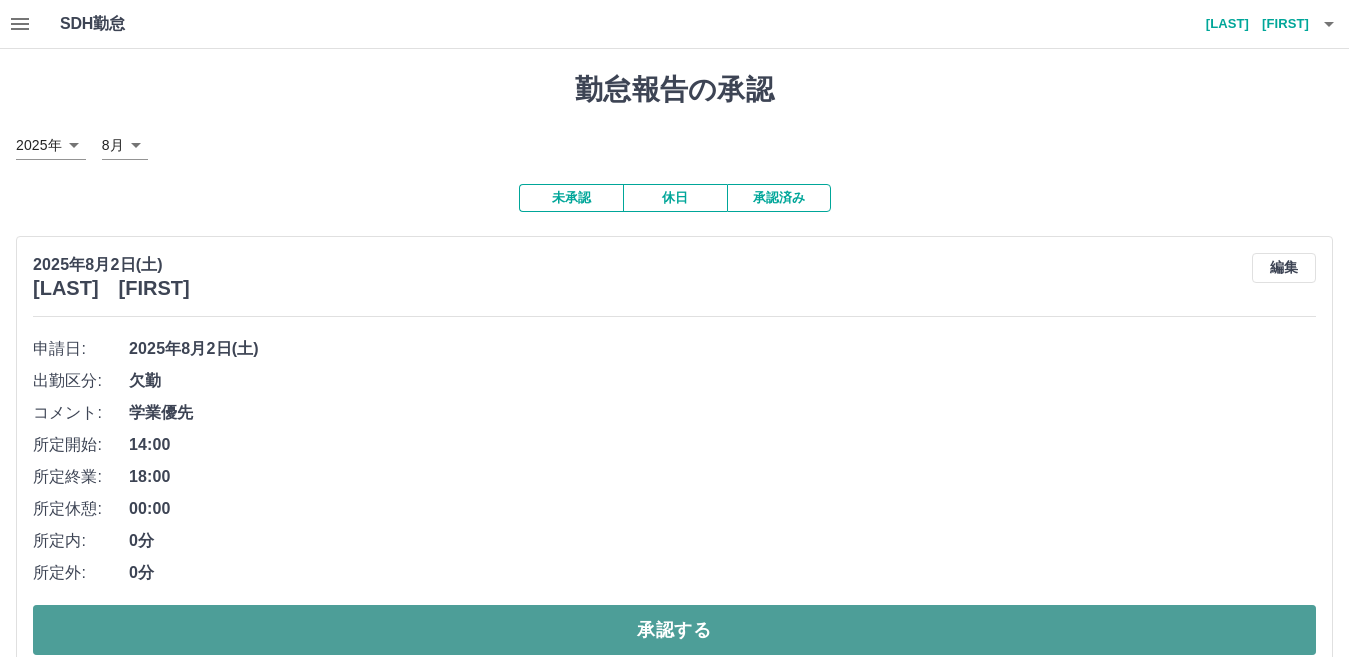click on "承認する" at bounding box center (674, 630) 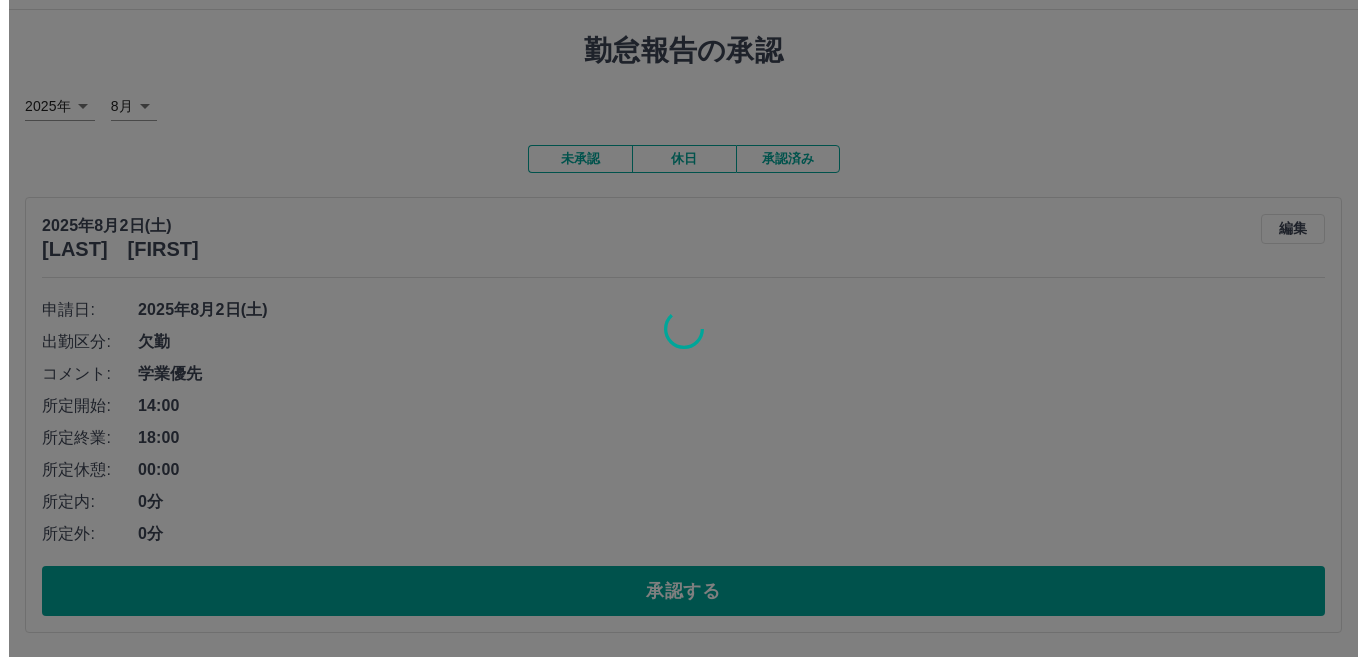 scroll, scrollTop: 0, scrollLeft: 0, axis: both 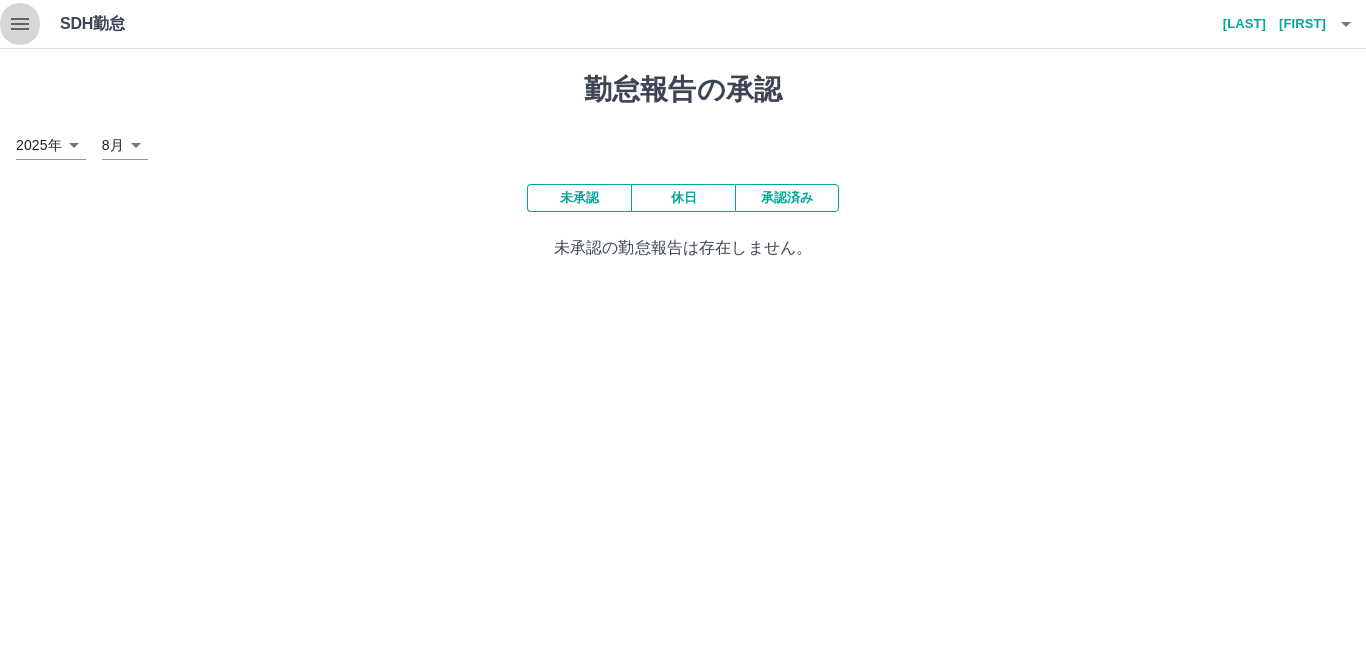 click 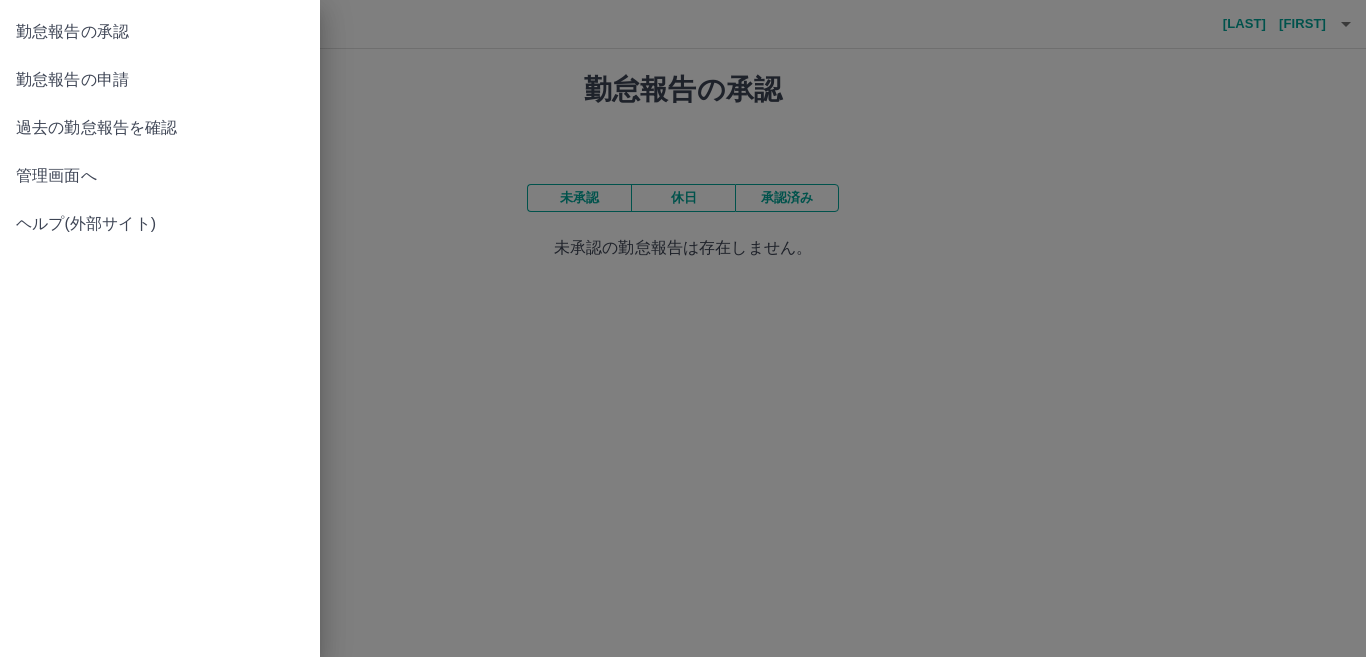 click on "管理画面へ" at bounding box center (160, 176) 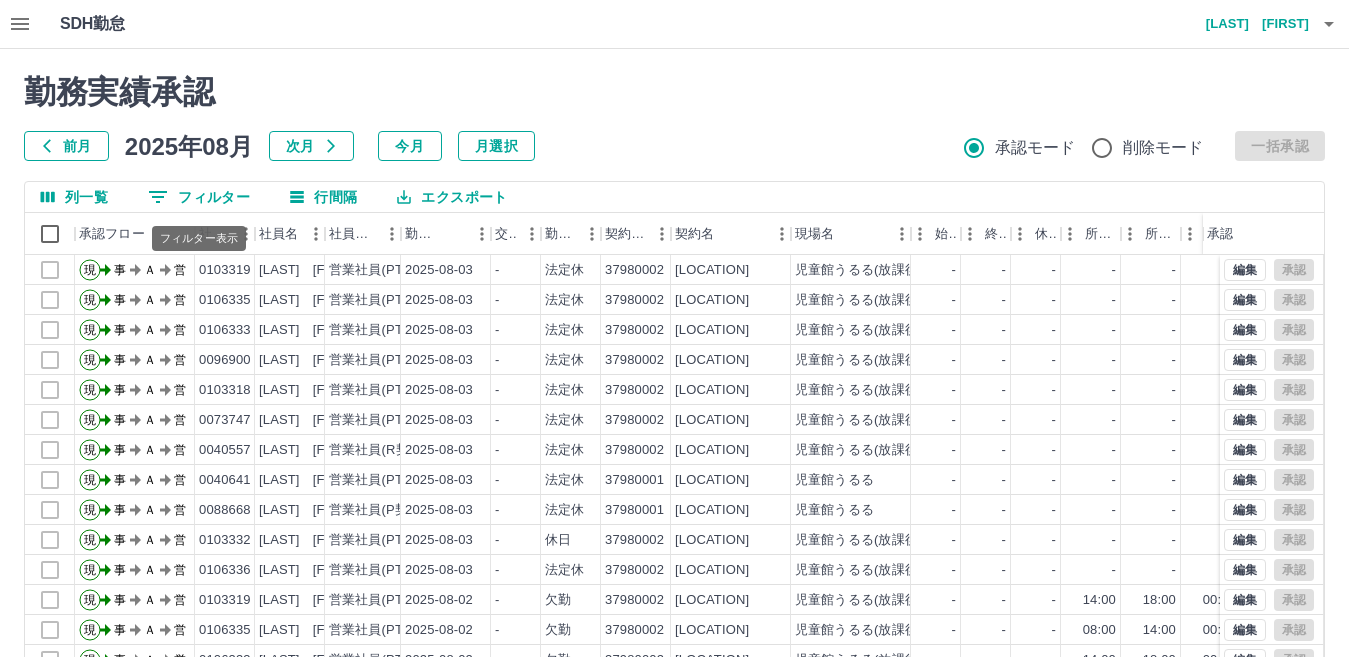 click on "0 フィルター" at bounding box center (199, 197) 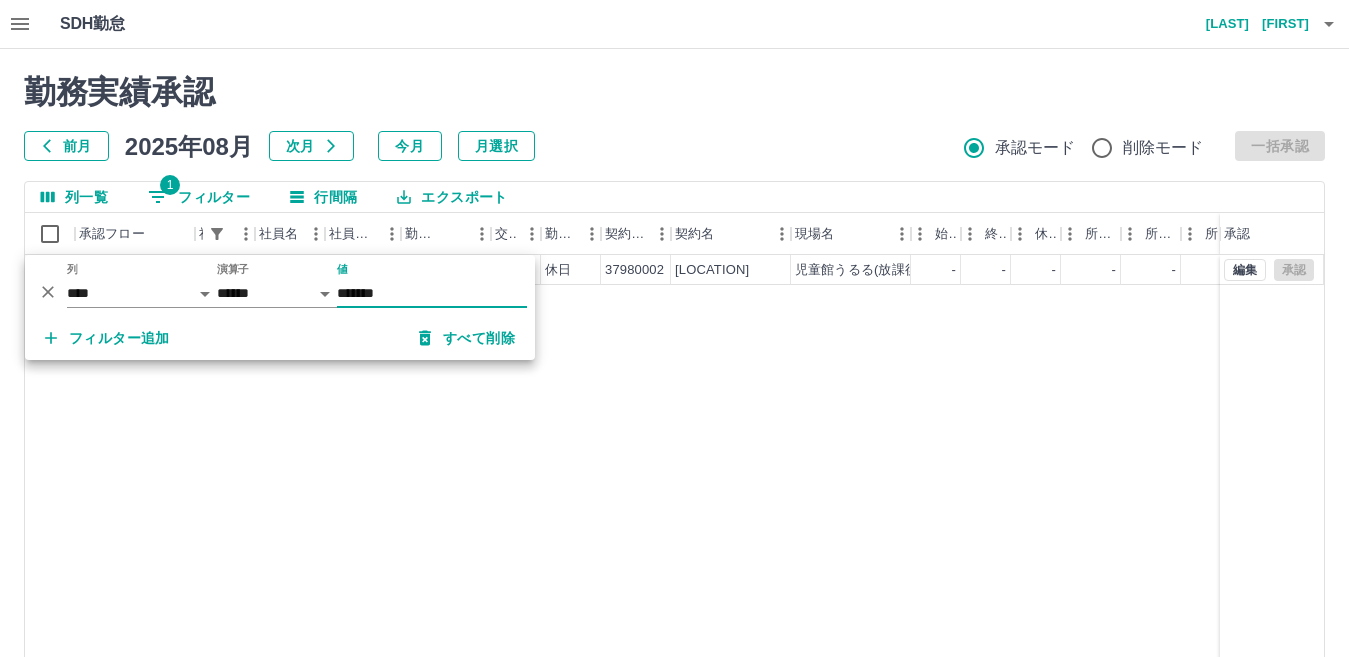 type on "*******" 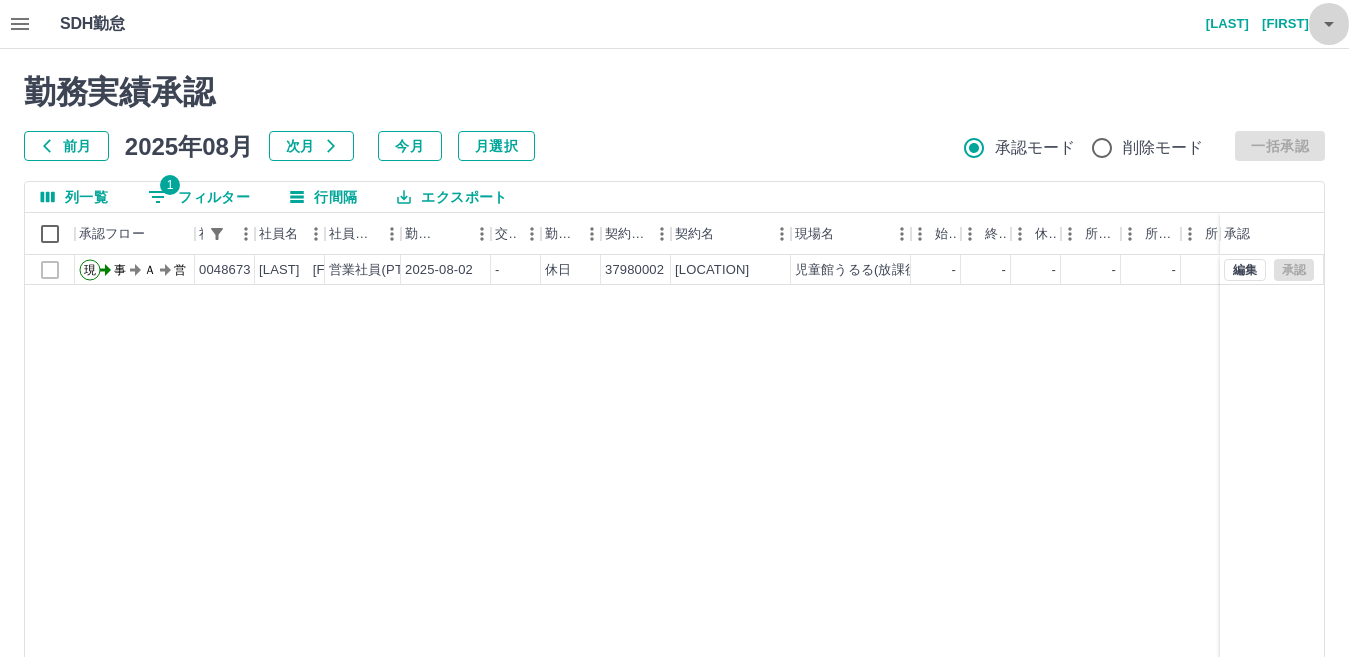click 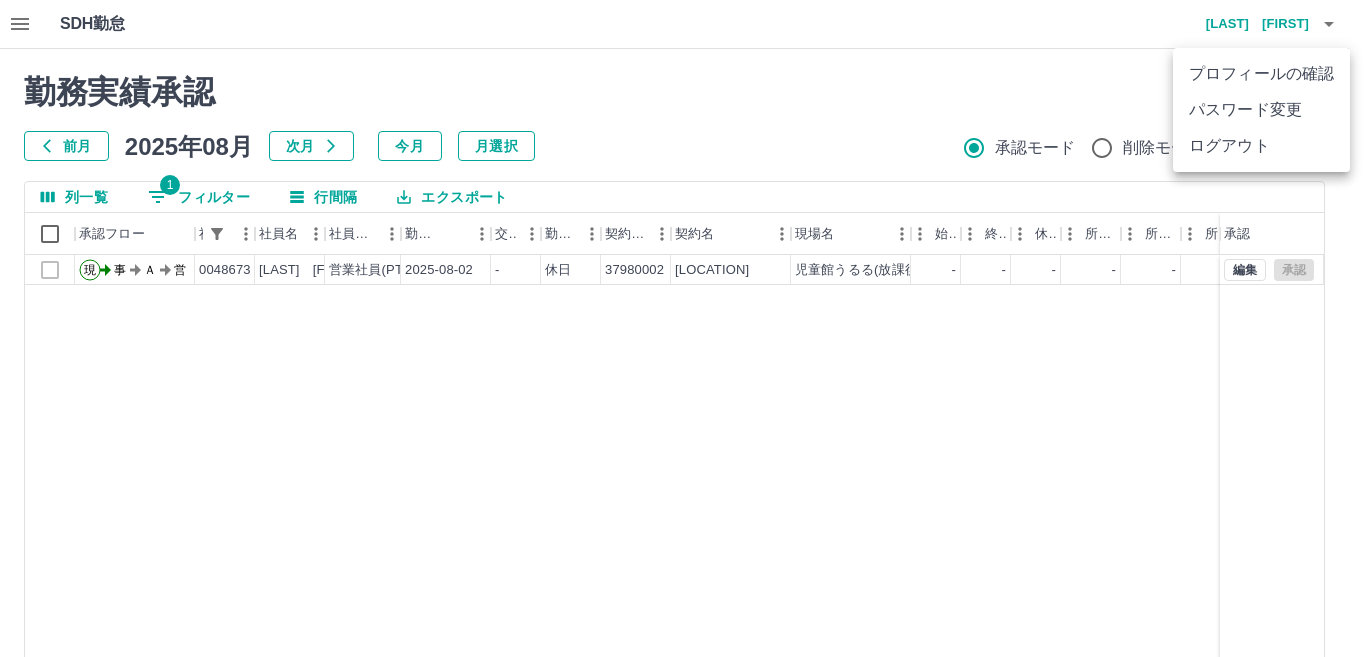 click on "ログアウト" at bounding box center [1261, 146] 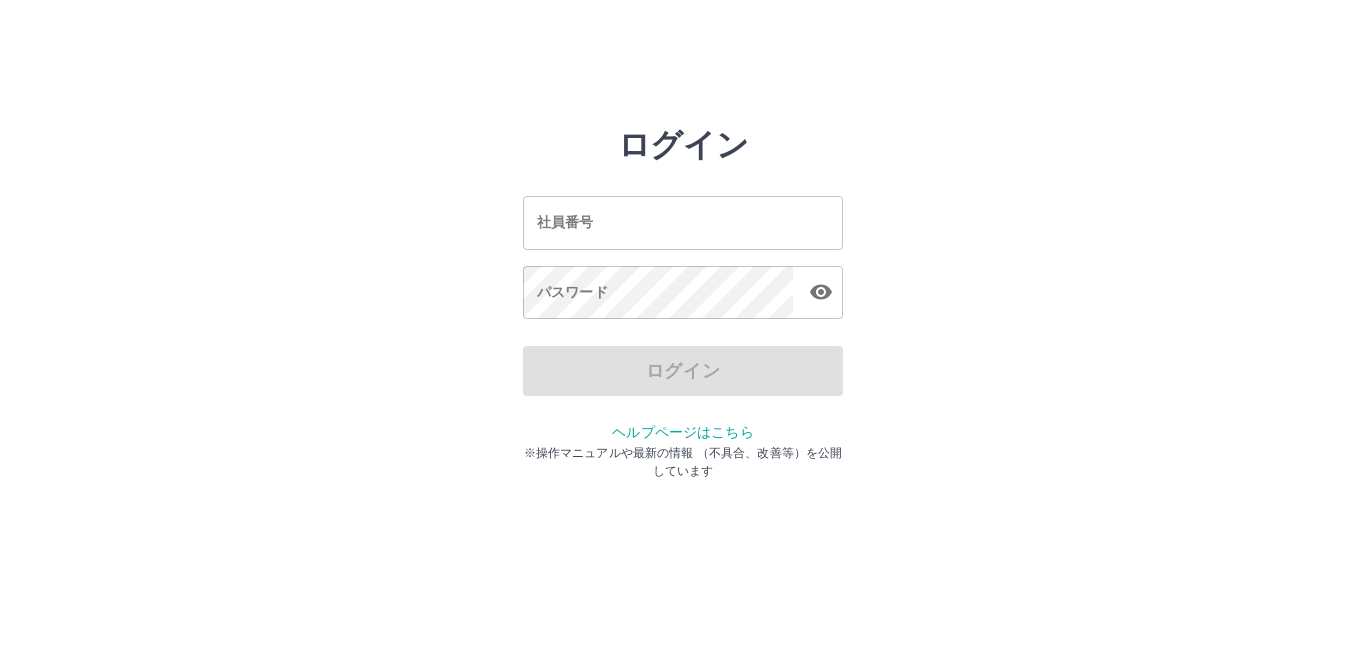 scroll, scrollTop: 0, scrollLeft: 0, axis: both 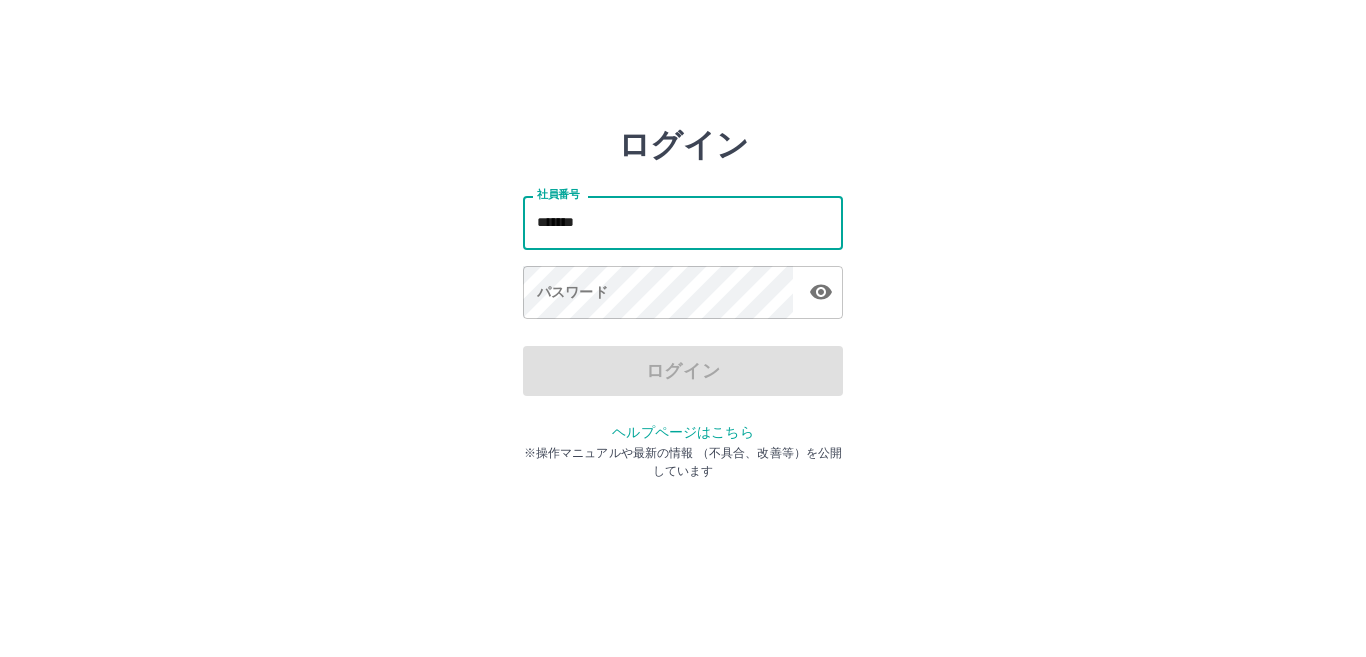 type on "*******" 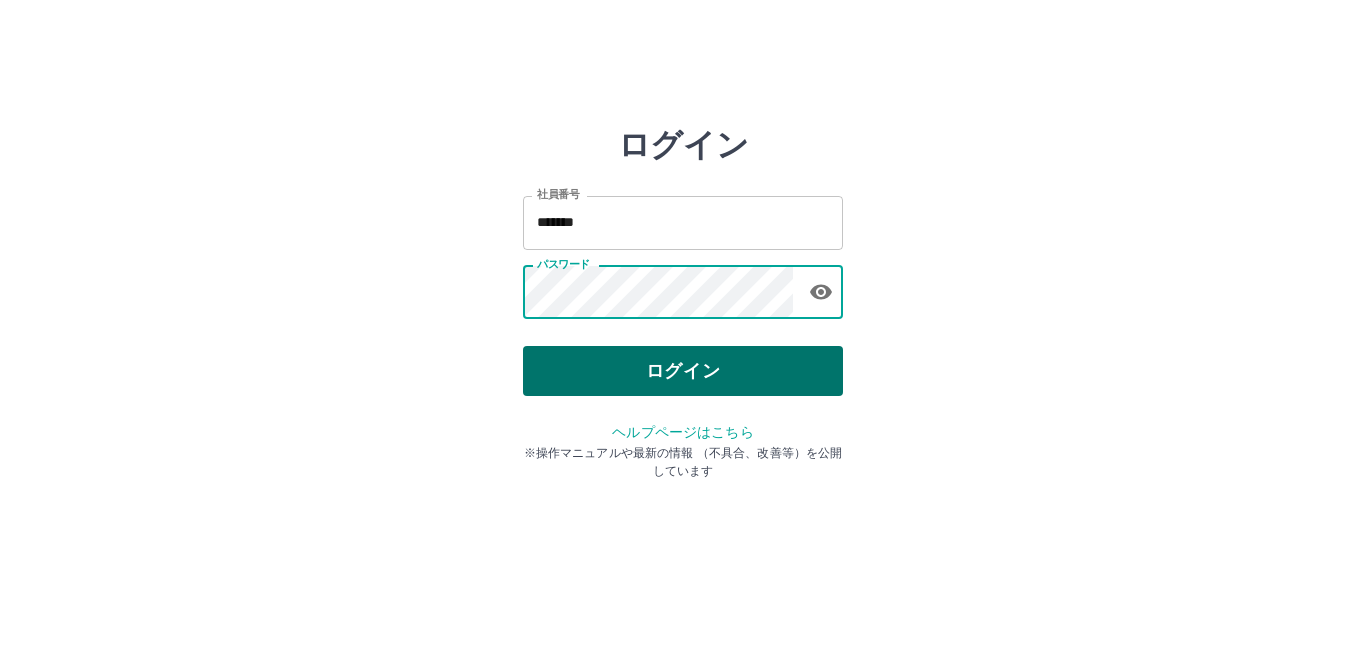 click on "ログイン" at bounding box center [683, 371] 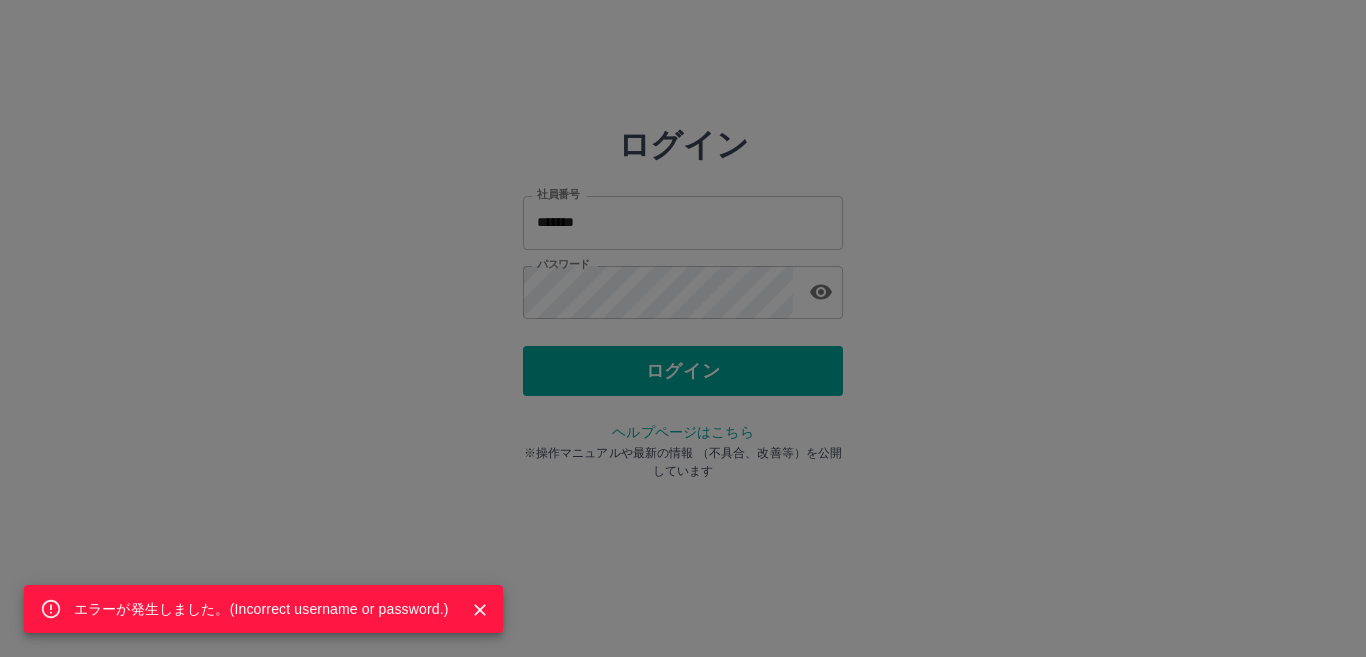 click on "エラーが発生しました。( Incorrect username or password. )" at bounding box center [683, 328] 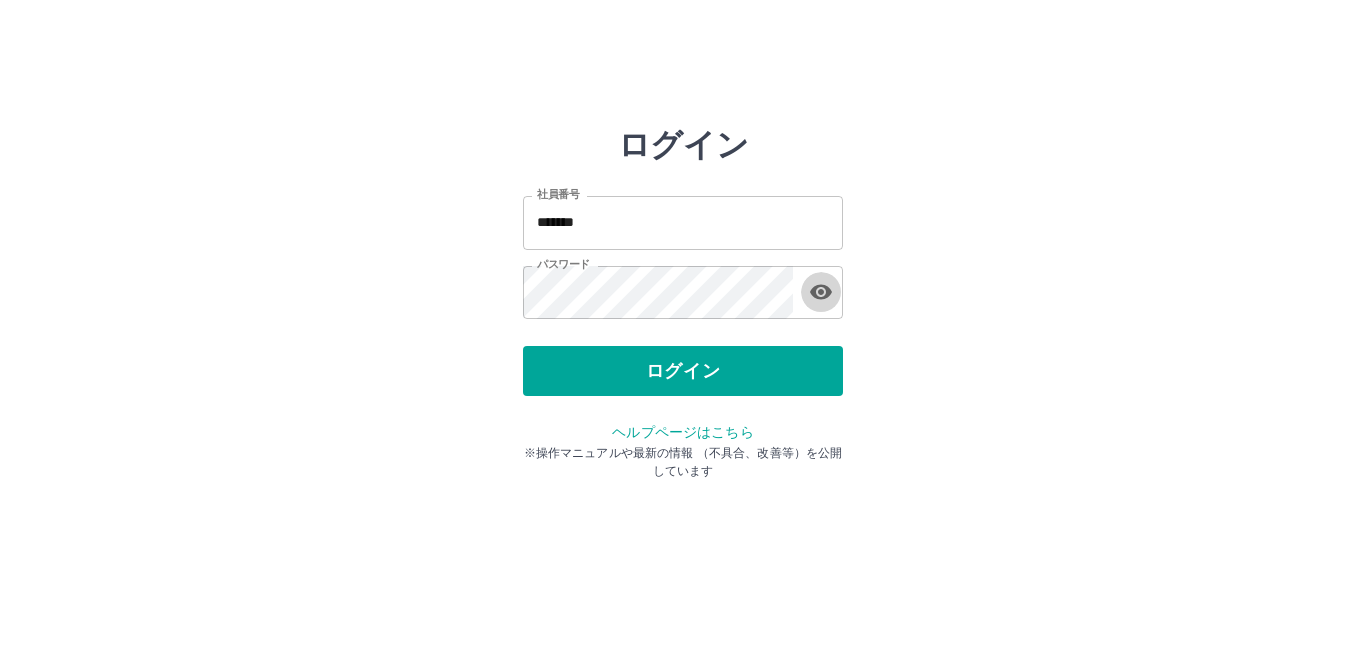 click 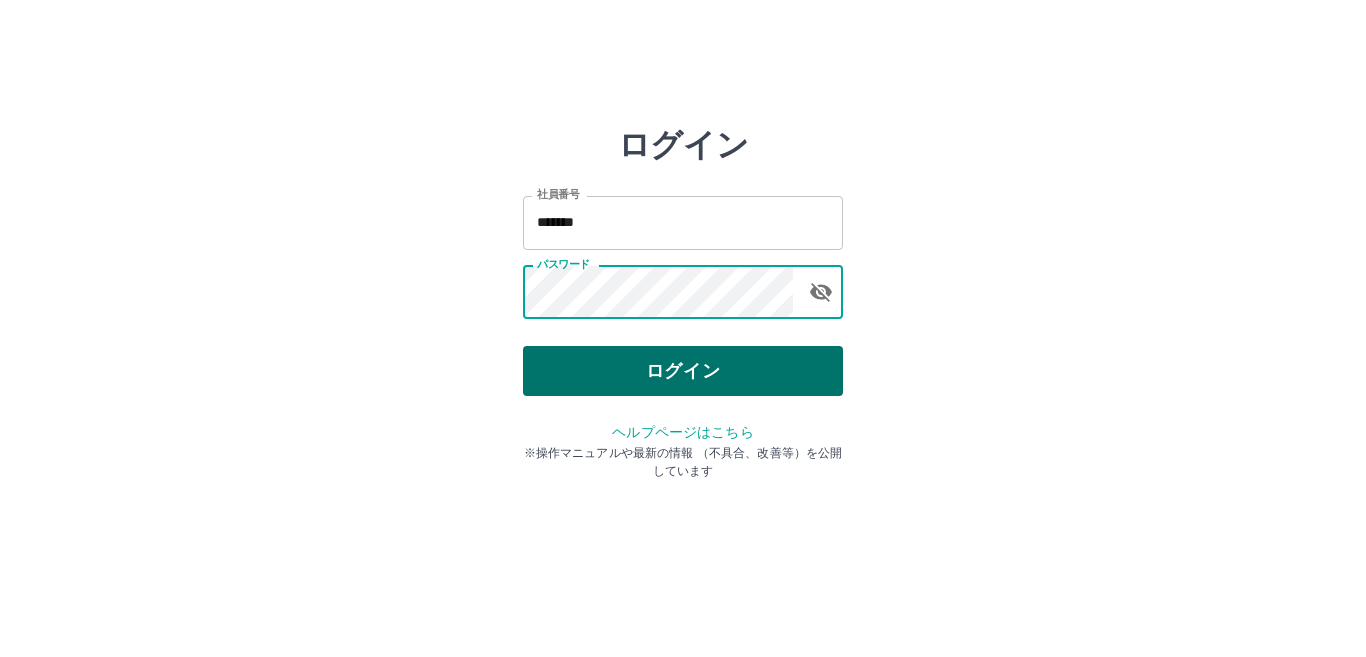 click on "ログイン" at bounding box center [683, 371] 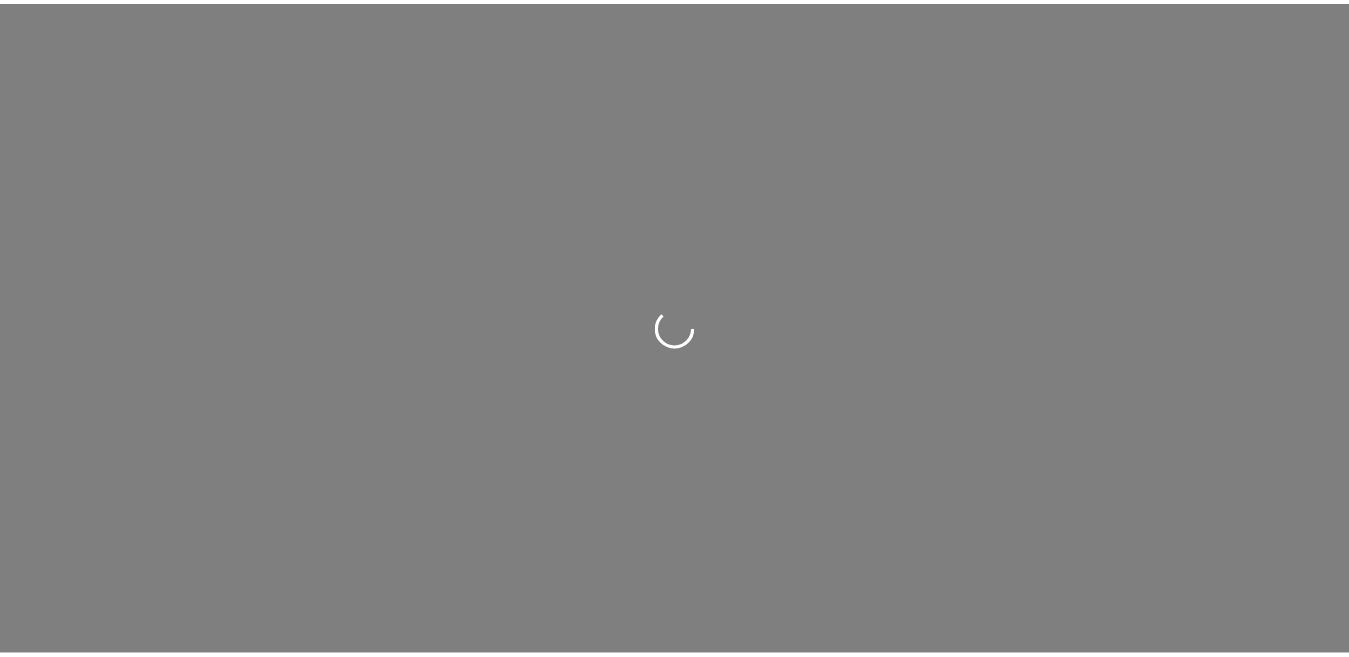 scroll, scrollTop: 0, scrollLeft: 0, axis: both 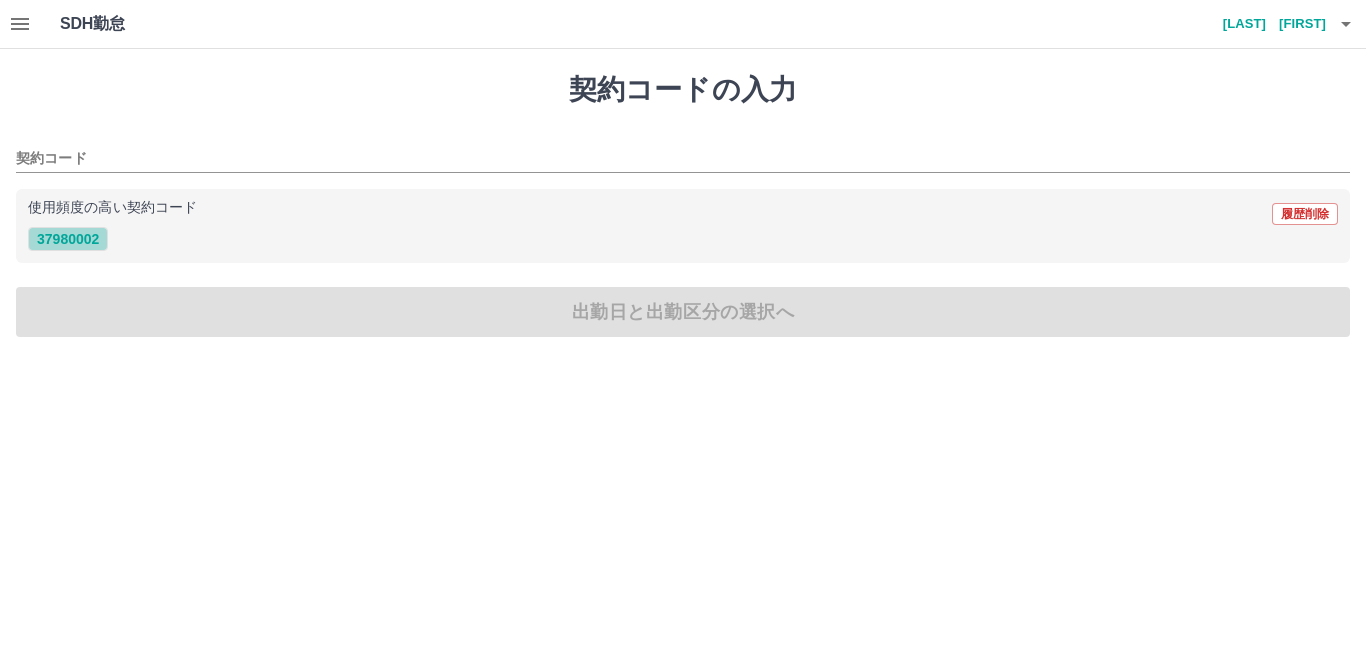 click on "37980002" at bounding box center (68, 239) 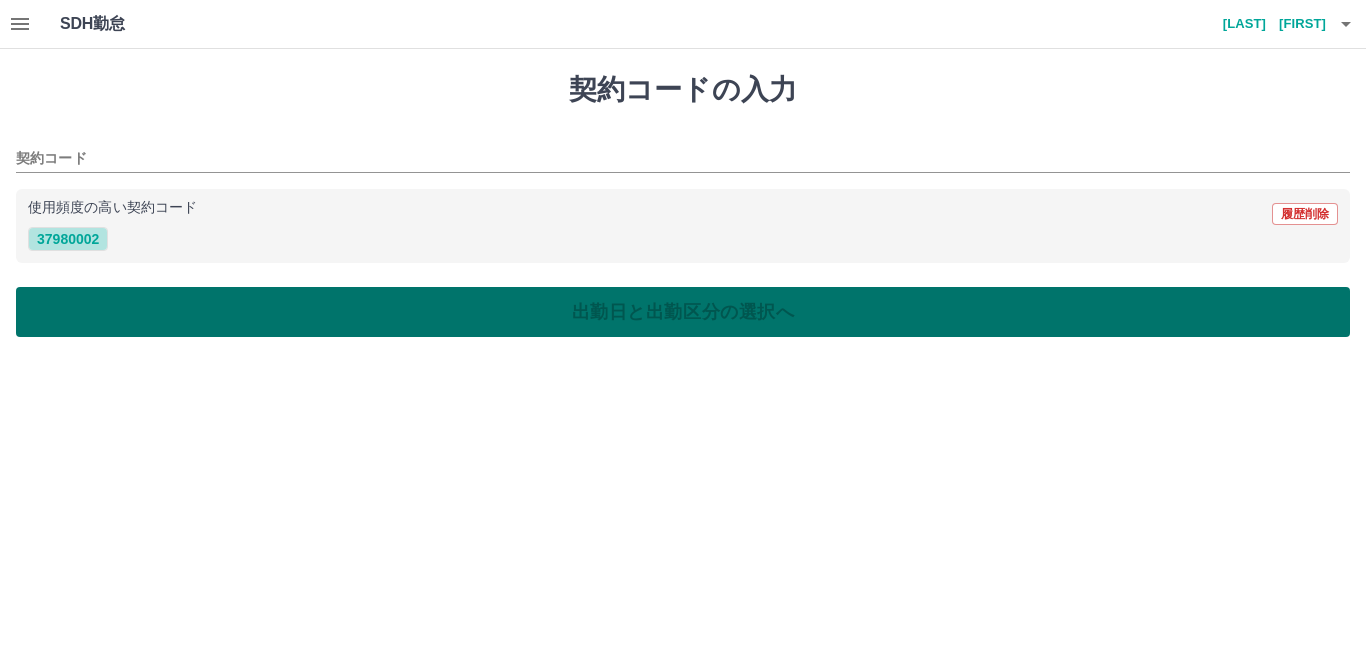 type on "********" 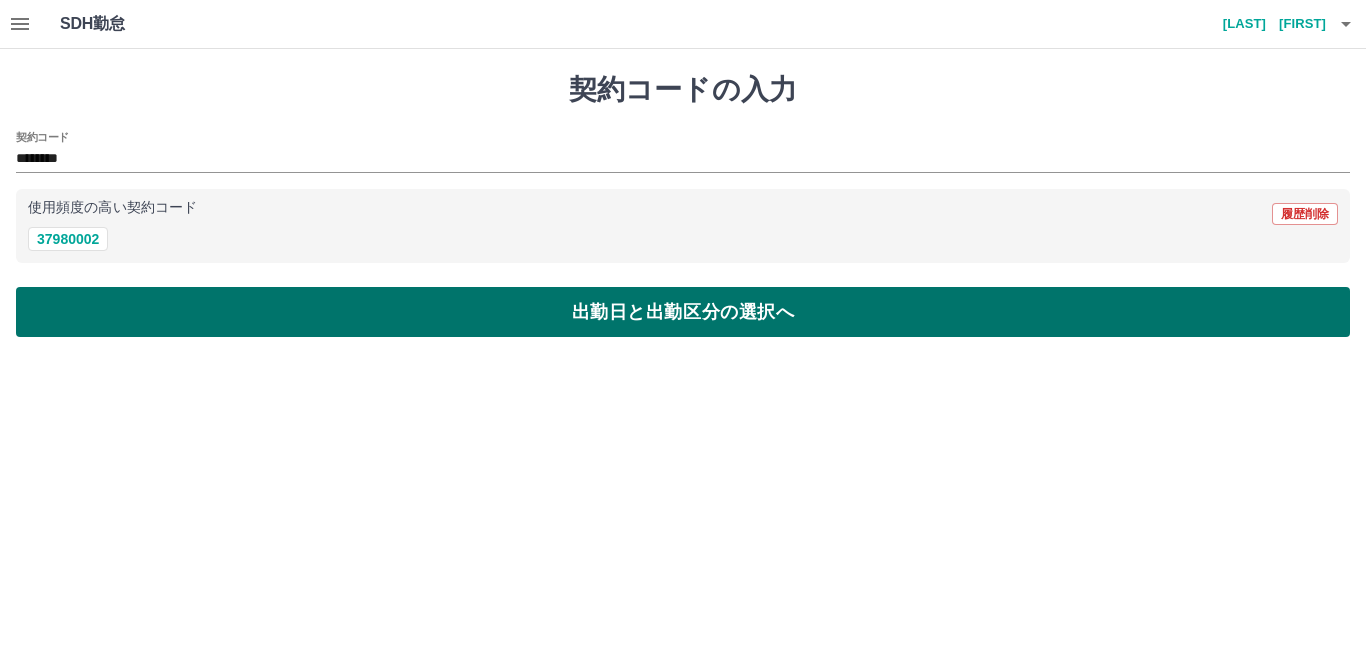click on "出勤日と出勤区分の選択へ" at bounding box center [683, 312] 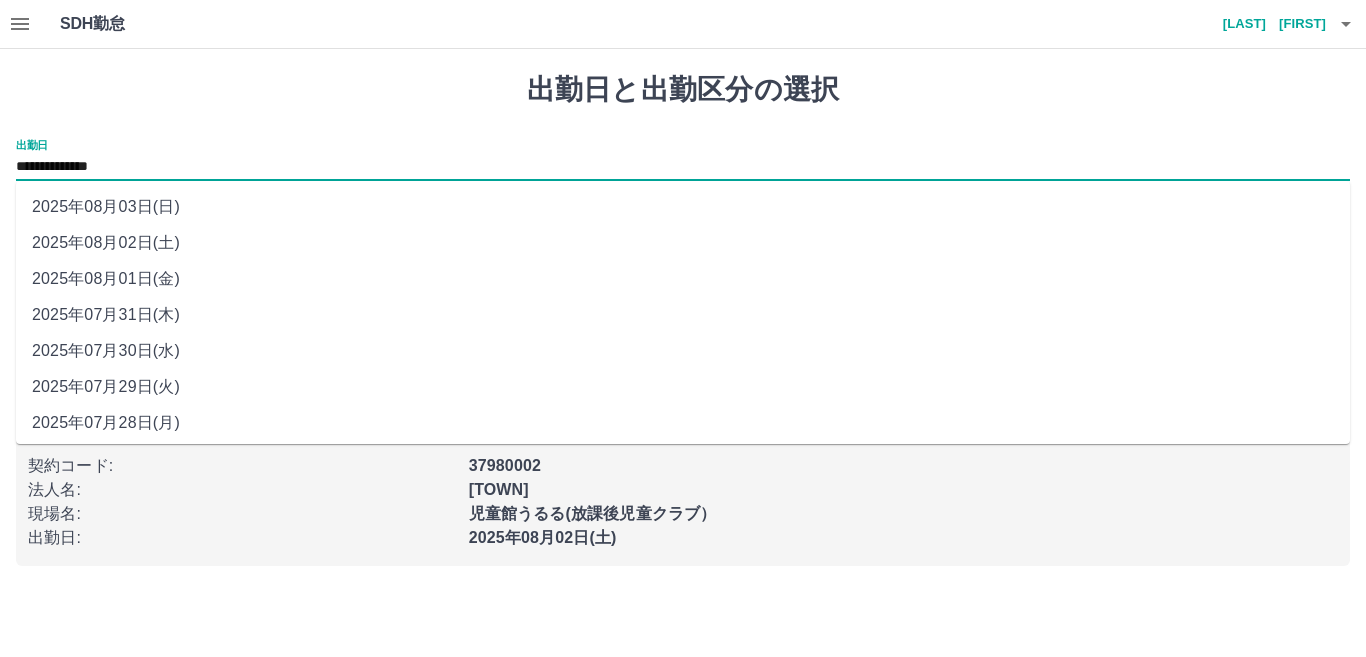click on "**********" at bounding box center (683, 167) 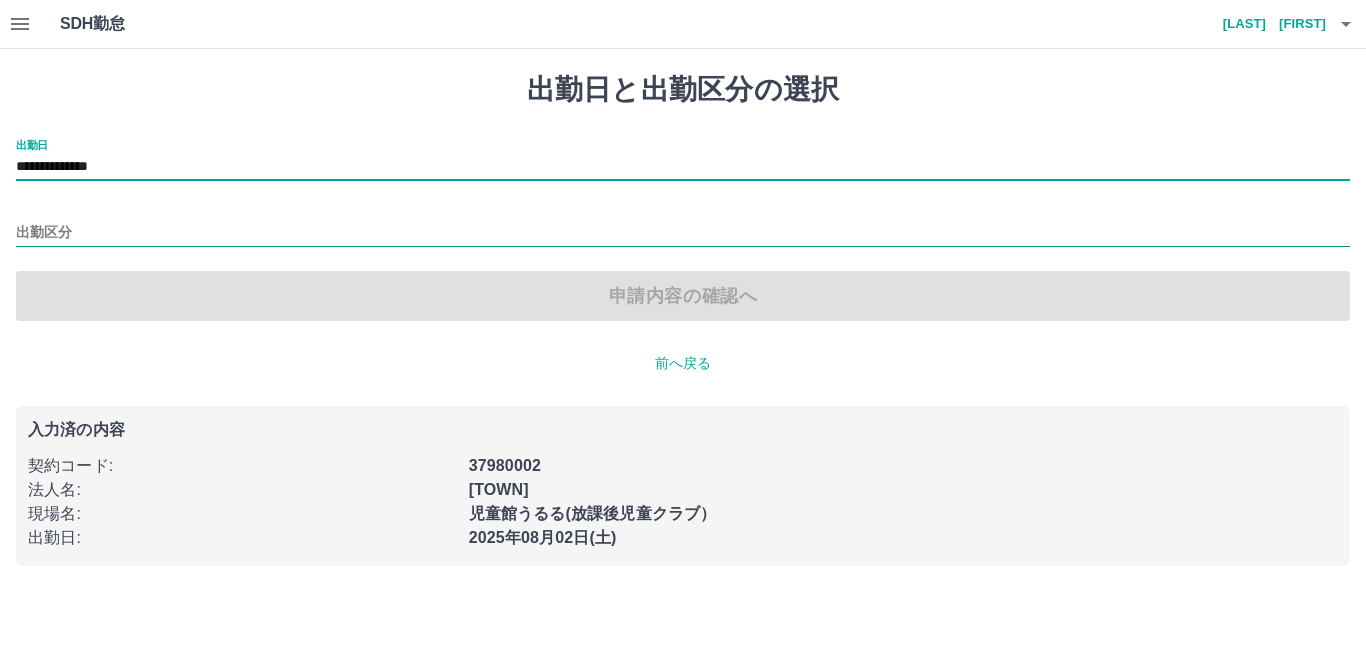 click on "出勤区分" at bounding box center (683, 233) 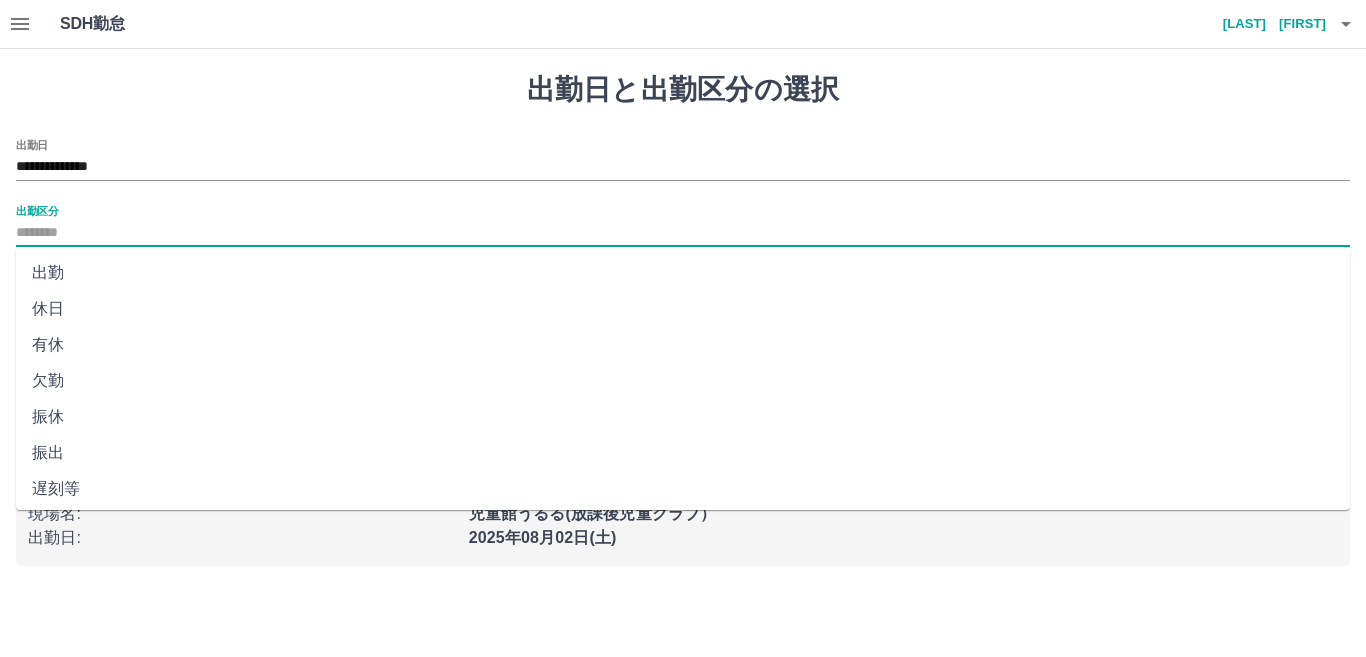 click on "出勤" at bounding box center (683, 273) 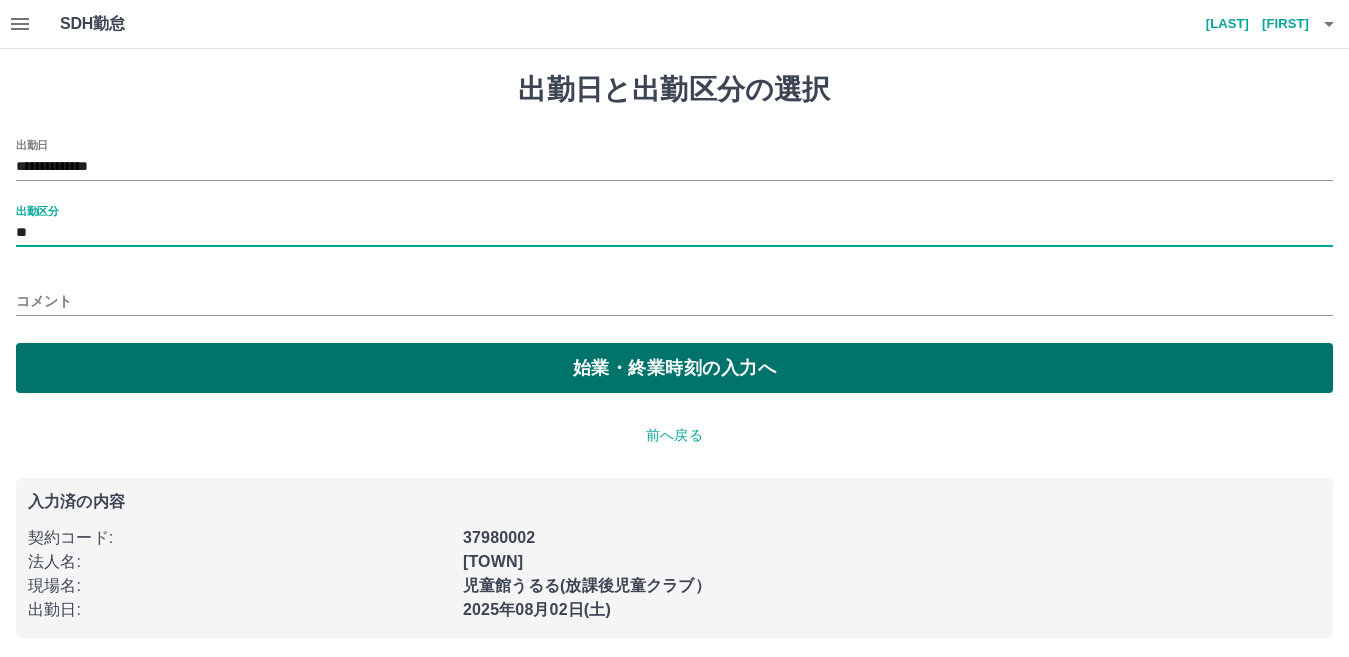 click on "始業・終業時刻の入力へ" at bounding box center [674, 368] 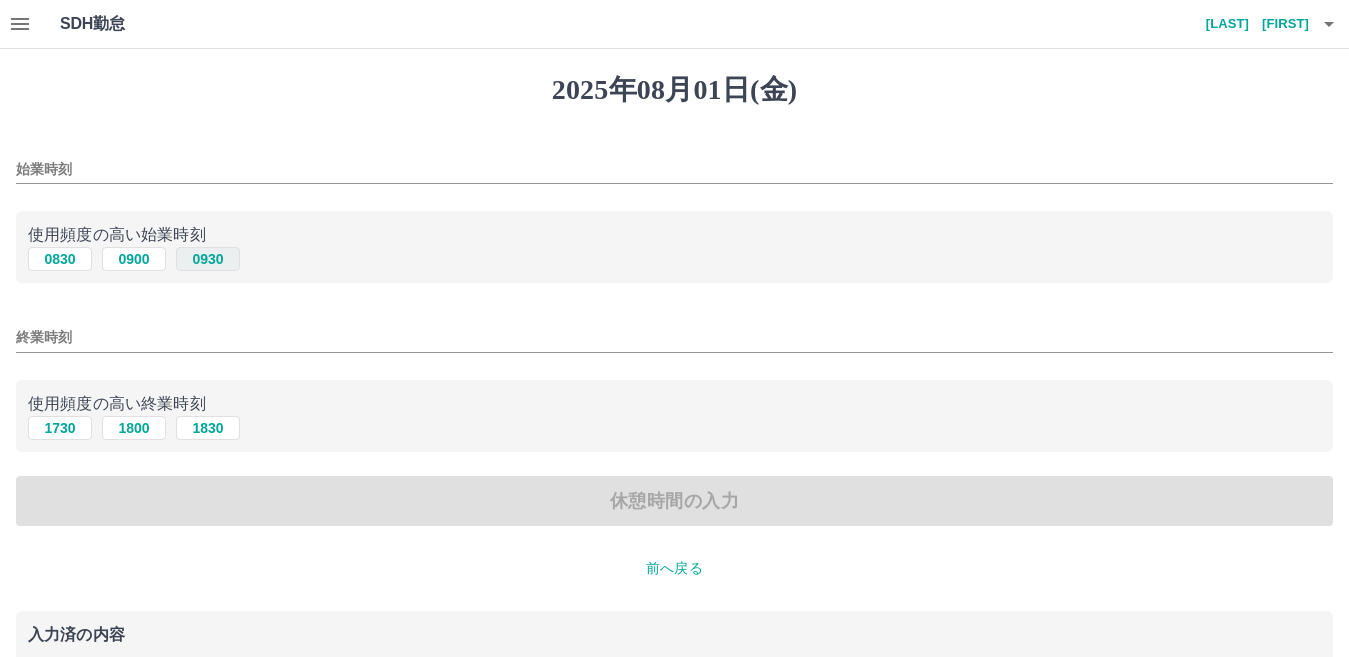 click on "0930" at bounding box center (208, 259) 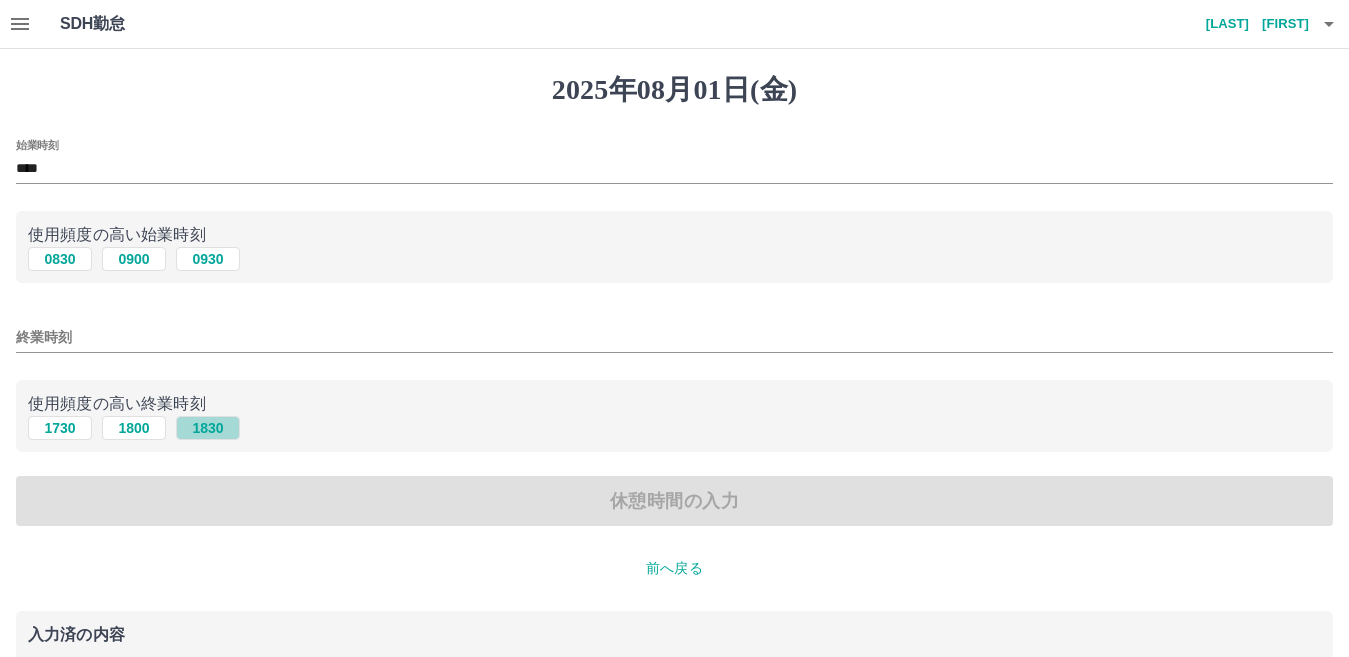 click on "1830" at bounding box center [208, 428] 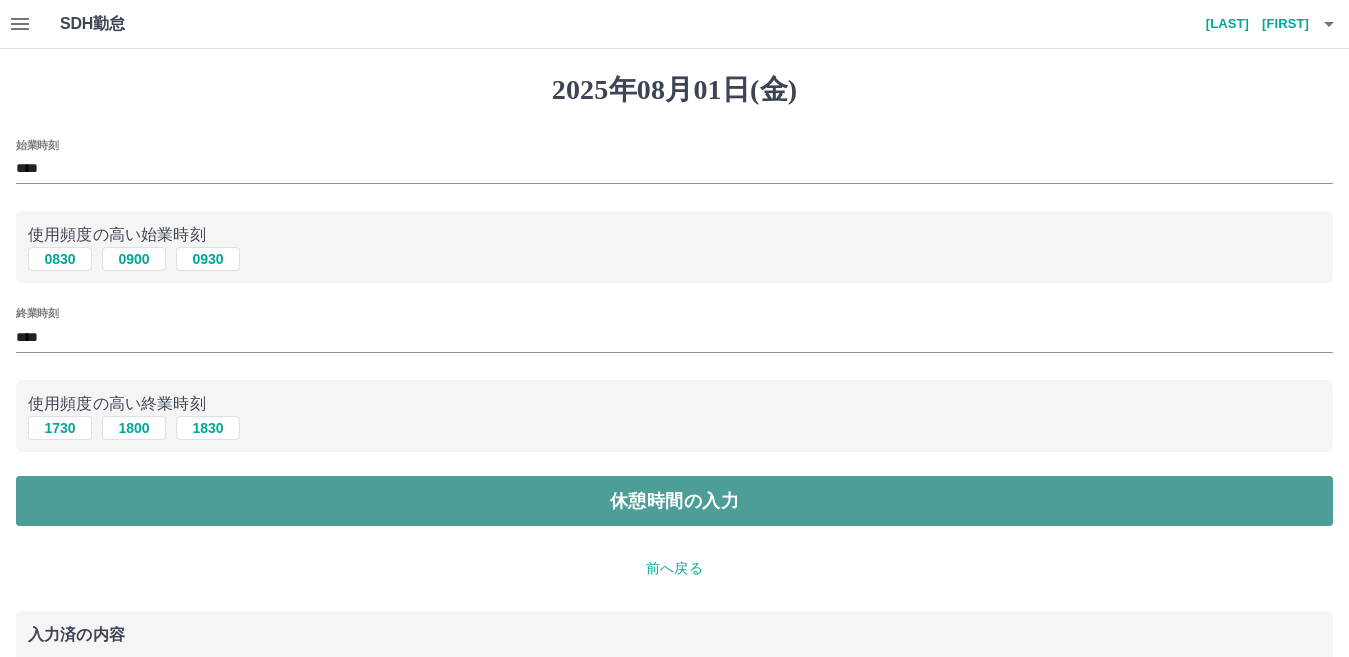 click on "休憩時間の入力" at bounding box center (674, 501) 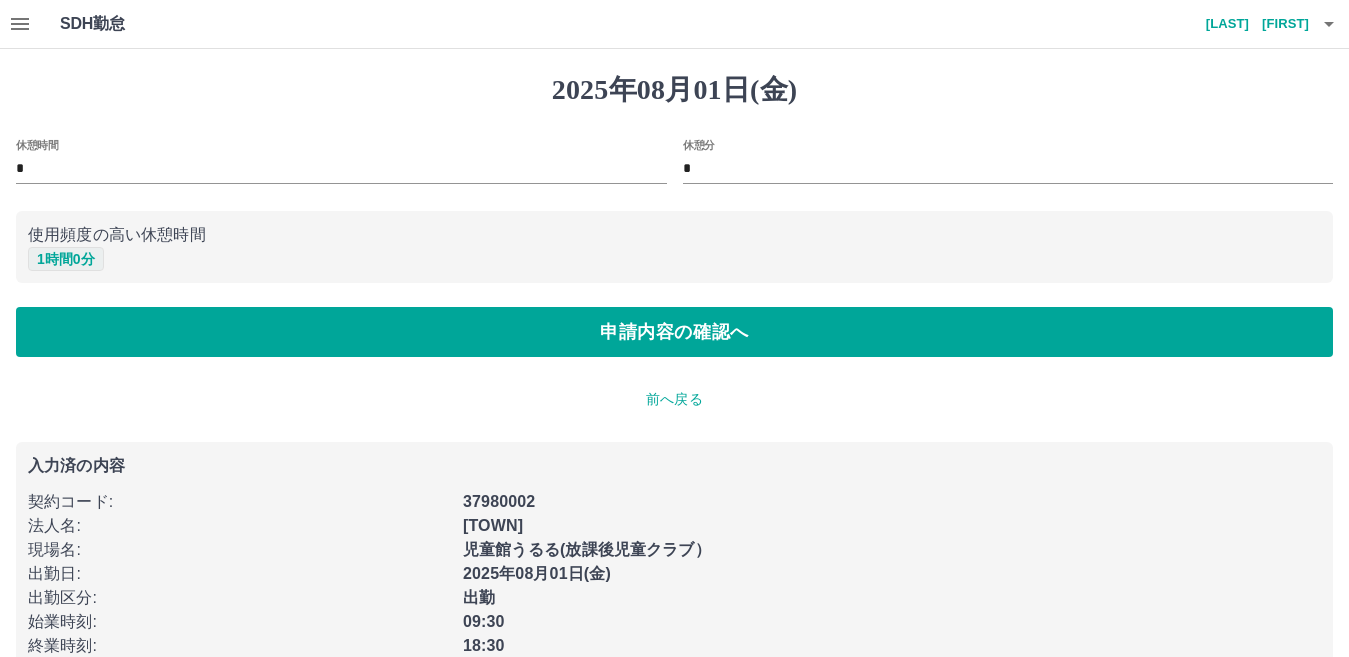 click on "1 時間 0 分" at bounding box center (66, 259) 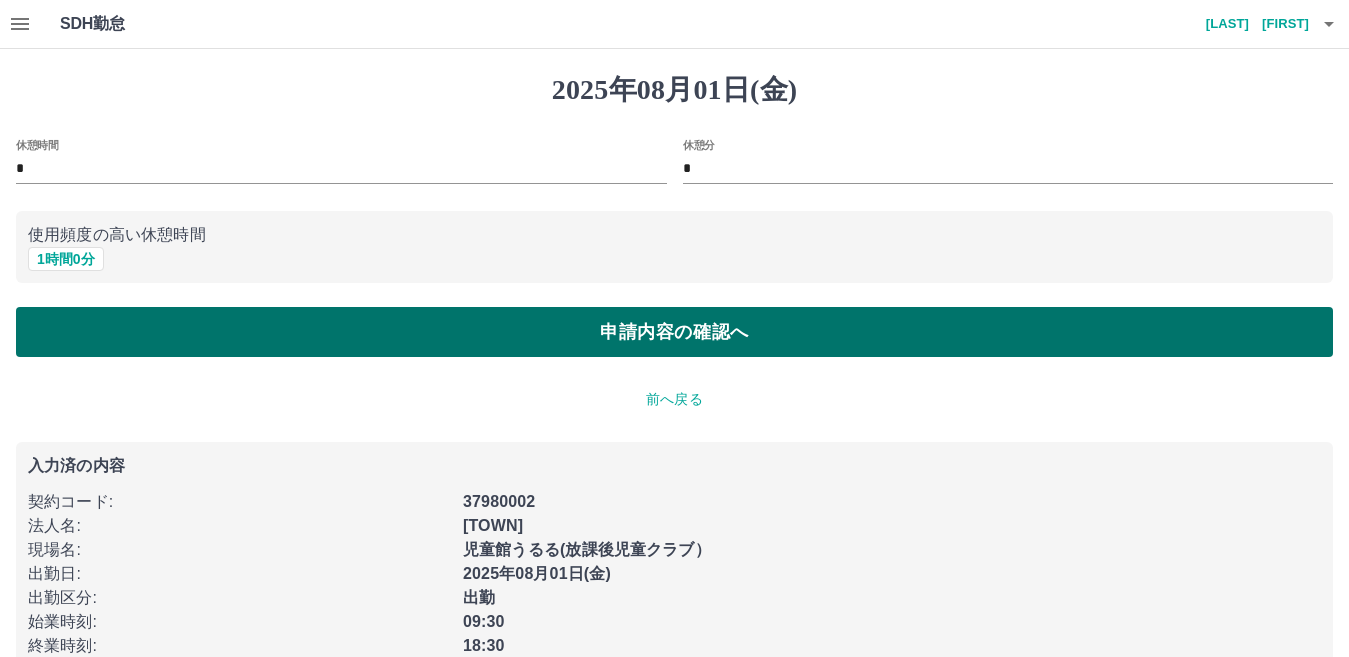 click on "申請内容の確認へ" at bounding box center (674, 332) 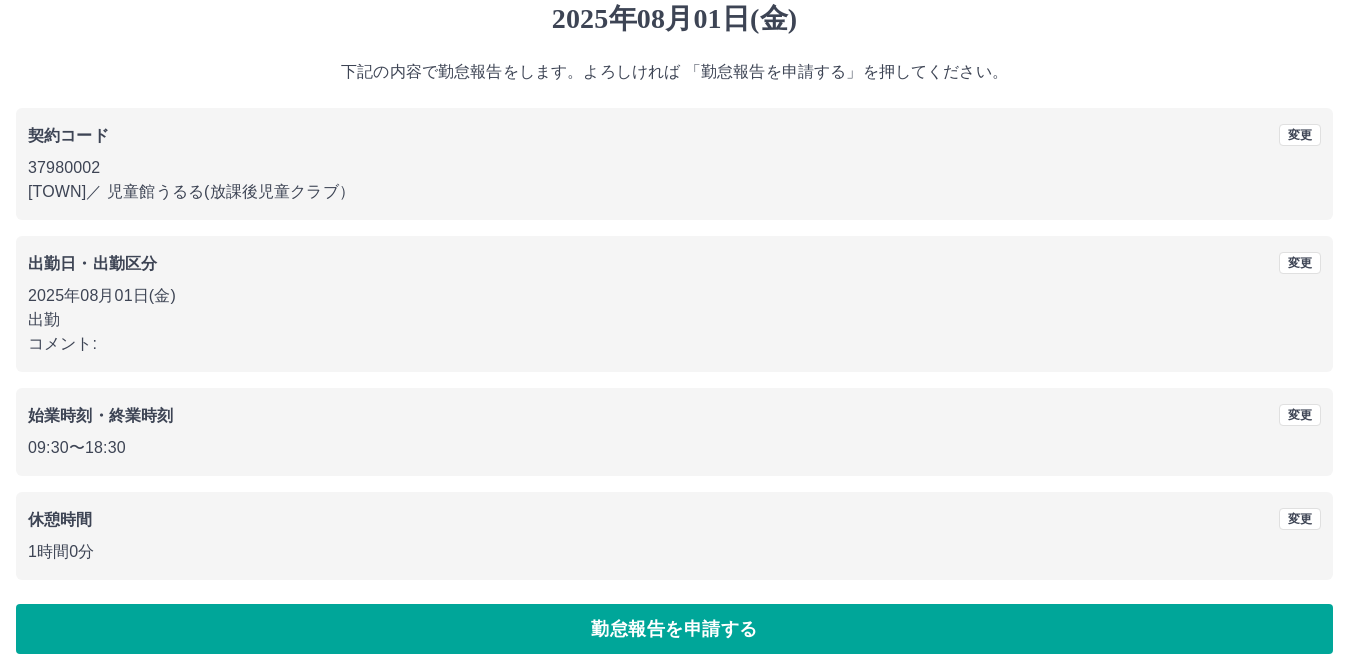 scroll, scrollTop: 92, scrollLeft: 0, axis: vertical 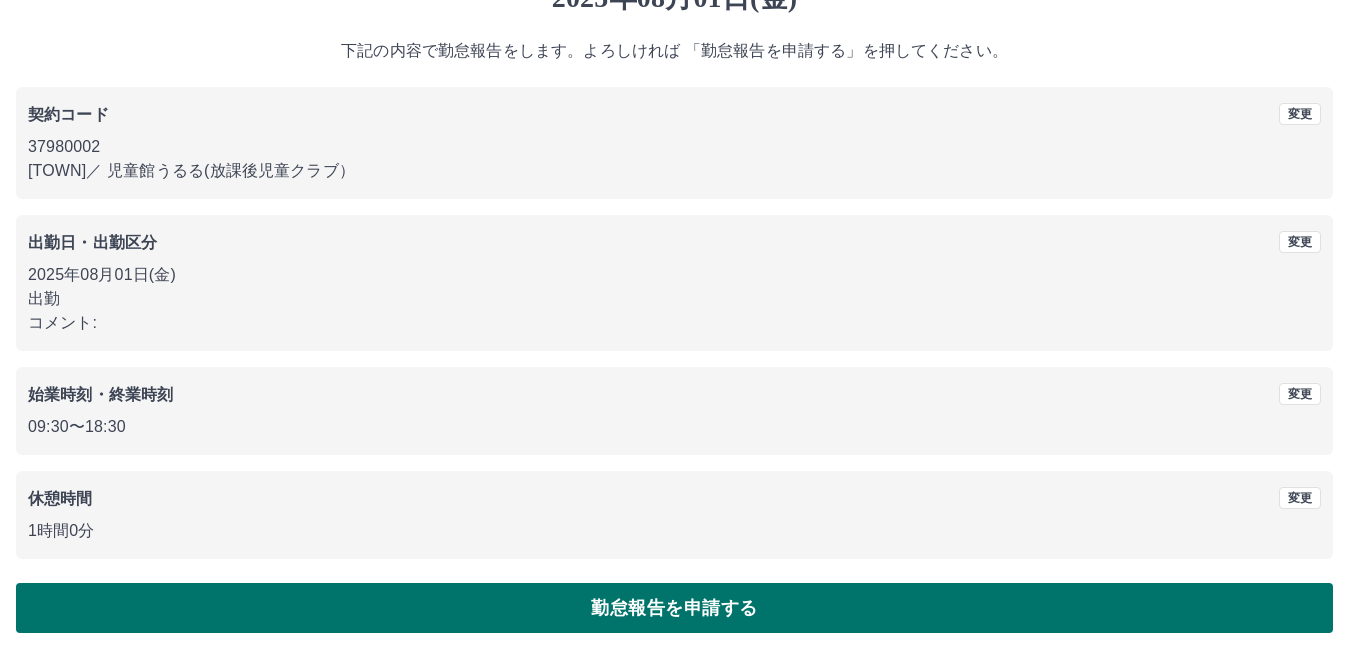 click on "勤怠報告を申請する" at bounding box center (674, 608) 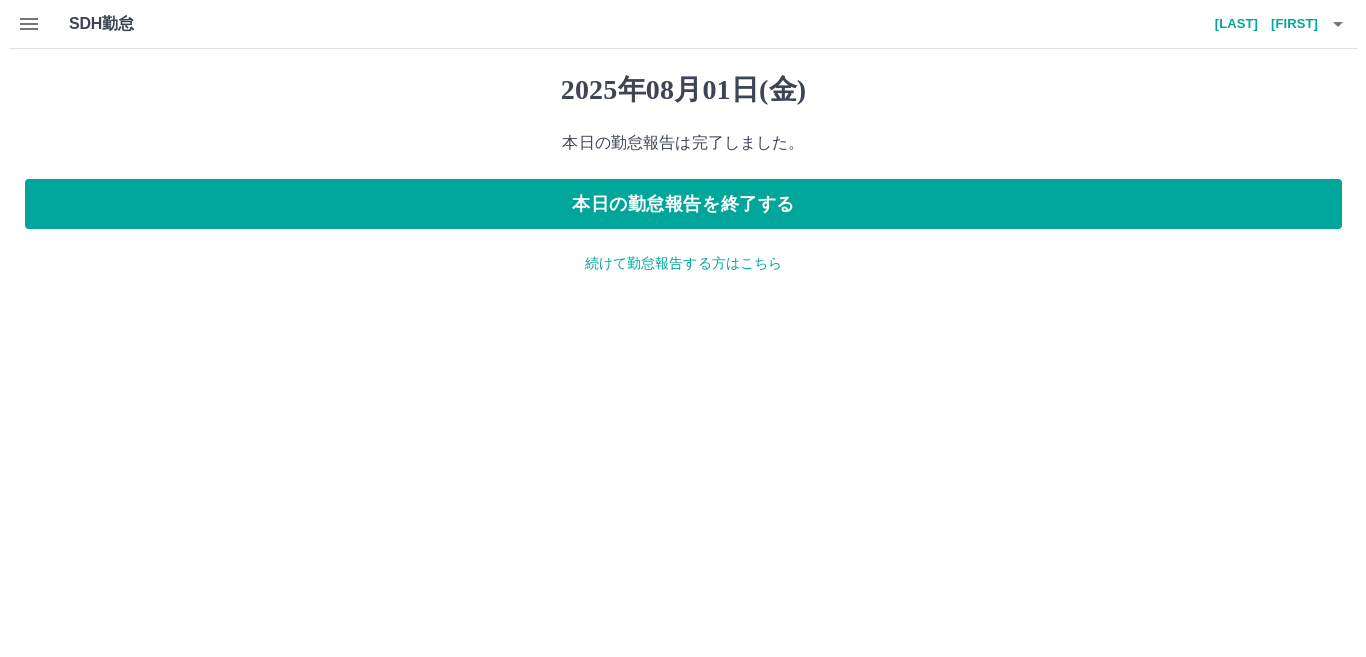 scroll, scrollTop: 0, scrollLeft: 0, axis: both 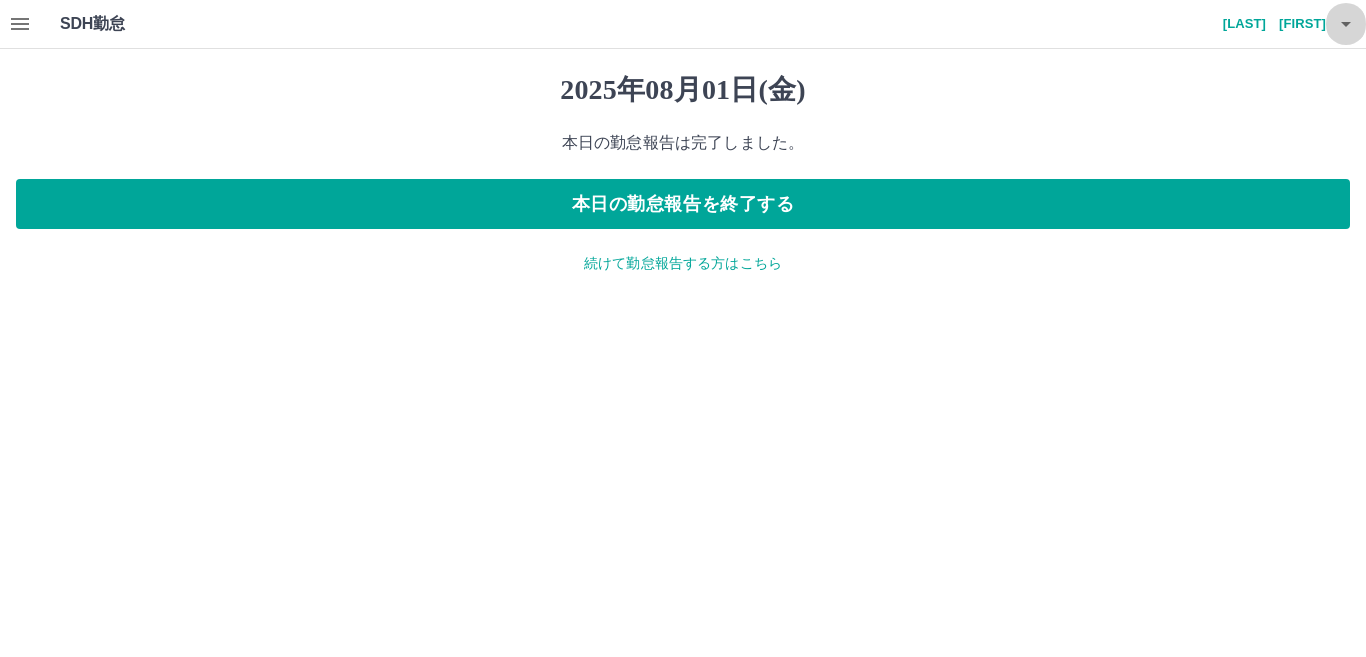 click 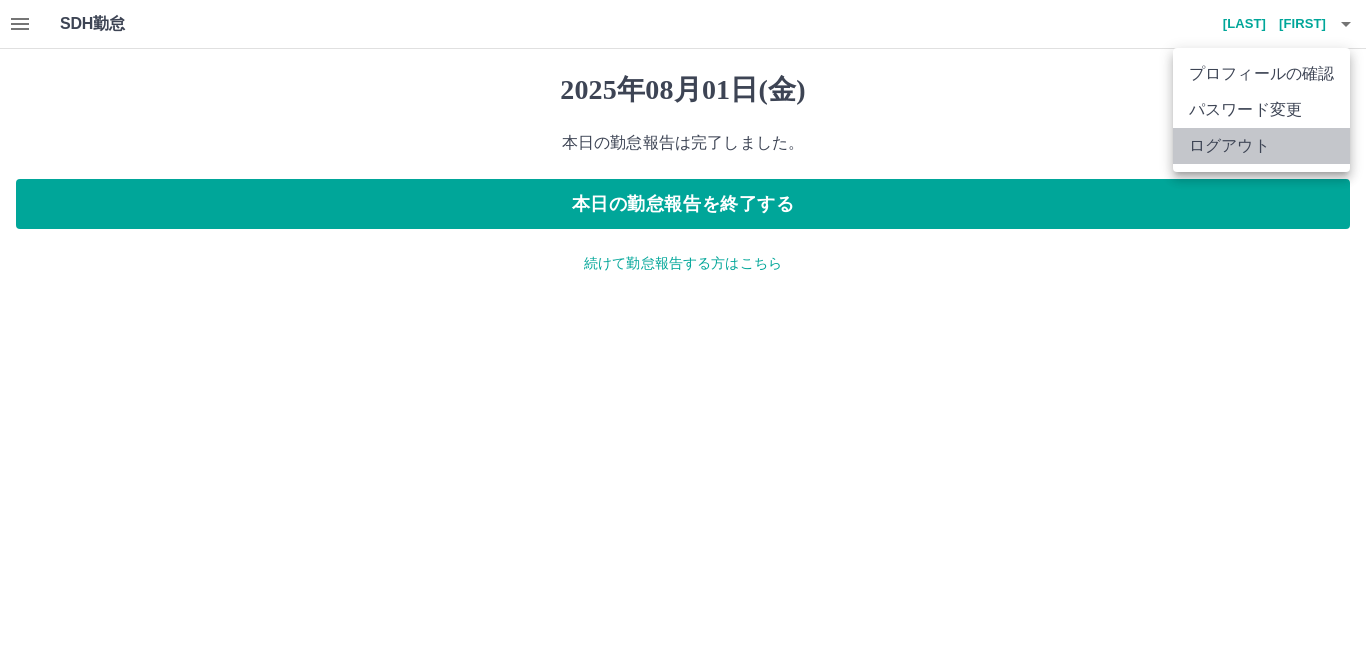 click on "ログアウト" at bounding box center [1261, 146] 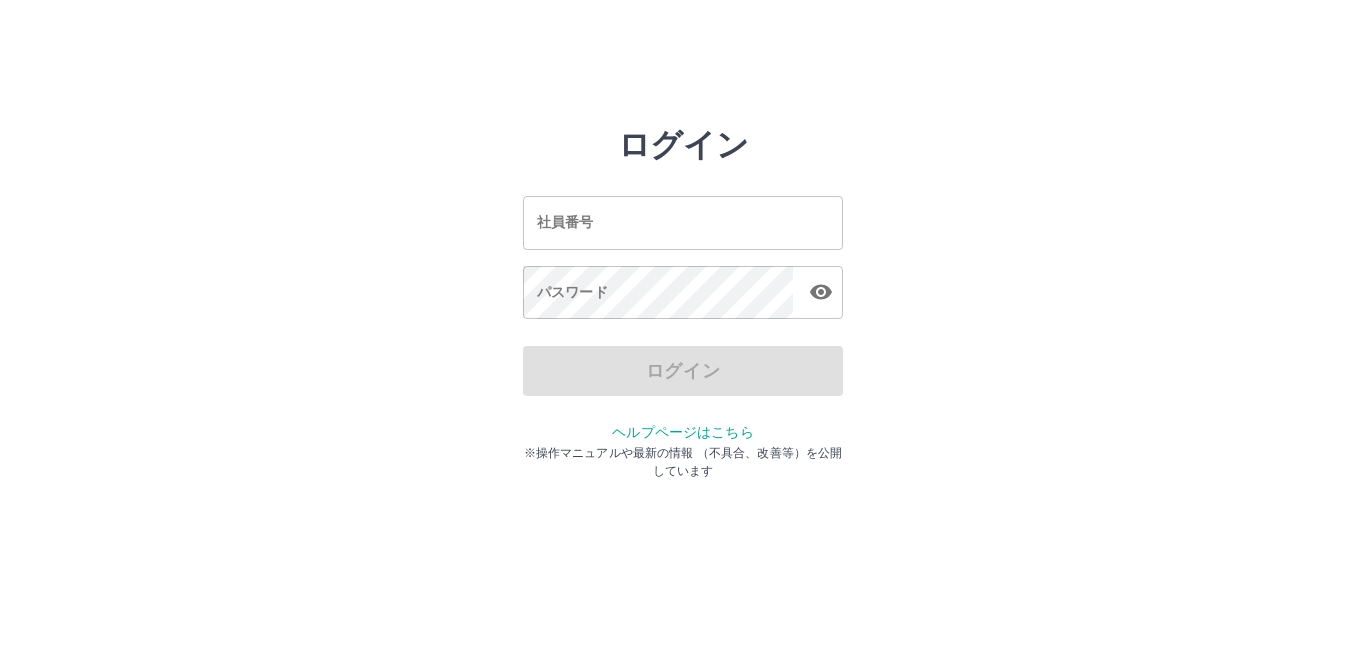 scroll, scrollTop: 0, scrollLeft: 0, axis: both 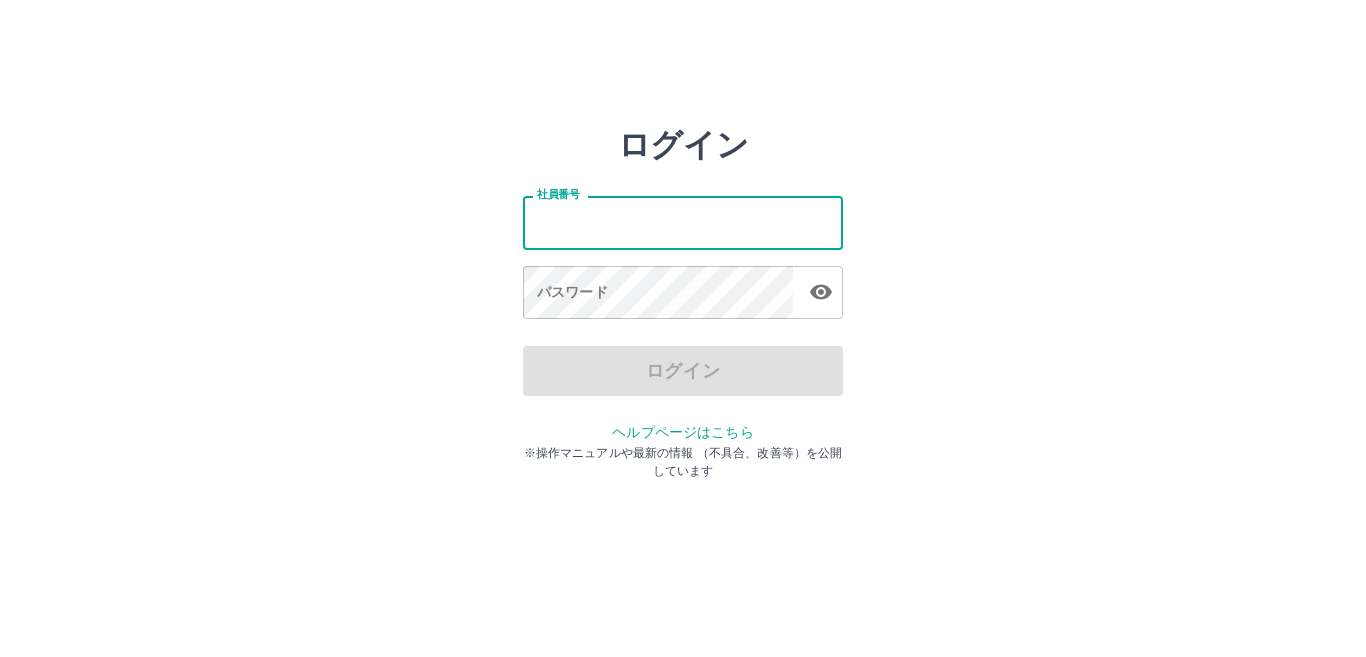 type on "*******" 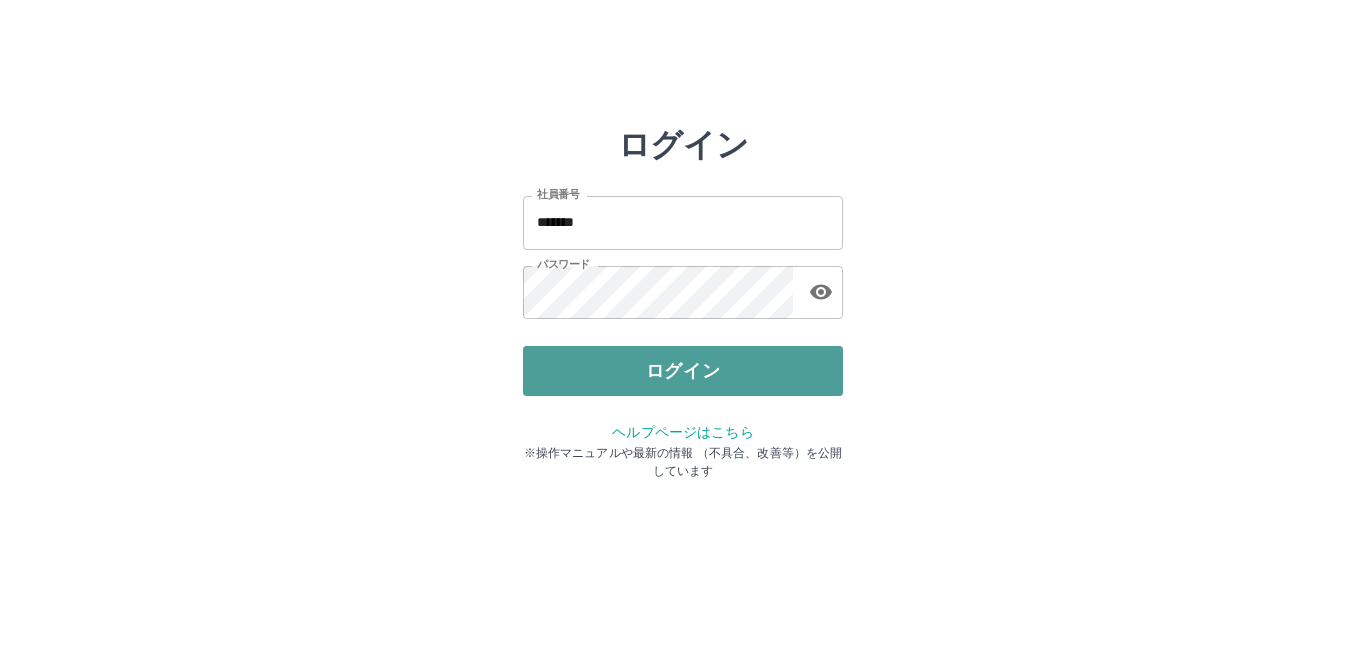 click on "ログイン" at bounding box center [683, 371] 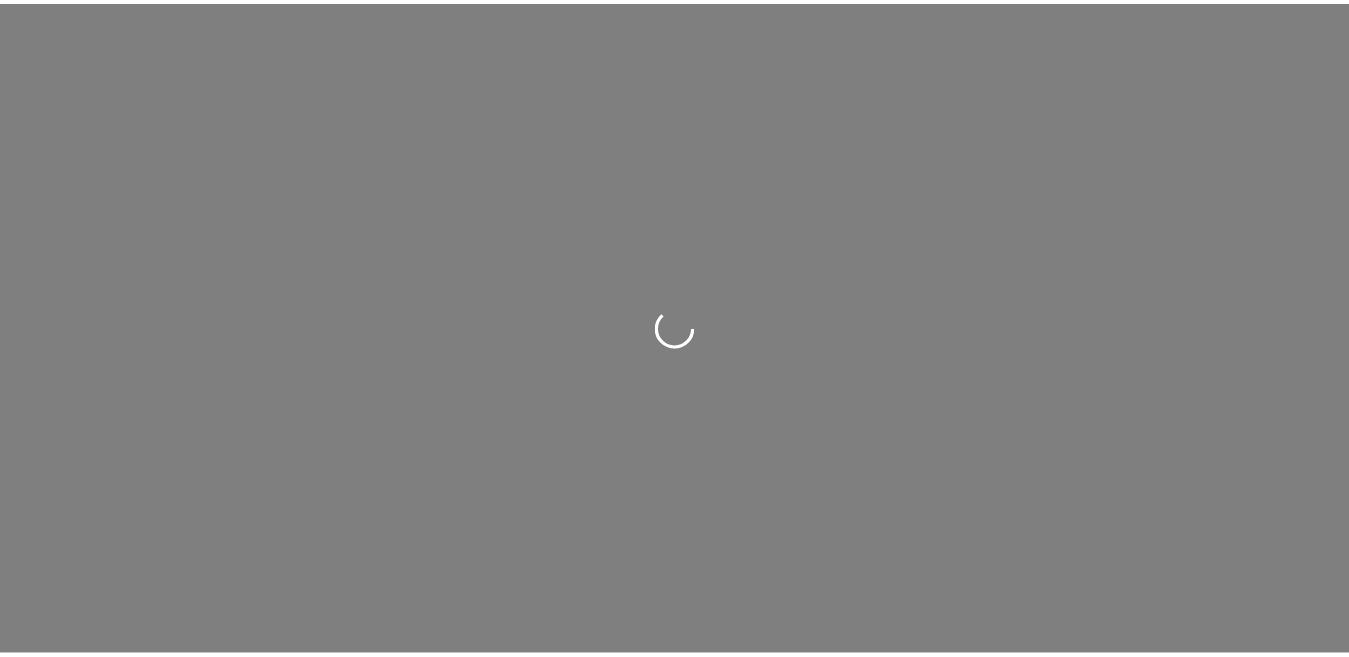 scroll, scrollTop: 0, scrollLeft: 0, axis: both 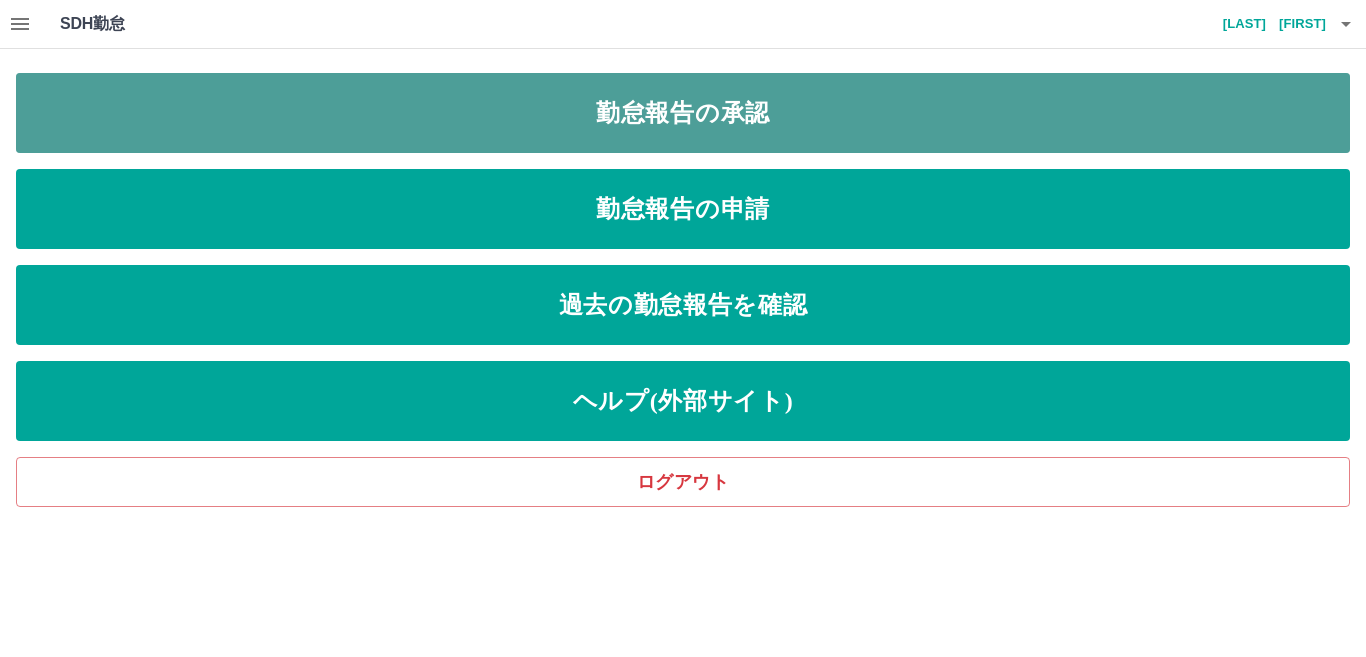 click on "勤怠報告の承認" at bounding box center (683, 113) 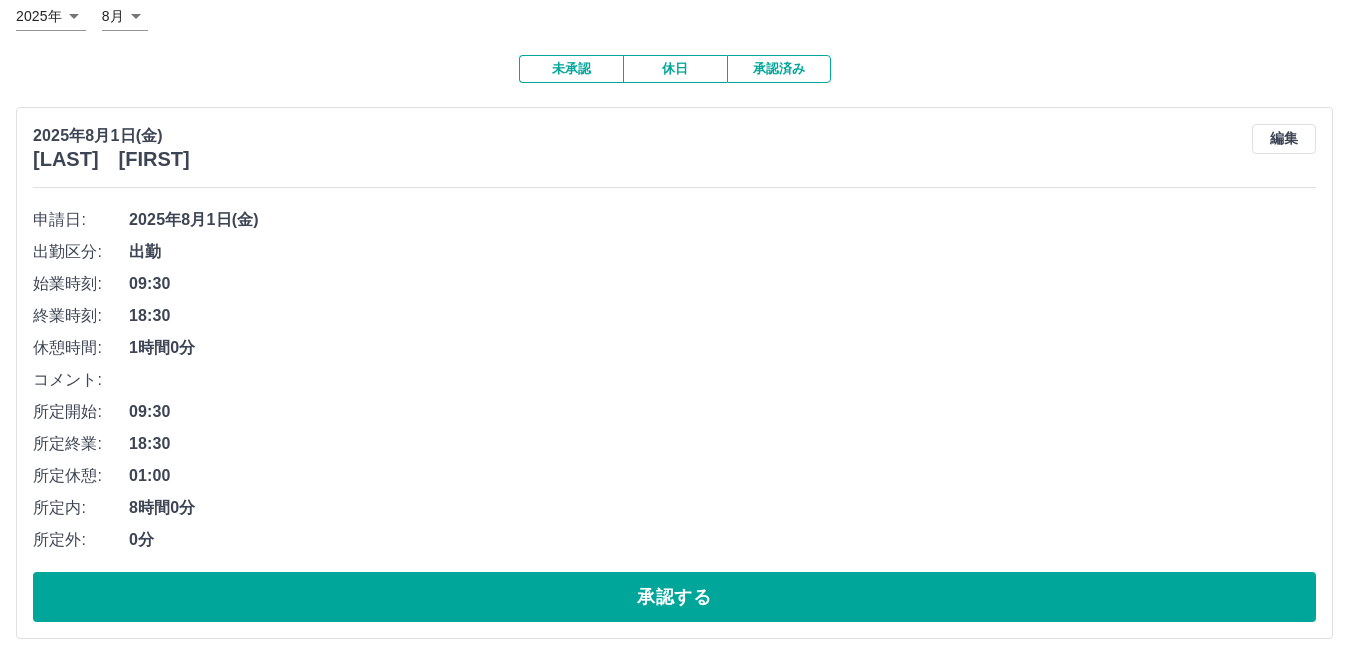scroll, scrollTop: 137, scrollLeft: 0, axis: vertical 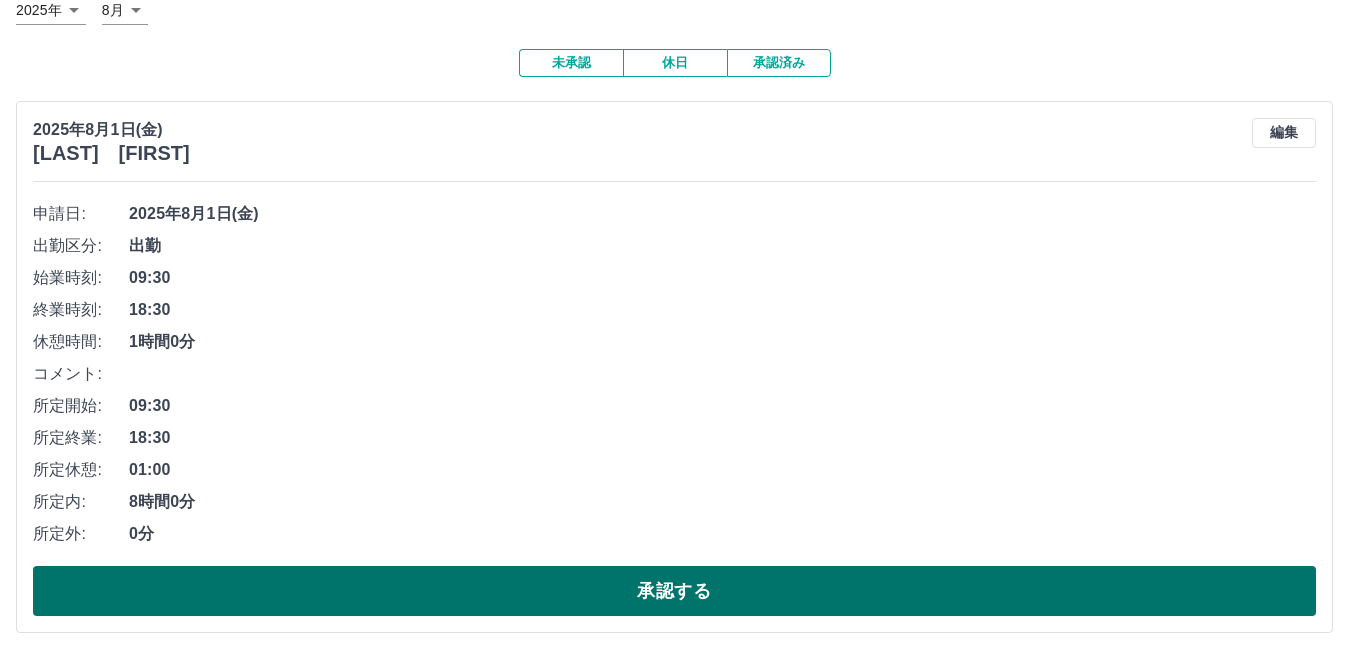 drag, startPoint x: 519, startPoint y: 575, endPoint x: 536, endPoint y: 575, distance: 17 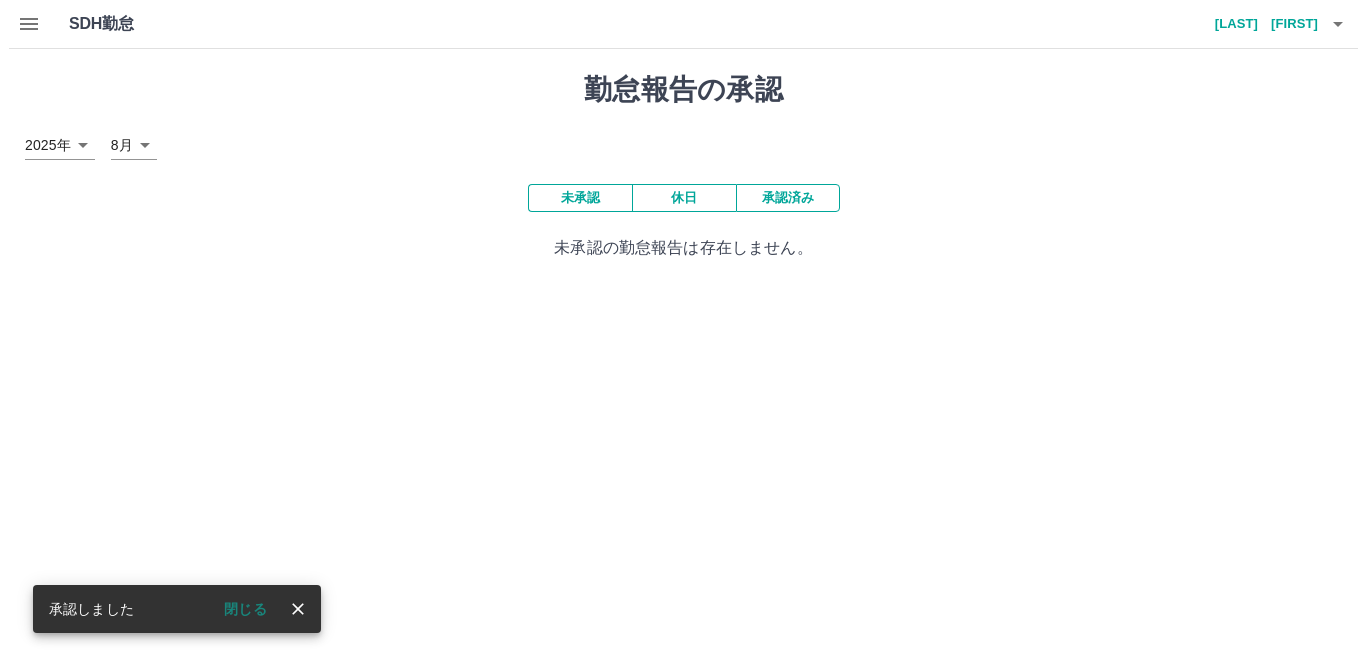 scroll, scrollTop: 0, scrollLeft: 0, axis: both 